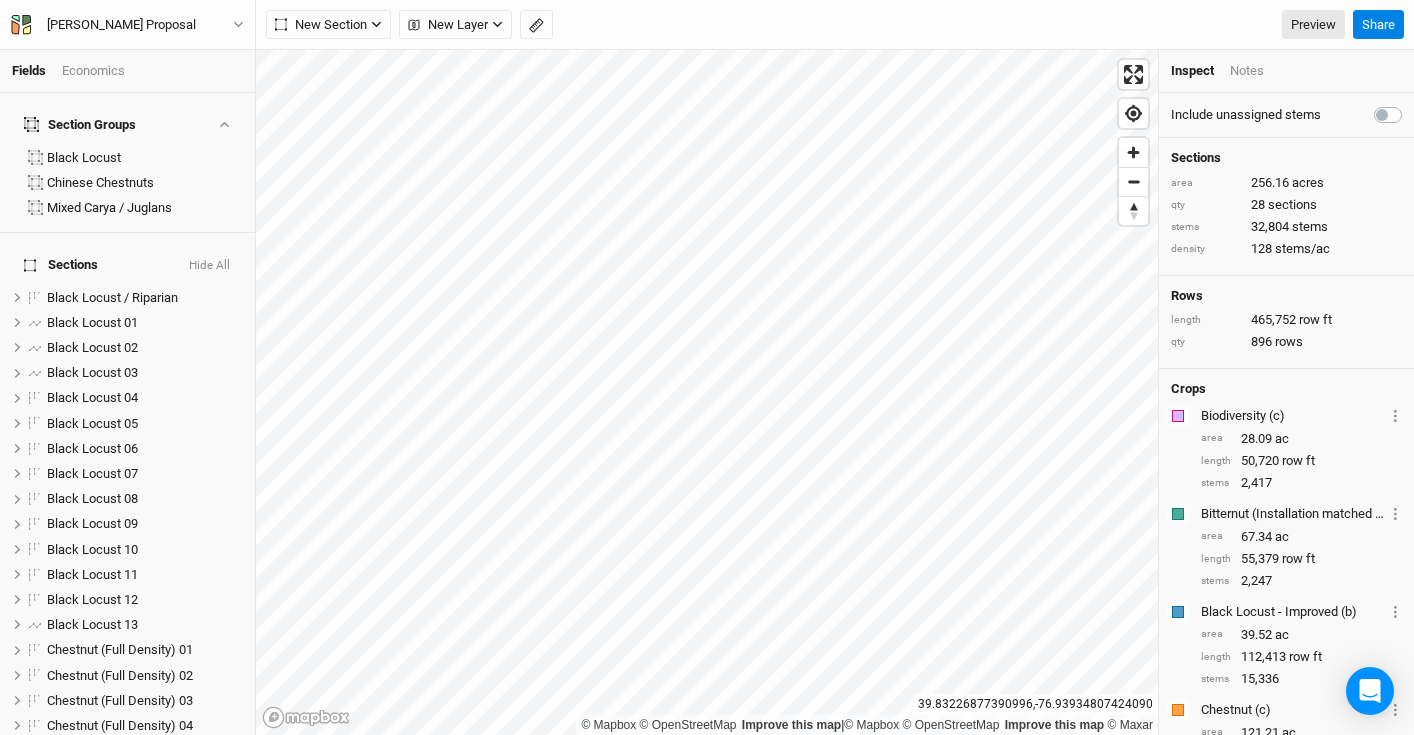 scroll, scrollTop: 0, scrollLeft: 0, axis: both 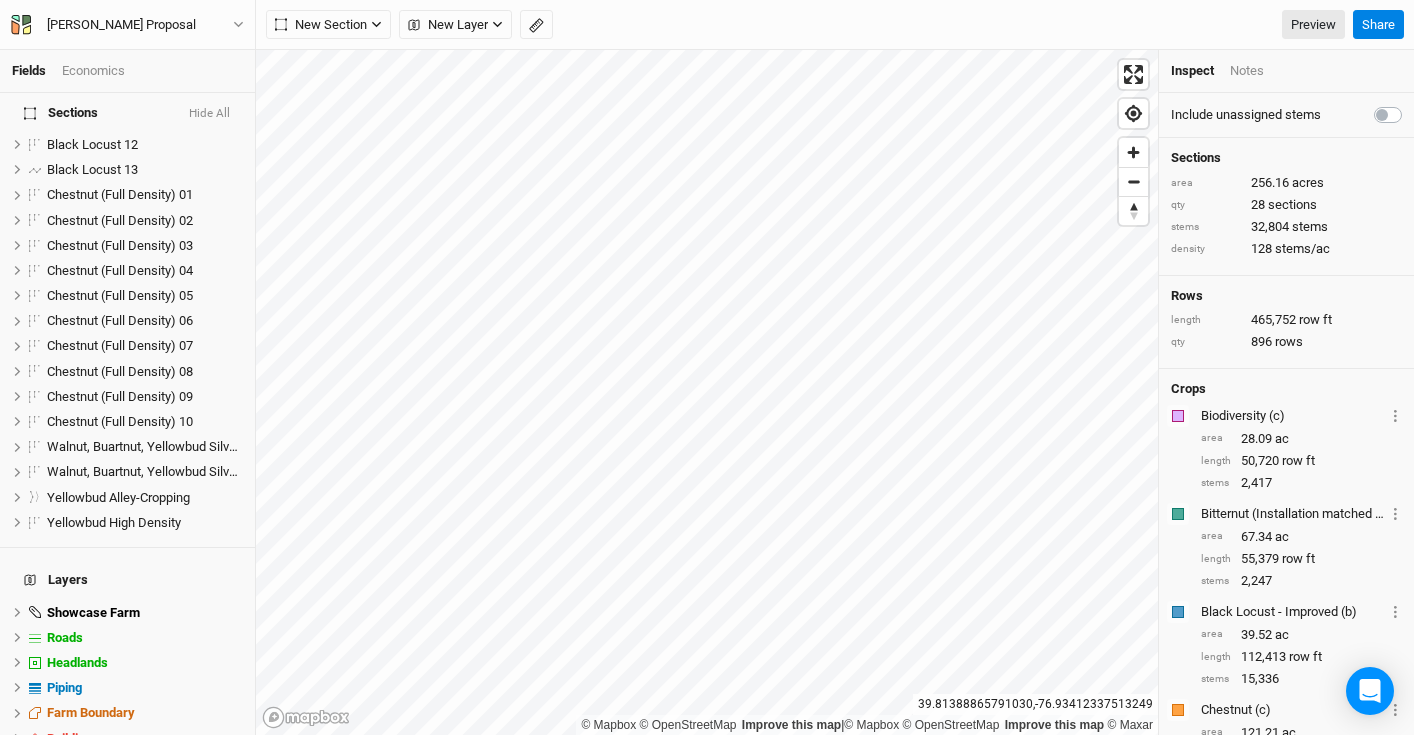 click on "Hide All" at bounding box center (209, 114) 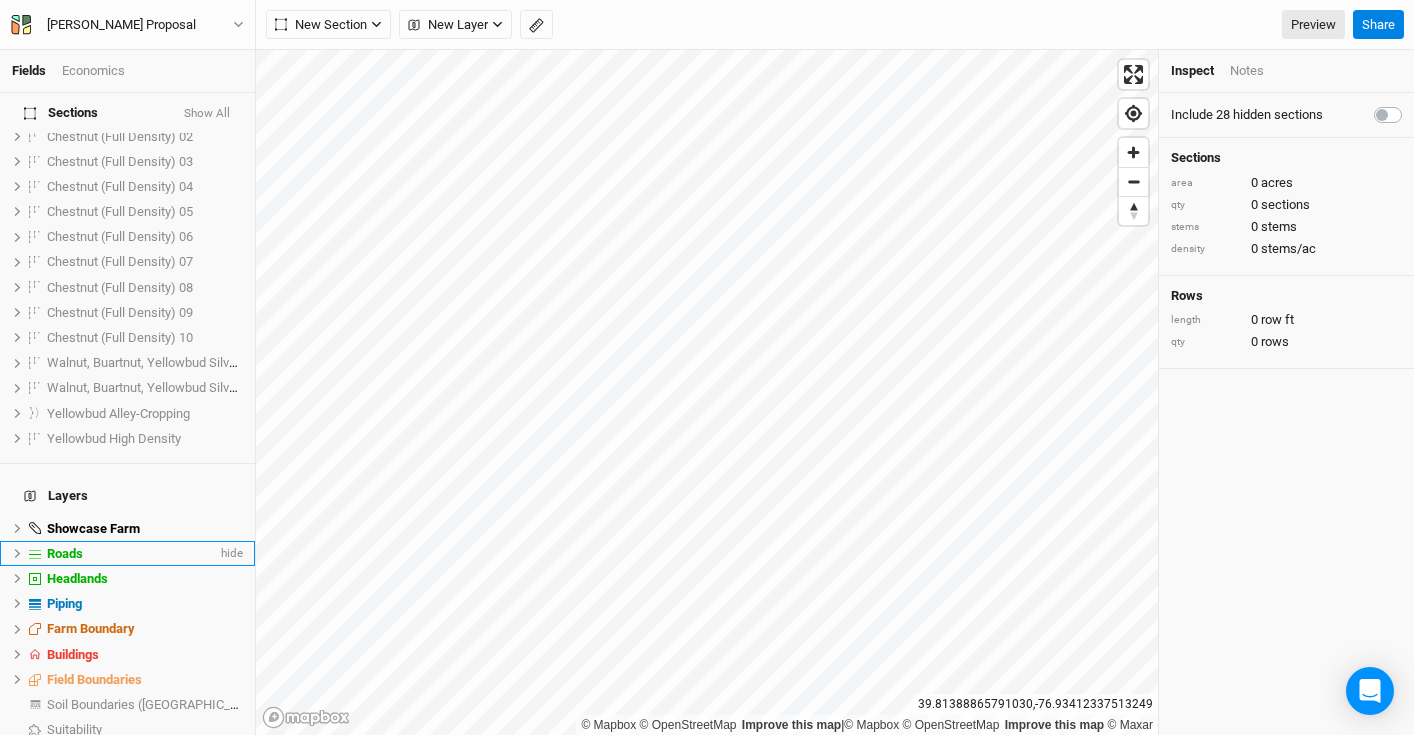 scroll, scrollTop: 546, scrollLeft: 0, axis: vertical 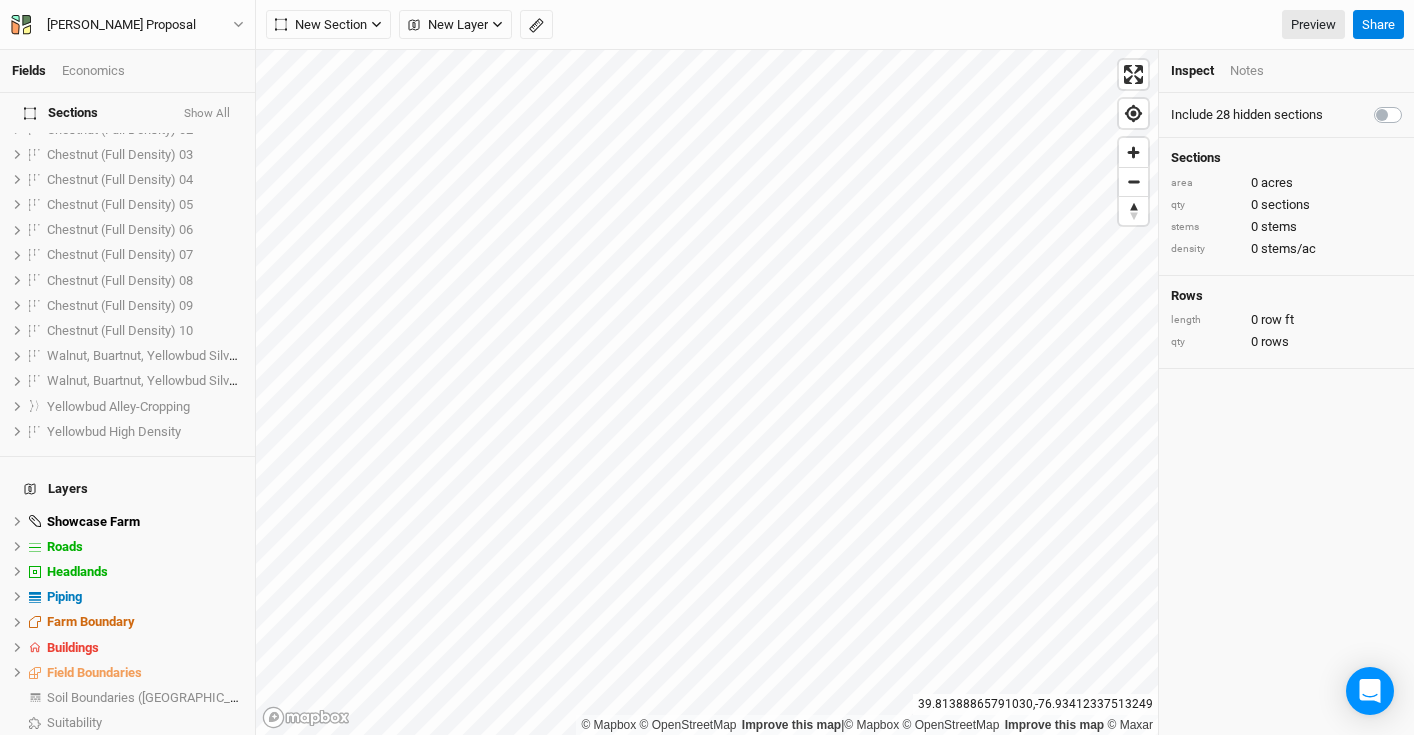 click on "Base Layer" at bounding box center [145, 748] 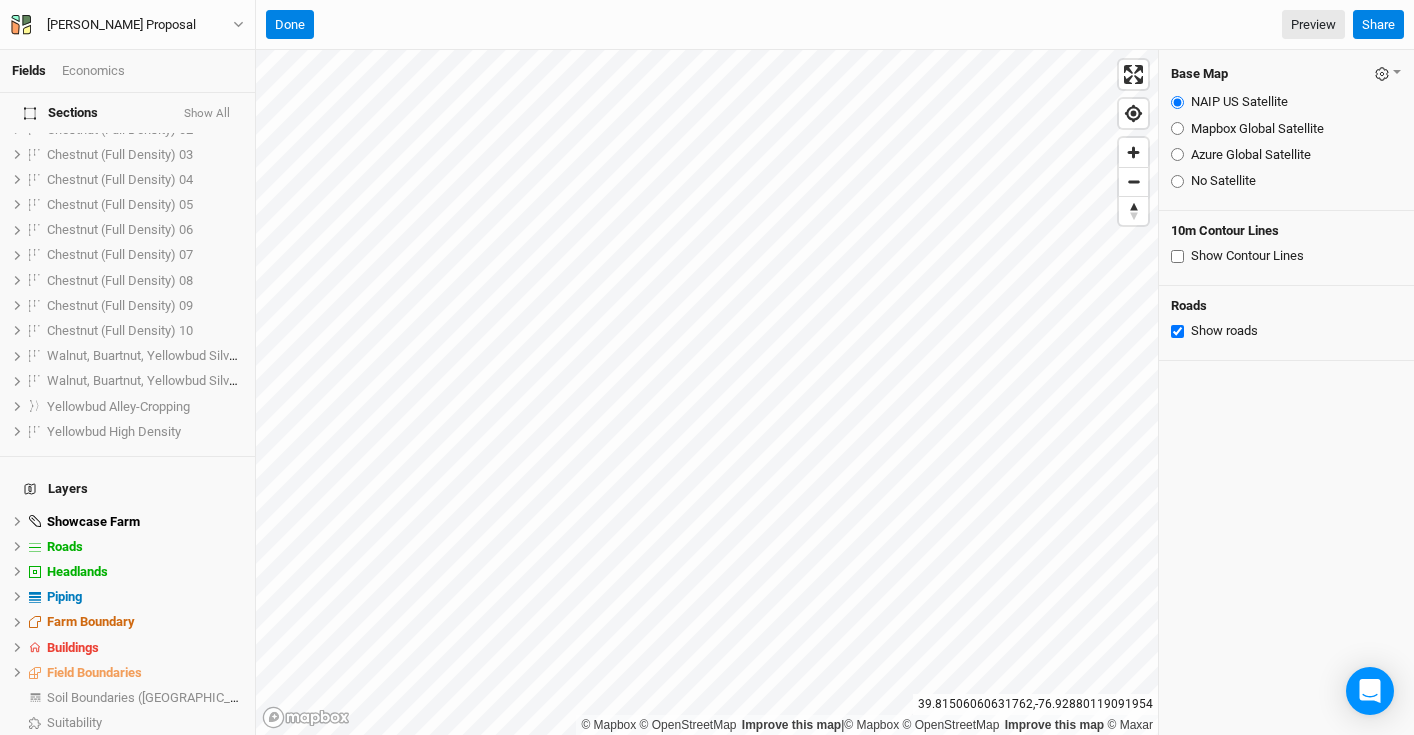 click on "Azure Global Satellite" at bounding box center [1177, 154] 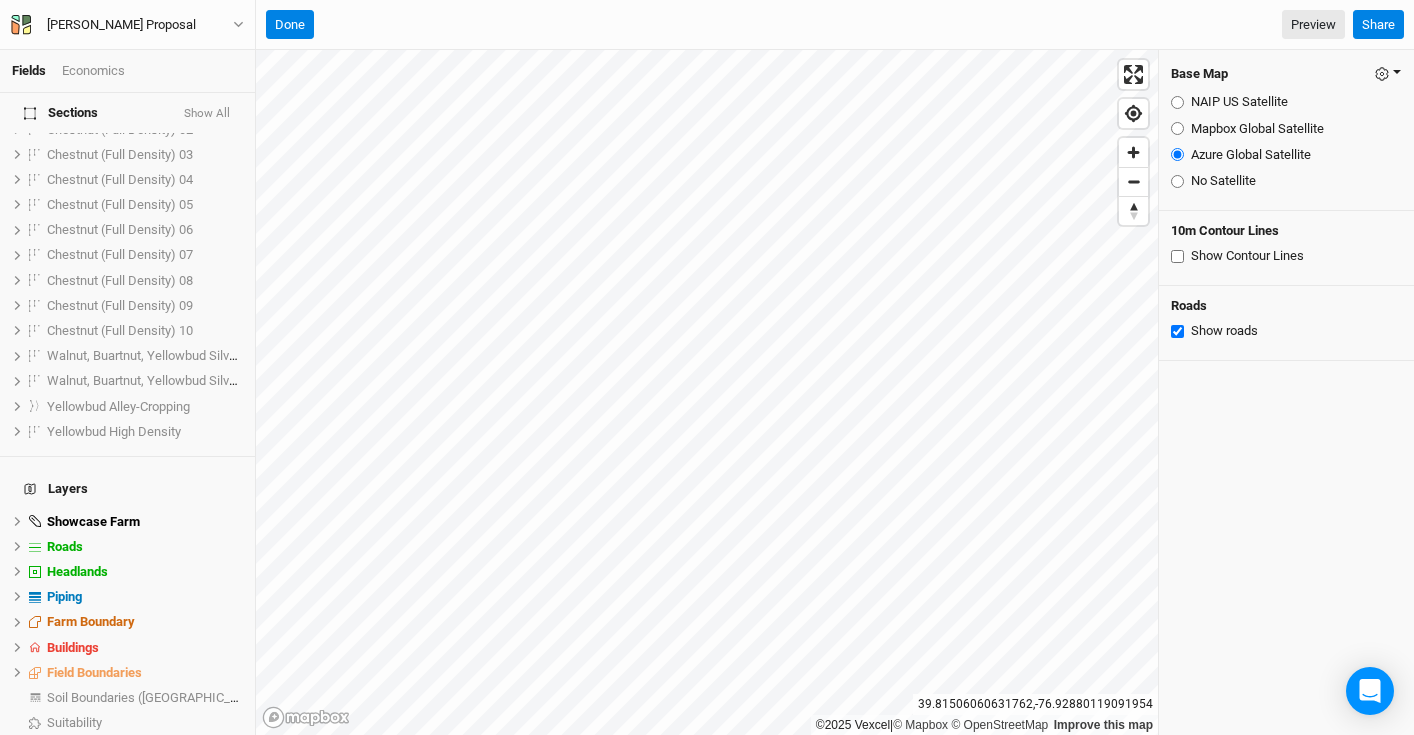 click 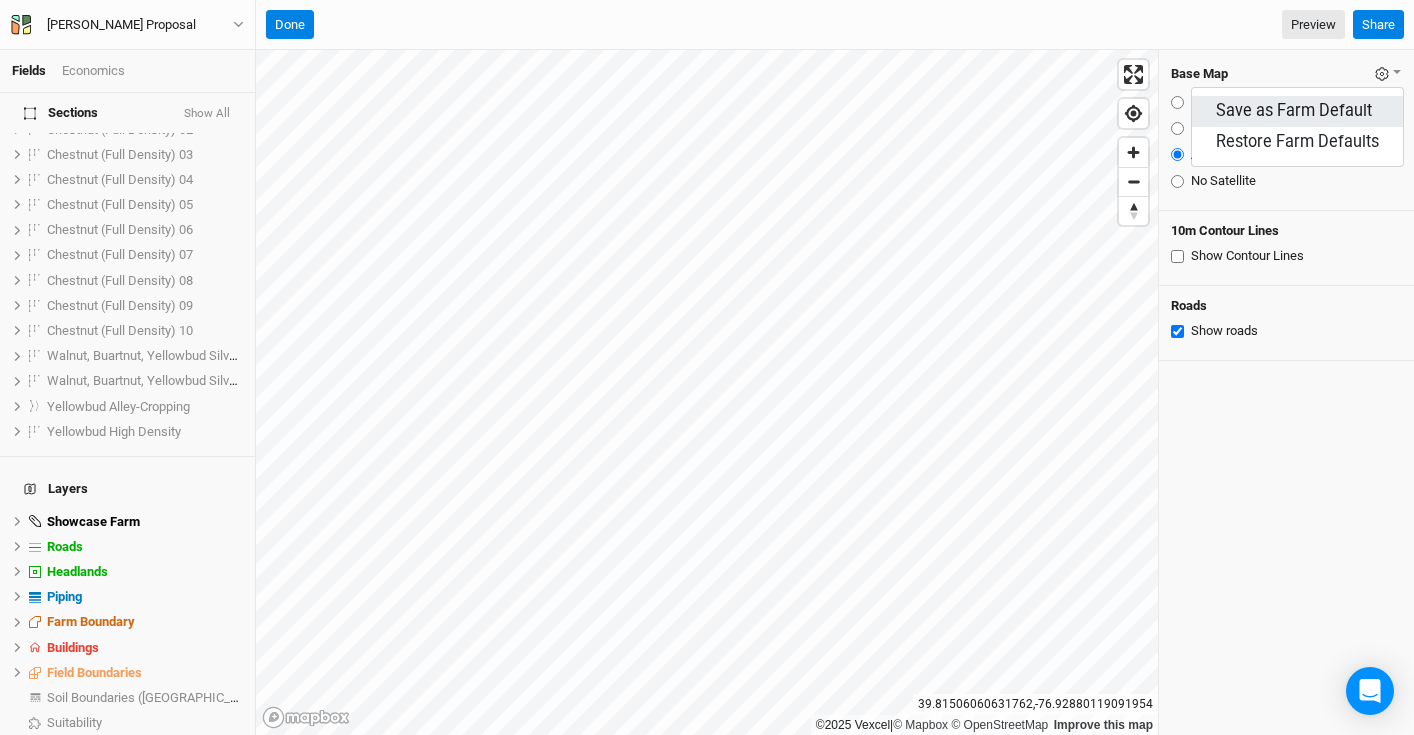click on "Save as Farm Default" at bounding box center [1297, 111] 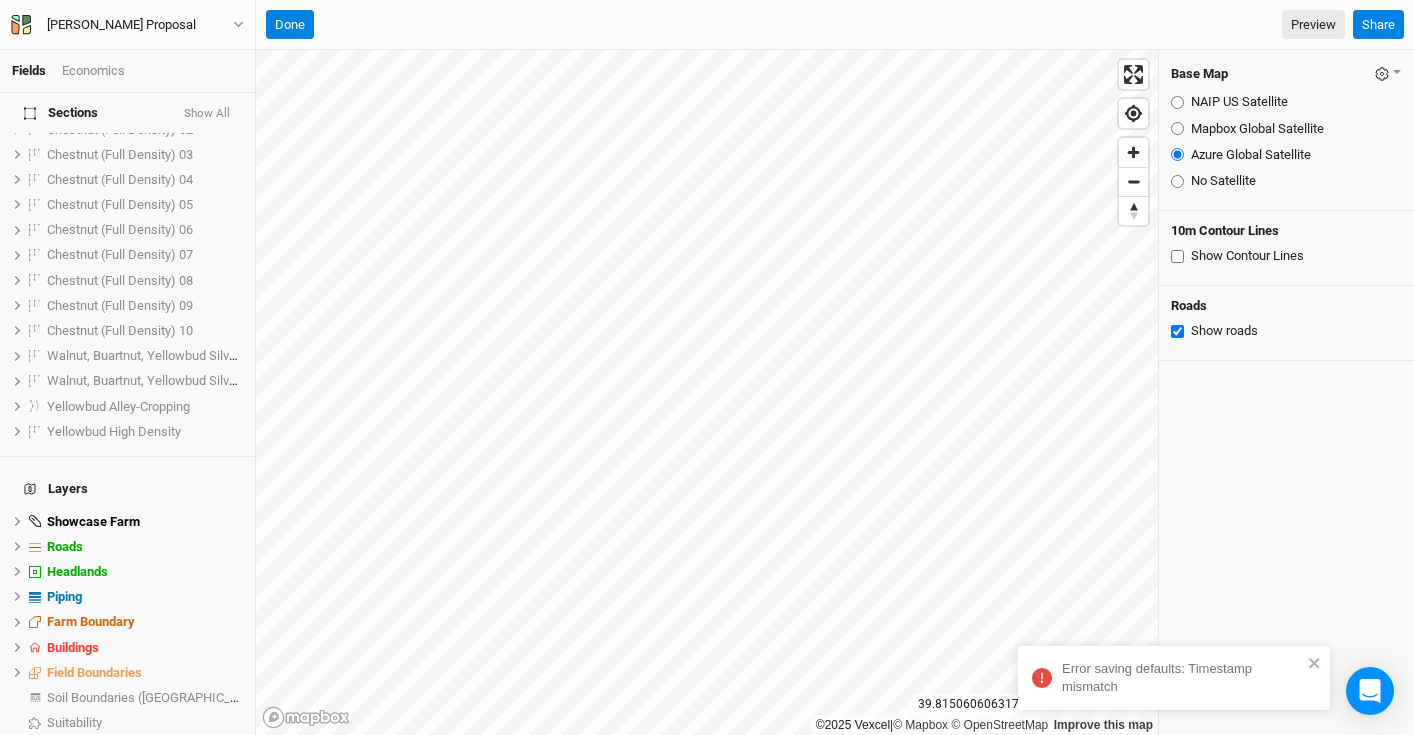 click on "Mapbox Global Satellite" at bounding box center (1177, 128) 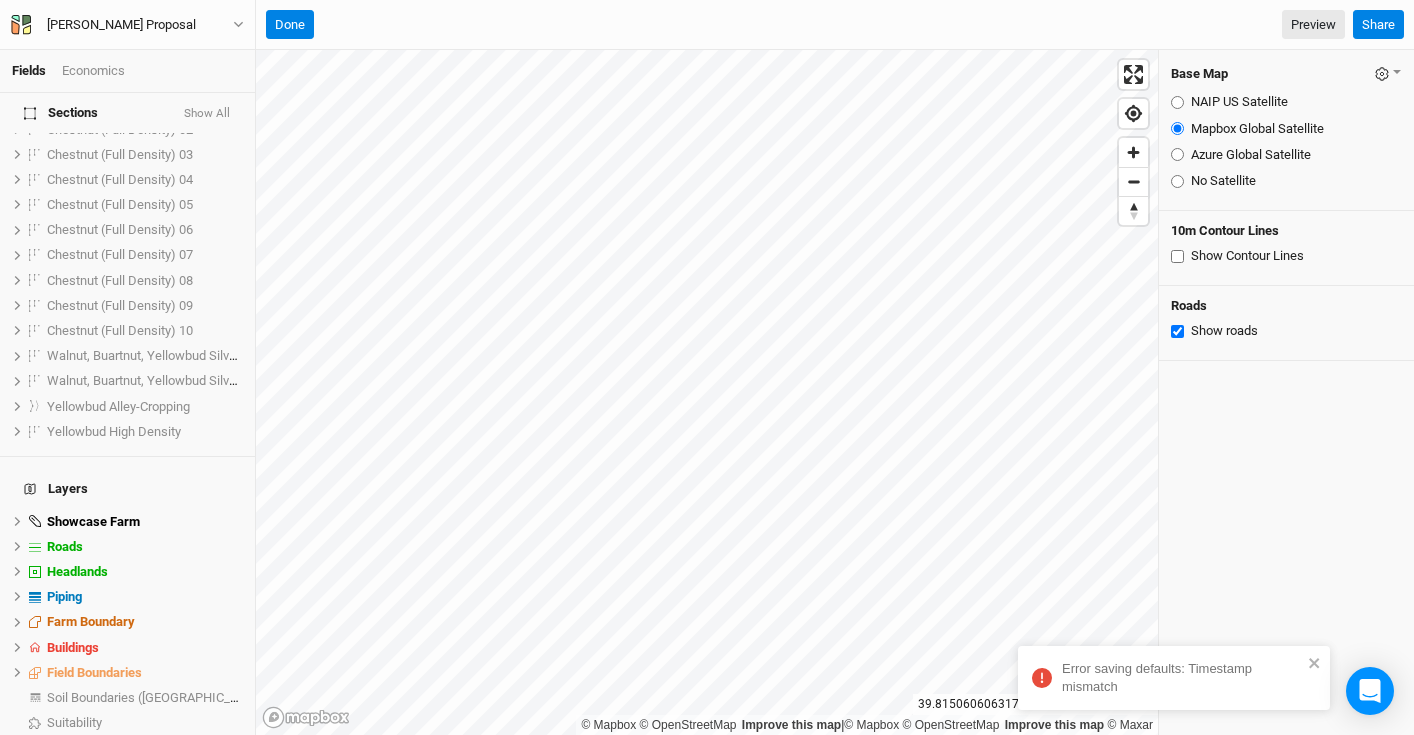click on "Azure Global Satellite" at bounding box center [1177, 154] 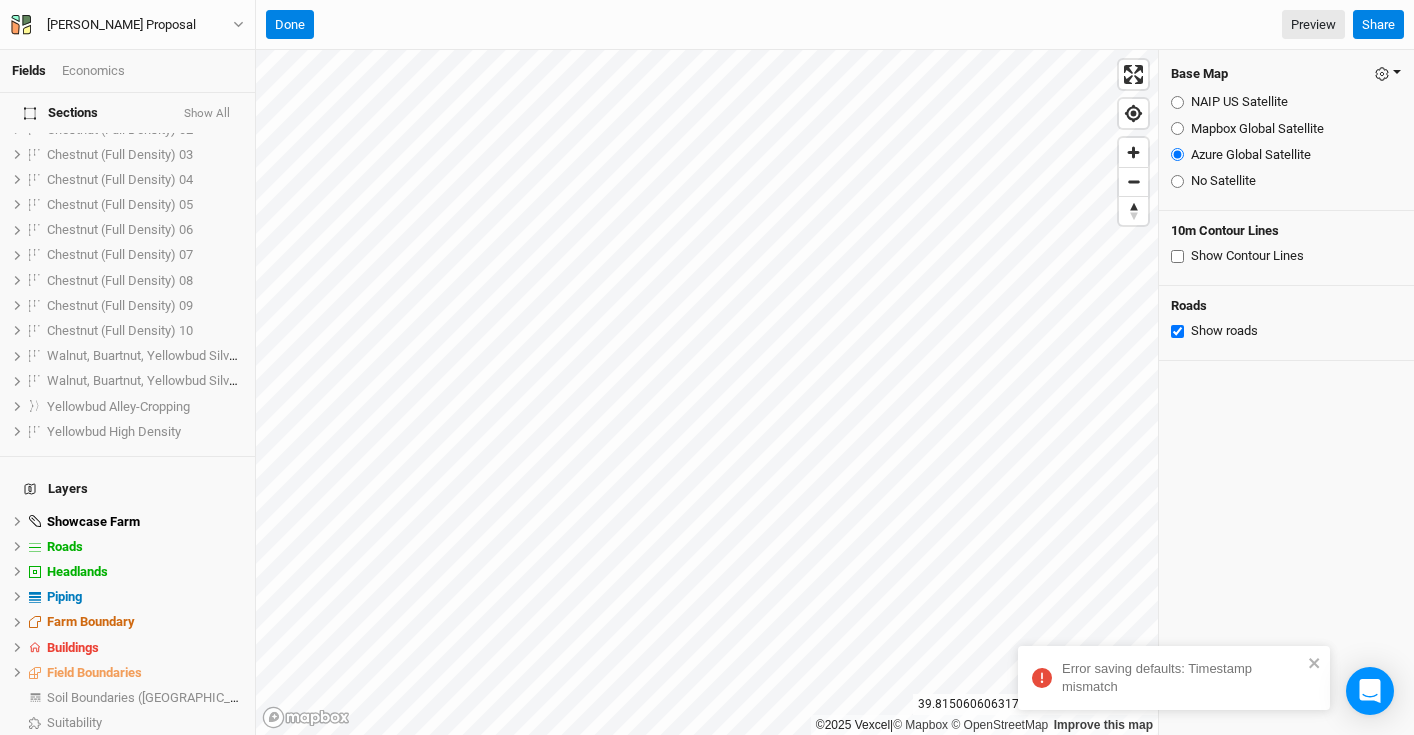click 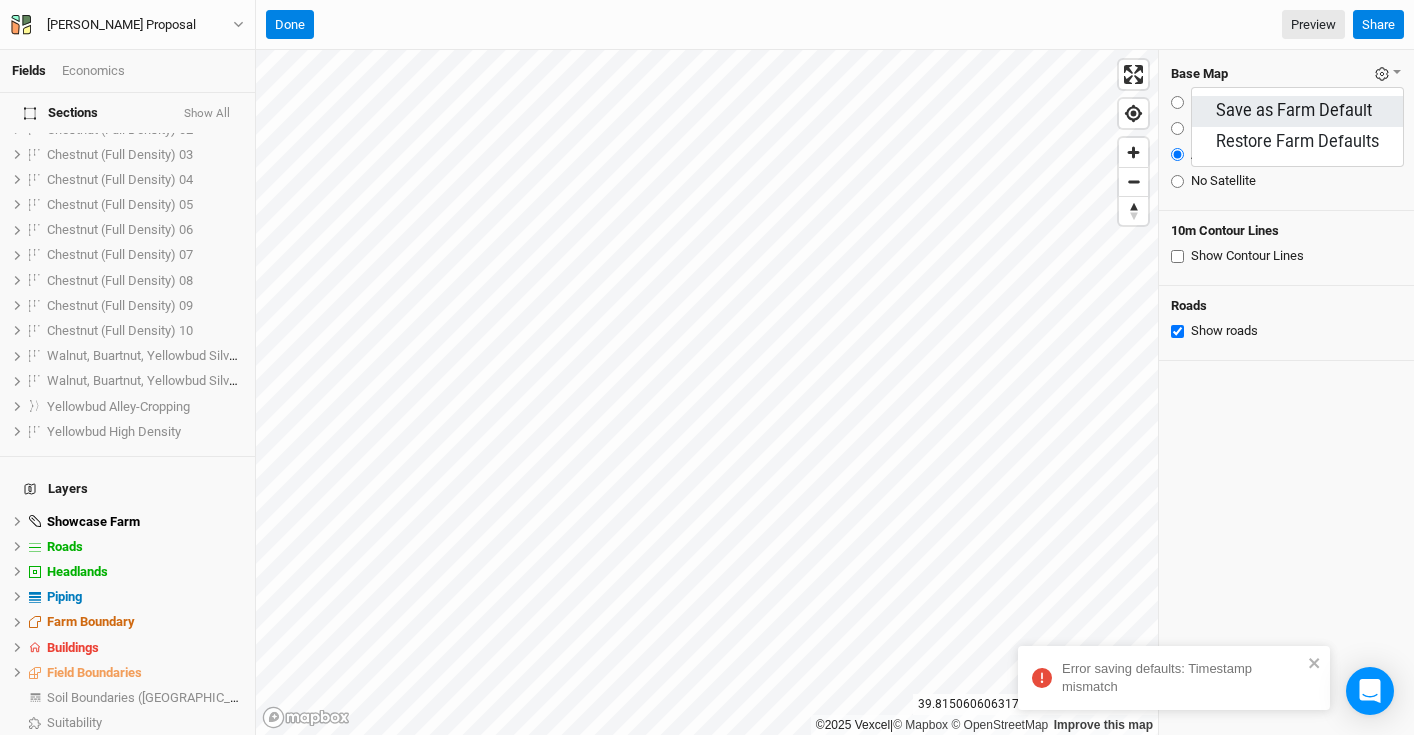 click on "Save as Farm Default" at bounding box center (1297, 111) 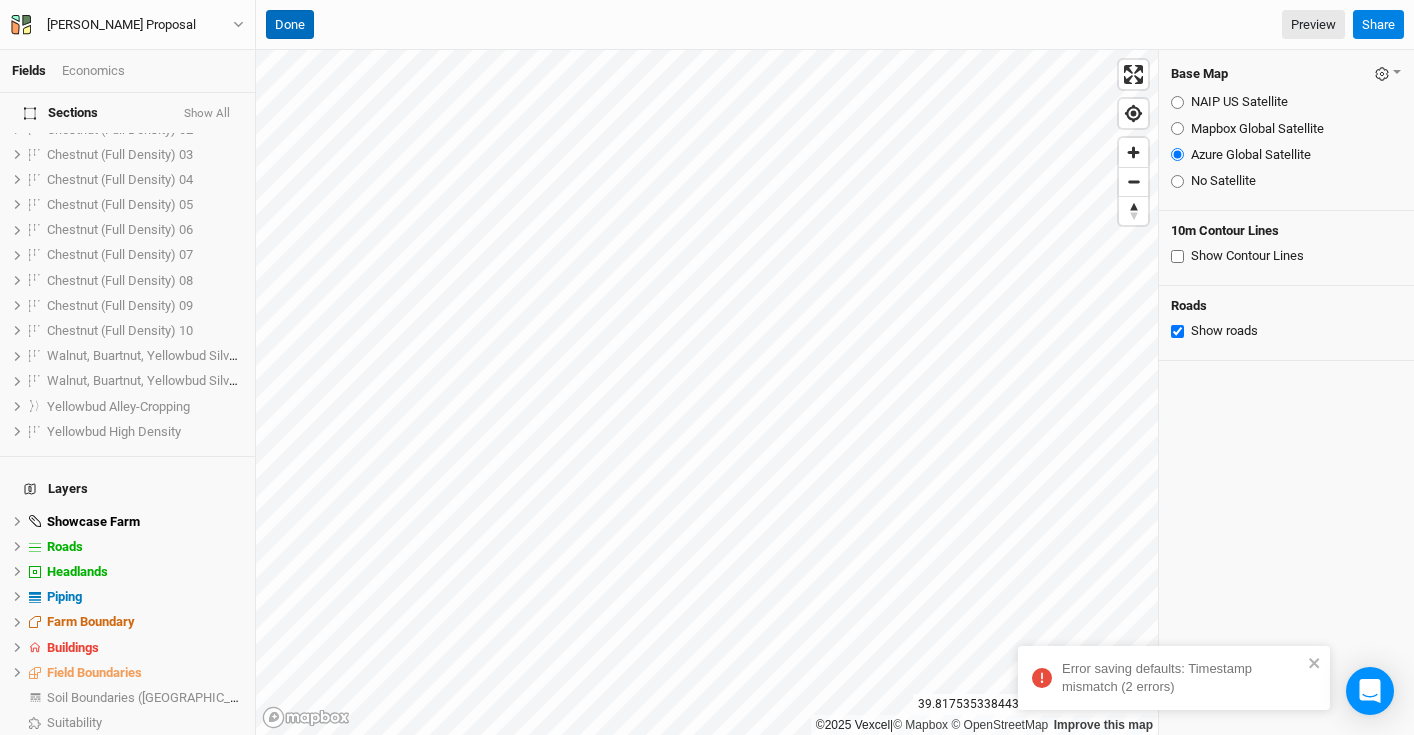 click on "Done" at bounding box center (290, 25) 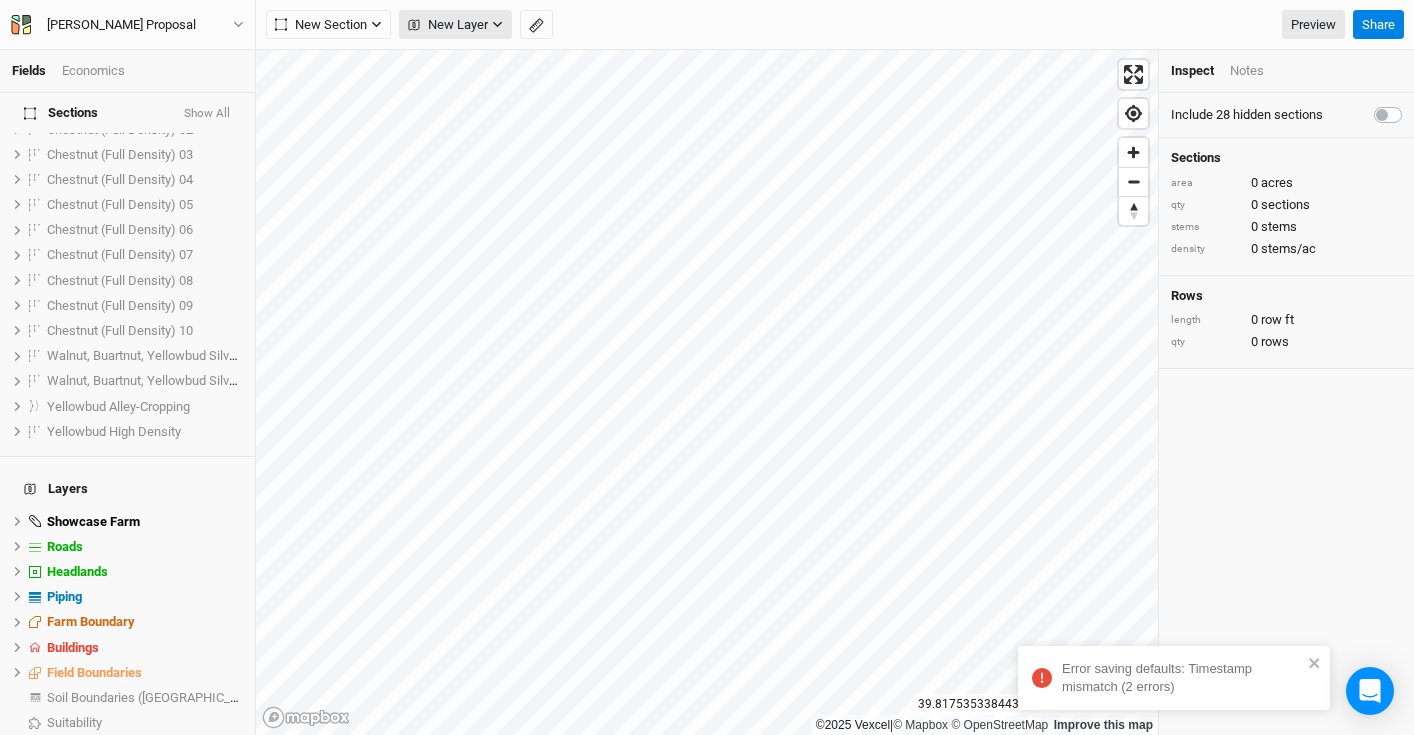 click on "New Layer" at bounding box center (448, 25) 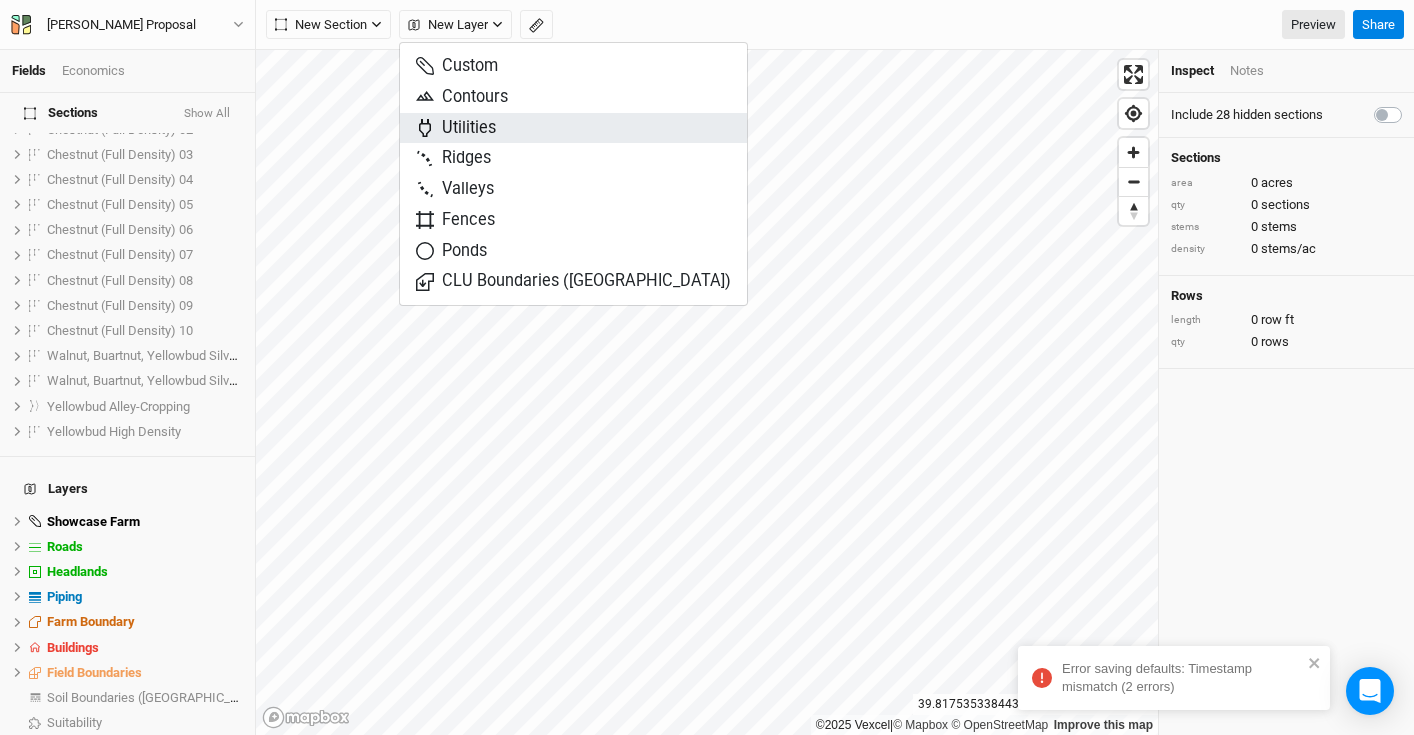 click on "Utilities" at bounding box center (456, 128) 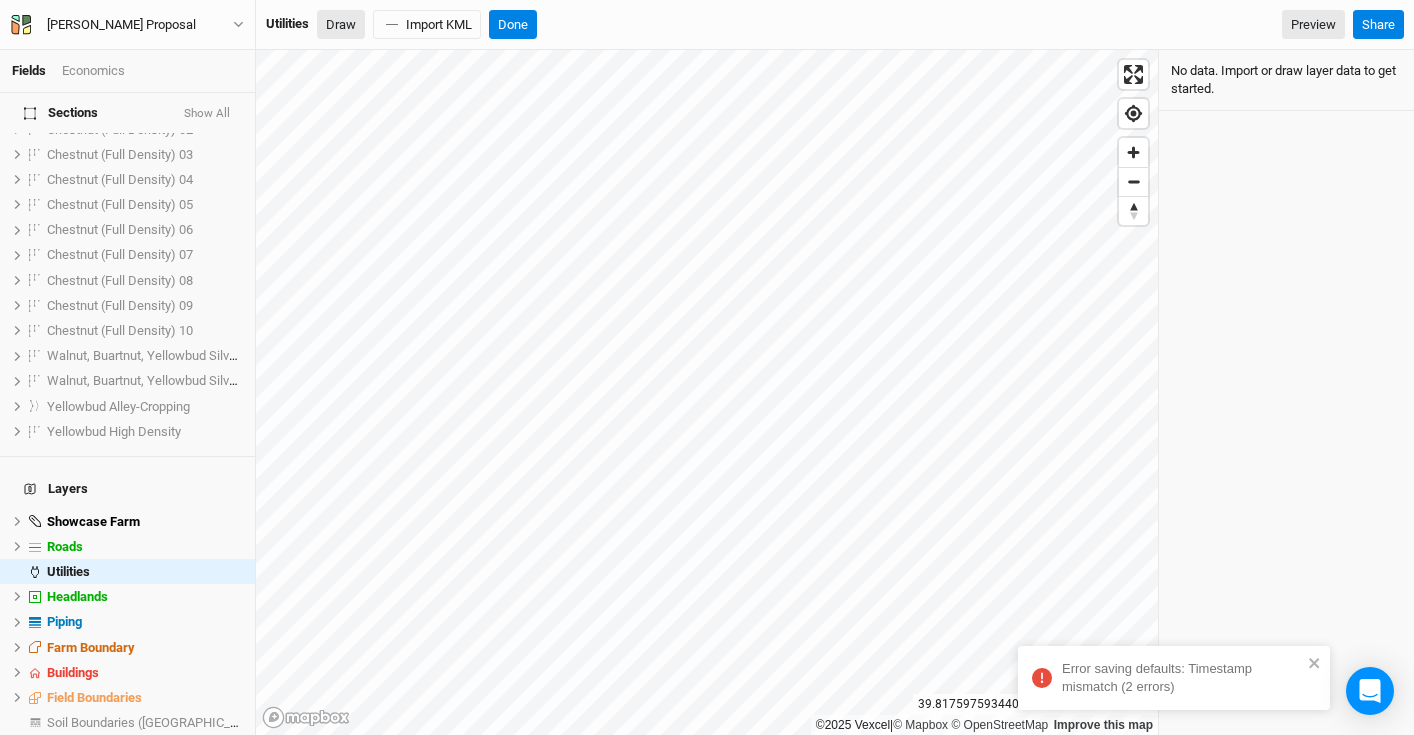 click on "Draw" at bounding box center [341, 25] 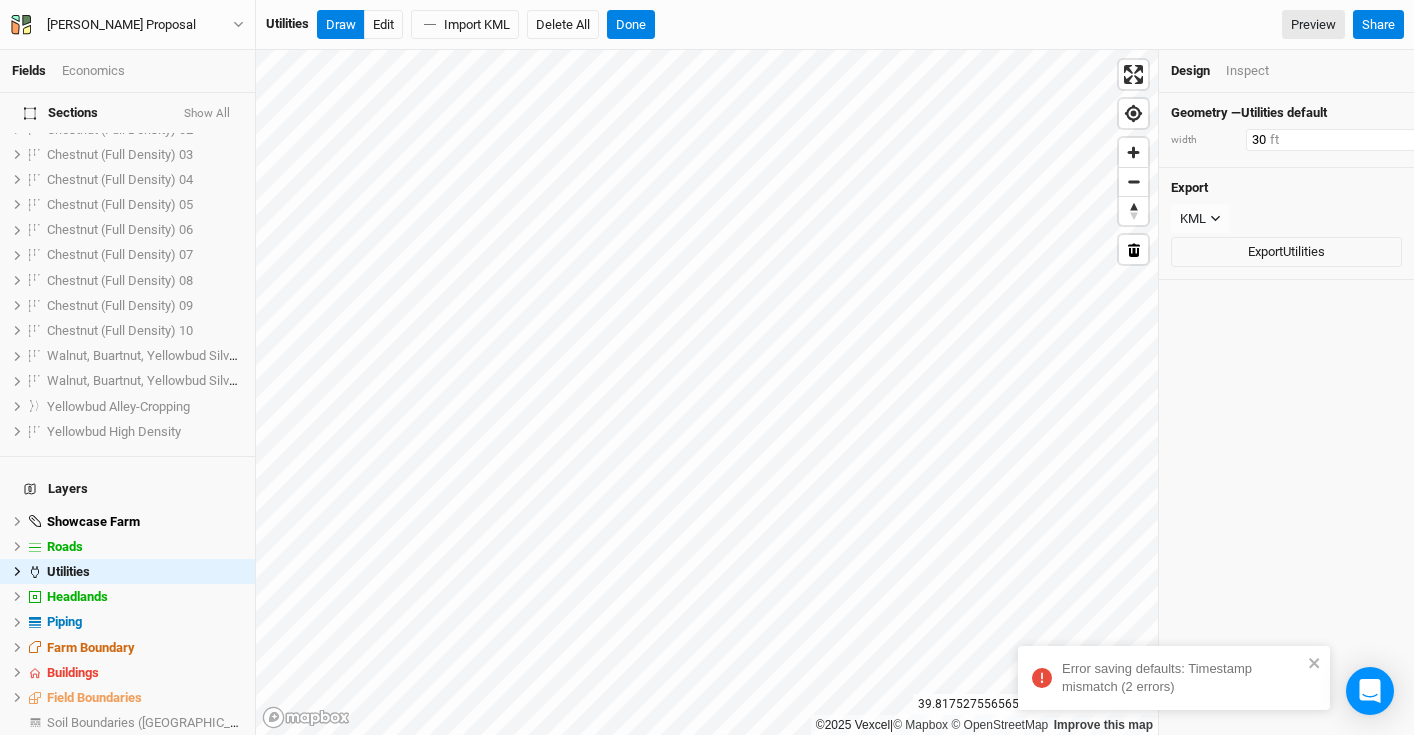 drag, startPoint x: 1264, startPoint y: 140, endPoint x: 1213, endPoint y: 136, distance: 51.156624 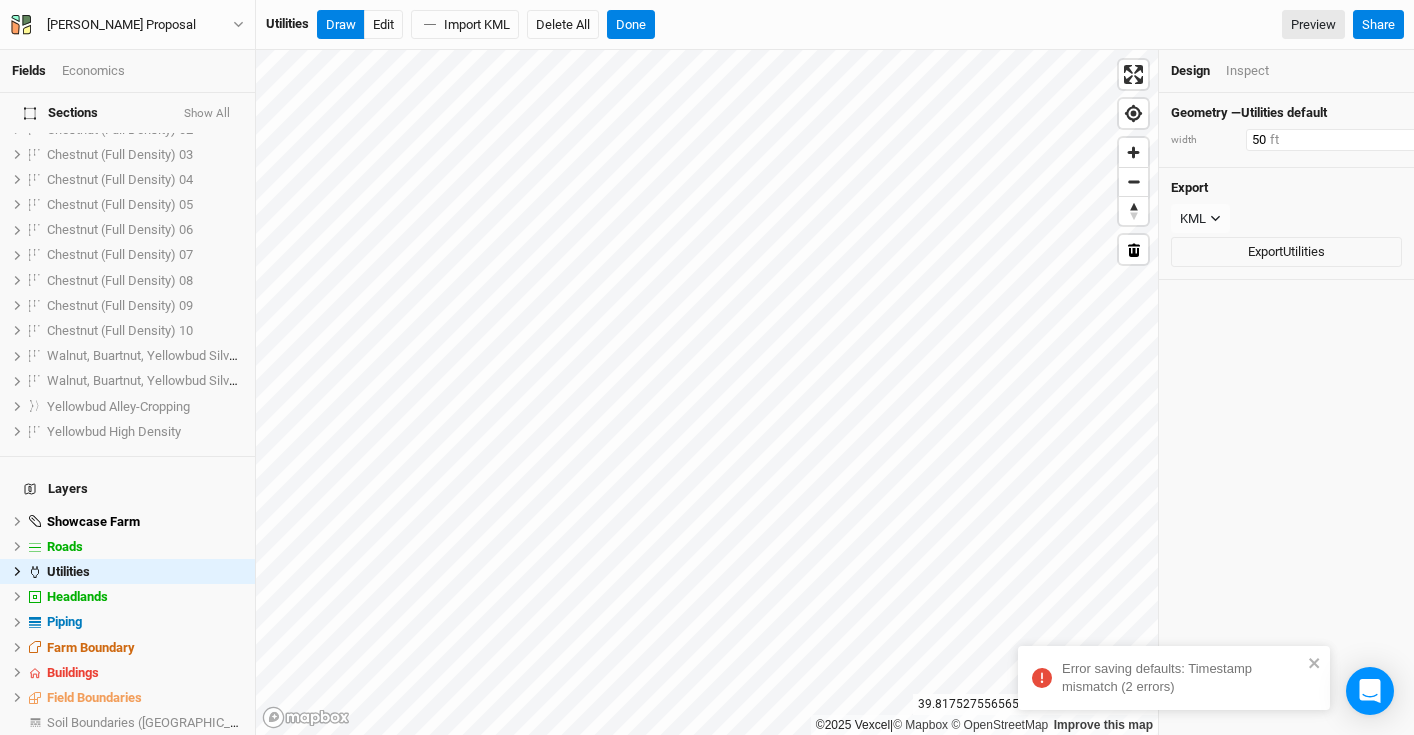 type on "50" 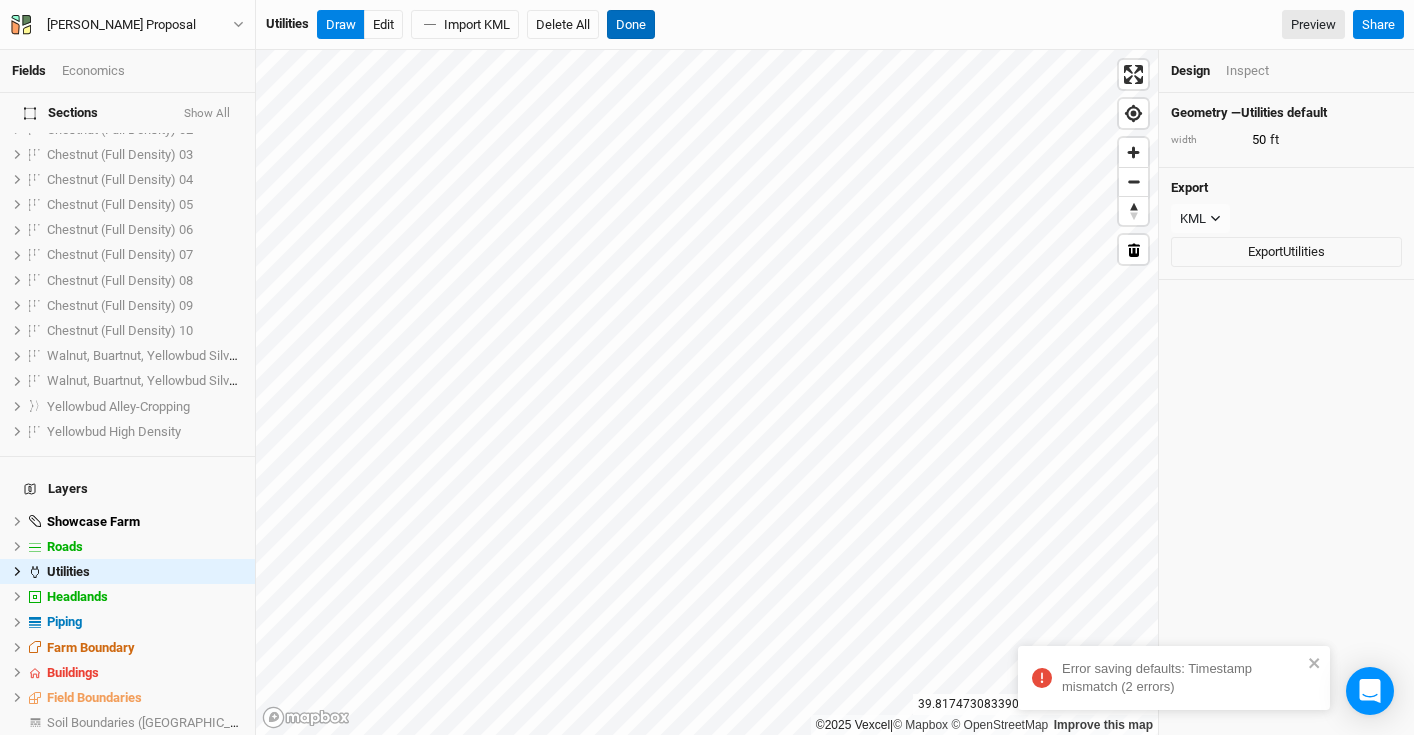 click on "Done" at bounding box center (631, 25) 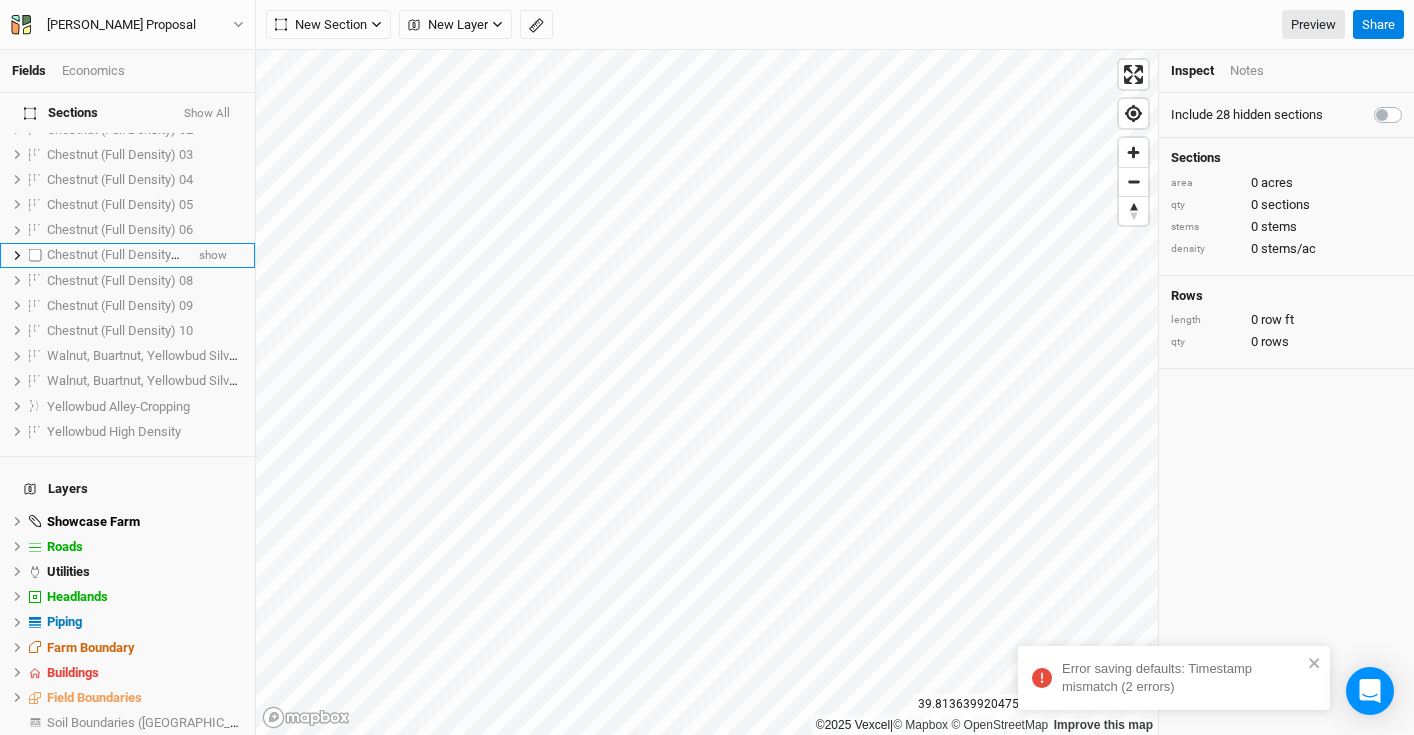 scroll, scrollTop: 0, scrollLeft: 0, axis: both 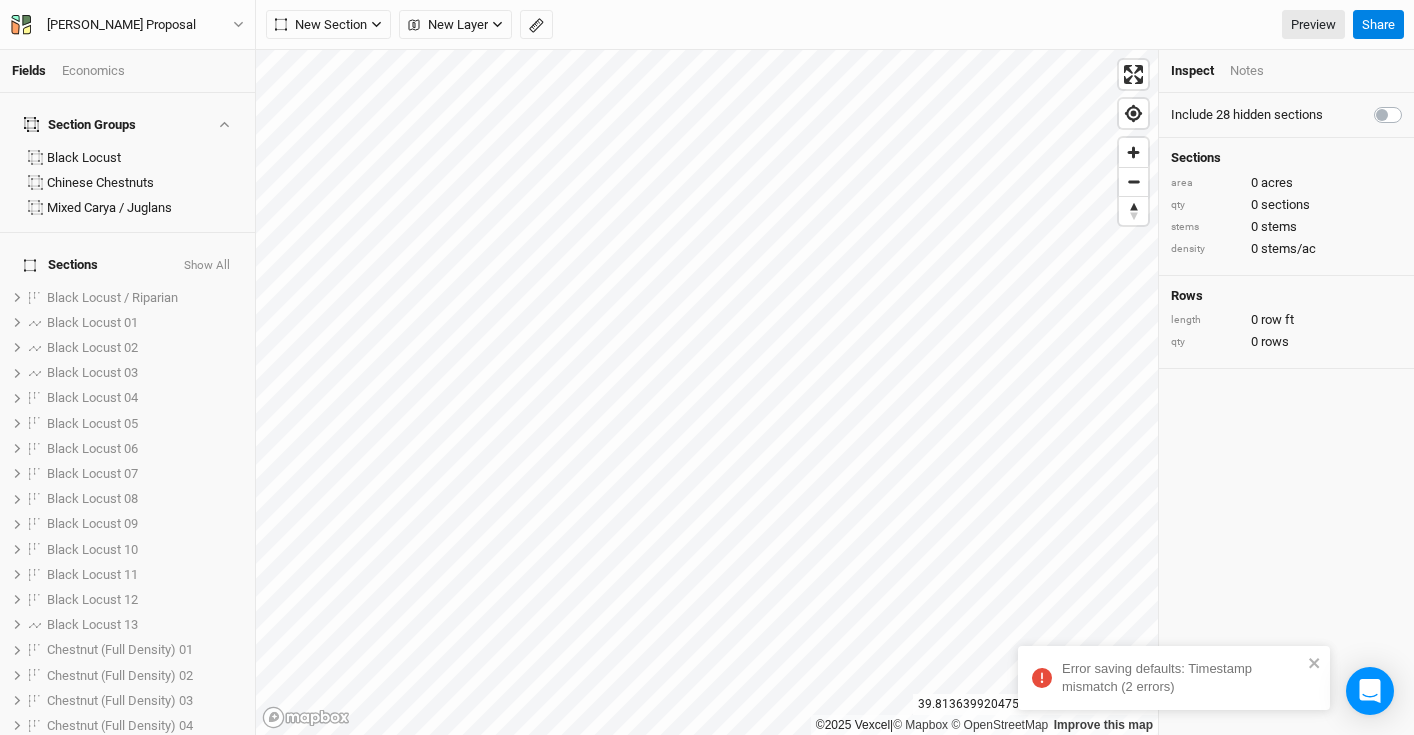 click on "Show All" at bounding box center [207, 266] 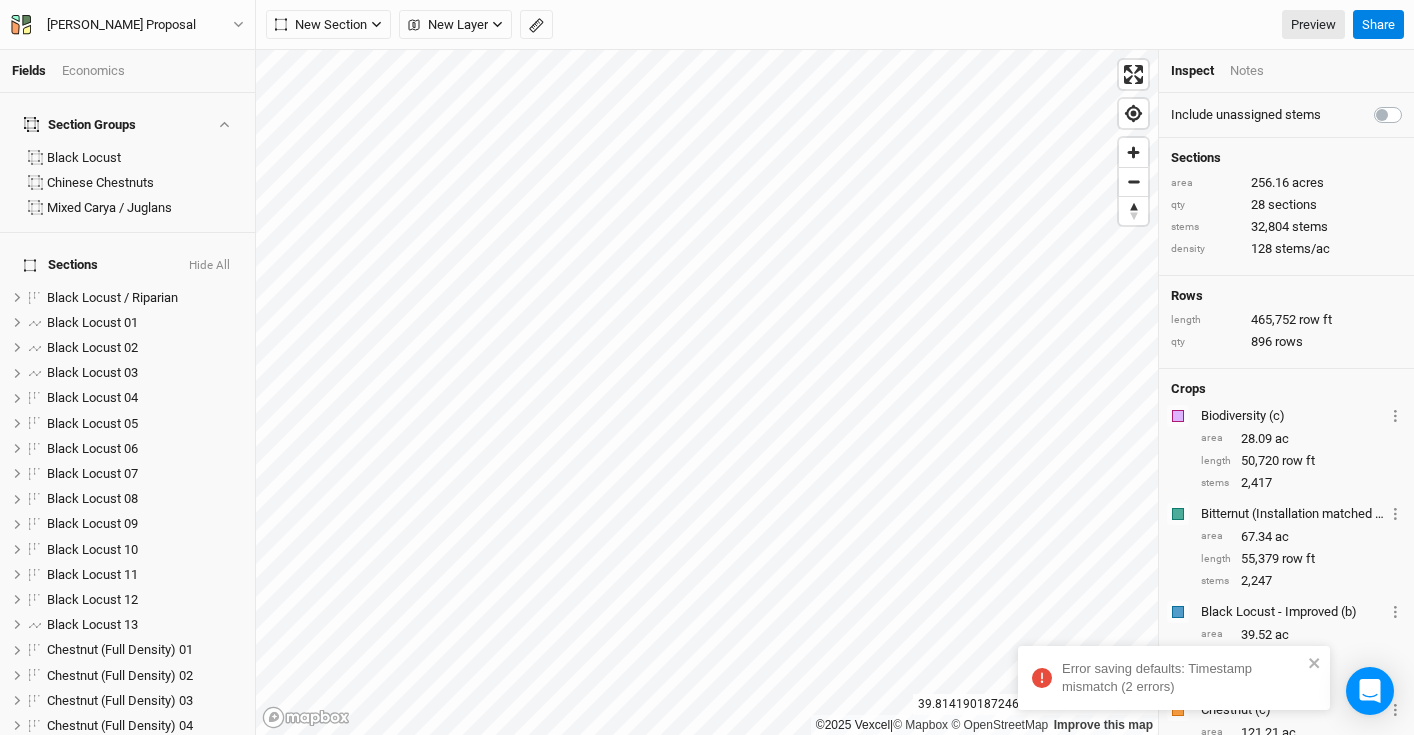 scroll, scrollTop: 488, scrollLeft: 0, axis: vertical 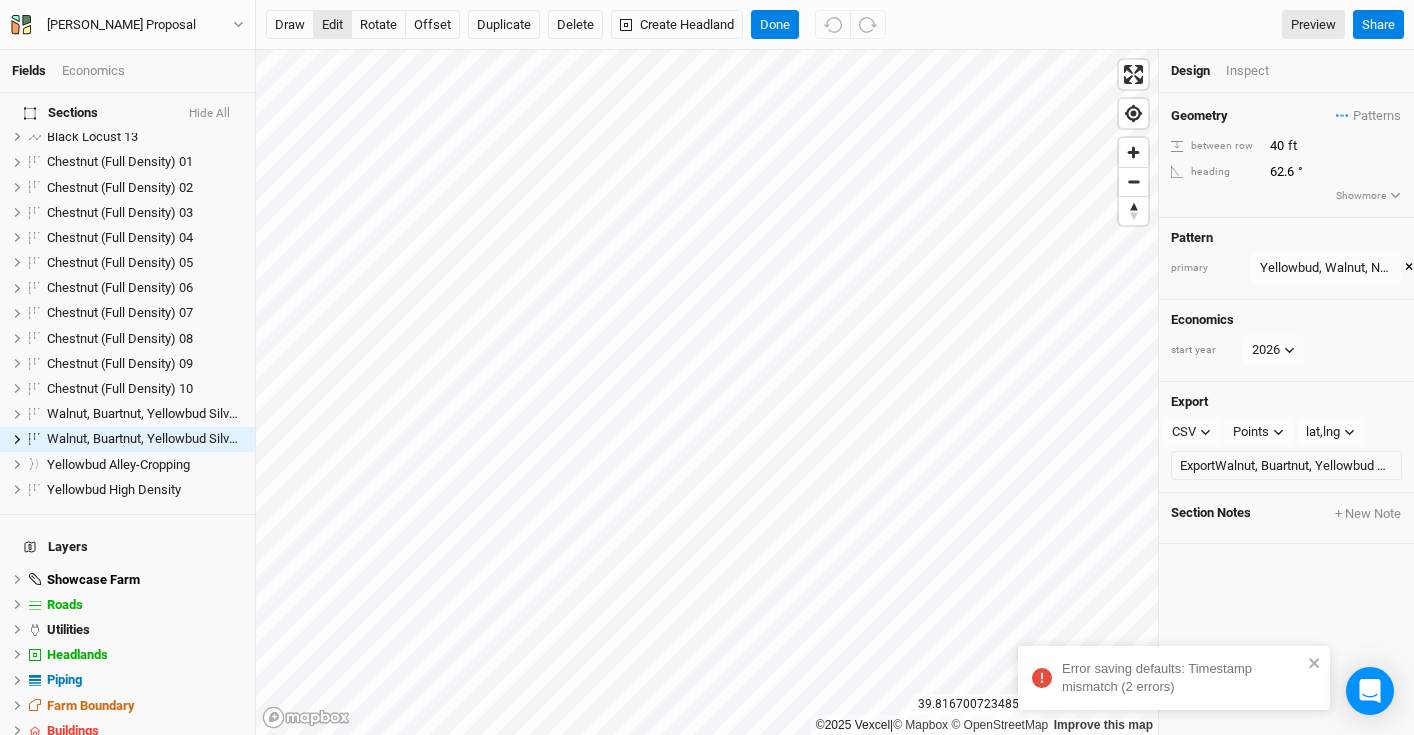 click on "edit" at bounding box center (332, 25) 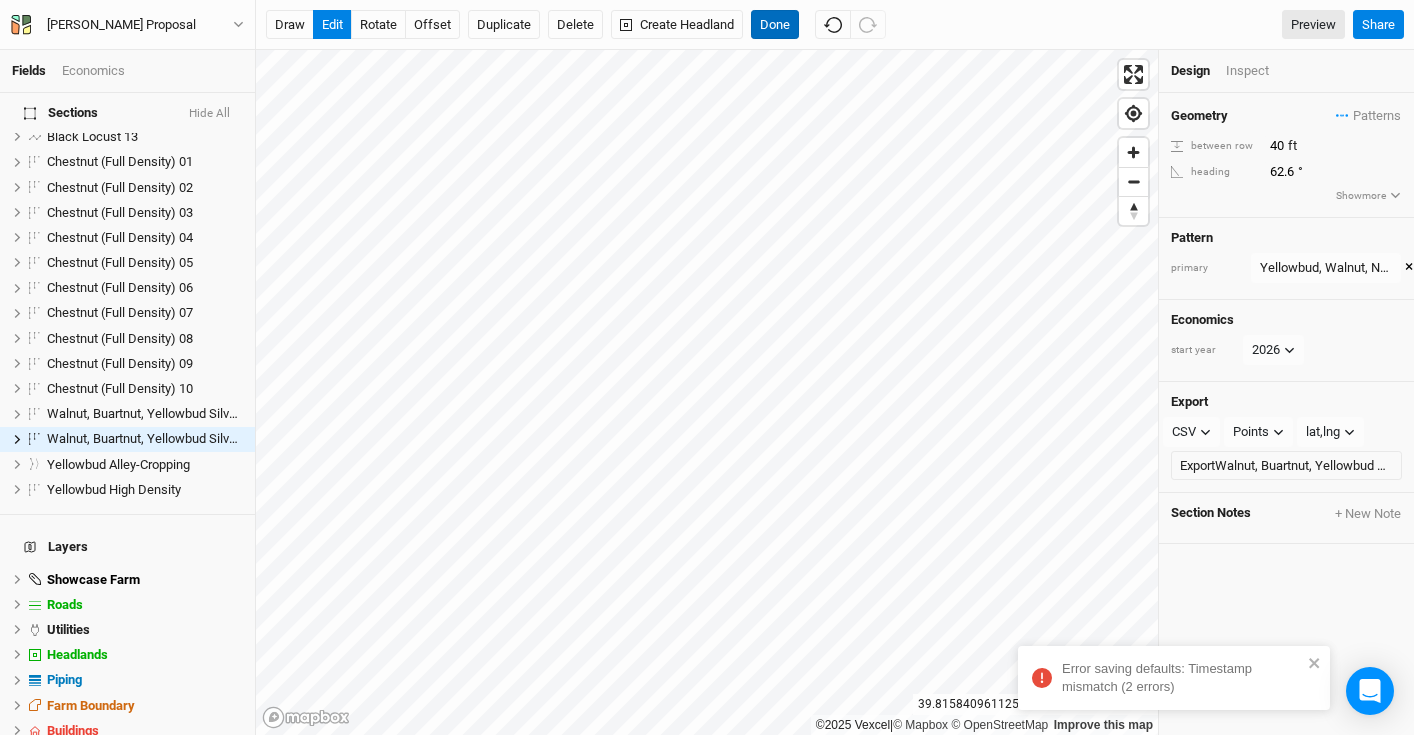 click on "Done" at bounding box center (775, 25) 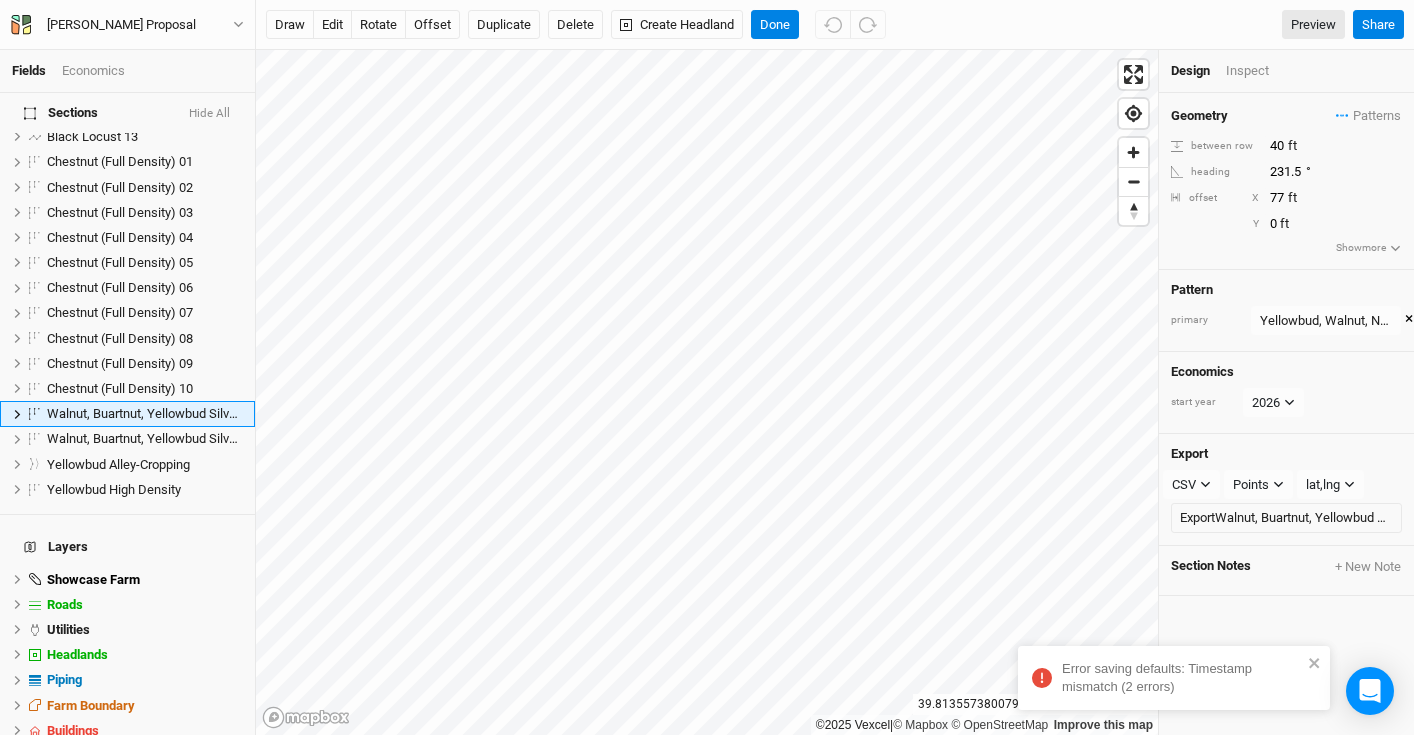 scroll, scrollTop: 463, scrollLeft: 0, axis: vertical 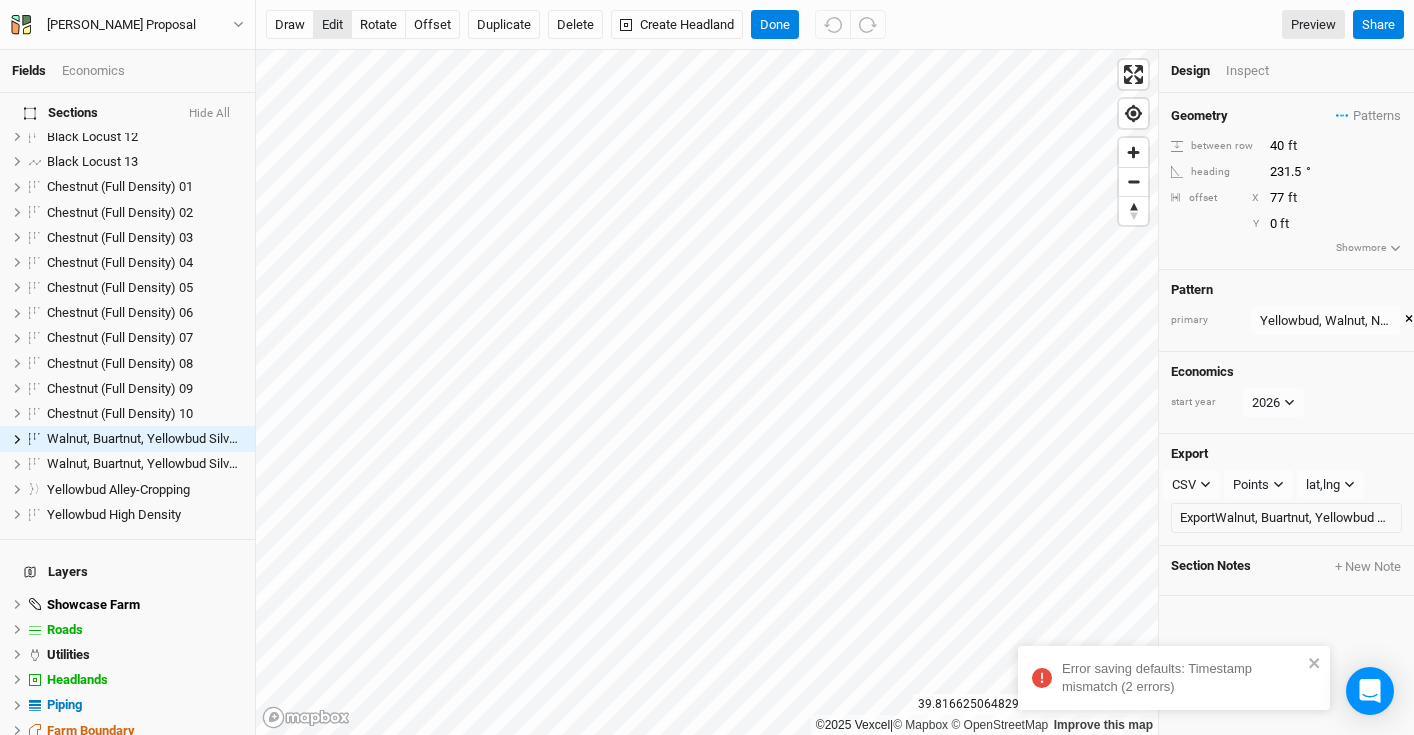click on "edit" at bounding box center (332, 25) 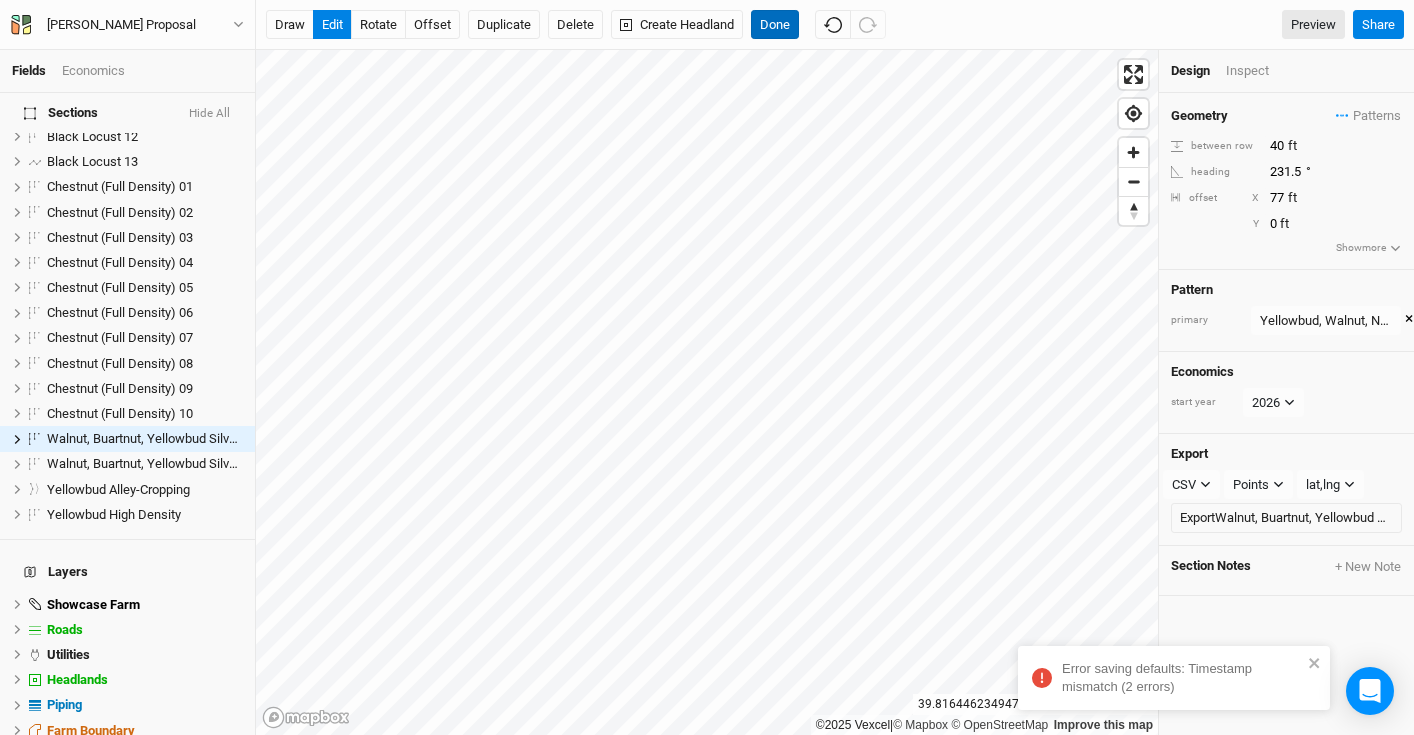 click on "Done" at bounding box center (775, 25) 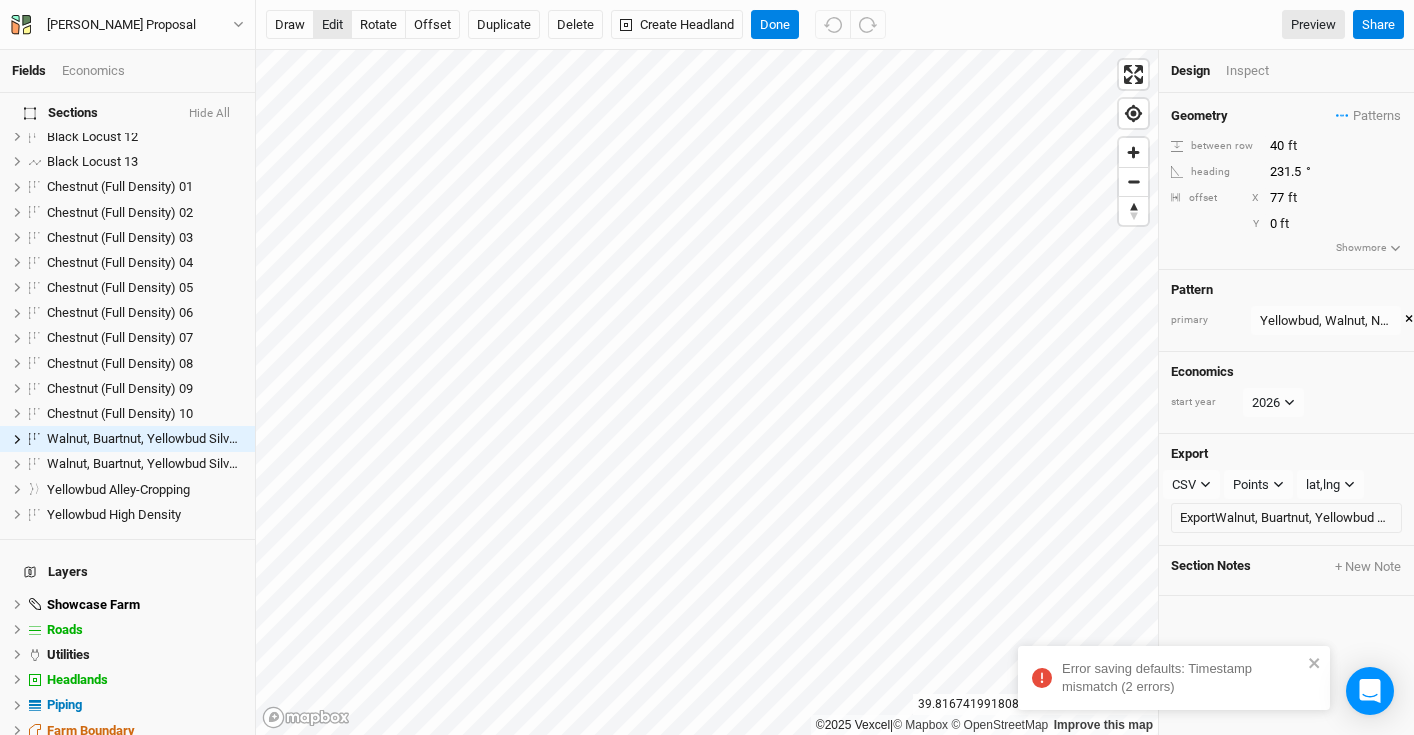 click on "edit" at bounding box center [332, 25] 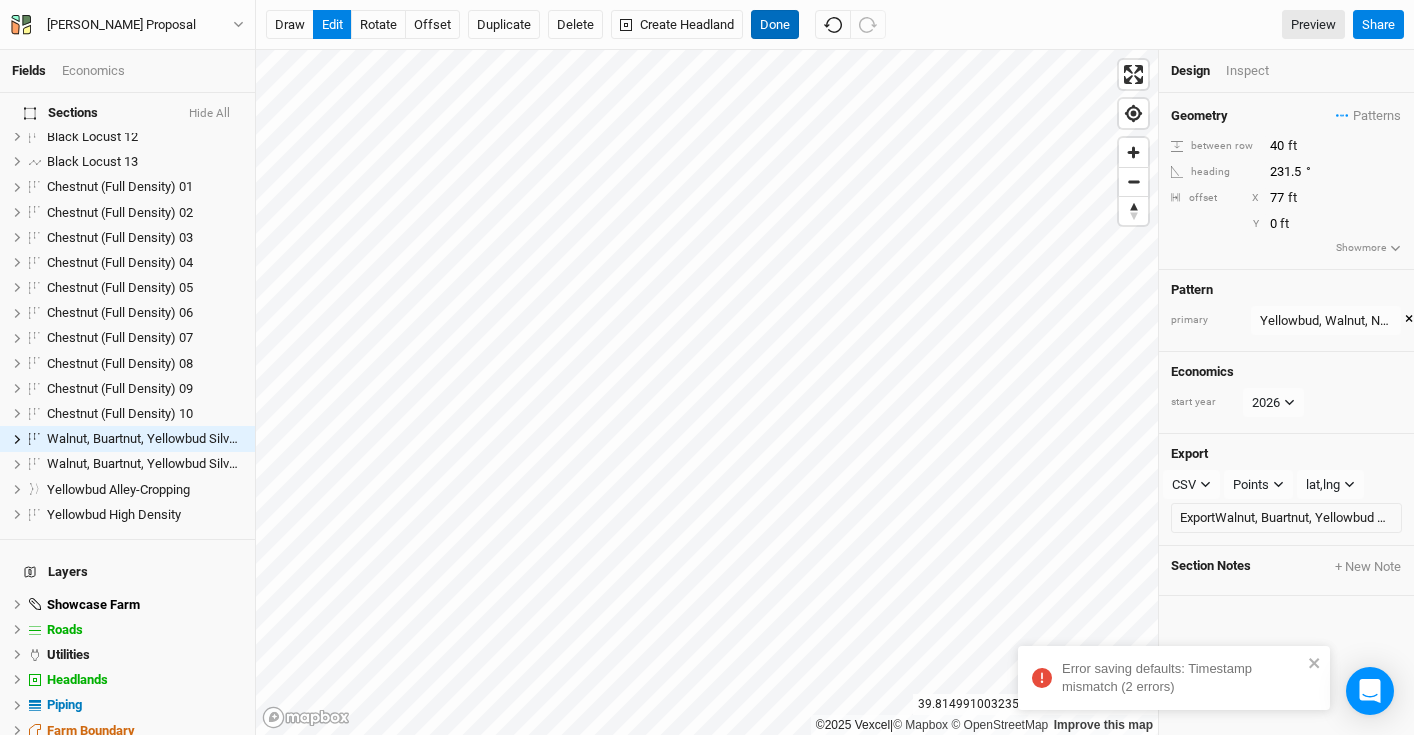 click on "Done" at bounding box center (775, 25) 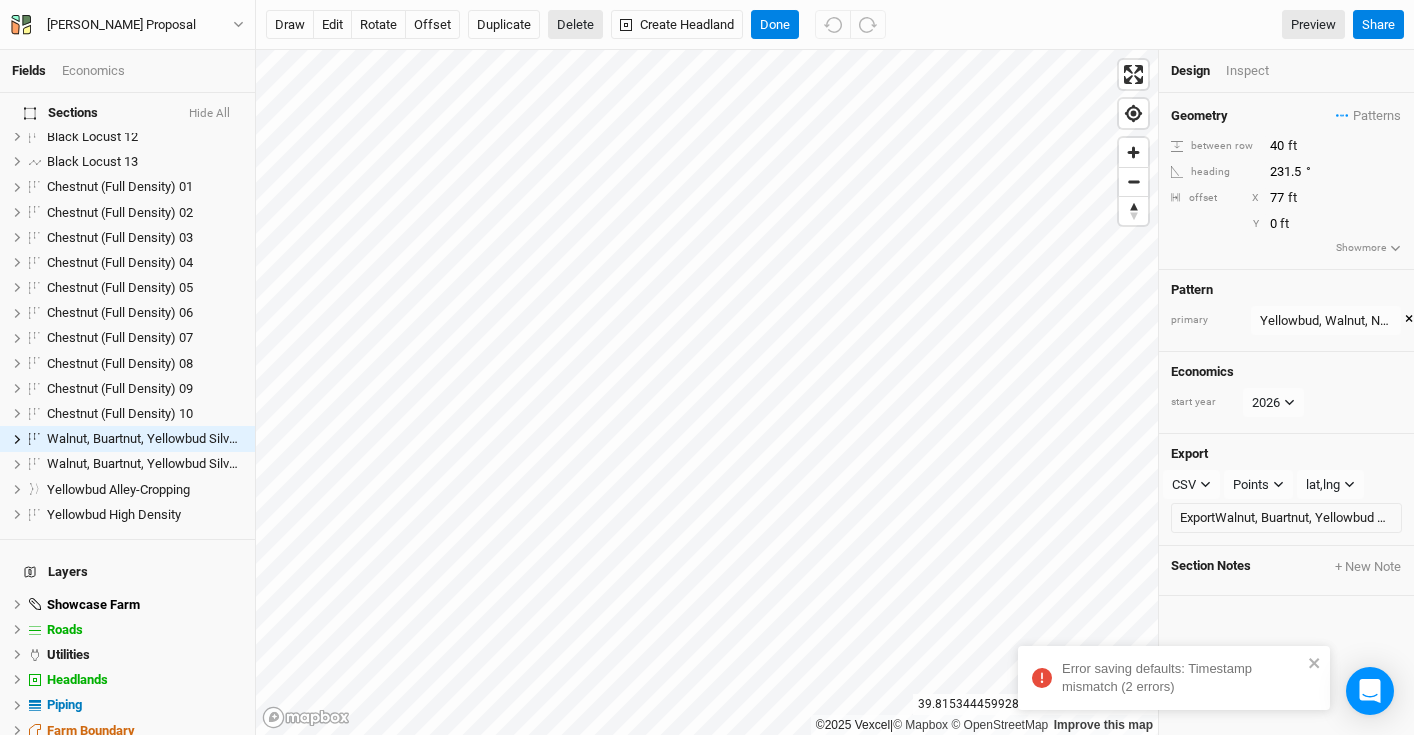 click on "Delete" at bounding box center [575, 25] 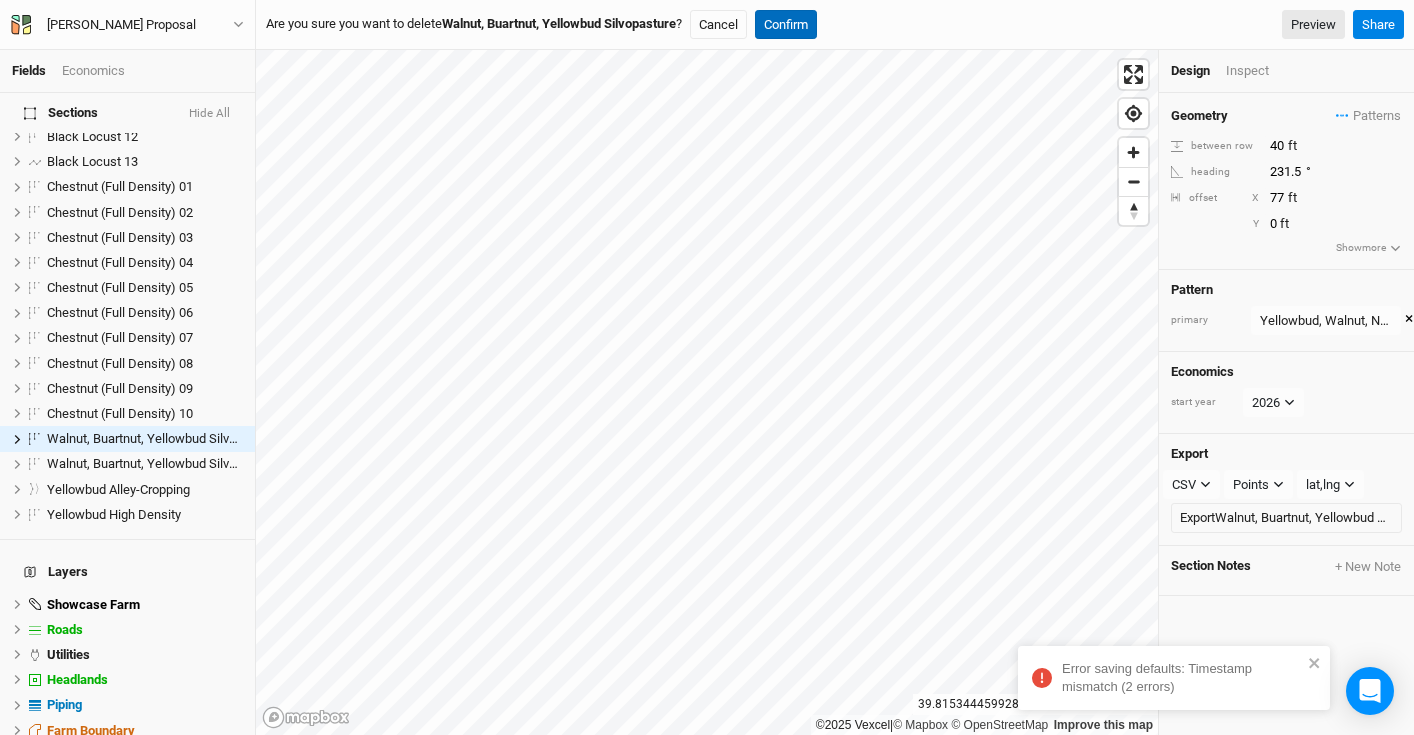 click on "Confirm" at bounding box center (786, 25) 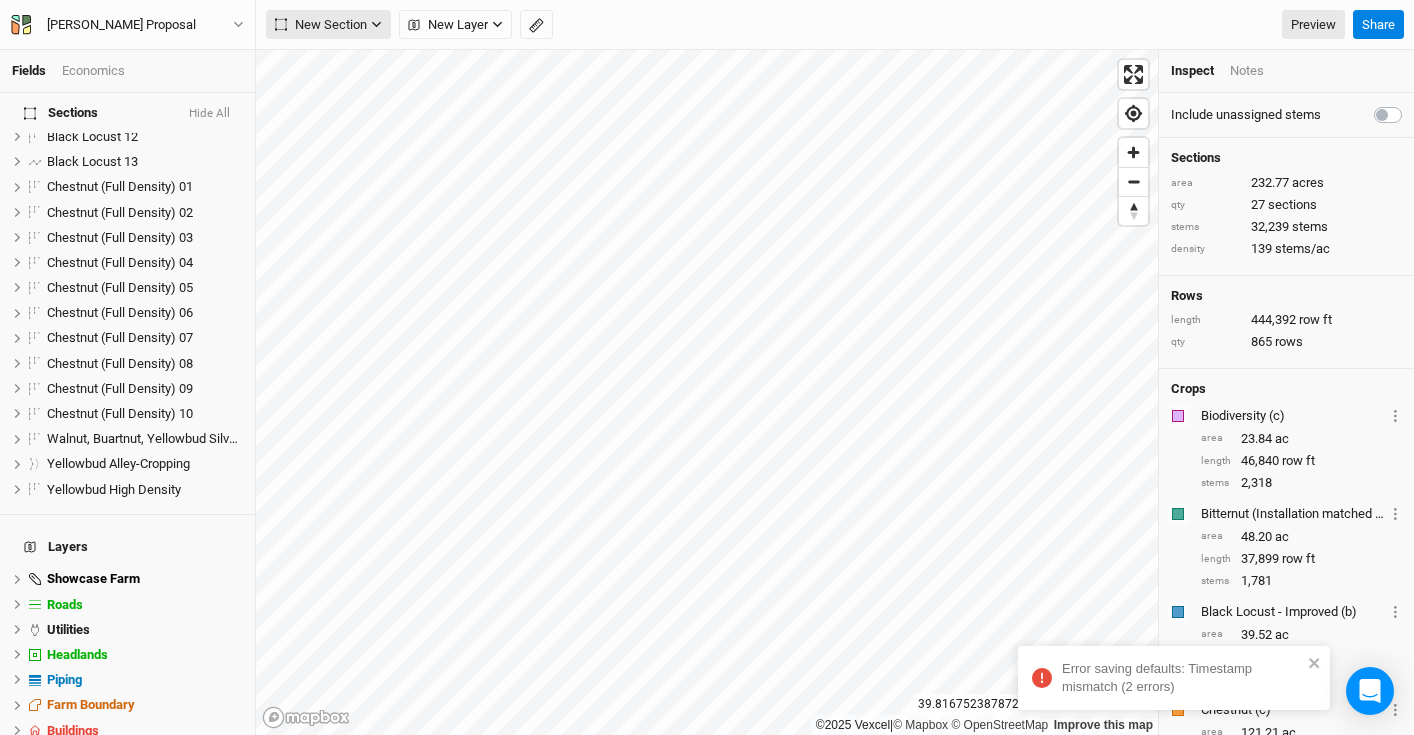 click on "New Section" at bounding box center [321, 25] 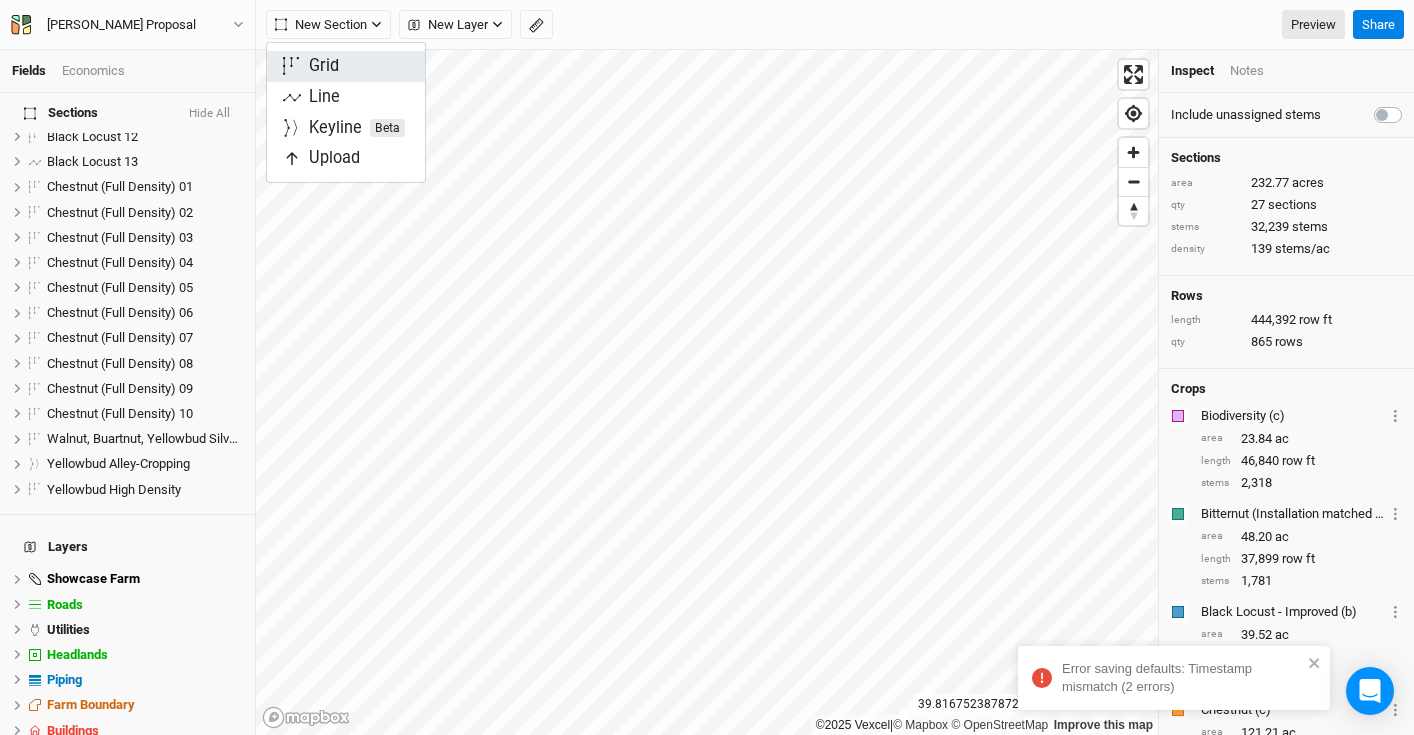 click on "Grid" at bounding box center [324, 66] 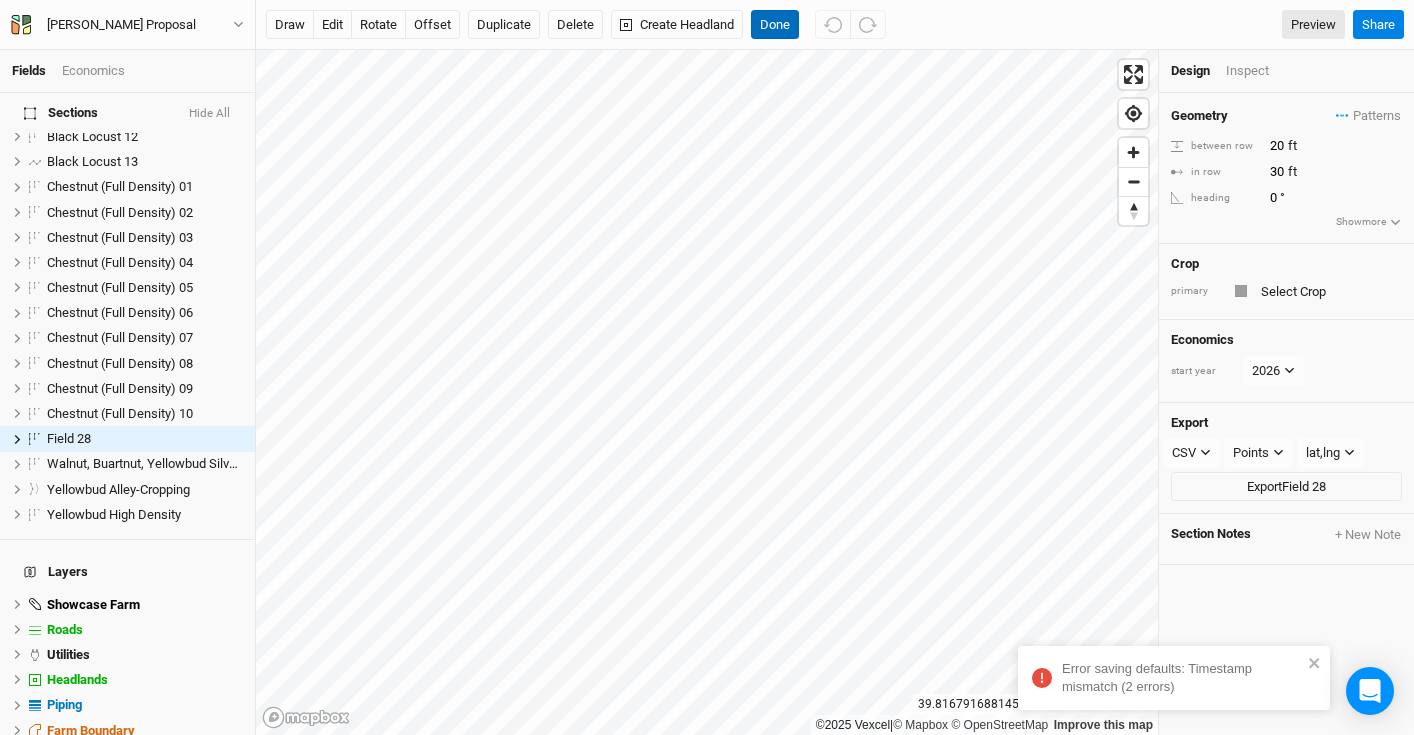 click on "Done" at bounding box center (775, 25) 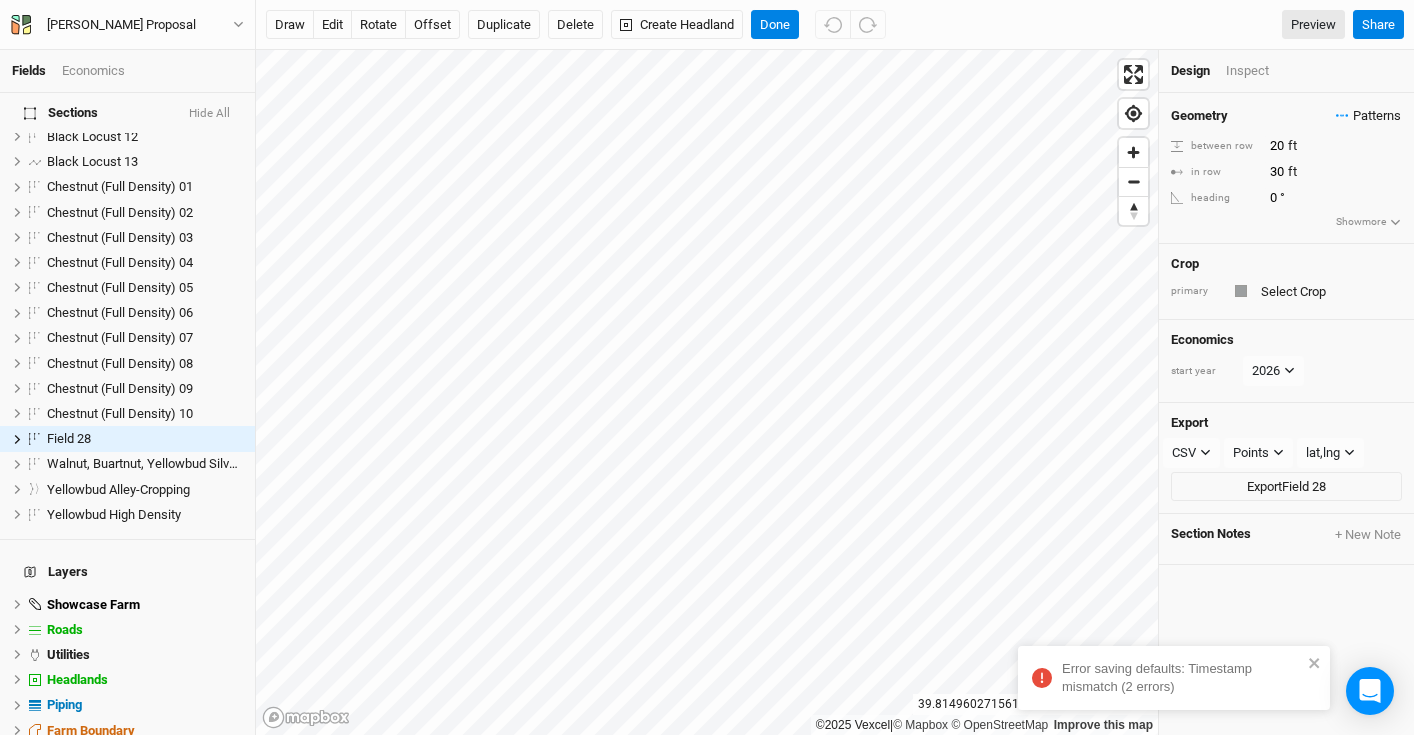 click on "Patterns" at bounding box center (1368, 116) 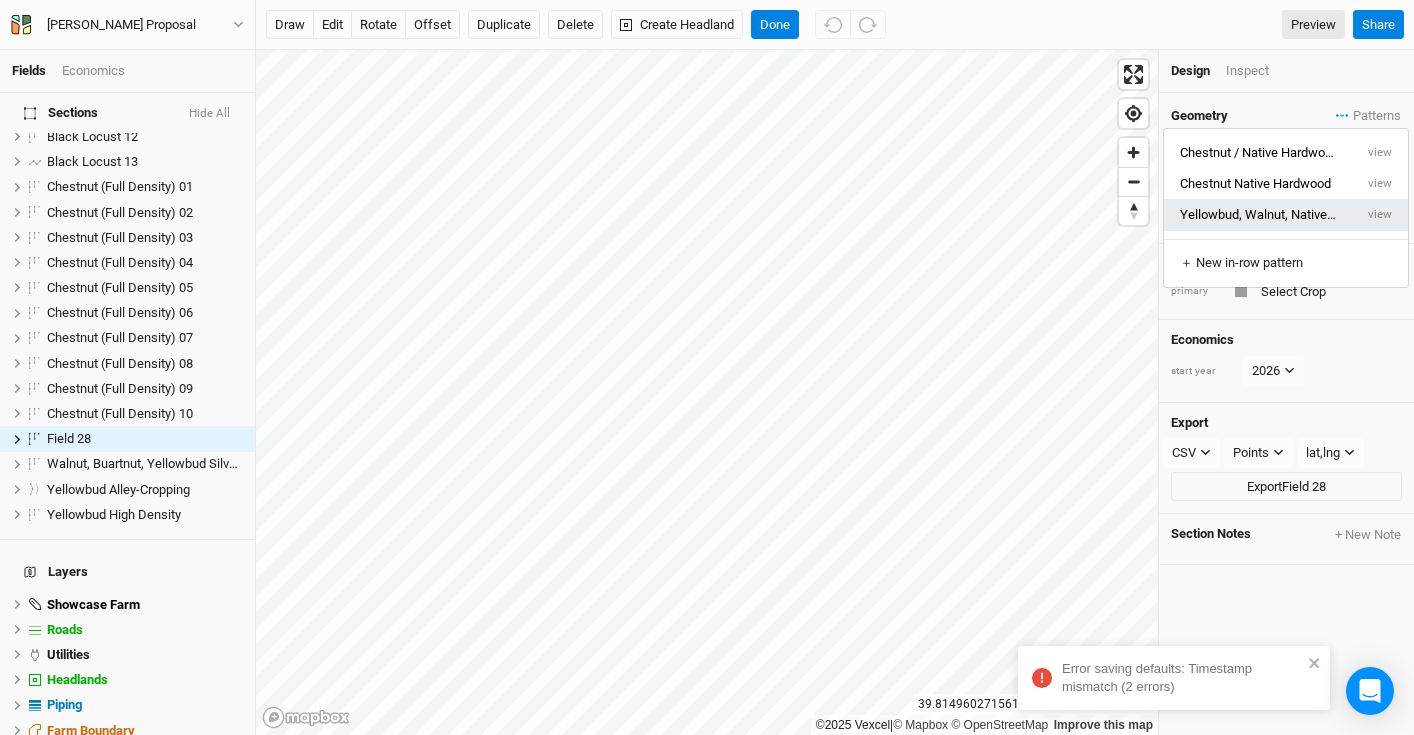 click on "Yellowbud, Walnut, Native Hardwood" at bounding box center (1258, 214) 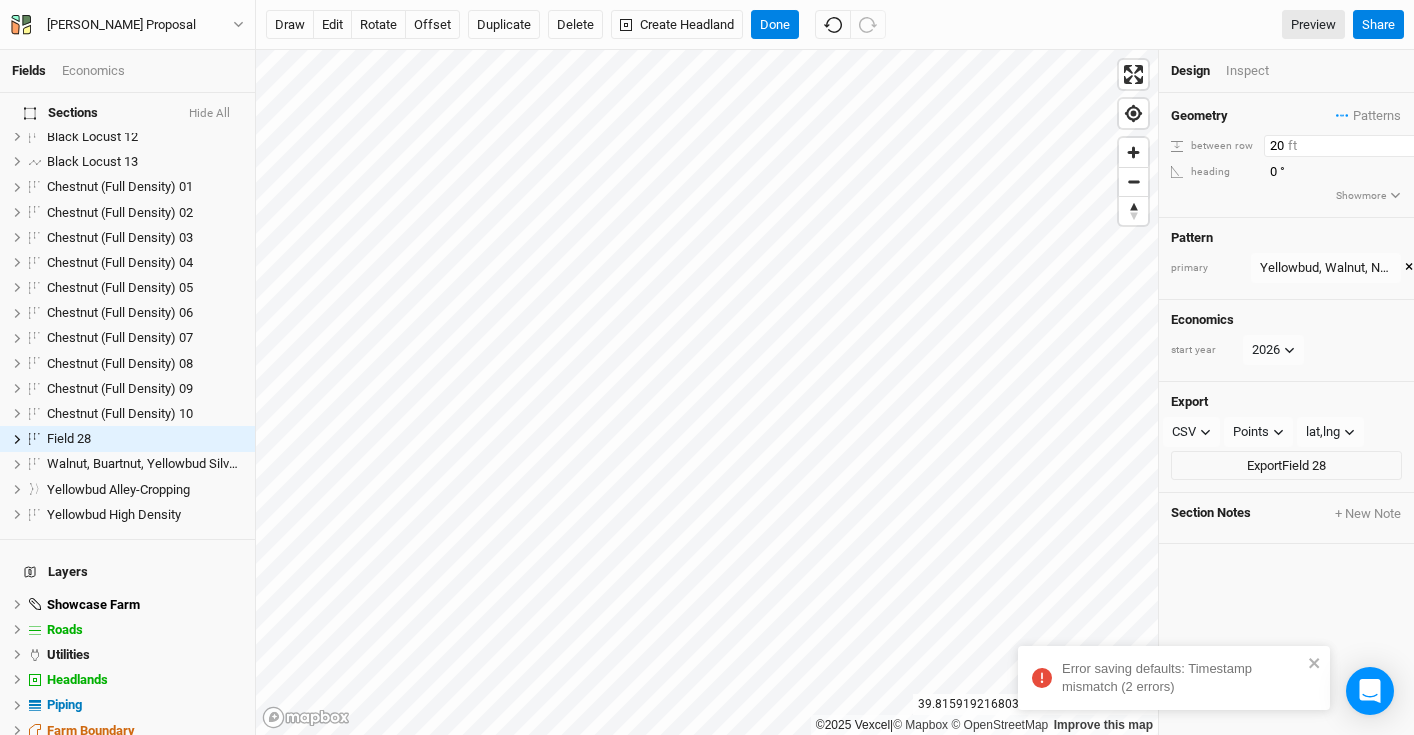 drag, startPoint x: 1290, startPoint y: 142, endPoint x: 1168, endPoint y: 132, distance: 122.40915 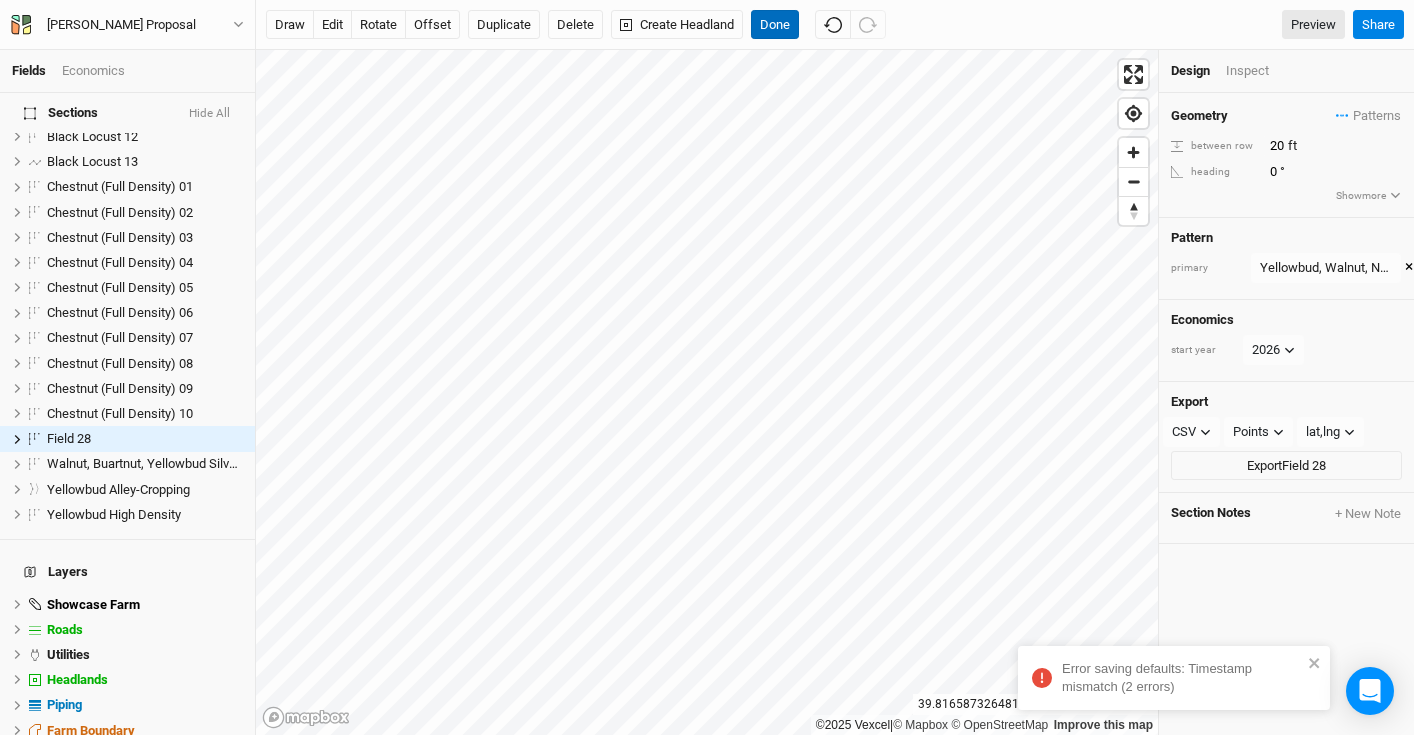 click on "Done" at bounding box center [775, 25] 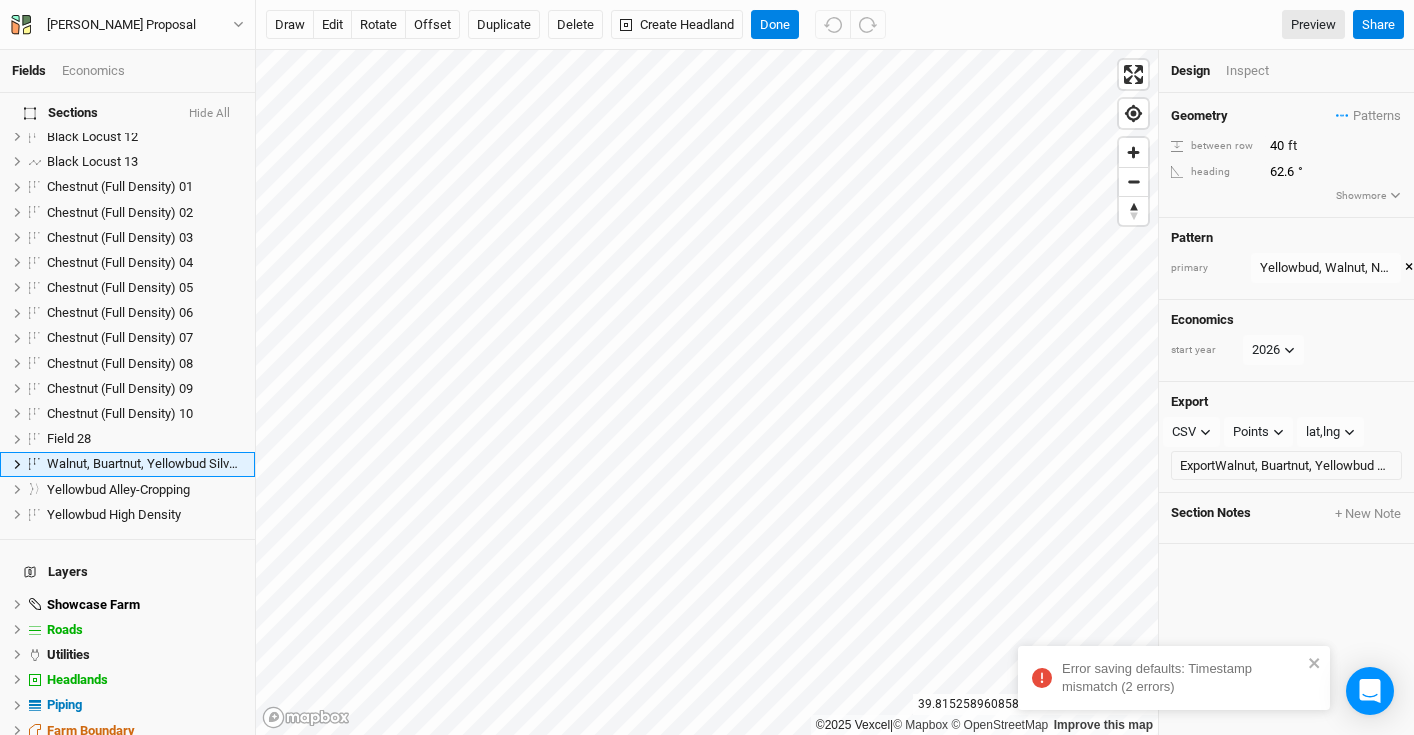 scroll, scrollTop: 488, scrollLeft: 0, axis: vertical 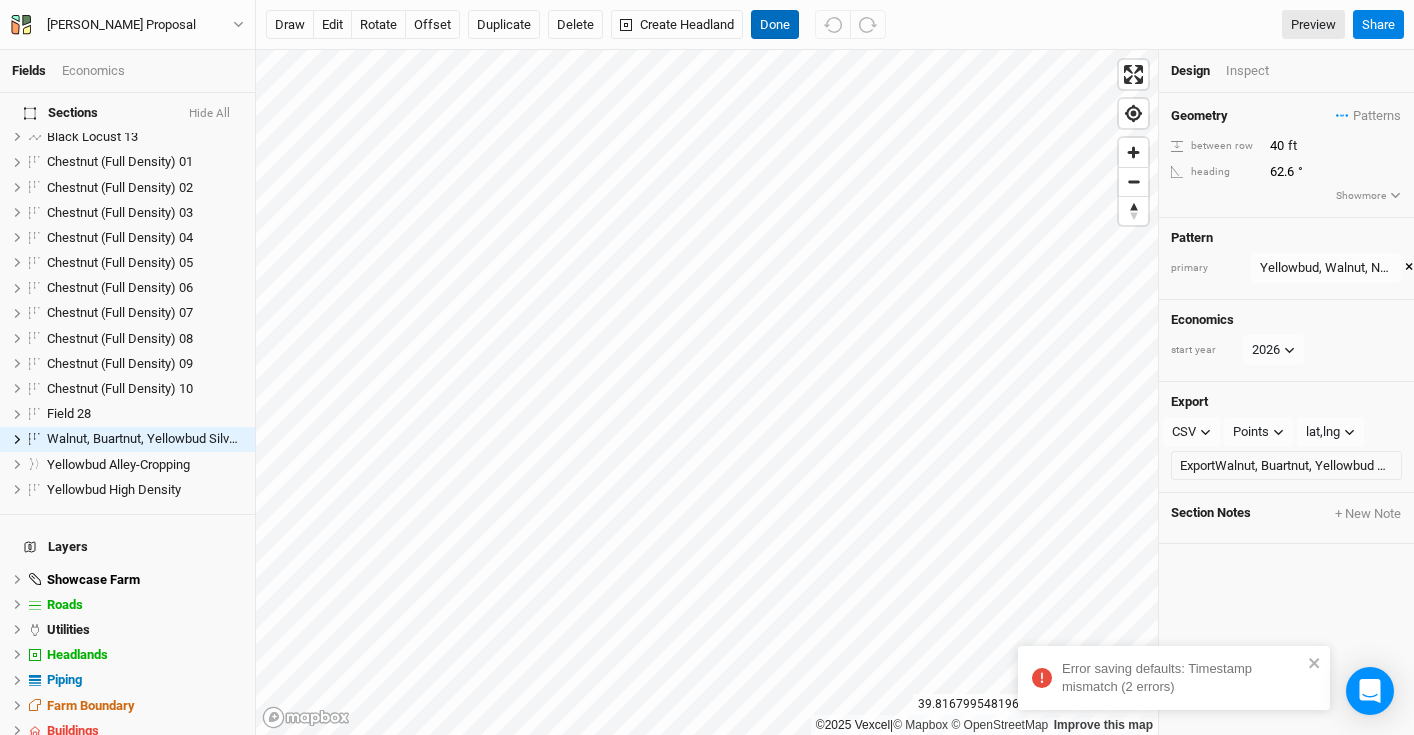 click on "Done" at bounding box center (775, 25) 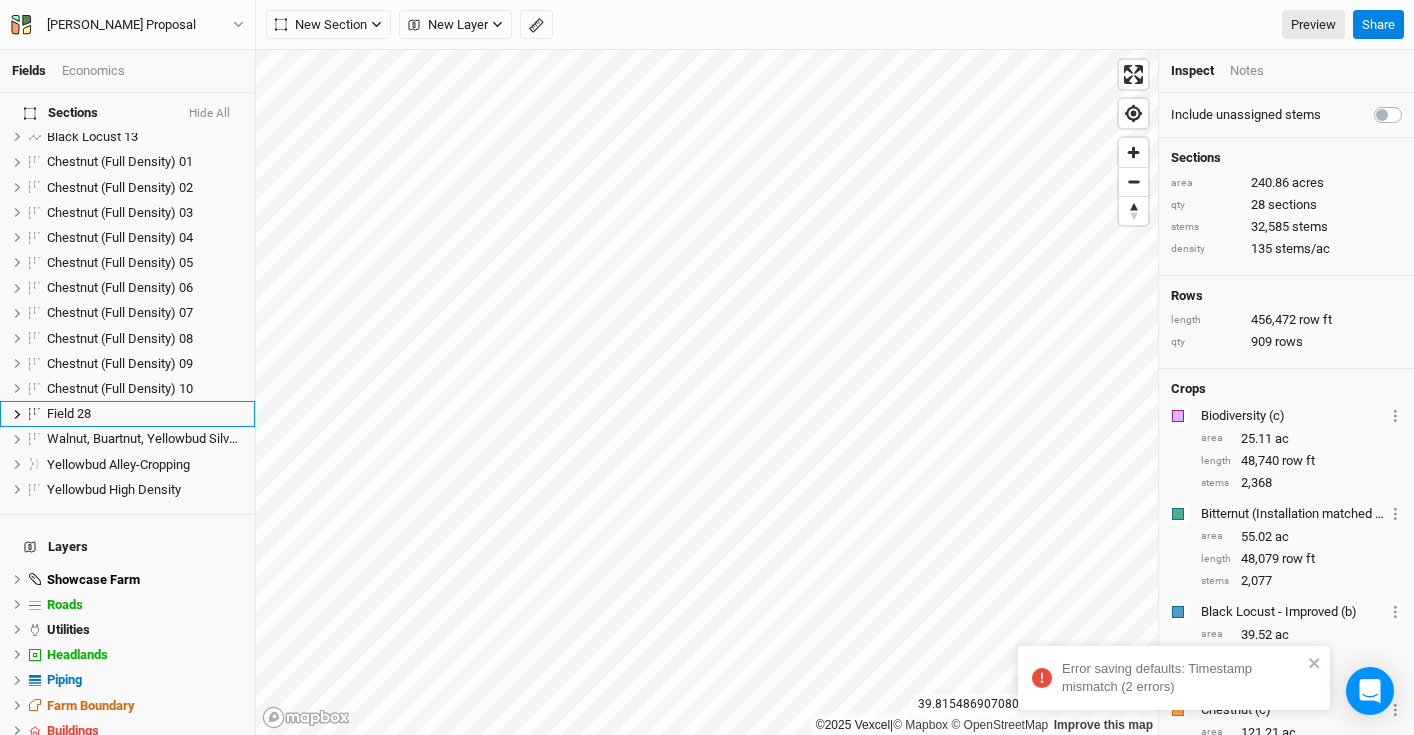 scroll, scrollTop: 463, scrollLeft: 0, axis: vertical 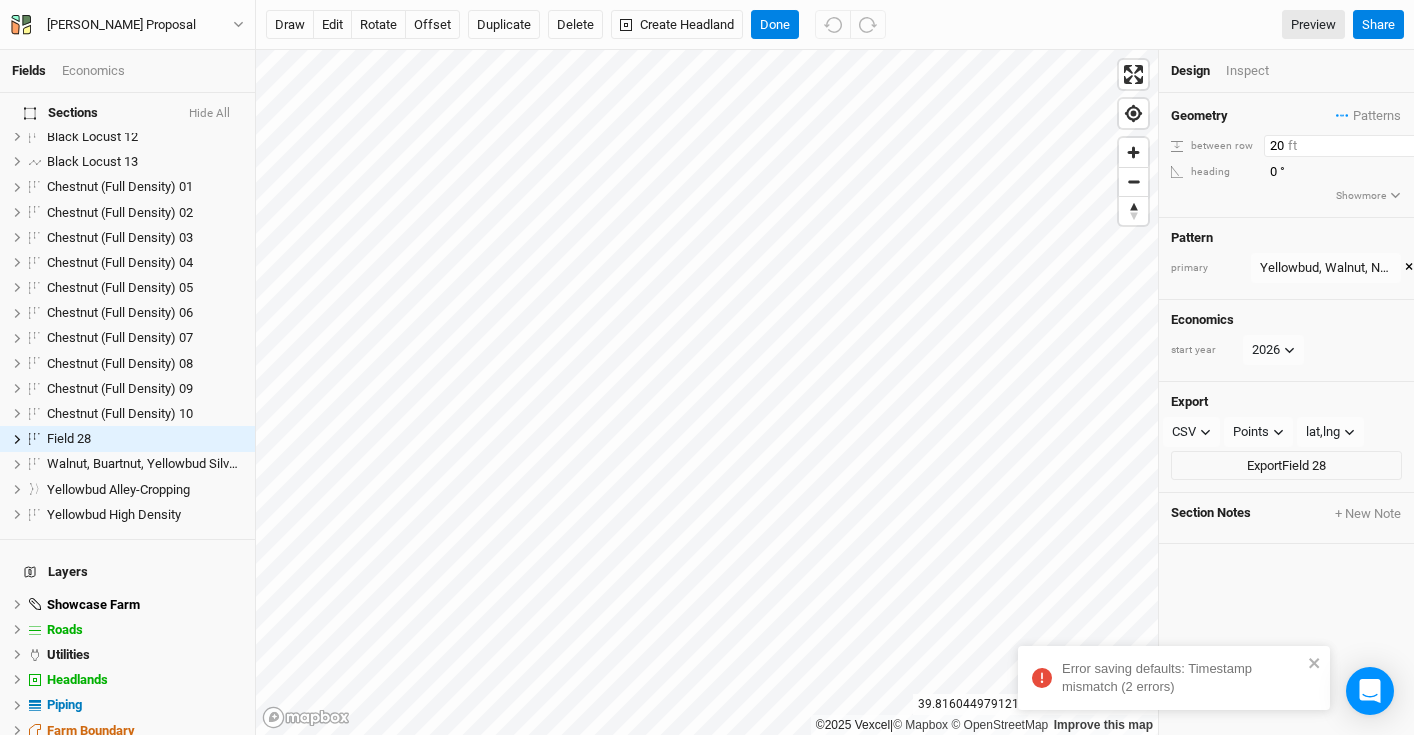 click on "©2025 Vexcel  |  © Mapbox   © OpenStreetMap   Improve this map 39.81604497912141 , -76.92741435255903 Design Inspect Geometry  Patterns Chestnut / Native Hardwood view Chestnut Native Hardwood view Yellowbud, Walnut, Native Hardwood view ＋ New in-row pattern between row 20 ft heading 0 ° Show  more   Pattern primary Yellowbud, Walnut, Native Hardwood Chestnut / Native Hardwood view Chestnut Native Hardwood view Yellowbud, Walnut, Native Hardwood view ＋ New in-row pattern × Economics start year 2026 Export CSV CSV JSON KML PDF SHP Points Points Rows Sections lat,lng lat,lng lng,lat Export  Field 28 Section Notes + New Note" at bounding box center (835, 392) 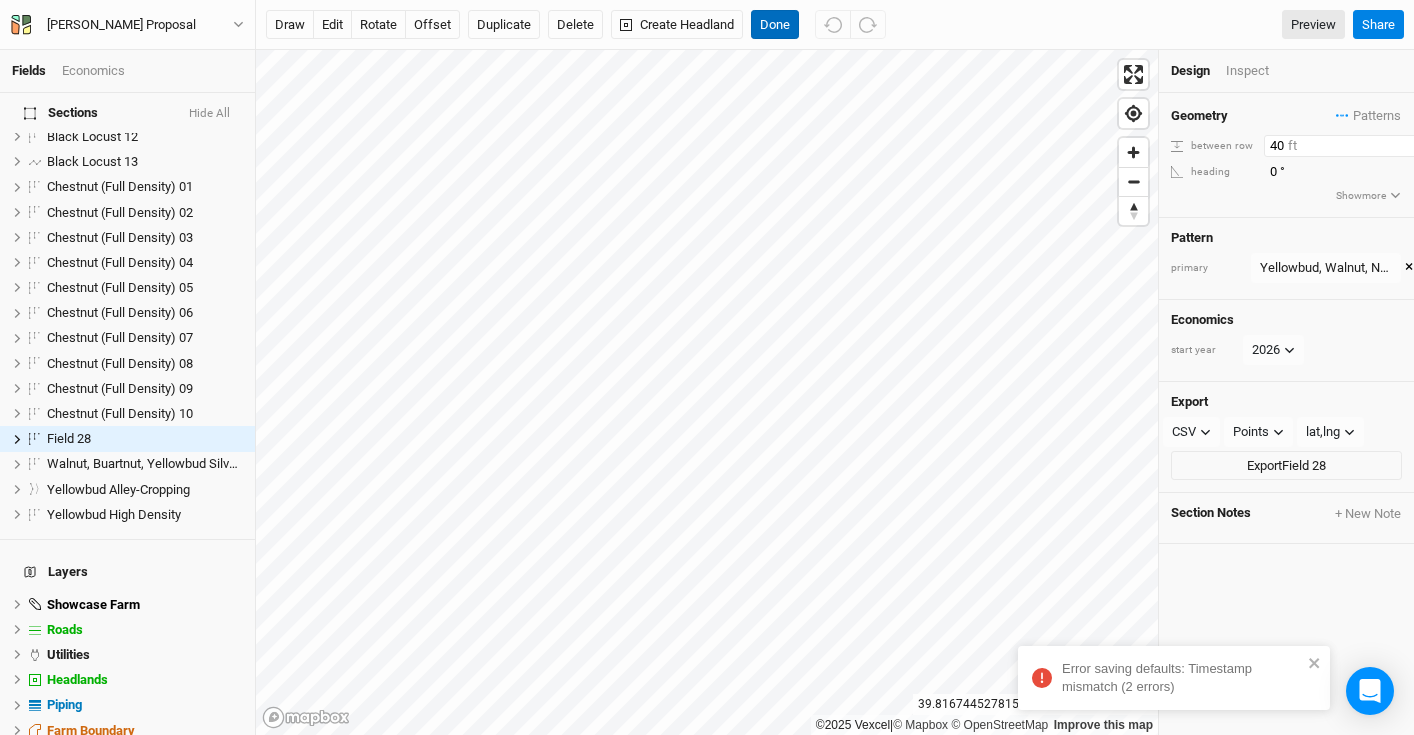 type on "40" 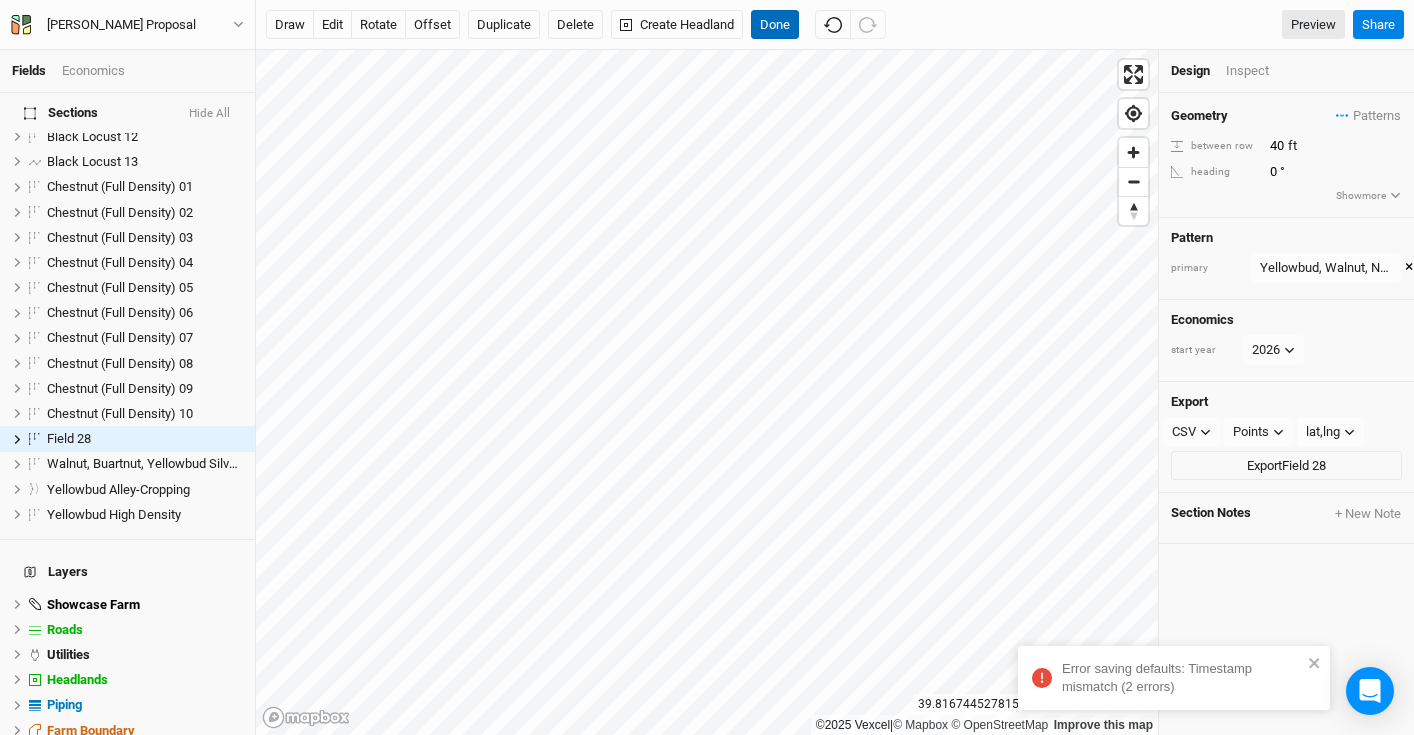 click on "Done" at bounding box center [775, 25] 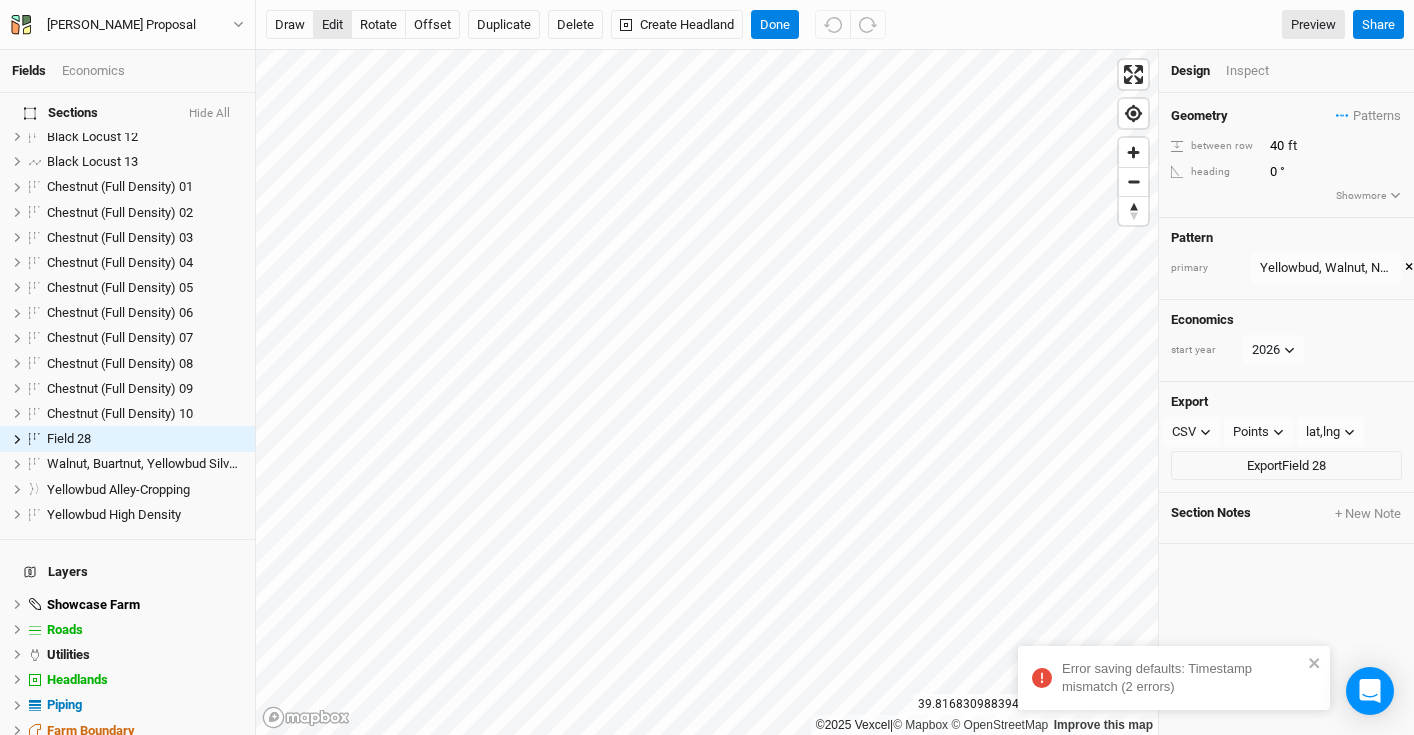 click on "edit" at bounding box center [332, 25] 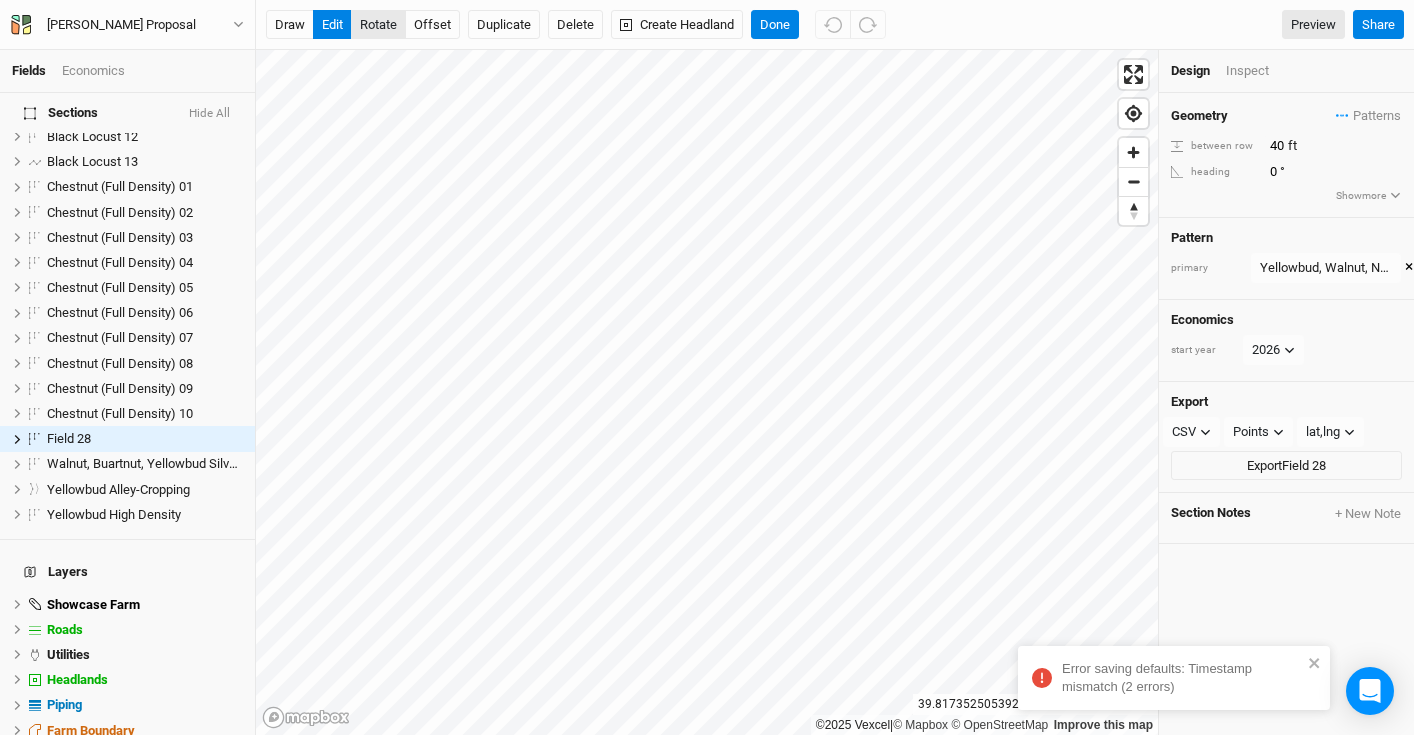 click on "rotate" at bounding box center [378, 25] 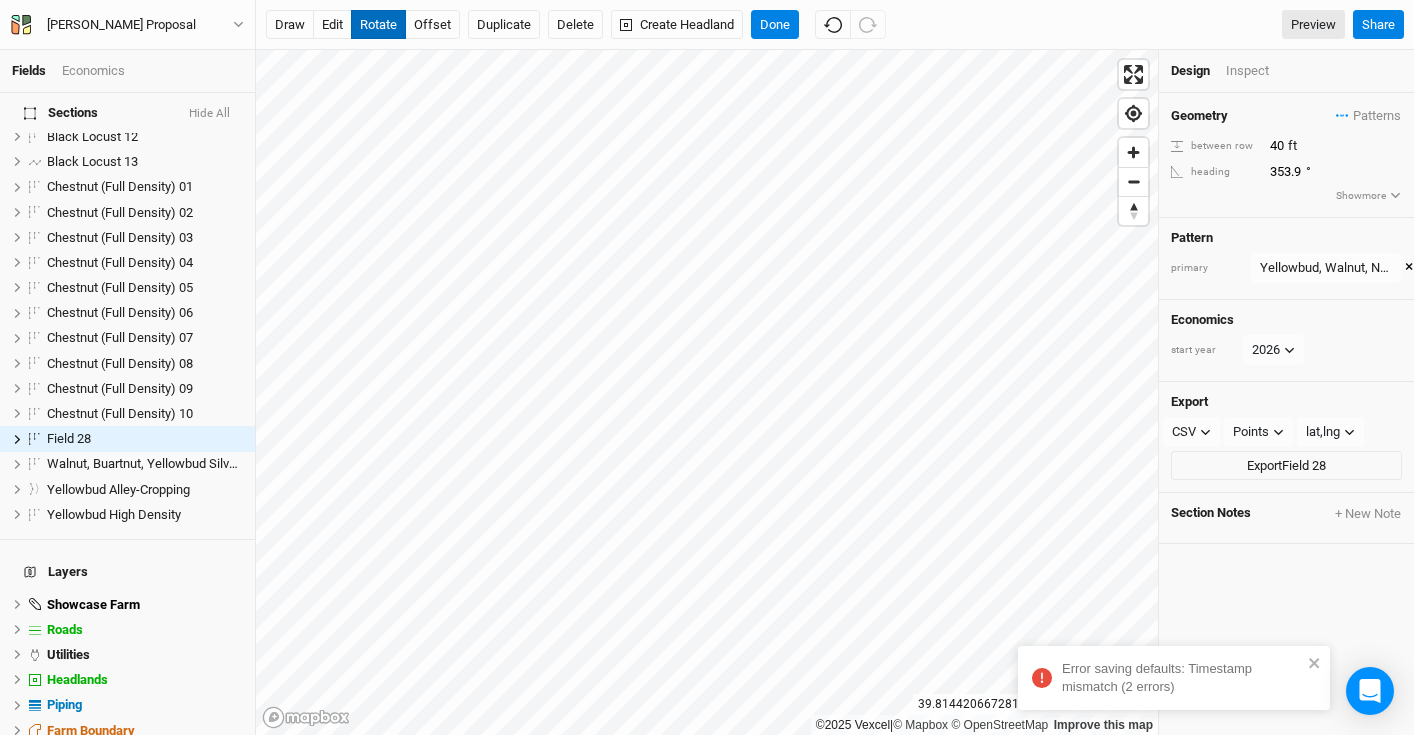 type on "354.9" 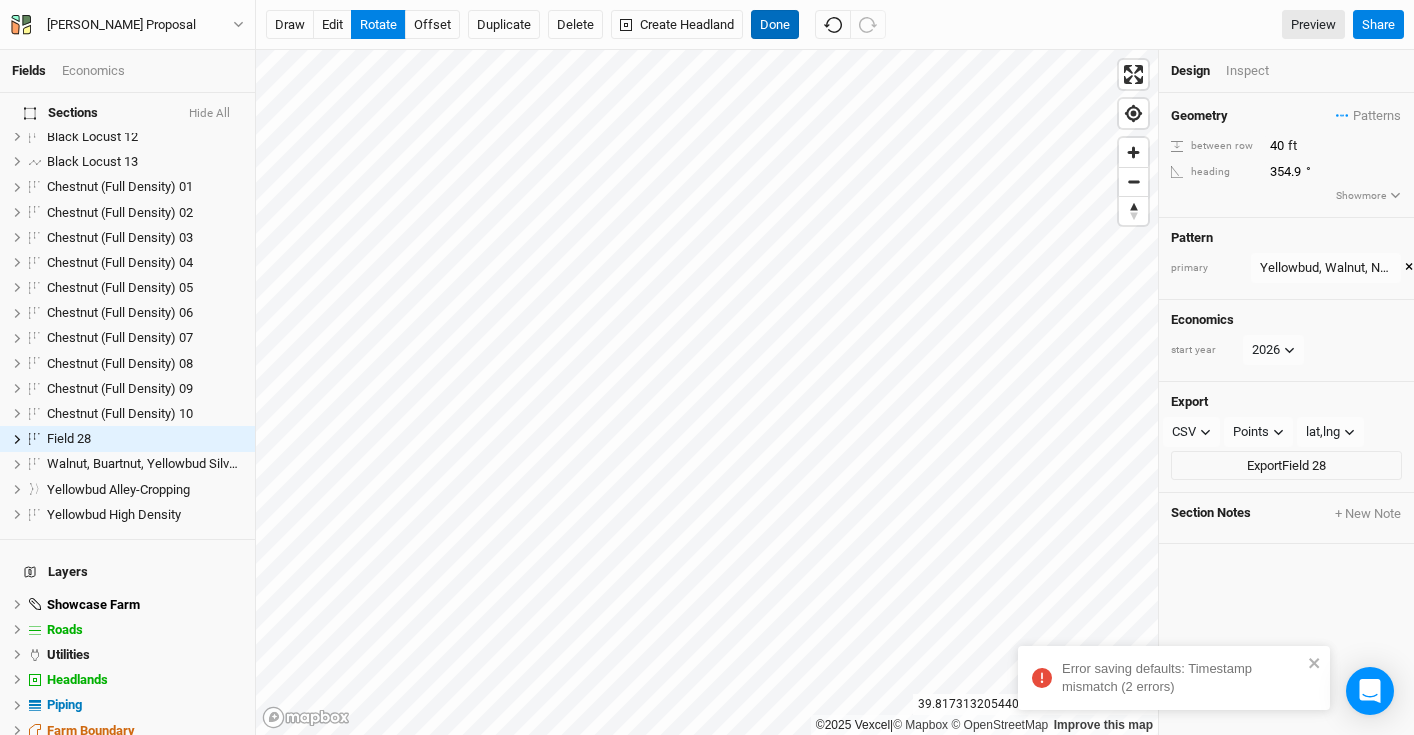 click on "Done" at bounding box center (775, 25) 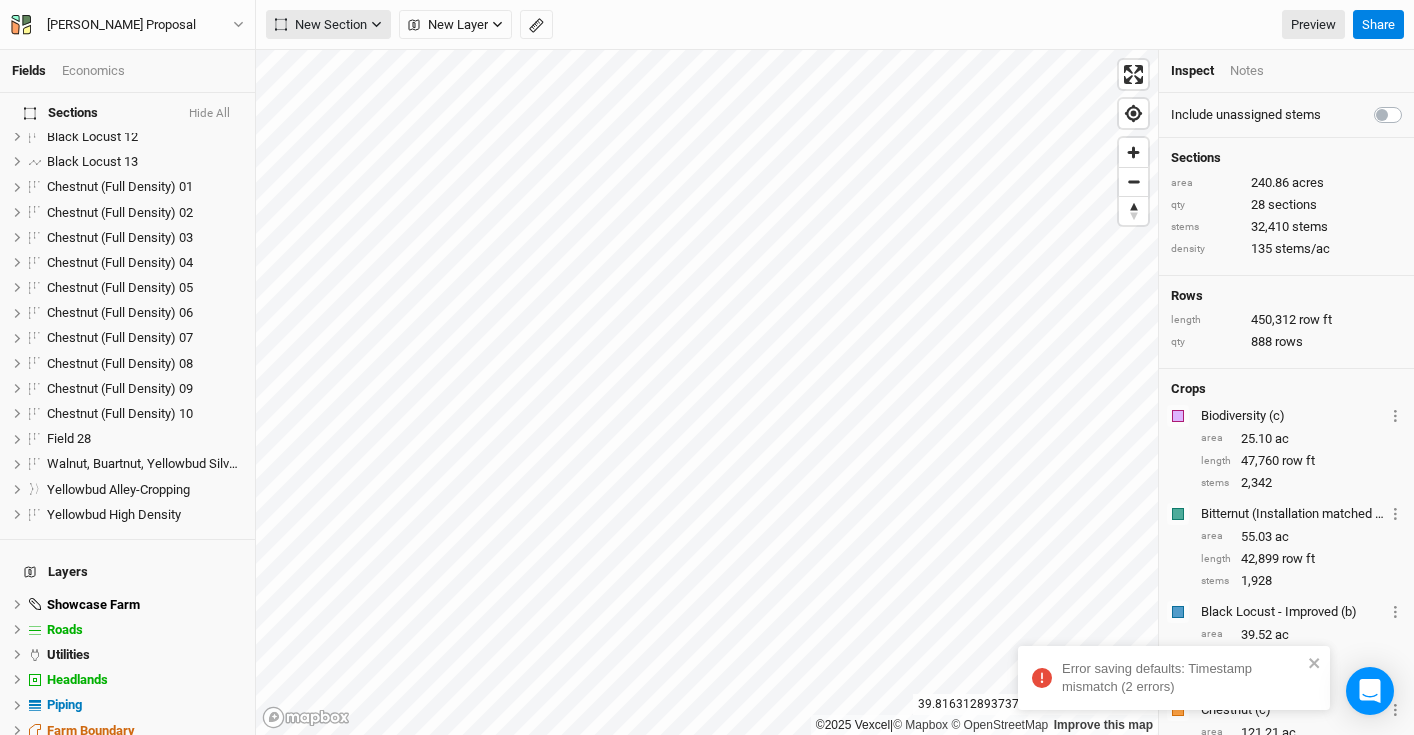 click on "New Section" at bounding box center [321, 25] 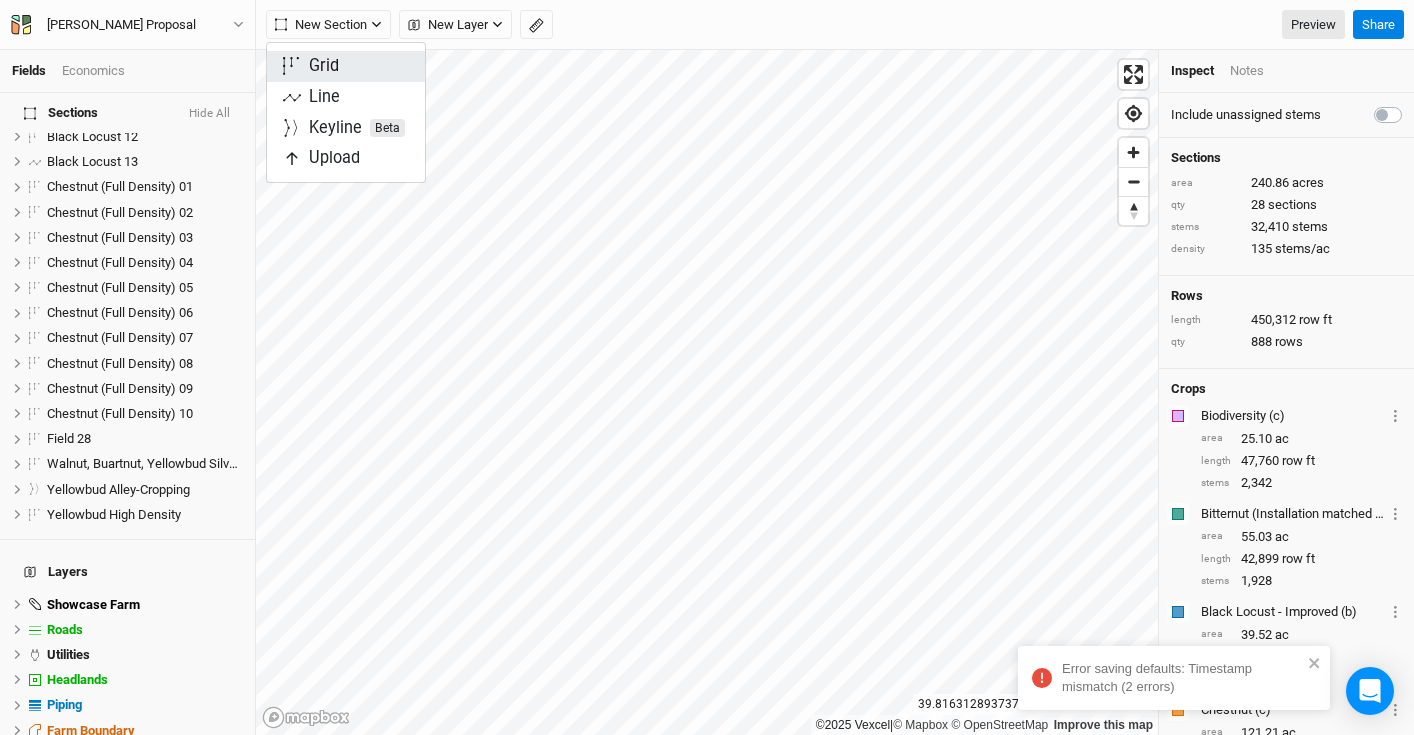click on "Grid" at bounding box center [324, 66] 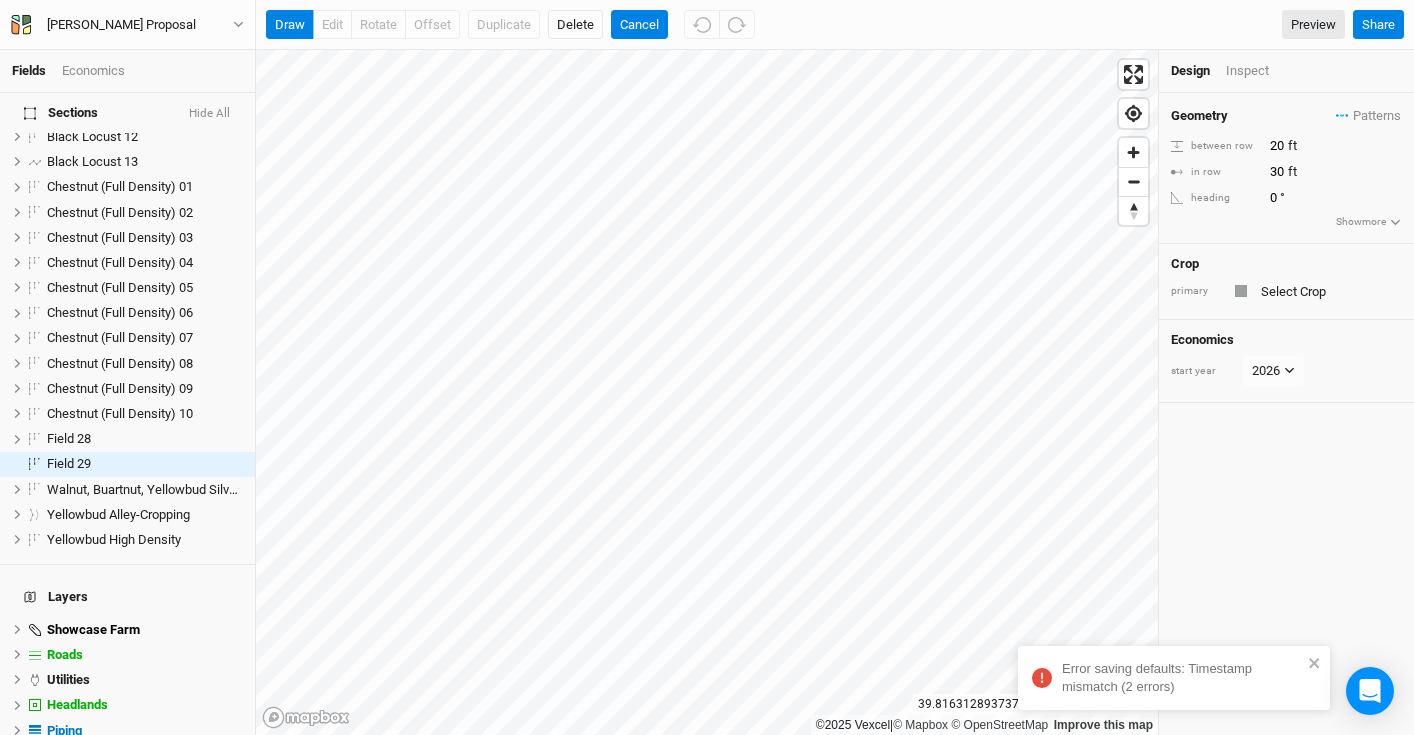 scroll, scrollTop: 488, scrollLeft: 0, axis: vertical 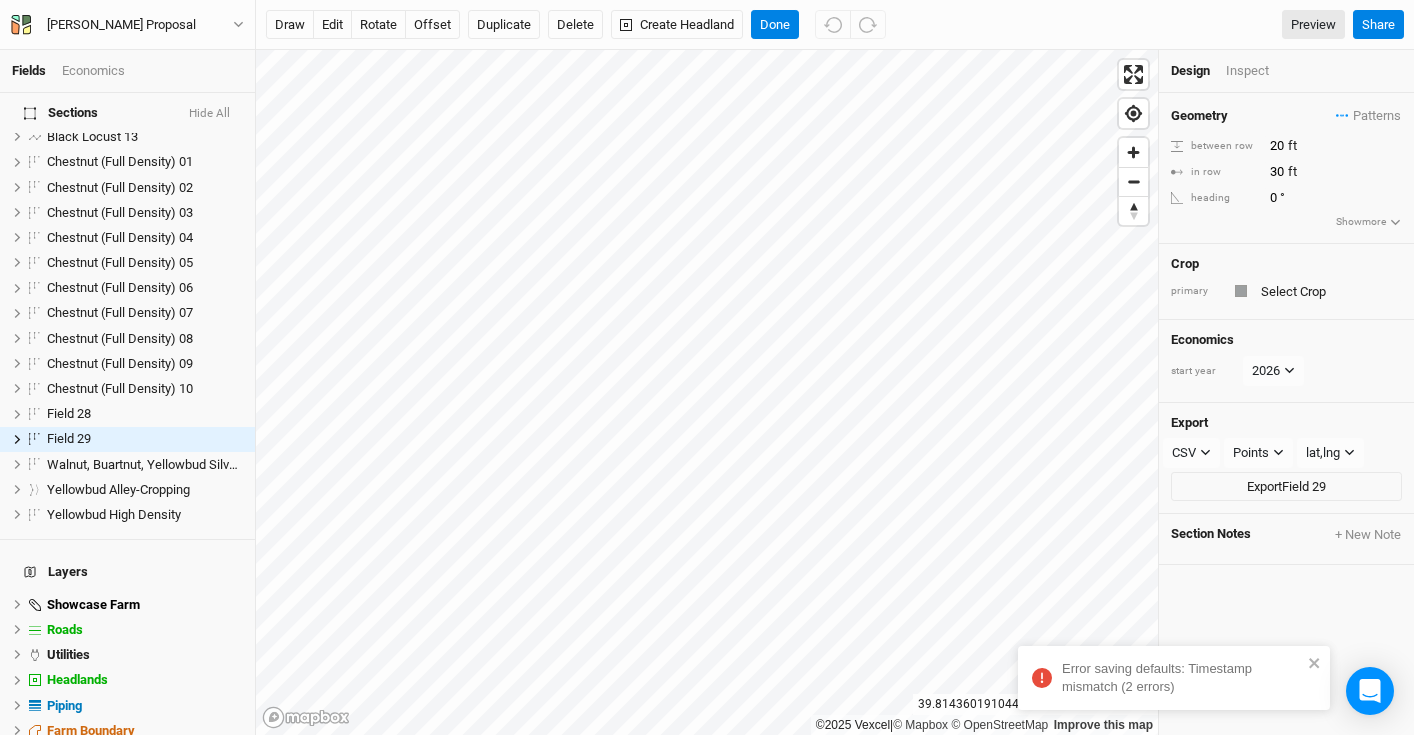 click on "Geometry  Patterns Chestnut / Native Hardwood view Chestnut Native Hardwood view Yellowbud, Walnut, Native Hardwood view ＋ New in-row pattern between row 20 ft in row 30 ft heading 0 ° Show  more" at bounding box center [1286, 168] 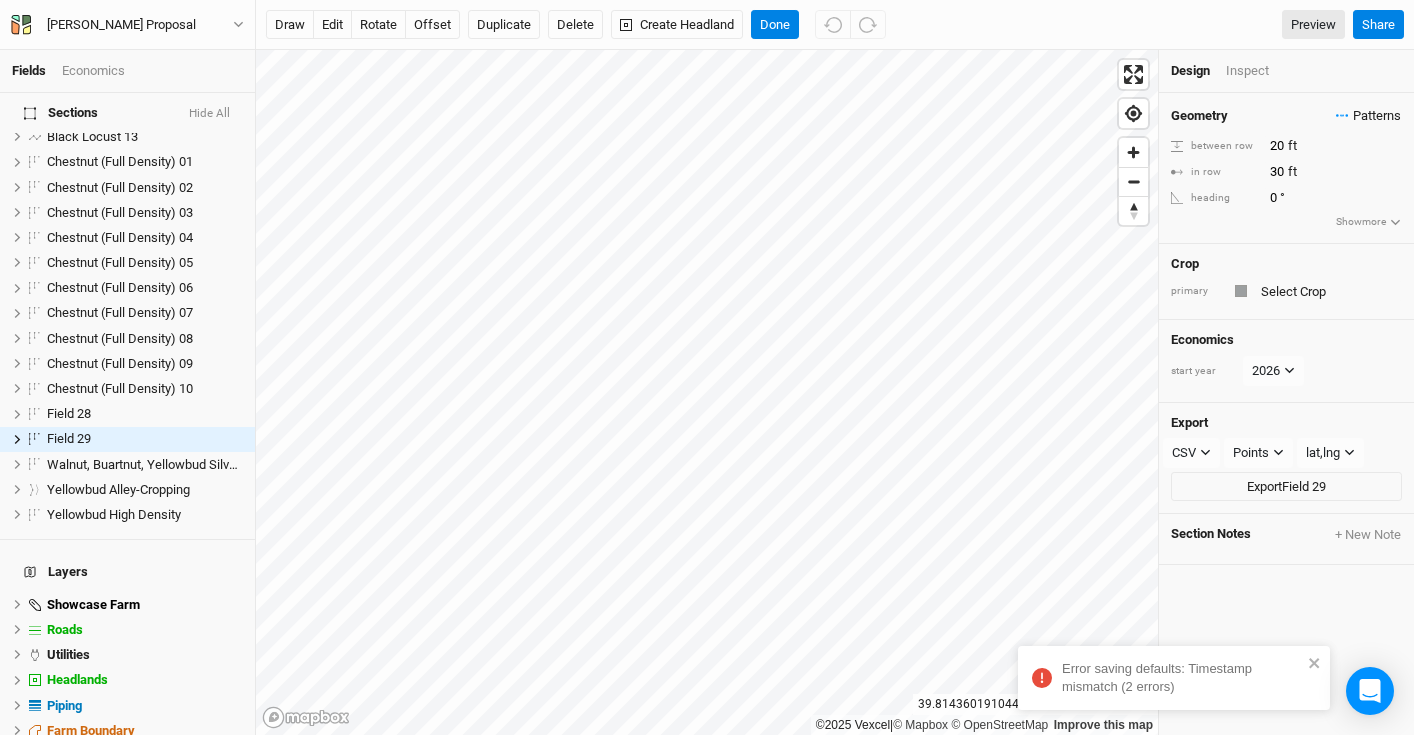 click on "Patterns" at bounding box center [1368, 116] 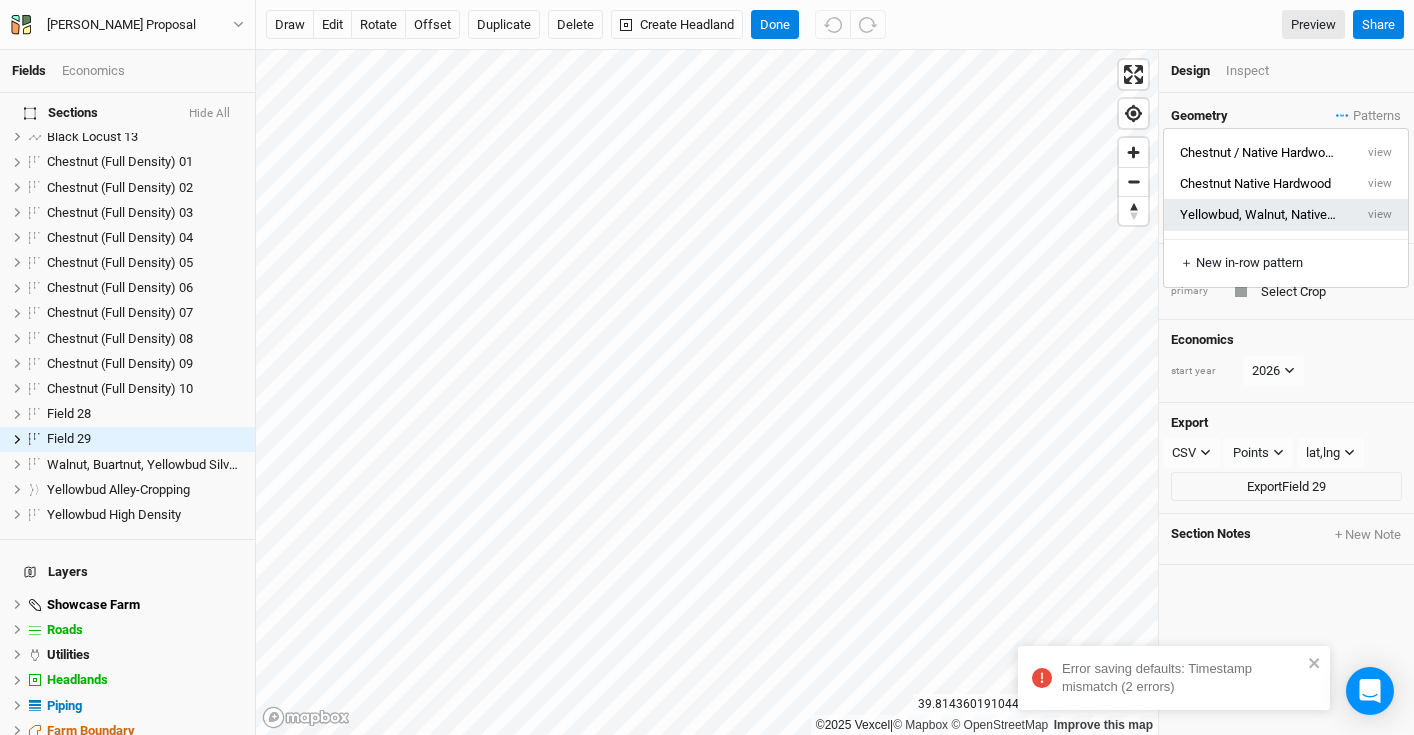 click on "Yellowbud, Walnut, Native Hardwood" at bounding box center [1258, 214] 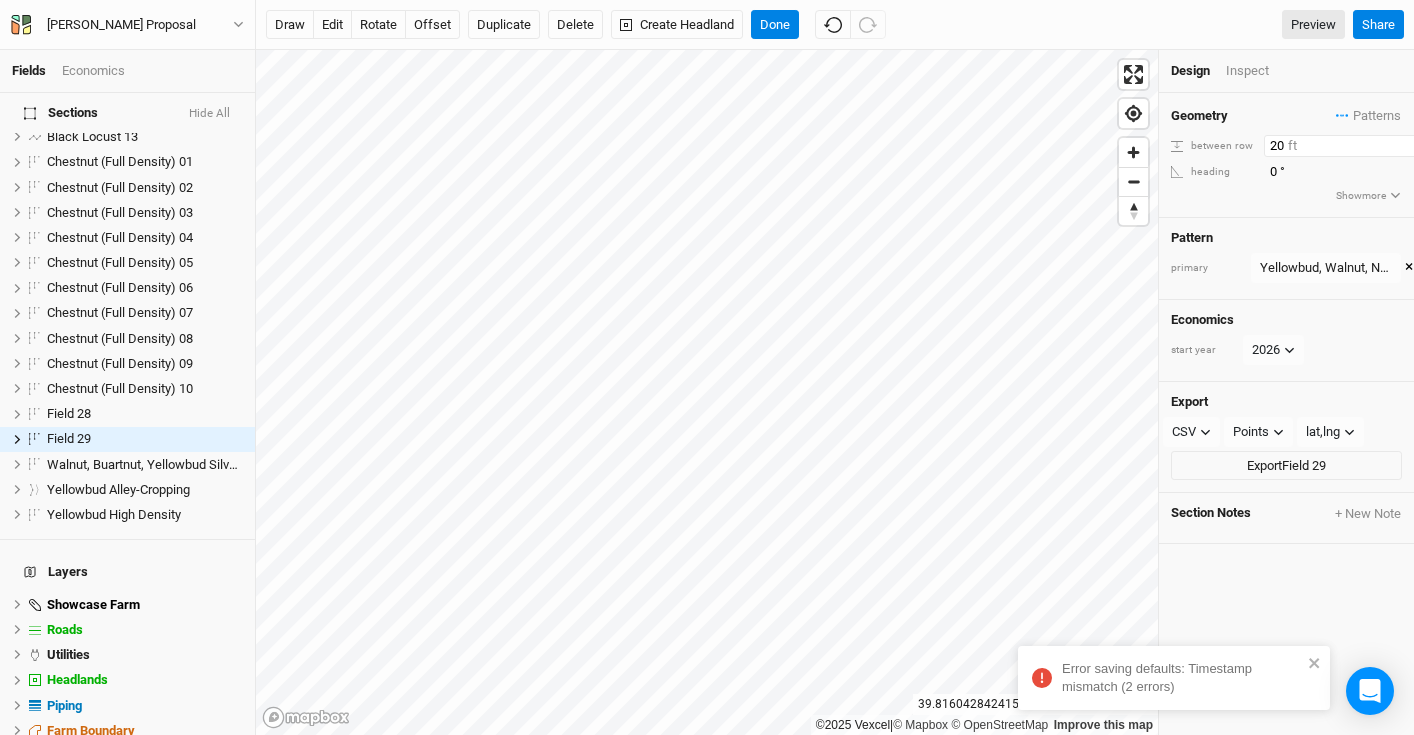 drag, startPoint x: 1288, startPoint y: 148, endPoint x: 1158, endPoint y: 139, distance: 130.31117 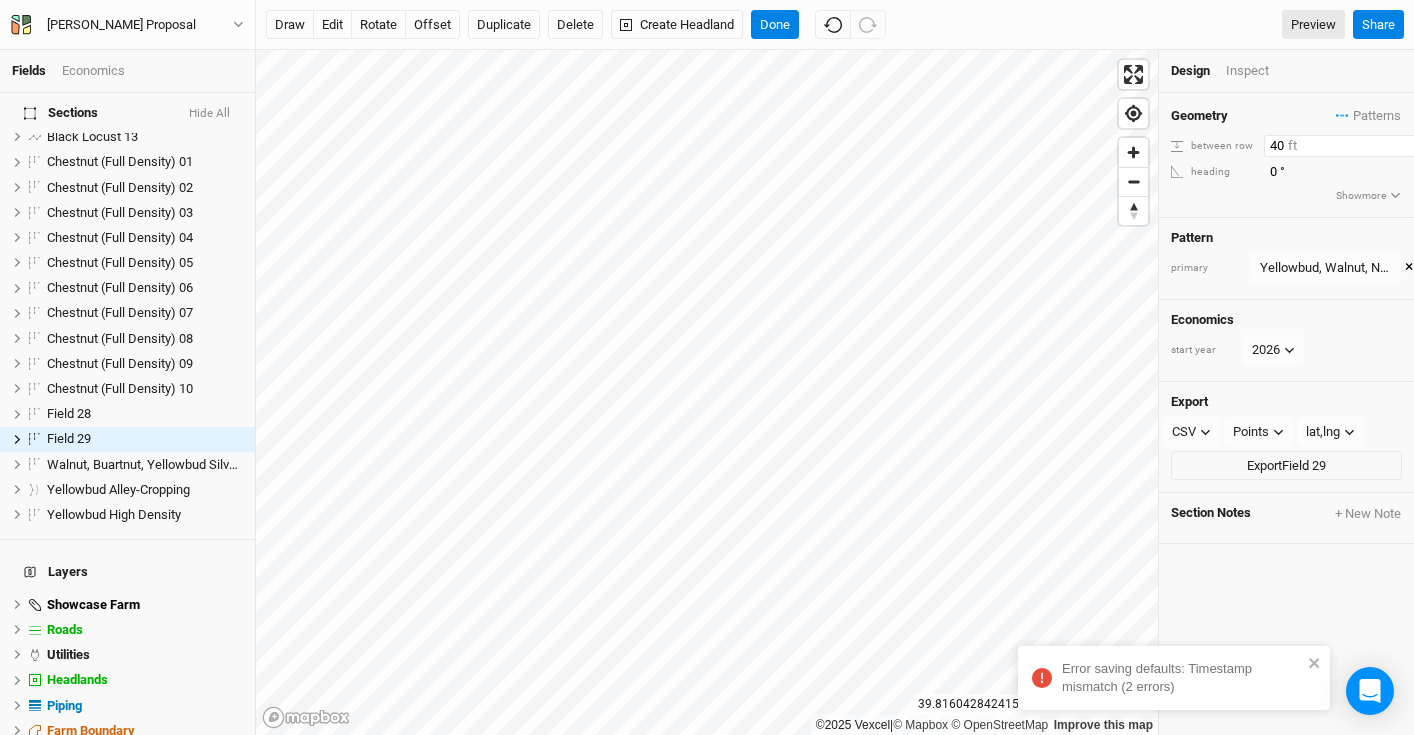type on "40" 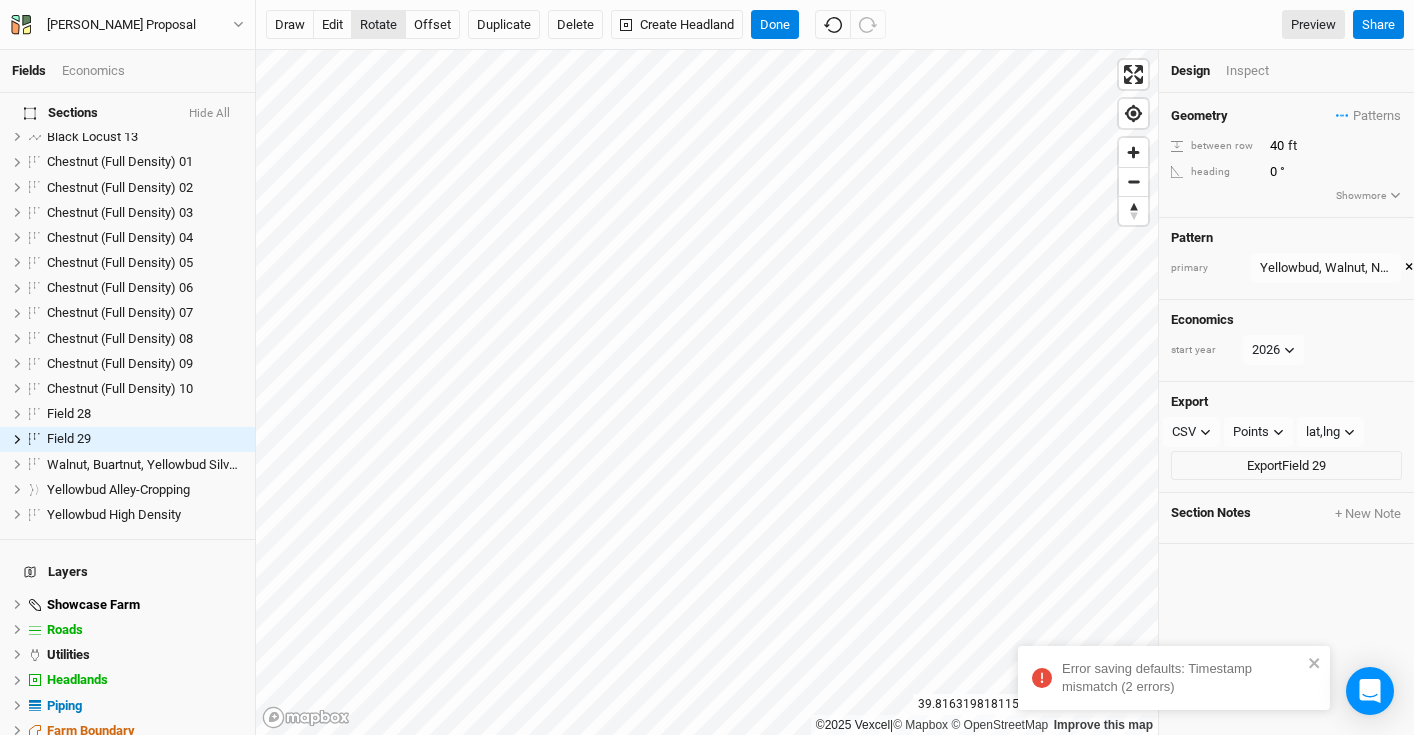 click on "rotate" at bounding box center [378, 25] 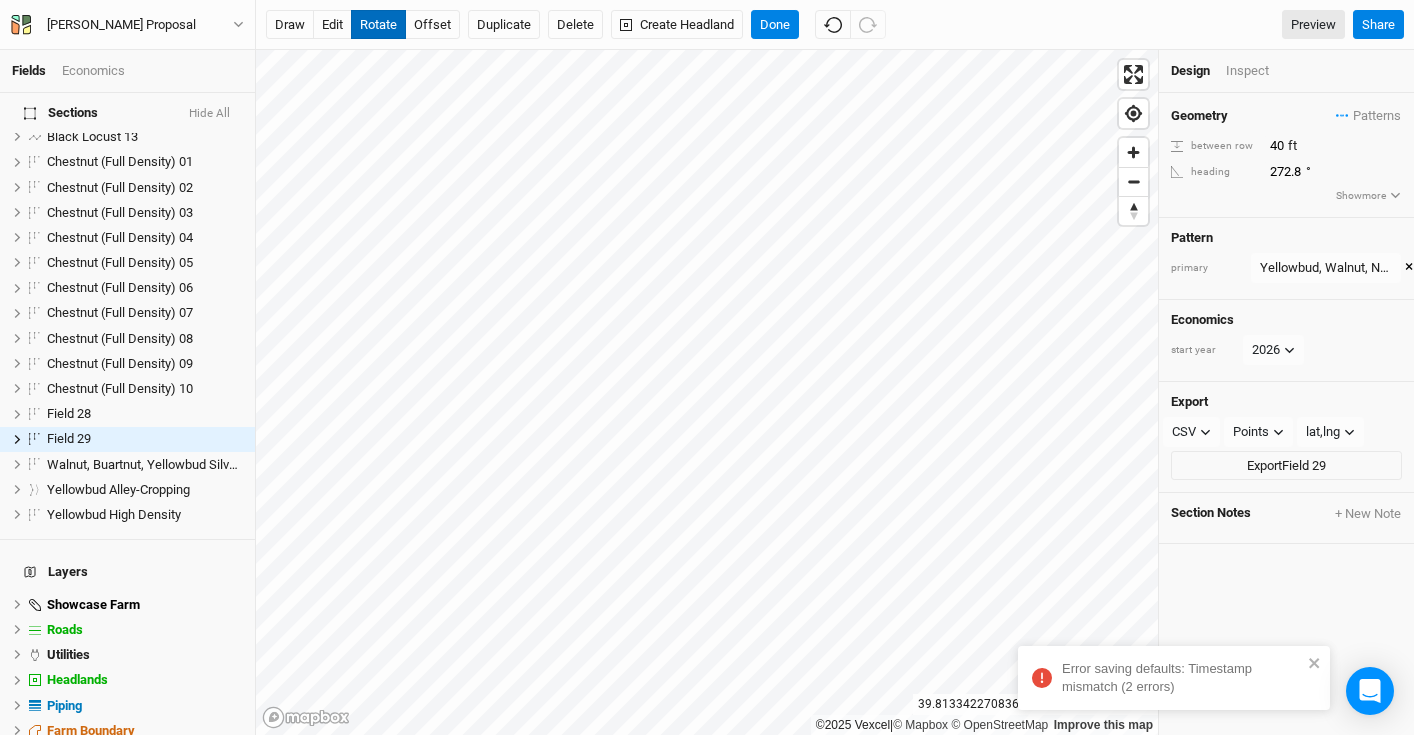 type on "272.3" 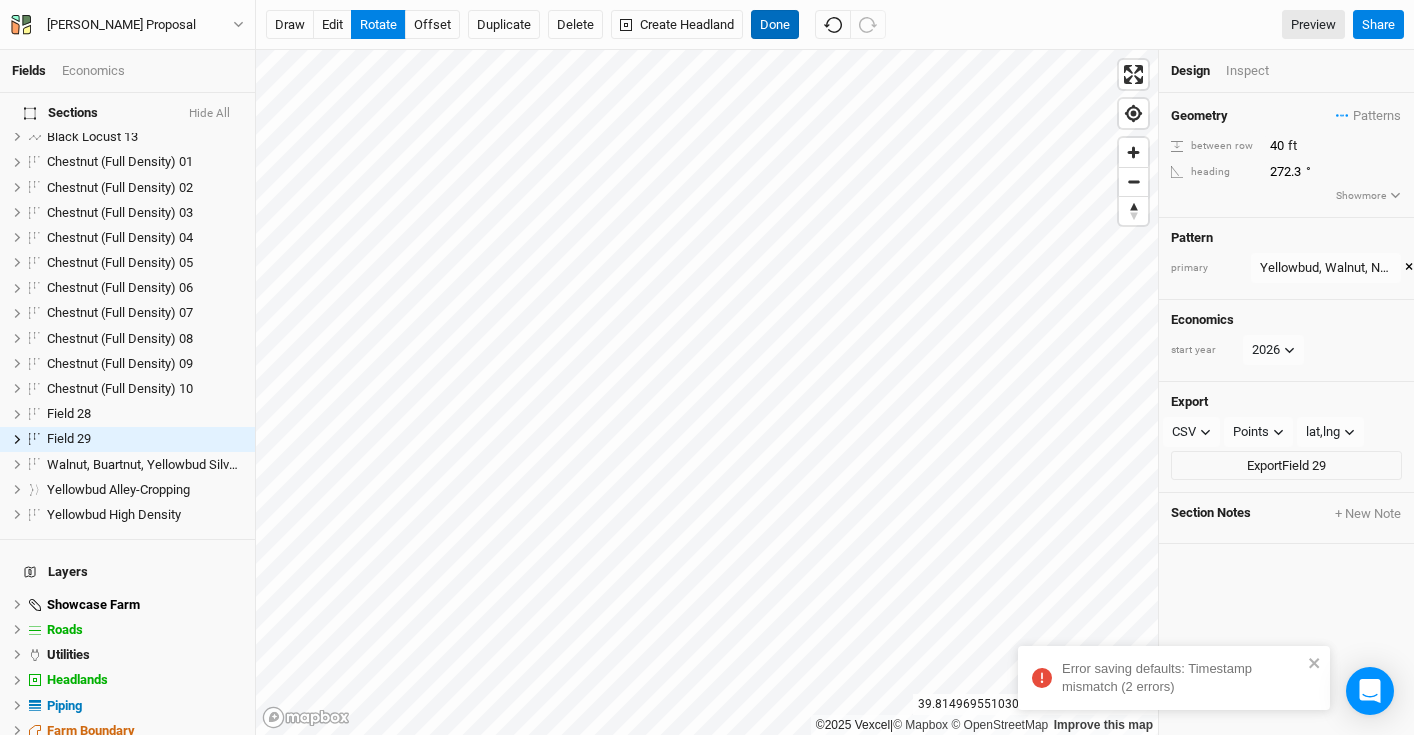 click on "Done" at bounding box center (775, 25) 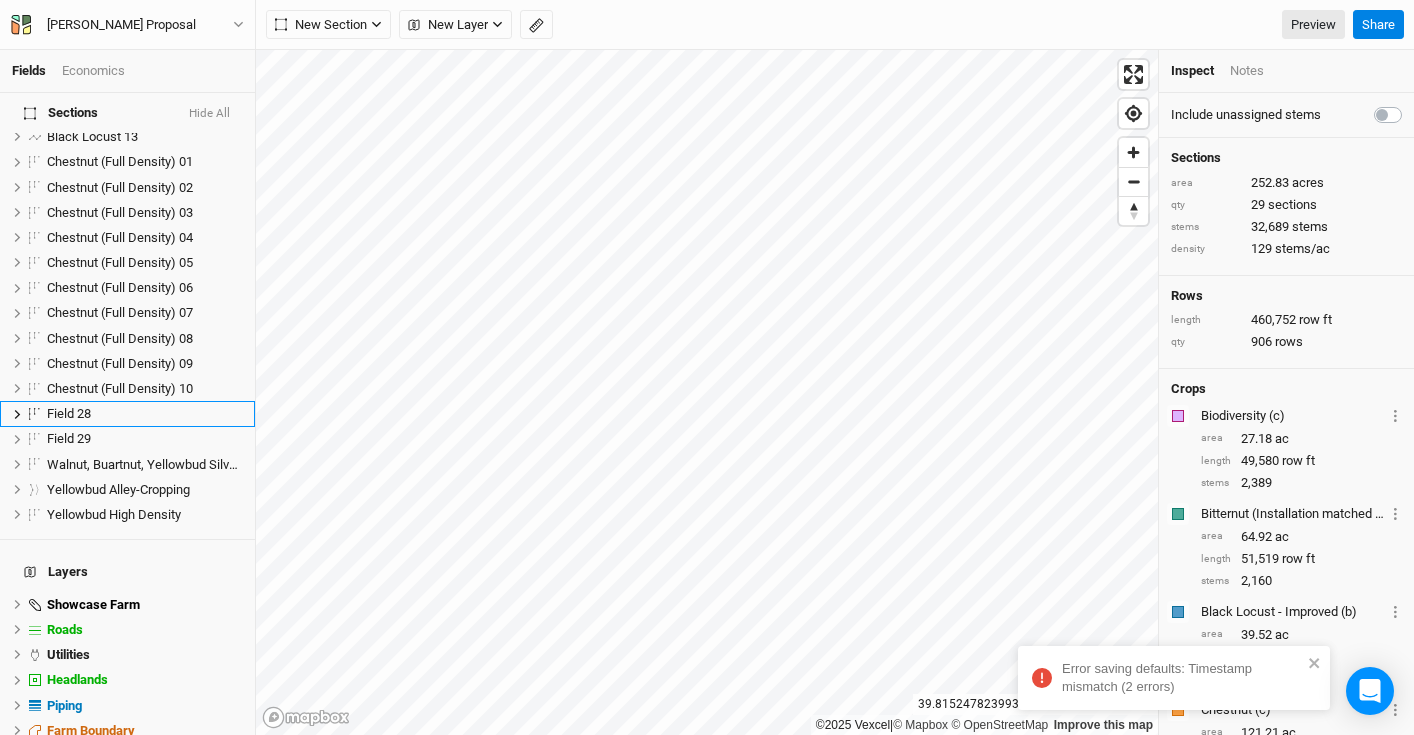 scroll, scrollTop: 463, scrollLeft: 0, axis: vertical 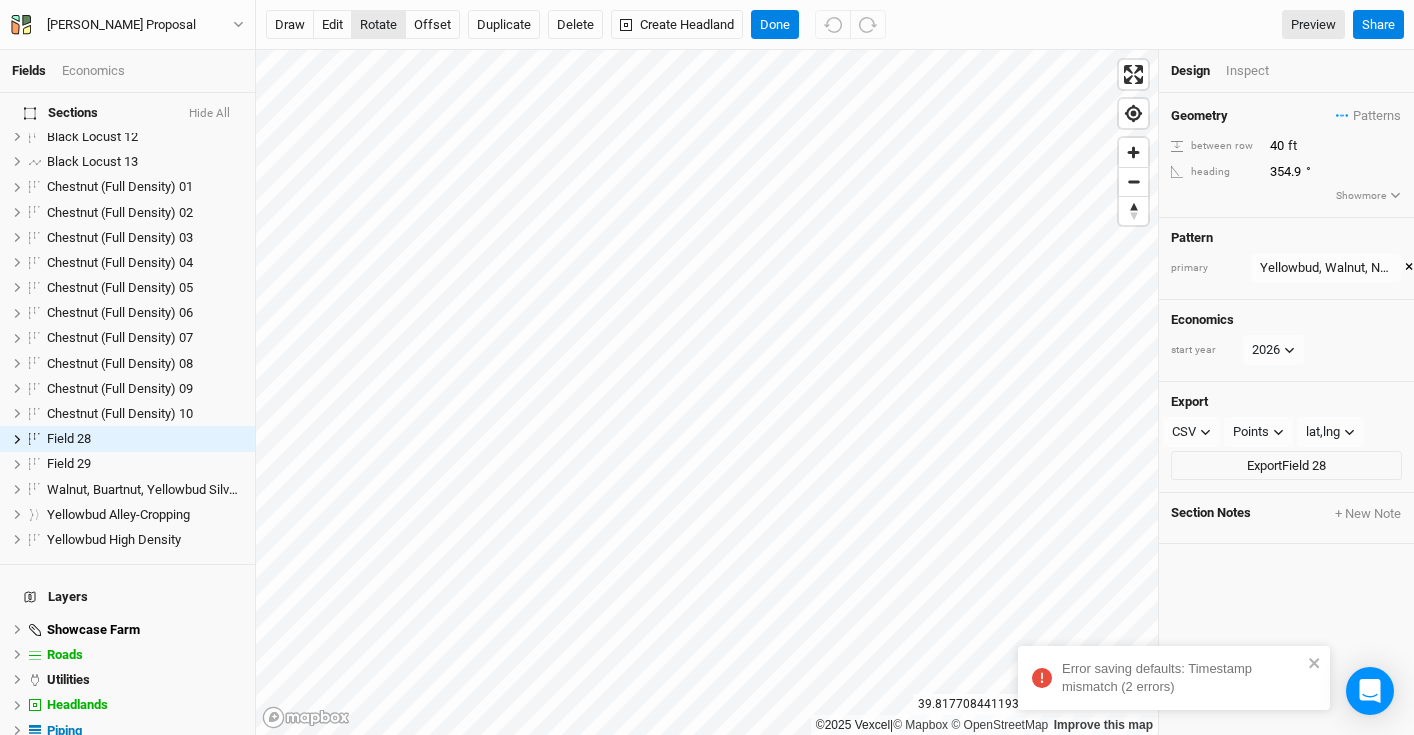 click on "rotate" at bounding box center (378, 25) 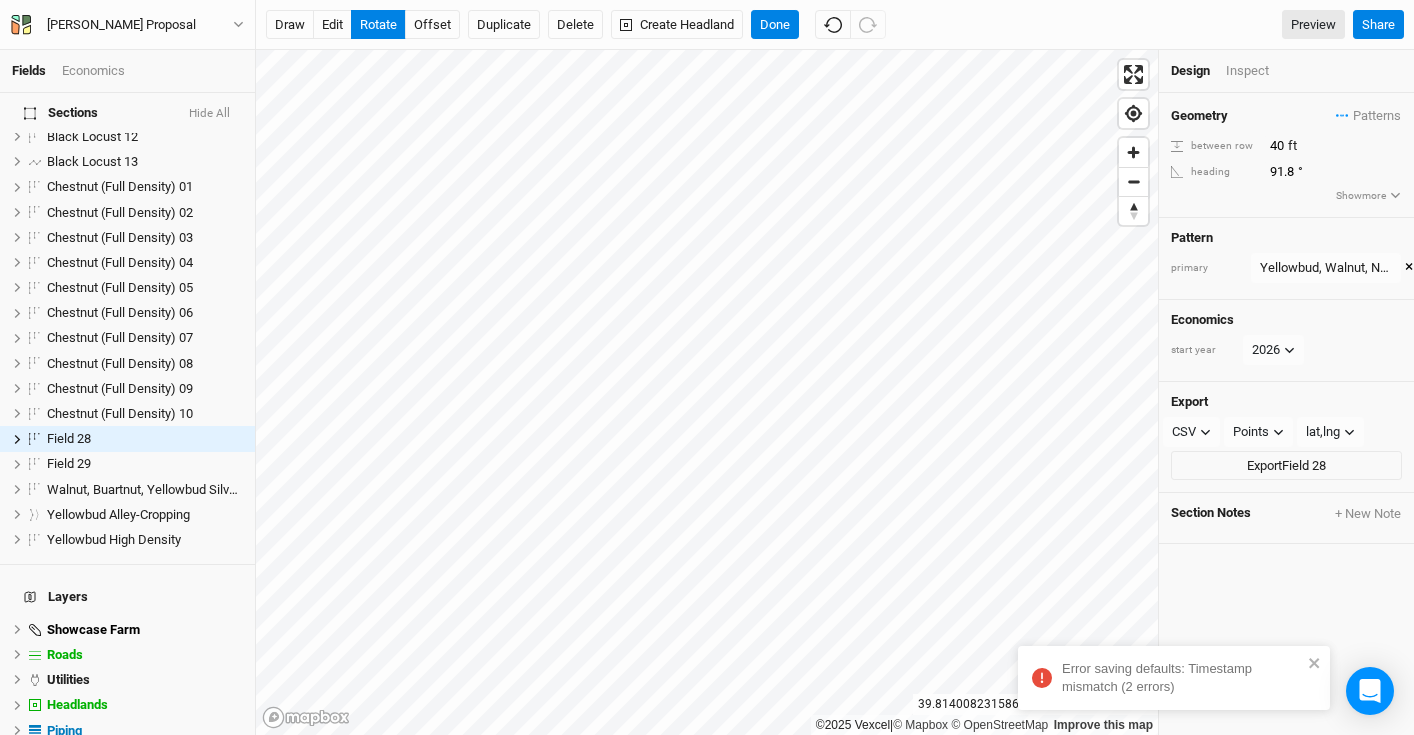 type on "91.3" 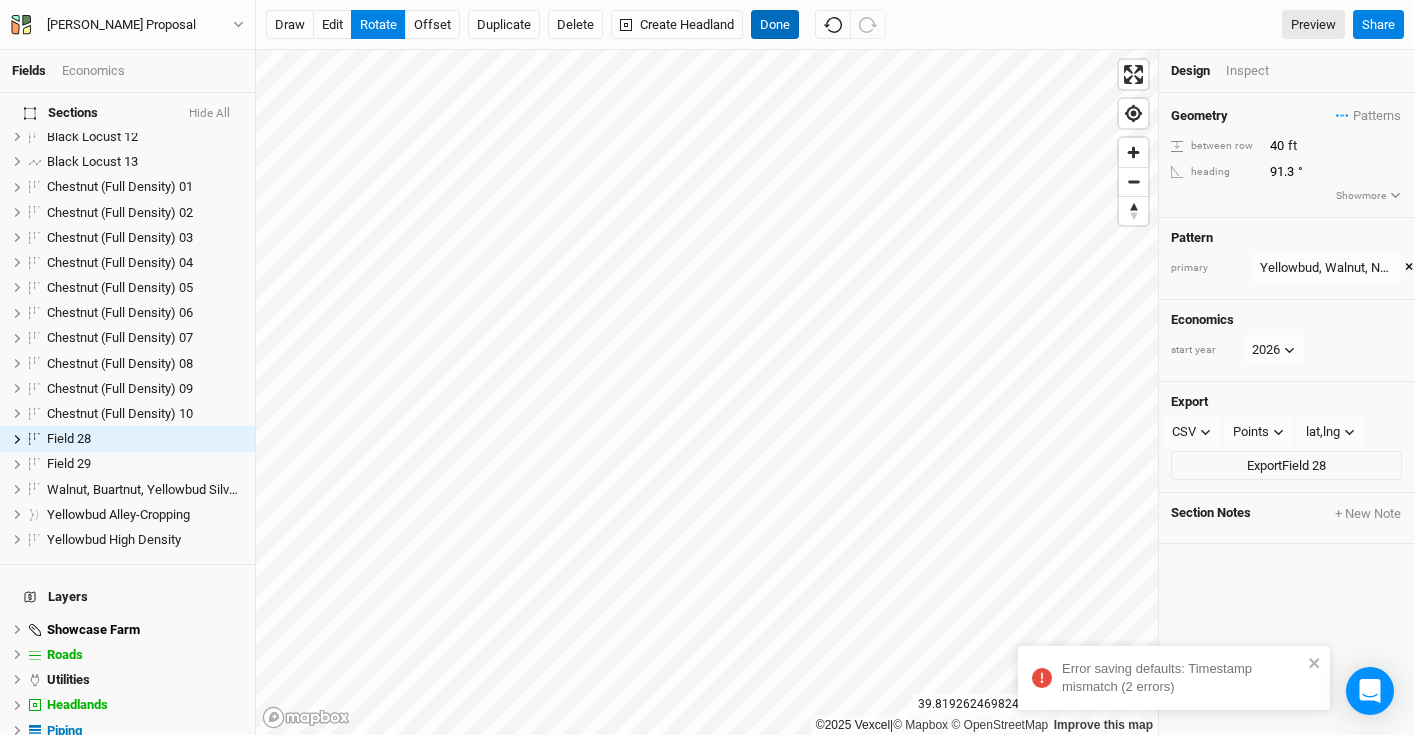 click on "Done" at bounding box center [775, 25] 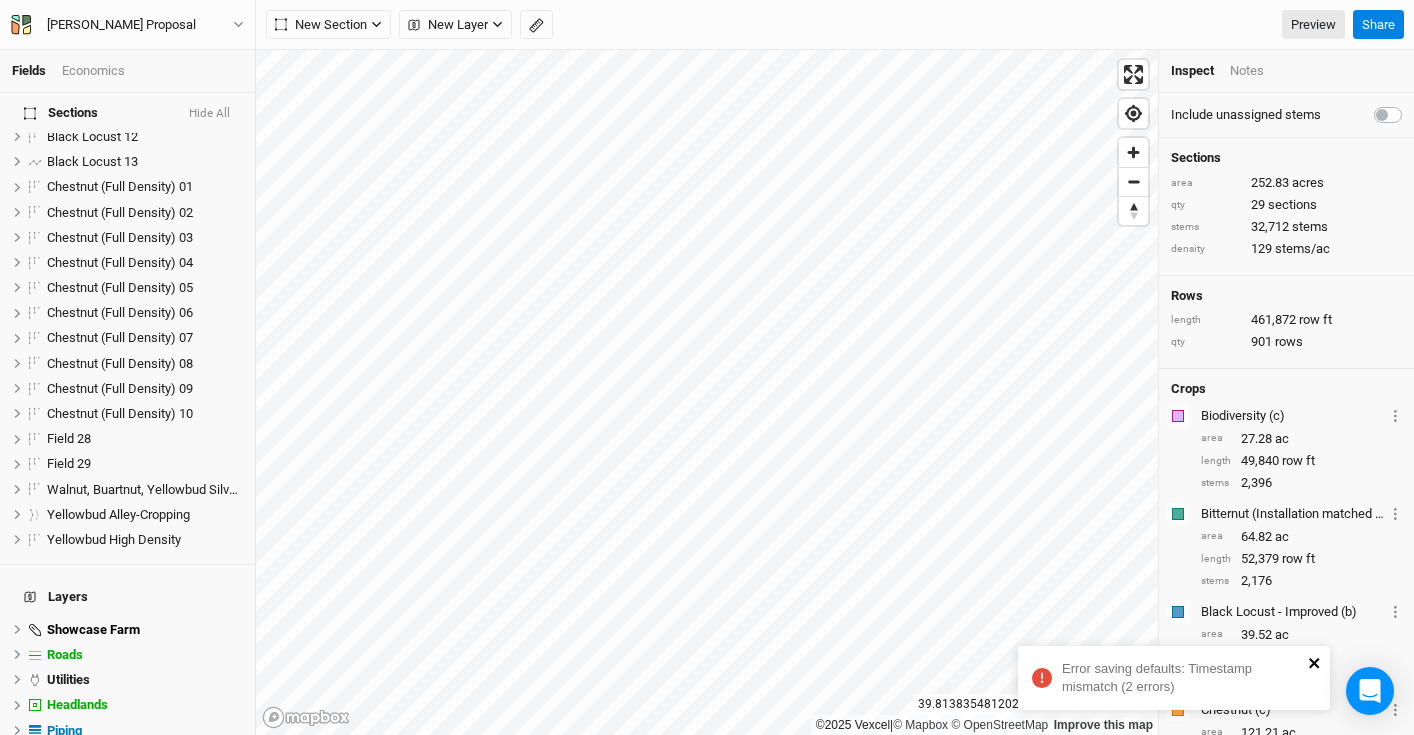 click 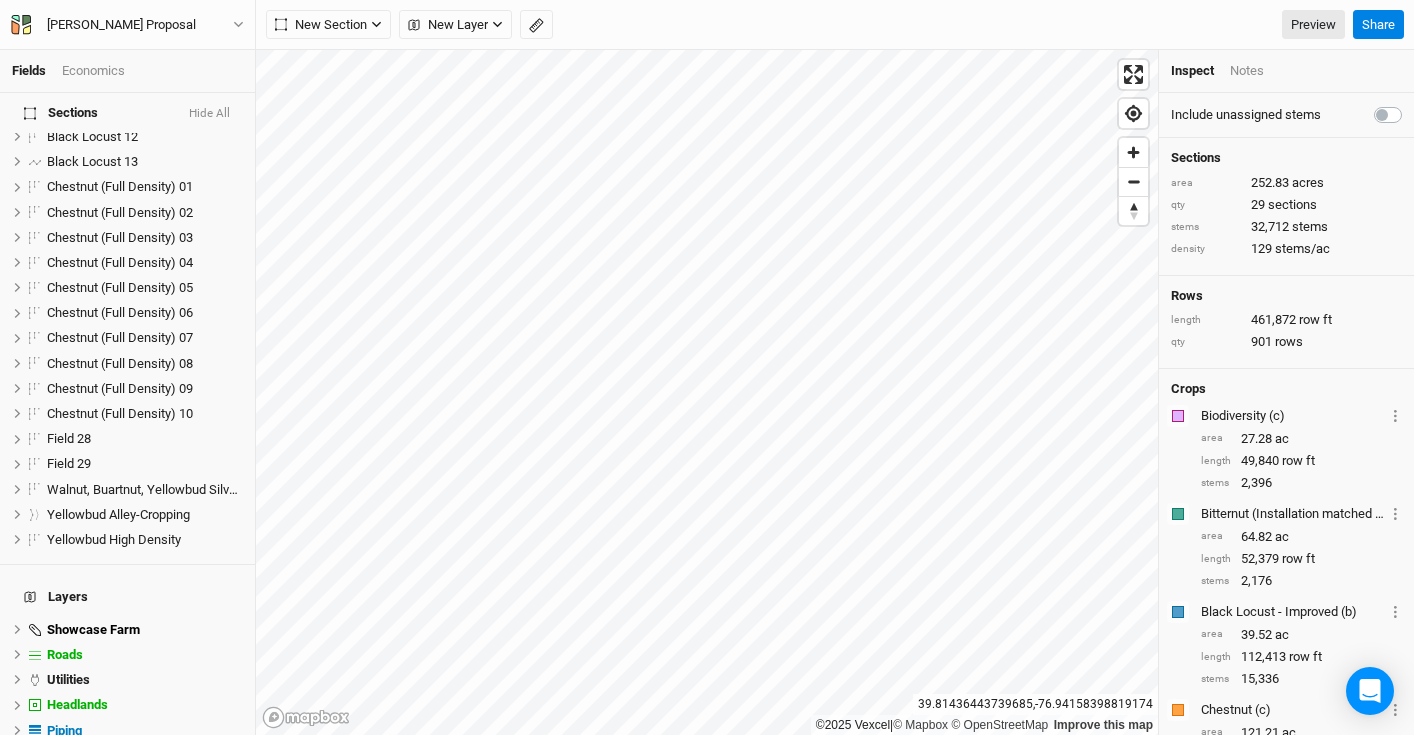 click on "Hide All" at bounding box center (209, 114) 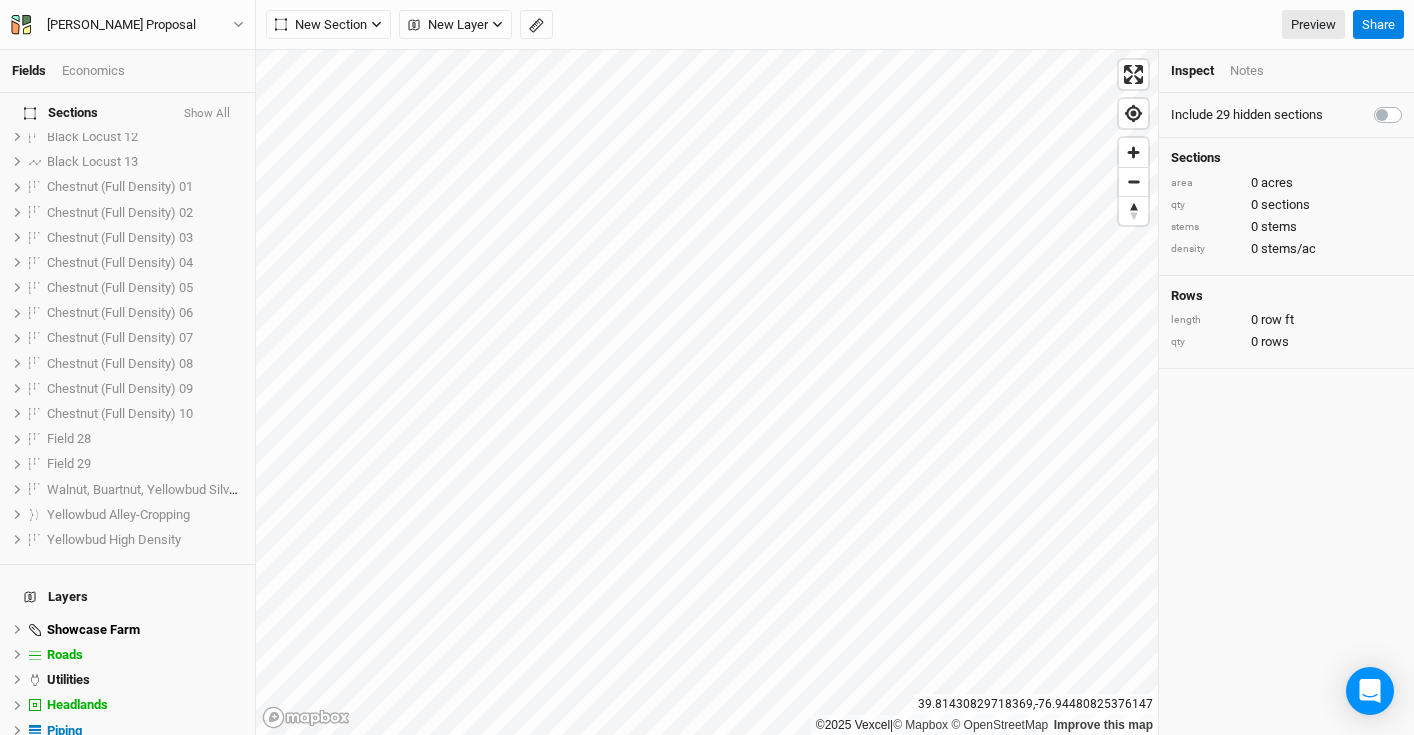 click on "Sections Show All" at bounding box center [127, 113] 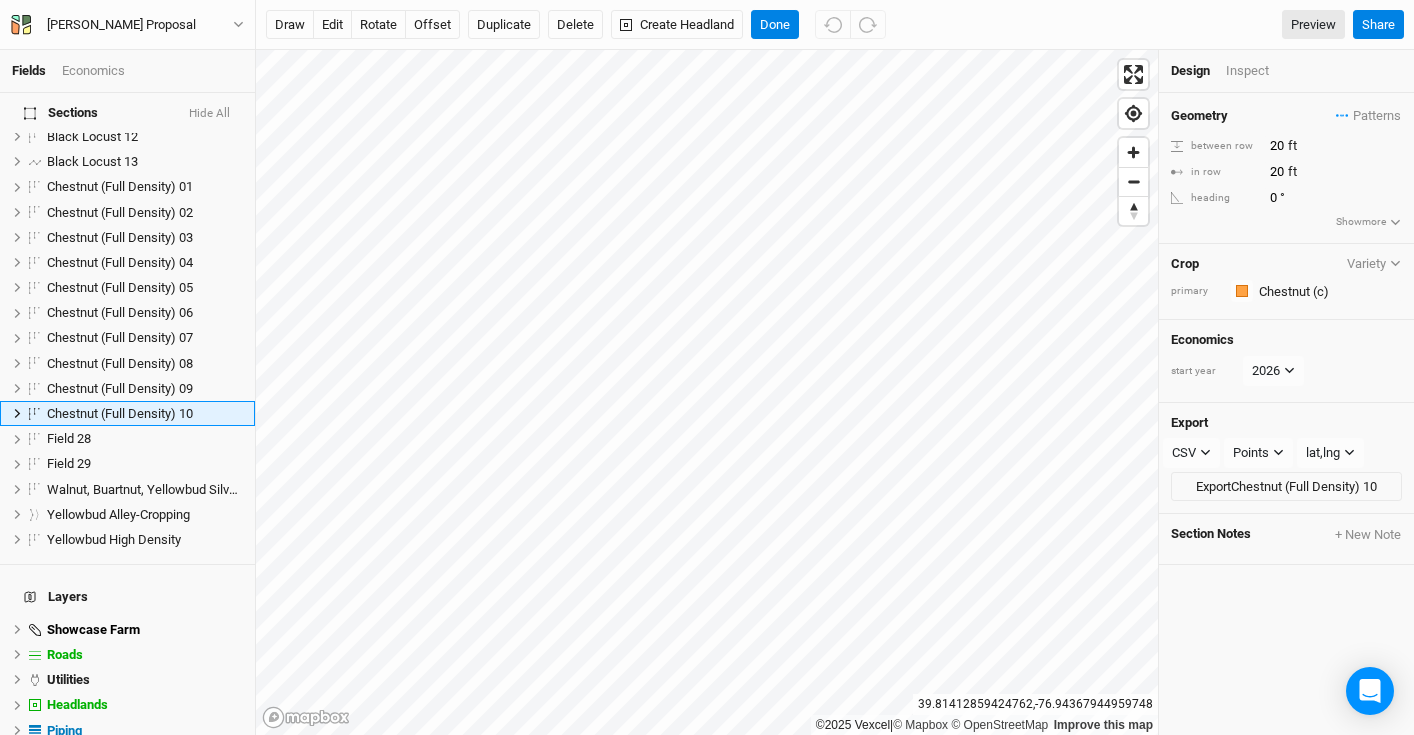 scroll, scrollTop: 438, scrollLeft: 0, axis: vertical 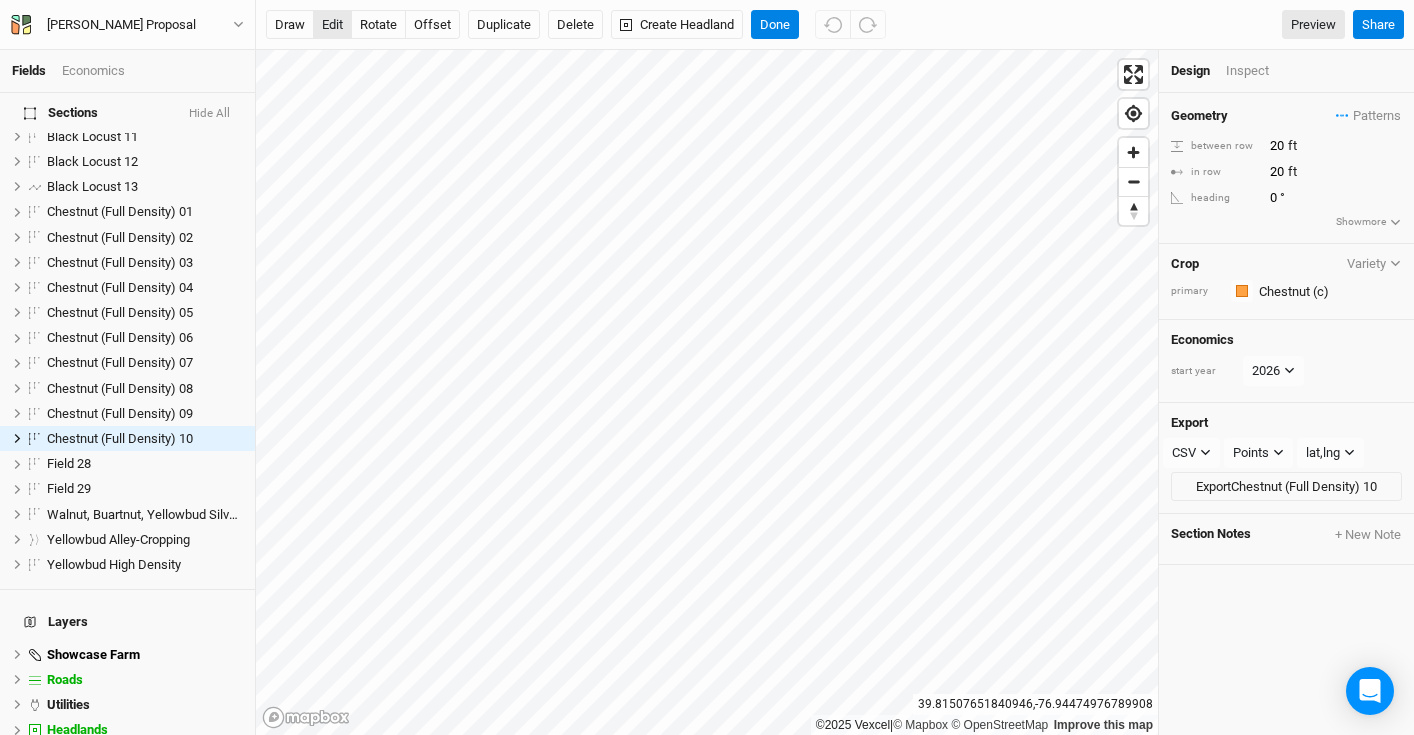 click on "edit" at bounding box center [332, 25] 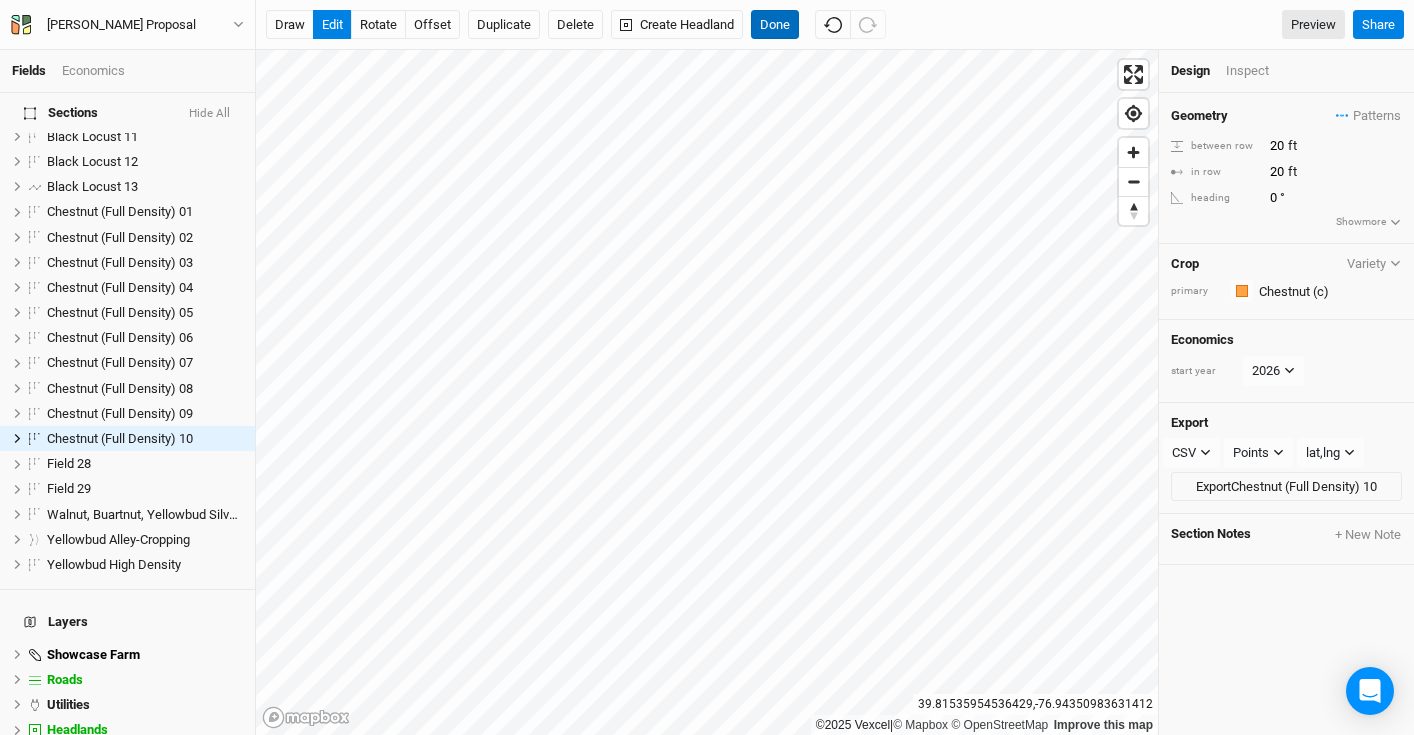 click on "Done" at bounding box center (775, 25) 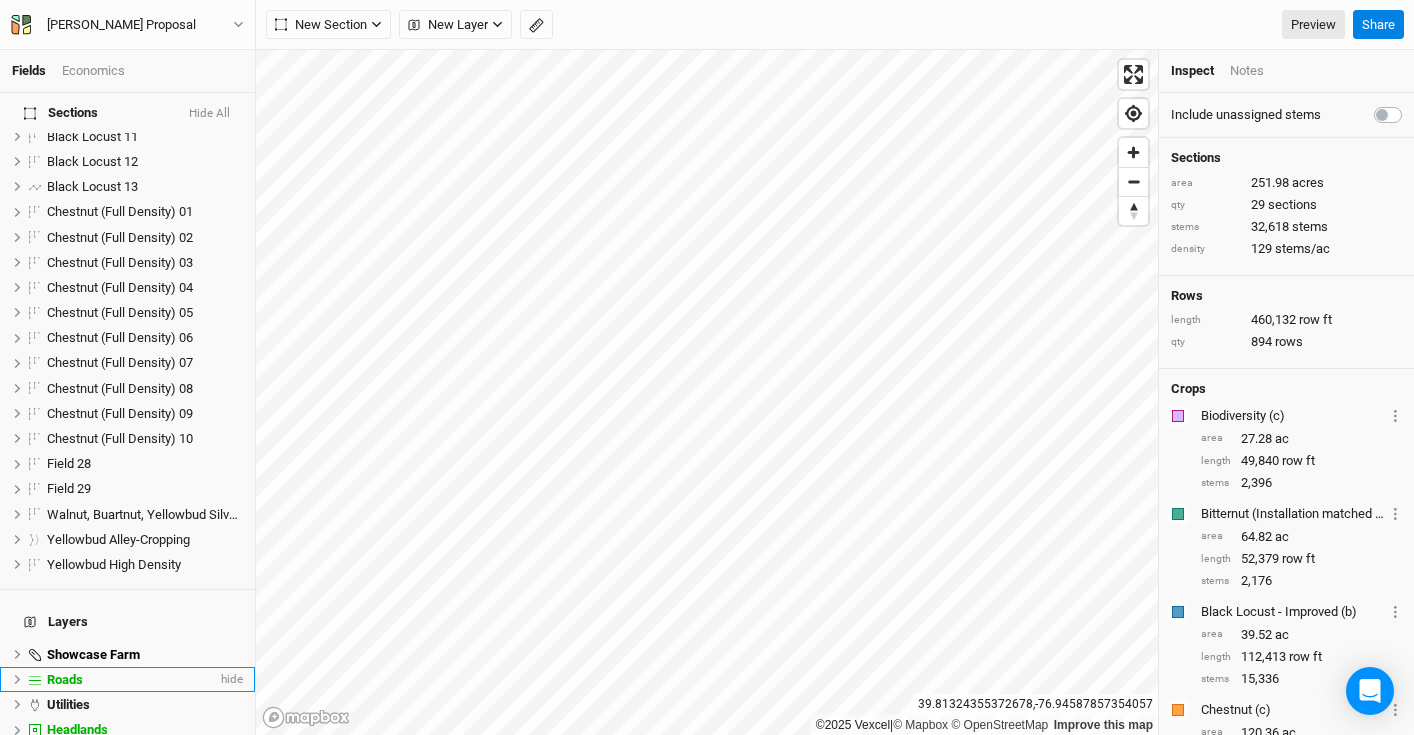 click on "Roads" at bounding box center [65, 679] 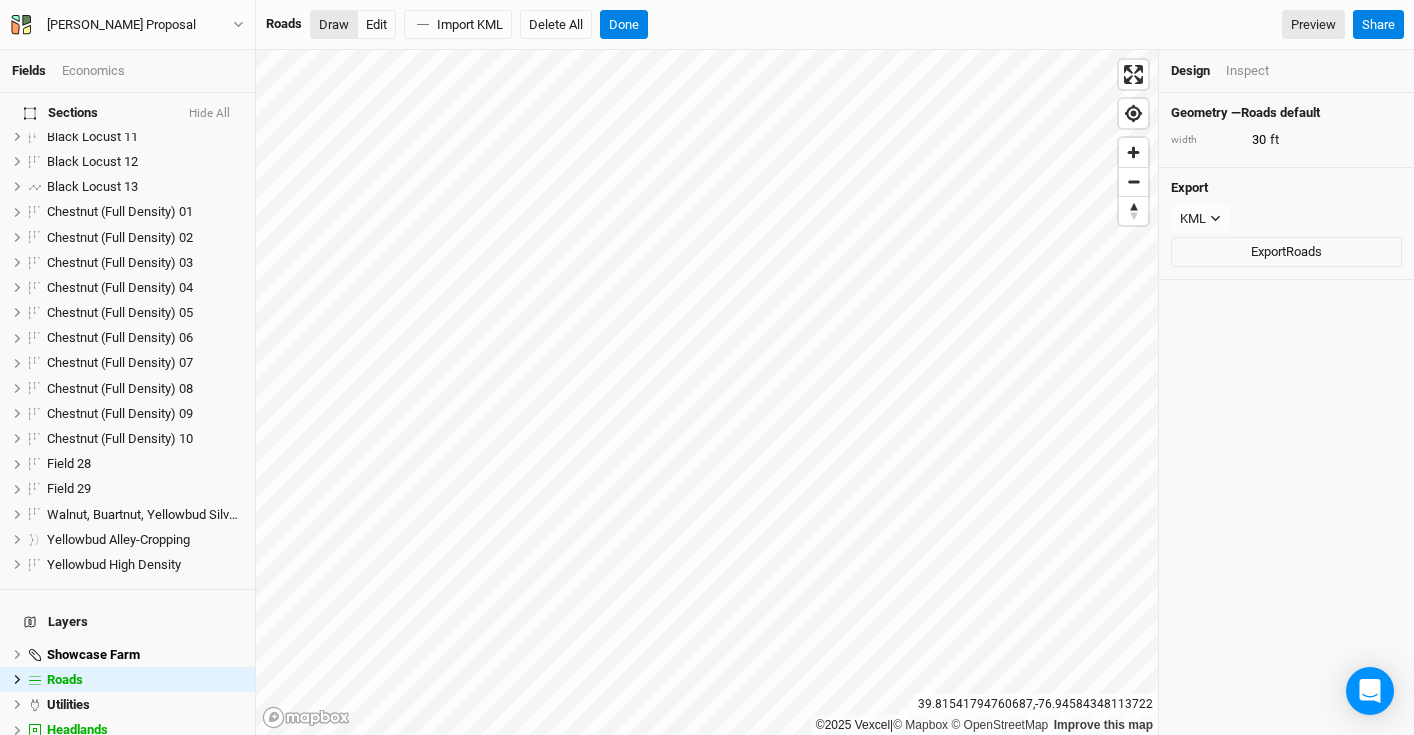 click on "Draw" at bounding box center [334, 25] 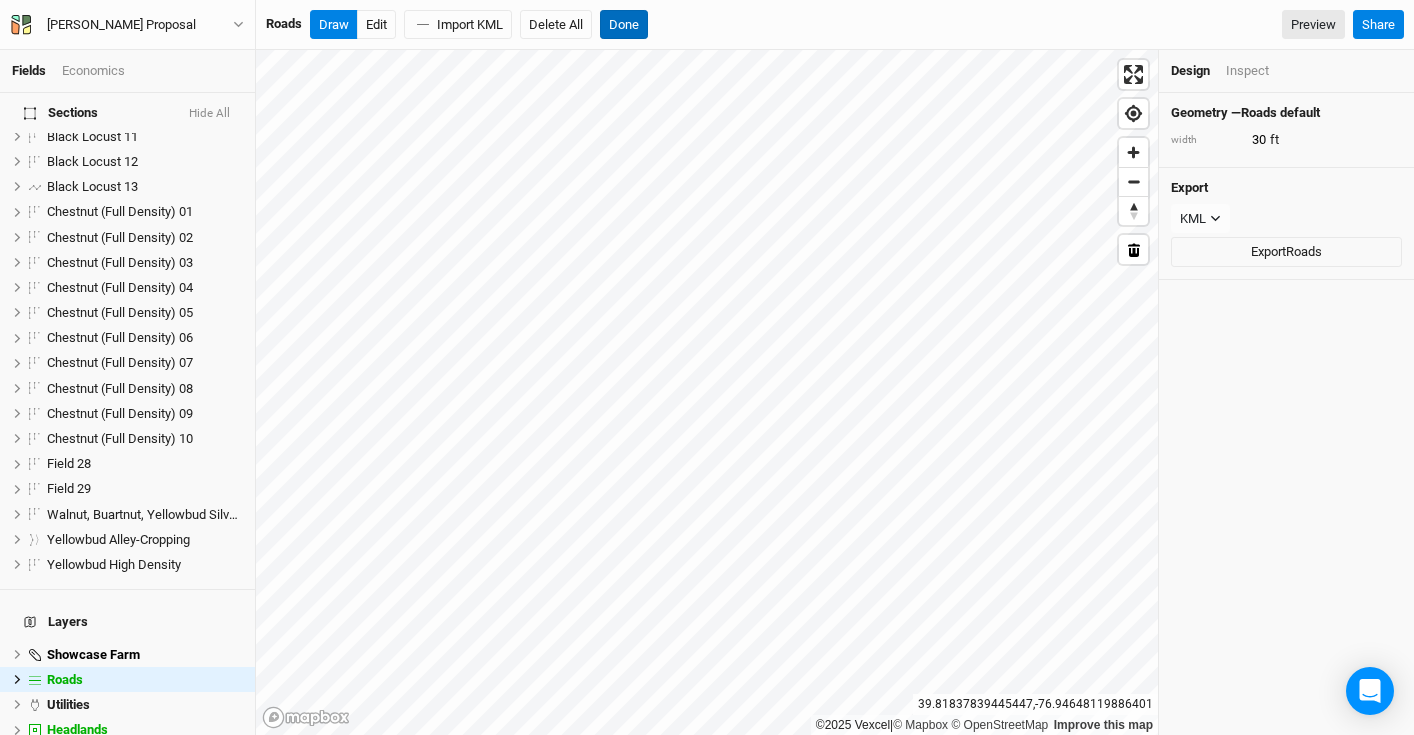 click on "Done" at bounding box center [624, 25] 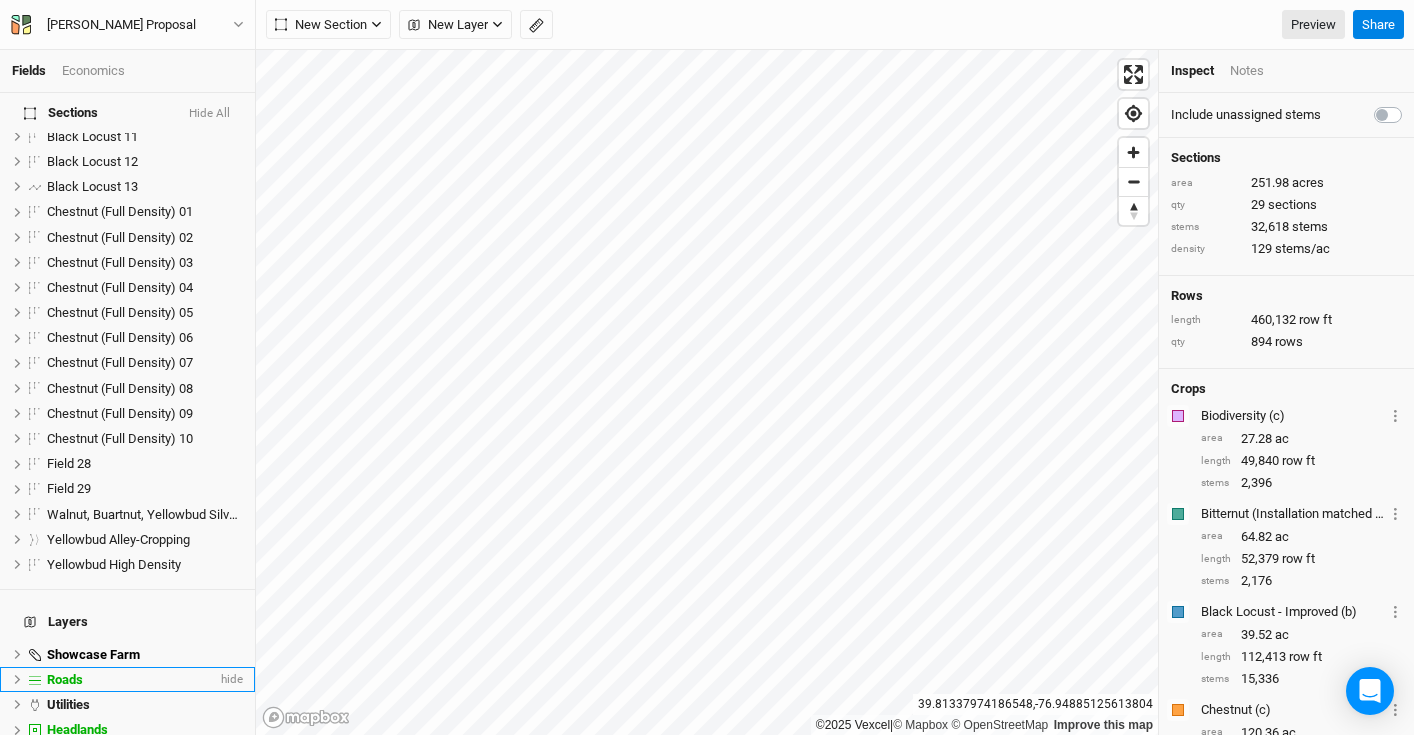 click 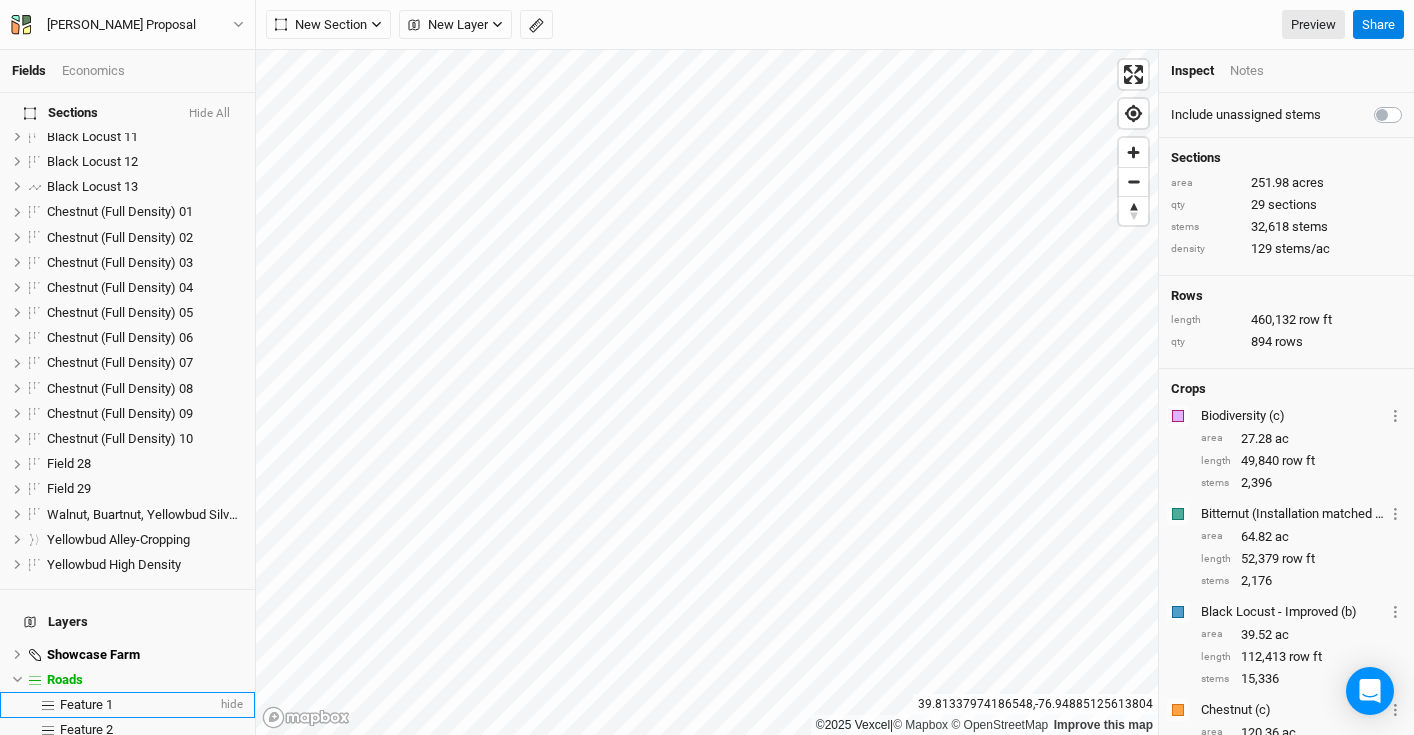 scroll, scrollTop: 672, scrollLeft: 0, axis: vertical 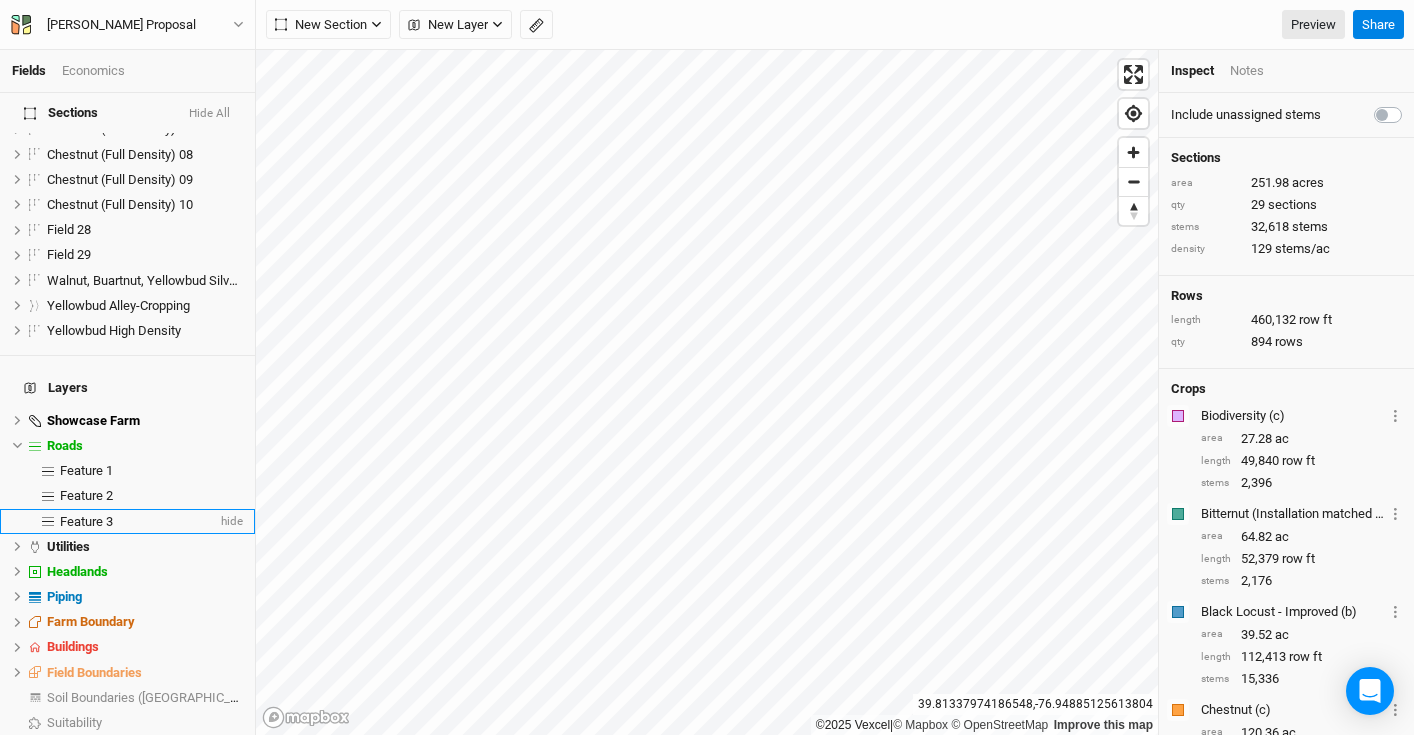 click on "Feature 3" at bounding box center (86, 521) 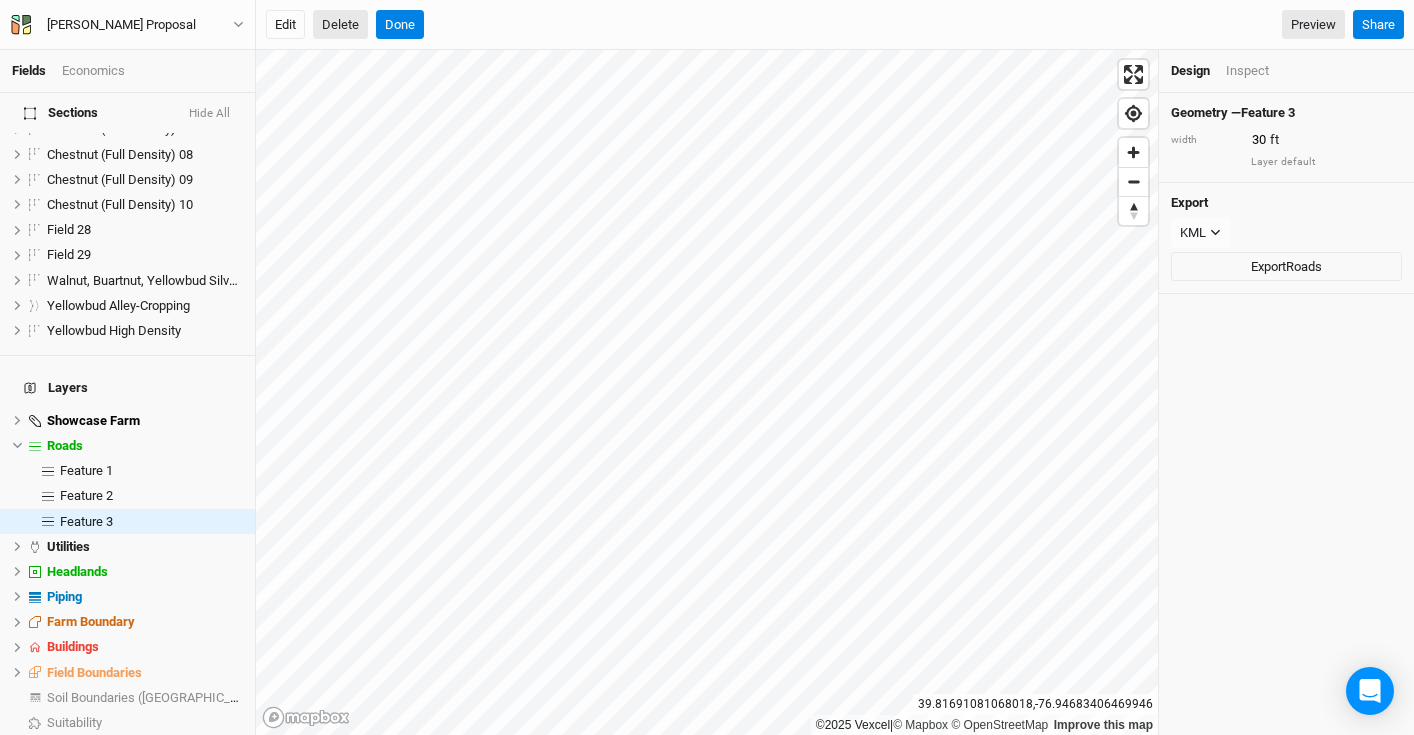 click on "Delete" at bounding box center (340, 25) 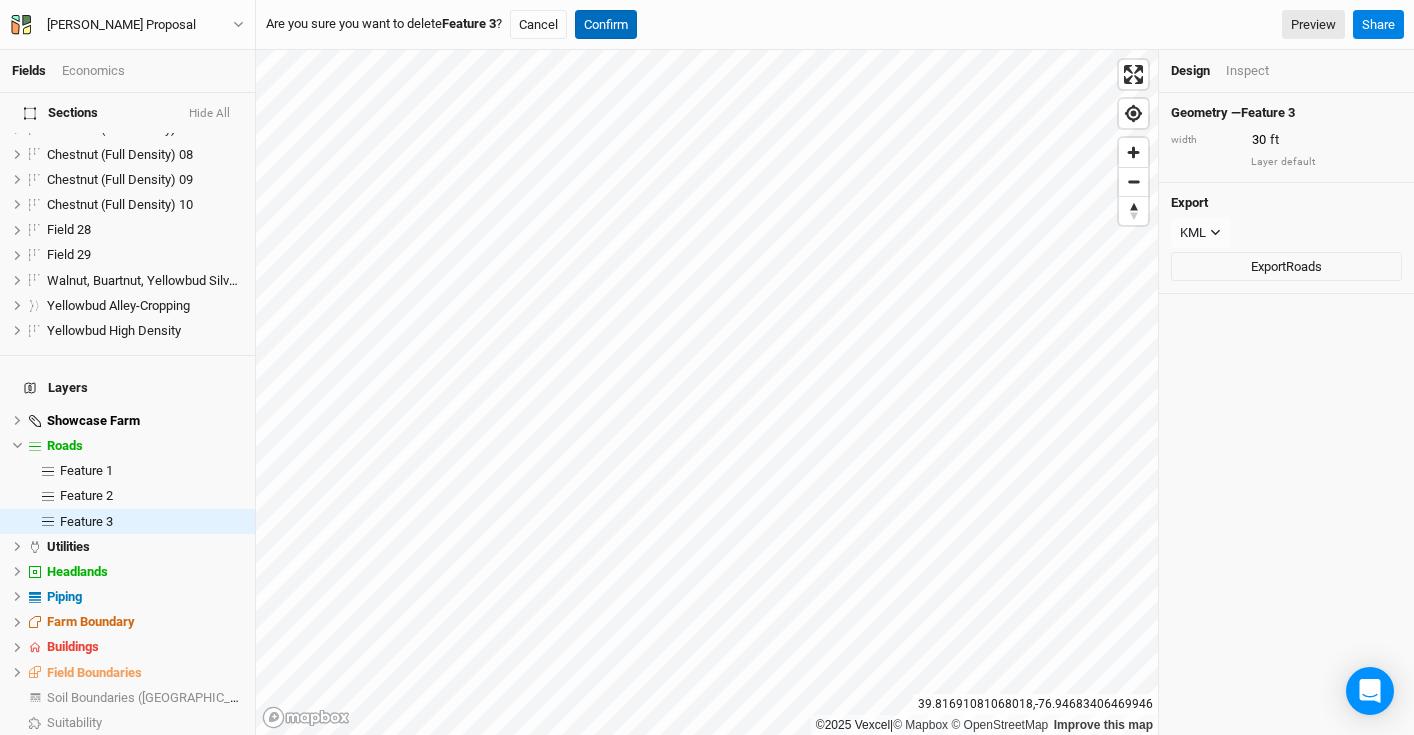 click on "Confirm" at bounding box center [606, 25] 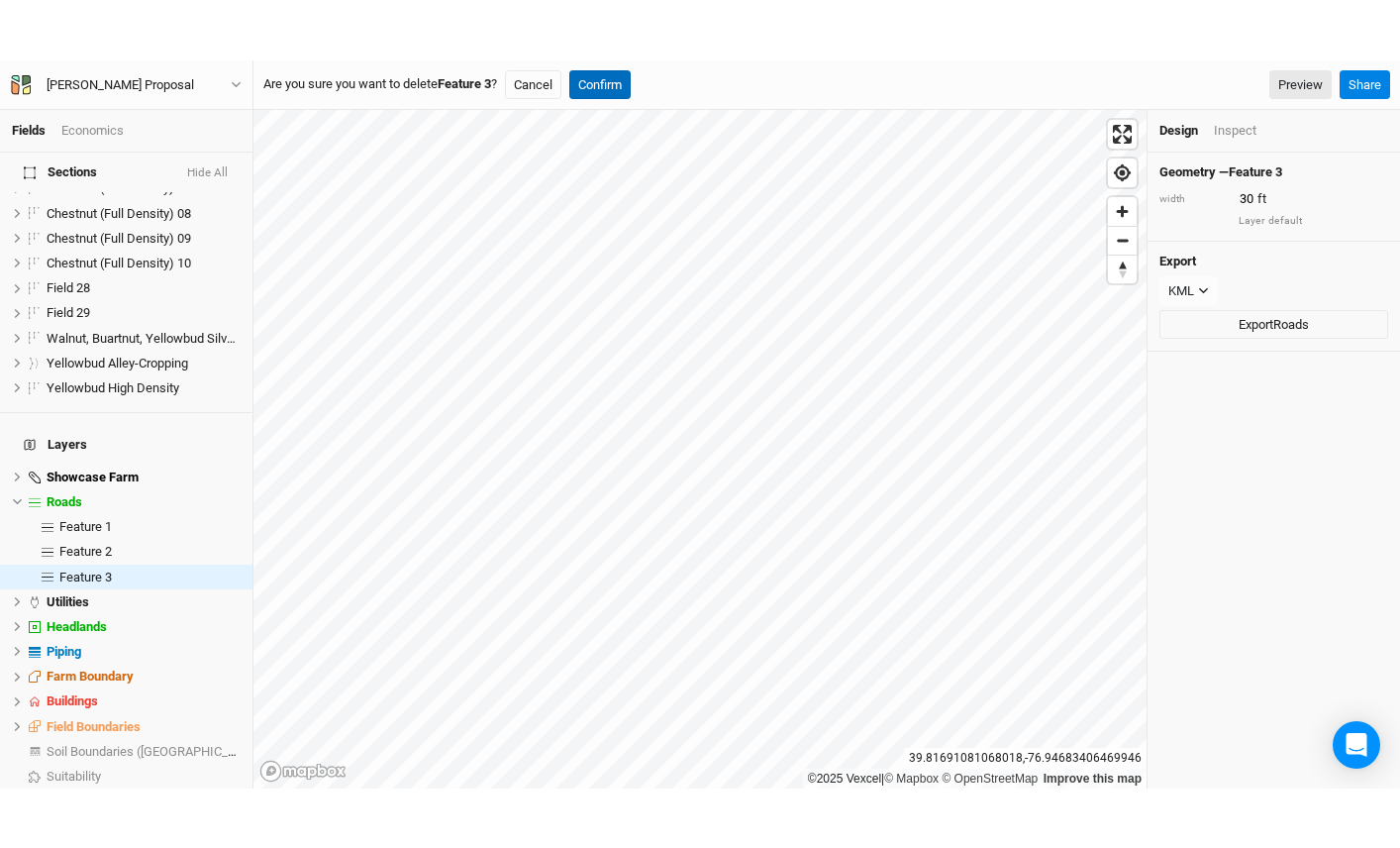 scroll, scrollTop: 641, scrollLeft: 0, axis: vertical 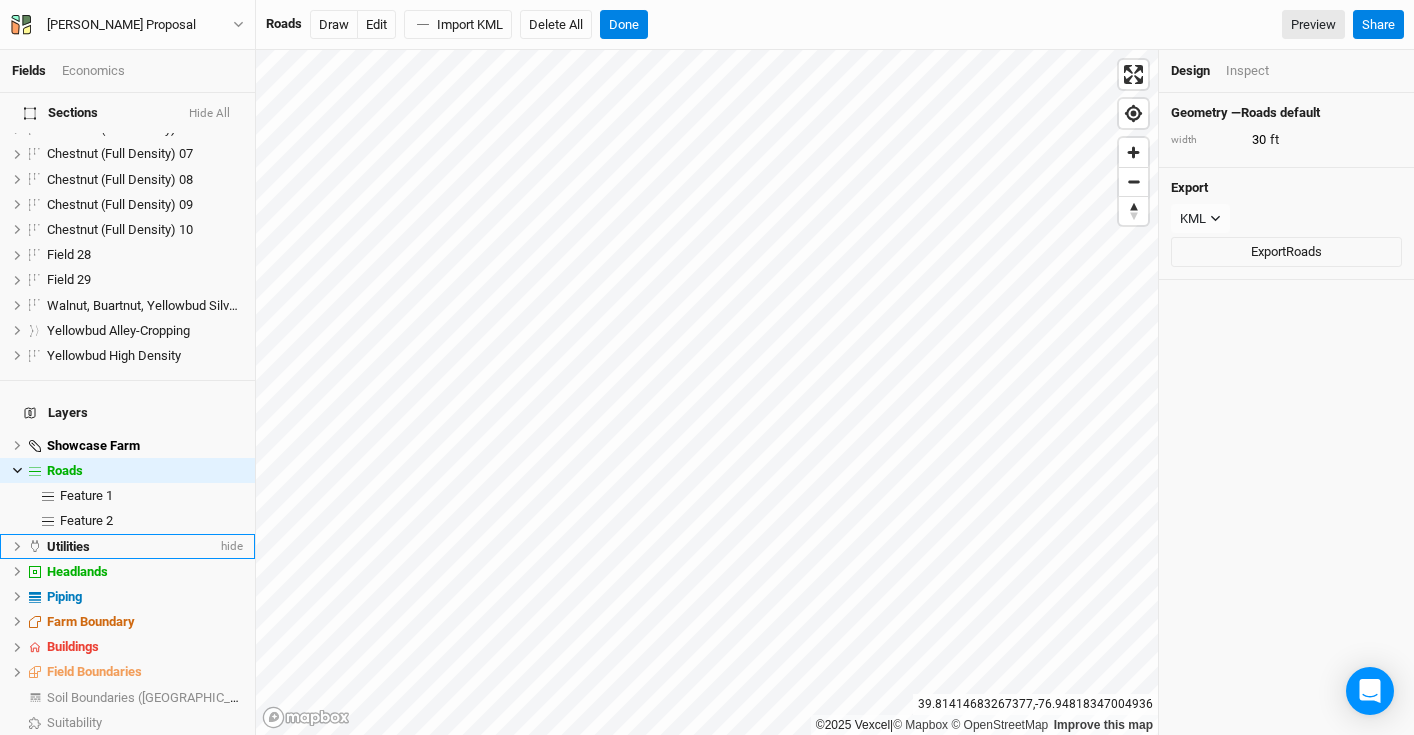 click on "Utilities" at bounding box center [132, 547] 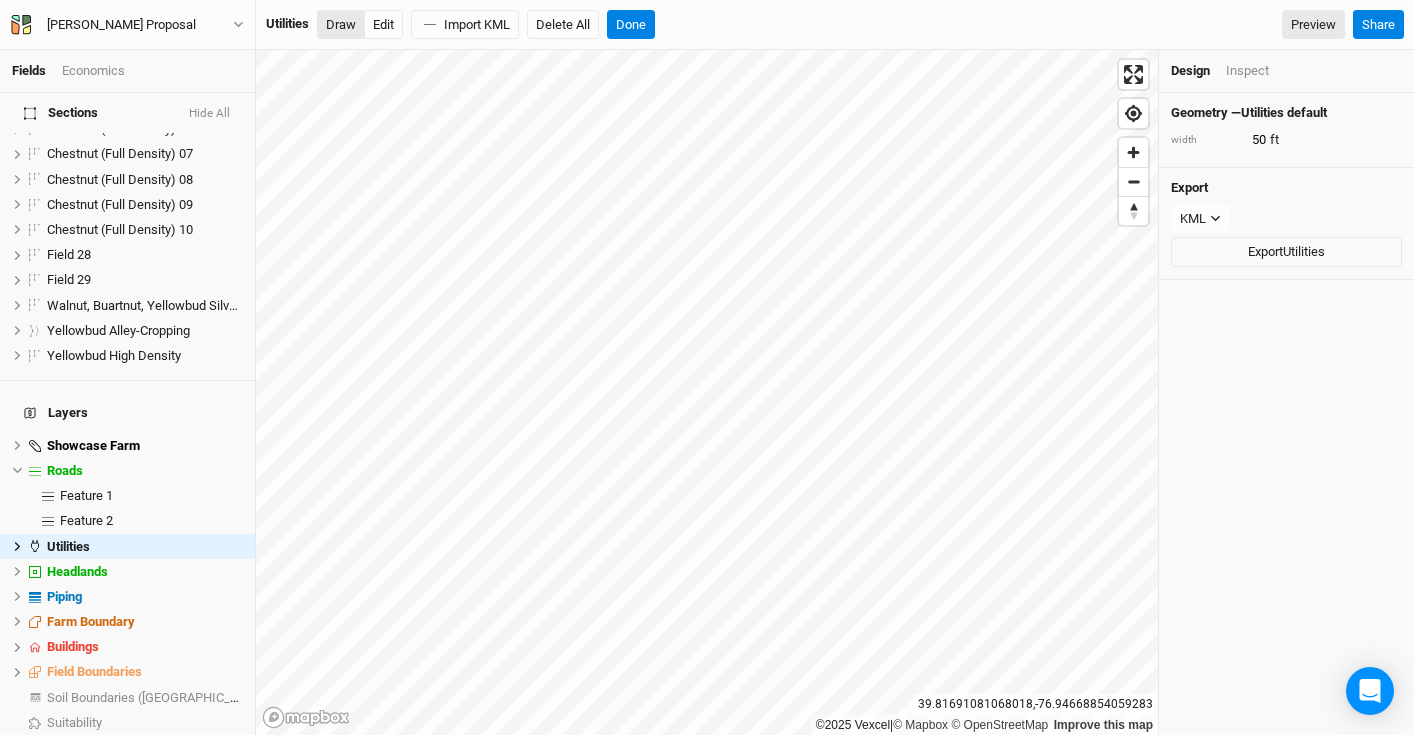 click on "Draw" at bounding box center (341, 25) 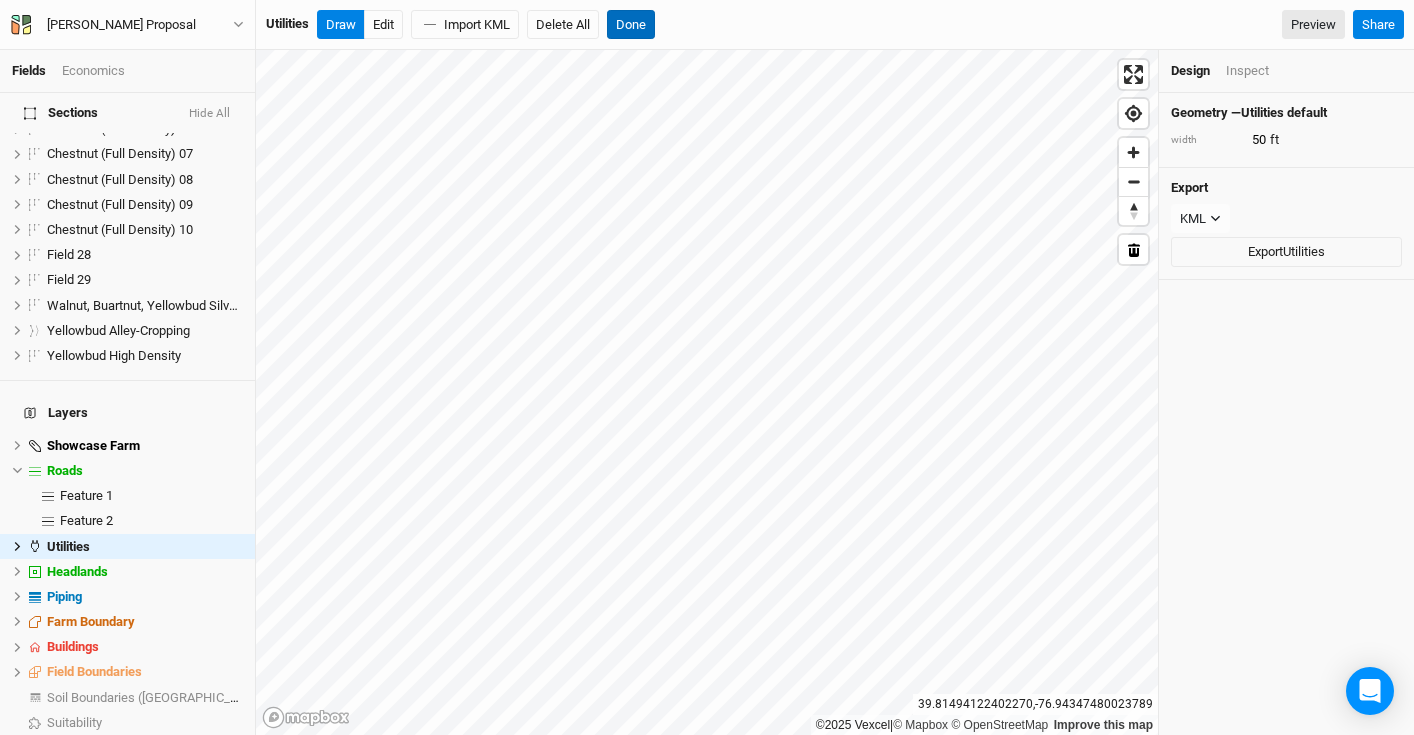 click on "Done" at bounding box center (631, 25) 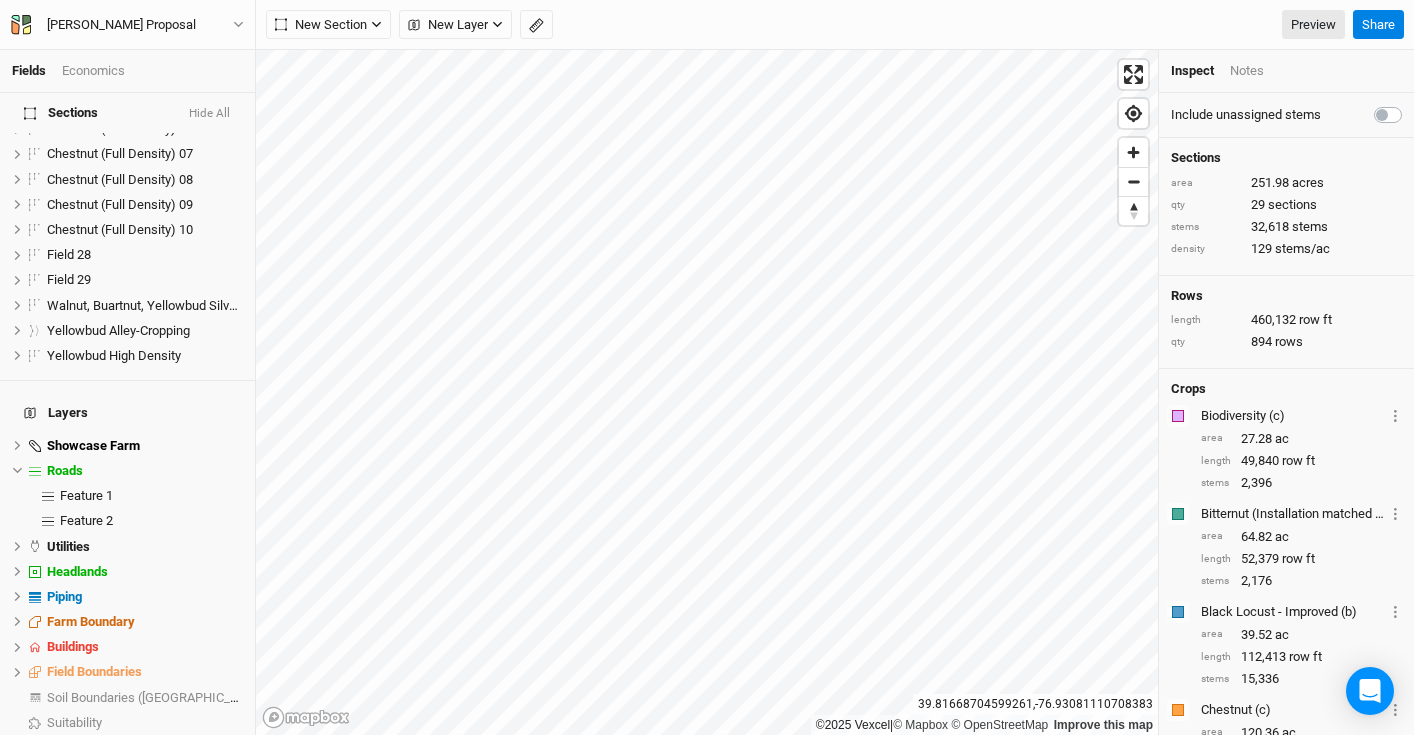 click on "Hide All" at bounding box center (209, 114) 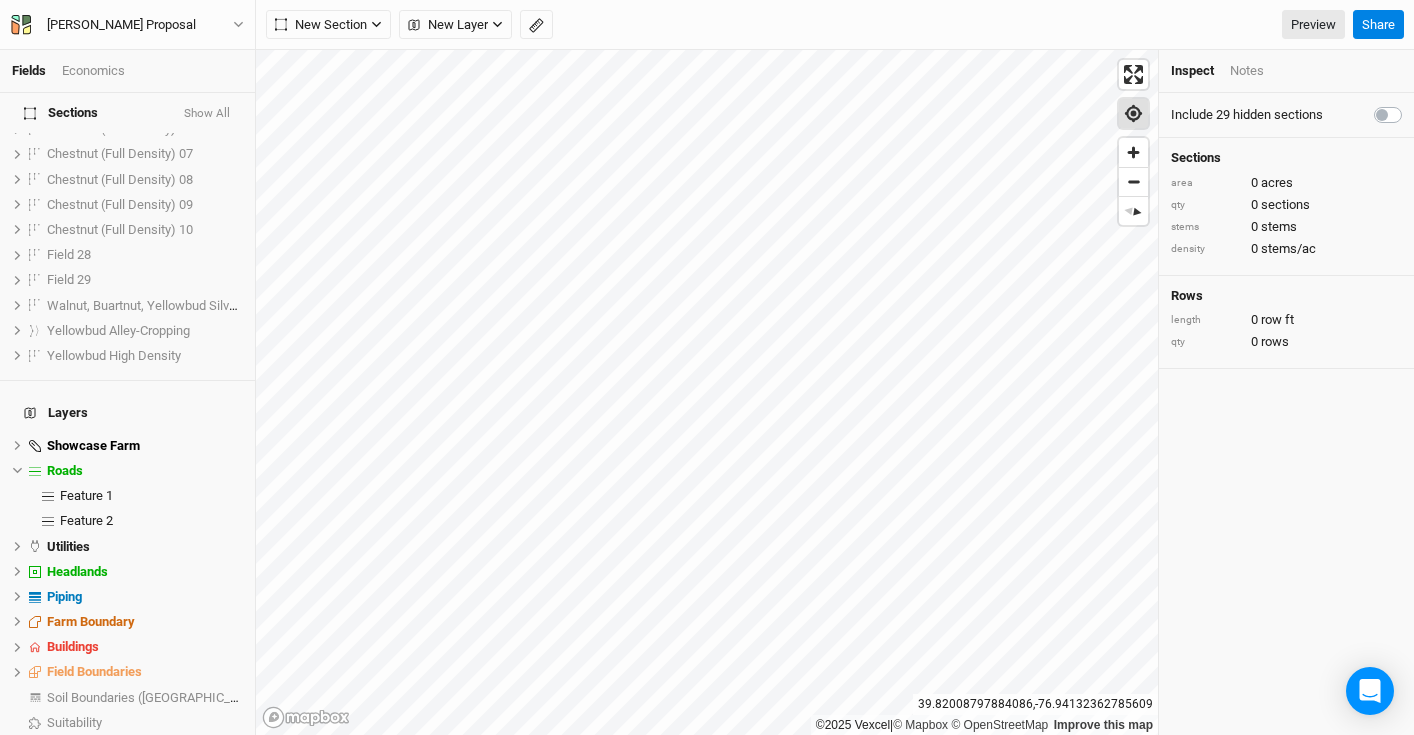click at bounding box center (1133, 113) 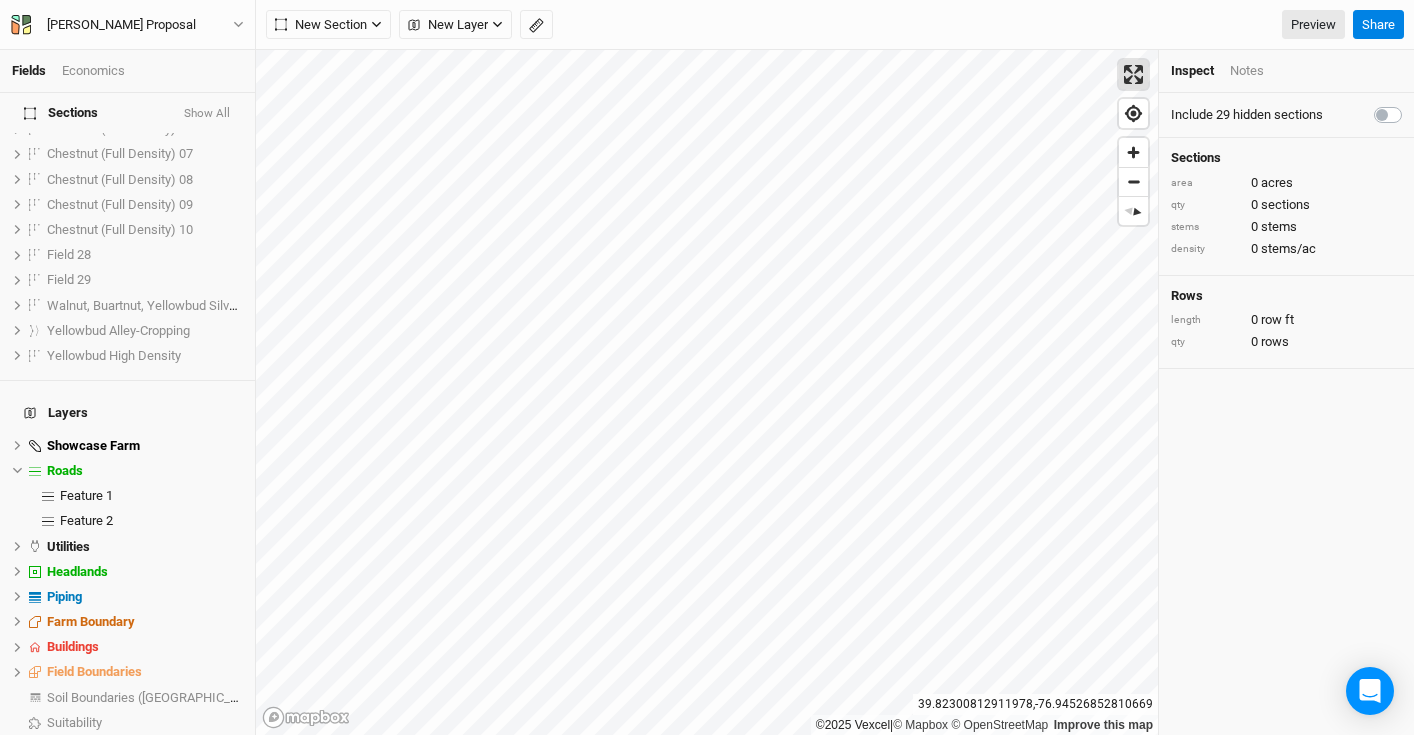 click at bounding box center [1133, 74] 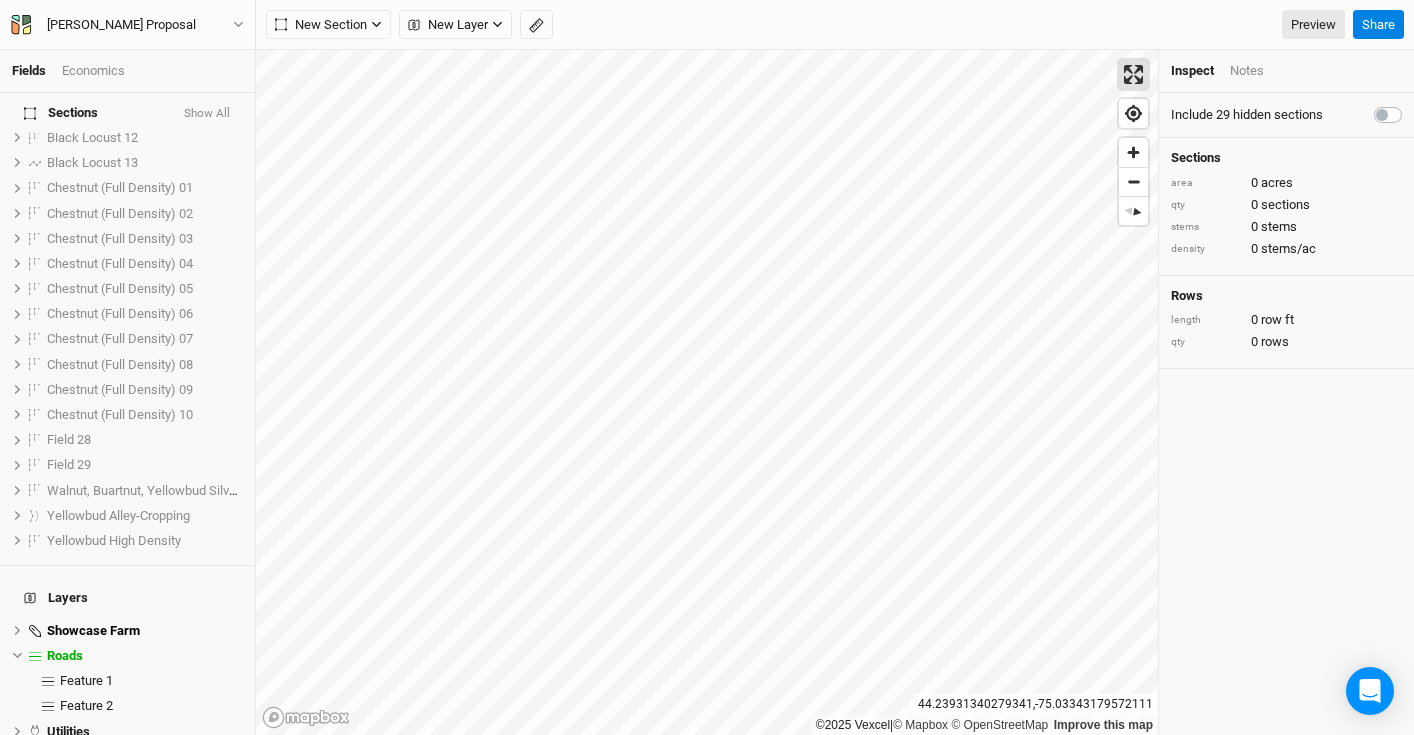 scroll, scrollTop: 647, scrollLeft: 0, axis: vertical 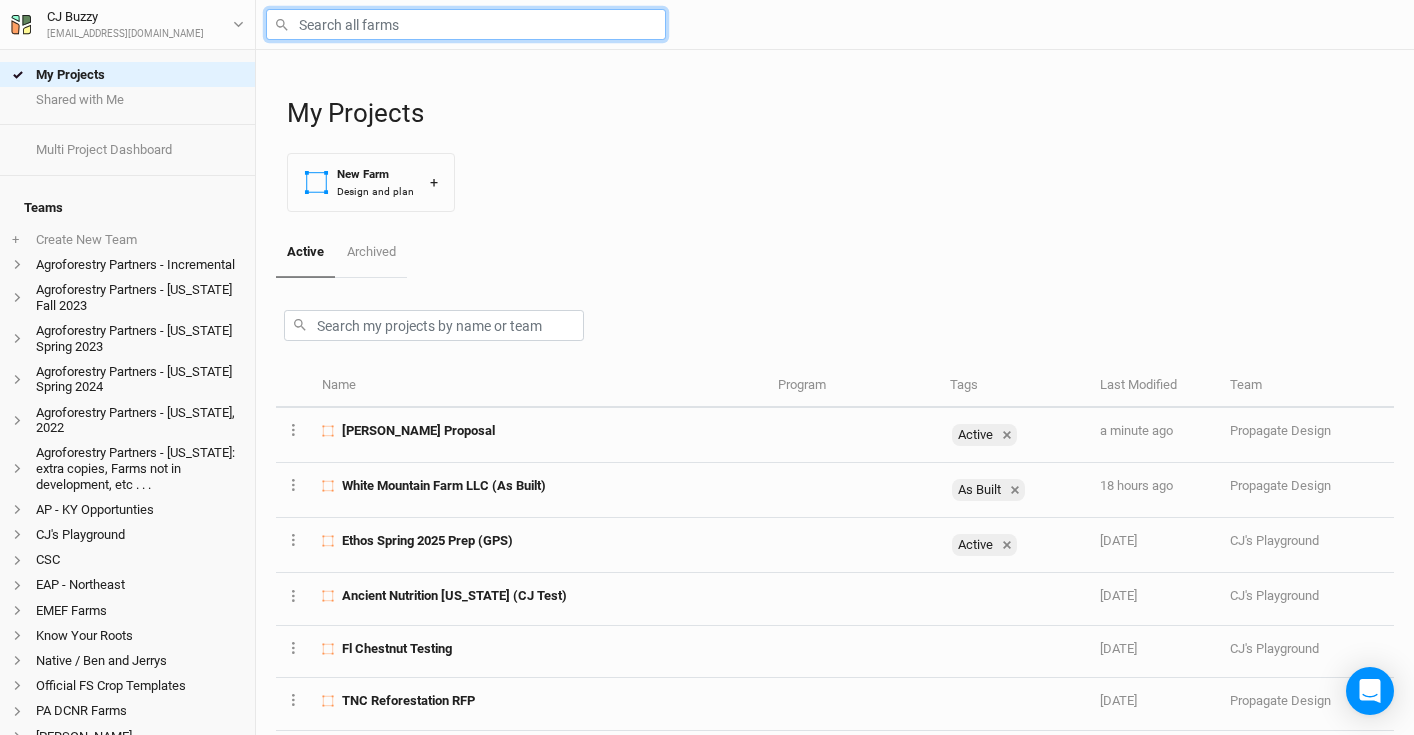 click at bounding box center (466, 24) 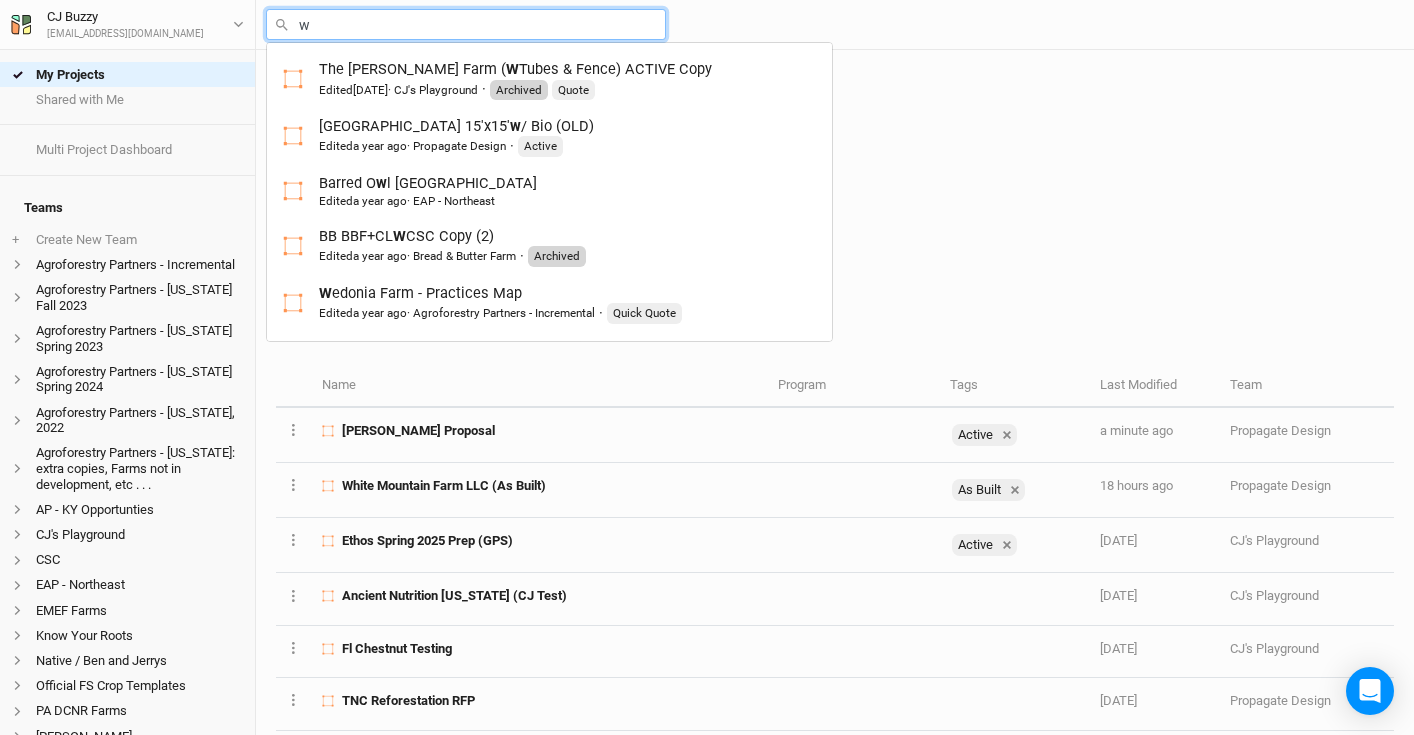 type on "wa" 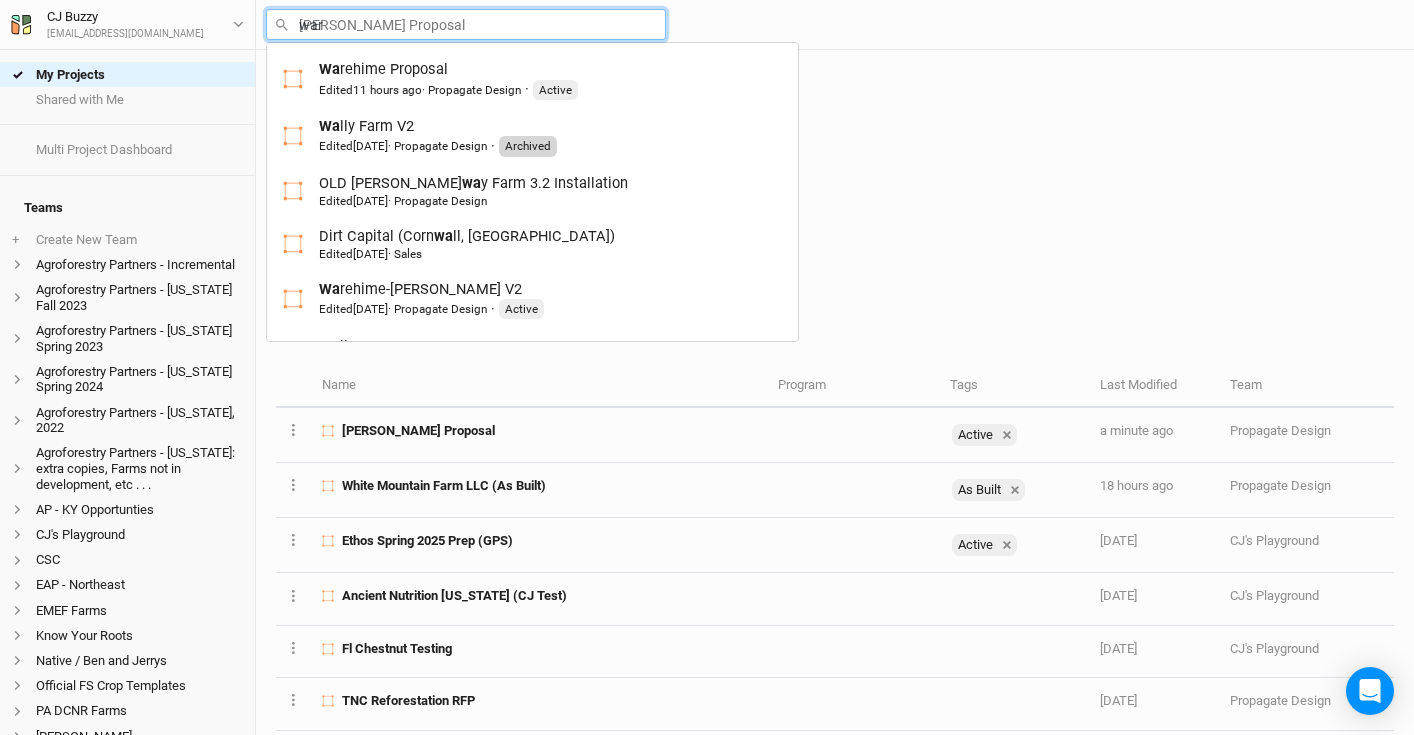 type on "ware" 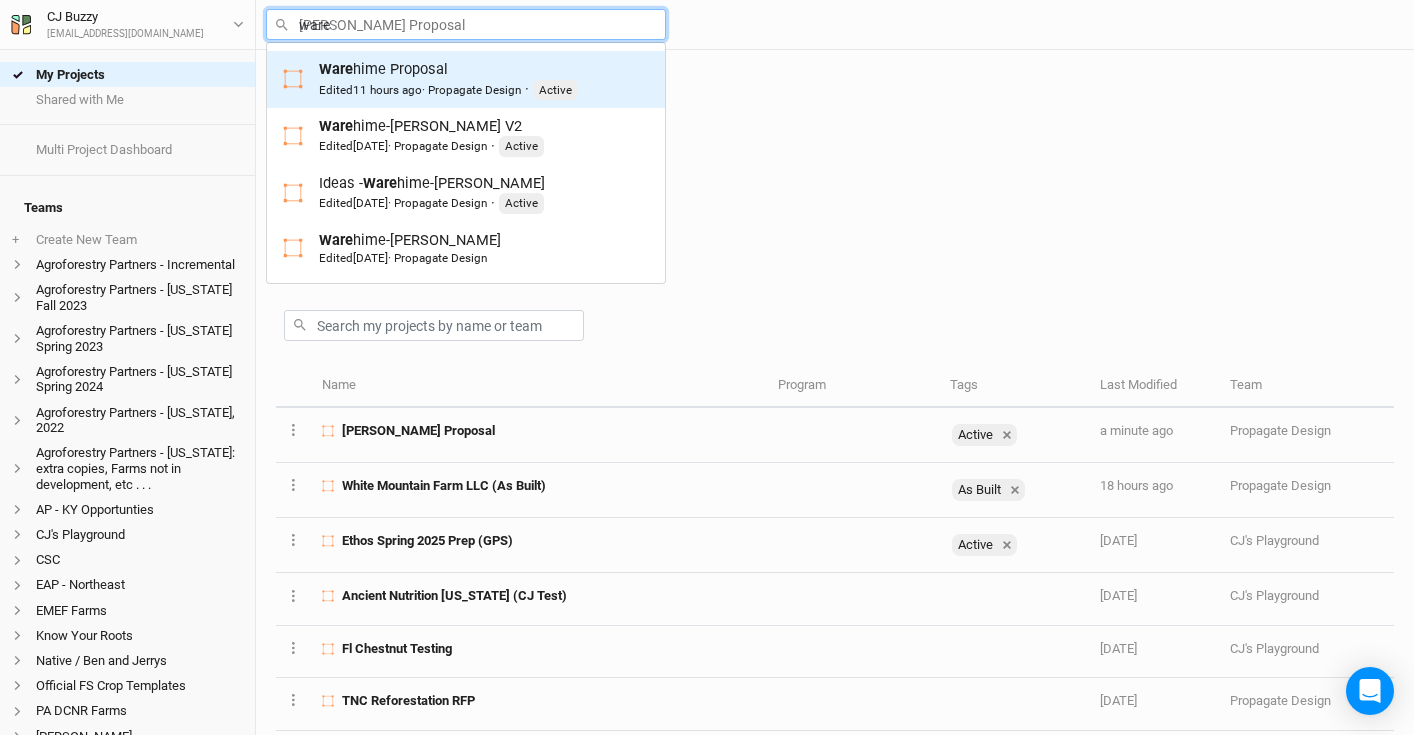 click on "Edited  11 hours ago  · Propagate Design" at bounding box center [420, 90] 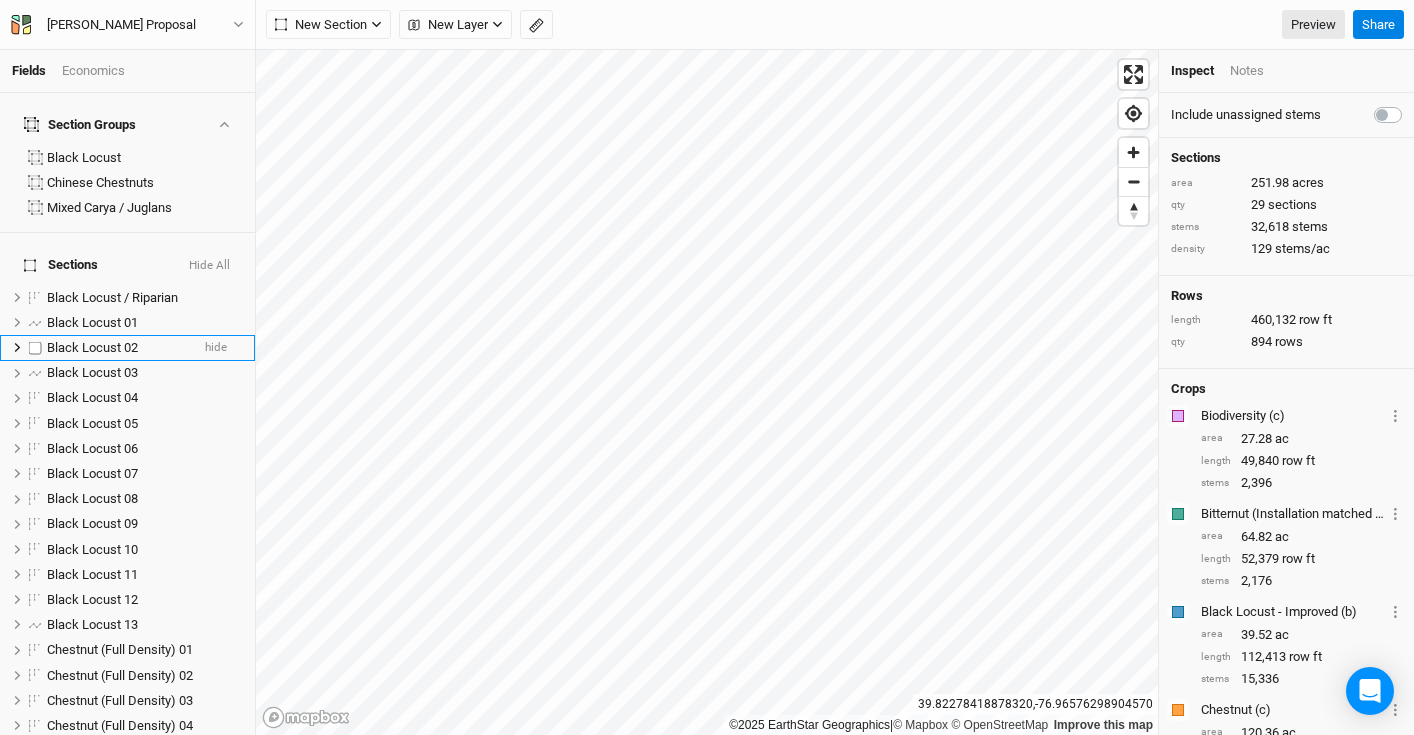 scroll, scrollTop: 597, scrollLeft: 0, axis: vertical 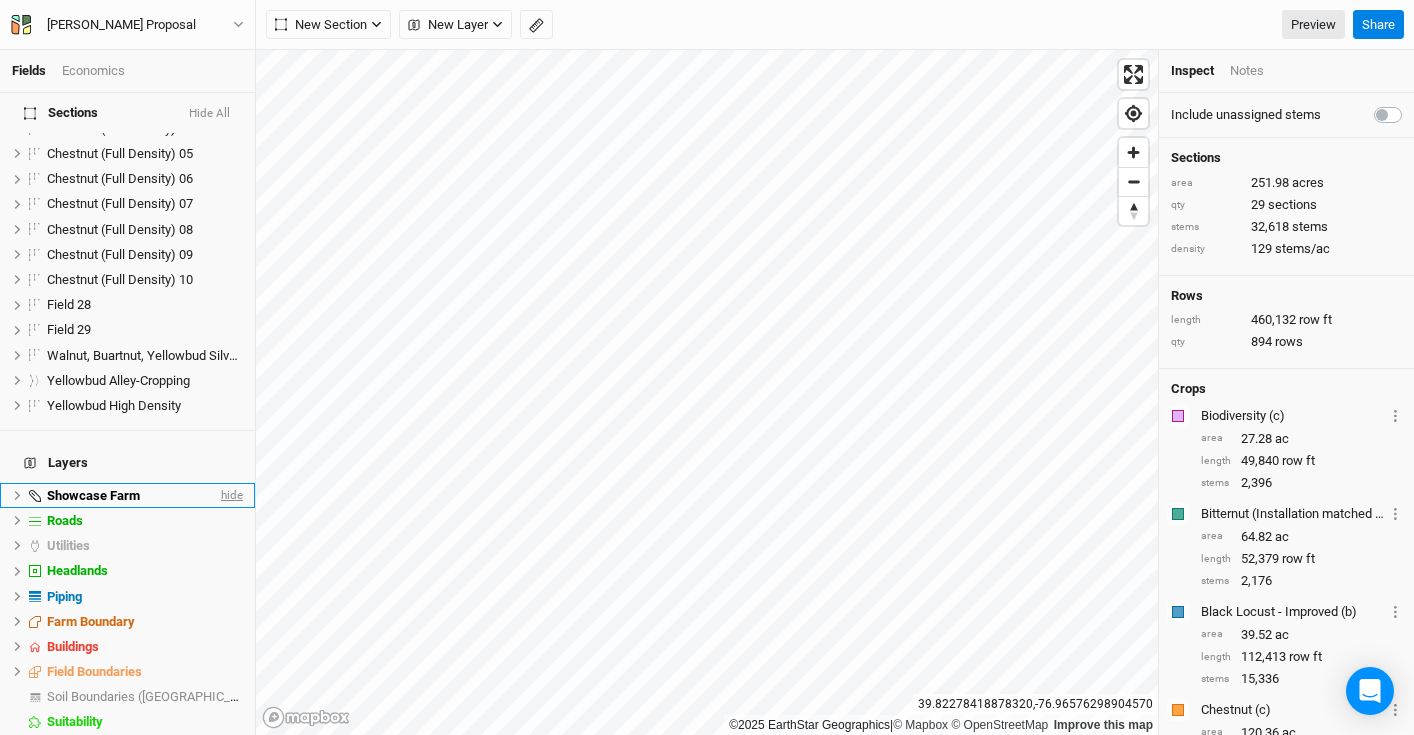 click on "hide" at bounding box center (230, 495) 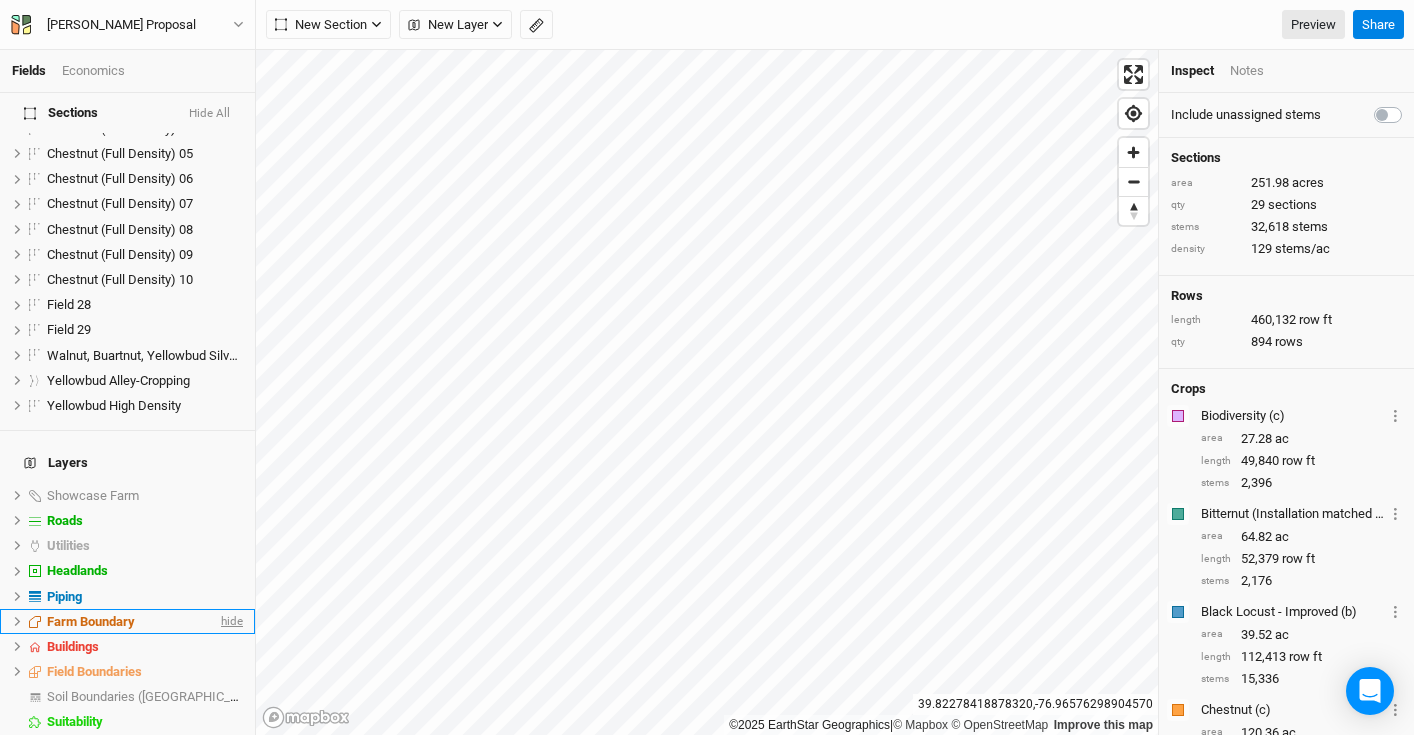 click on "hide" at bounding box center (230, 621) 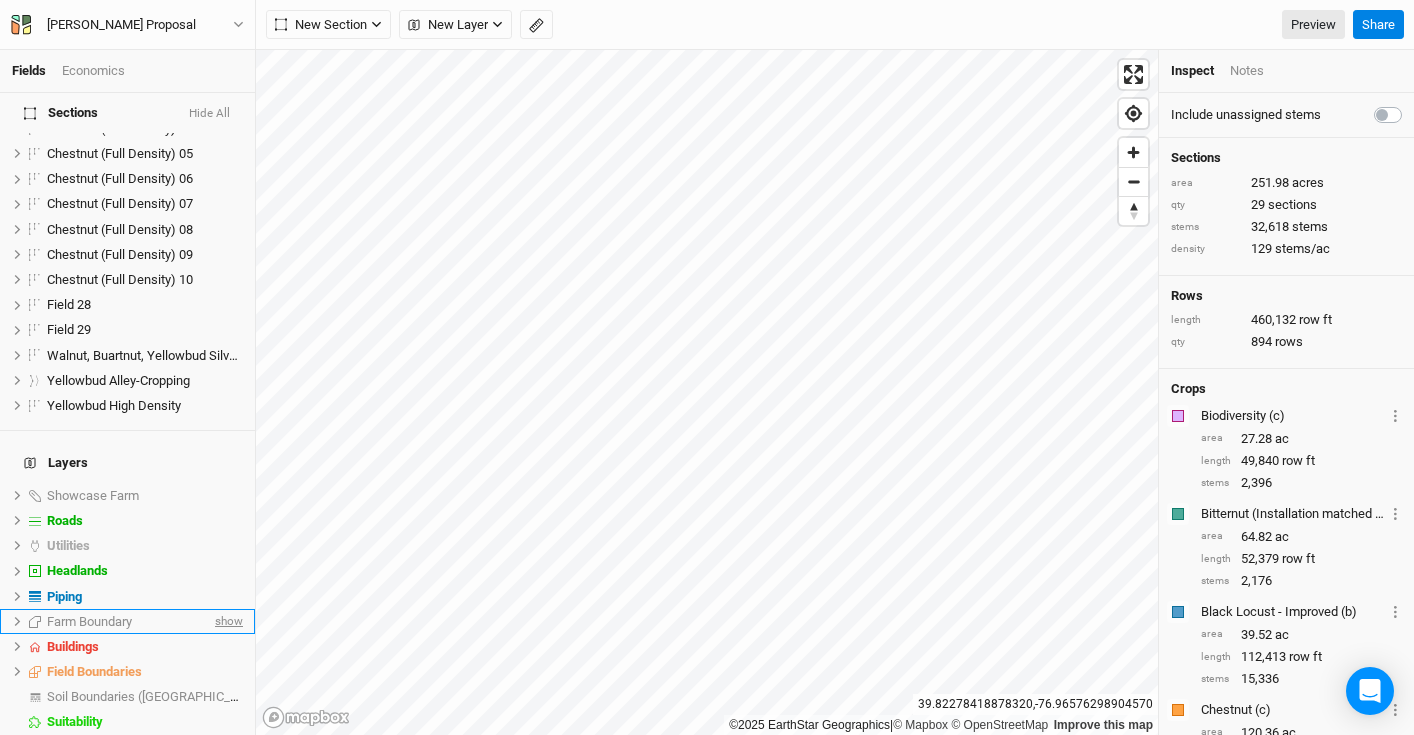 click on "show" at bounding box center [227, 621] 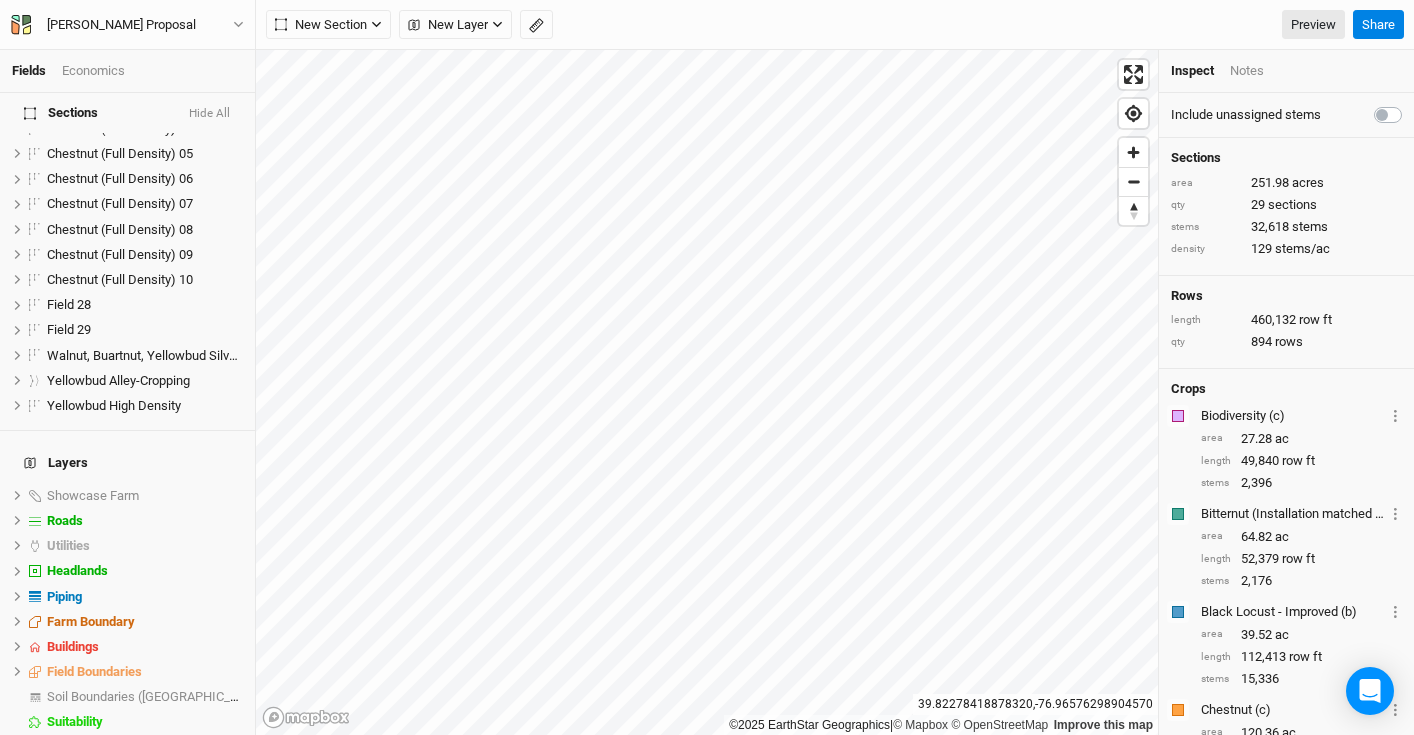 click on "Base Layer" at bounding box center [145, 748] 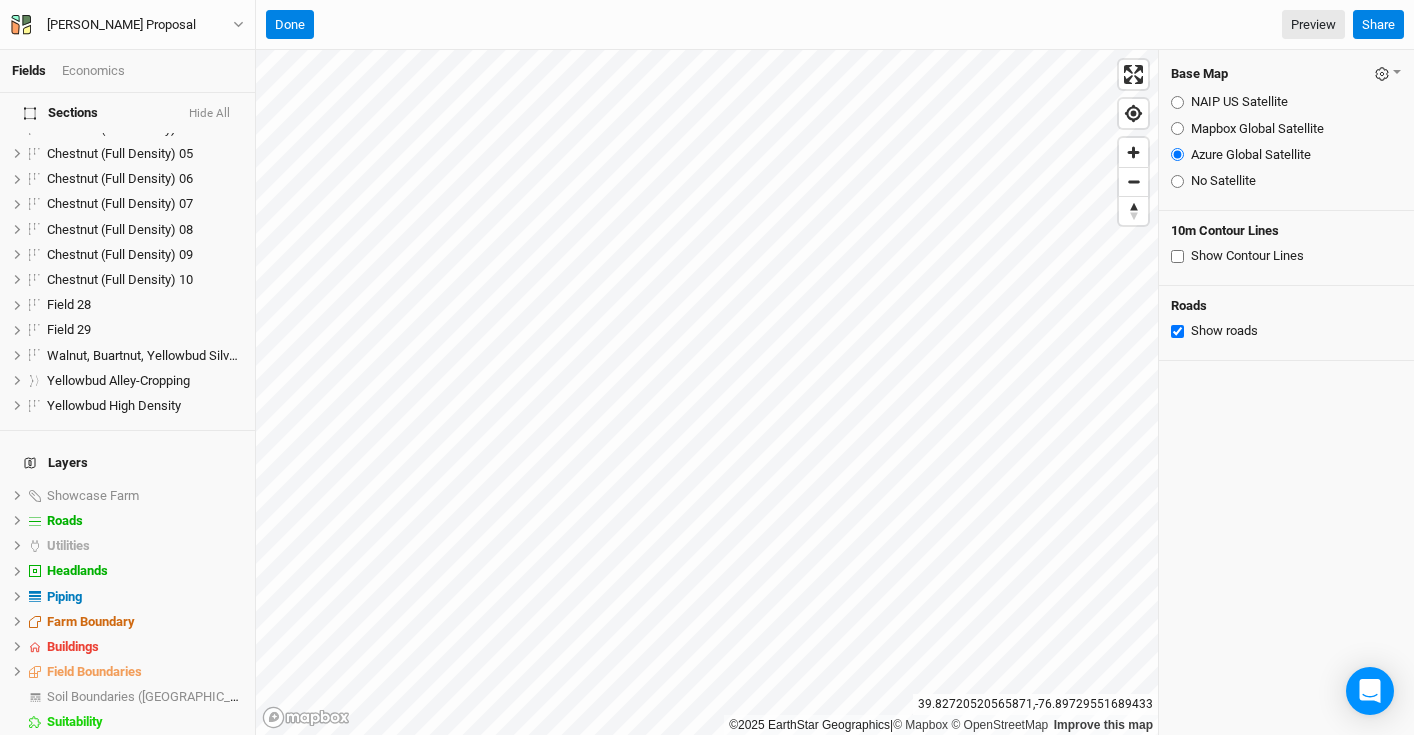 click on "Mapbox Global Satellite" at bounding box center (1177, 128) 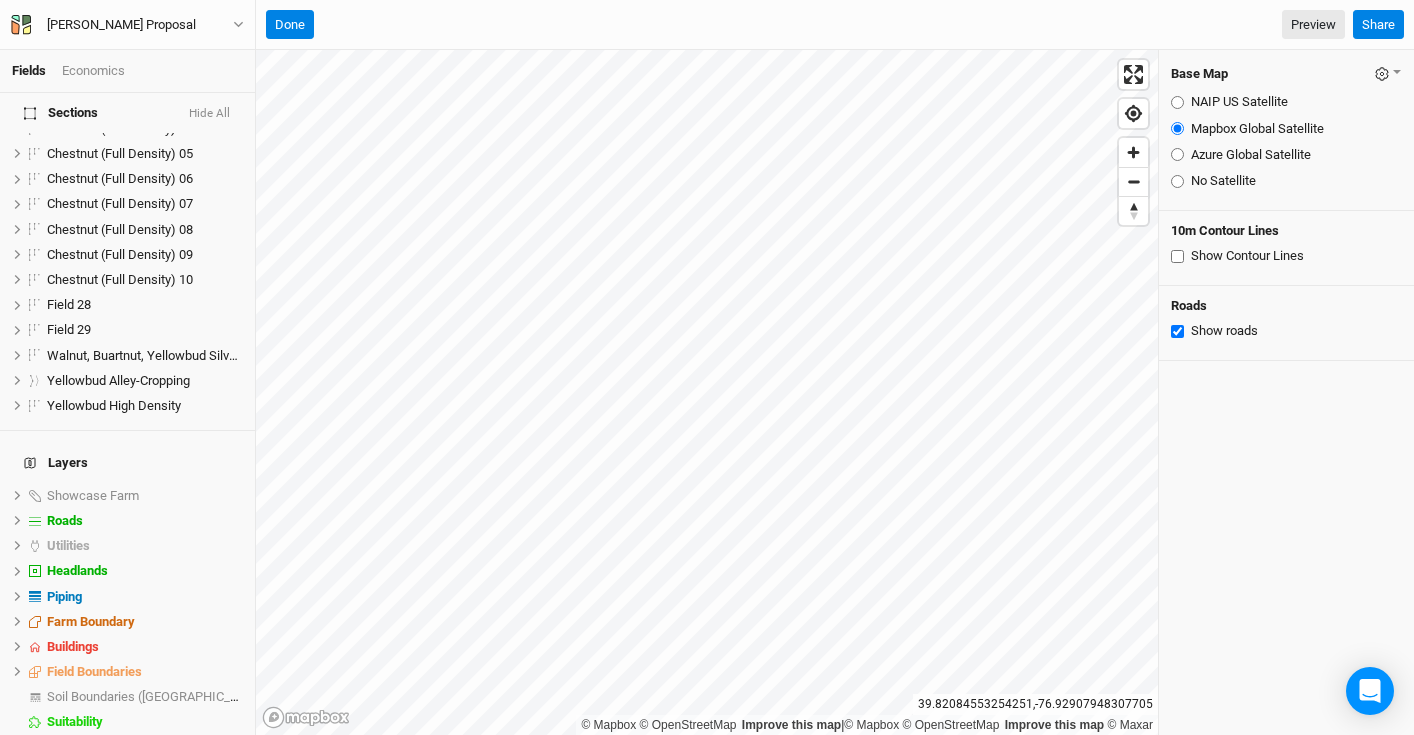 click on "Azure Global Satellite" at bounding box center (1177, 154) 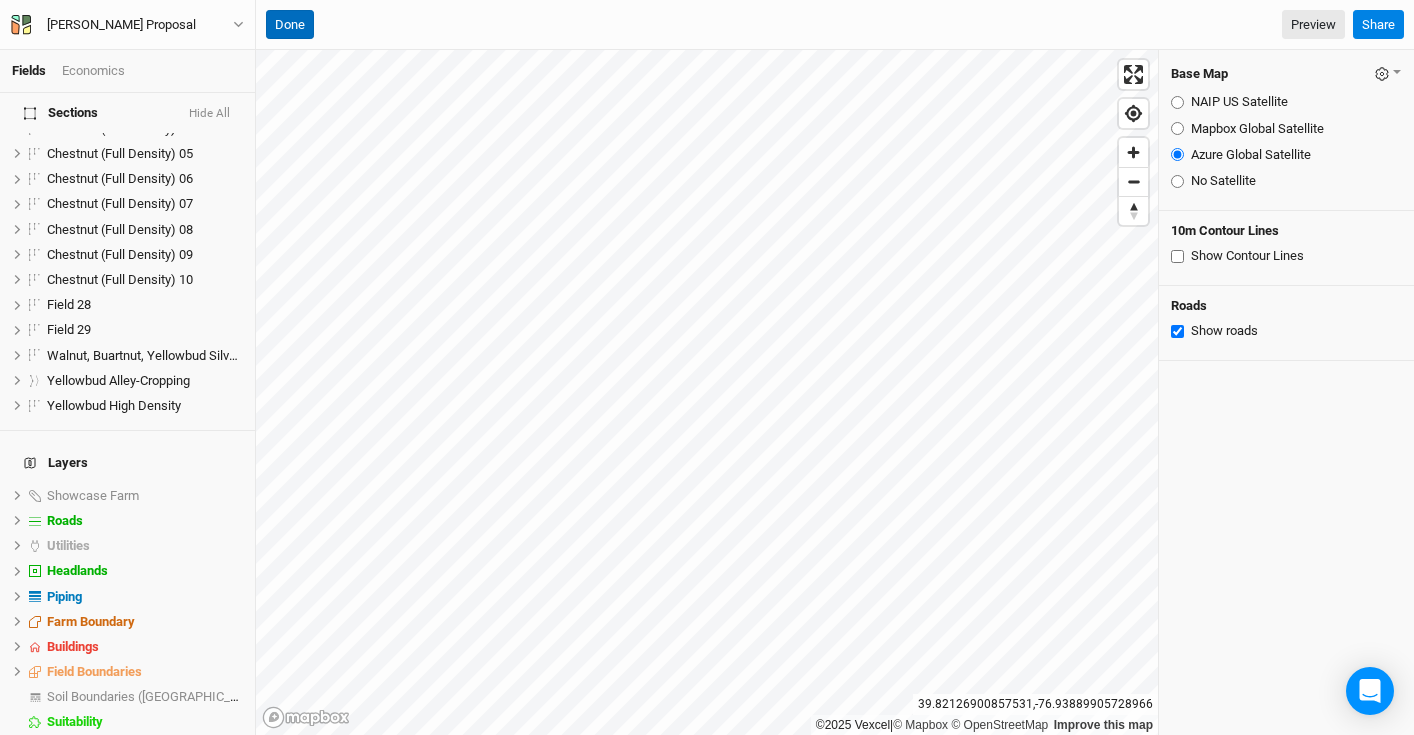 click on "Done" at bounding box center [290, 25] 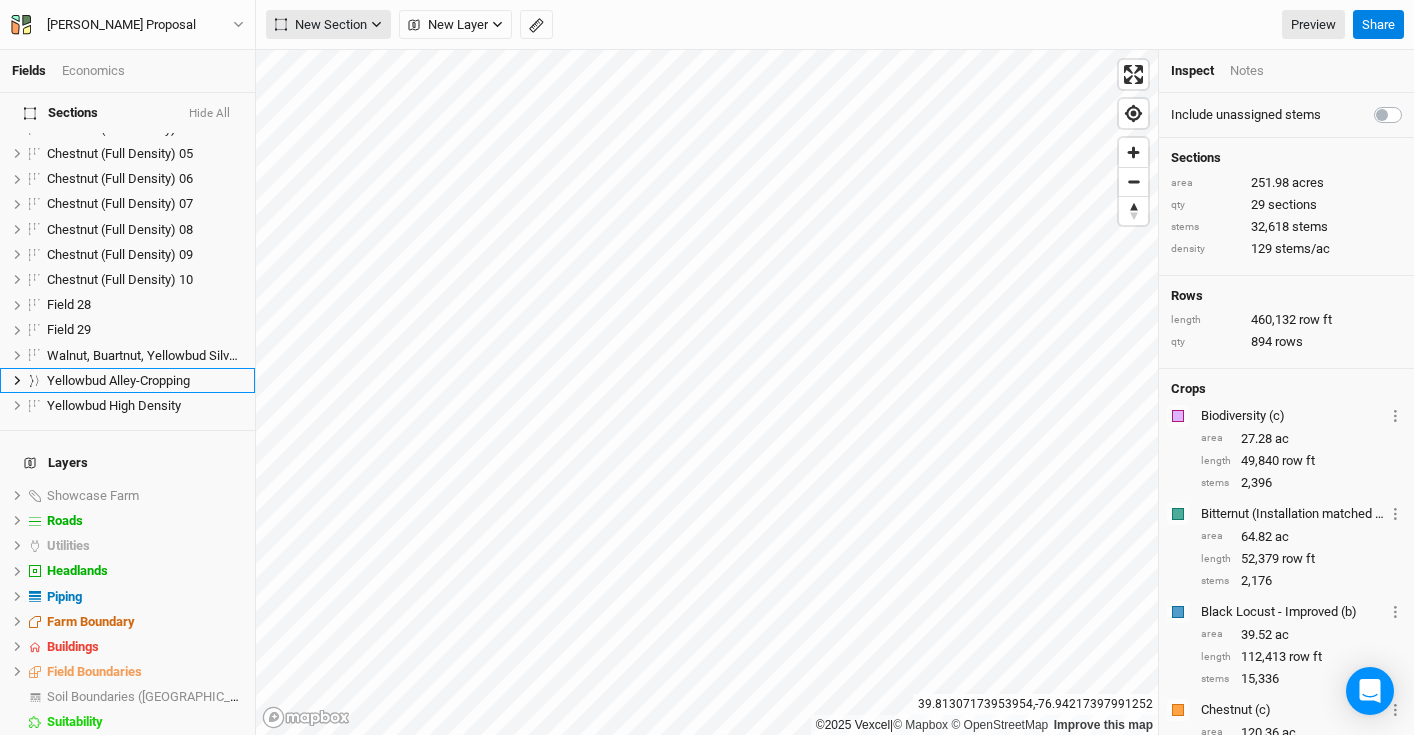scroll, scrollTop: 539, scrollLeft: 0, axis: vertical 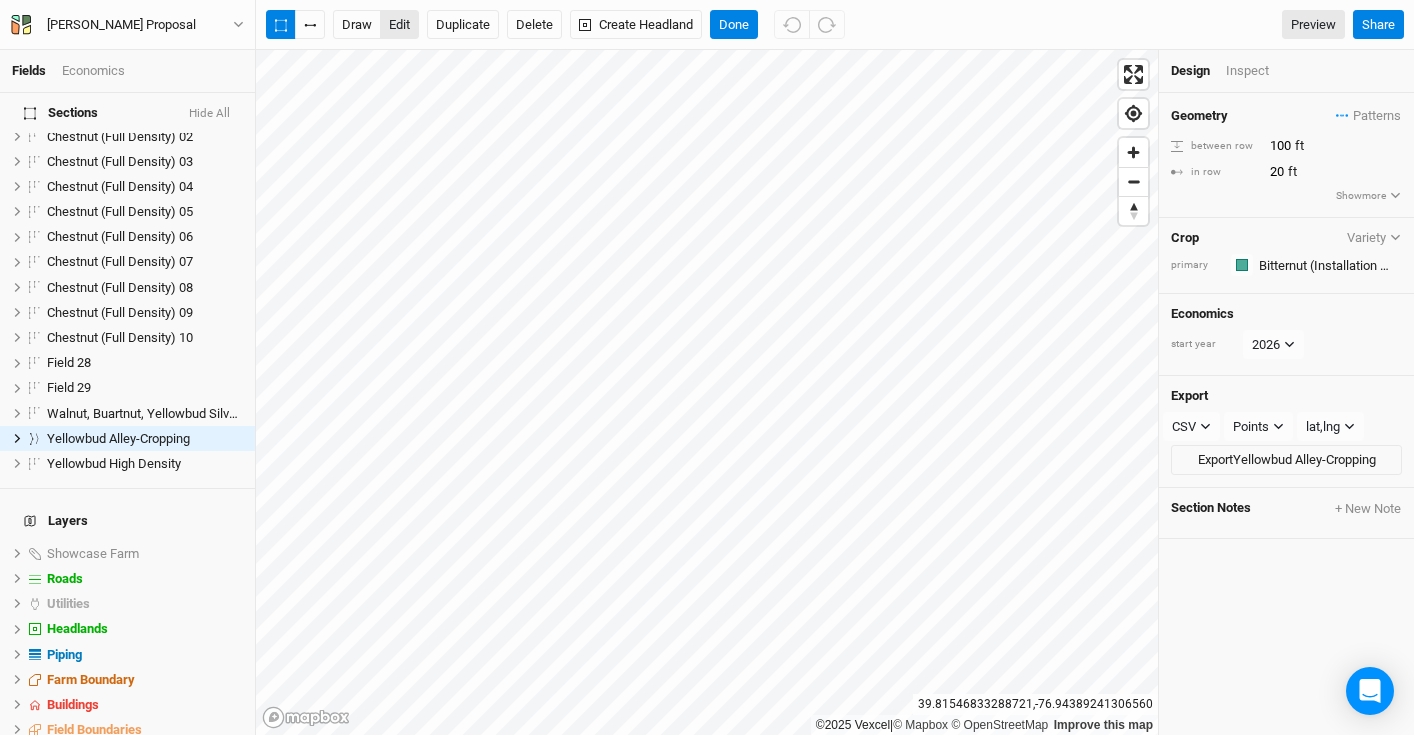 click on "edit" at bounding box center [399, 25] 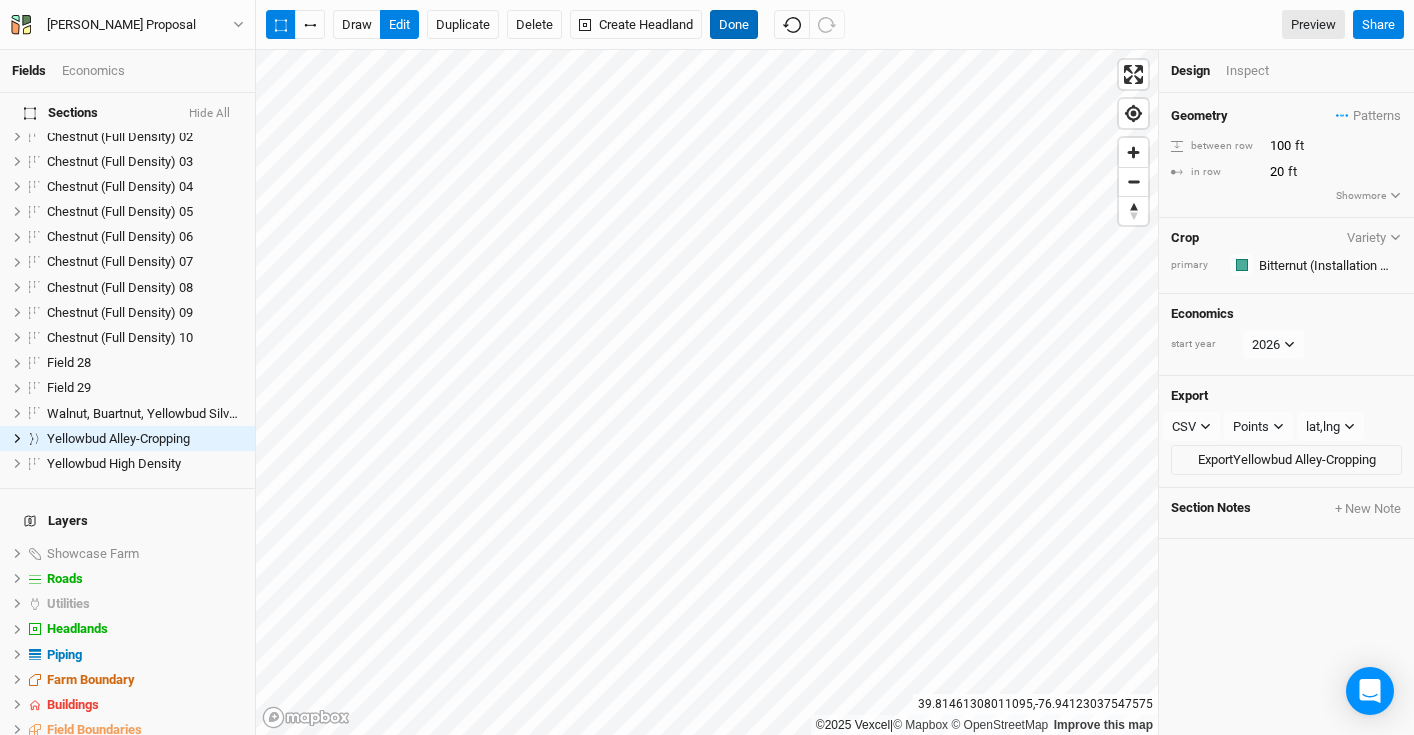 click on "Done" at bounding box center (734, 25) 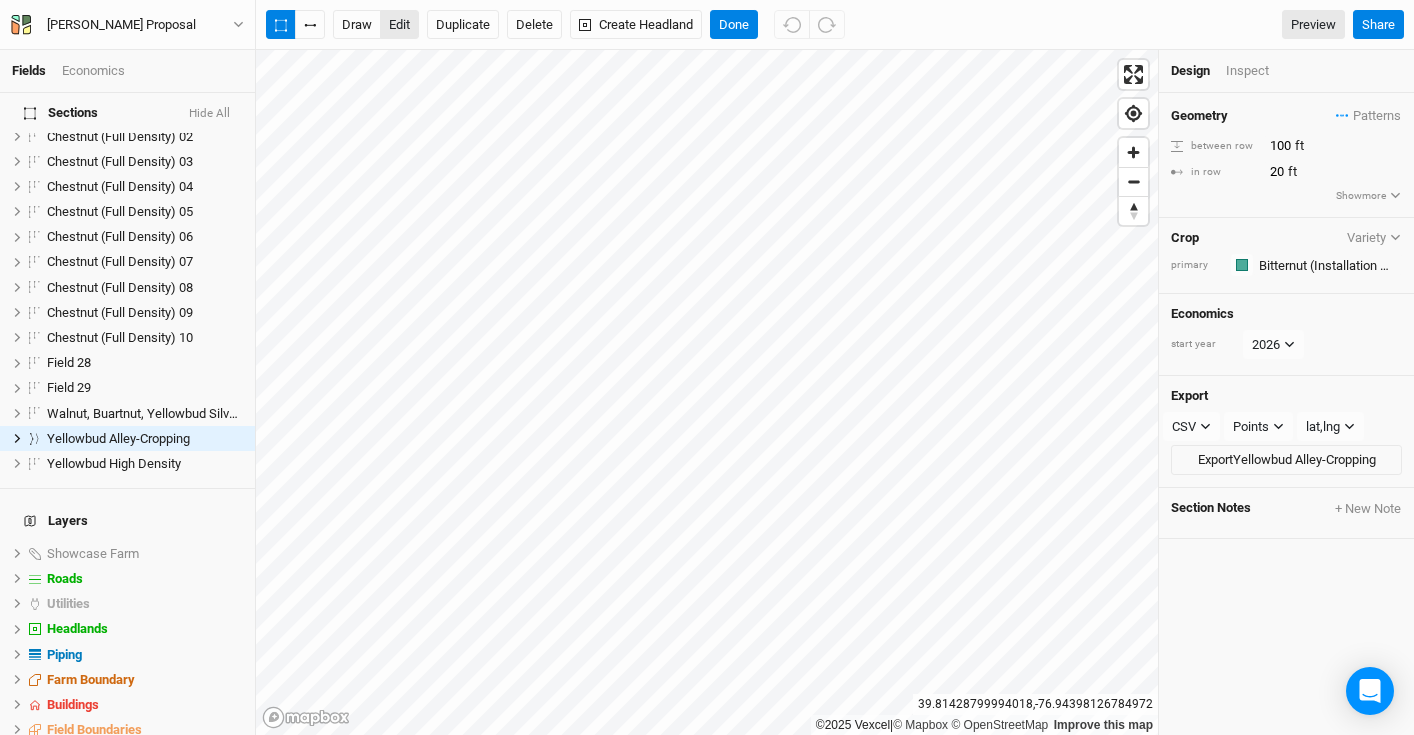 click on "edit" at bounding box center [399, 25] 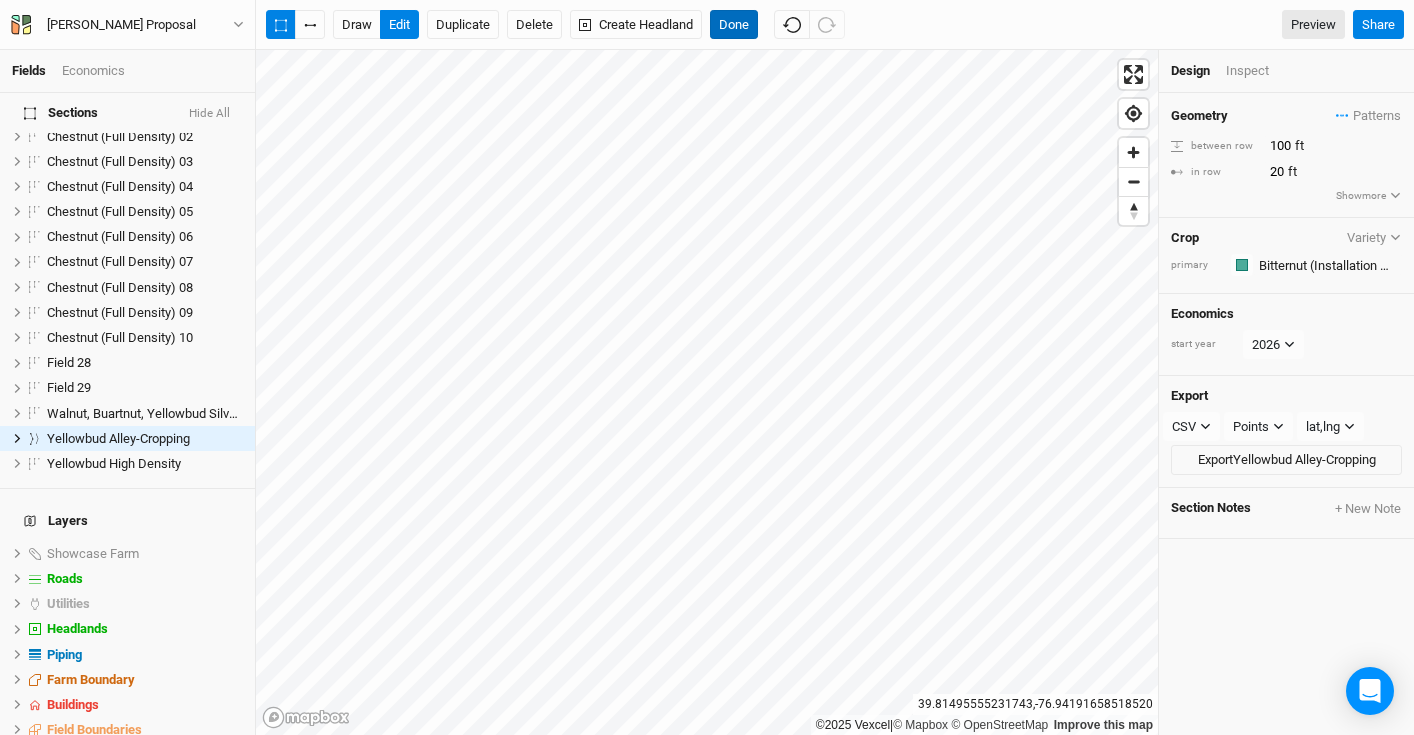 click on "Done" at bounding box center (734, 25) 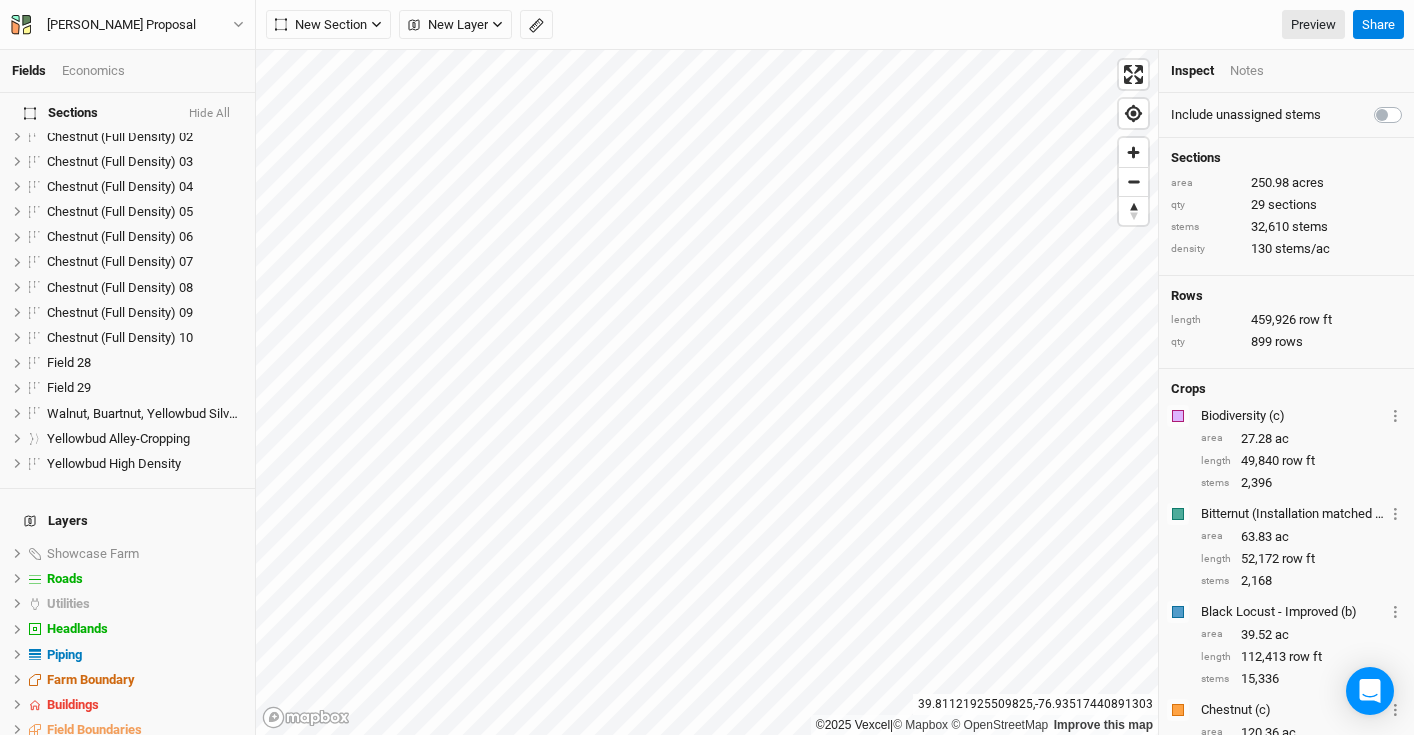 scroll, scrollTop: 220, scrollLeft: 0, axis: vertical 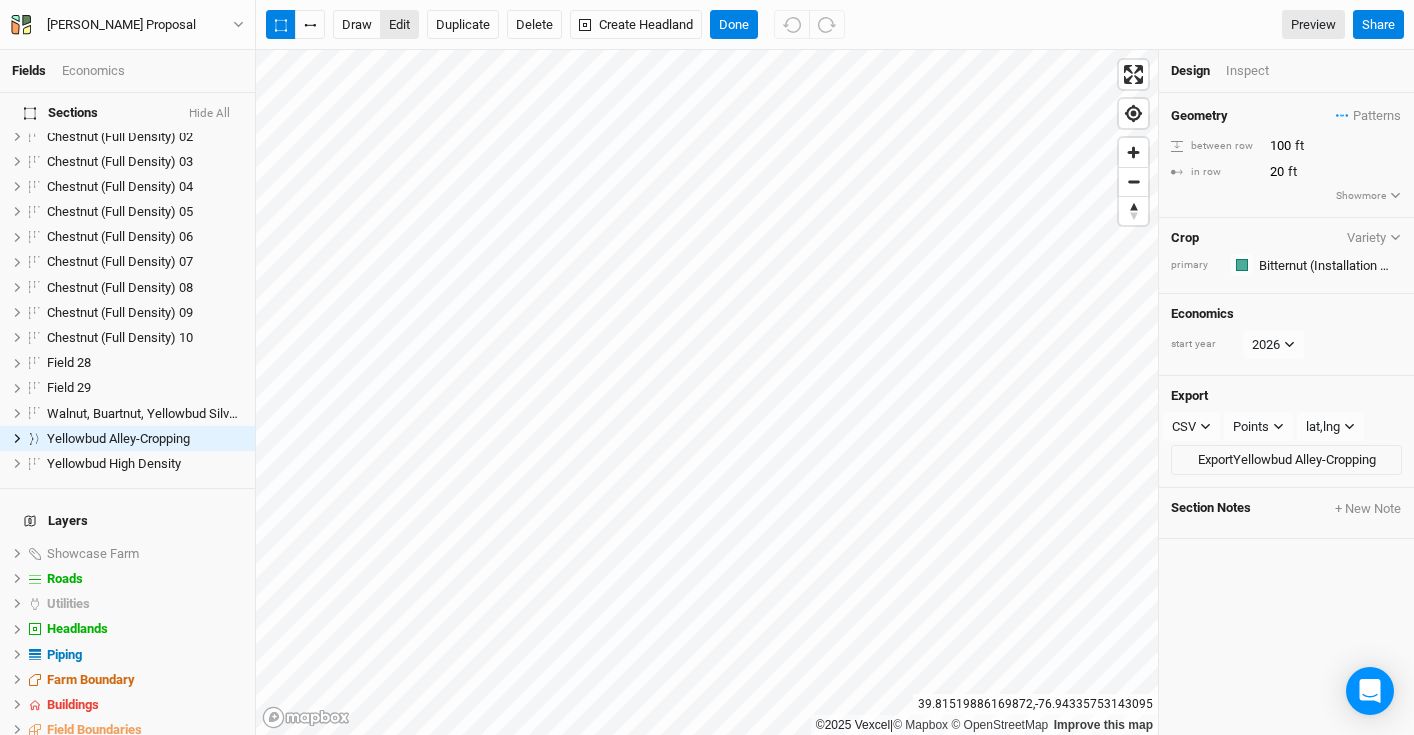 click on "edit" at bounding box center [399, 25] 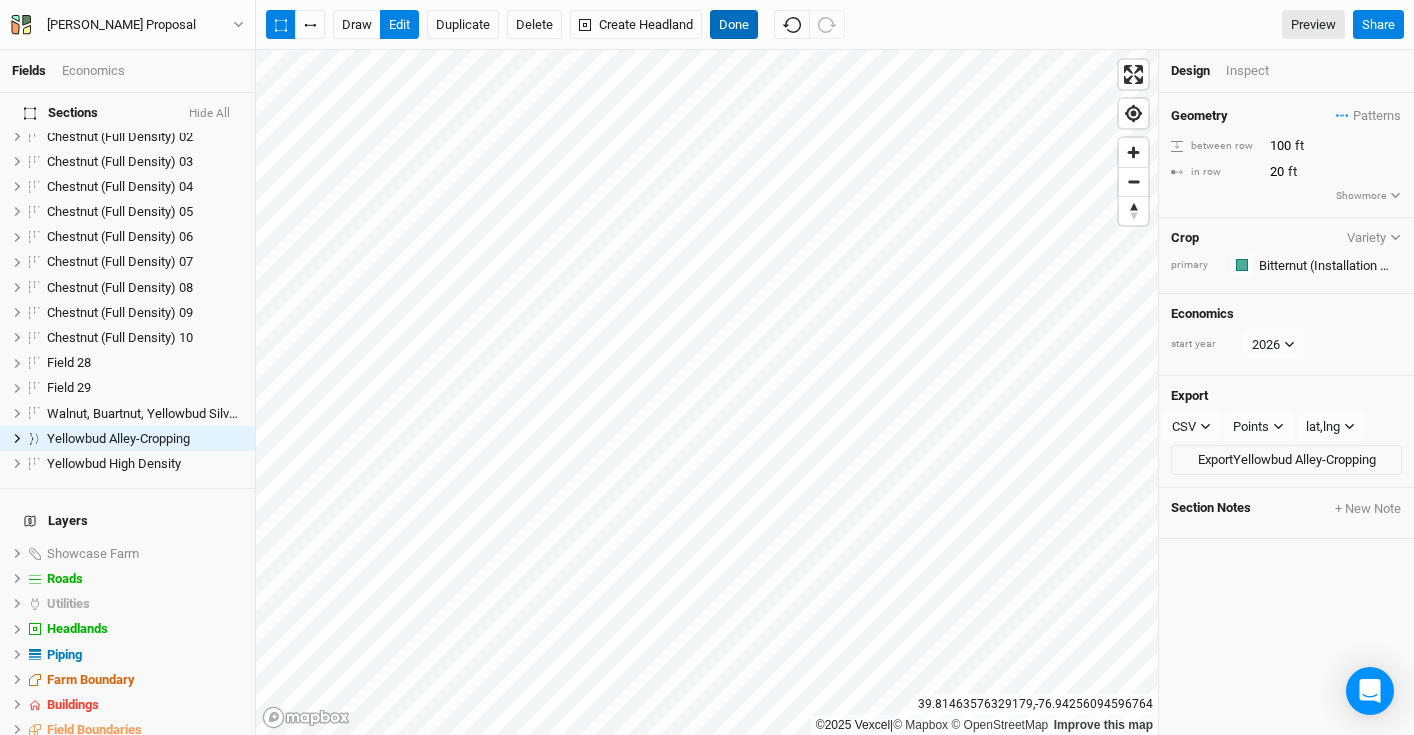 click on "Done" at bounding box center [734, 25] 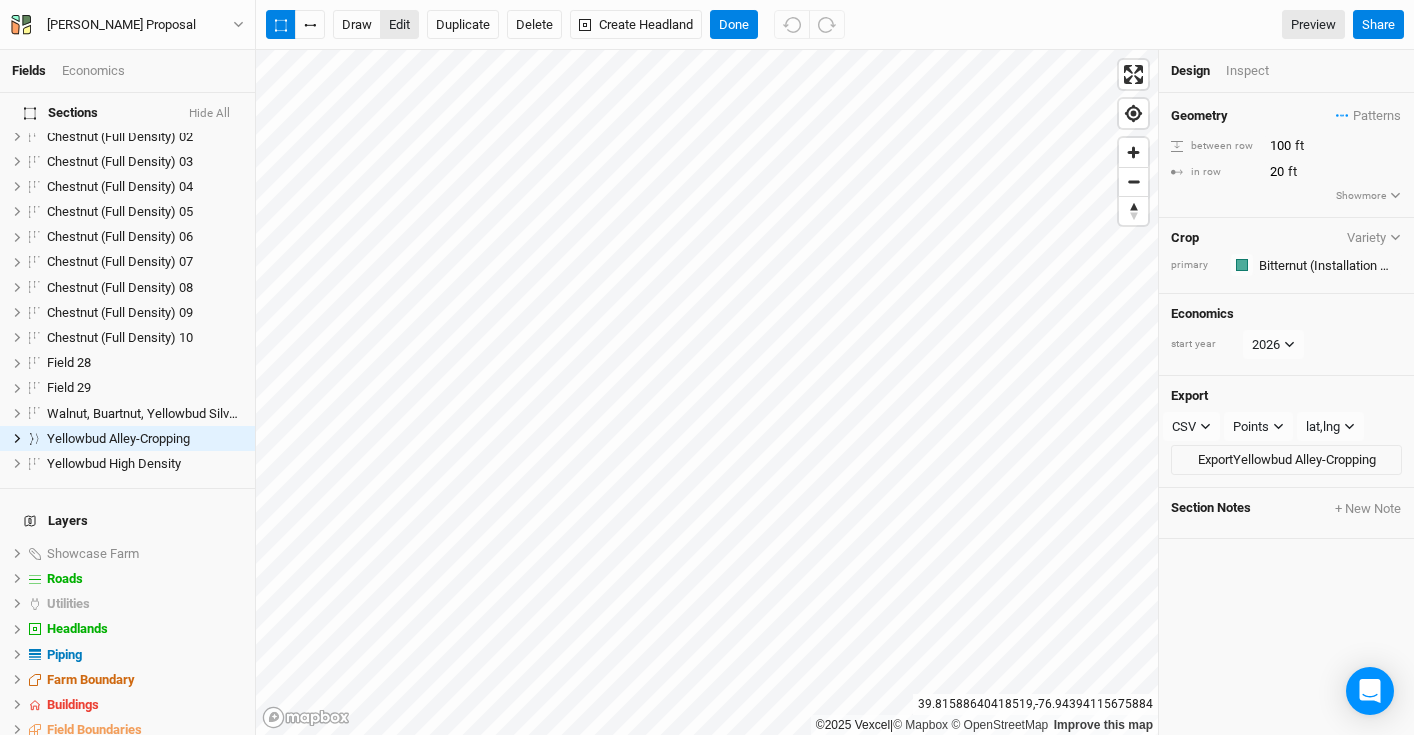 click on "edit" at bounding box center [399, 25] 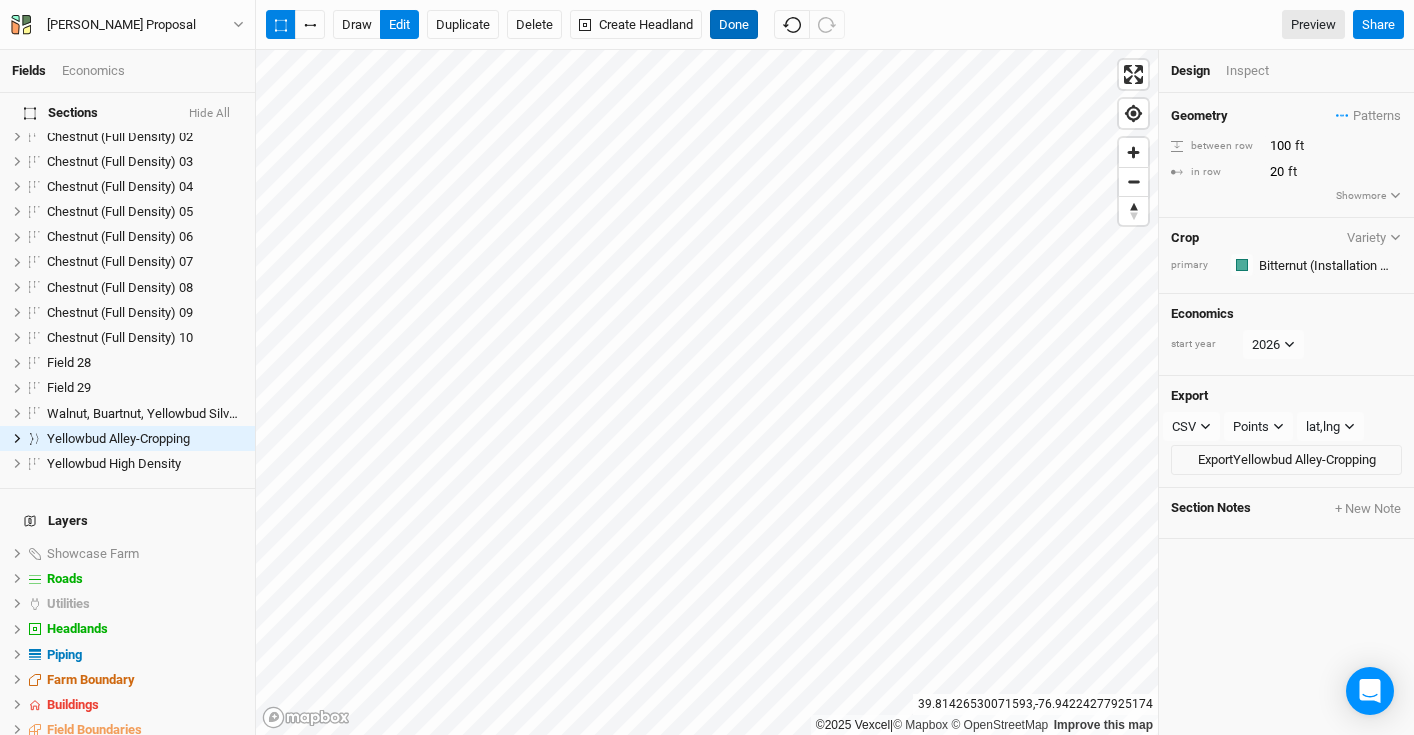 click on "Done" at bounding box center (734, 25) 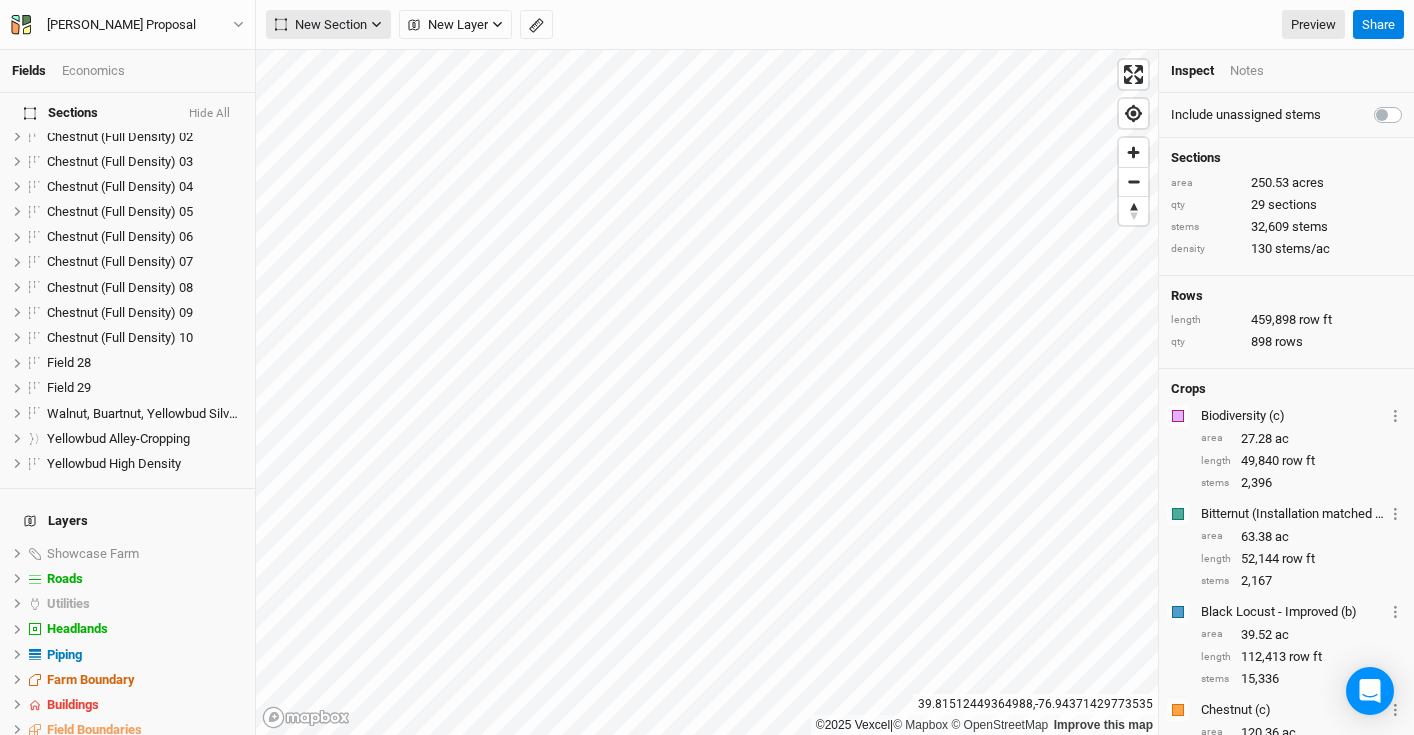 click on "New Section" at bounding box center [321, 25] 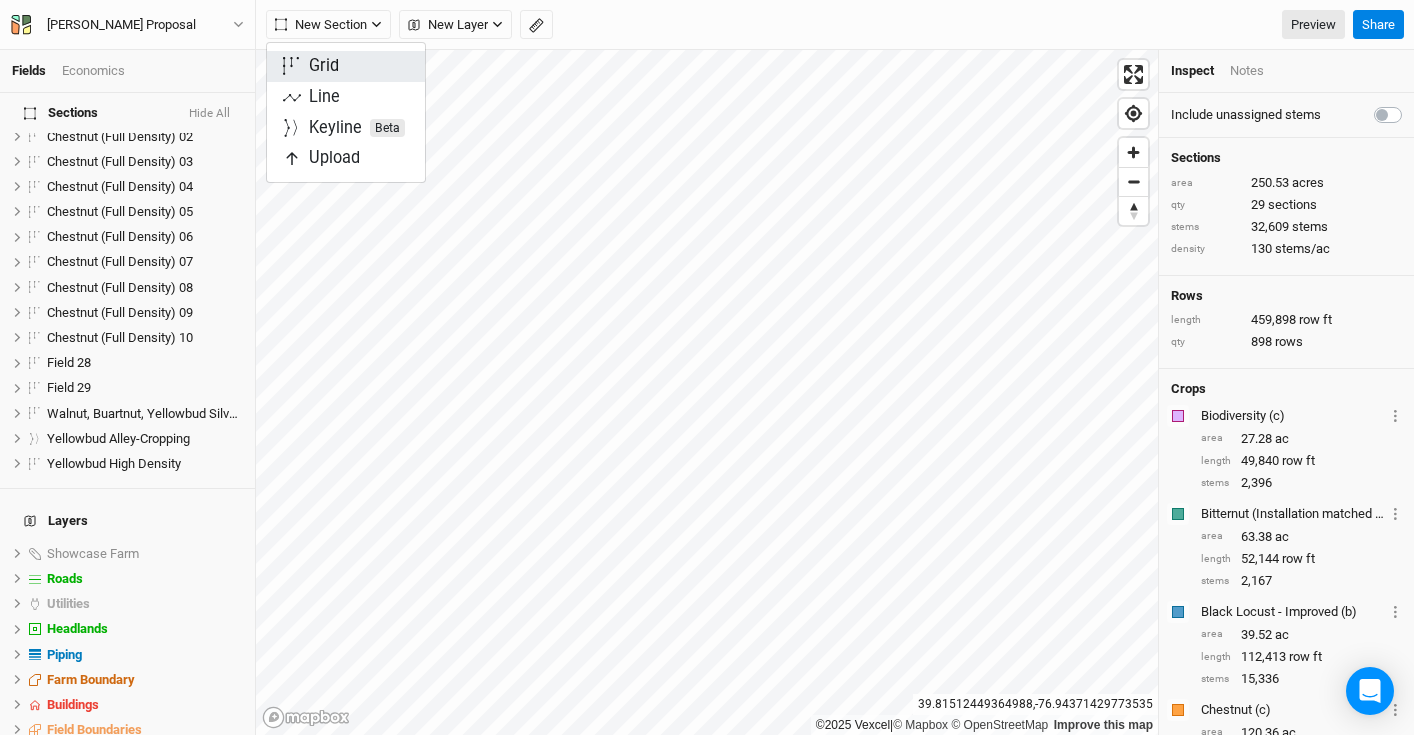 click on "Grid" at bounding box center [346, 66] 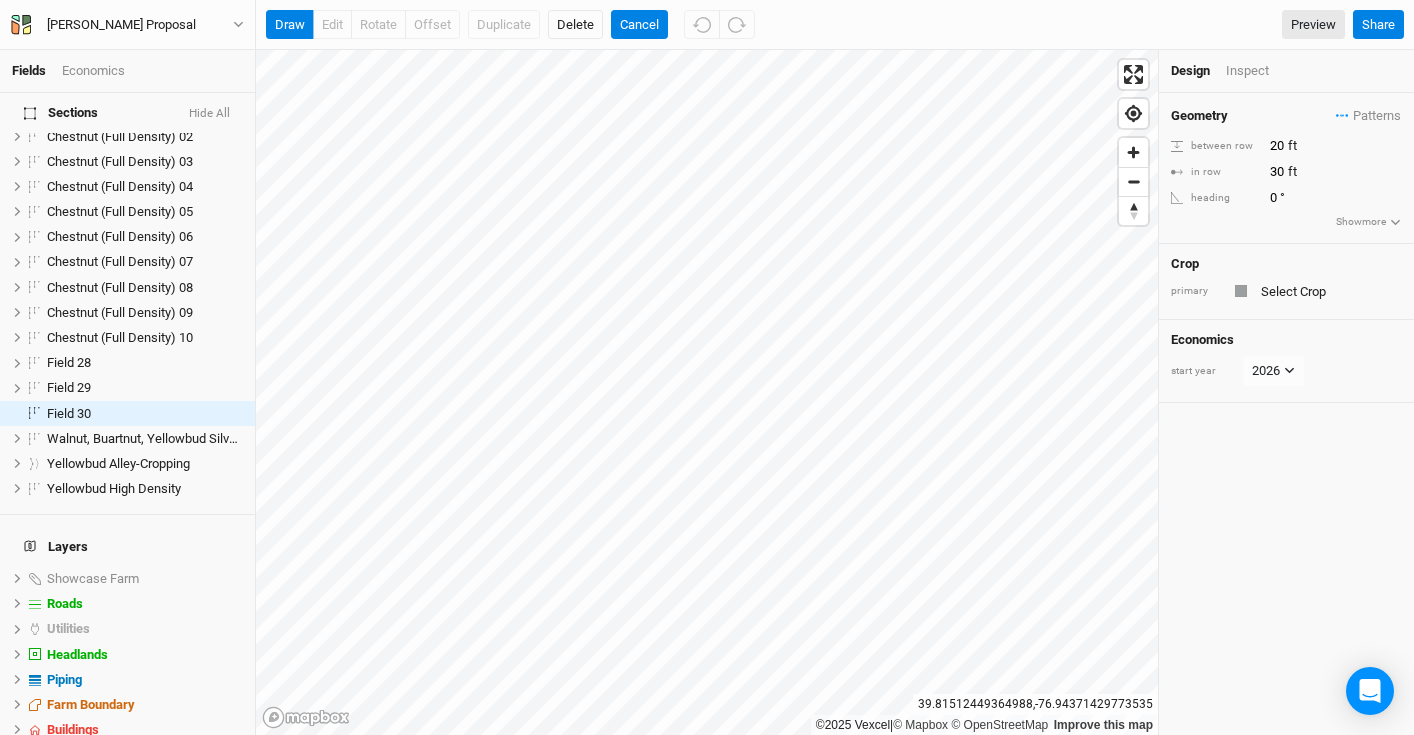 scroll, scrollTop: 513, scrollLeft: 0, axis: vertical 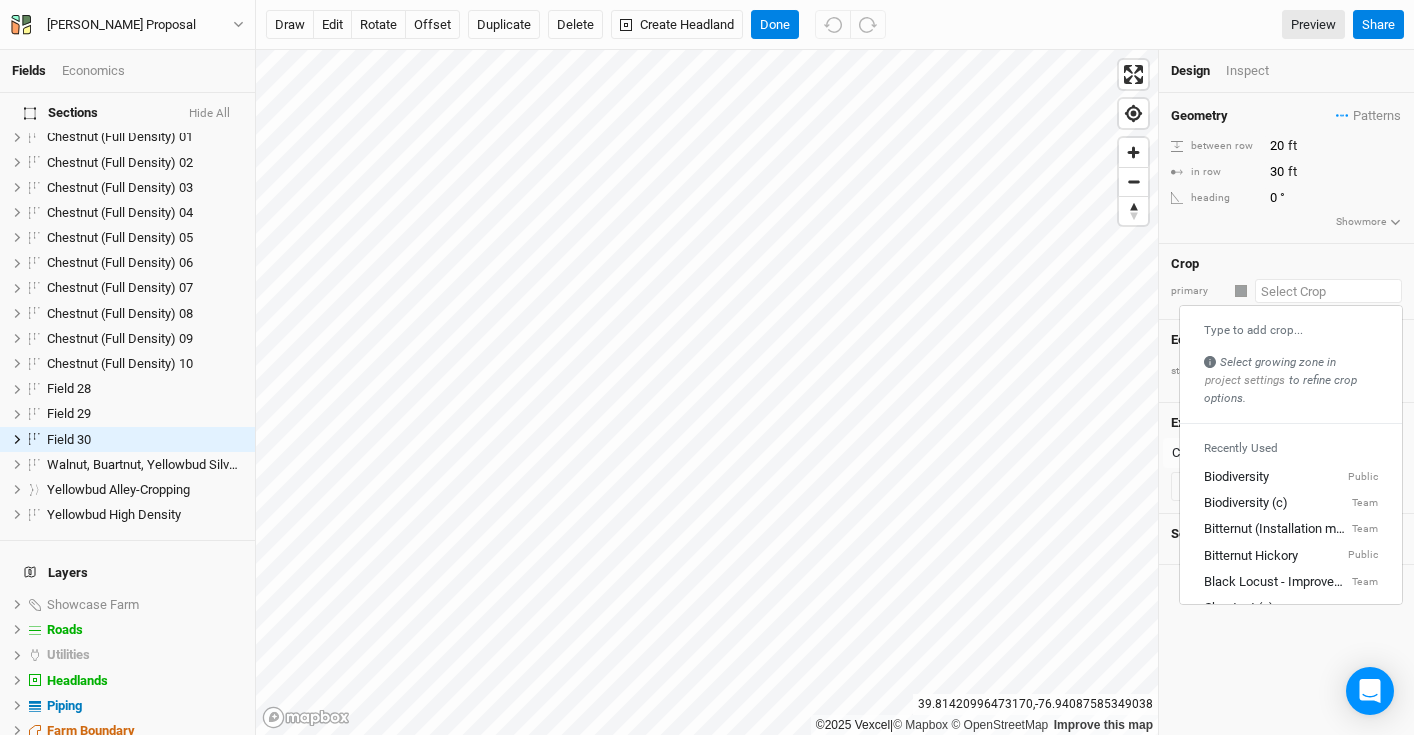 click at bounding box center [1328, 291] 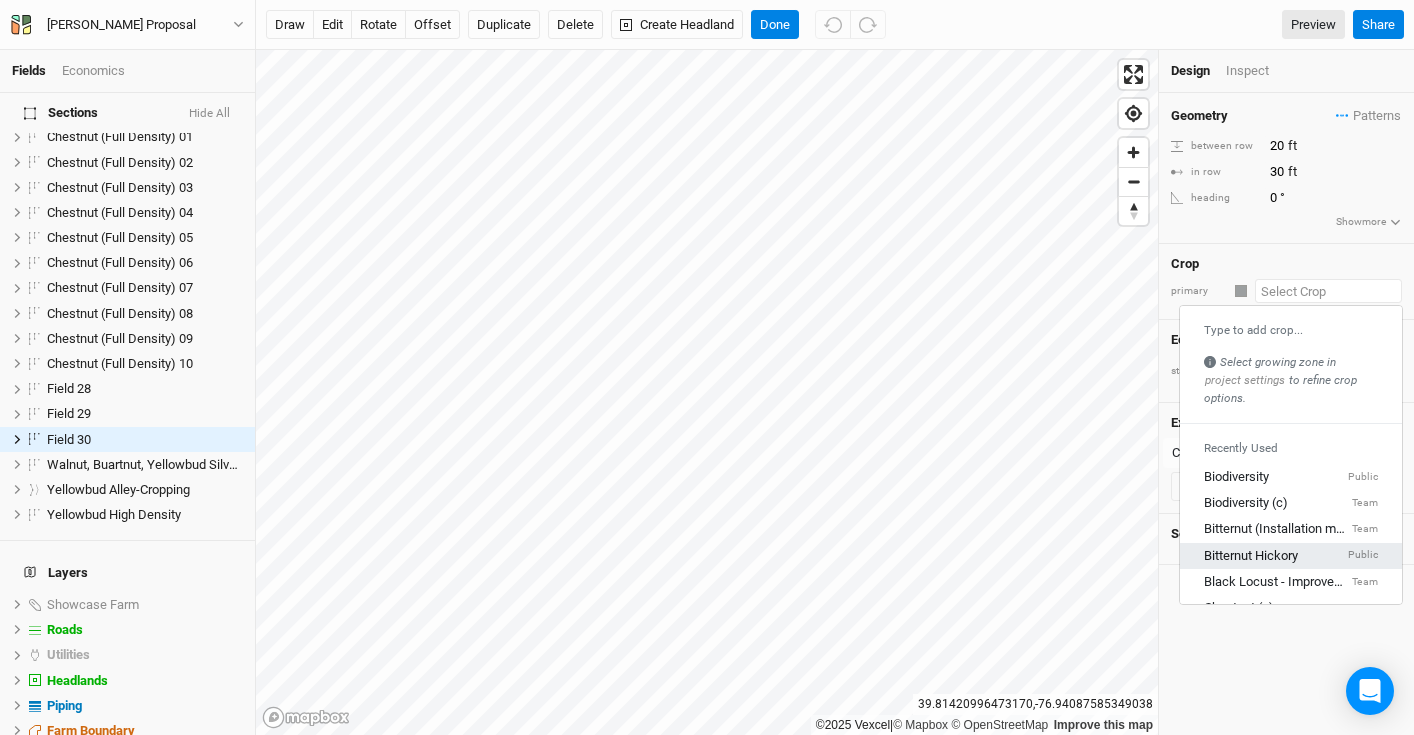 scroll, scrollTop: 113, scrollLeft: 0, axis: vertical 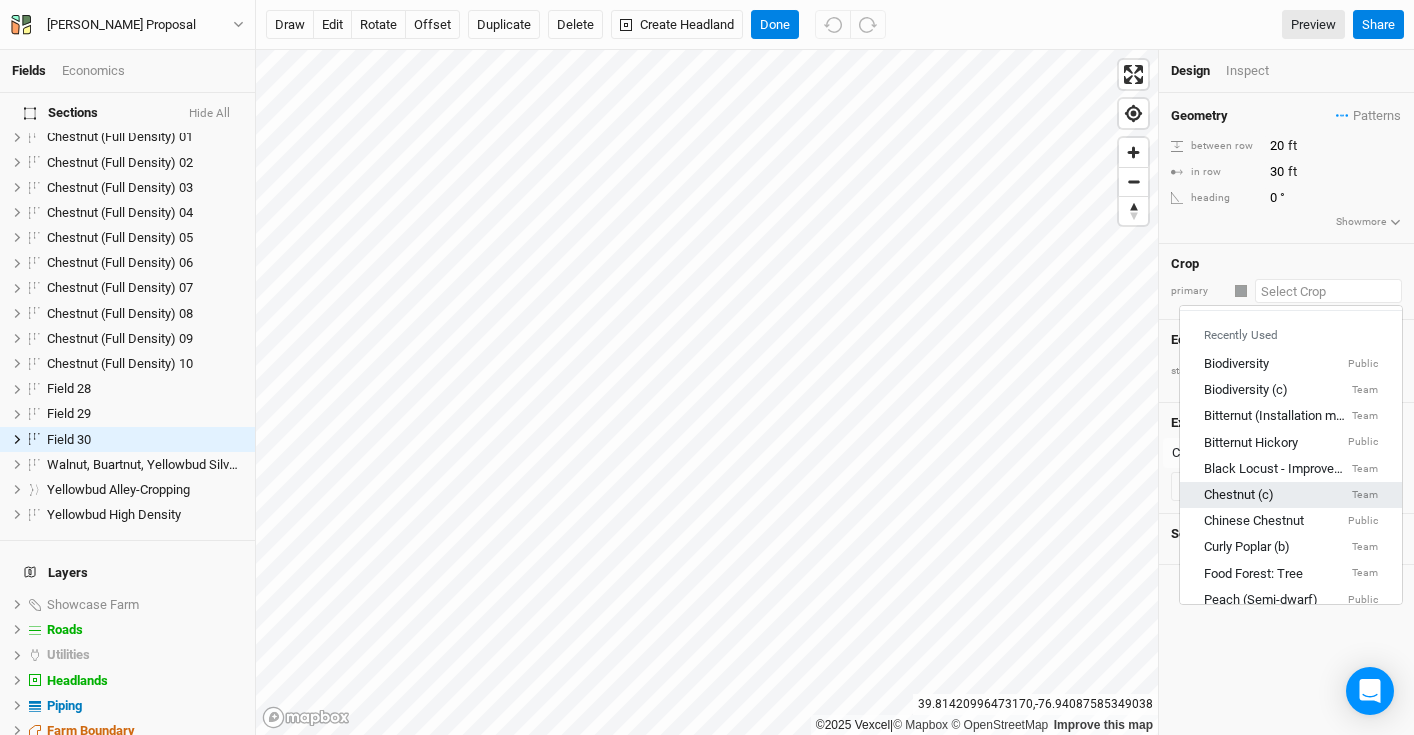 click on "Chestnut (c) Team" at bounding box center [1291, 495] 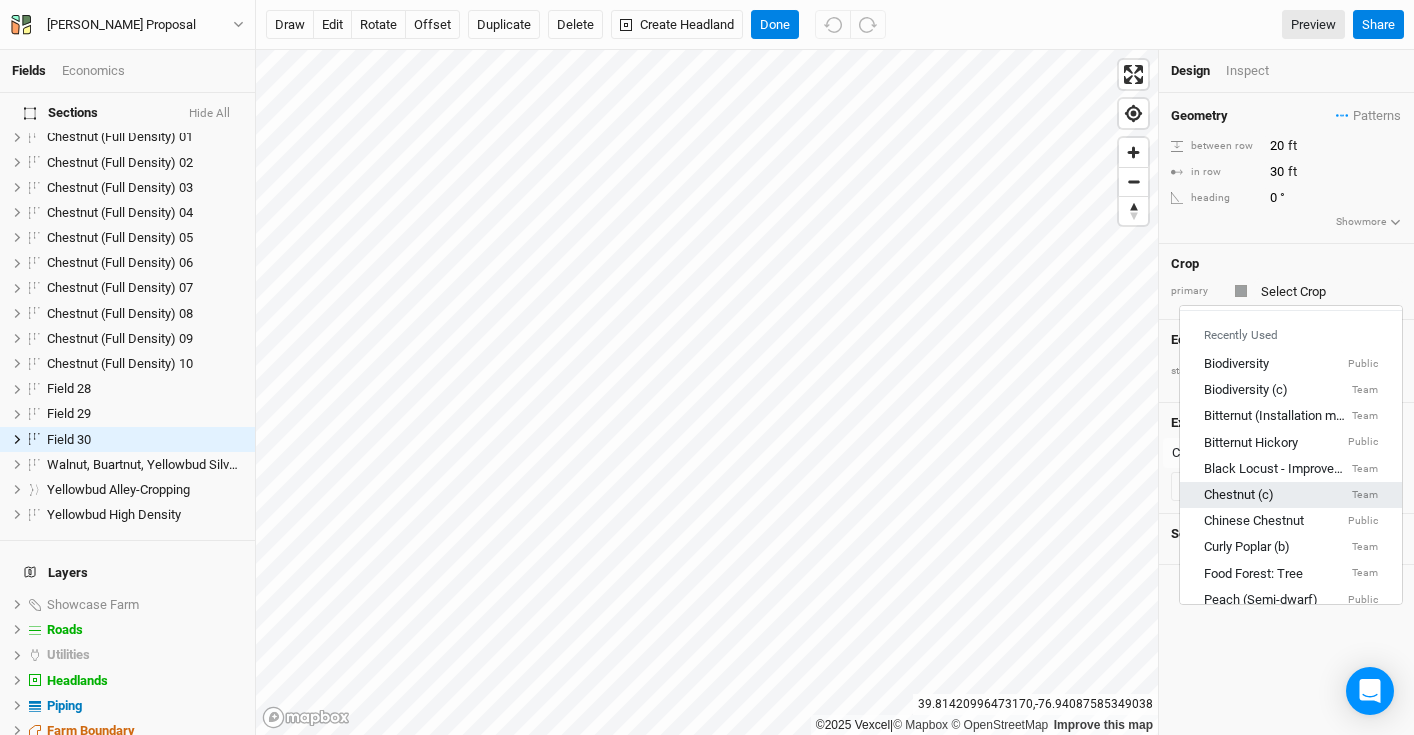 type on "20" 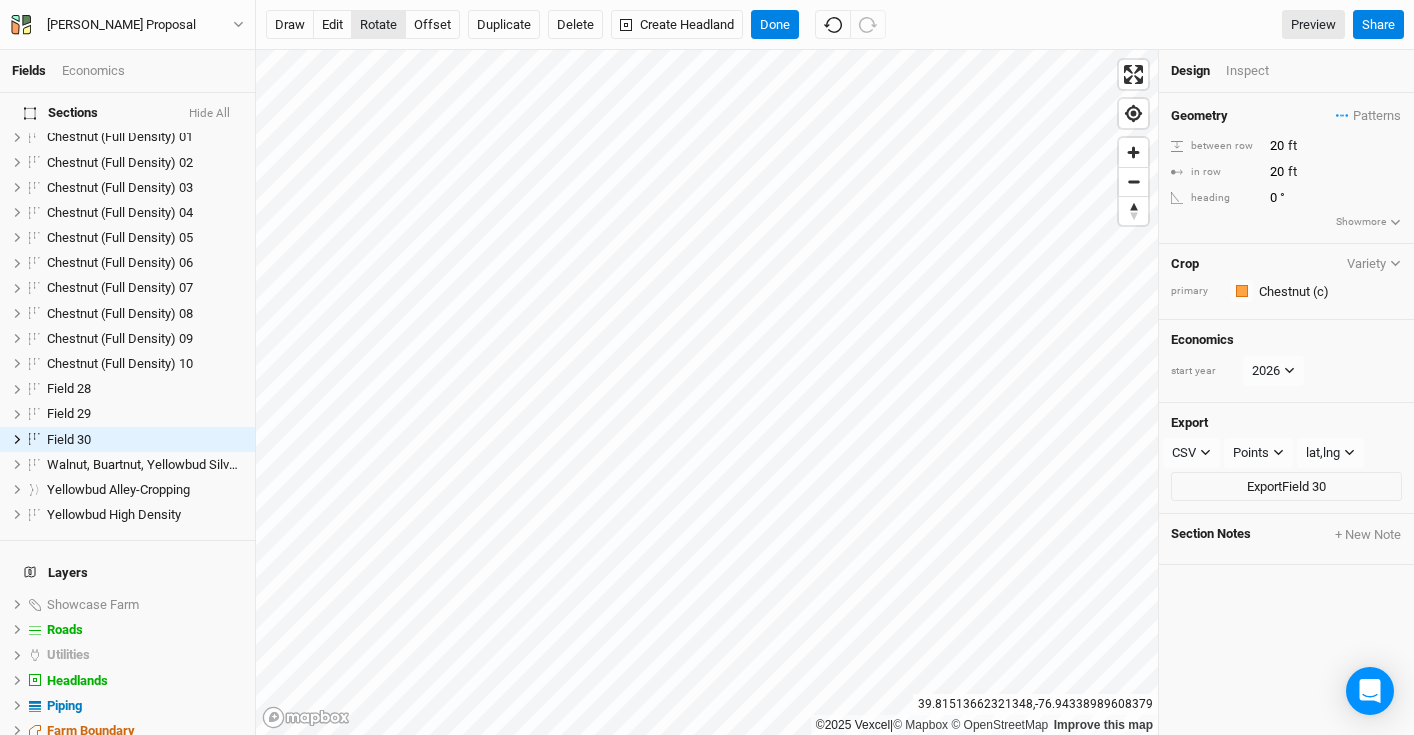 click on "rotate" at bounding box center (378, 25) 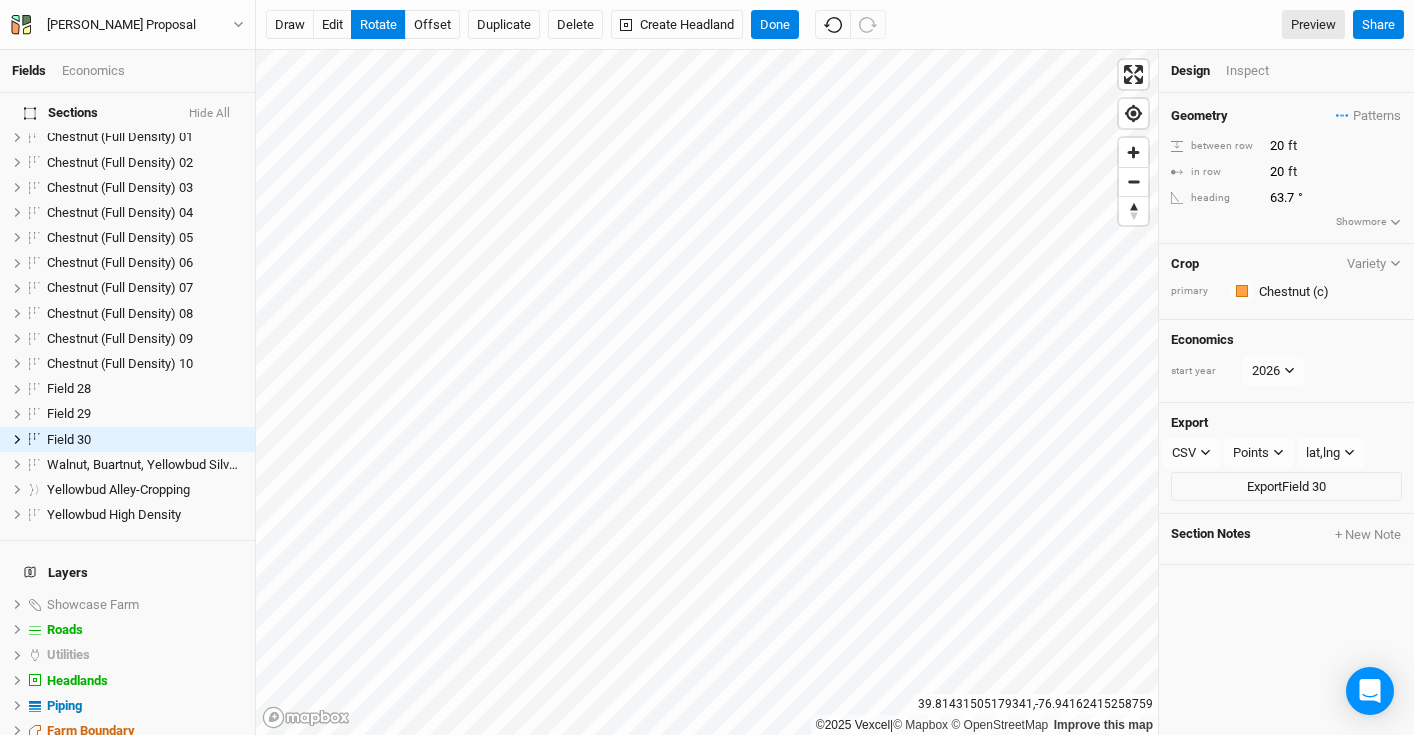 type on "65" 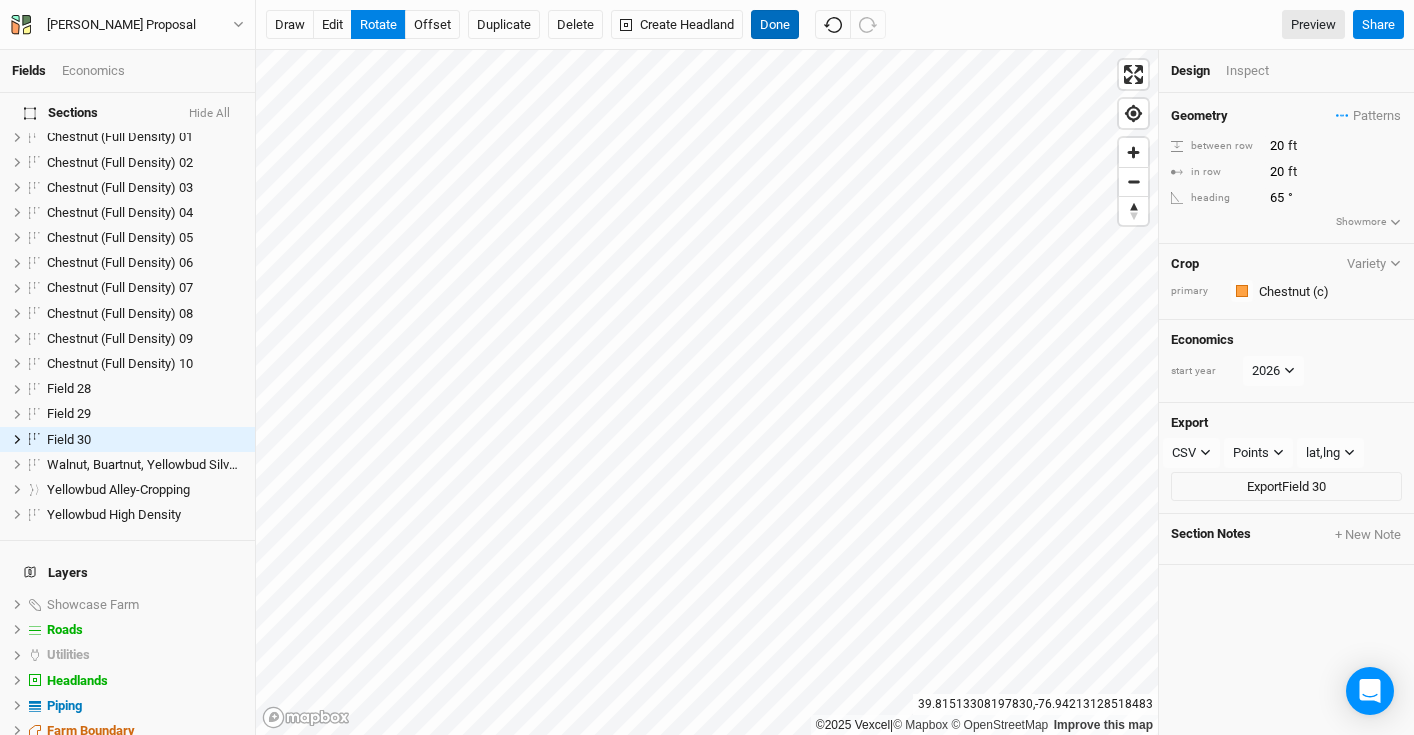 click on "Done" at bounding box center (775, 25) 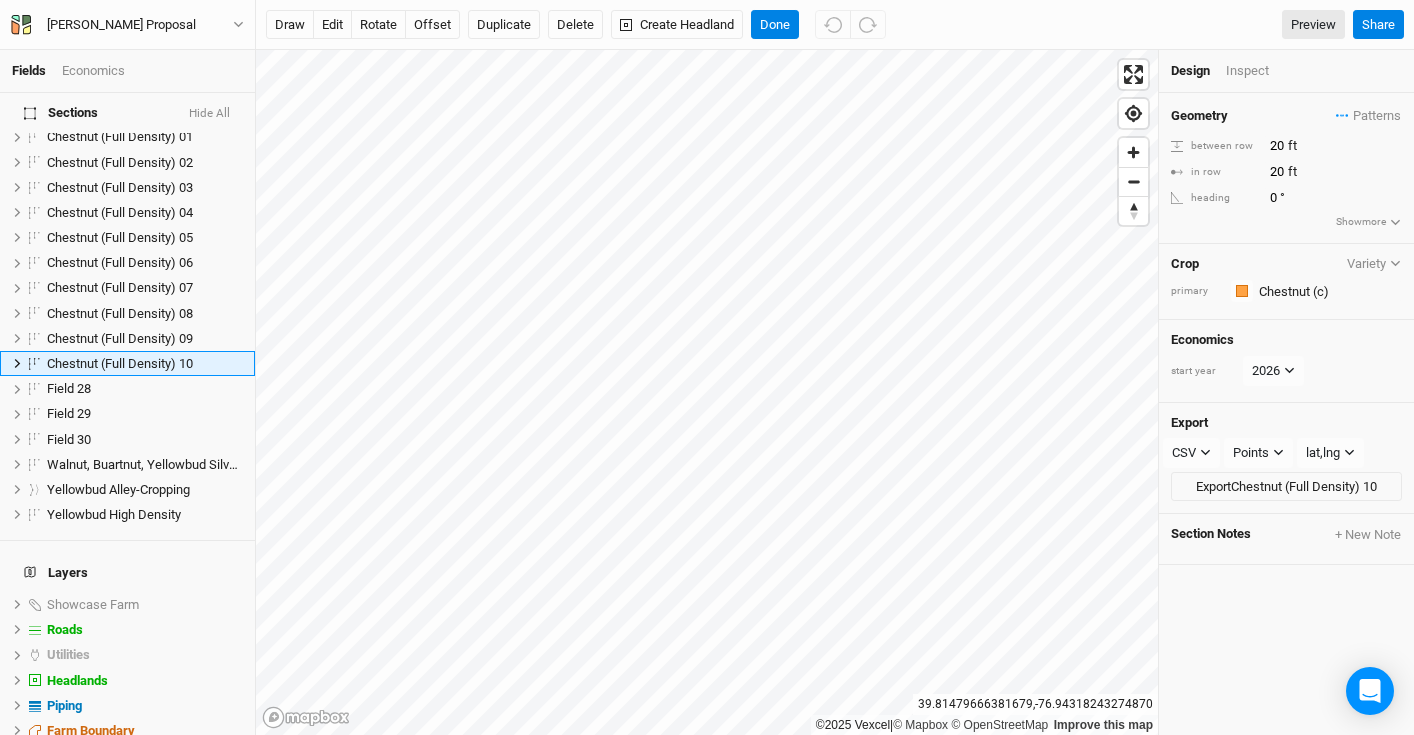 scroll, scrollTop: 438, scrollLeft: 0, axis: vertical 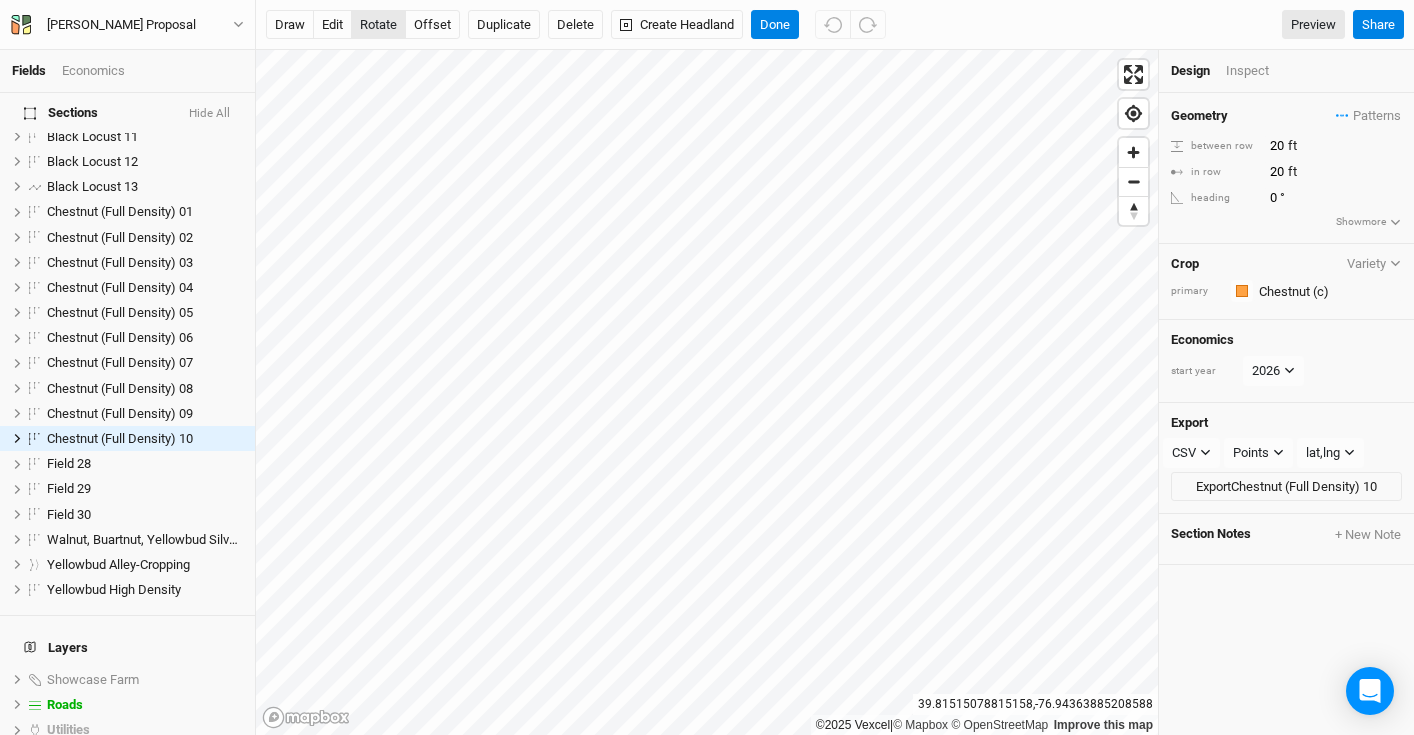 click on "rotate" at bounding box center (378, 25) 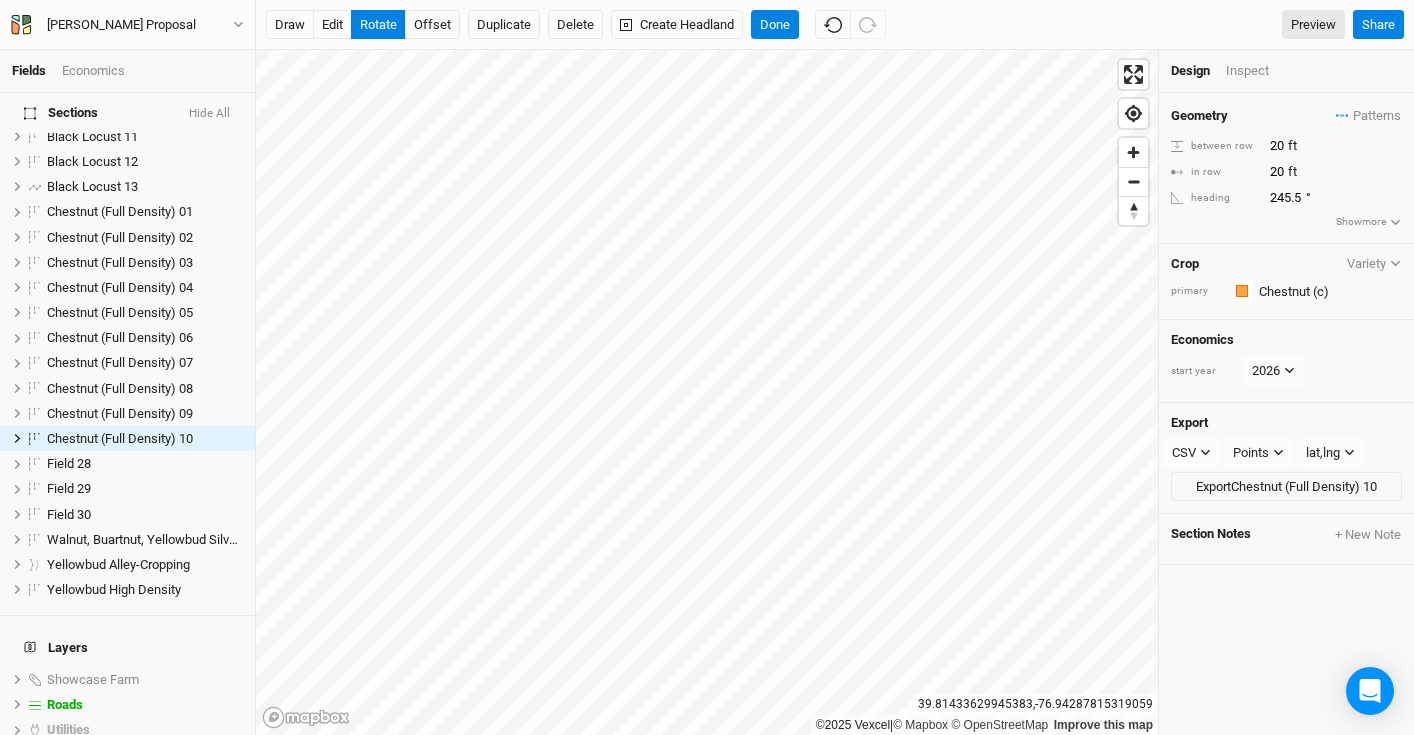 type on "245.7" 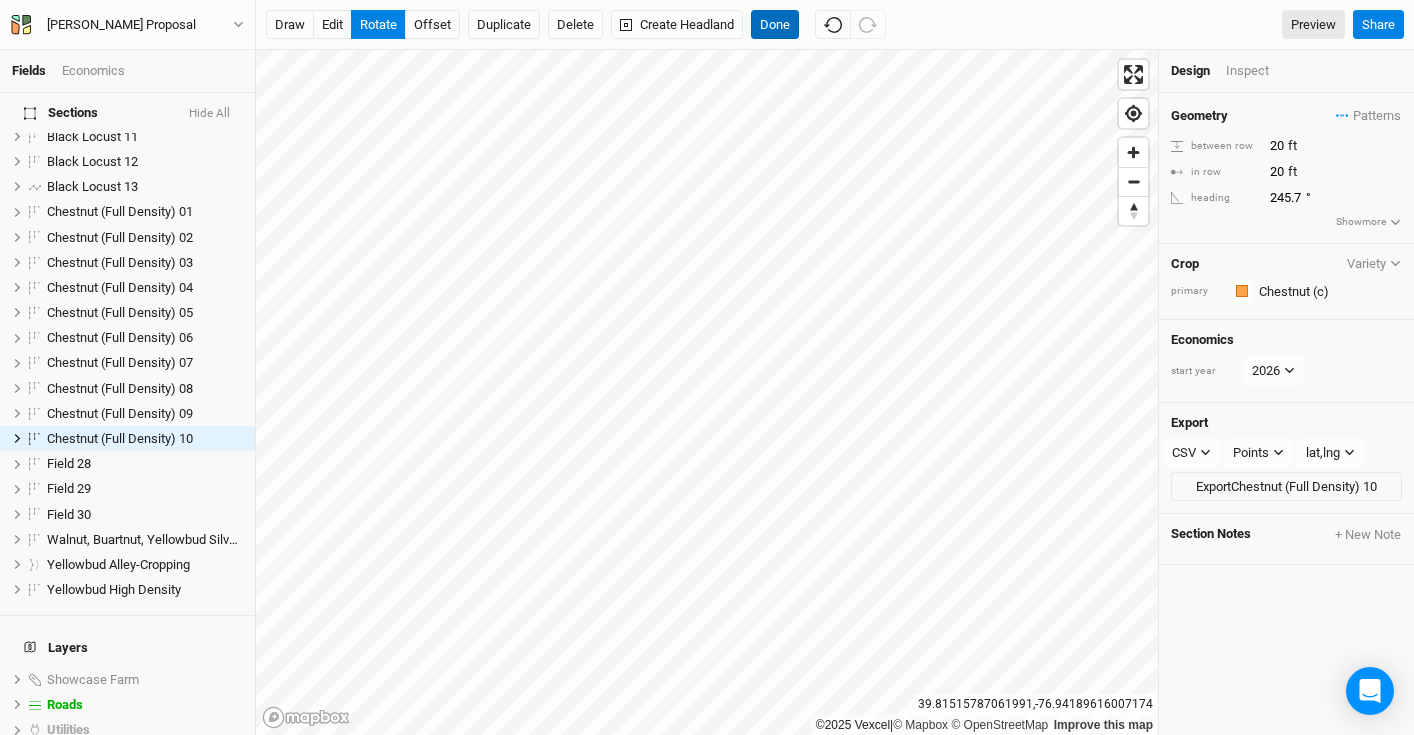 click on "Done" at bounding box center (775, 25) 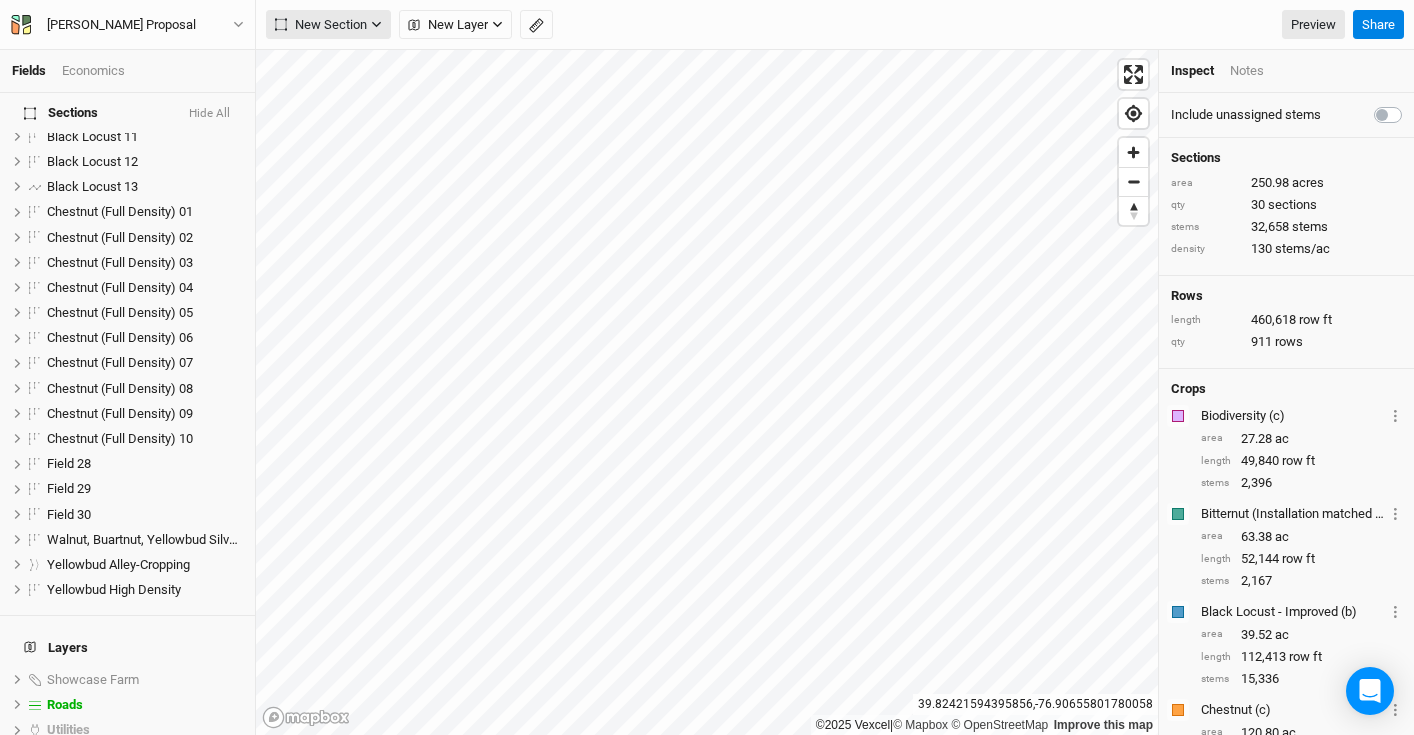 click on "Fields Economics Section Groups Black Locust Chinese Chestnuts Mixed Carya / Juglans Sections Hide All Black Locust / Riparian hide Black Locust 01 hide Black Locust 02 hide Black Locust 03 hide Black Locust 04 hide Black Locust 05 hide Black Locust 06 hide Black Locust 07 hide Black Locust 08 hide Black Locust 09 hide Black Locust 10 hide Black Locust 11 hide Black Locust 12 hide Black Locust 13 hide Chestnut (Full Density) 01 hide Chestnut (Full Density) 02 hide Chestnut (Full Density) 03 hide Chestnut (Full Density) 04 hide Chestnut (Full Density) 05 hide Chestnut (Full Density) 06 hide Chestnut (Full Density) 07 hide Chestnut (Full Density) 08 hide Chestnut (Full Density) 09 hide Chestnut (Full Density) 10 hide Field 28 hide Field 29 hide Field 30 hide Walnut, Buartnut, Yellowbud Silvopasture hide Yellowbud Alley-Cropping hide Yellowbud High Density hide Layers Showcase Farm show Roads hide Utilities hide Headlands hide Piping hide Farm Boundary hide Buildings hide Field Boundaries hide show Suitability" at bounding box center [707, 367] 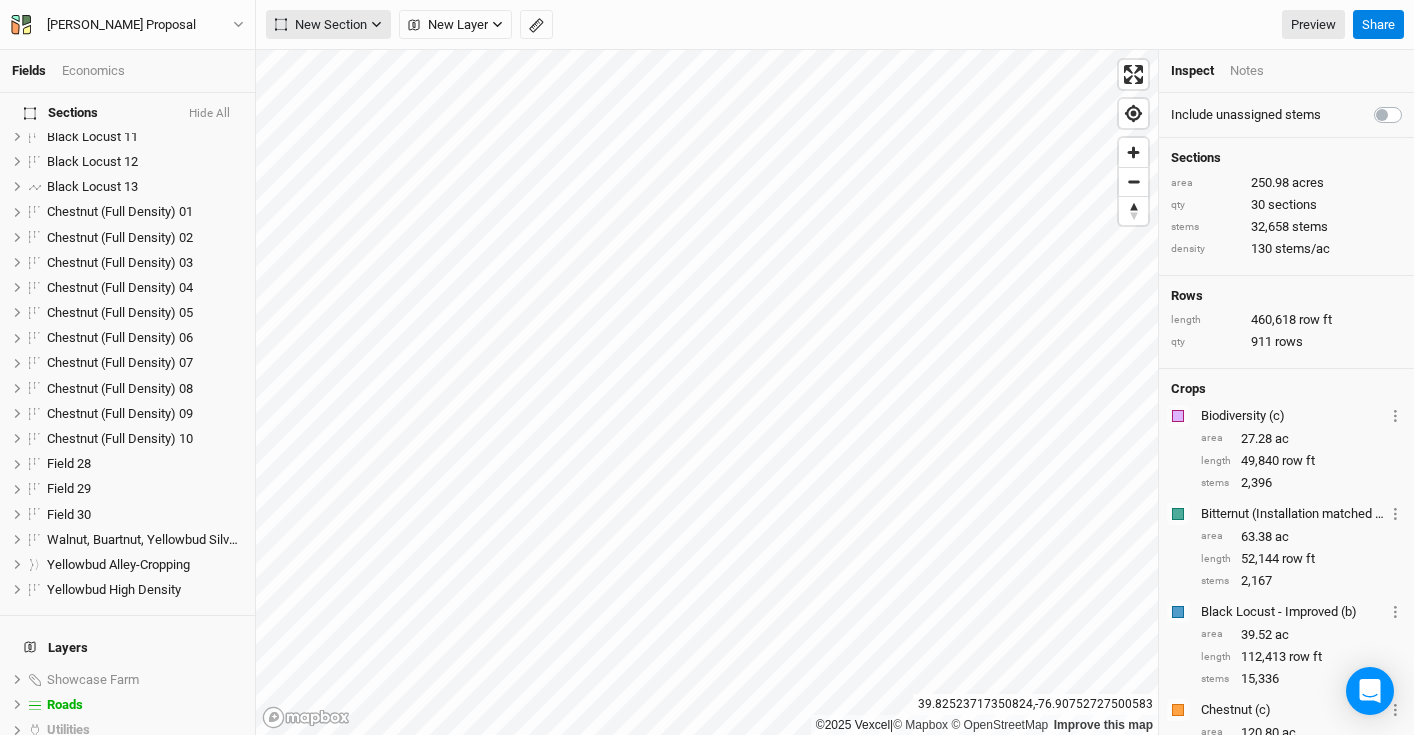 click on "New Section" at bounding box center [321, 25] 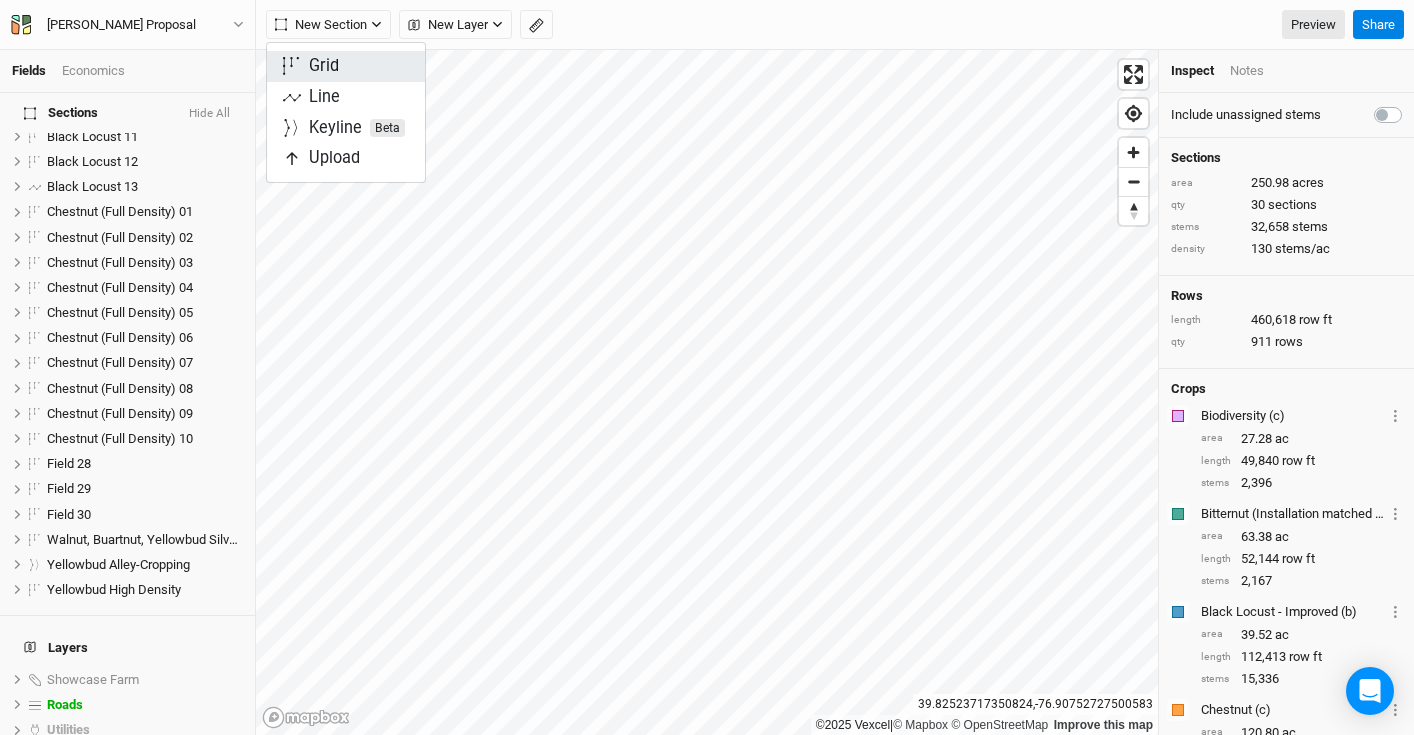 click on "Grid" at bounding box center (346, 66) 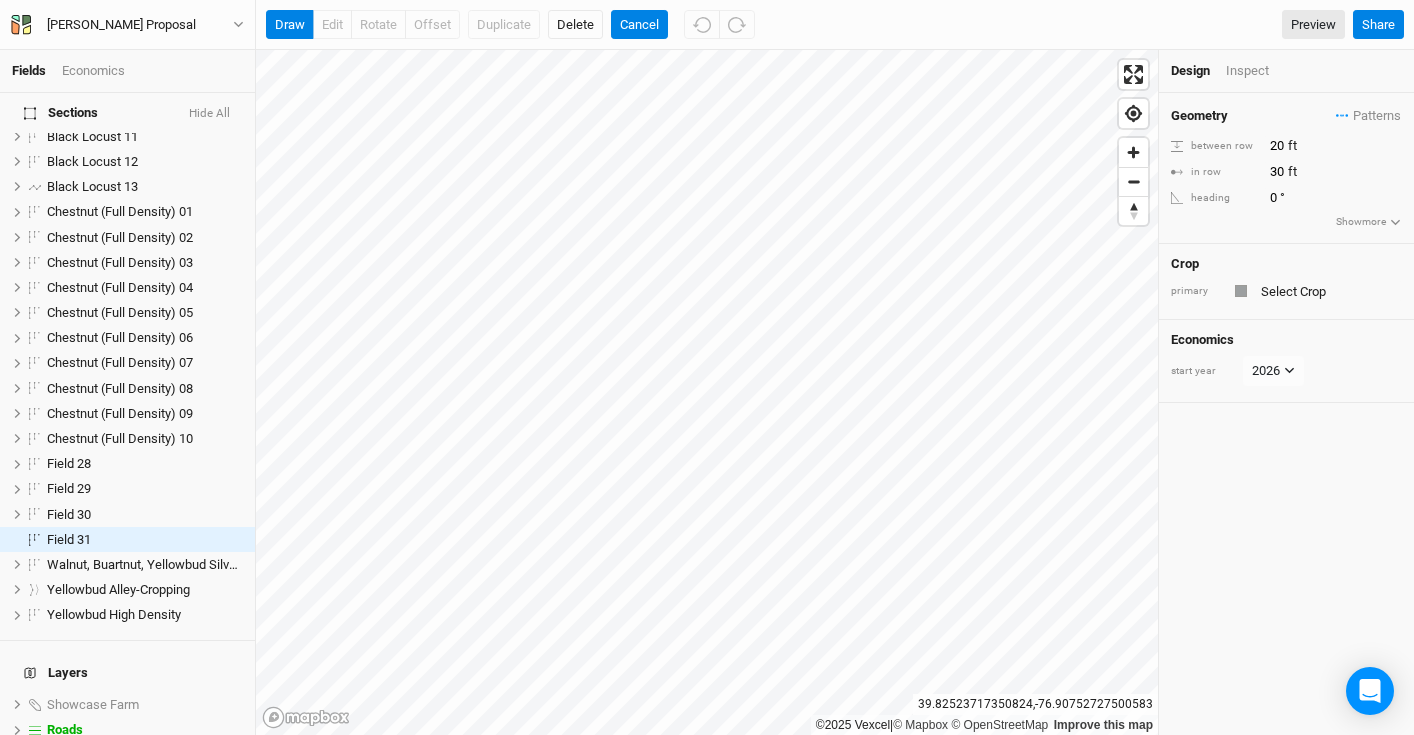 scroll, scrollTop: 539, scrollLeft: 0, axis: vertical 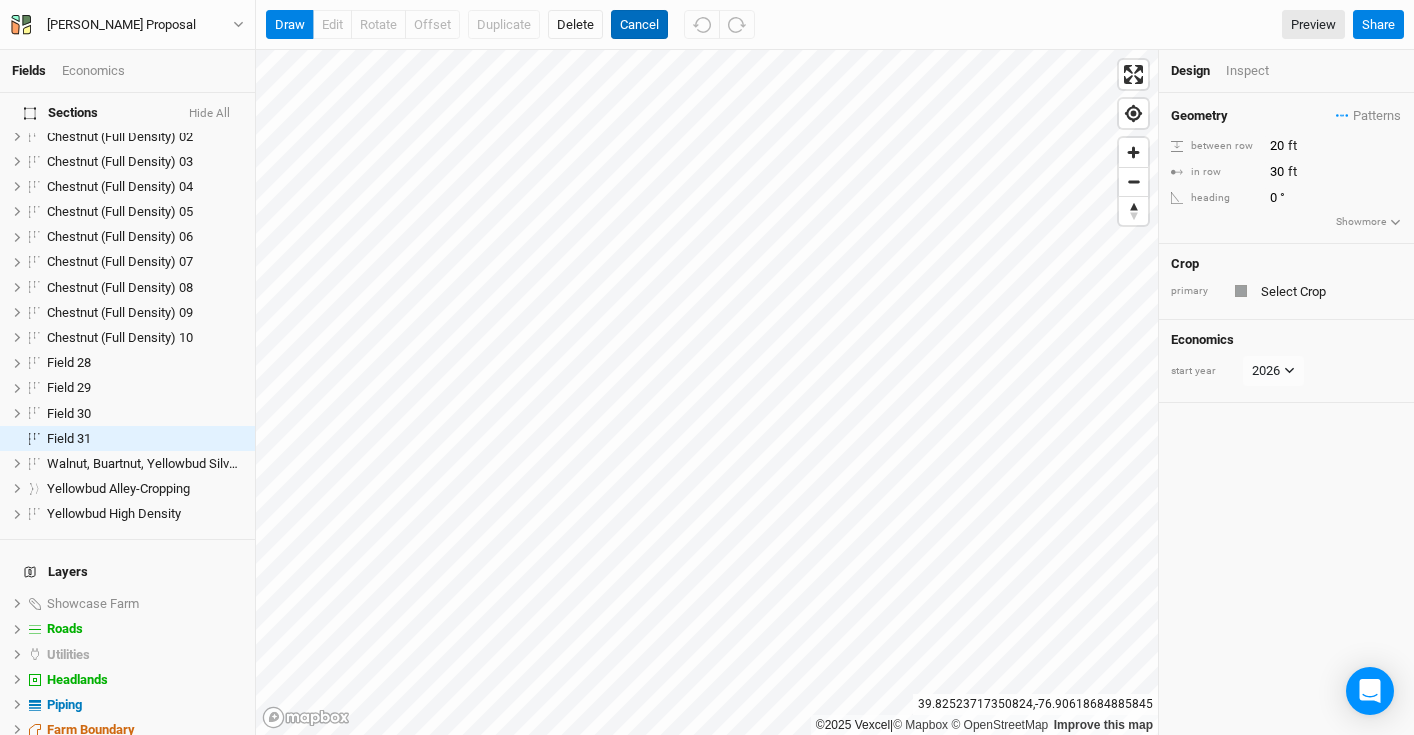 click on "Cancel" at bounding box center (639, 25) 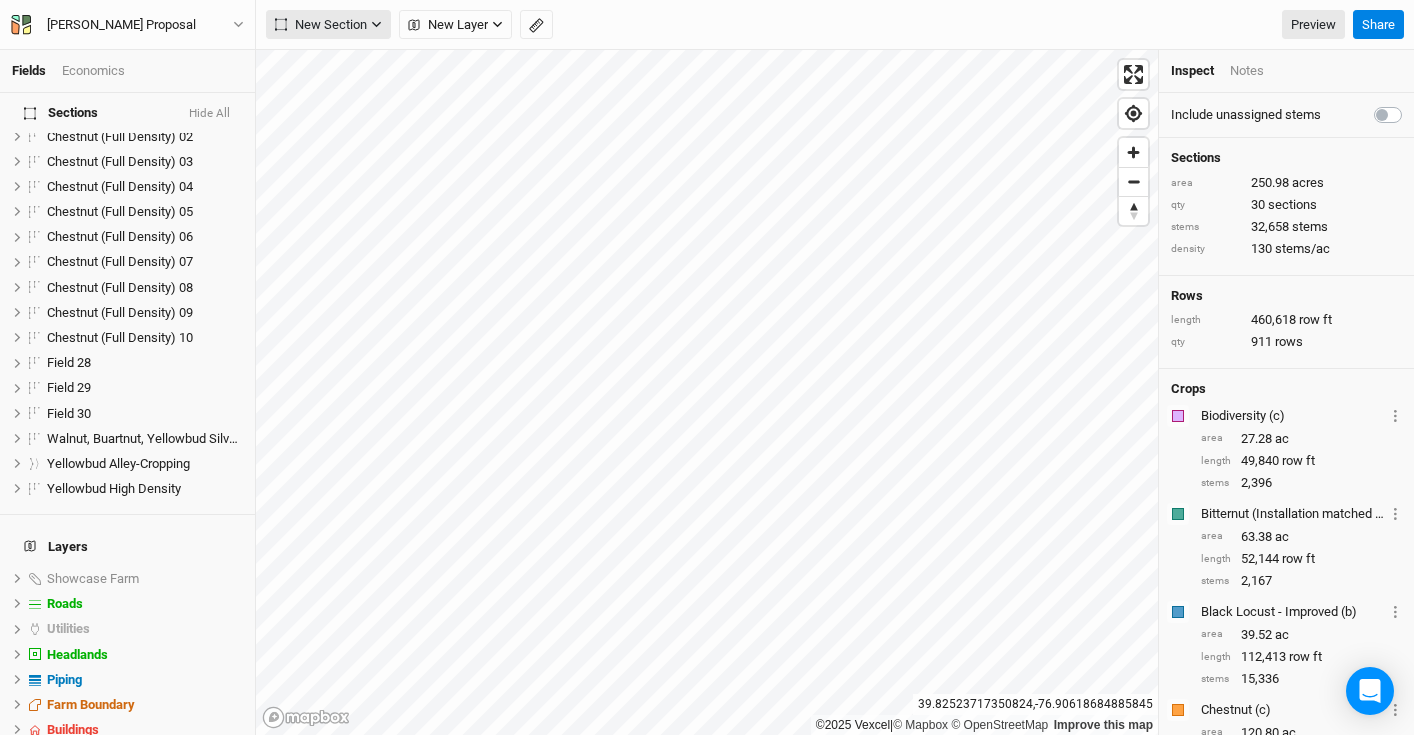 click on "New Section" at bounding box center (321, 25) 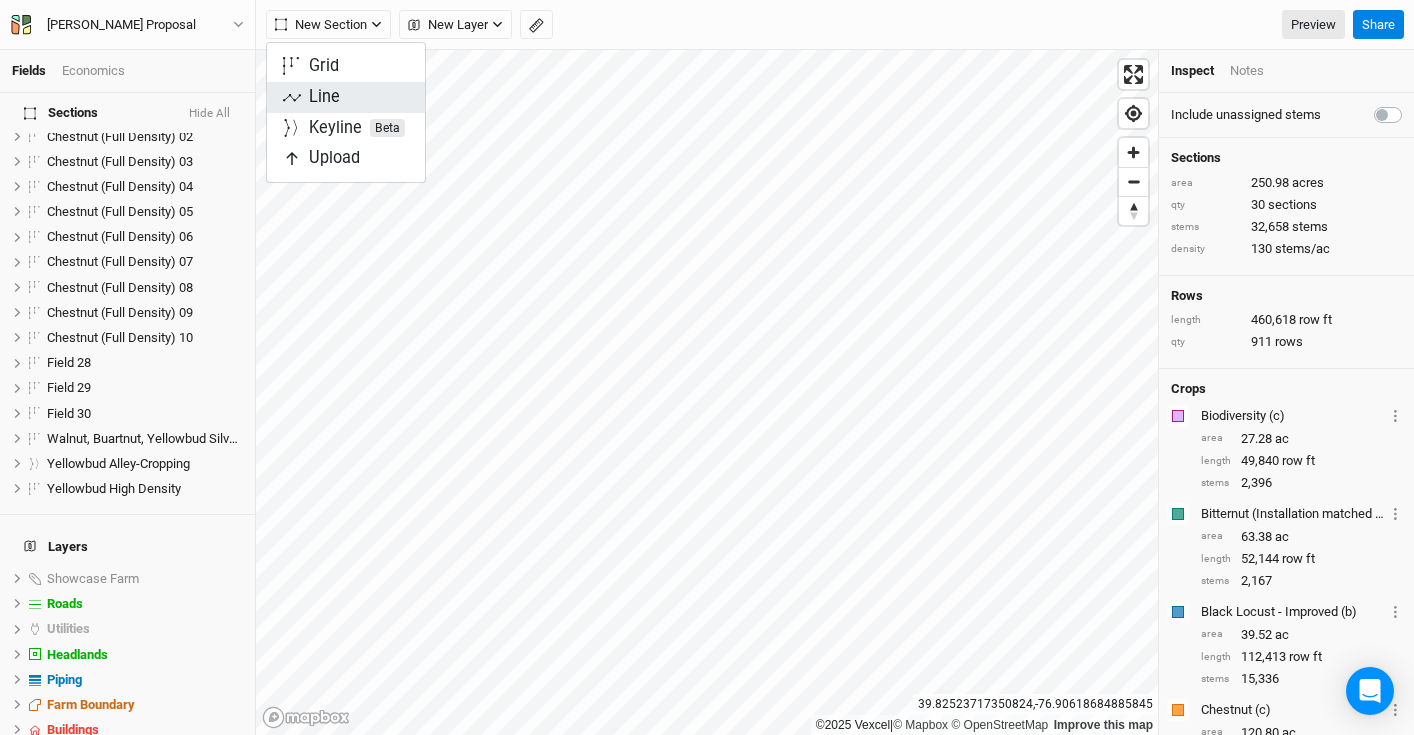 click on "Line" at bounding box center [346, 97] 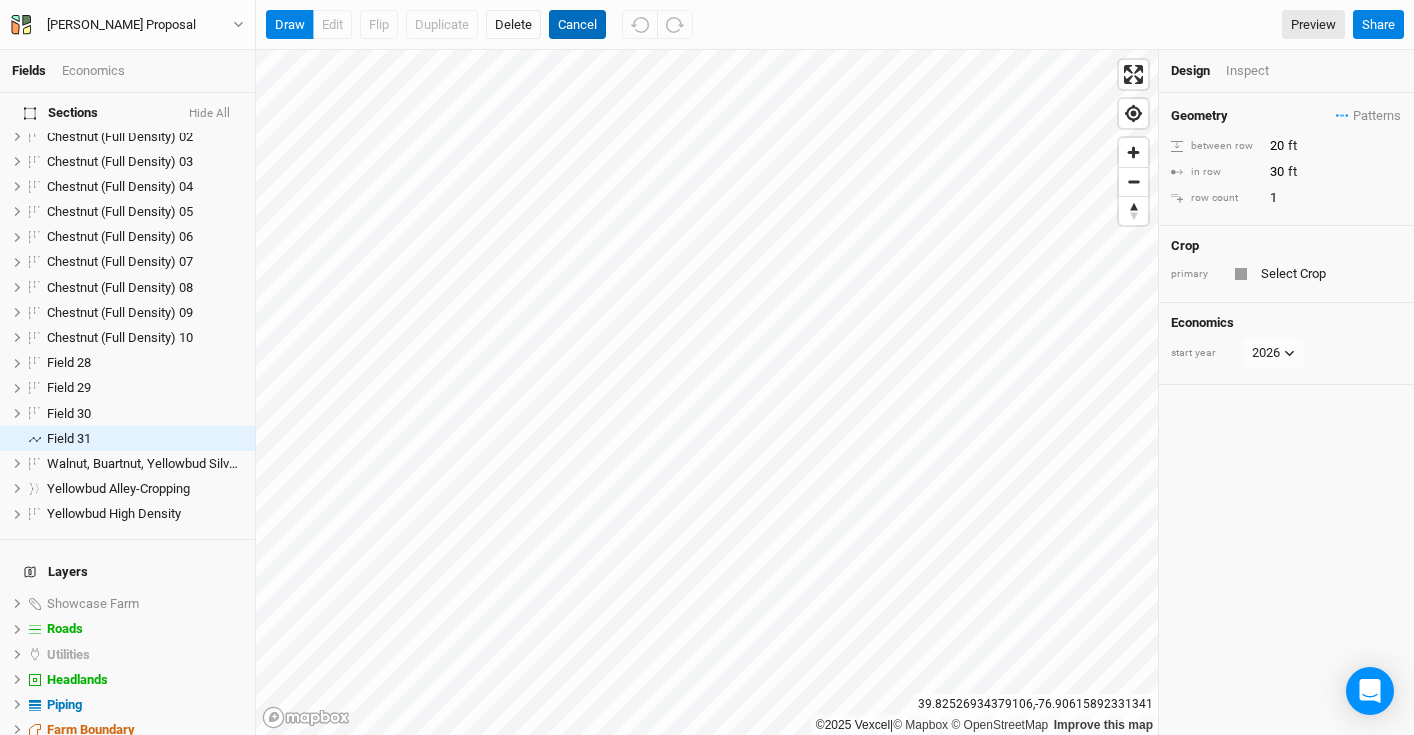 click on "Cancel" at bounding box center (577, 25) 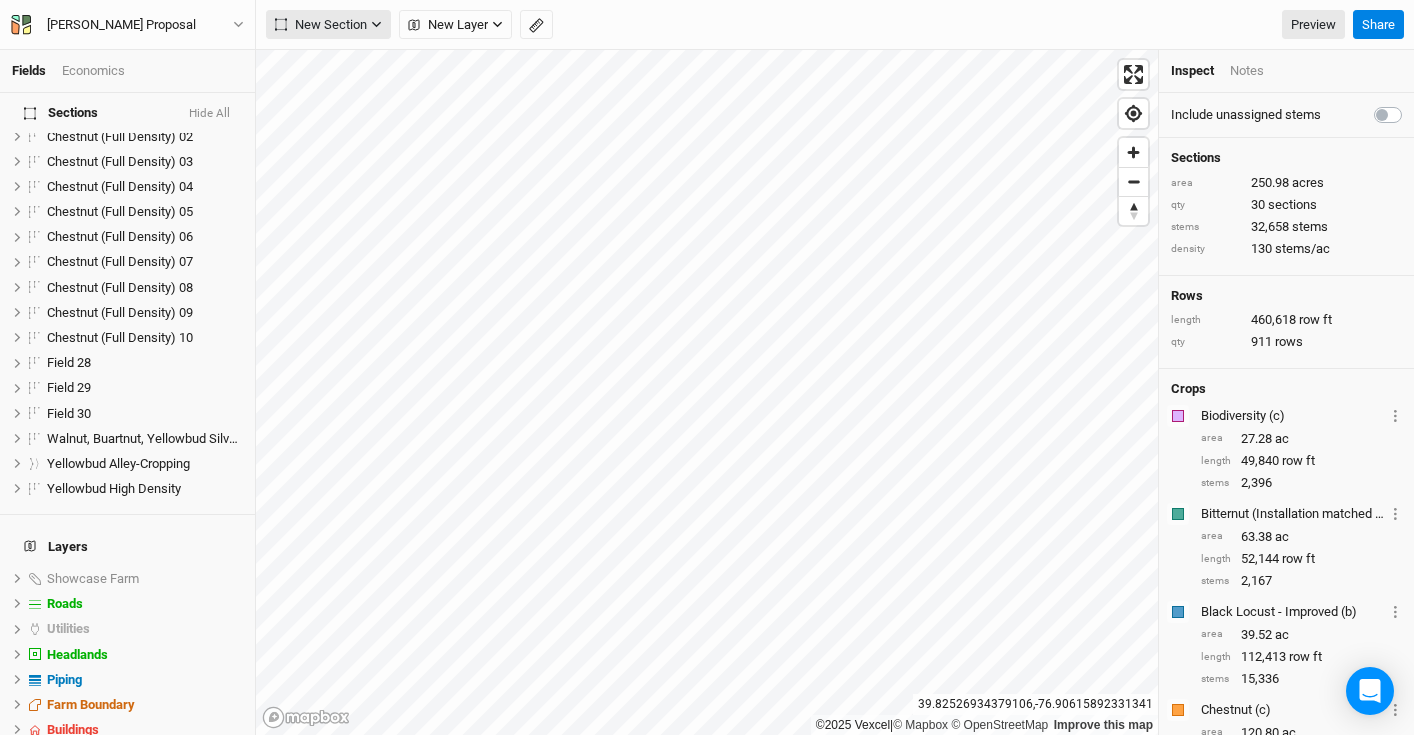 click on "New Section" at bounding box center (321, 25) 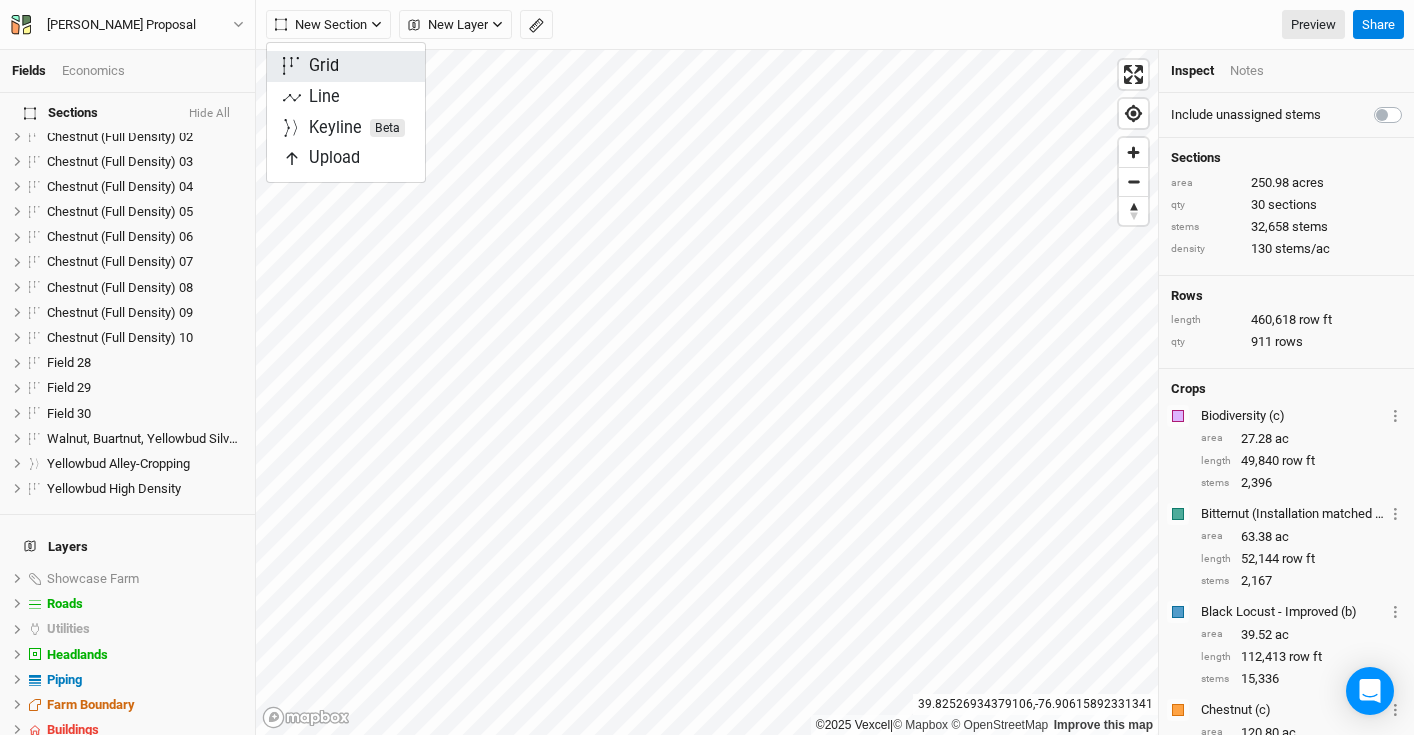 click on "Grid" at bounding box center [324, 66] 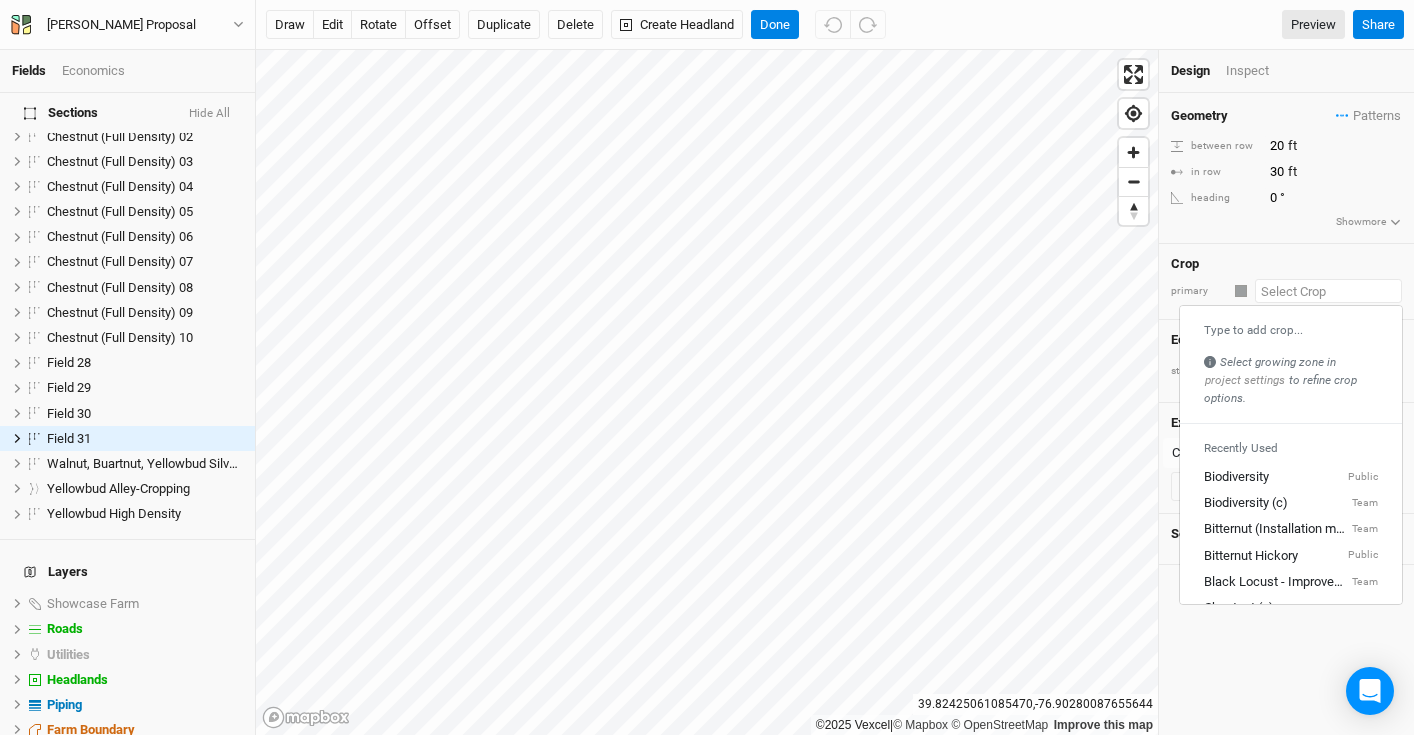 click at bounding box center [1328, 291] 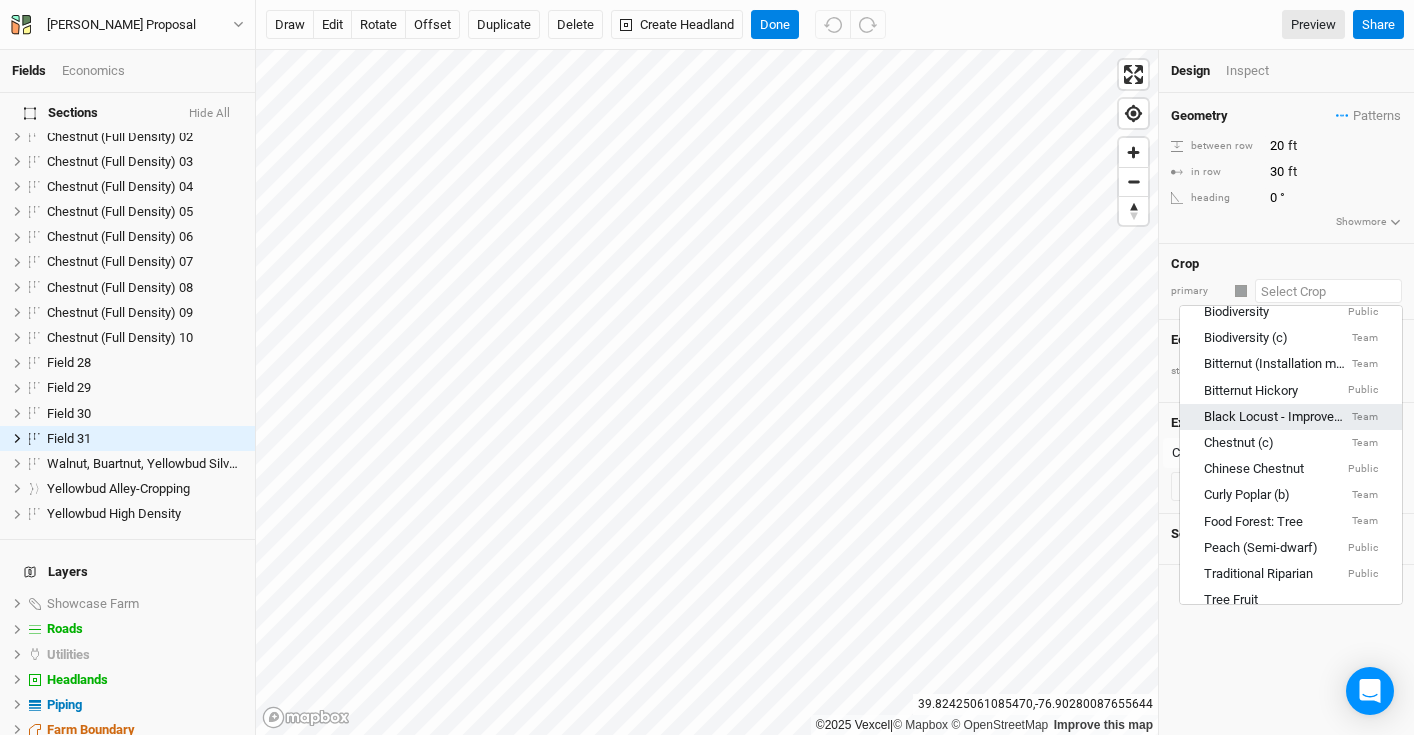 scroll, scrollTop: 167, scrollLeft: 0, axis: vertical 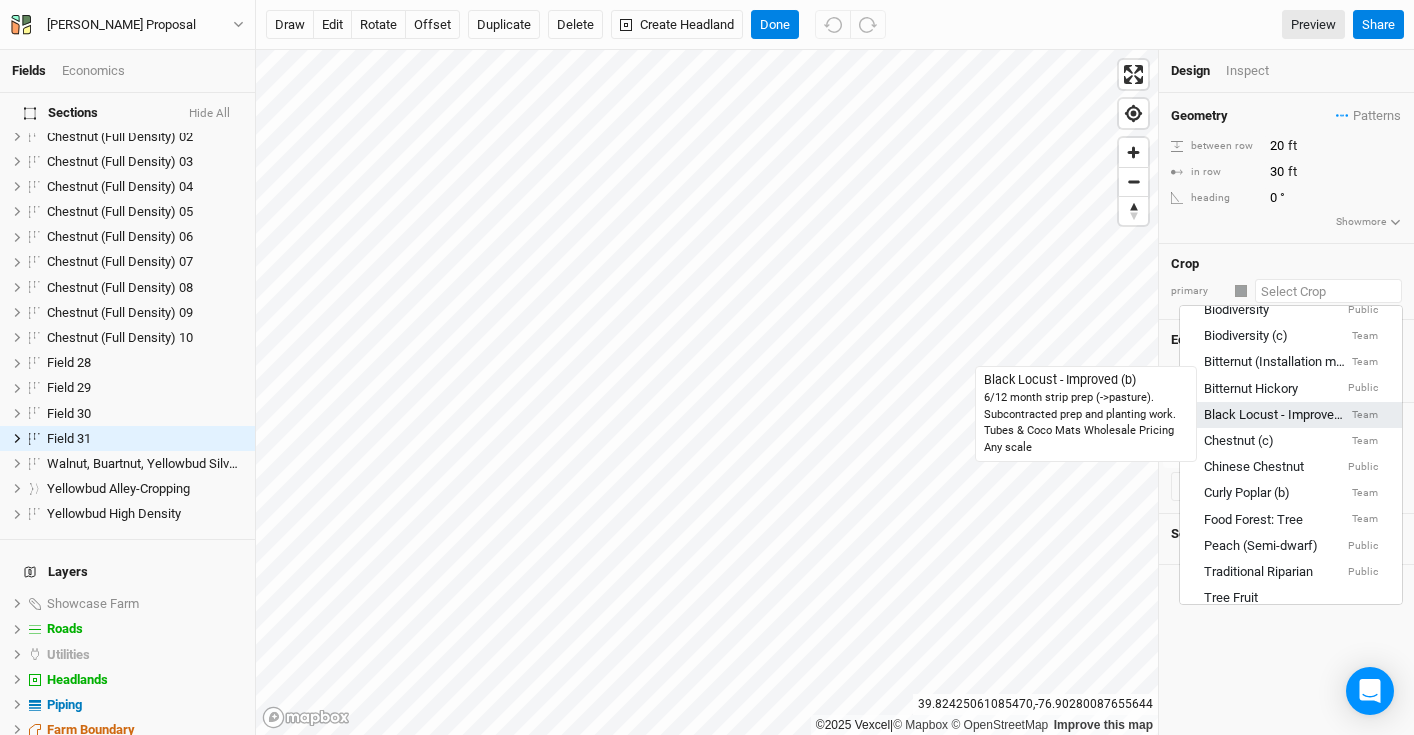 click on "Black Locust - Improved (b)" at bounding box center [1276, 415] 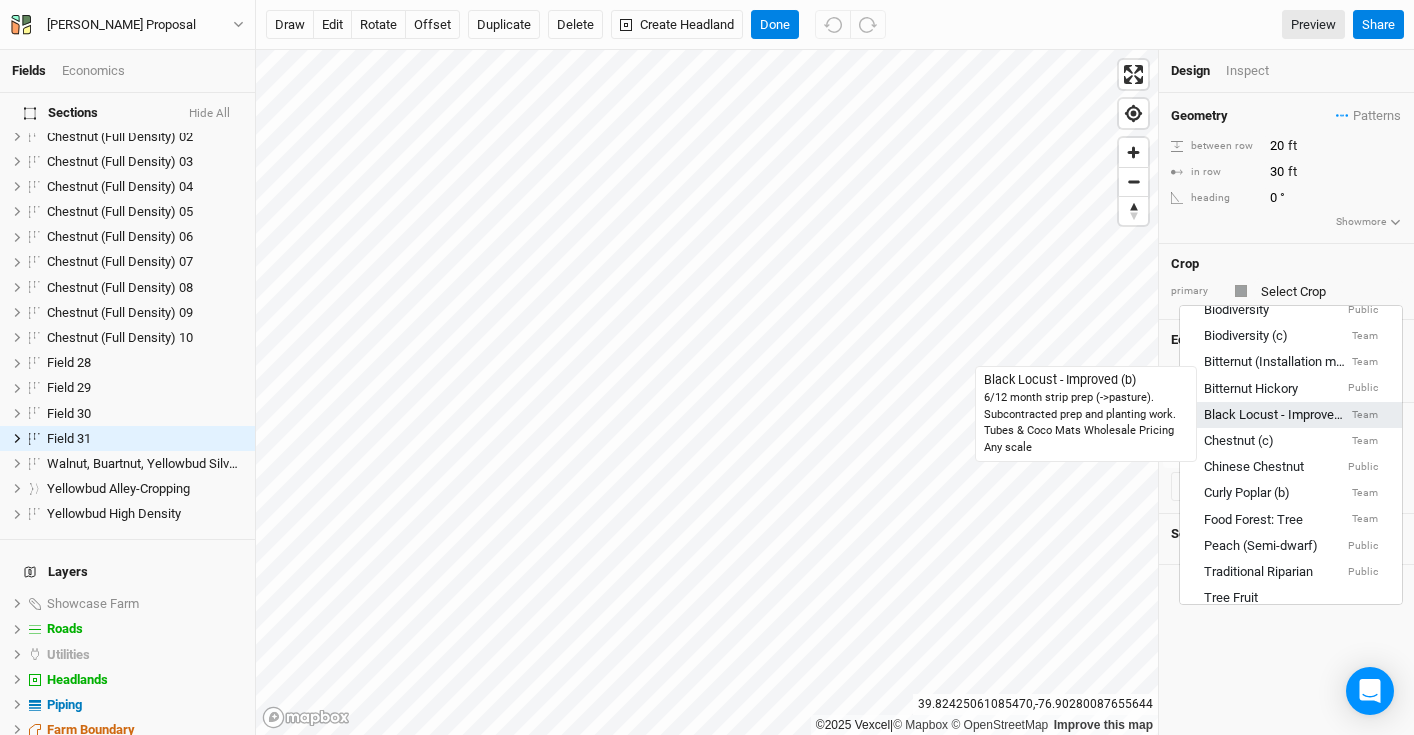type on "10" 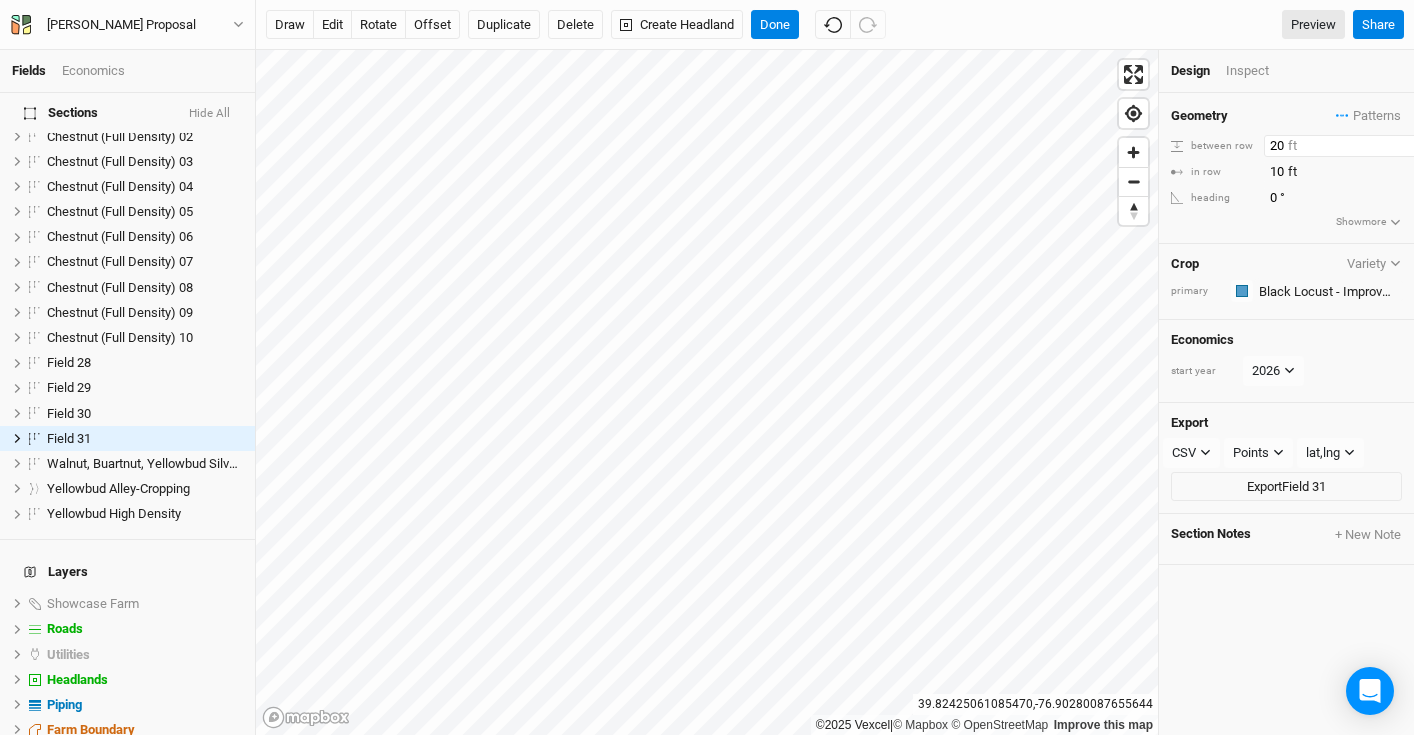 drag, startPoint x: 1286, startPoint y: 149, endPoint x: 1174, endPoint y: 138, distance: 112.53888 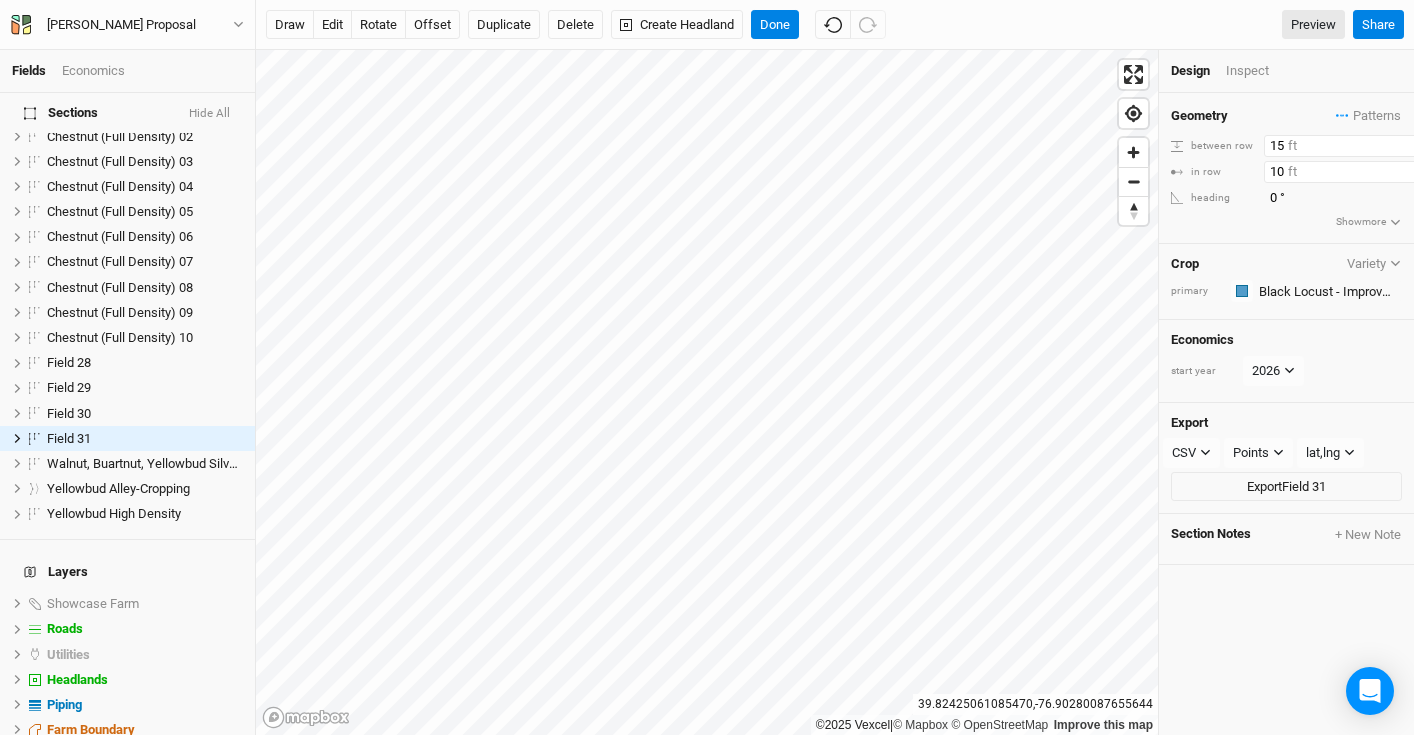 type on "15" 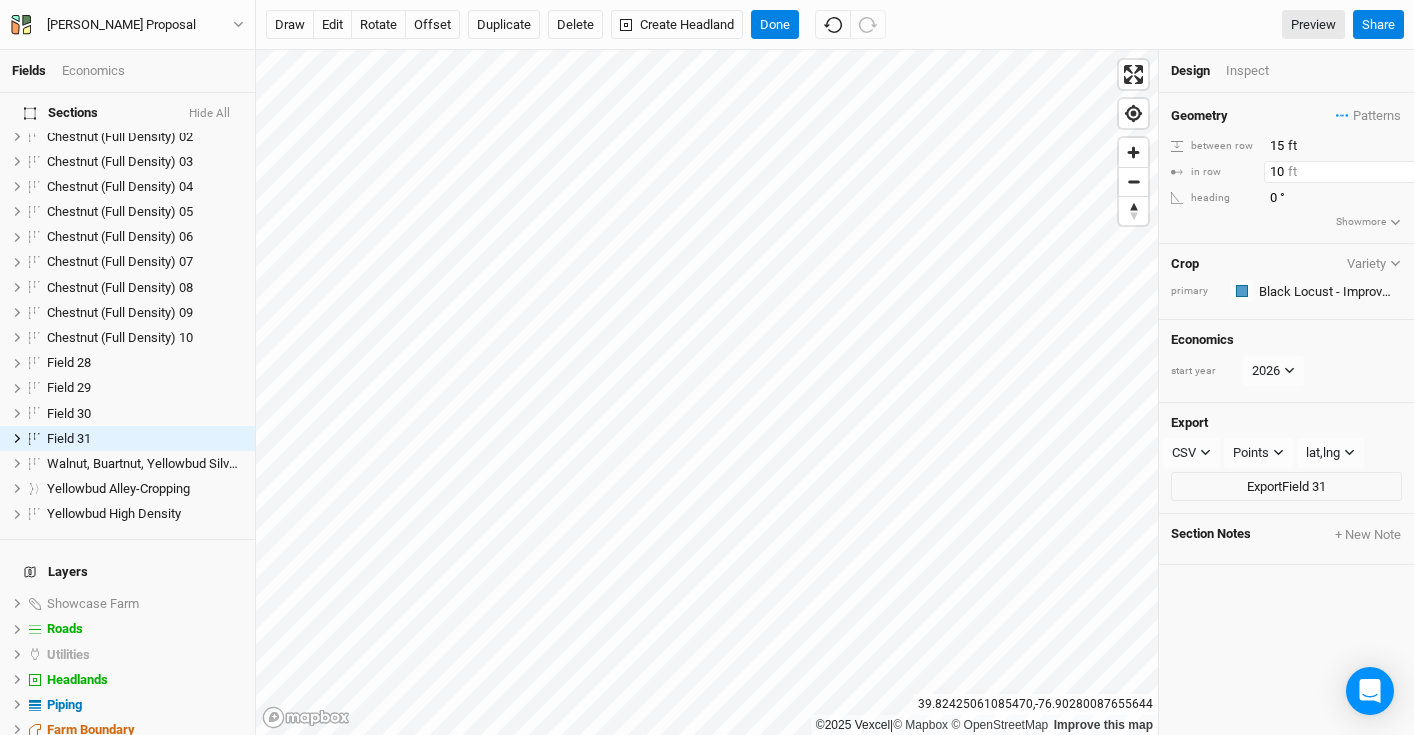 drag, startPoint x: 1290, startPoint y: 174, endPoint x: 1197, endPoint y: 161, distance: 93.904205 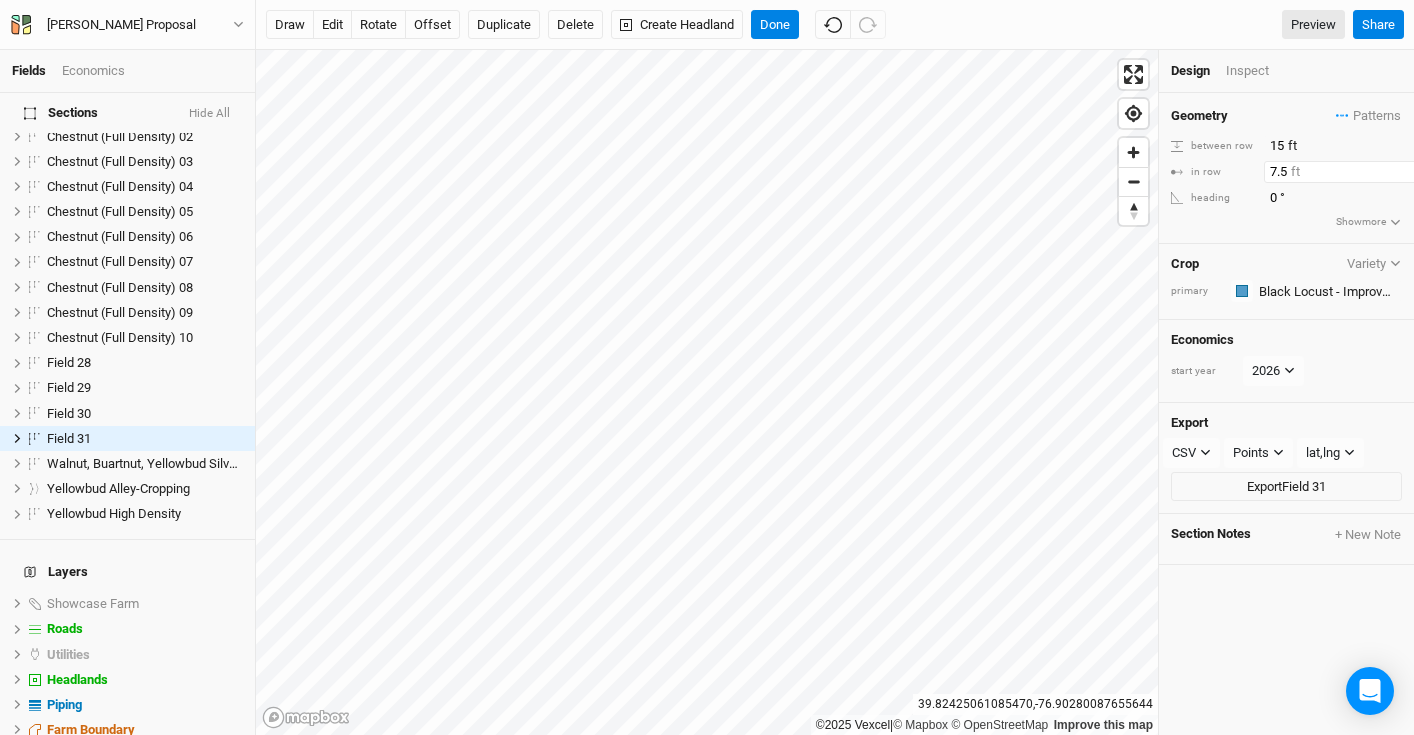 type on "7.5" 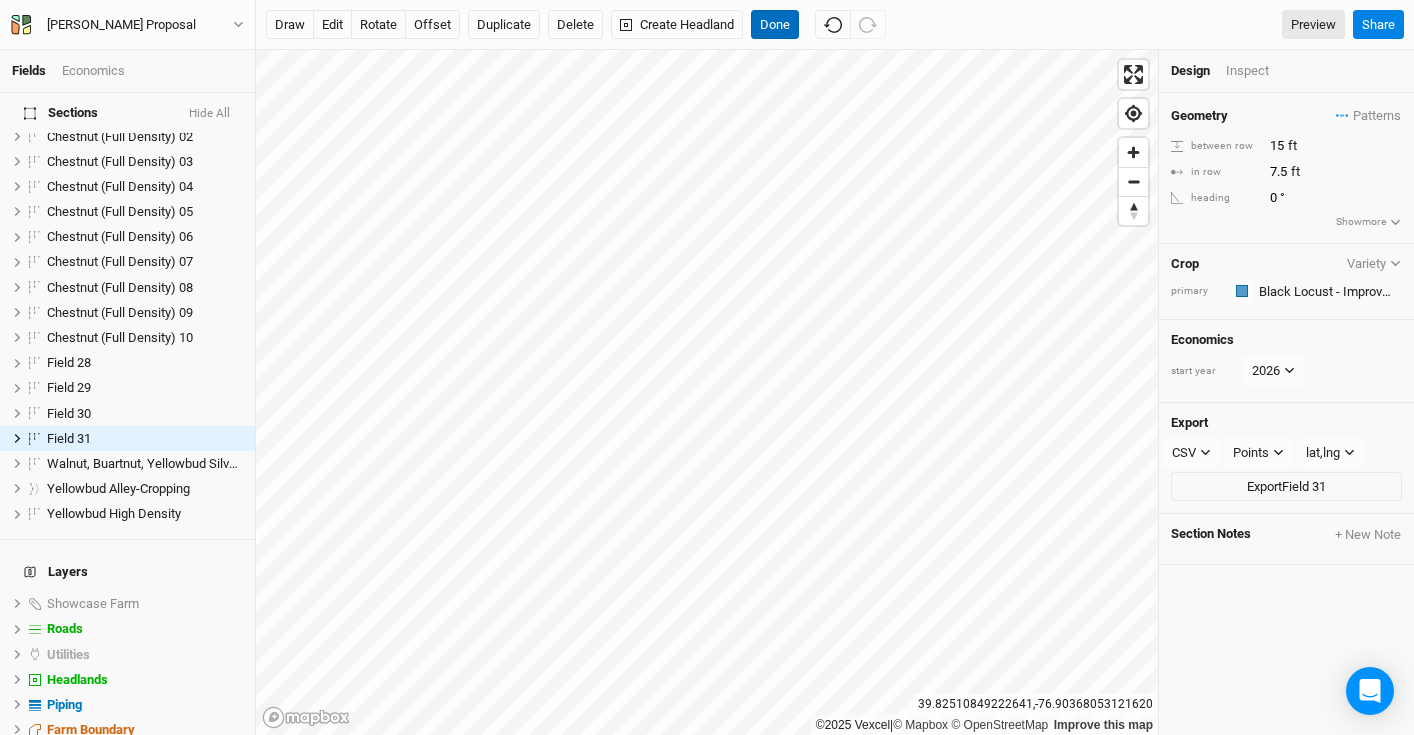 click on "Done" at bounding box center [775, 25] 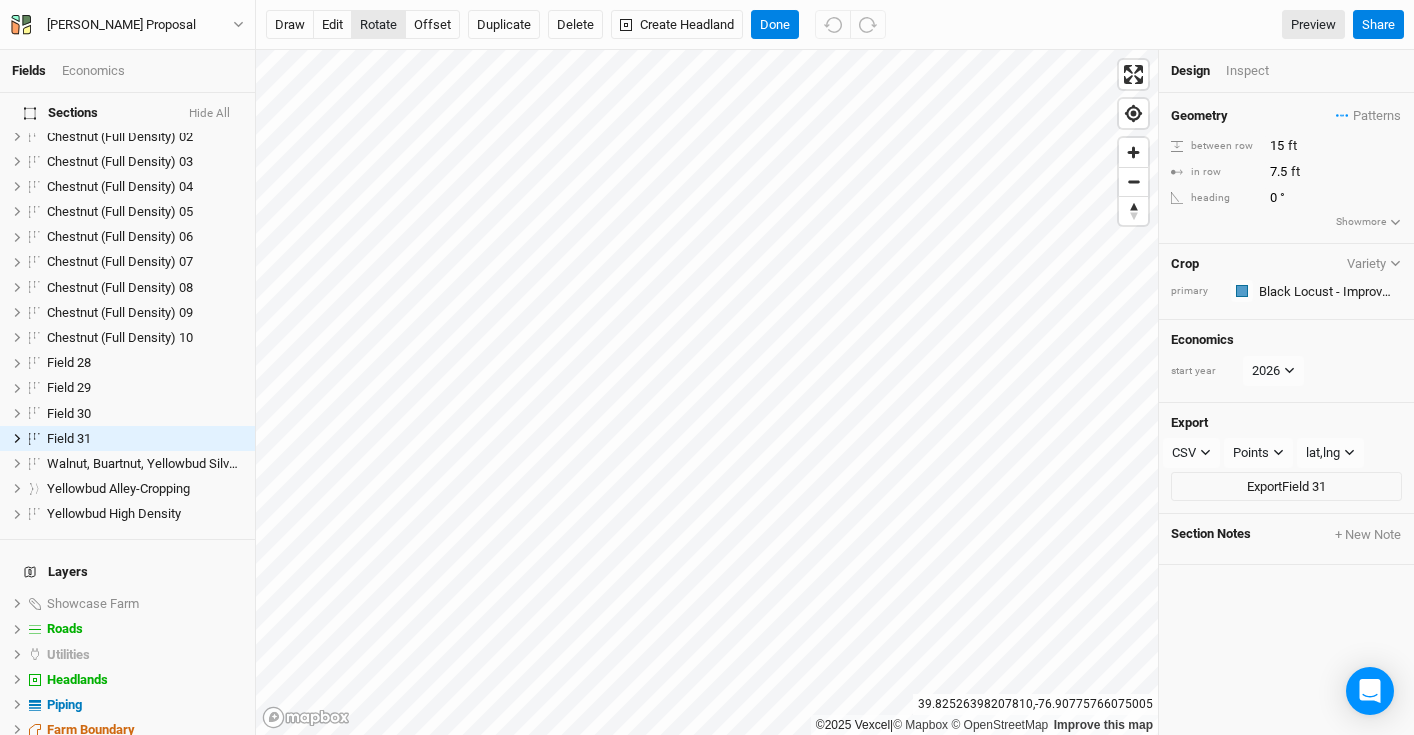 click on "rotate" at bounding box center [378, 25] 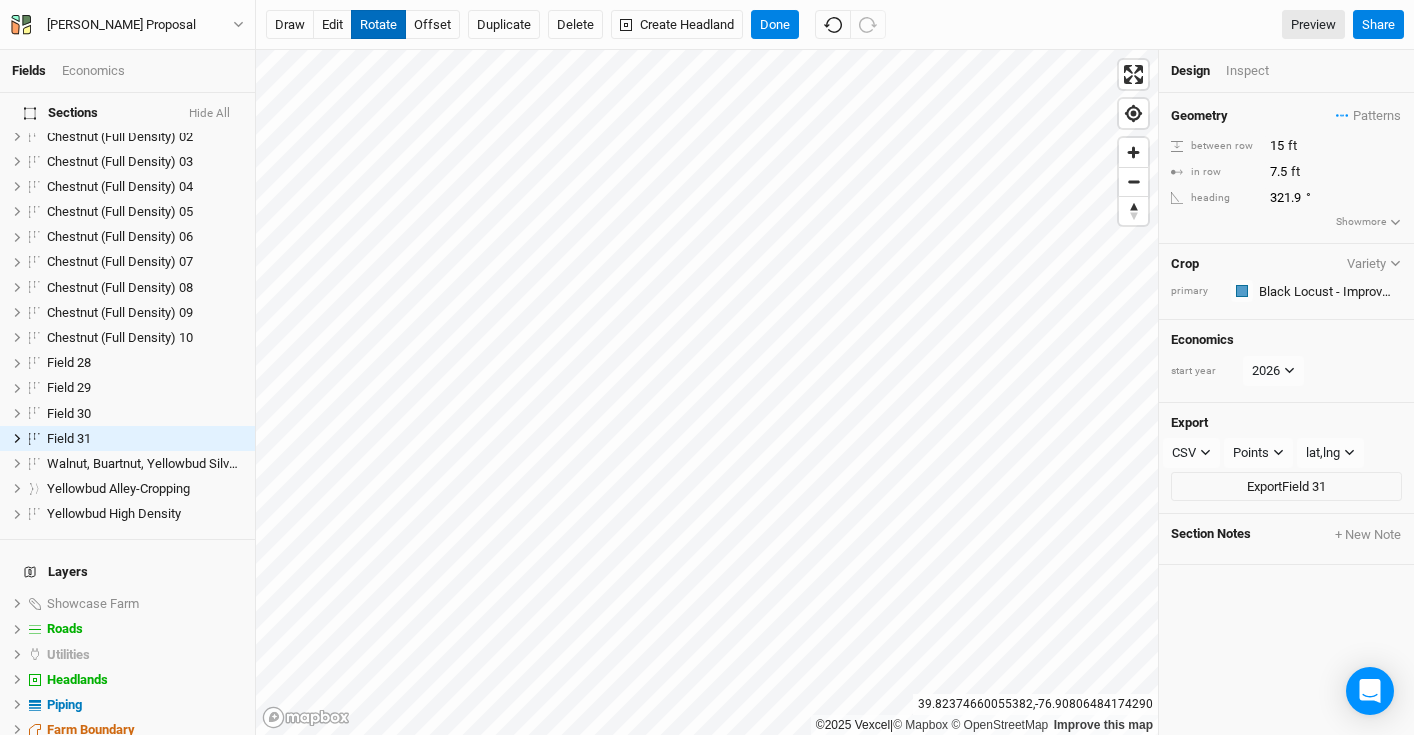 type on "321.7" 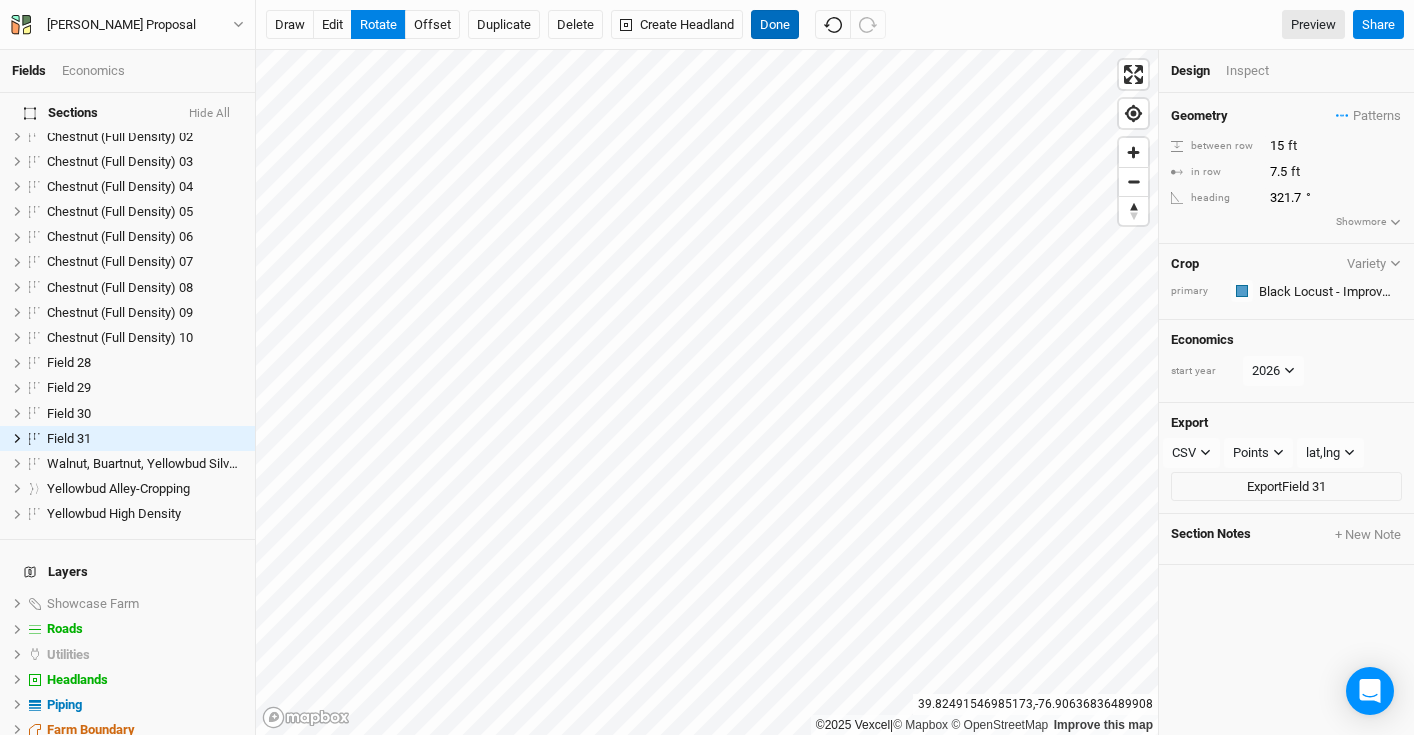 click on "Done" at bounding box center (775, 25) 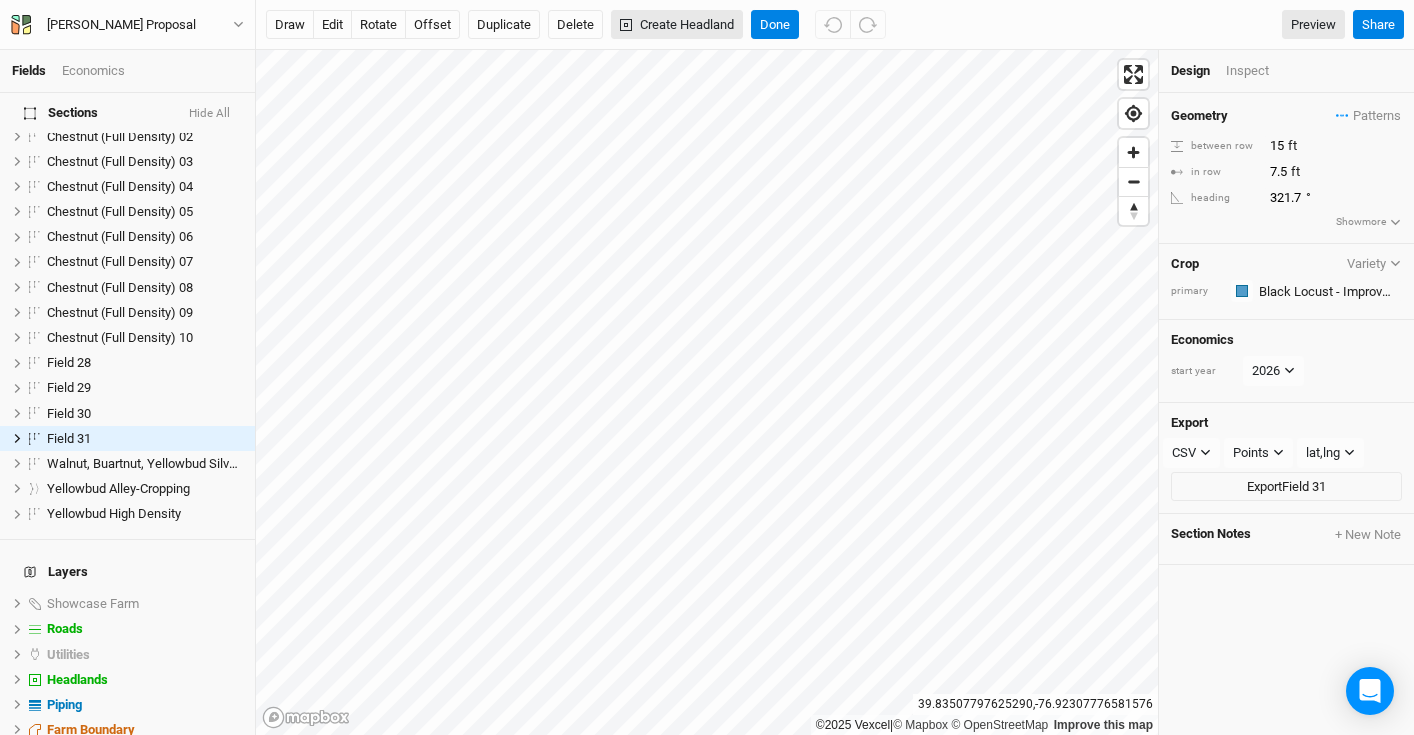 click on "Create Headland" at bounding box center (677, 25) 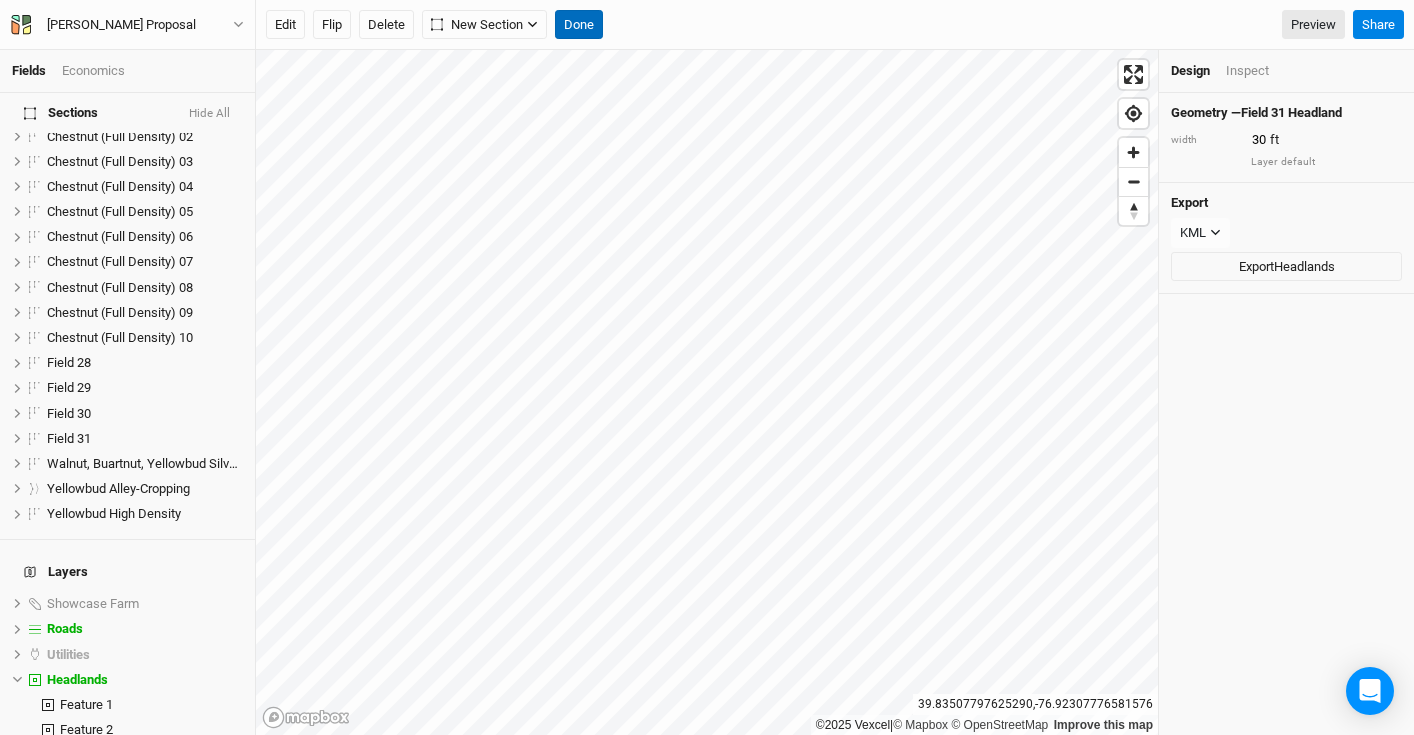 click on "Done" at bounding box center [579, 25] 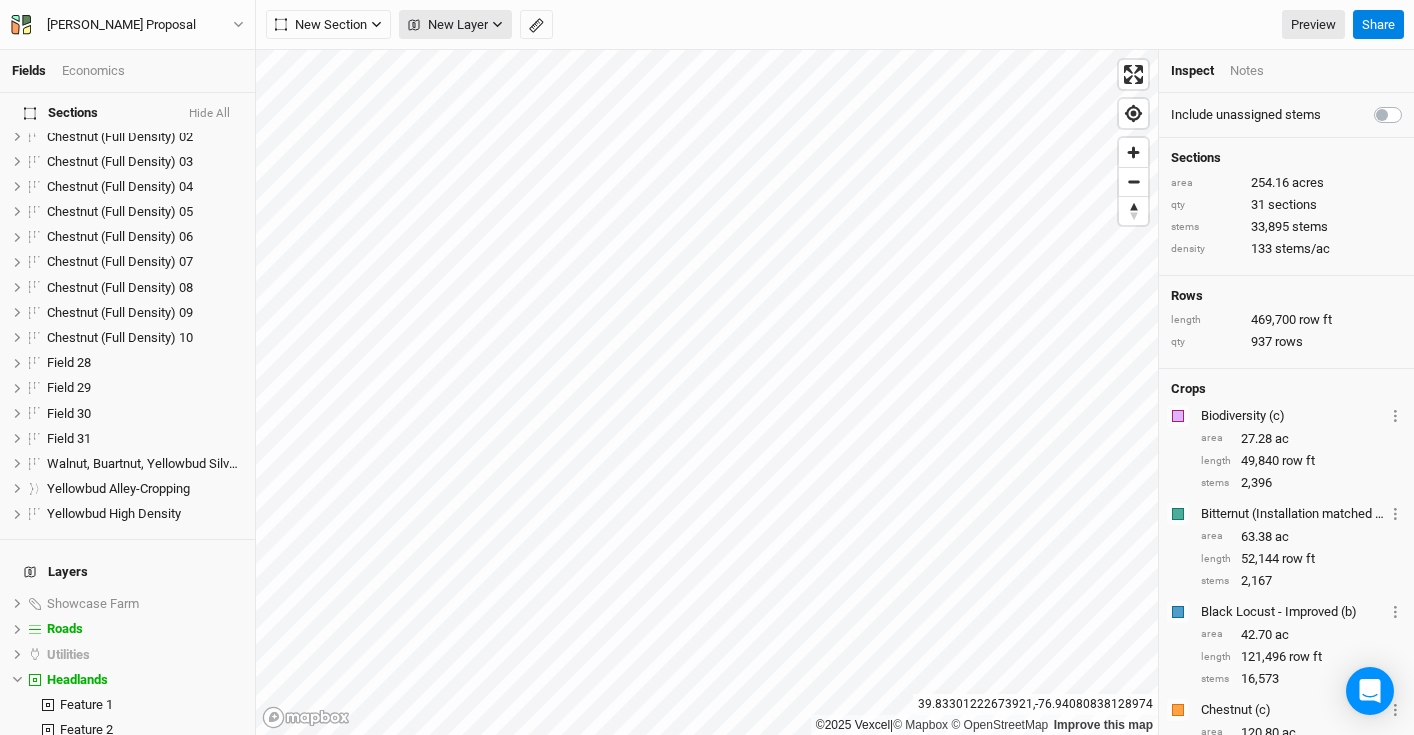 click on "Fields Economics Section Groups Black Locust Chinese Chestnuts Mixed Carya / Juglans Sections Hide All Black Locust / Riparian hide Black Locust 01 hide Black Locust 02 hide Black Locust 03 hide Black Locust 04 hide Black Locust 05 hide Black Locust 06 hide Black Locust 07 hide Black Locust 08 hide Black Locust 09 hide Black Locust 10 hide Black Locust 11 hide Black Locust 12 hide Black Locust 13 hide Chestnut (Full Density) 01 hide Chestnut (Full Density) 02 hide Chestnut (Full Density) 03 hide Chestnut (Full Density) 04 hide Chestnut (Full Density) 05 hide Chestnut (Full Density) 06 hide Chestnut (Full Density) 07 hide Chestnut (Full Density) 08 hide Chestnut (Full Density) 09 hide Chestnut (Full Density) 10 hide Field 28 hide Field 29 hide Field 30 hide Field 31 hide Walnut, Buartnut, Yellowbud Silvopasture hide Yellowbud Alley-Cropping hide Yellowbud High Density hide Layers Showcase Farm show Roads hide Utilities hide Headlands hide Feature 1 hide Feature 2 hide Feature 3 hide Feature 4 hide Feature 1" at bounding box center (707, 367) 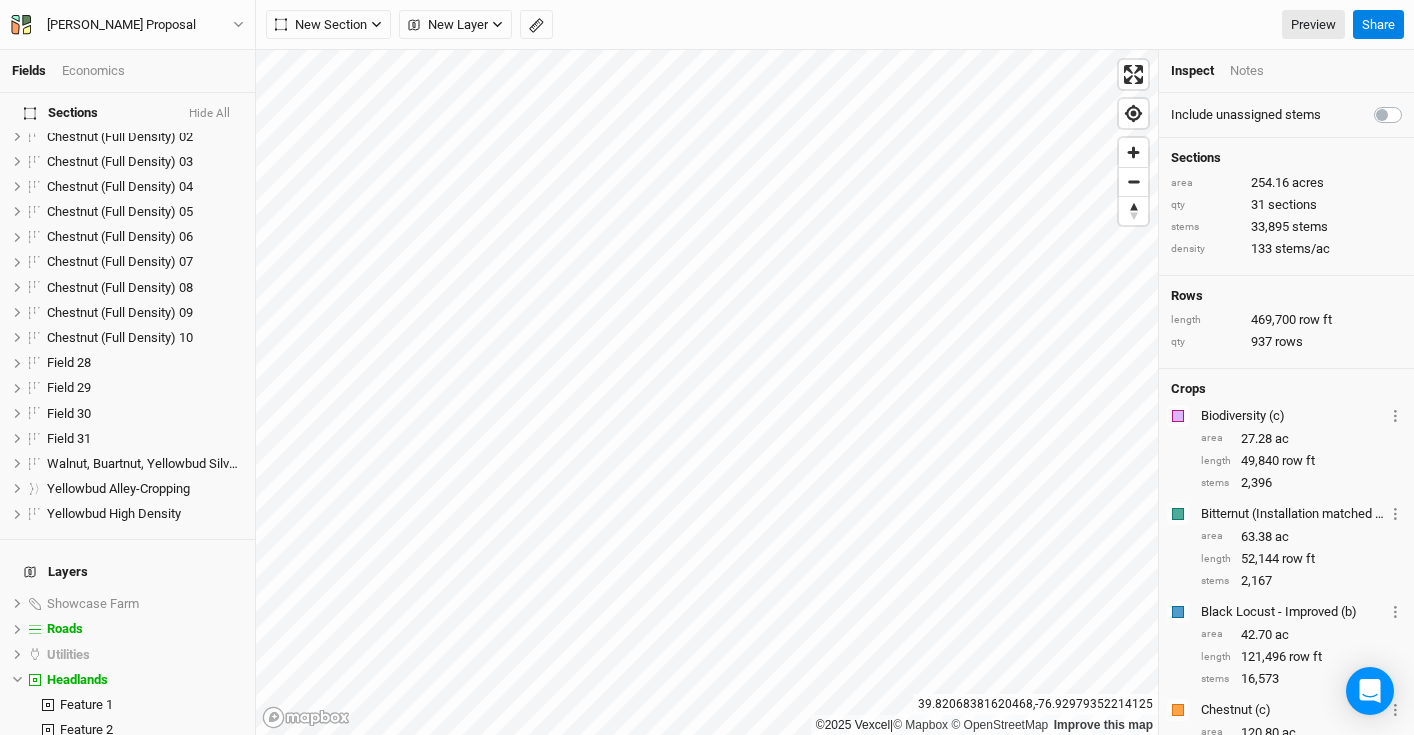 click on "Fields Economics Section Groups Black Locust Chinese Chestnuts Mixed Carya / Juglans Sections Hide All Black Locust / Riparian hide Black Locust 01 hide Black Locust 02 hide Black Locust 03 hide Black Locust 04 hide Black Locust 05 hide Black Locust 06 hide Black Locust 07 hide Black Locust 08 hide Black Locust 09 hide Black Locust 10 hide Black Locust 11 hide Black Locust 12 hide Black Locust 13 hide Chestnut (Full Density) 01 hide Chestnut (Full Density) 02 hide Chestnut (Full Density) 03 hide Chestnut (Full Density) 04 hide Chestnut (Full Density) 05 hide Chestnut (Full Density) 06 hide Chestnut (Full Density) 07 hide Chestnut (Full Density) 08 hide Chestnut (Full Density) 09 hide Chestnut (Full Density) 10 hide Field 28 hide Field 29 hide Field 30 hide Field 31 hide Walnut, Buartnut, Yellowbud Silvopasture hide Yellowbud Alley-Cropping hide Yellowbud High Density hide Layers Showcase Farm show Roads hide Utilities hide Headlands hide Feature 1 hide Feature 2 hide Feature 3 hide hide" at bounding box center (707, 367) 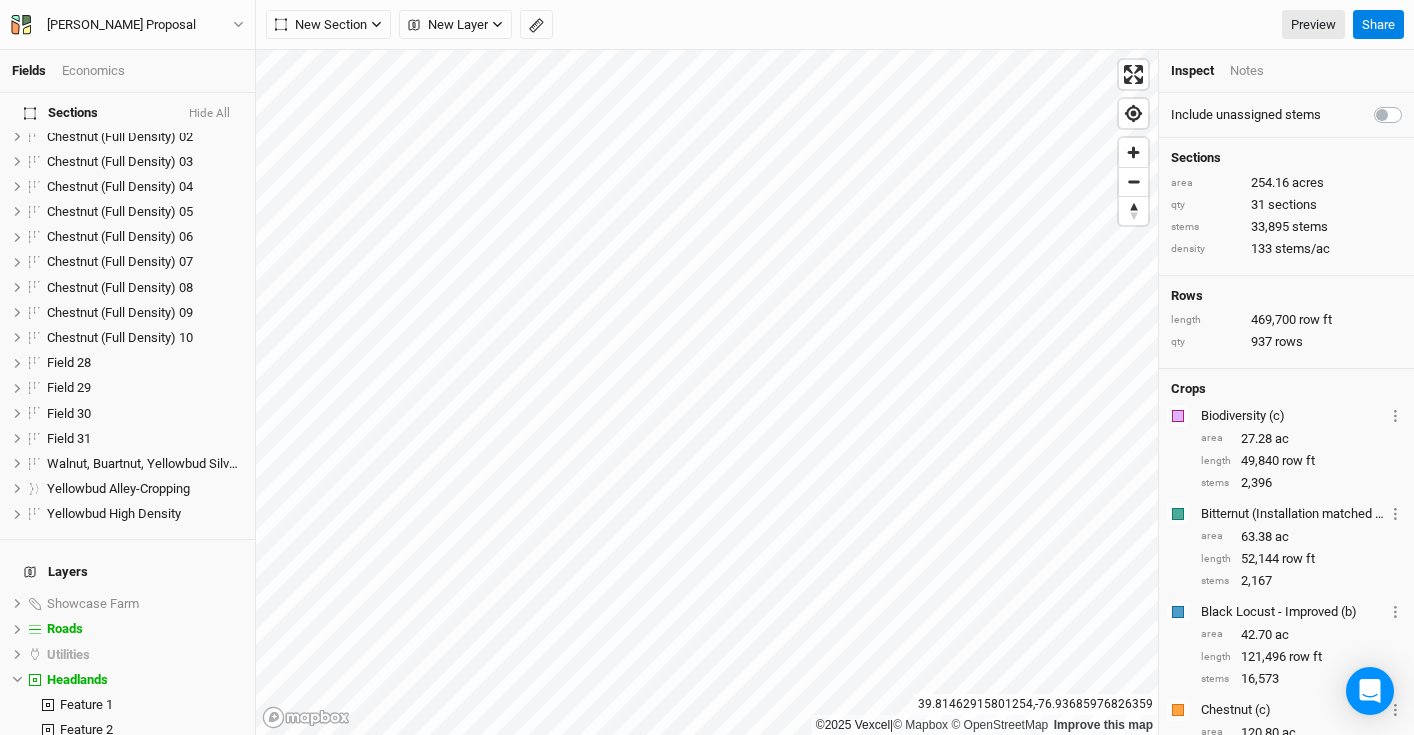 click on "Fields Economics Section Groups Black Locust Chinese Chestnuts Mixed Carya / Juglans Sections Hide All Black Locust / Riparian hide Black Locust 01 hide Black Locust 02 hide Black Locust 03 hide Black Locust 04 hide Black Locust 05 hide Black Locust 06 hide Black Locust 07 hide Black Locust 08 hide Black Locust 09 hide Black Locust 10 hide Black Locust 11 hide Black Locust 12 hide Black Locust 13 hide Chestnut (Full Density) 01 hide Chestnut (Full Density) 02 hide Chestnut (Full Density) 03 hide Chestnut (Full Density) 04 hide Chestnut (Full Density) 05 hide Chestnut (Full Density) 06 hide Chestnut (Full Density) 07 hide Chestnut (Full Density) 08 hide Chestnut (Full Density) 09 hide Chestnut (Full Density) 10 hide Field 28 hide Field 29 hide Field 30 hide Field 31 hide Walnut, Buartnut, Yellowbud Silvopasture hide Yellowbud Alley-Cropping hide Yellowbud High Density hide Layers Showcase Farm show Roads hide Utilities hide Headlands hide Feature 1 hide Feature 2 hide Feature 3 hide hide" at bounding box center [707, 367] 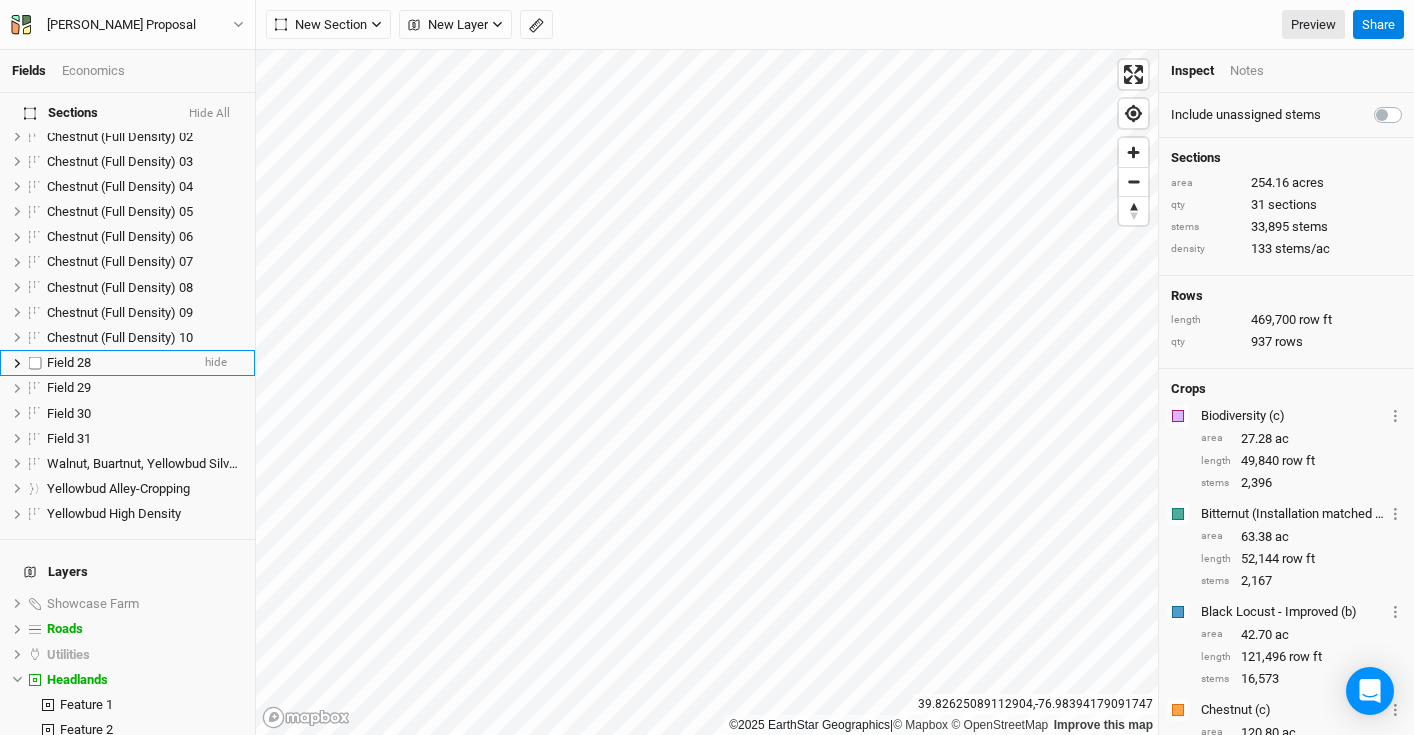 click on "Field 28" at bounding box center (69, 362) 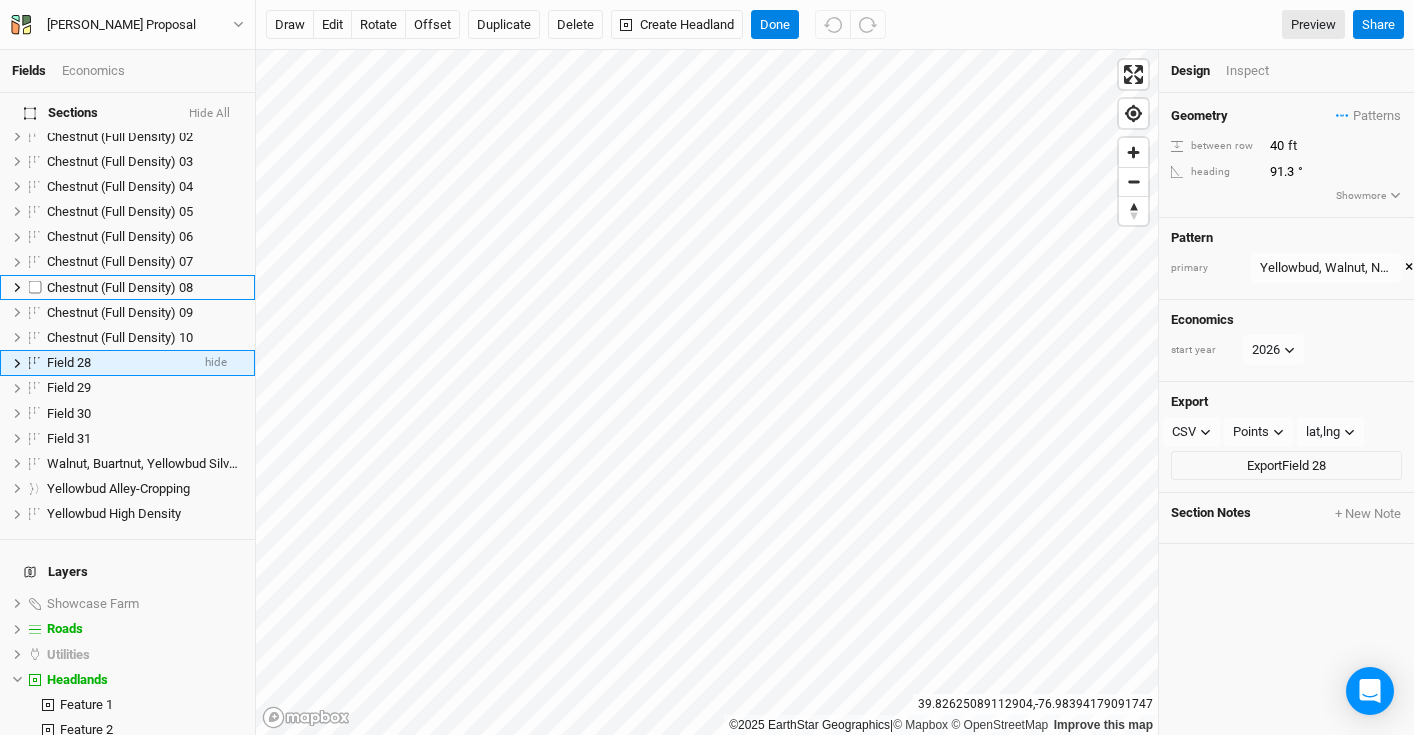 scroll, scrollTop: 463, scrollLeft: 0, axis: vertical 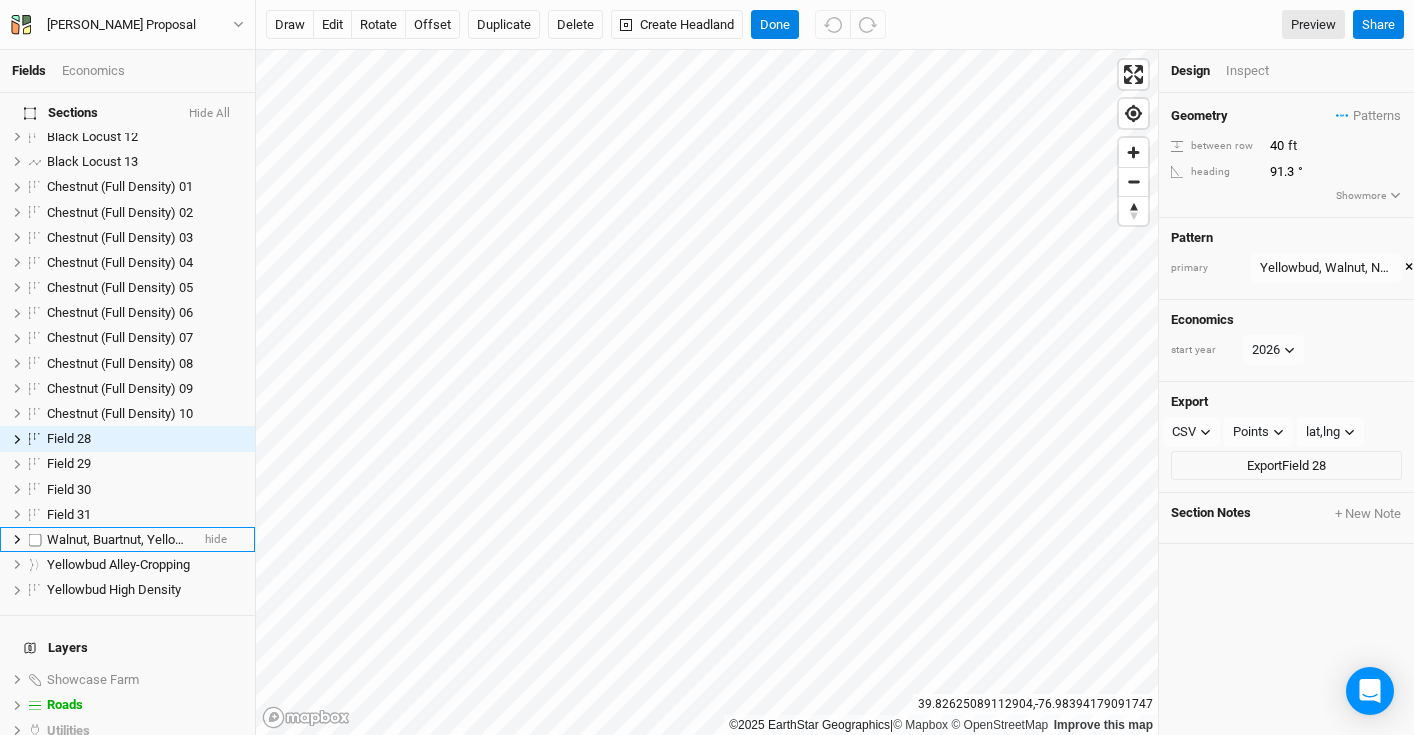 click on "Walnut, Buartnut, Yellowbud Silvopasture" at bounding box center (163, 539) 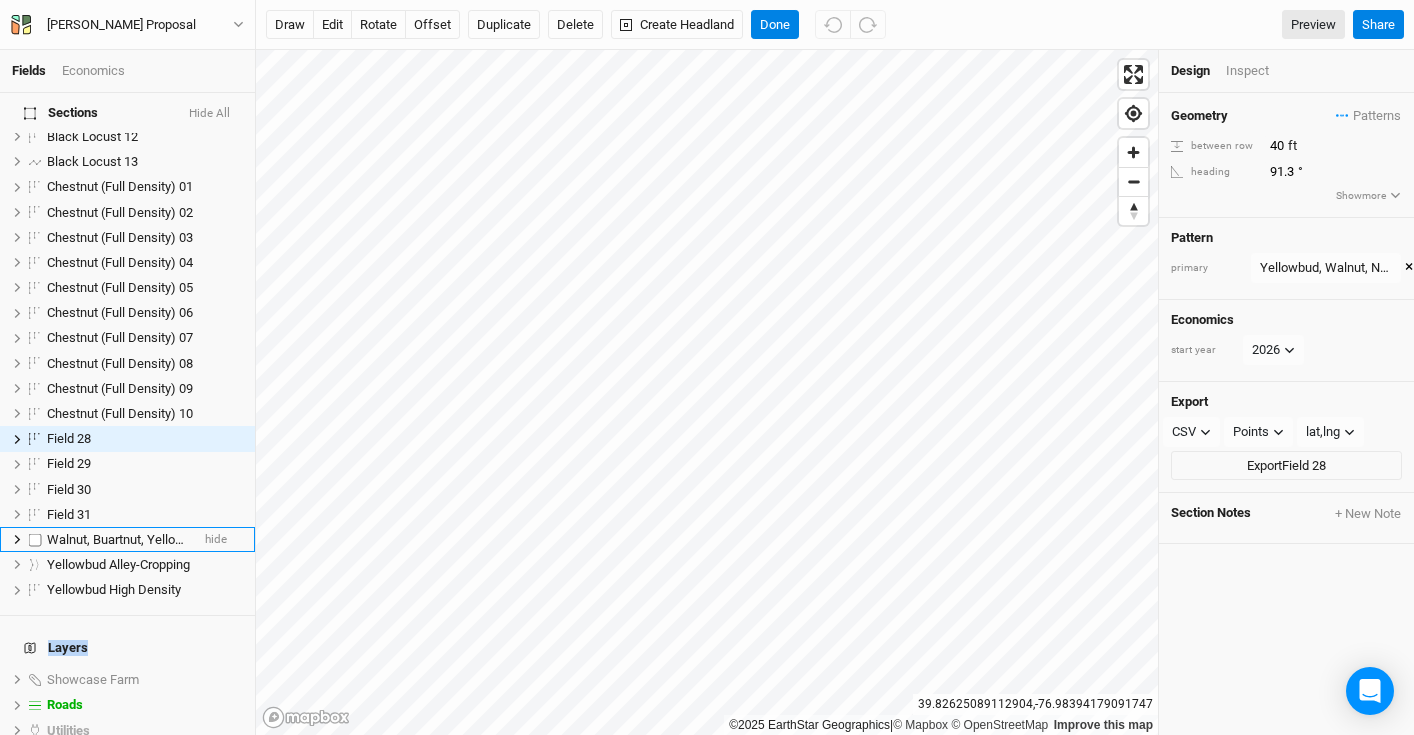 click on "Layers" at bounding box center [127, 648] 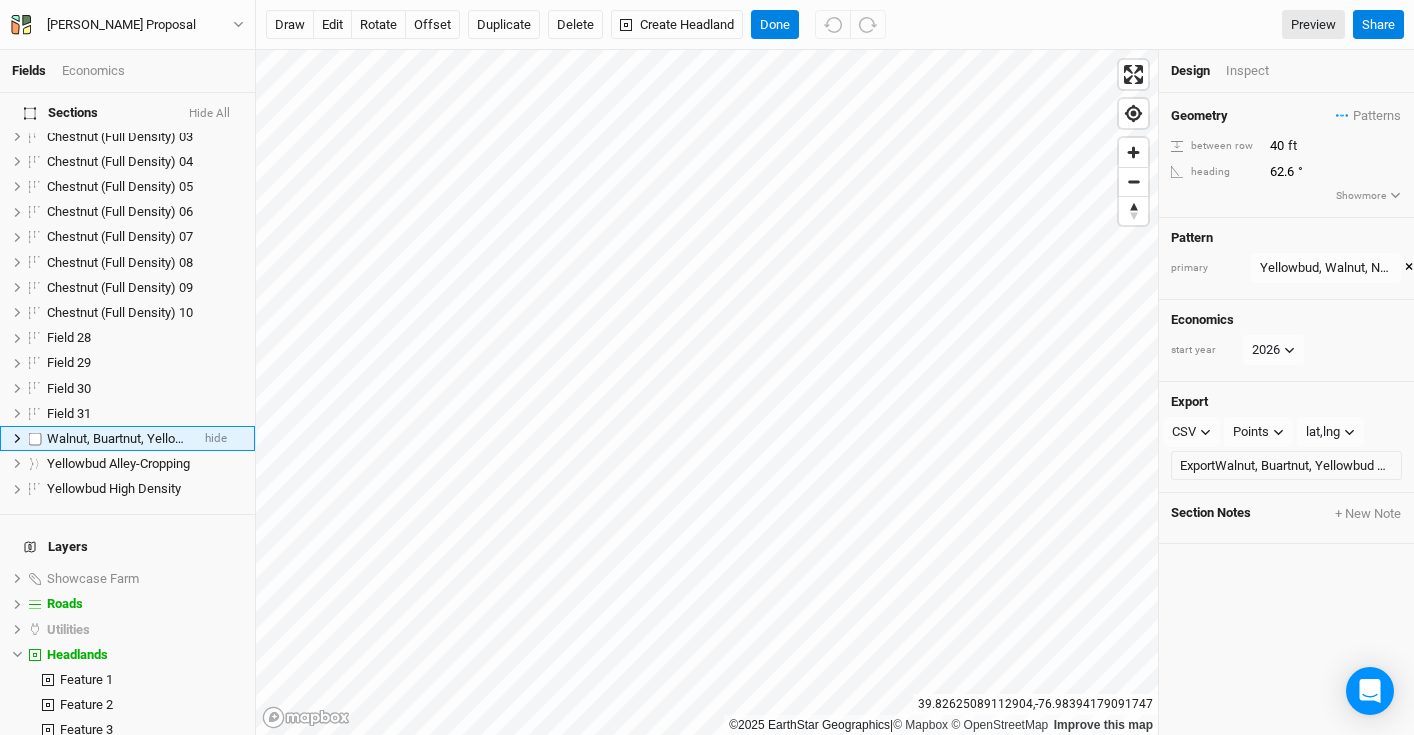 click on "Walnut, Buartnut, Yellowbud Silvopasture" at bounding box center (163, 438) 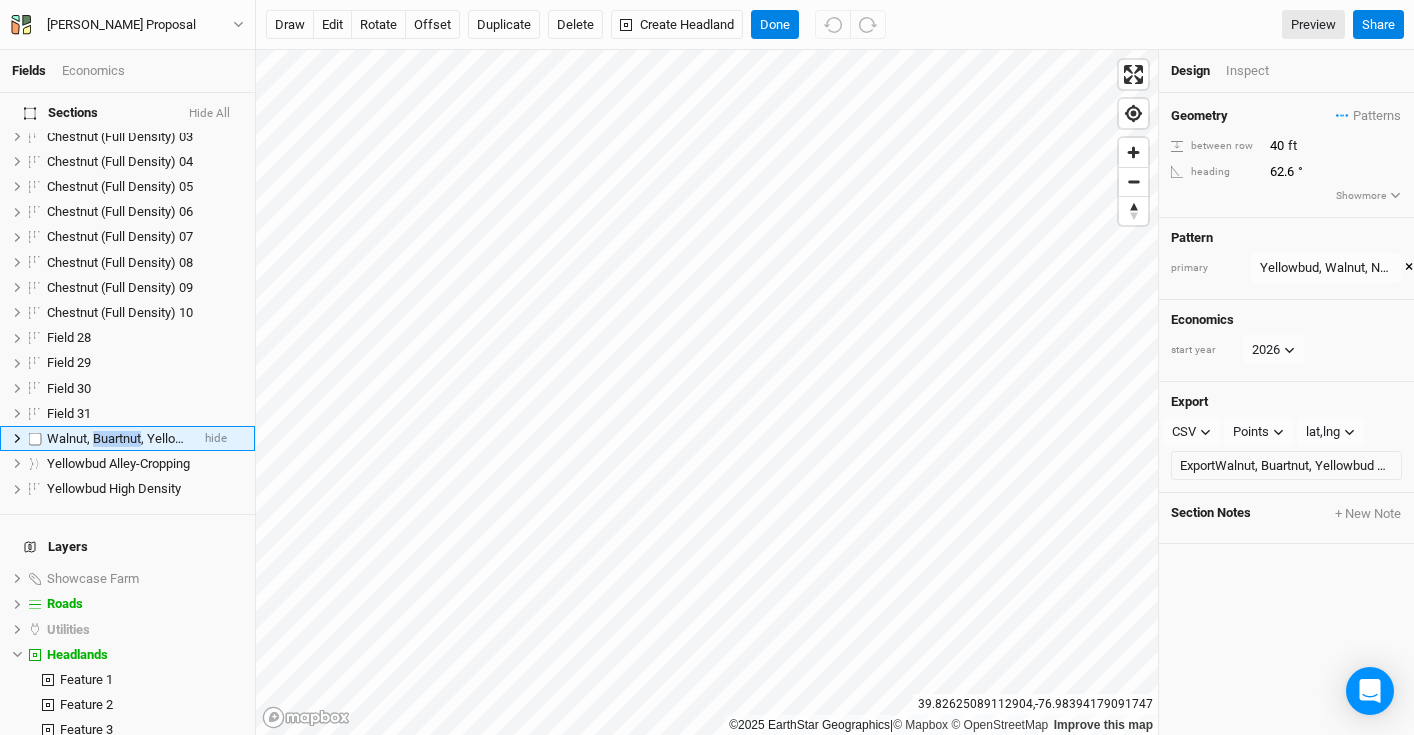 click on "Walnut, Buartnut, Yellowbud Silvopasture" at bounding box center [163, 438] 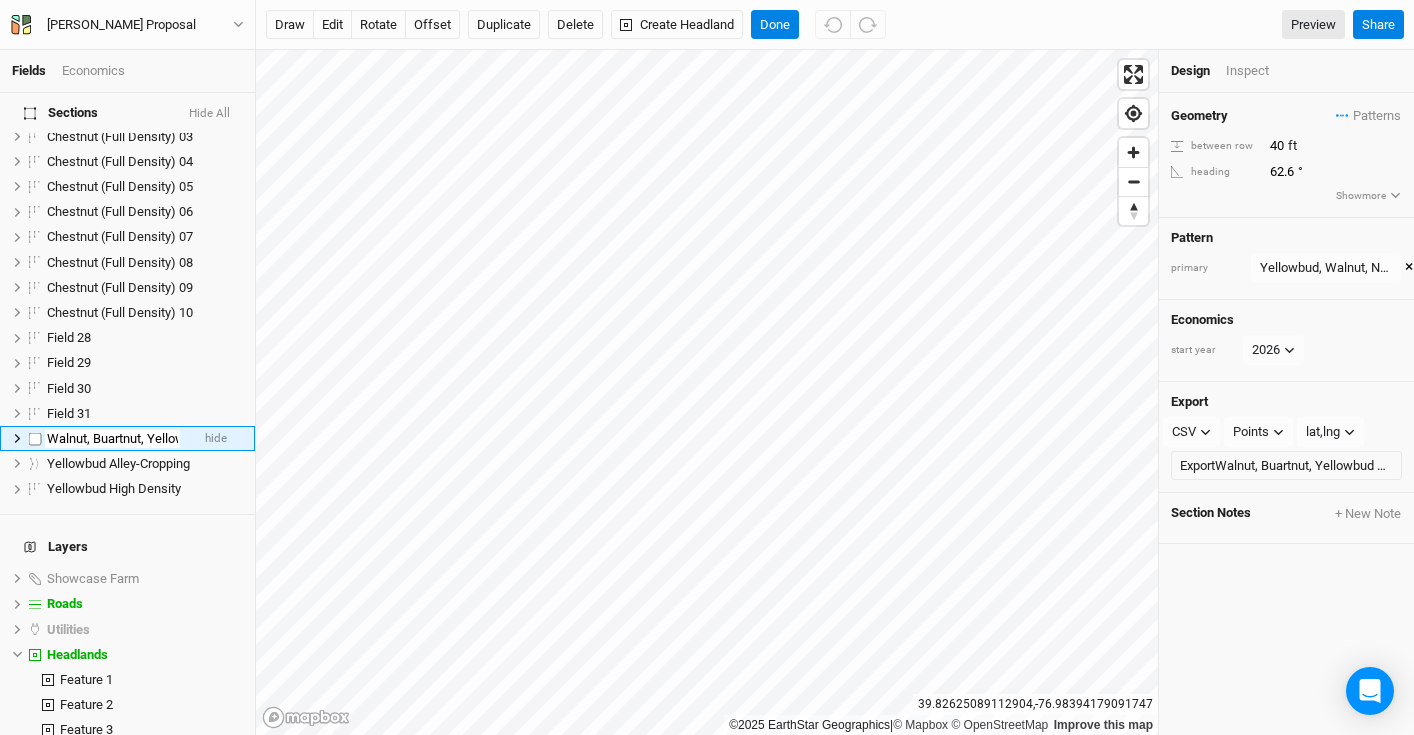 scroll, scrollTop: 0, scrollLeft: 104, axis: horizontal 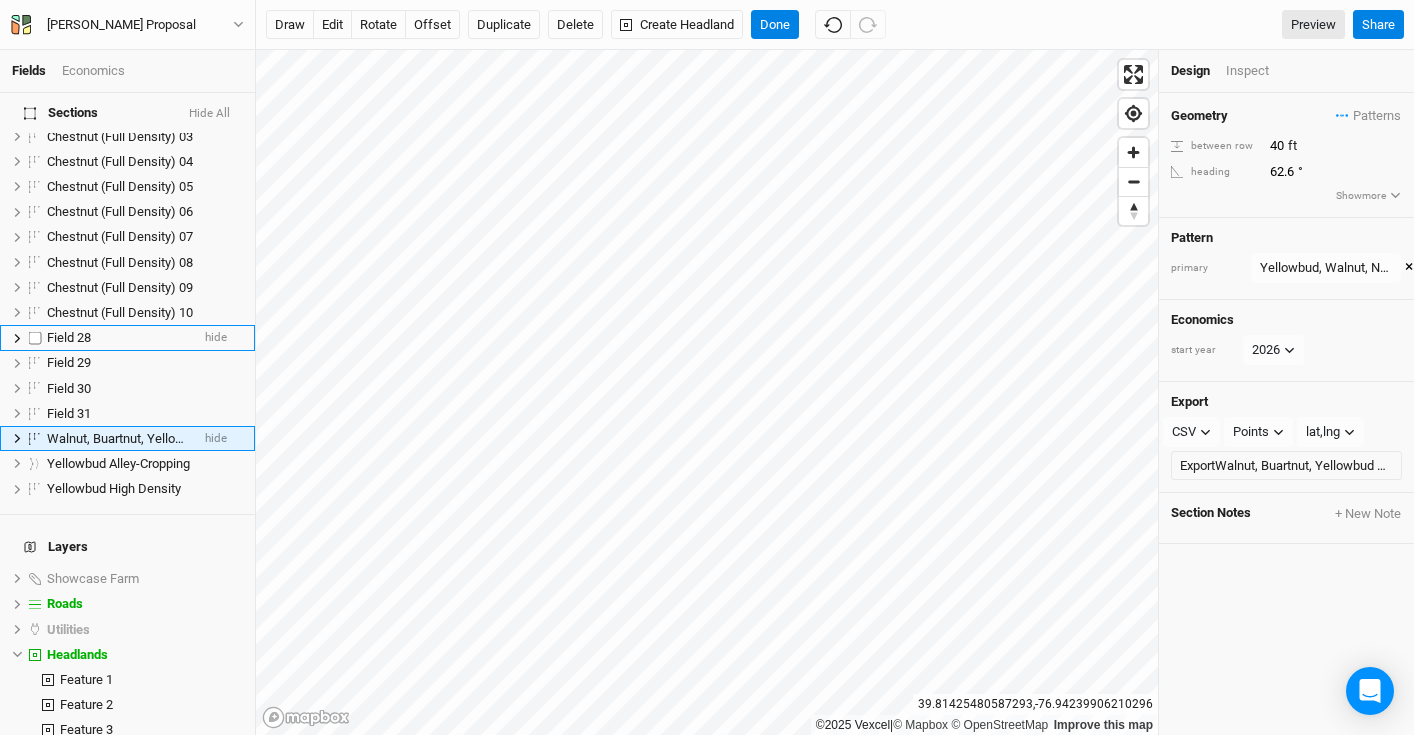 click on "Field 28" at bounding box center (69, 337) 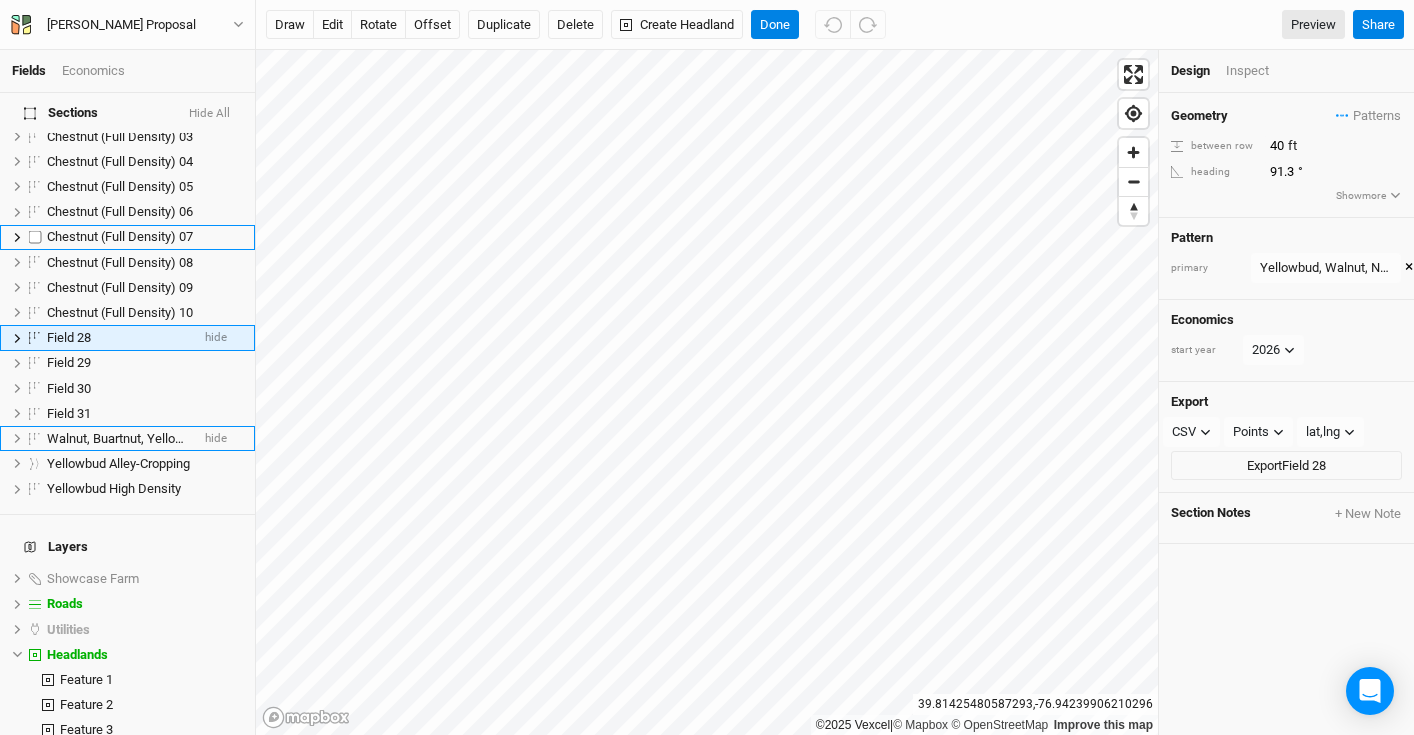 scroll, scrollTop: 463, scrollLeft: 0, axis: vertical 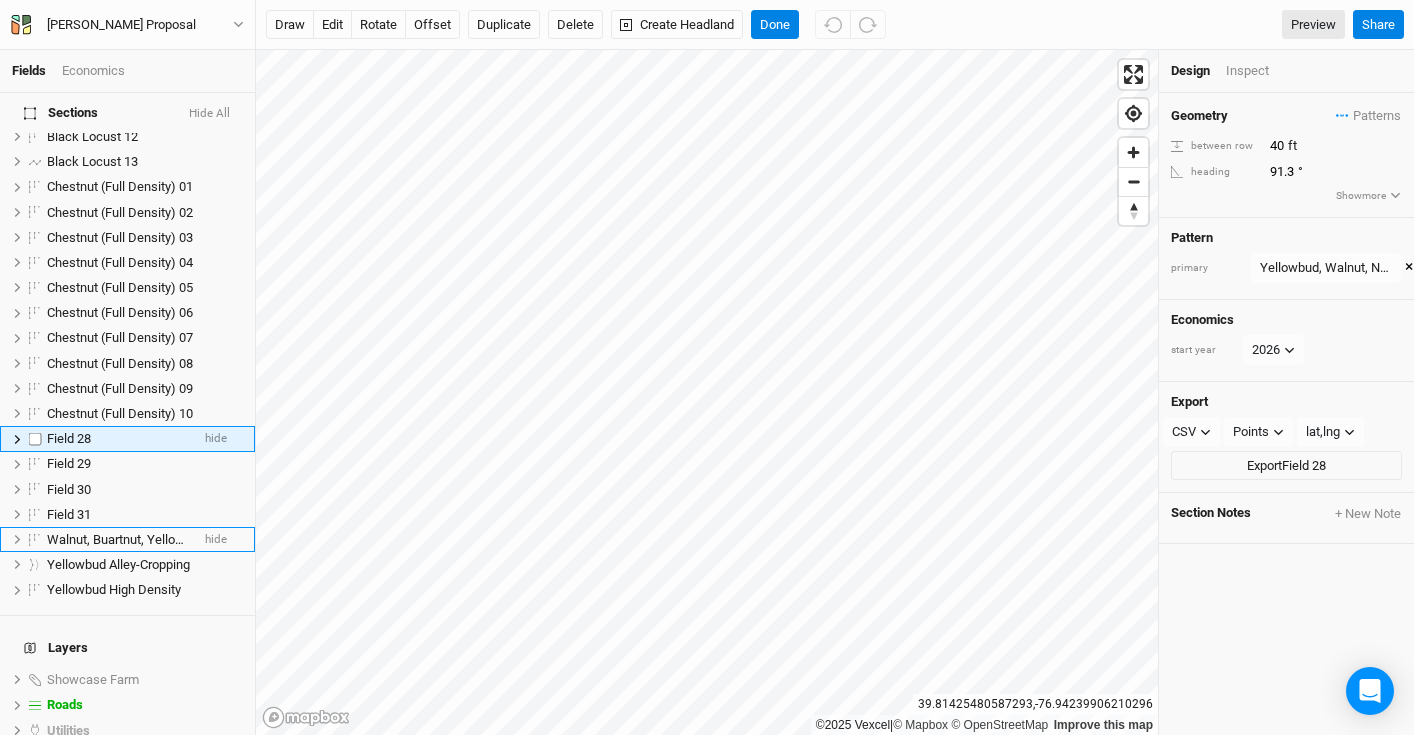 click on "Field 28" at bounding box center [69, 438] 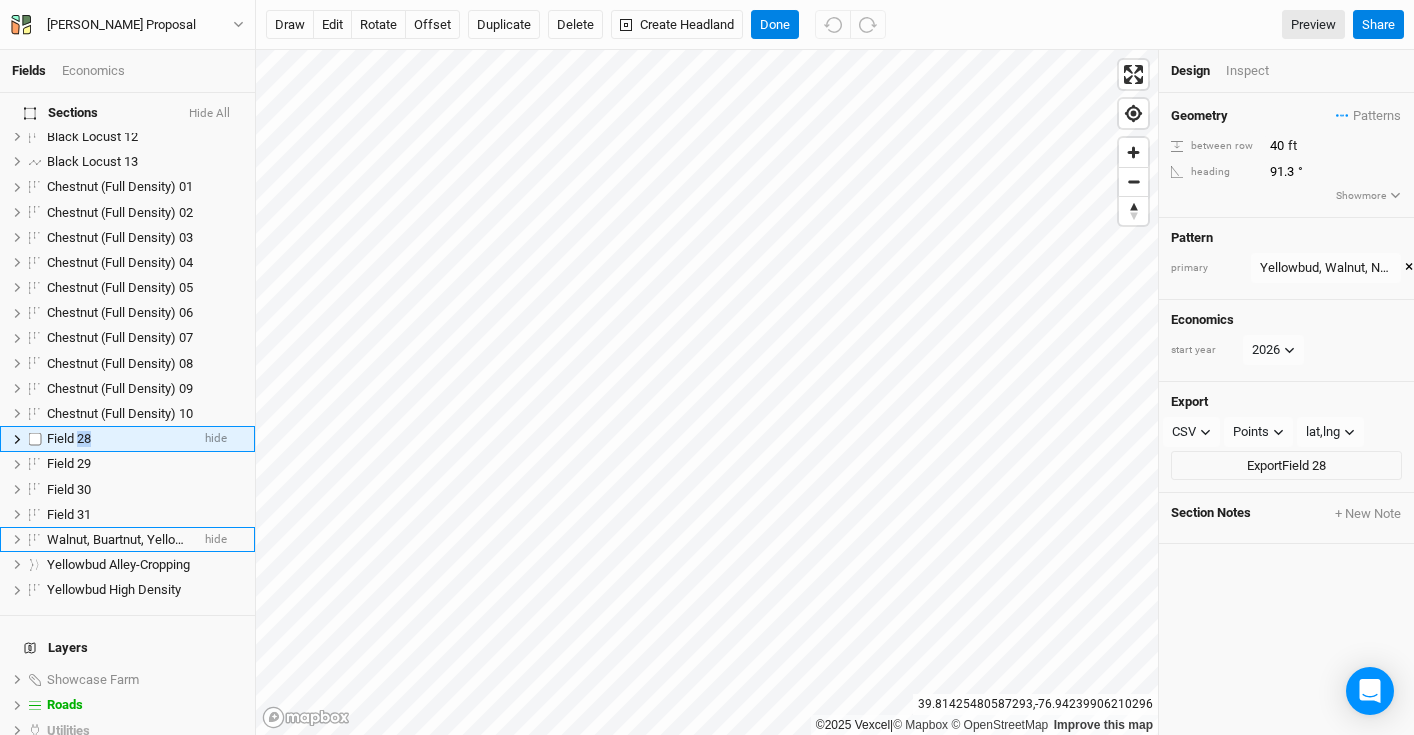 click on "Field 28" at bounding box center [69, 438] 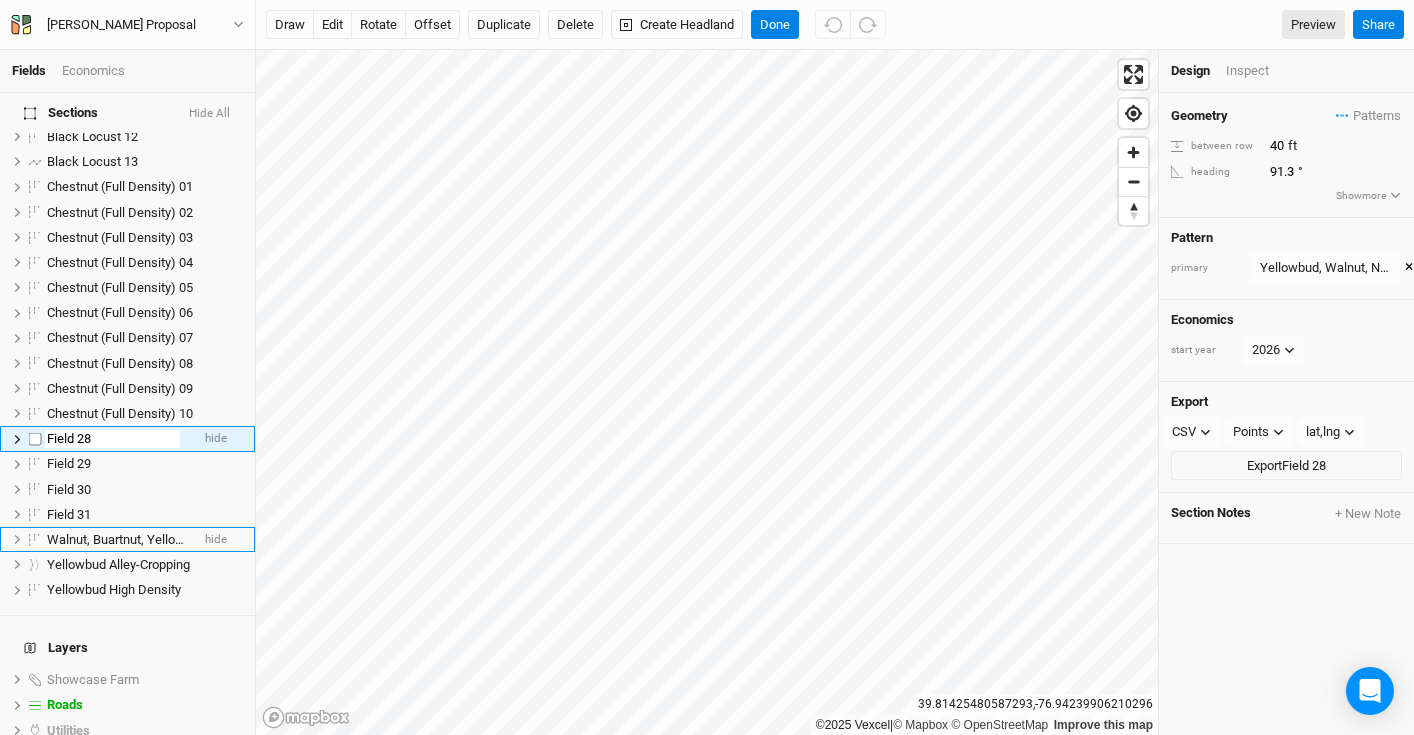 type on "Walnut, Buartnut, Yellowbud Silvopasture" 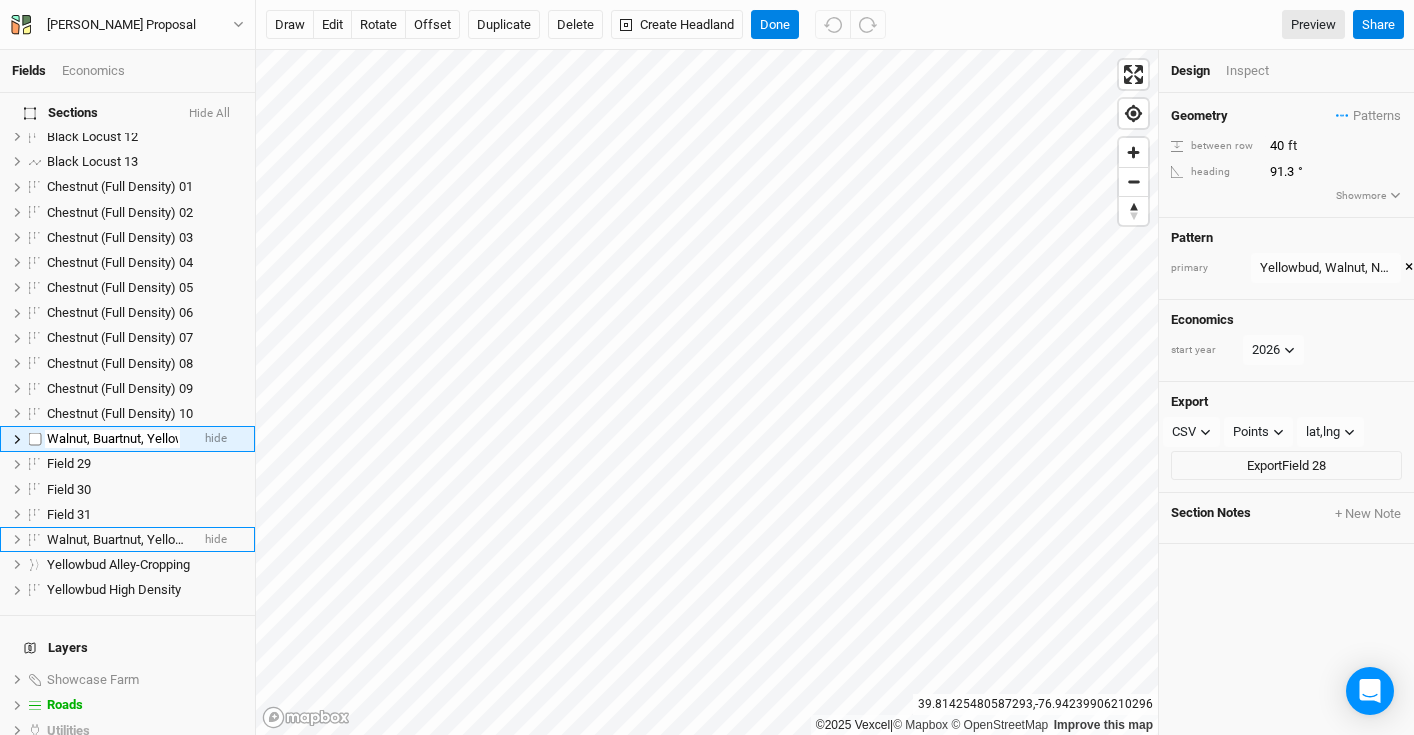 scroll, scrollTop: 0, scrollLeft: 104, axis: horizontal 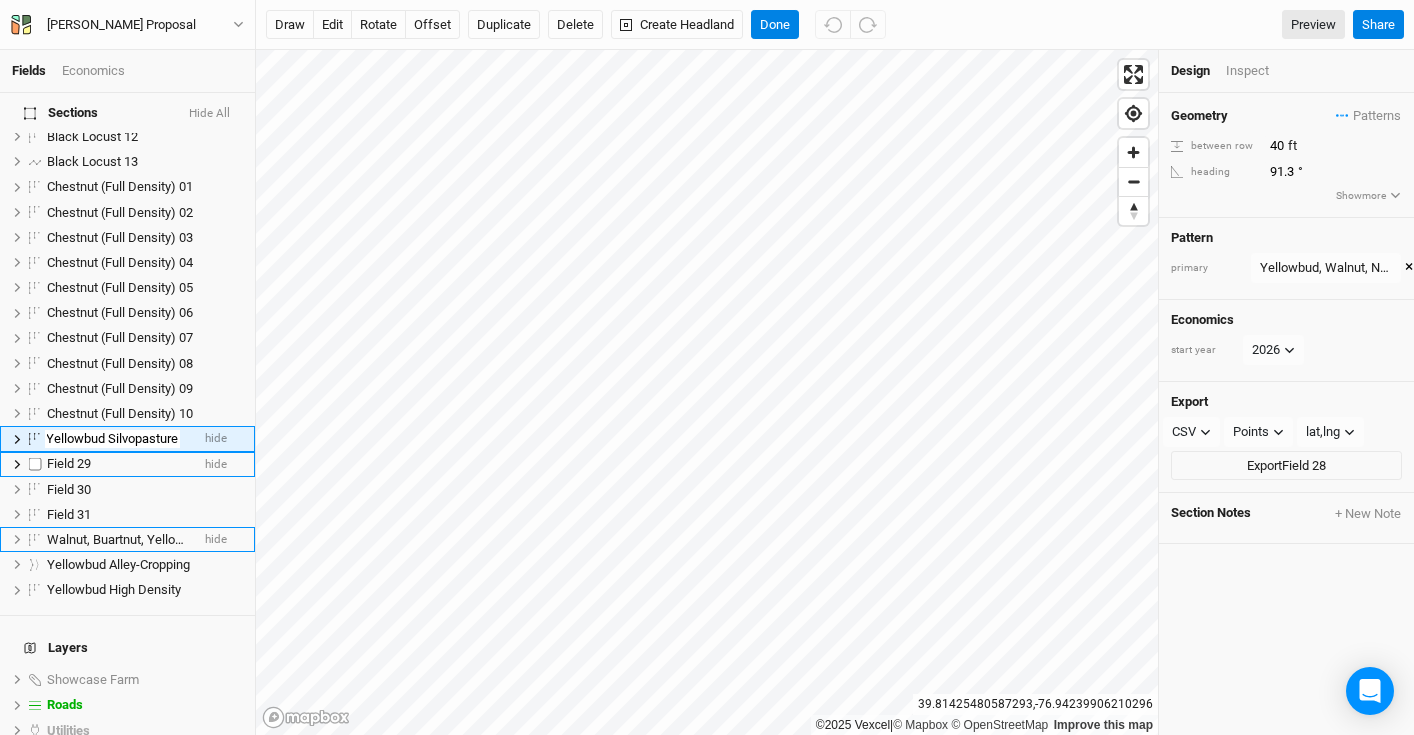 click on "Black Locust / Riparian hide Black Locust 01 hide Black Locust 02 hide Black Locust 03 hide Black Locust 04 hide Black Locust 05 hide Black Locust 06 hide Black Locust 07 hide Black Locust 08 hide Black Locust 09 hide Black Locust 10 hide Black Locust 11 hide Black Locust 12 hide Black Locust 13 hide Chestnut (Full Density) 01 hide Chestnut (Full Density) 02 hide Chestnut (Full Density) 03 hide Chestnut (Full Density) 04 hide Chestnut (Full Density) 05 hide Chestnut (Full Density) 06 hide Chestnut (Full Density) 07 hide Chestnut (Full Density) 08 hide Chestnut (Full Density) 09 hide Chestnut (Full Density) 10 hide Walnut, Buartnut, Yellowbud Silvopasture hide Field 29 hide Field 30 hide Field 31 hide Walnut, Buartnut, Yellowbud Silvopasture hide Yellowbud Alley-Cropping hide Yellowbud High Density hide" at bounding box center [127, 212] 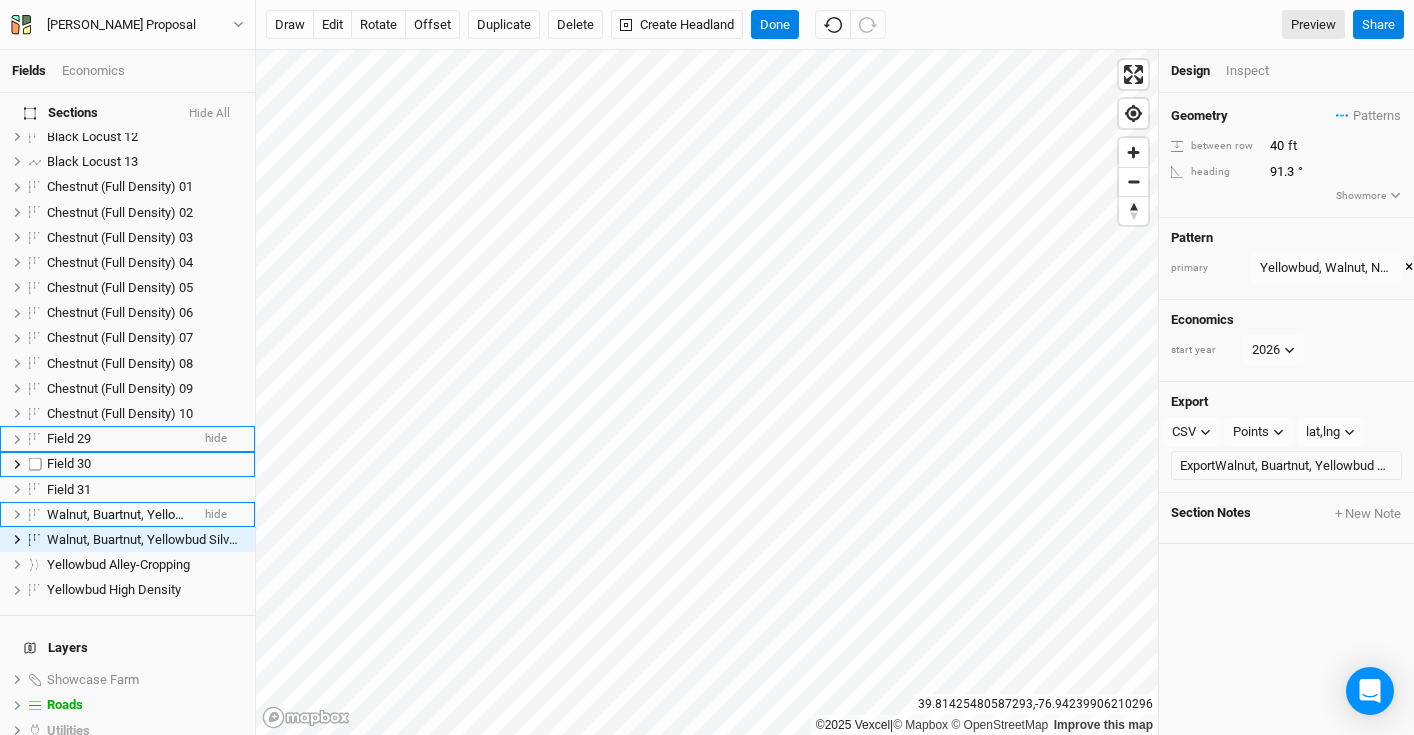 click on "Field 30" at bounding box center [145, 464] 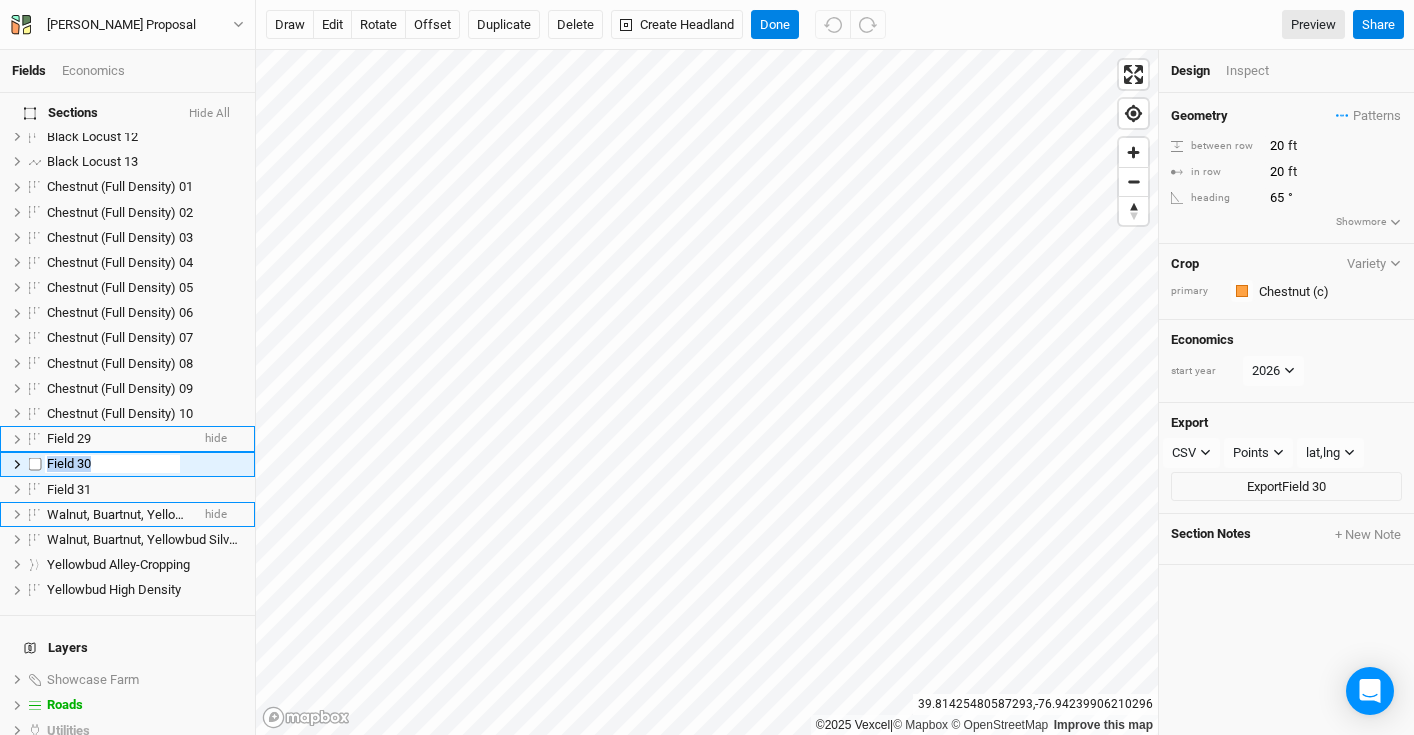 scroll, scrollTop: 488, scrollLeft: 0, axis: vertical 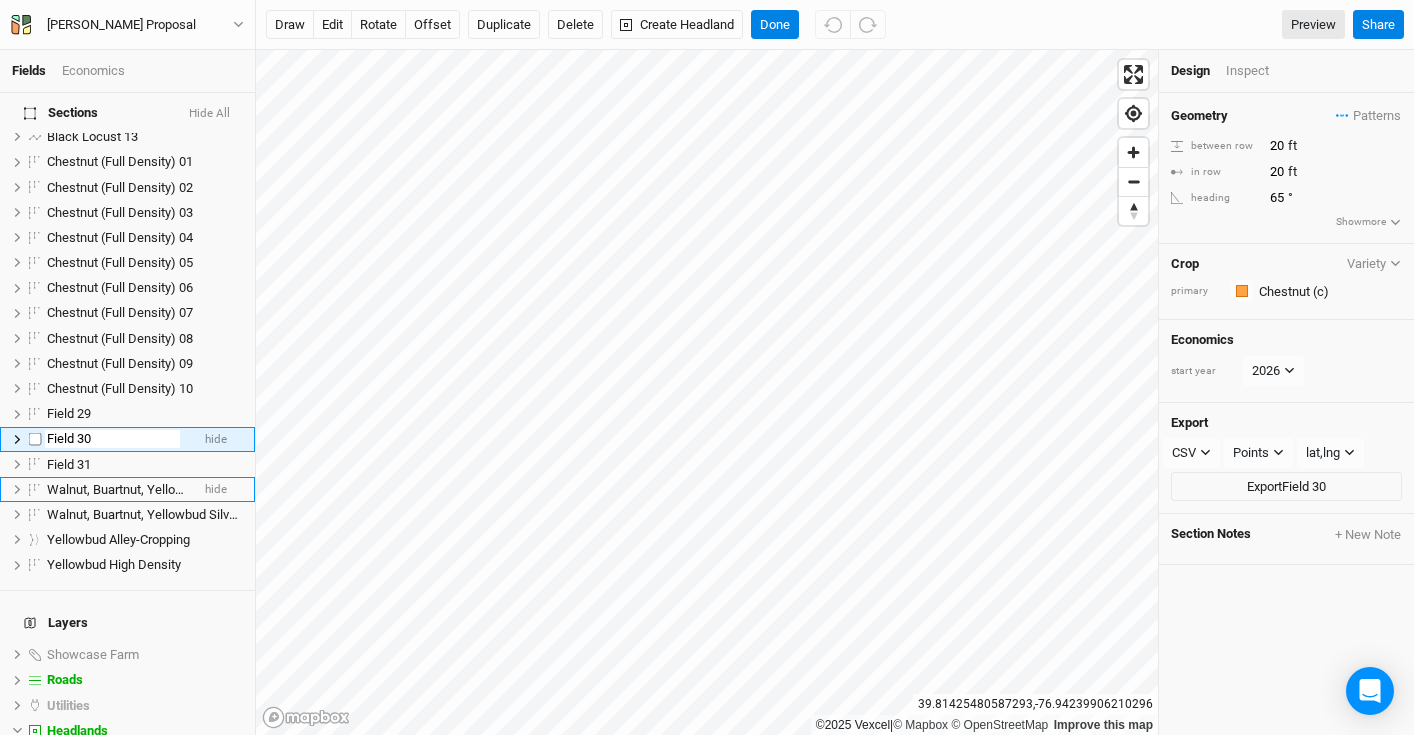 type on "Walnut, Buartnut, Yellowbud Silvopasture" 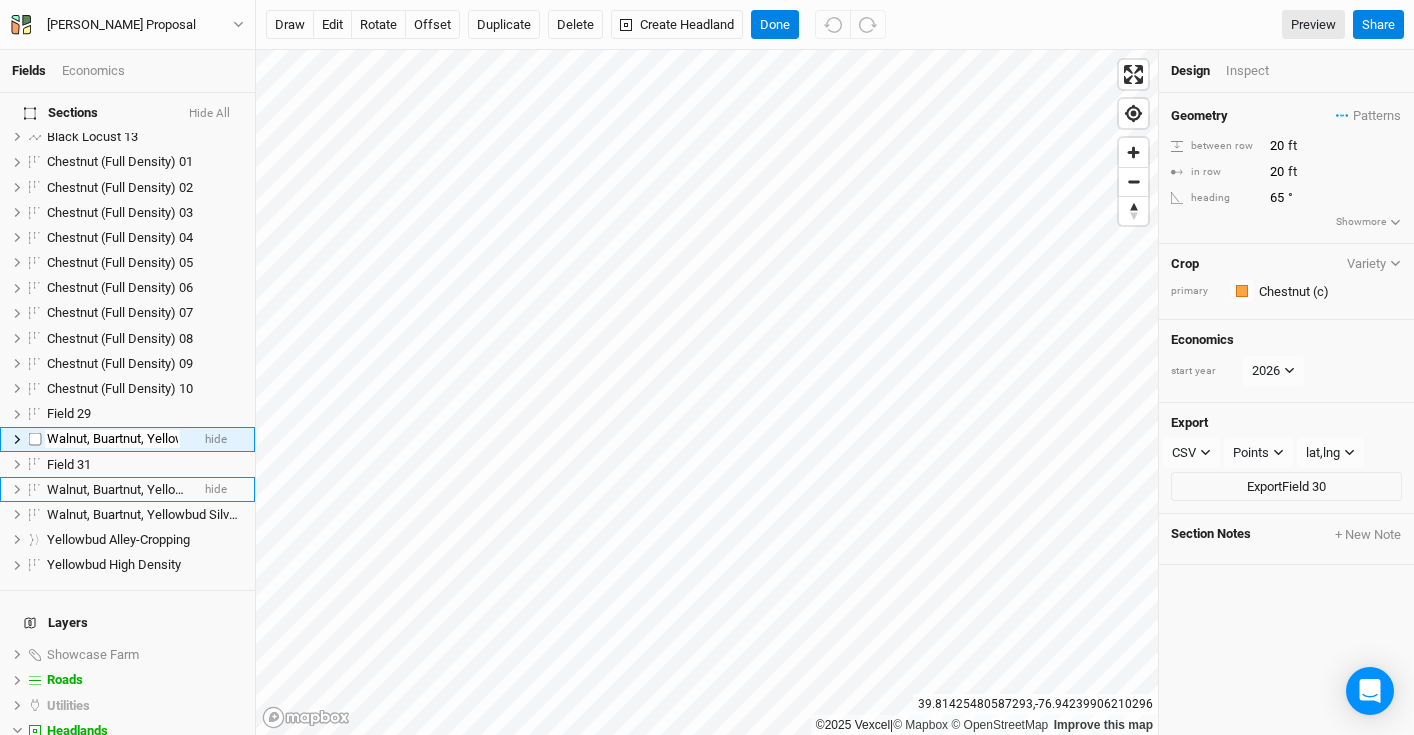 scroll, scrollTop: 0, scrollLeft: 104, axis: horizontal 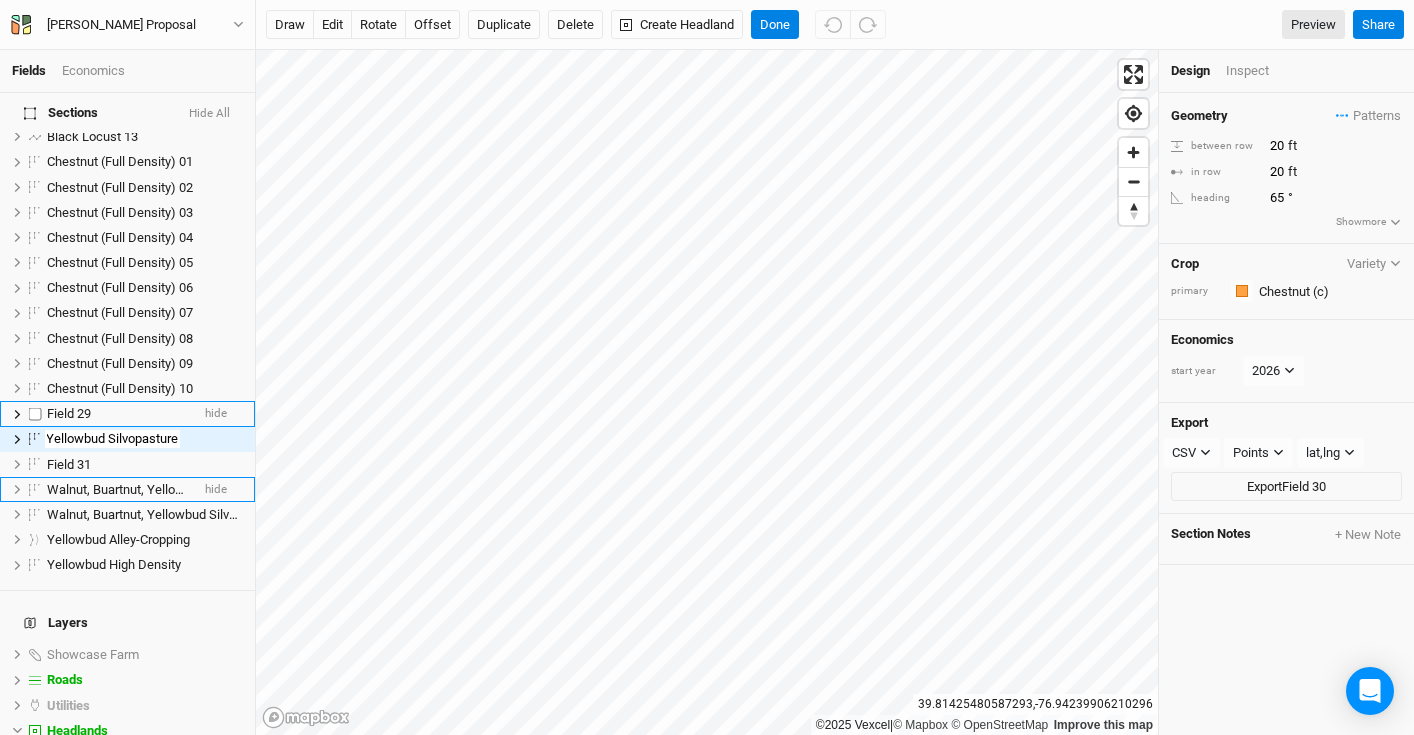 click on "Field 29" at bounding box center [118, 414] 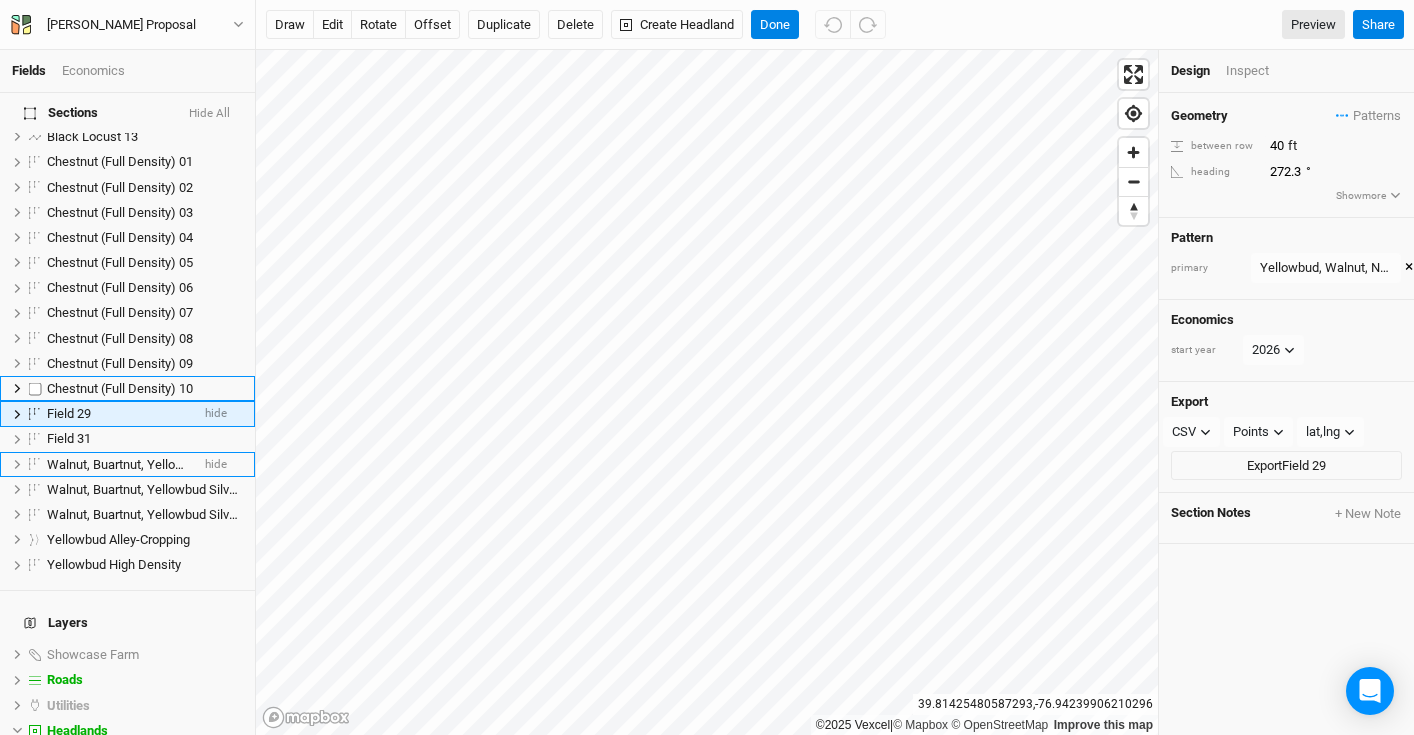 scroll, scrollTop: 463, scrollLeft: 0, axis: vertical 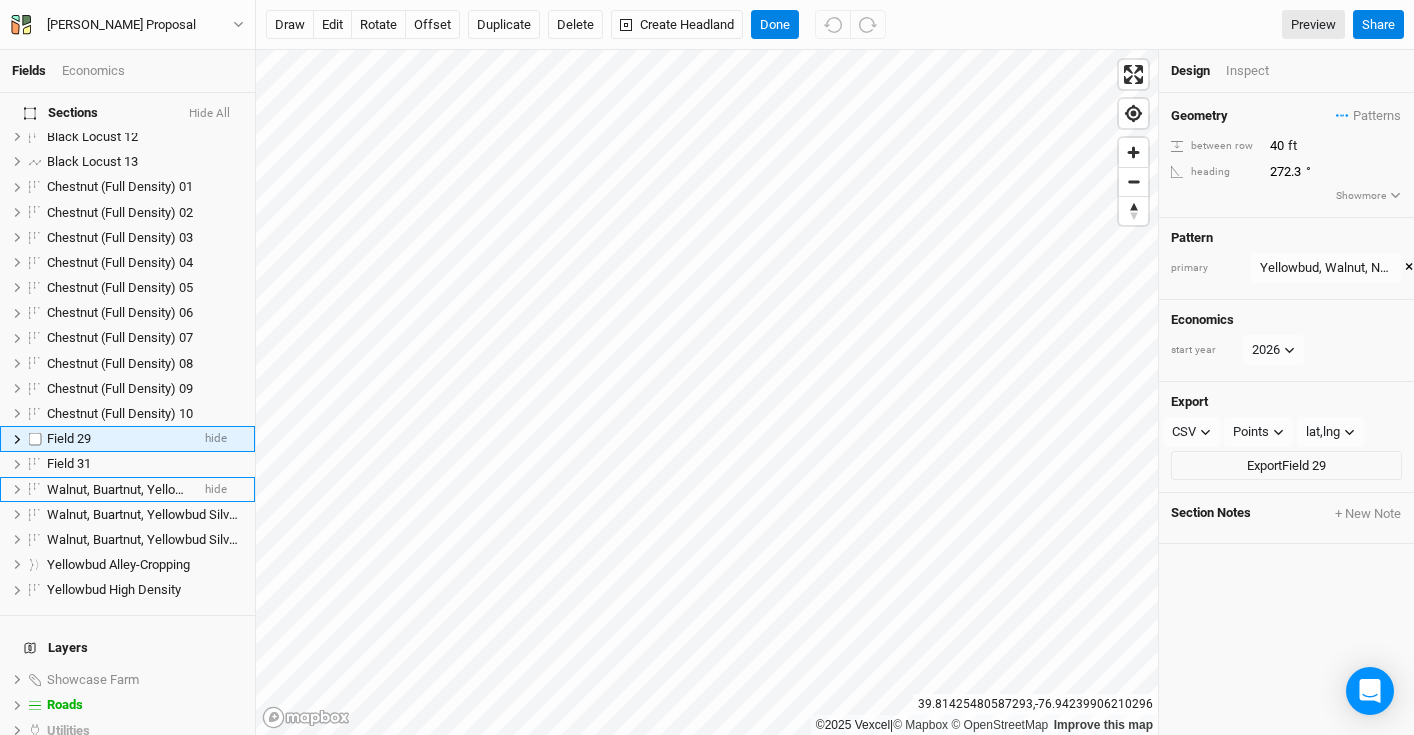 click on "Field 29" at bounding box center (118, 439) 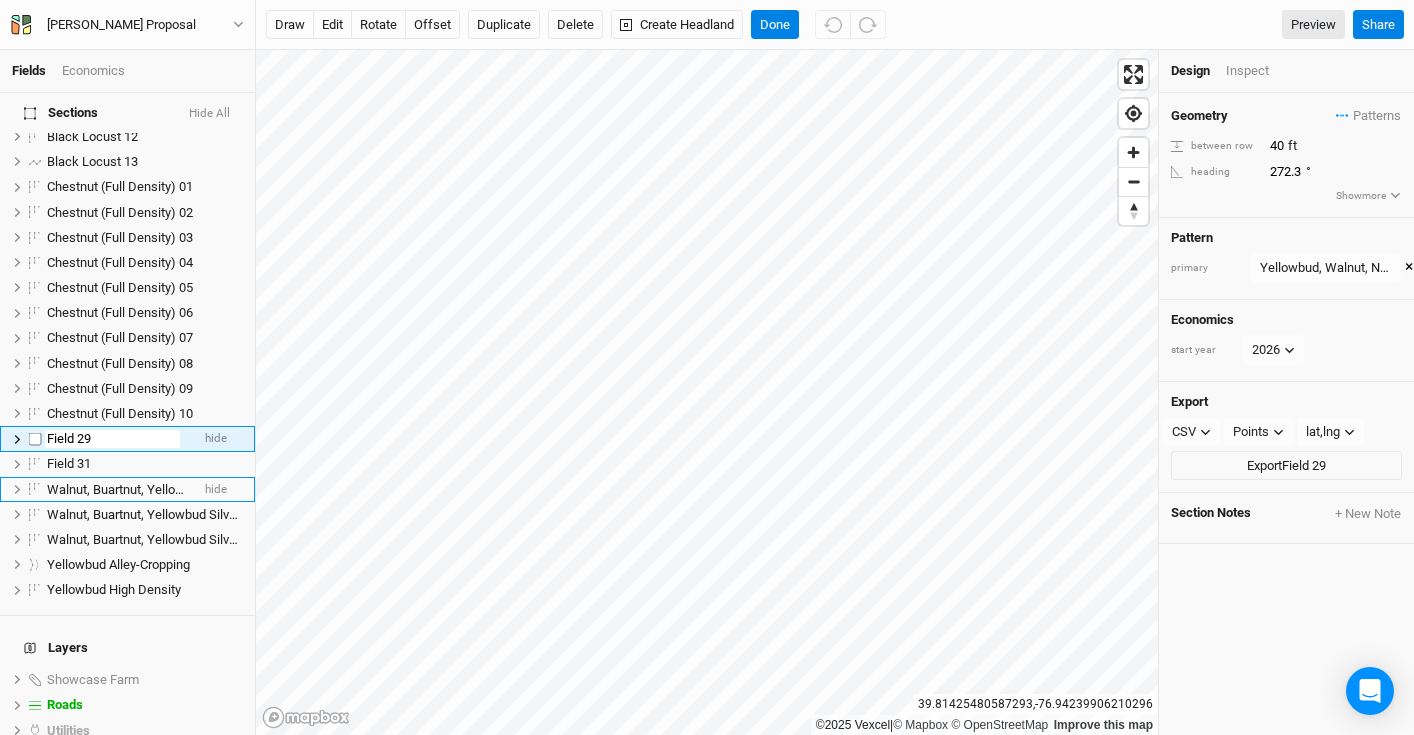 type on "Walnut, Buartnut, Yellowbud Silvopasture" 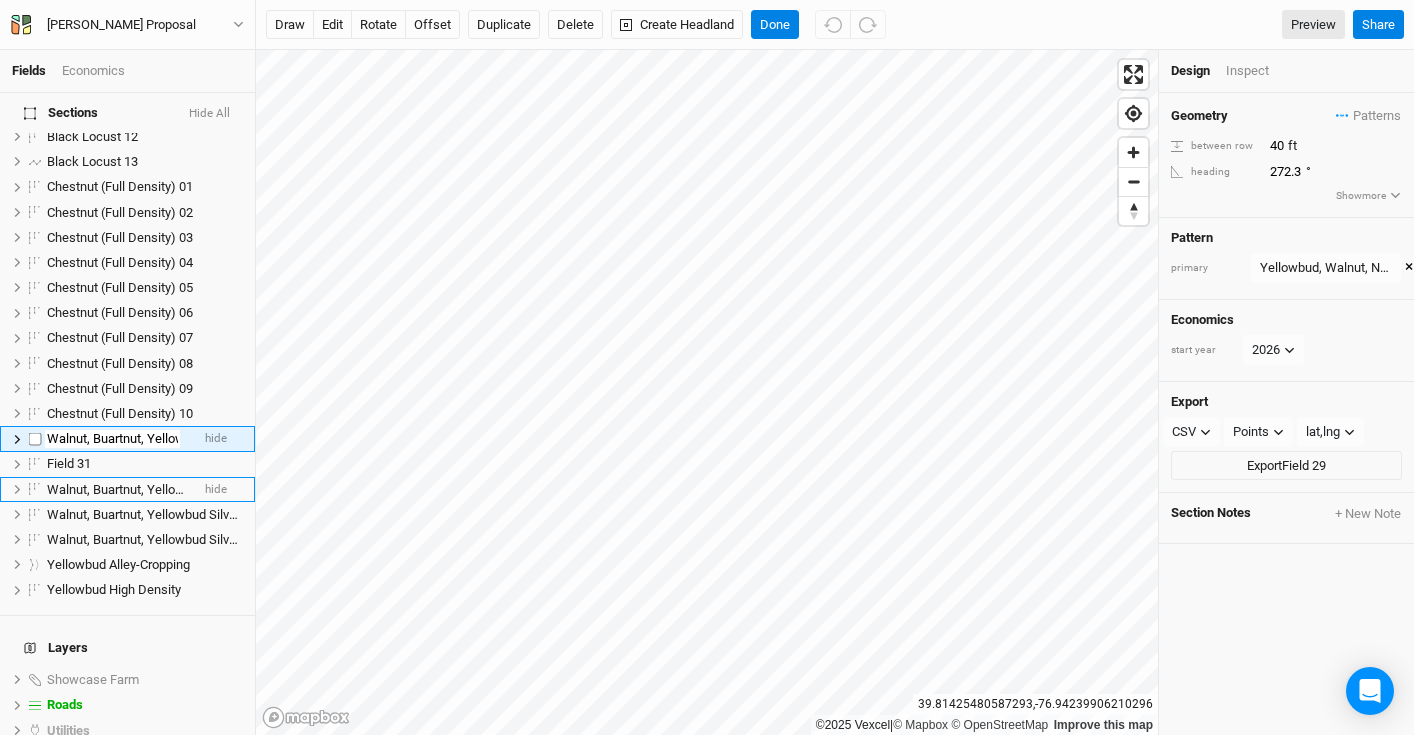 scroll, scrollTop: 0, scrollLeft: 104, axis: horizontal 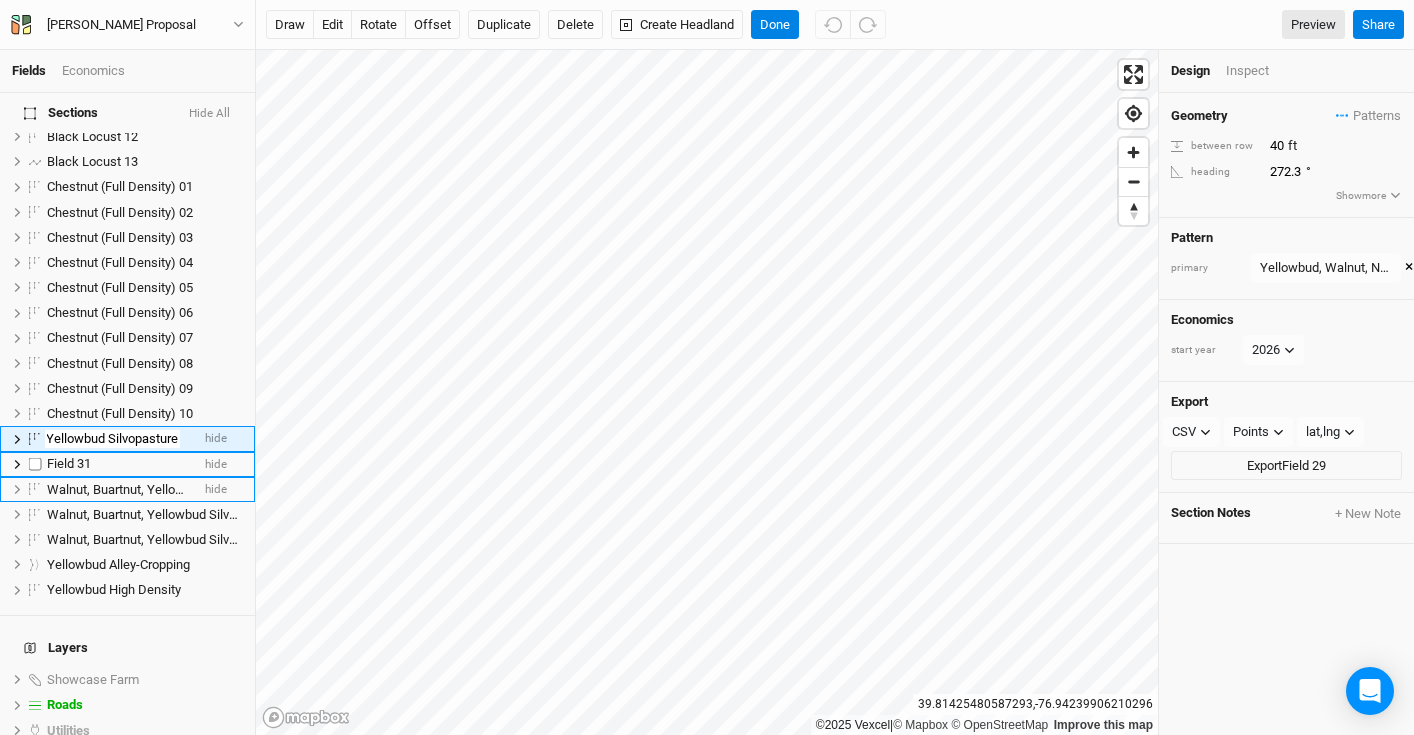 click on "Black Locust / Riparian hide Black Locust 01 hide Black Locust 02 hide Black Locust 03 hide Black Locust 04 hide Black Locust 05 hide Black Locust 06 hide Black Locust 07 hide Black Locust 08 hide Black Locust 09 hide Black Locust 10 hide Black Locust 11 hide Black Locust 12 hide Black Locust 13 hide Chestnut (Full Density) 01 hide Chestnut (Full Density) 02 hide Chestnut (Full Density) 03 hide Chestnut (Full Density) 04 hide Chestnut (Full Density) 05 hide Chestnut (Full Density) 06 hide Chestnut (Full Density) 07 hide Chestnut (Full Density) 08 hide Chestnut (Full Density) 09 hide Chestnut (Full Density) 10 hide Walnut, Buartnut, Yellowbud Silvopasture hide Field 31 hide Walnut, Buartnut, Yellowbud Silvopasture hide Walnut, Buartnut, Yellowbud Silvopasture hide Walnut, Buartnut, Yellowbud Silvopasture hide Yellowbud Alley-Cropping hide Yellowbud High Density hide" at bounding box center (127, 212) 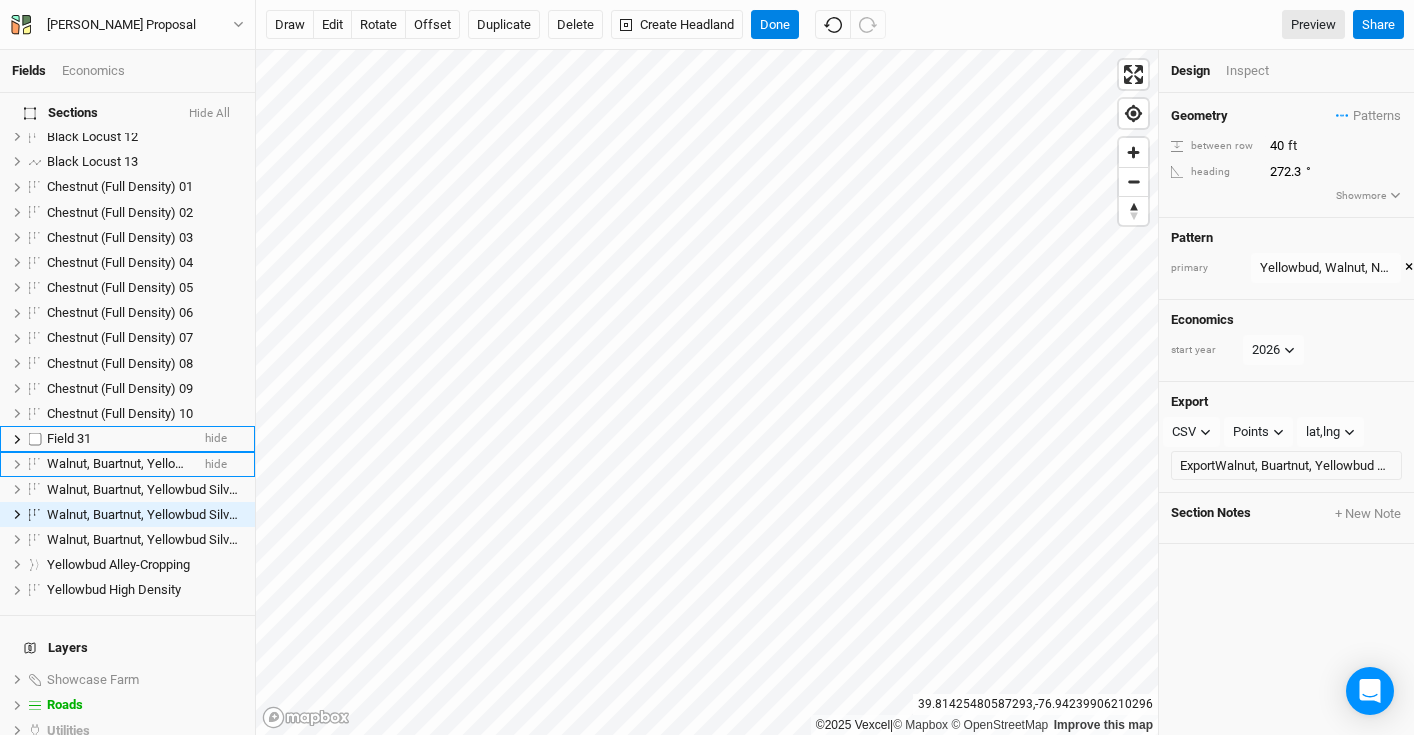 click on "Field 31" at bounding box center [69, 438] 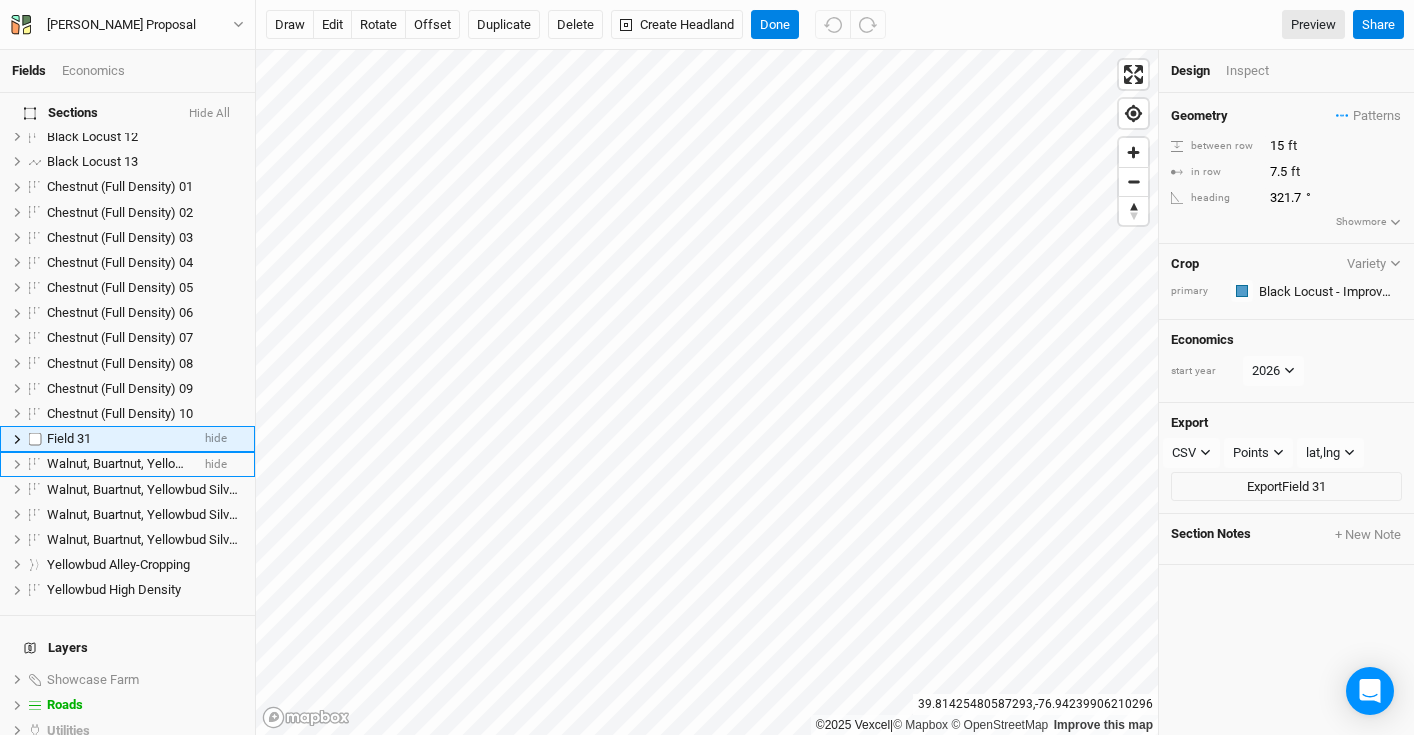 click on "Field 31" at bounding box center [69, 438] 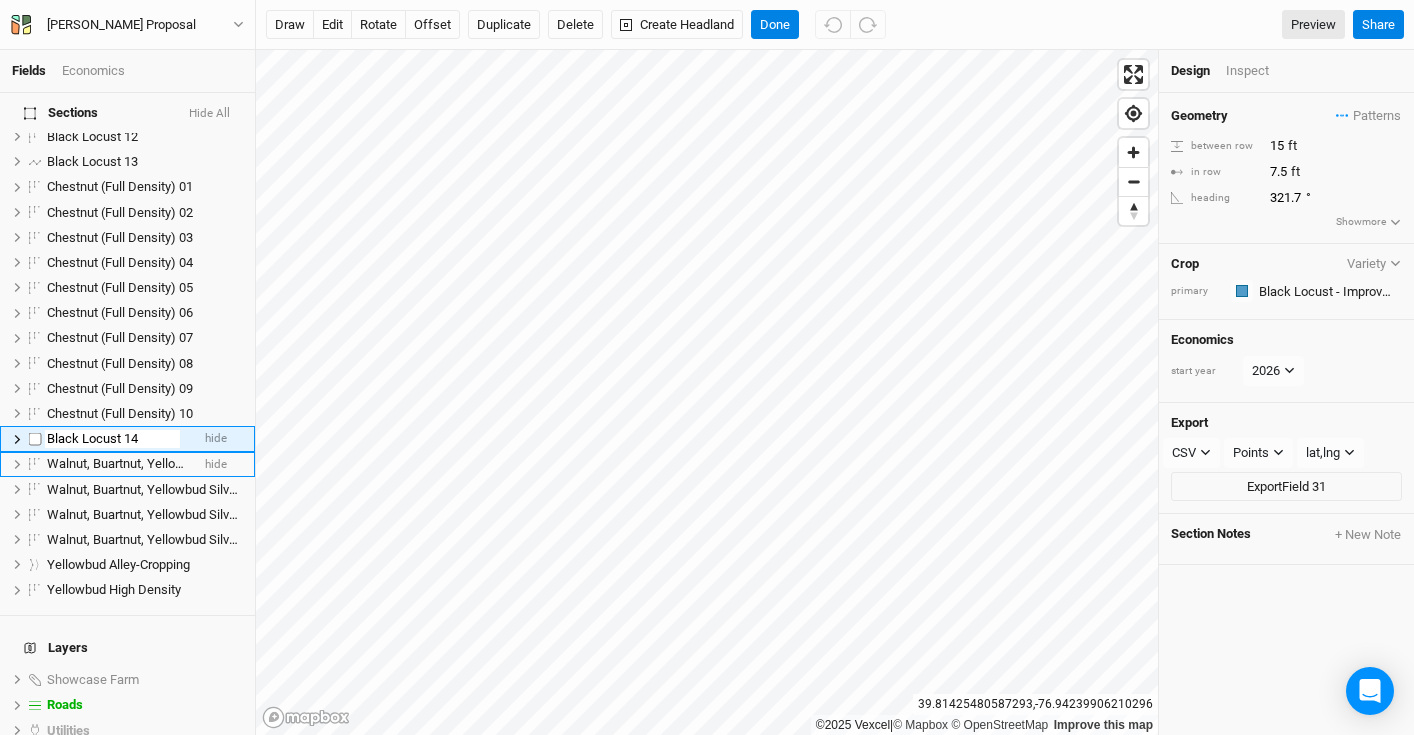 type on "Black Locust 14" 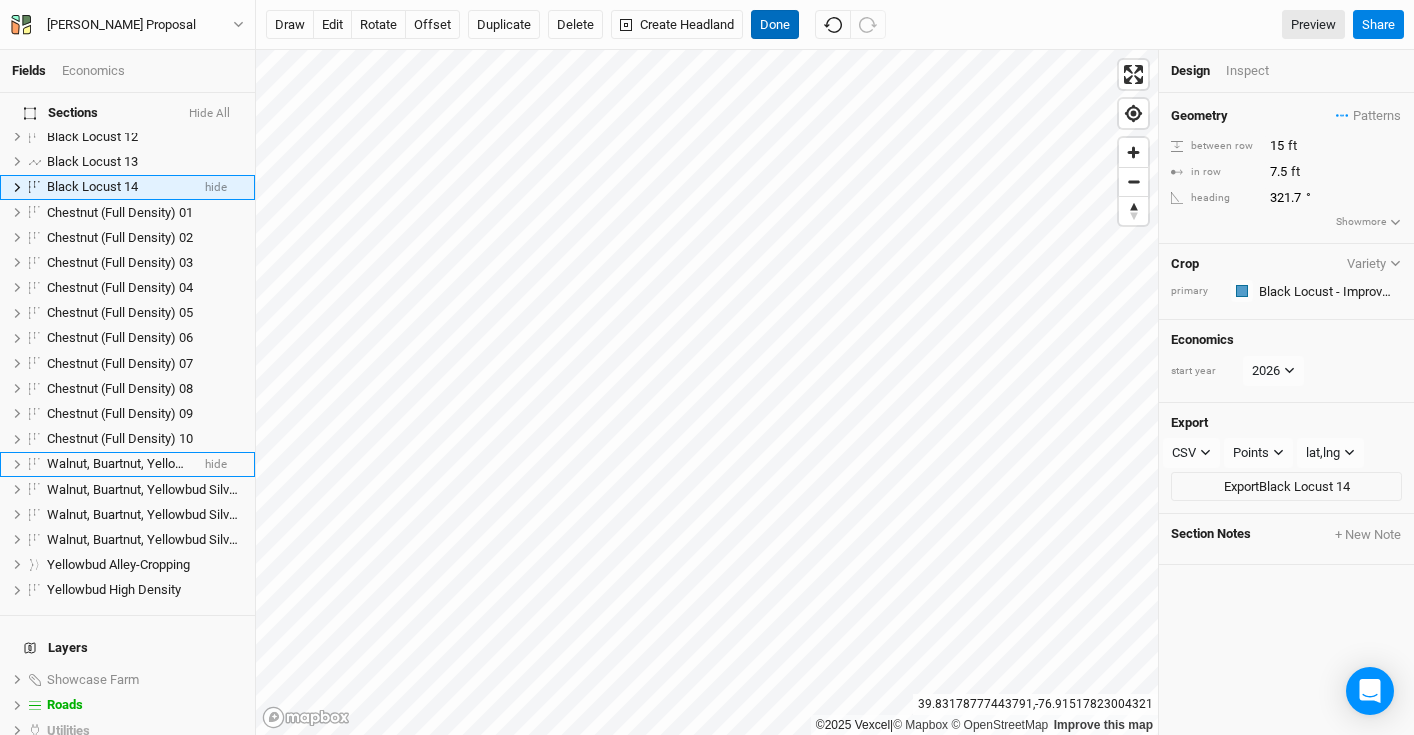 click on "Done" at bounding box center (775, 25) 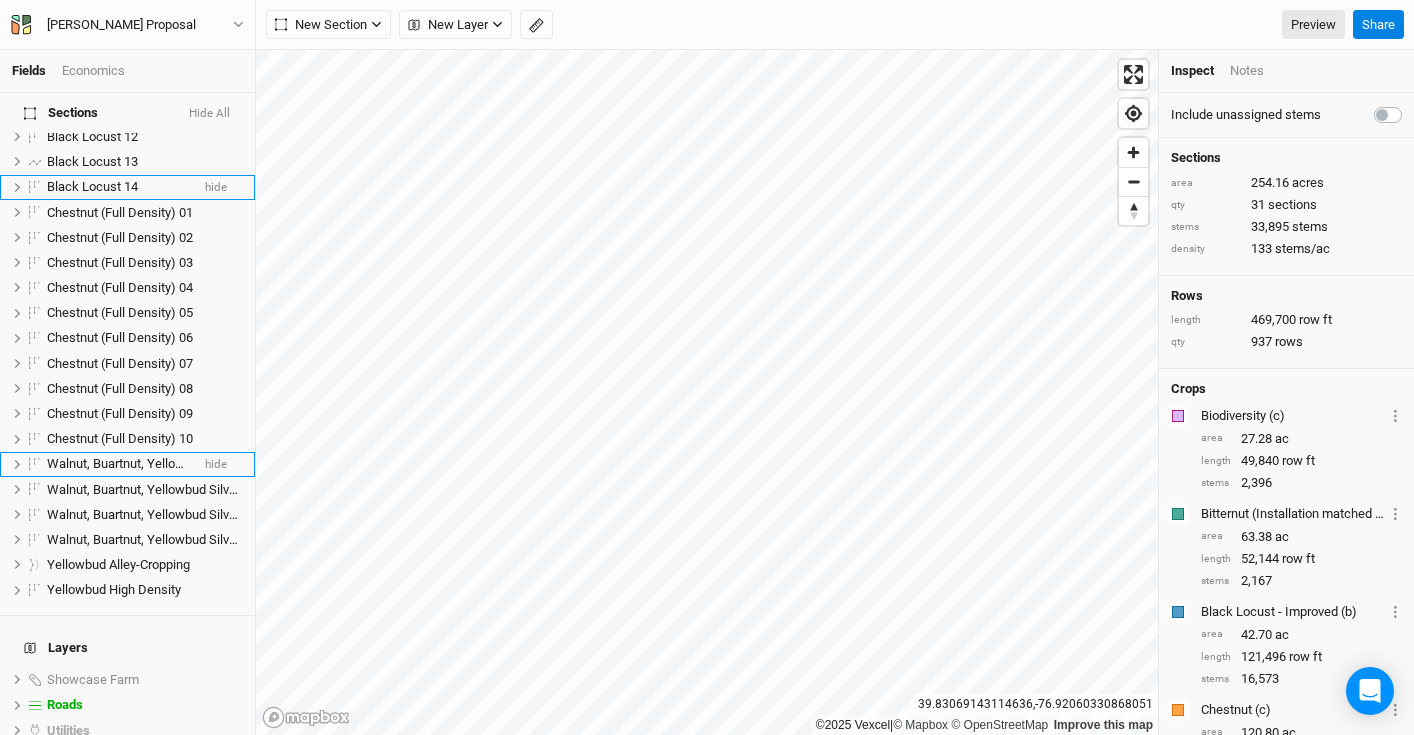 click on "Economics" at bounding box center (93, 71) 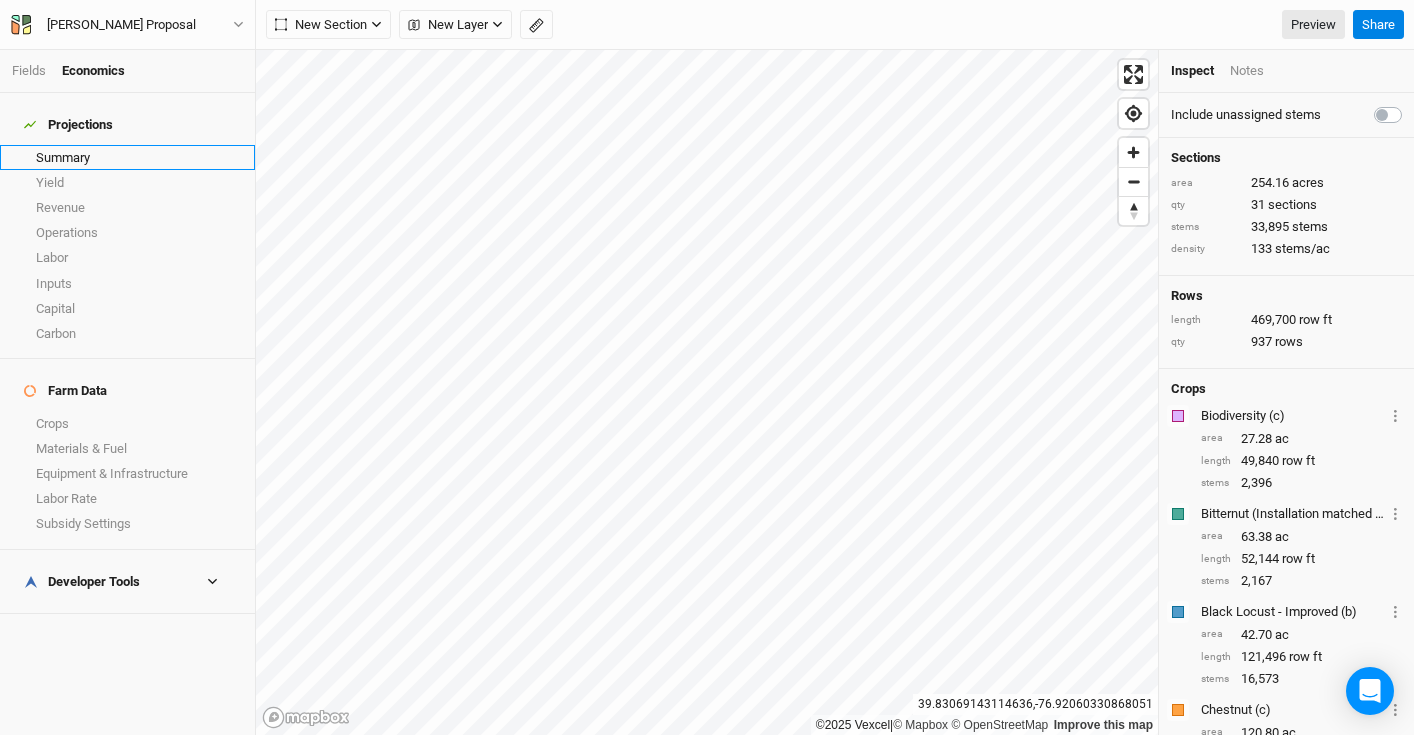 click on "Summary" at bounding box center [127, 157] 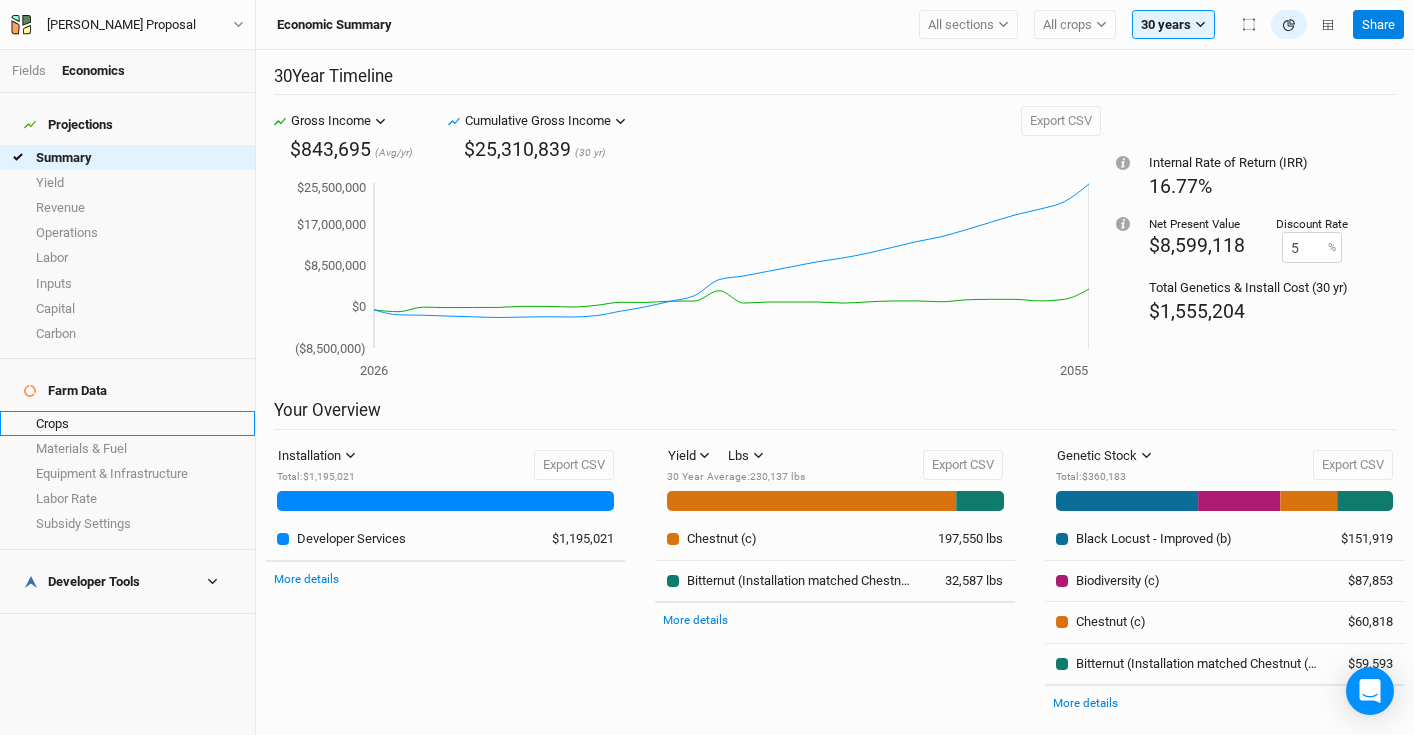 click on "Crops" at bounding box center (127, 423) 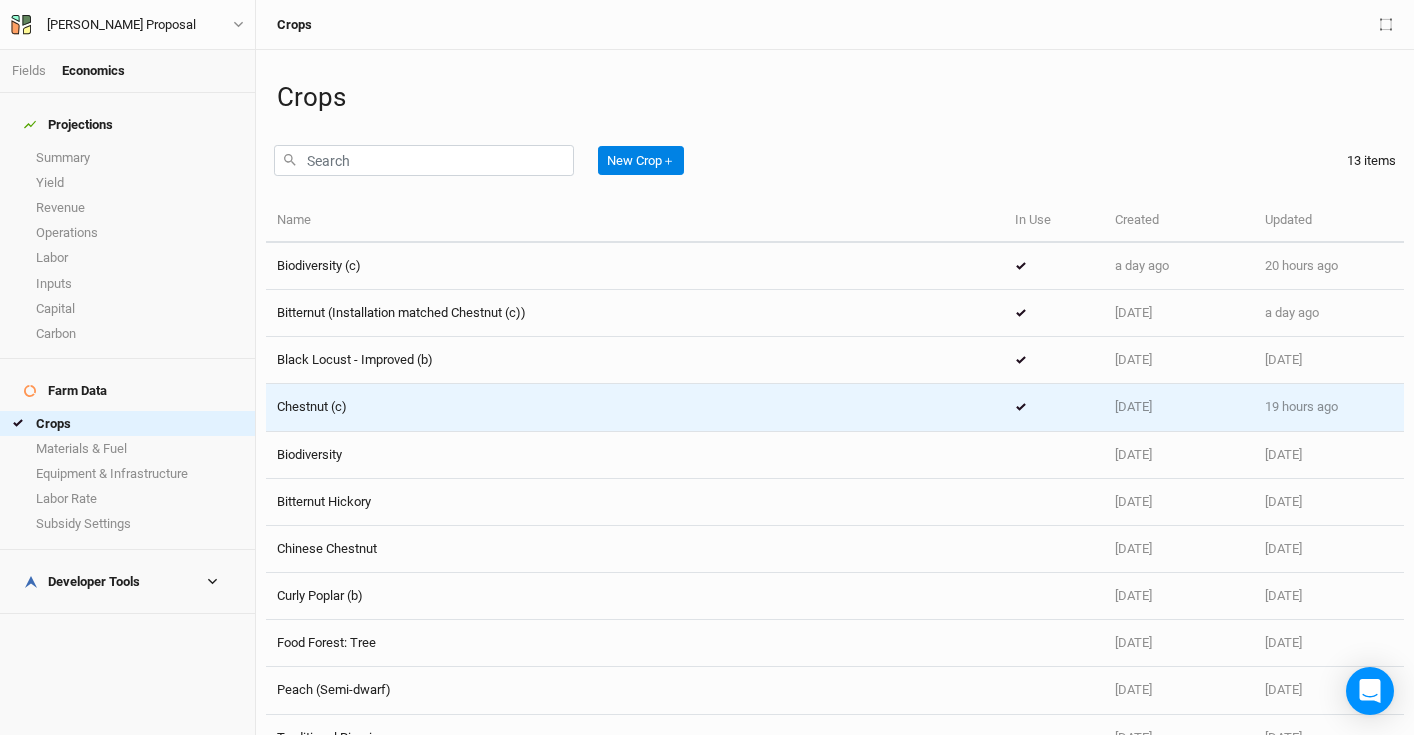 click on "Chestnut (c)" at bounding box center (635, 407) 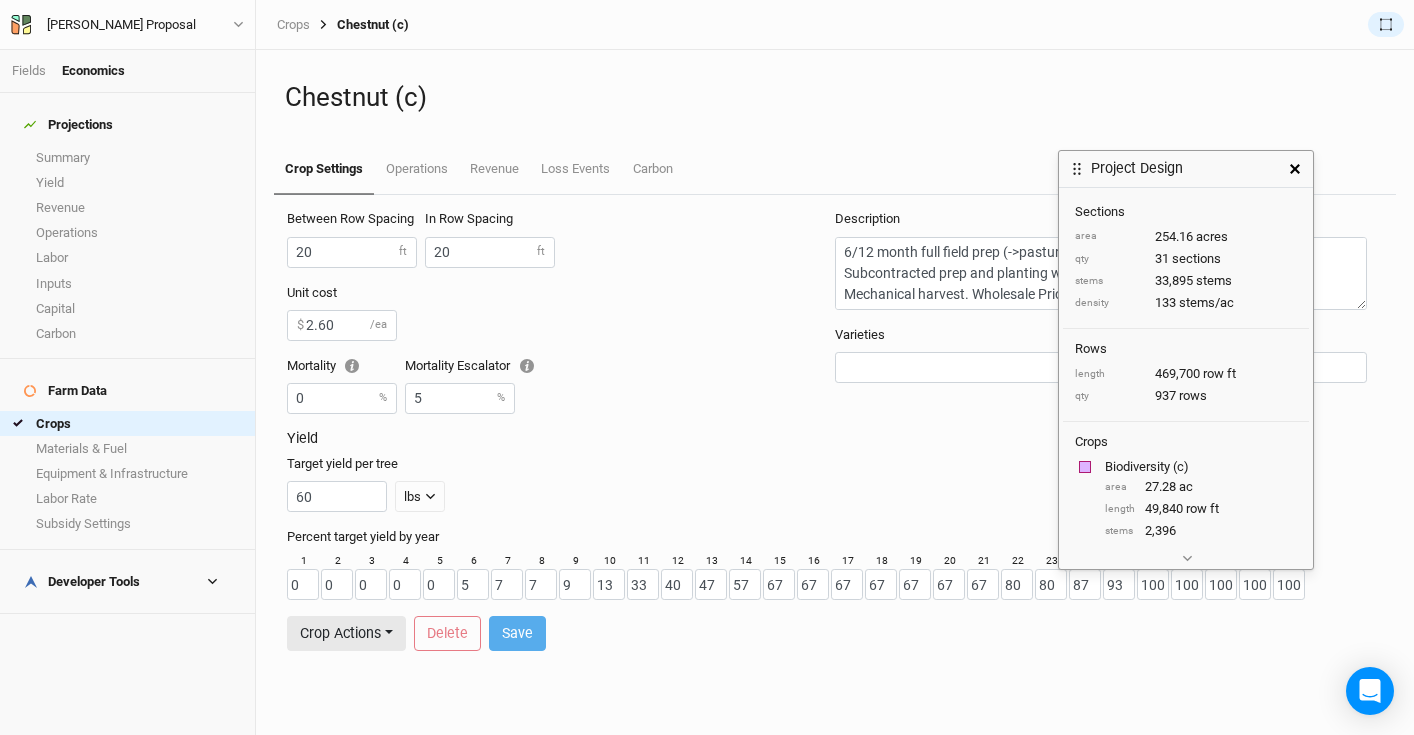 scroll, scrollTop: 296, scrollLeft: 0, axis: vertical 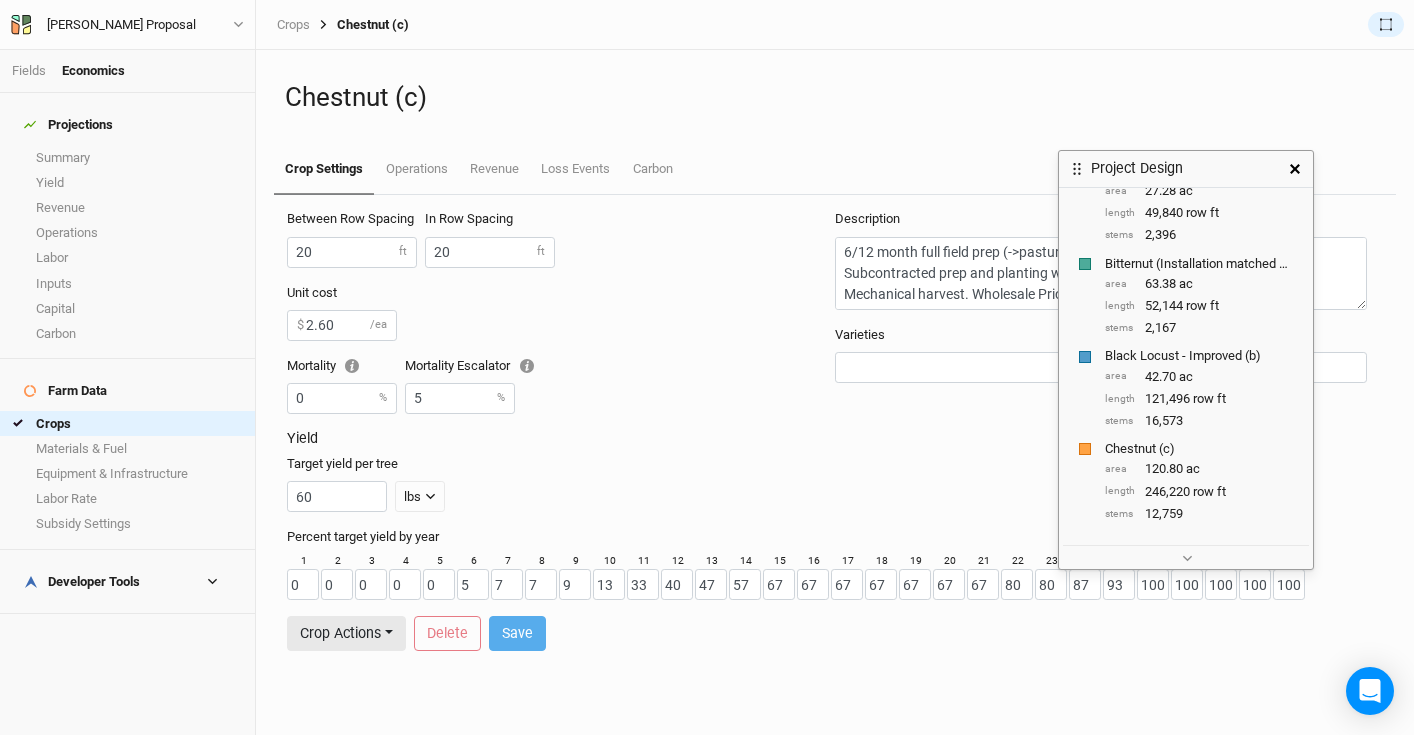 click 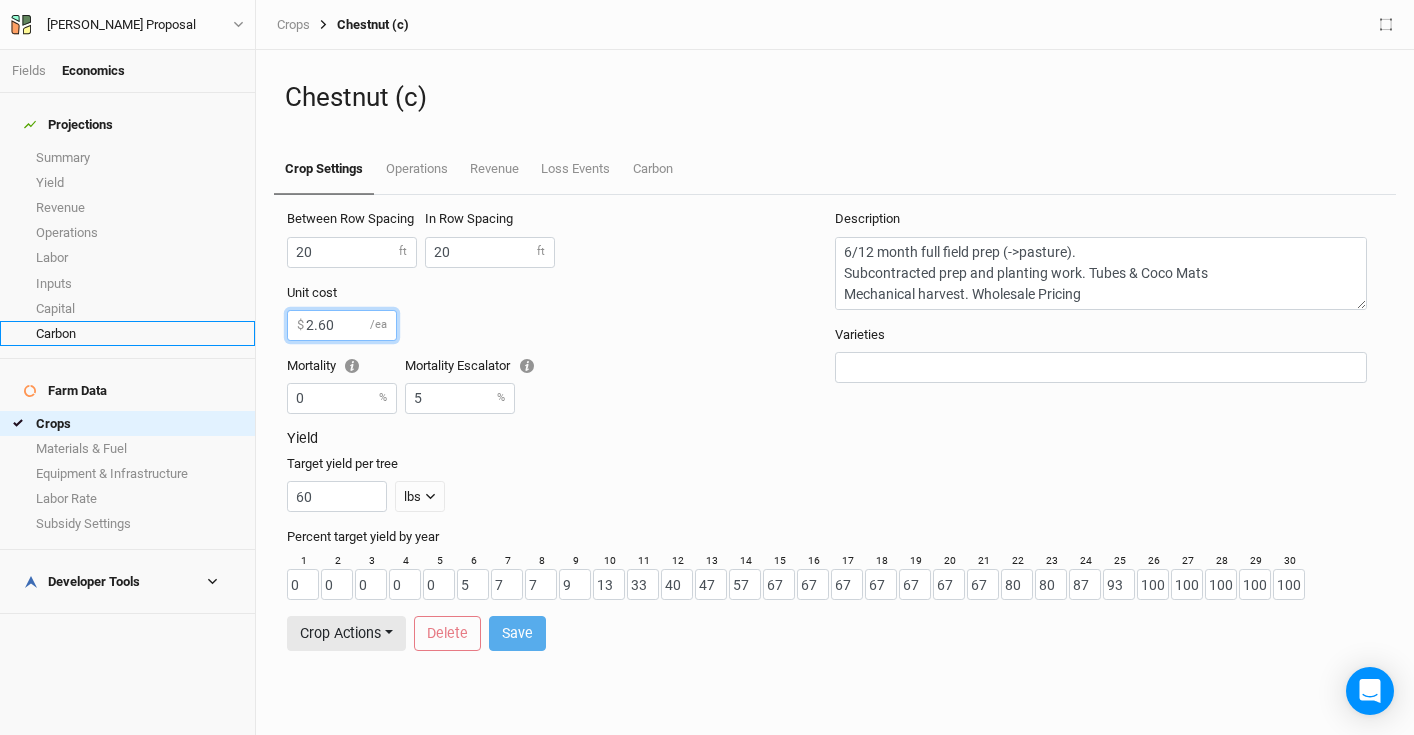 drag, startPoint x: 346, startPoint y: 329, endPoint x: 231, endPoint y: 315, distance: 115.84904 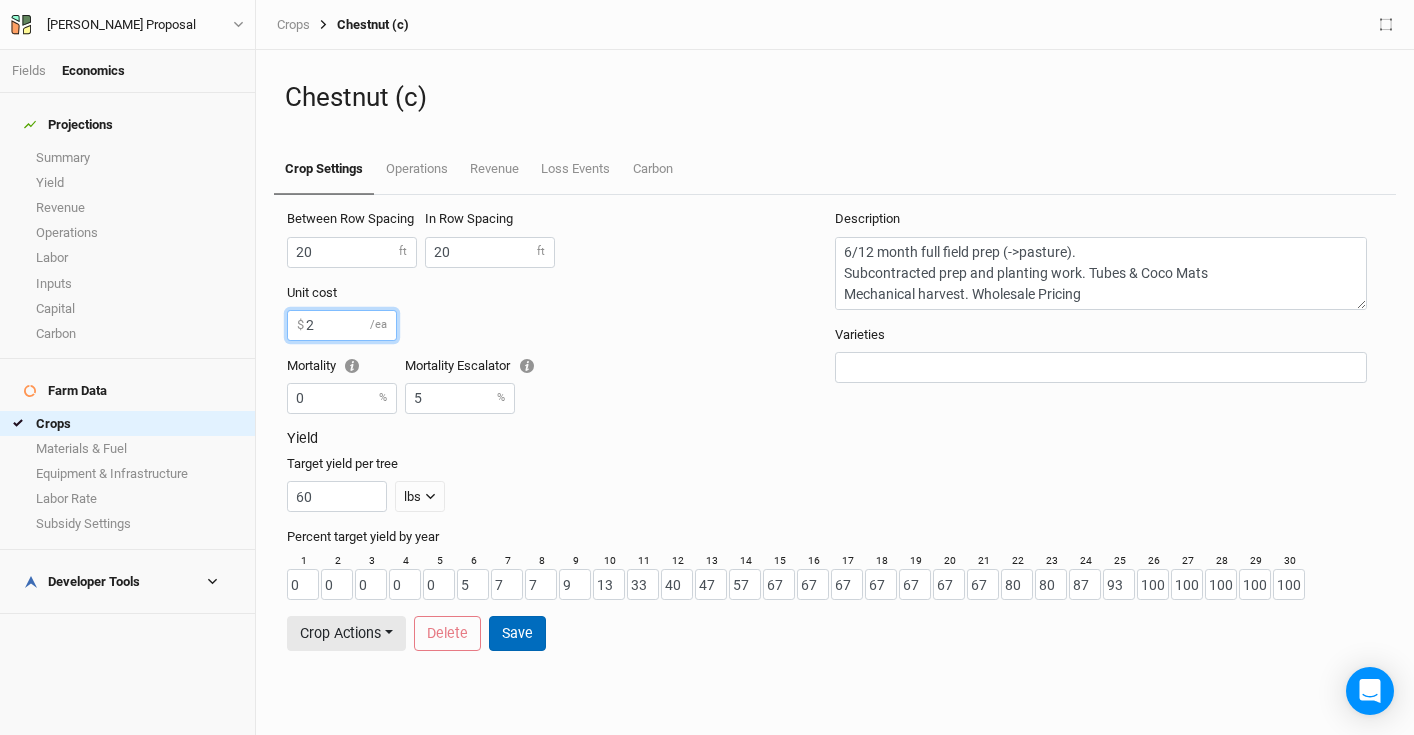 type on "2" 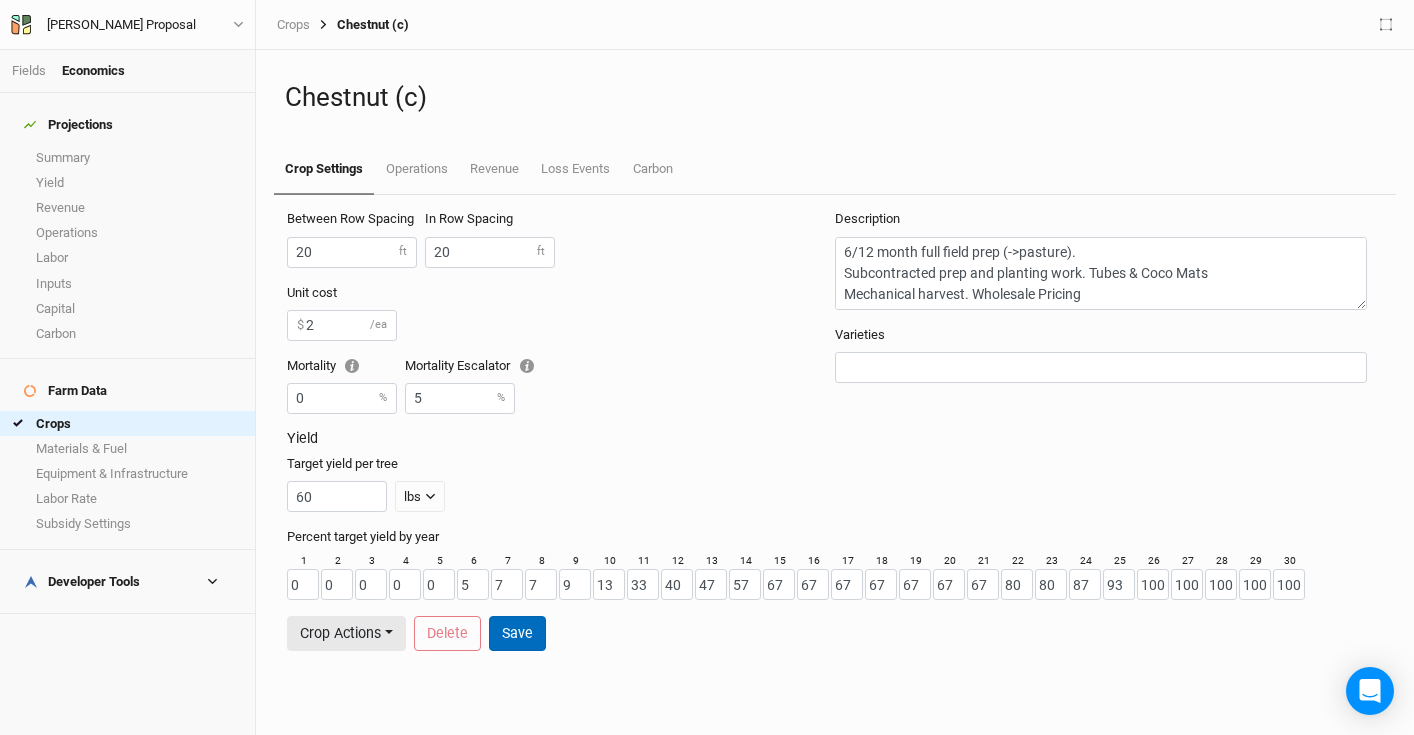 click on "Save" at bounding box center (517, 633) 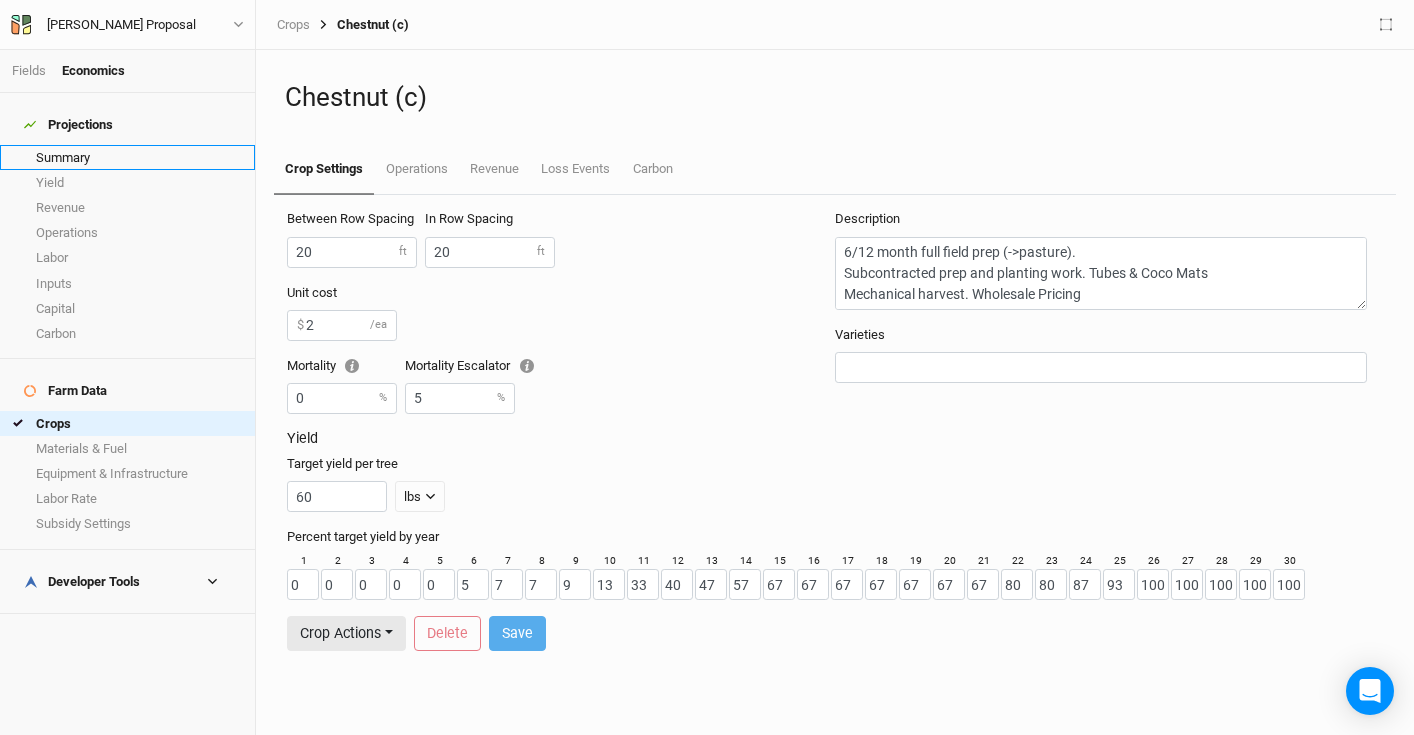 click on "Summary" at bounding box center [127, 157] 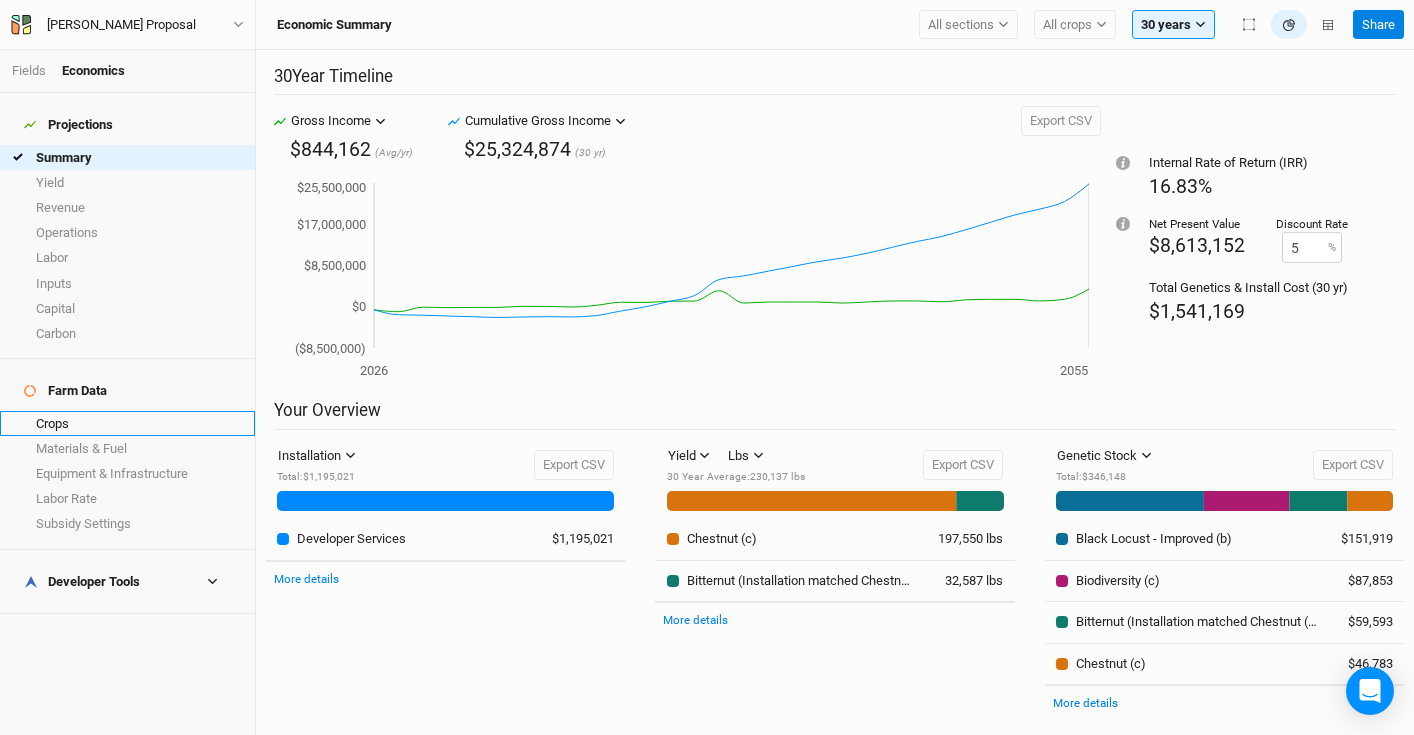 click on "Crops" at bounding box center [127, 423] 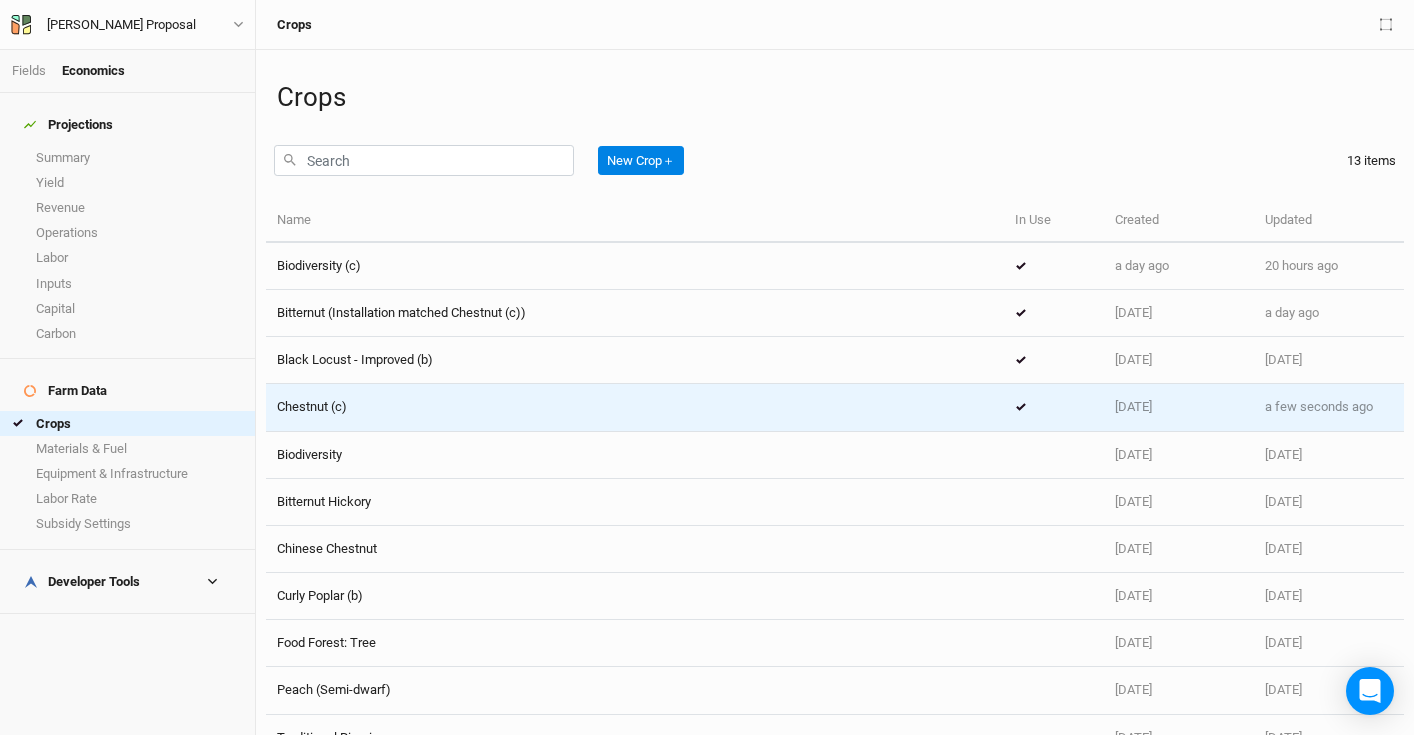 click on "Chestnut (c)" at bounding box center (635, 407) 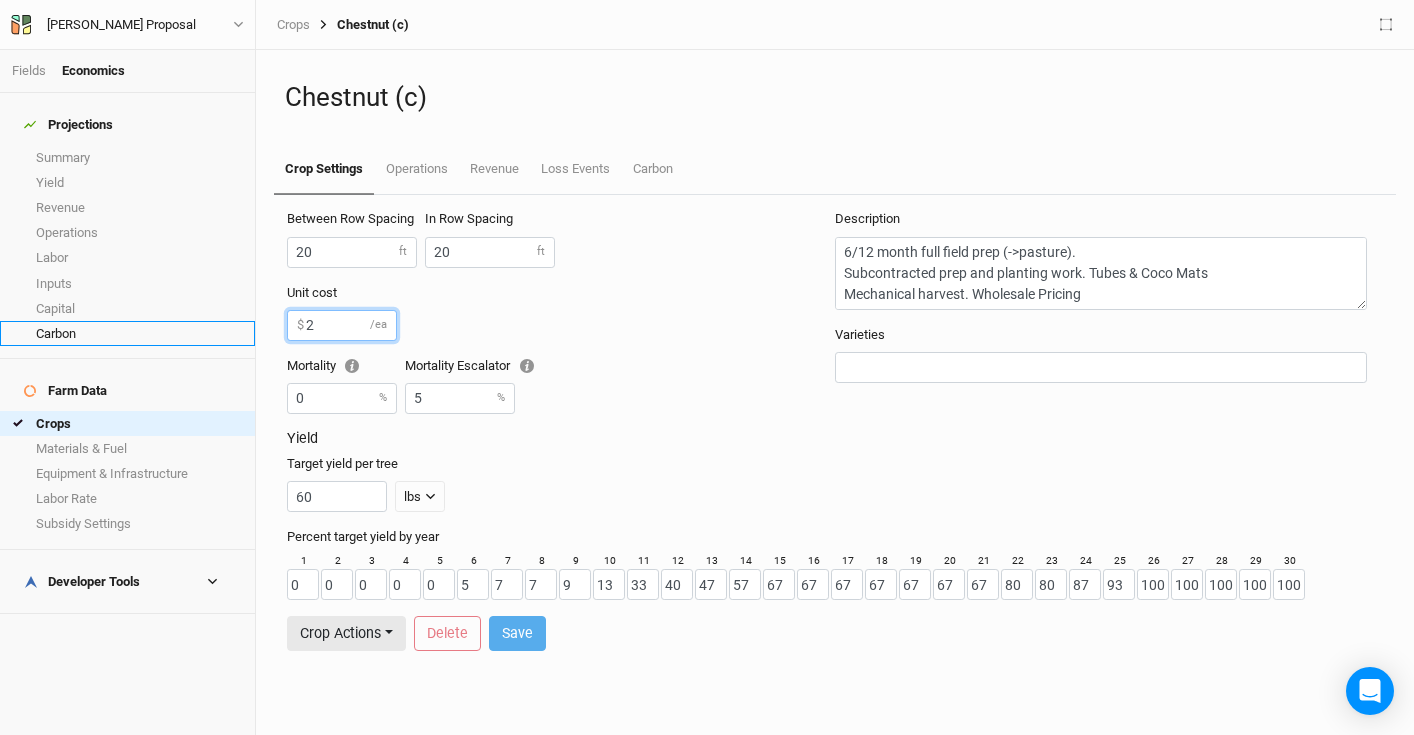 drag, startPoint x: 337, startPoint y: 329, endPoint x: 226, endPoint y: 310, distance: 112.61439 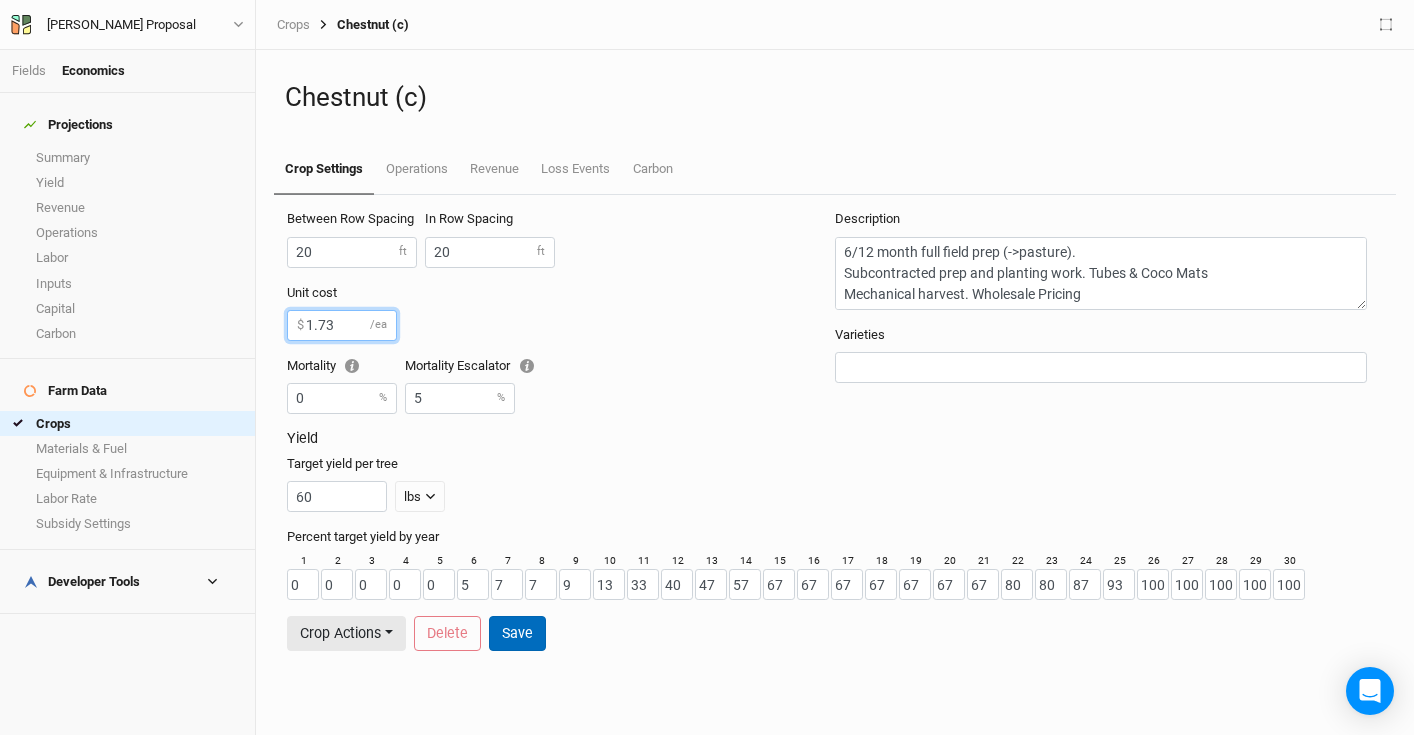 type on "1.73" 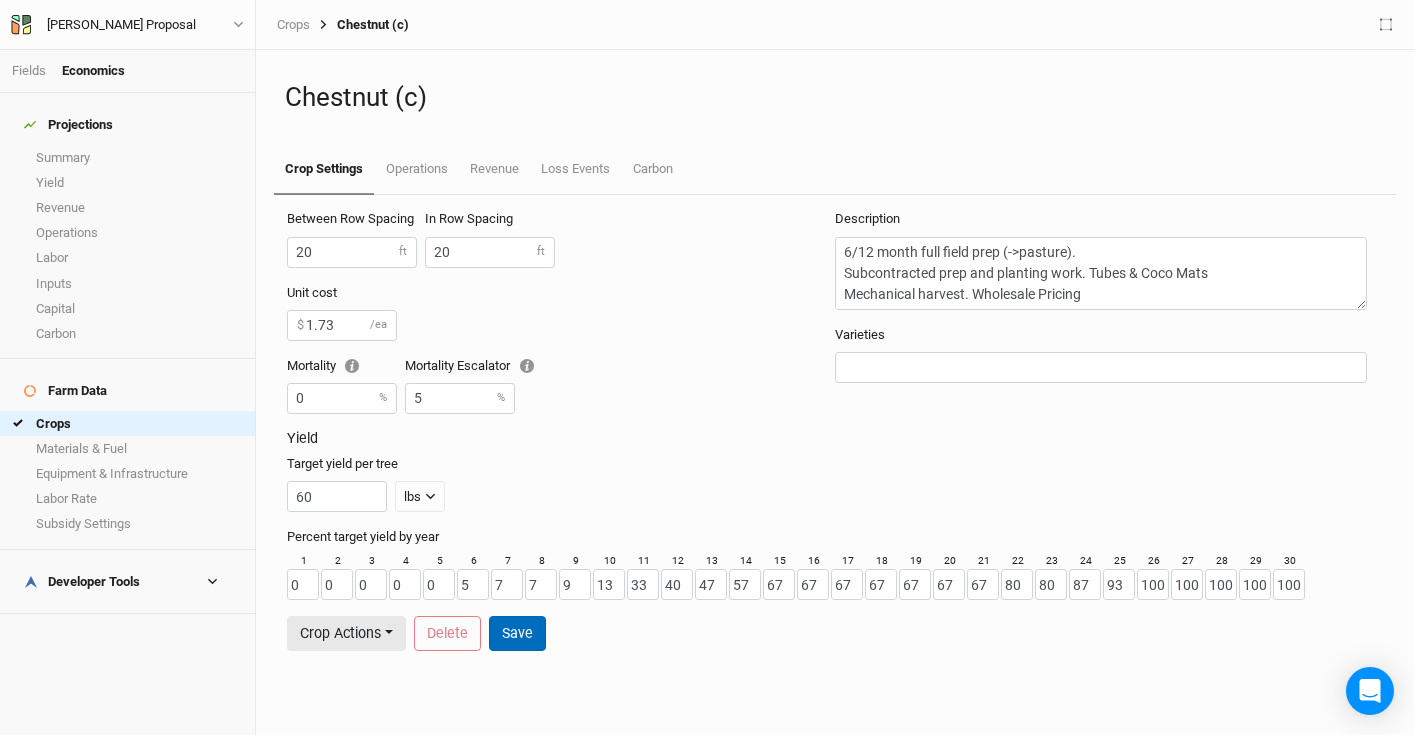 click on "Save" at bounding box center [517, 633] 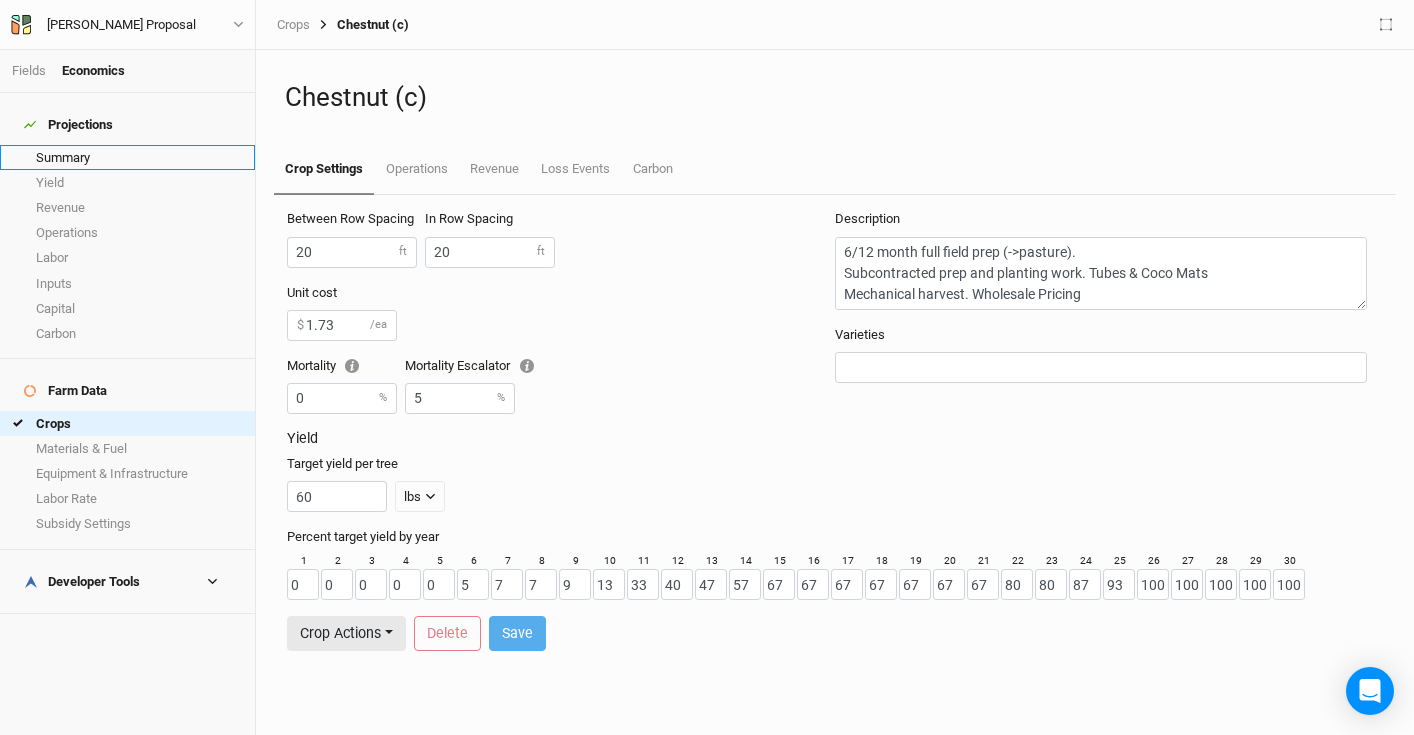 click on "Summary" at bounding box center [127, 157] 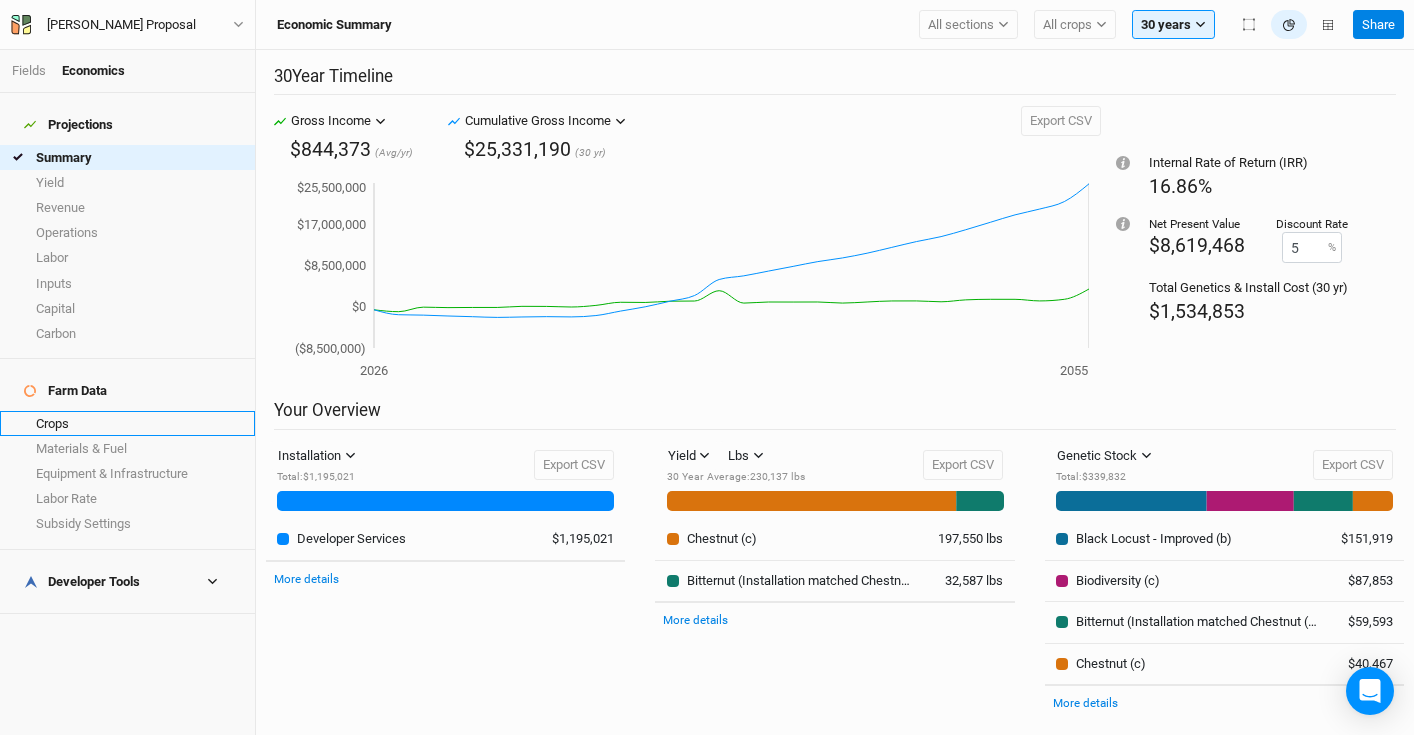 click on "Crops" at bounding box center (127, 423) 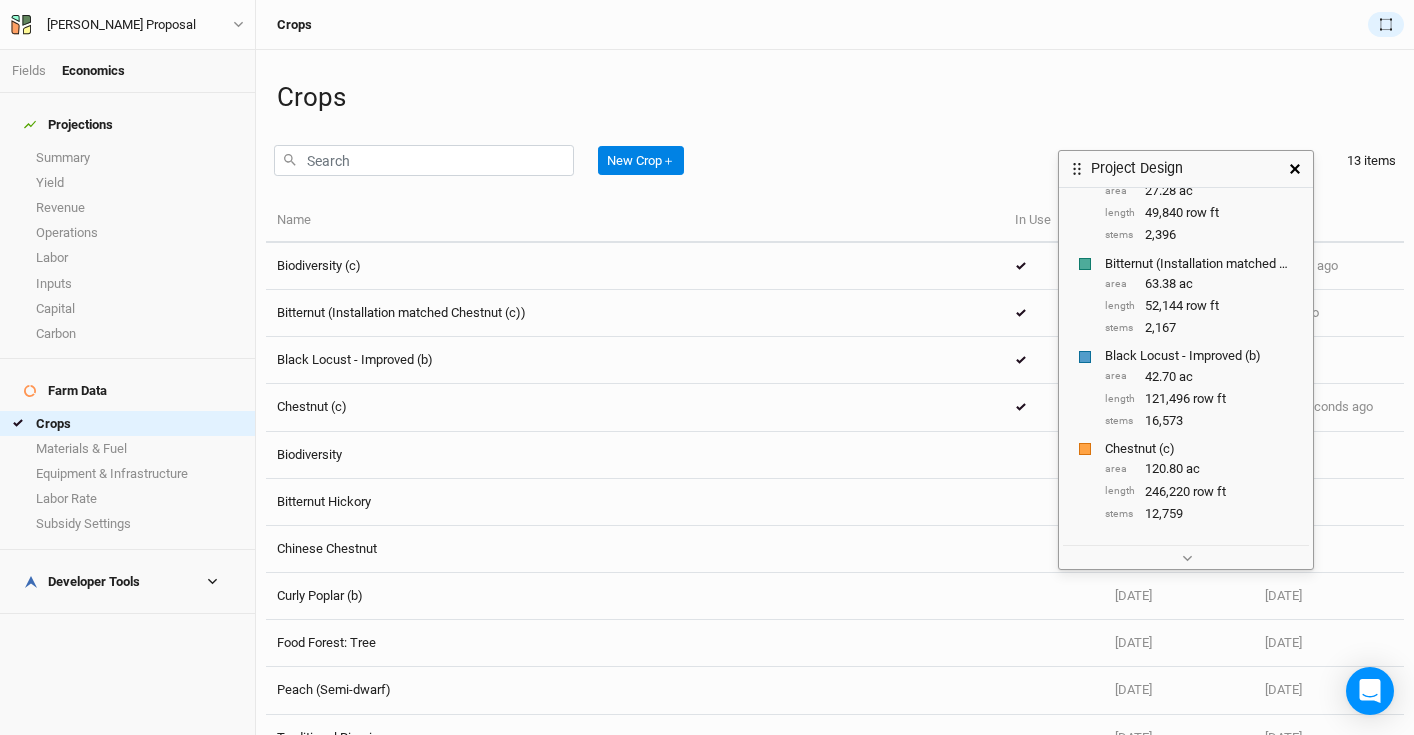 click at bounding box center [1295, 169] 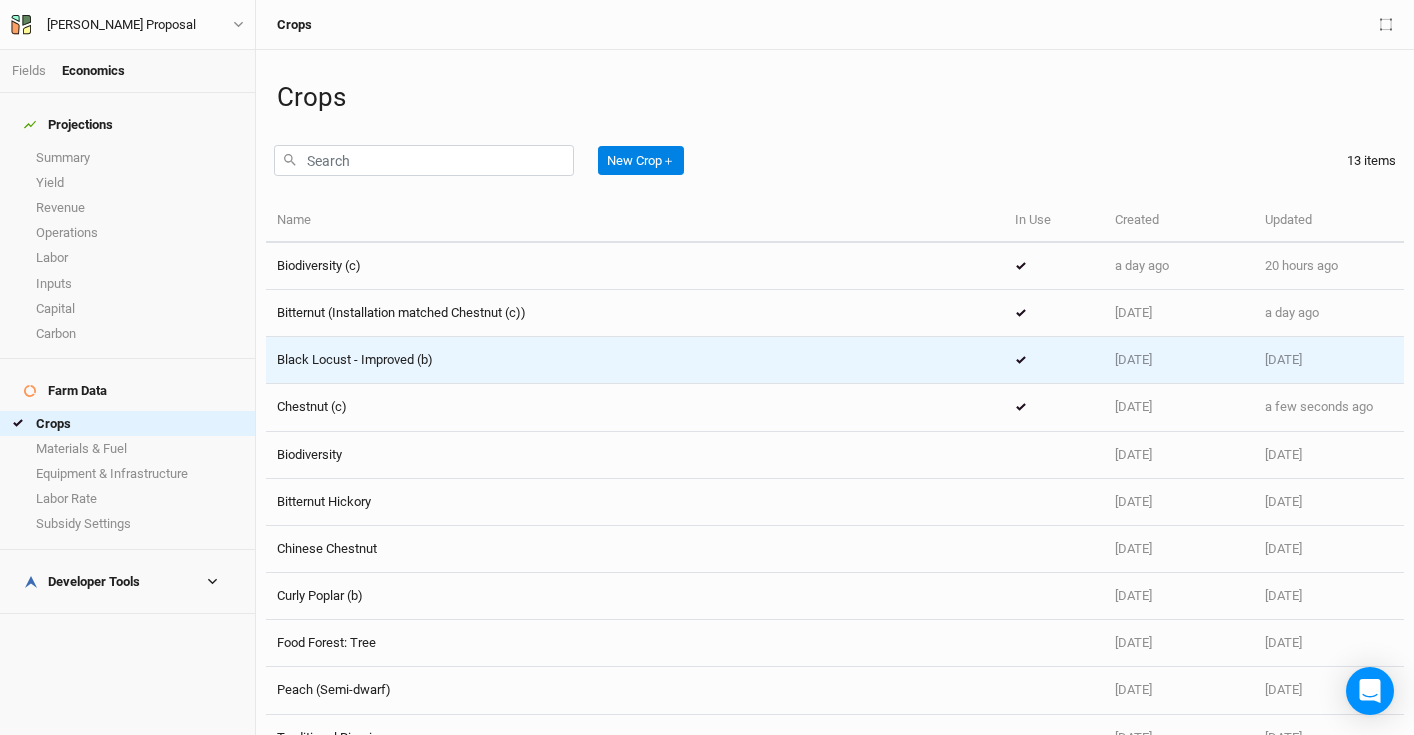 click on "Black Locust - Improved (b)" at bounding box center (355, 359) 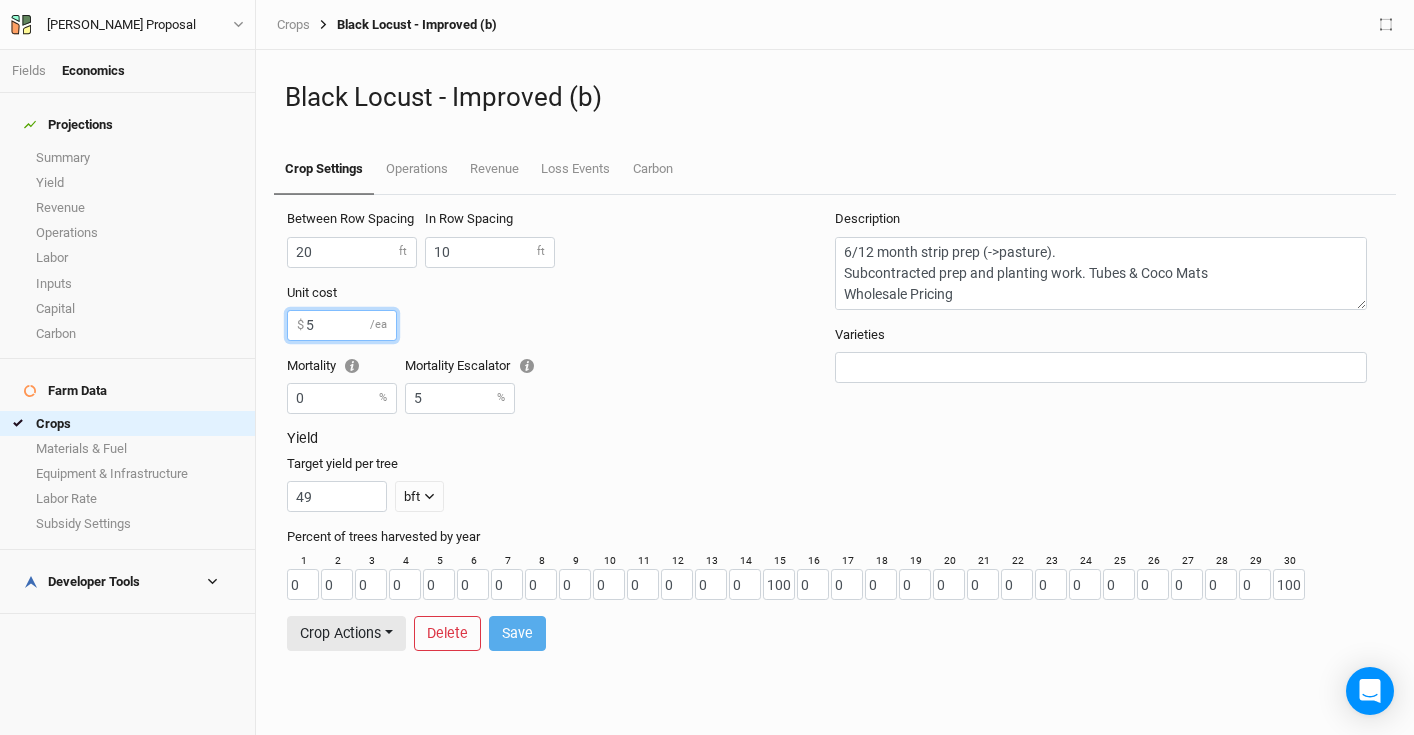 click on "5" at bounding box center (342, 325) 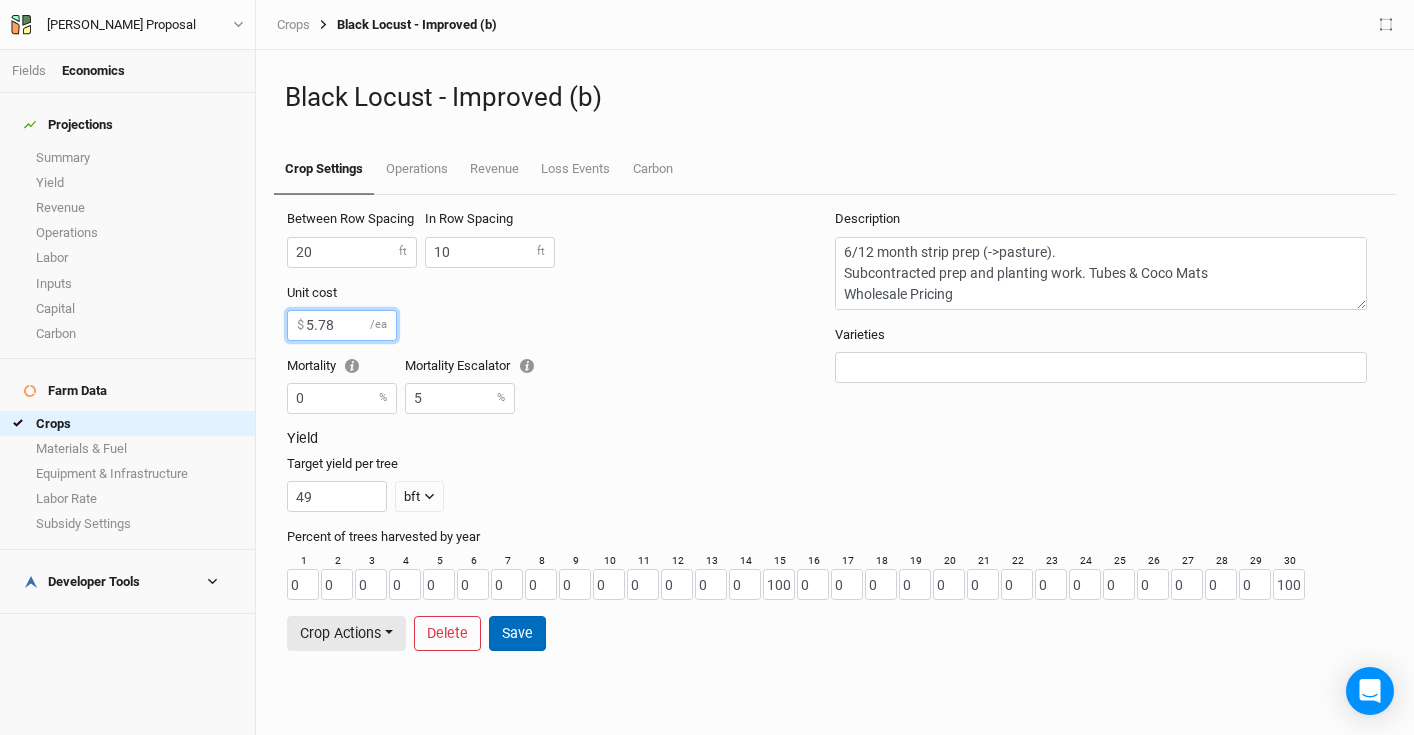 type on "5.78" 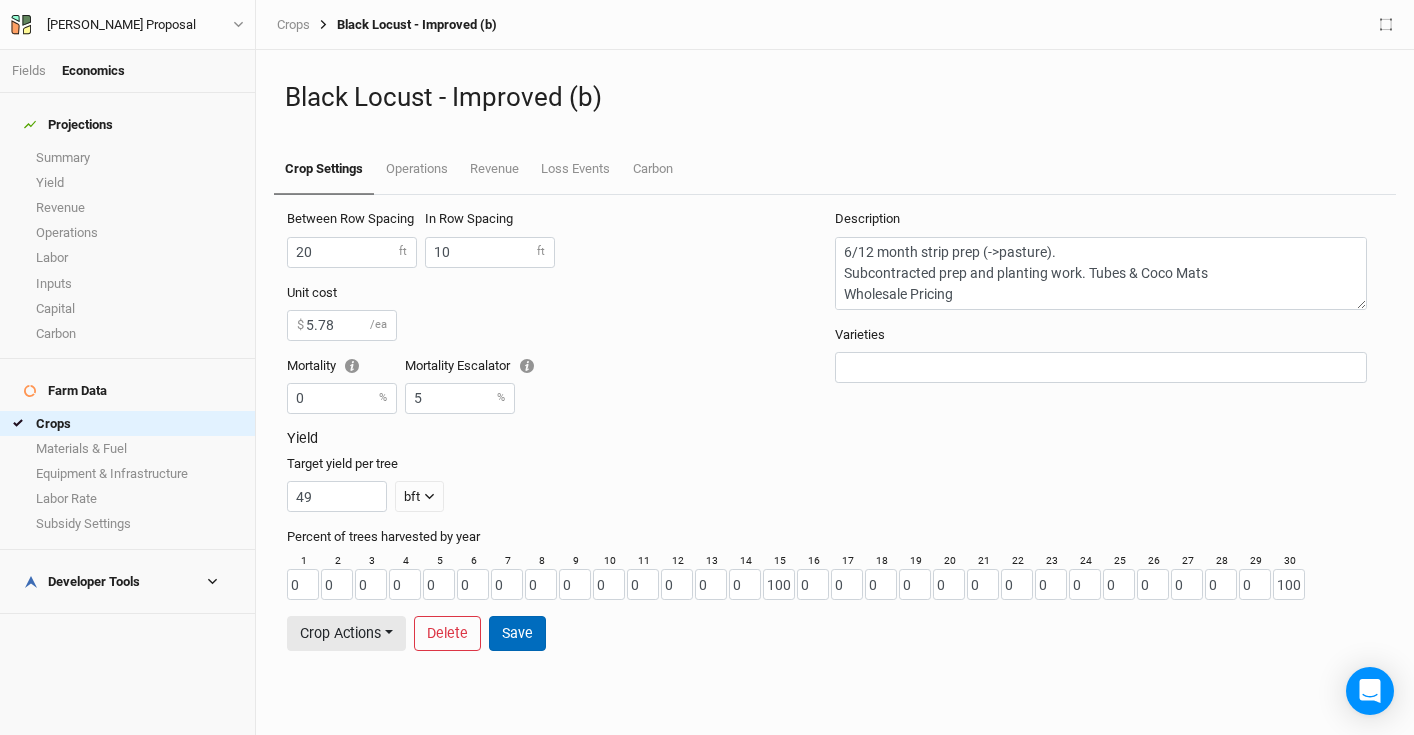 click on "Save" at bounding box center (517, 633) 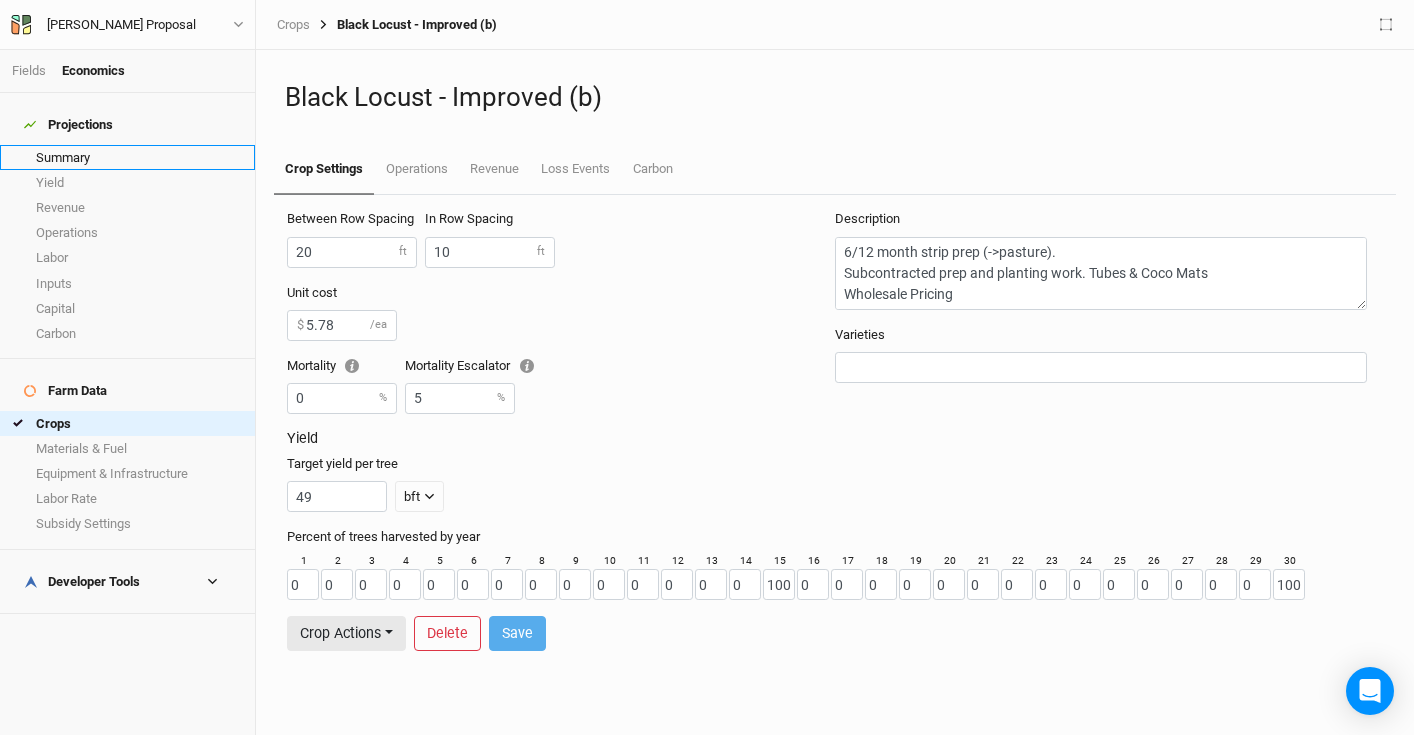 click on "Summary" at bounding box center [127, 157] 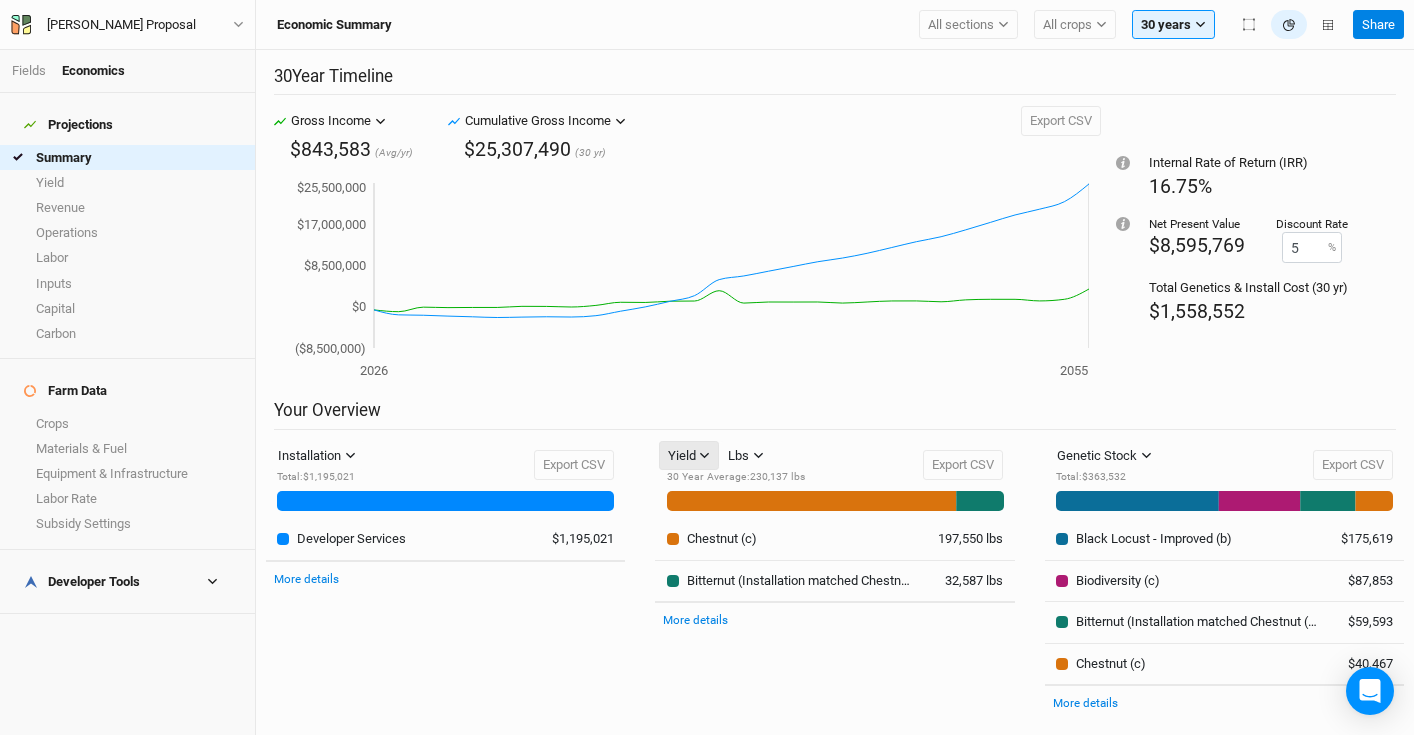 click on "Yield" at bounding box center [682, 456] 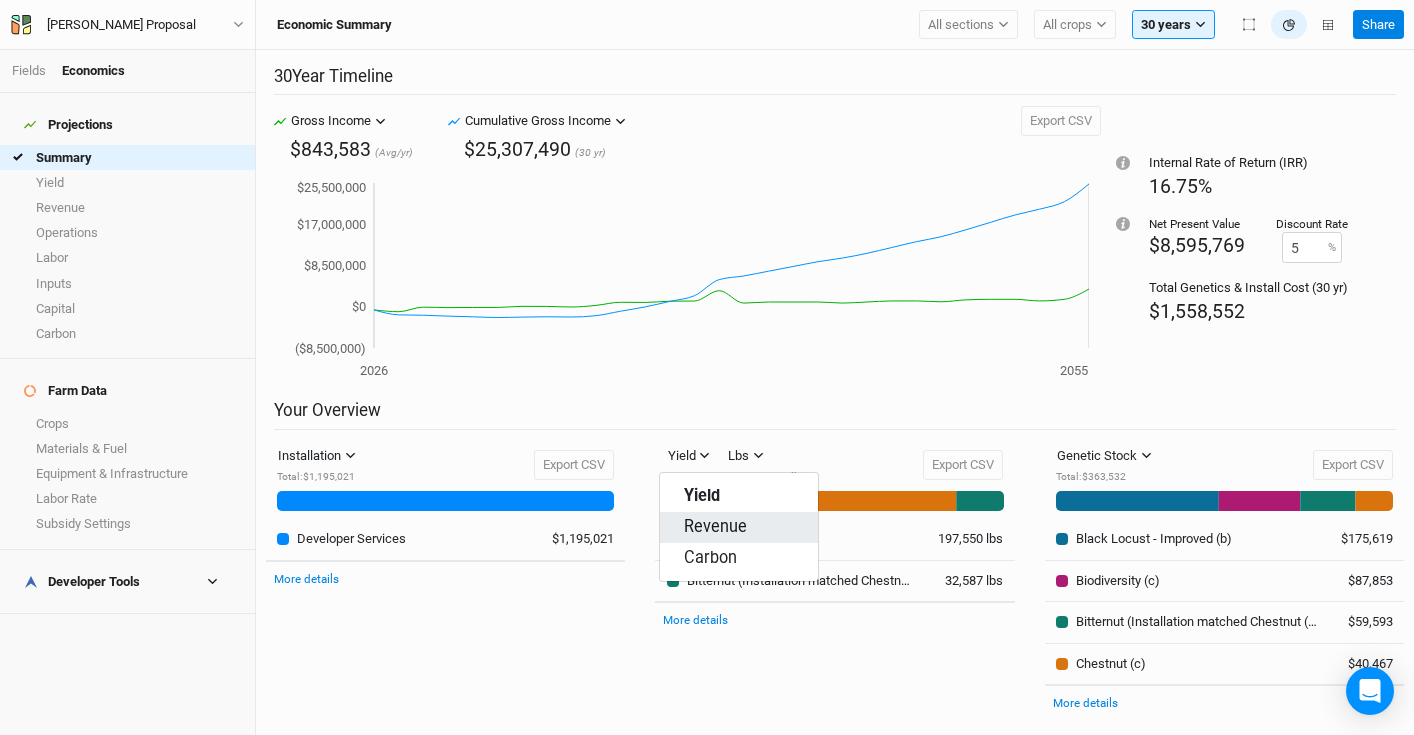 click on "Revenue" at bounding box center [715, 527] 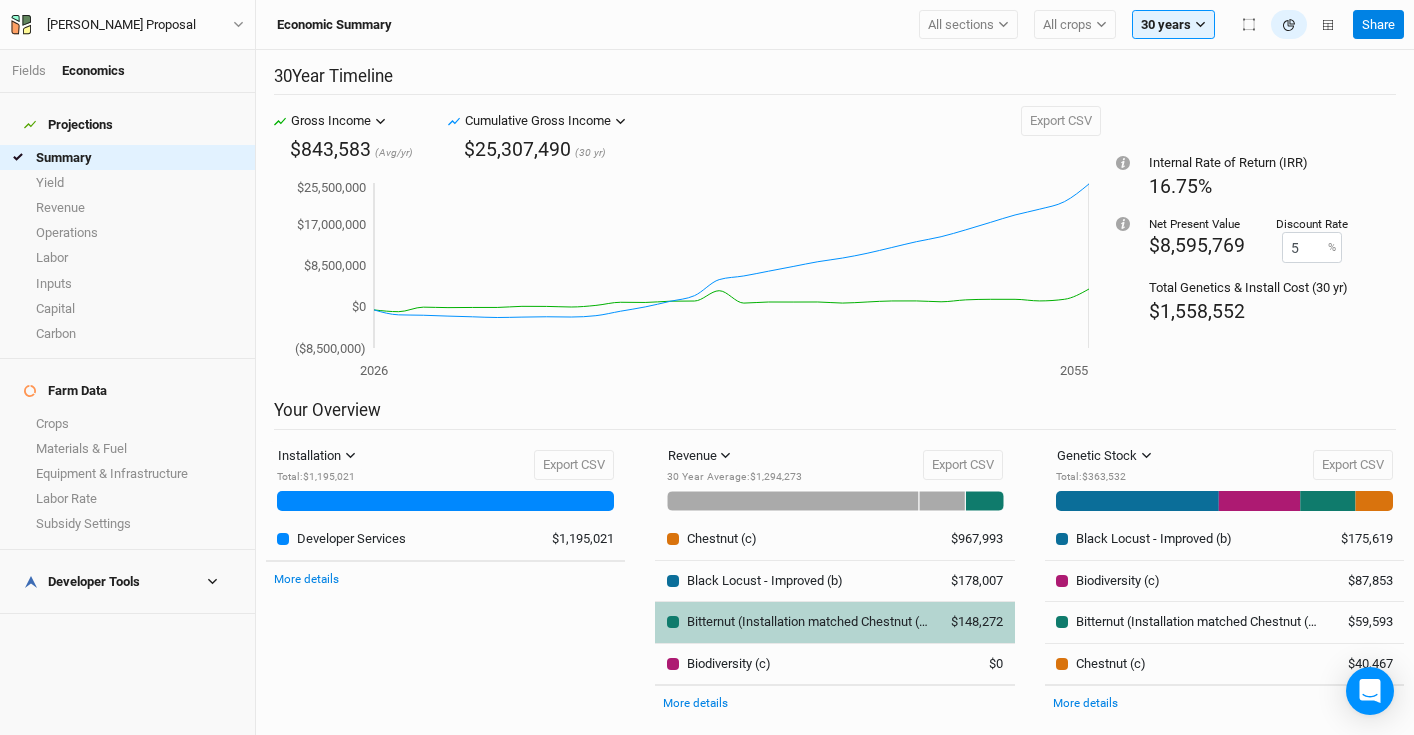 scroll, scrollTop: 8, scrollLeft: 0, axis: vertical 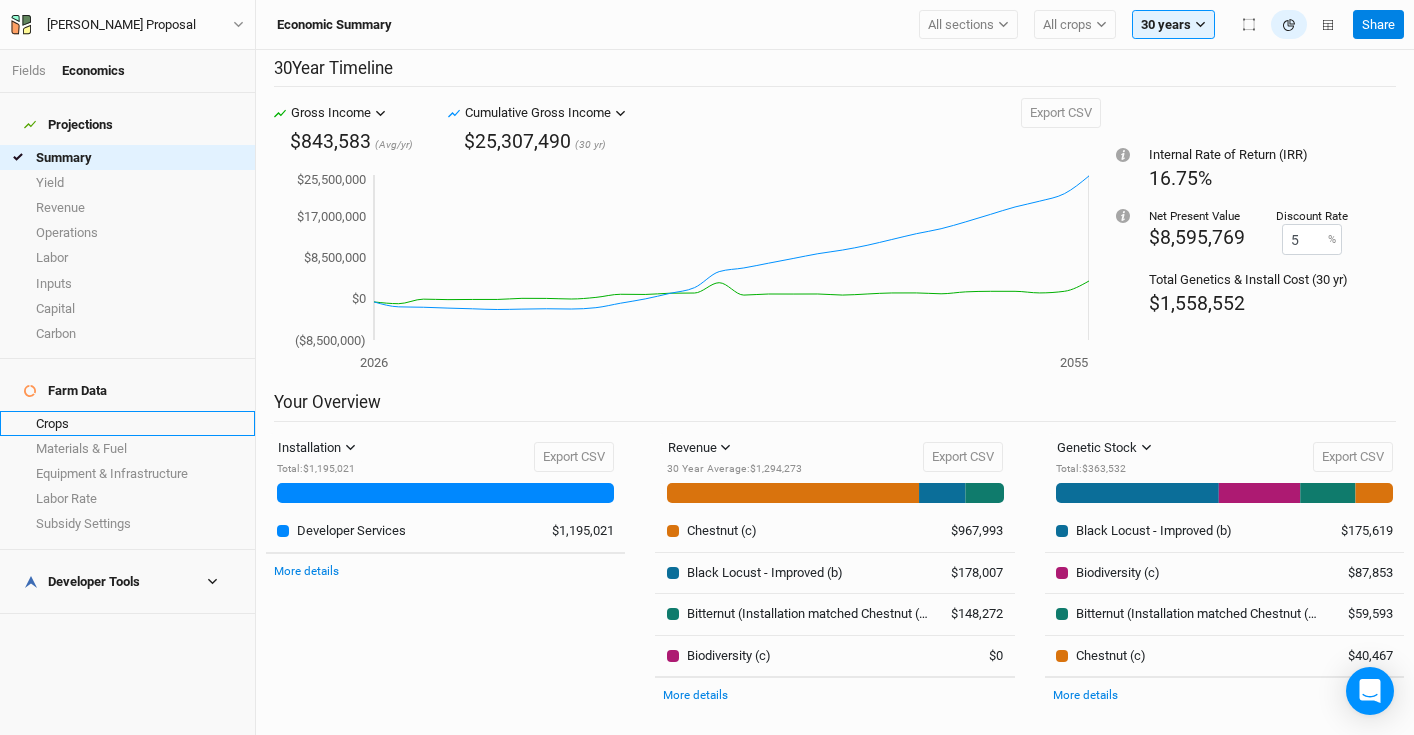 click on "Crops" at bounding box center (127, 423) 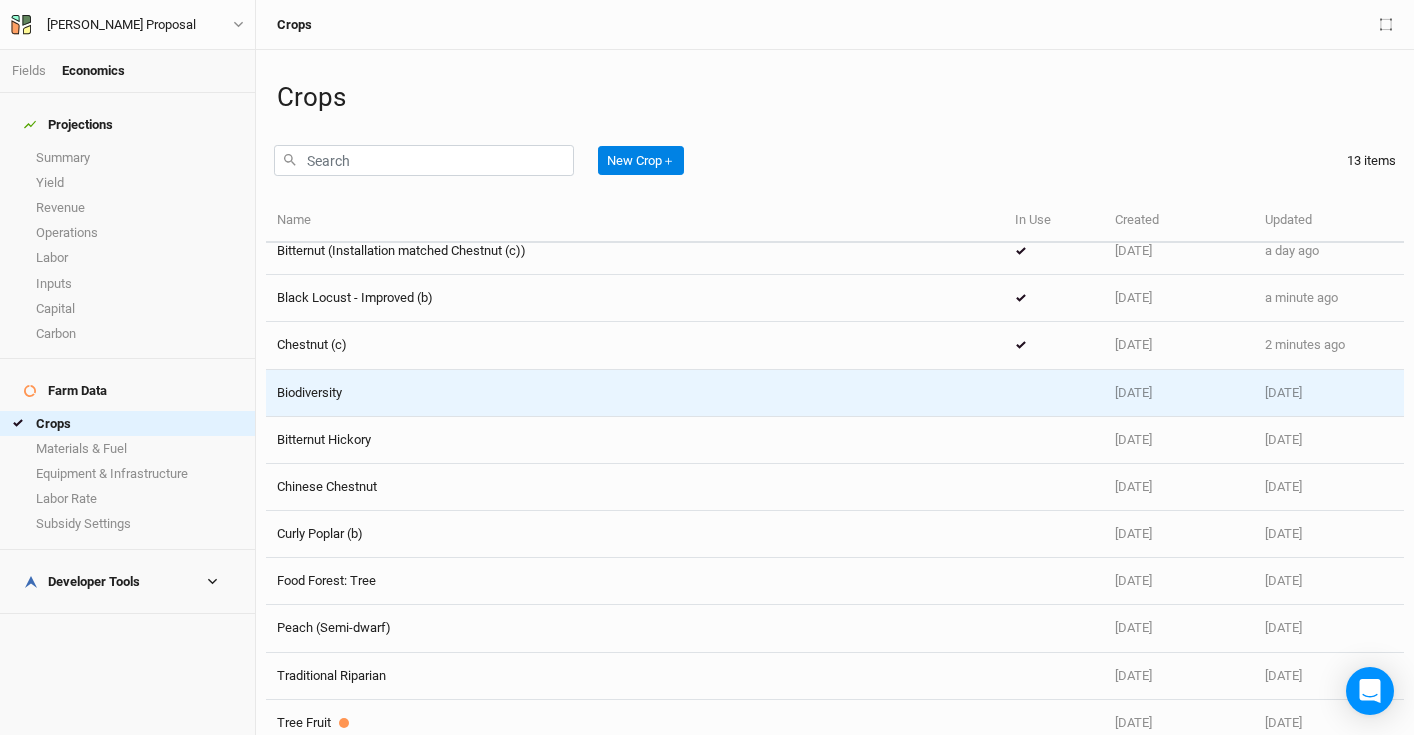 scroll, scrollTop: 79, scrollLeft: 0, axis: vertical 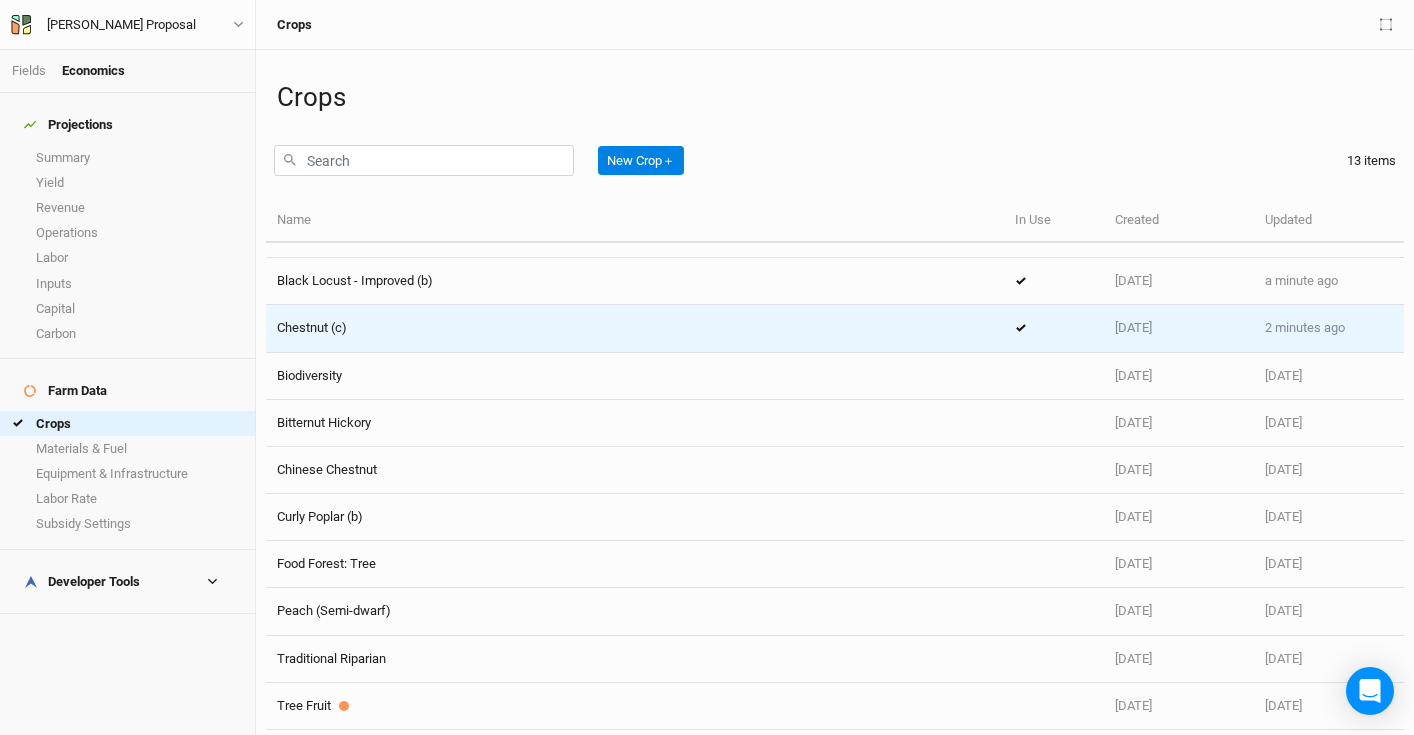 click on "Chestnut (c)" at bounding box center [635, 328] 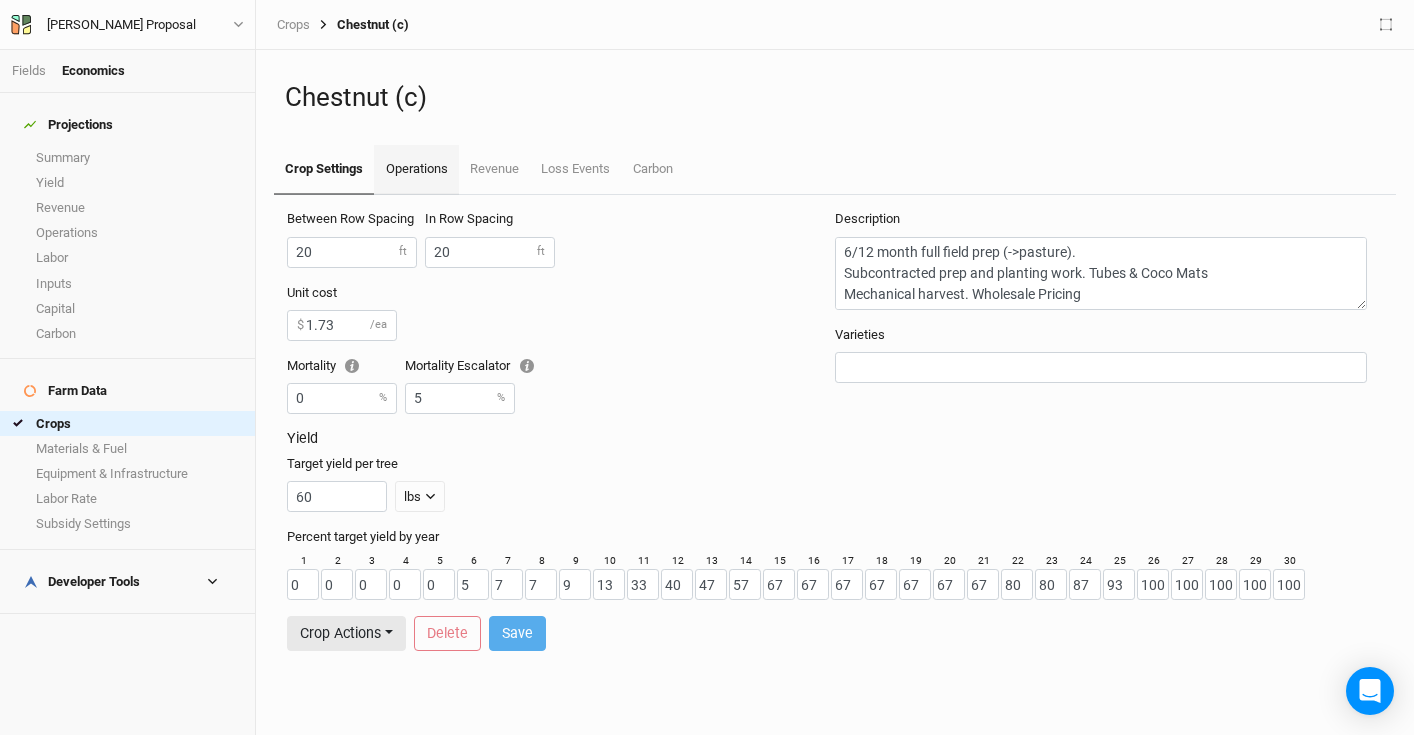 click on "Operations" at bounding box center [416, 170] 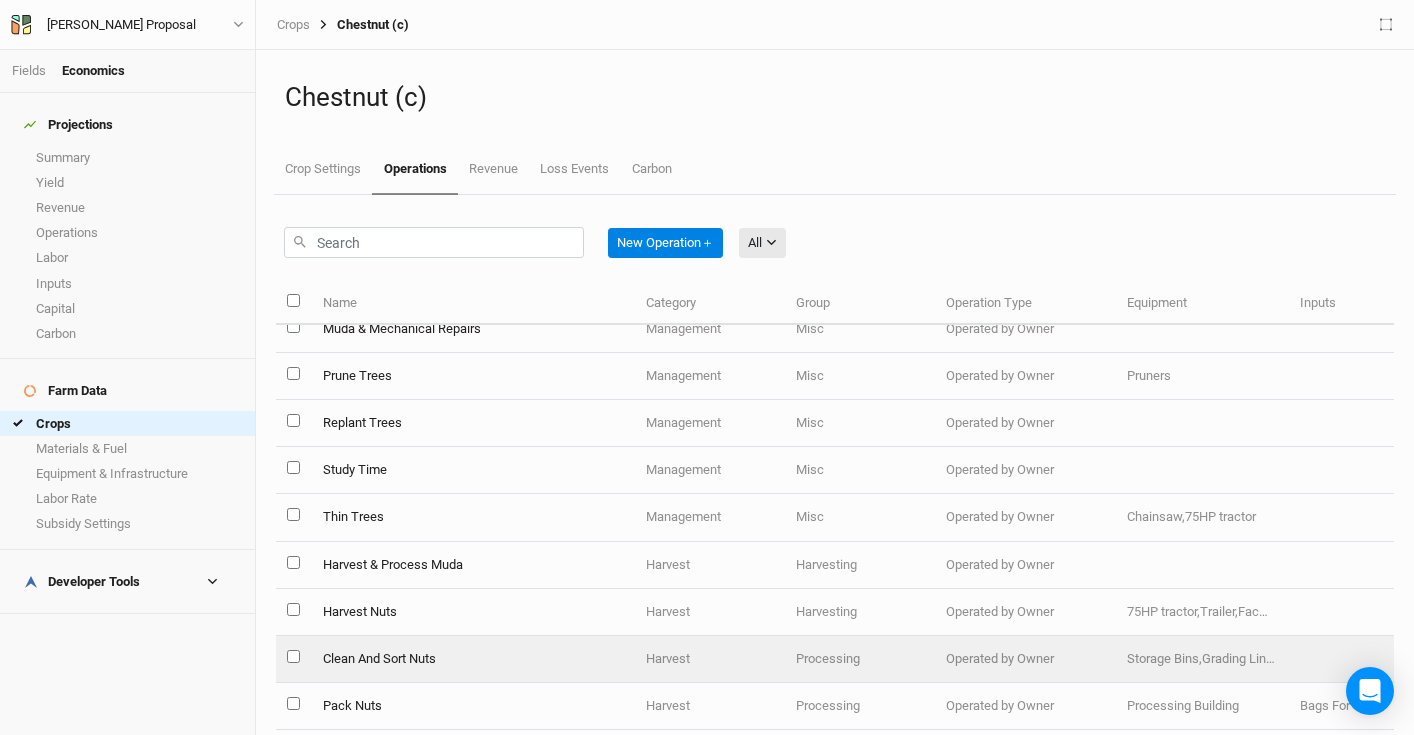 scroll, scrollTop: 1173, scrollLeft: 0, axis: vertical 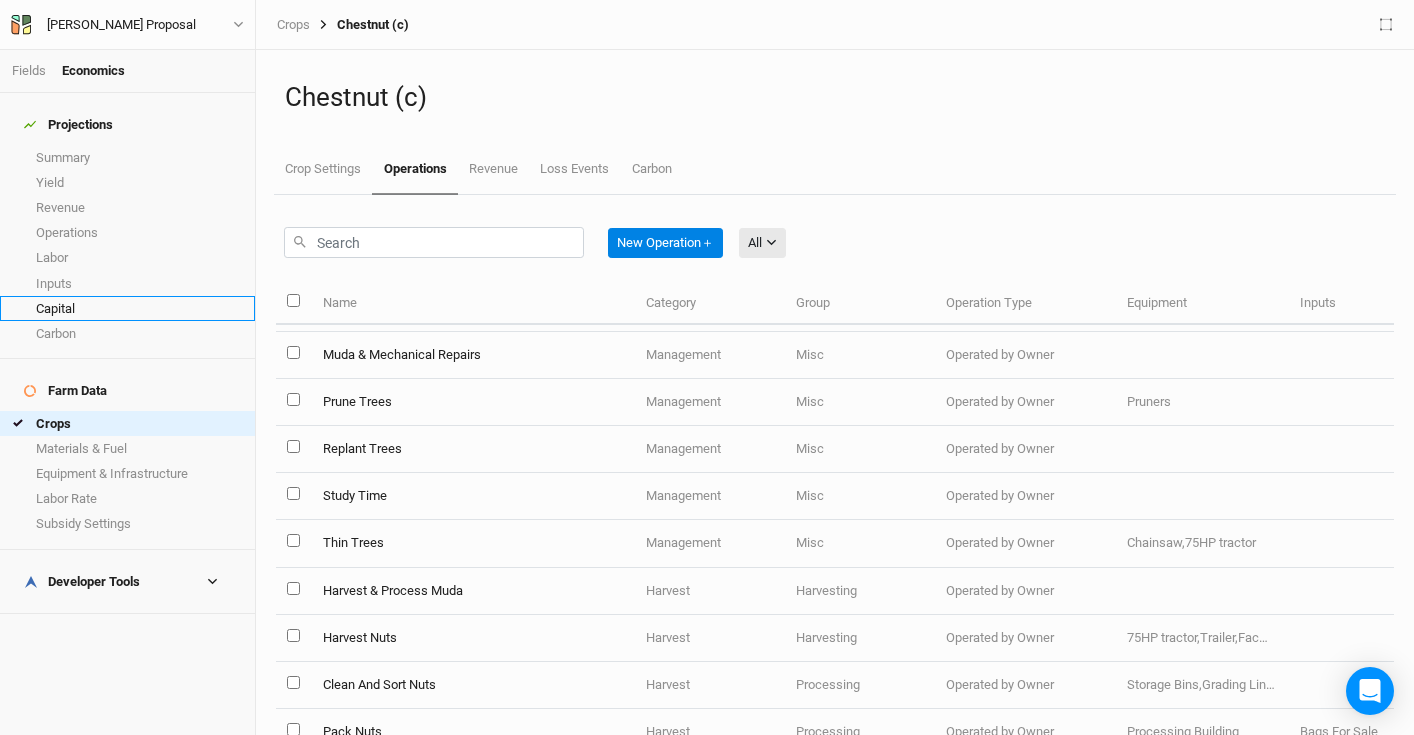 click on "Capital" at bounding box center (127, 308) 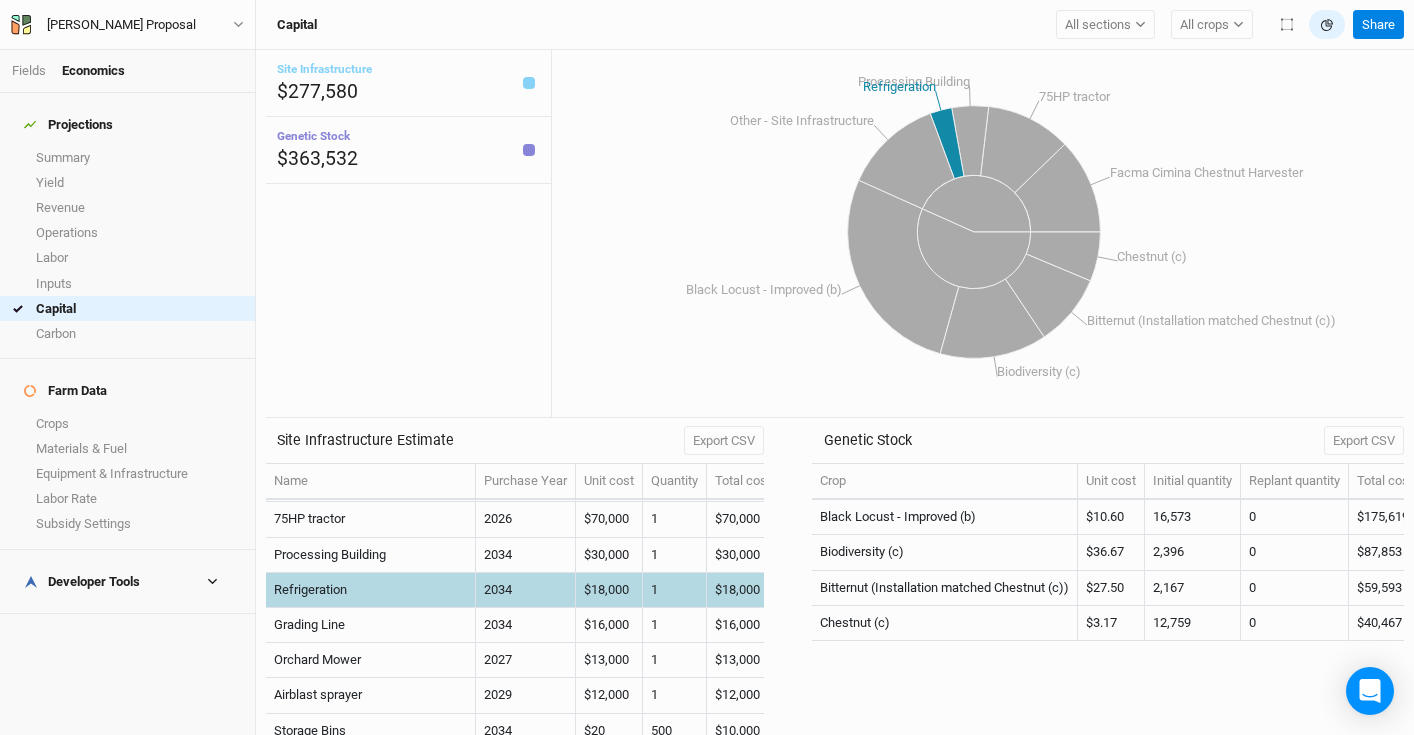scroll, scrollTop: 0, scrollLeft: 0, axis: both 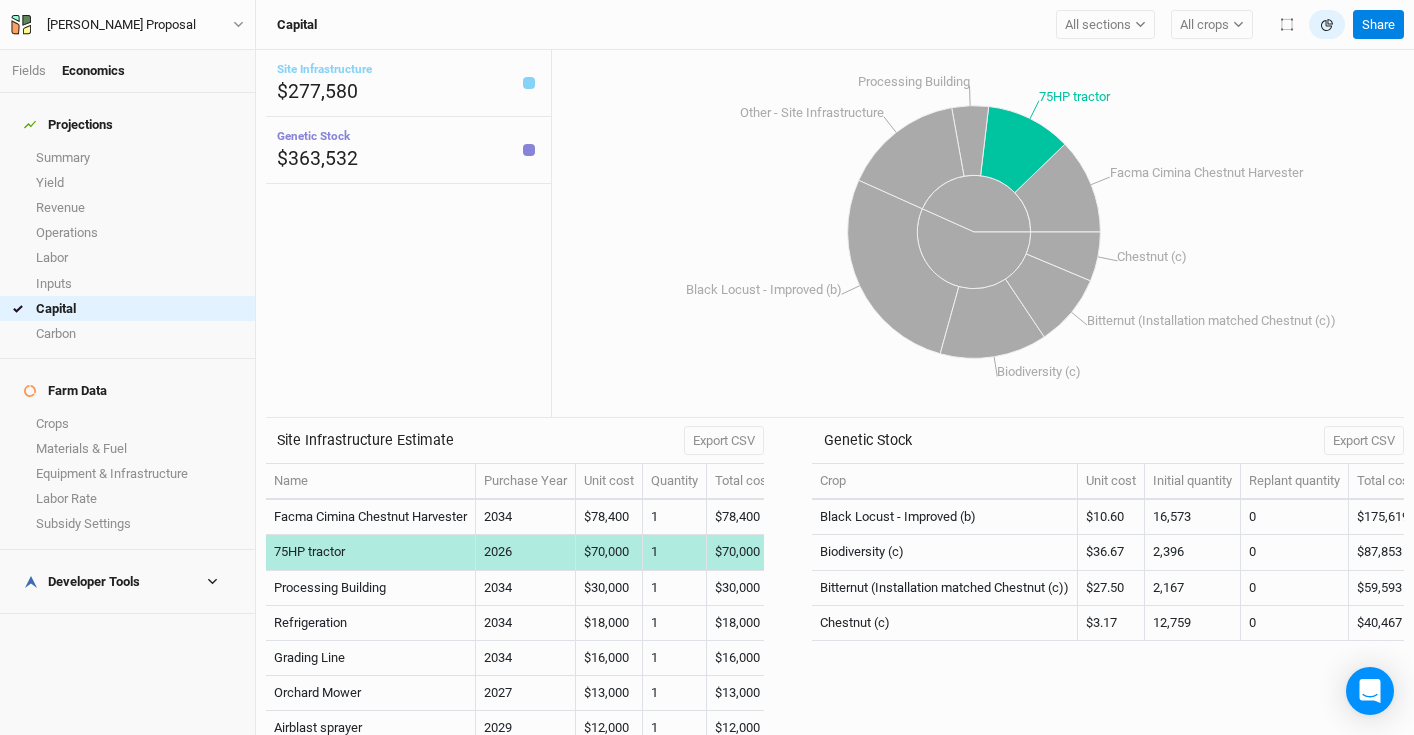 click on "75HP tractor" at bounding box center [371, 552] 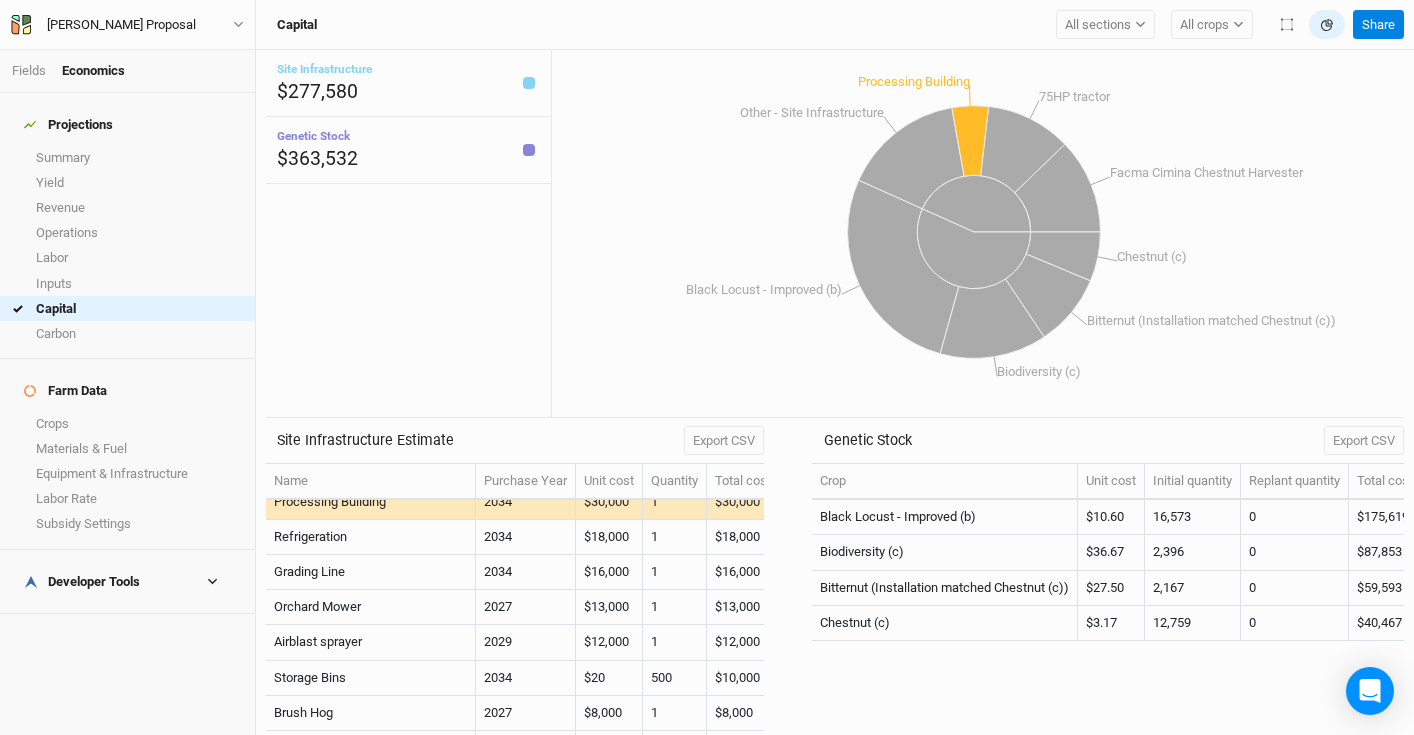scroll, scrollTop: 90, scrollLeft: 0, axis: vertical 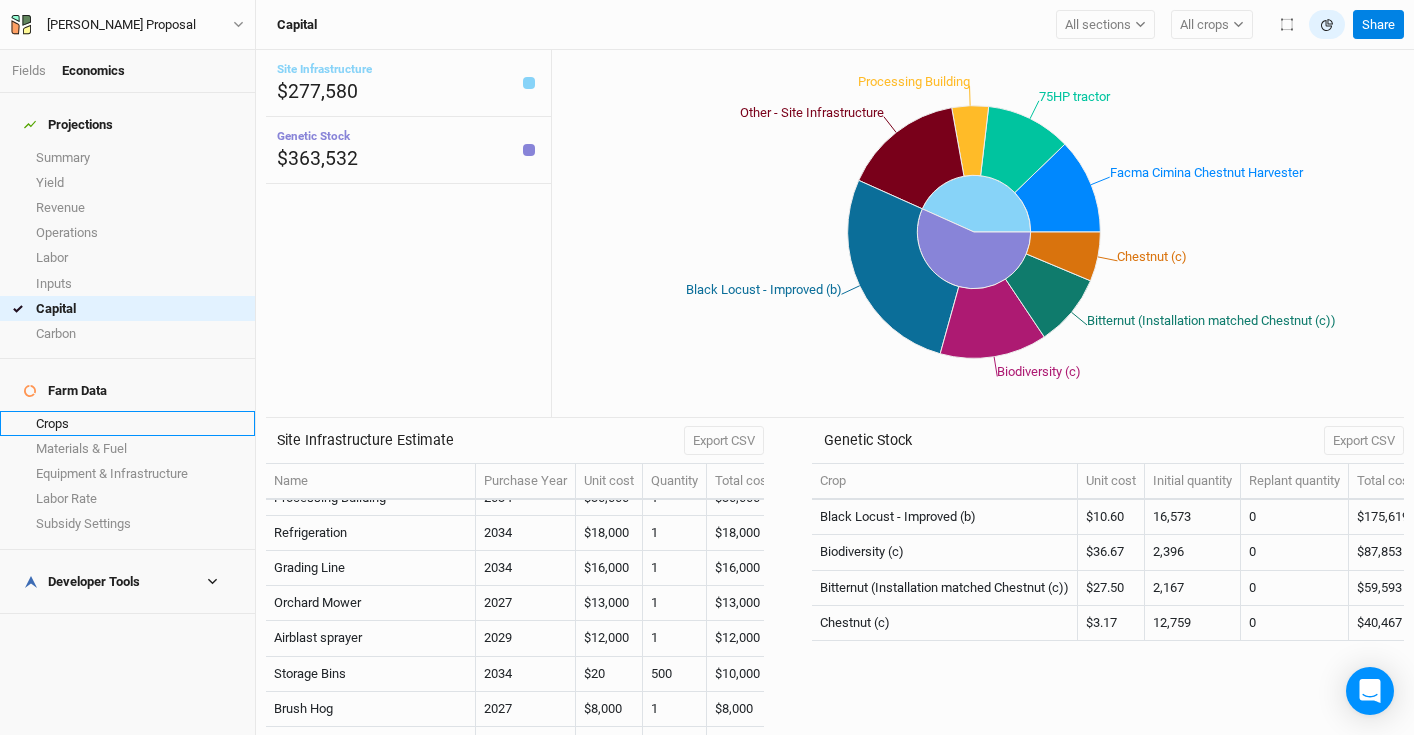 click on "Crops" at bounding box center [127, 423] 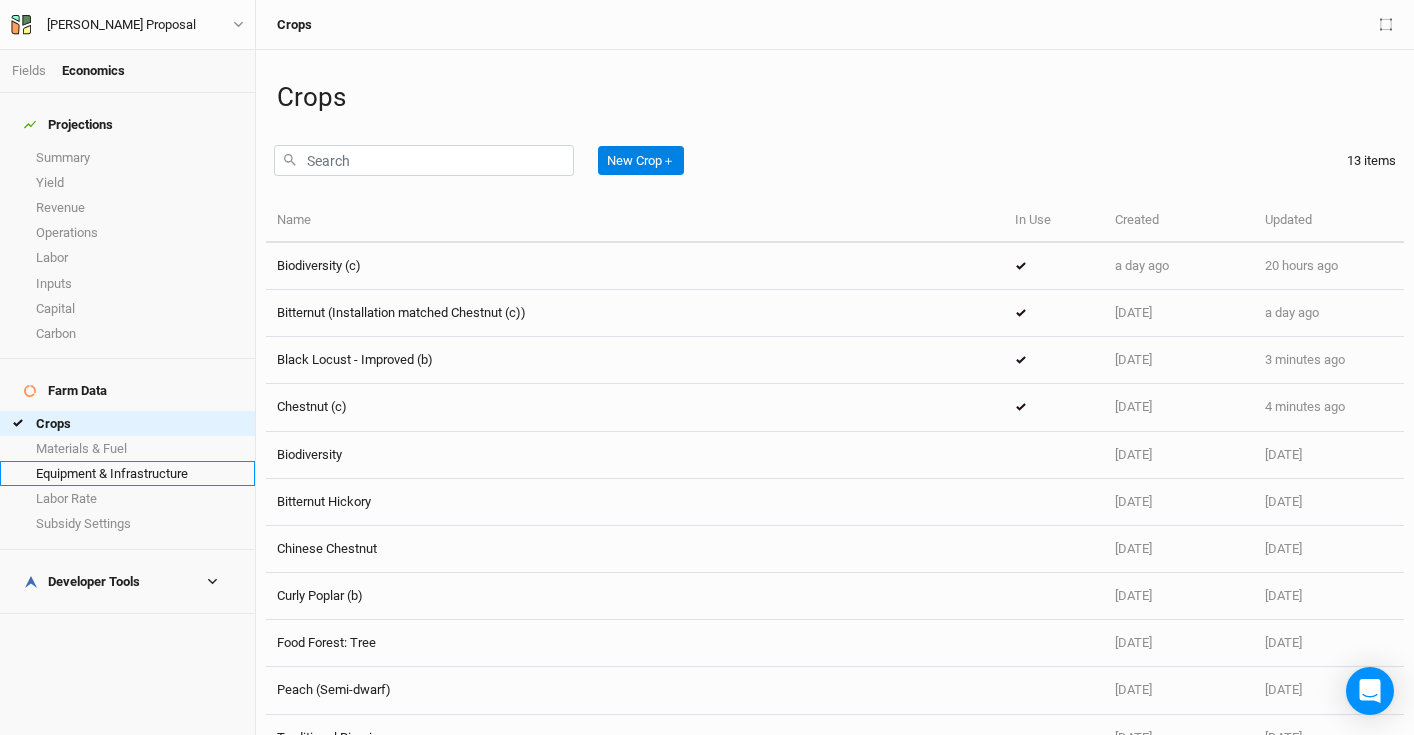 click on "Equipment & Infrastructure" at bounding box center (127, 473) 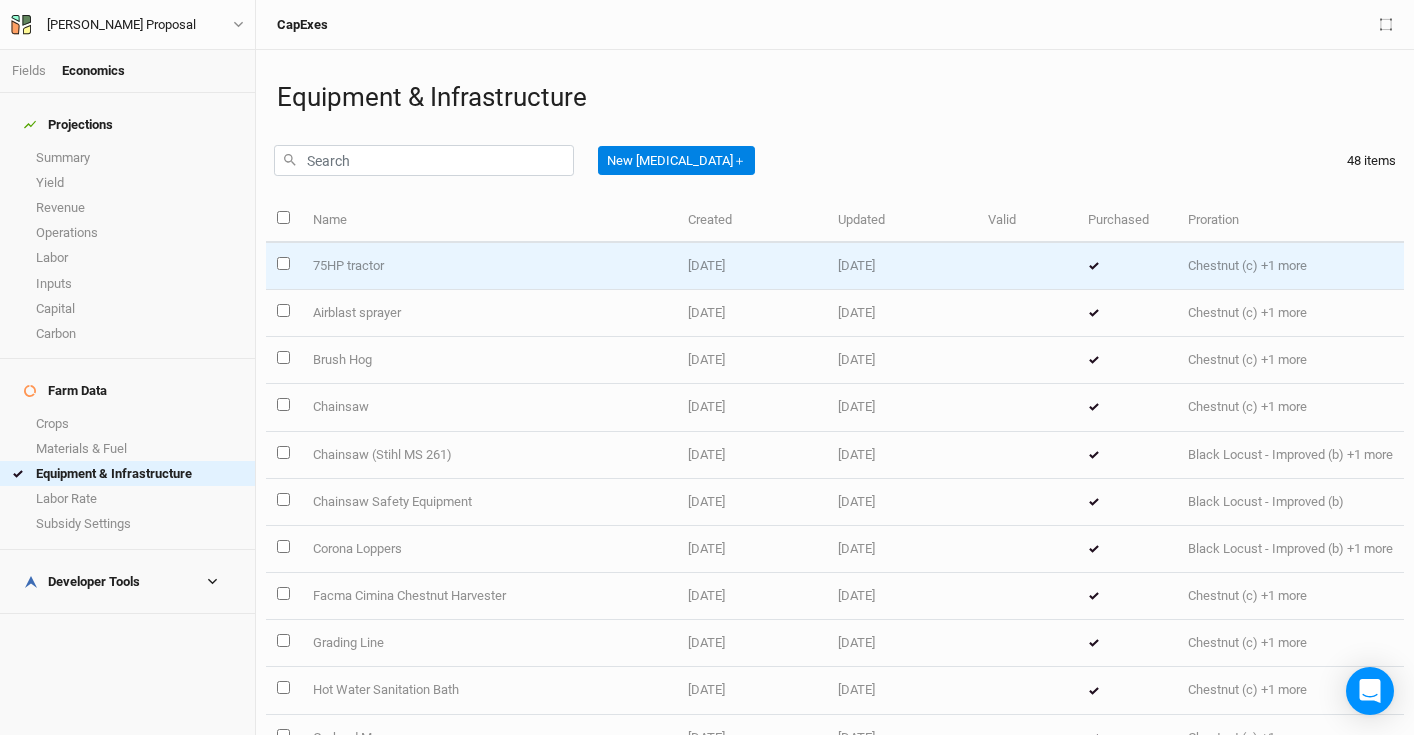 click on "75HP tractor" at bounding box center (488, 266) 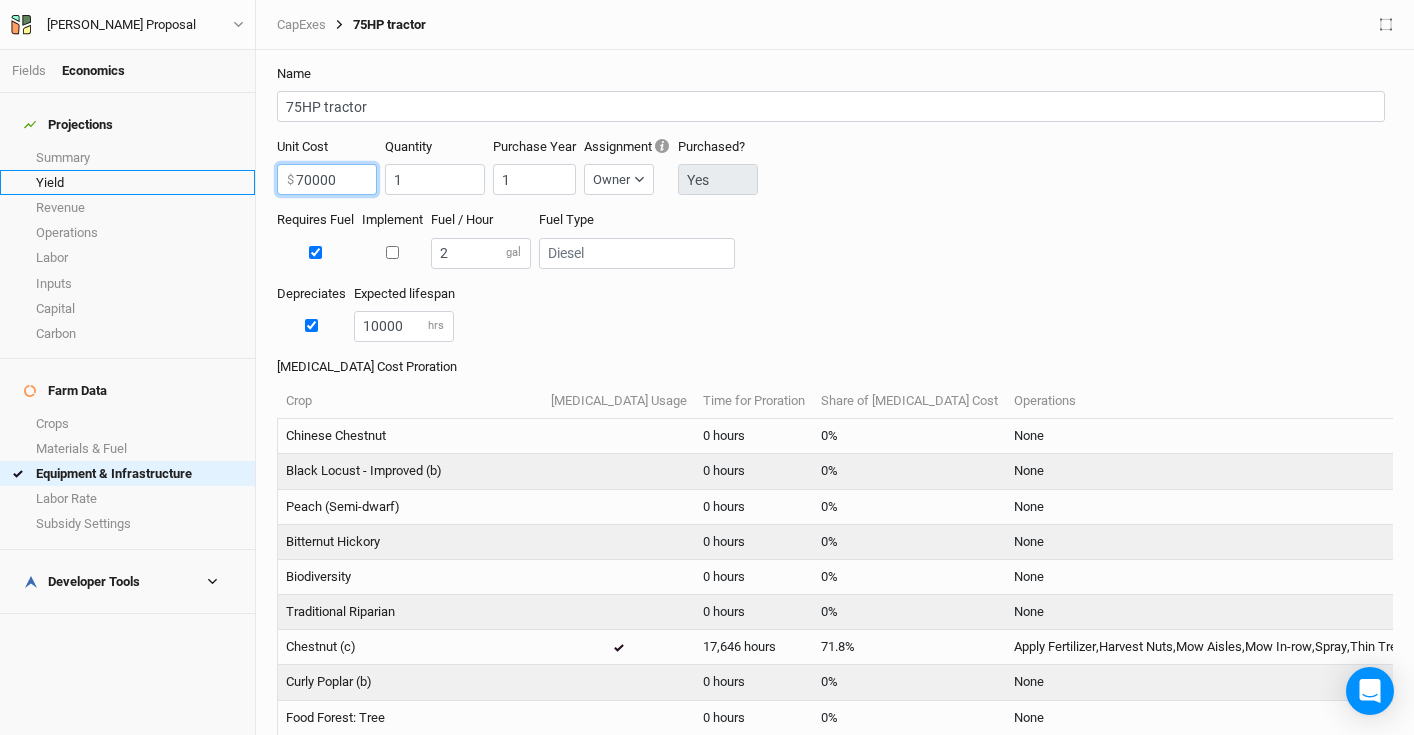 drag, startPoint x: 355, startPoint y: 177, endPoint x: 202, endPoint y: 161, distance: 153.83432 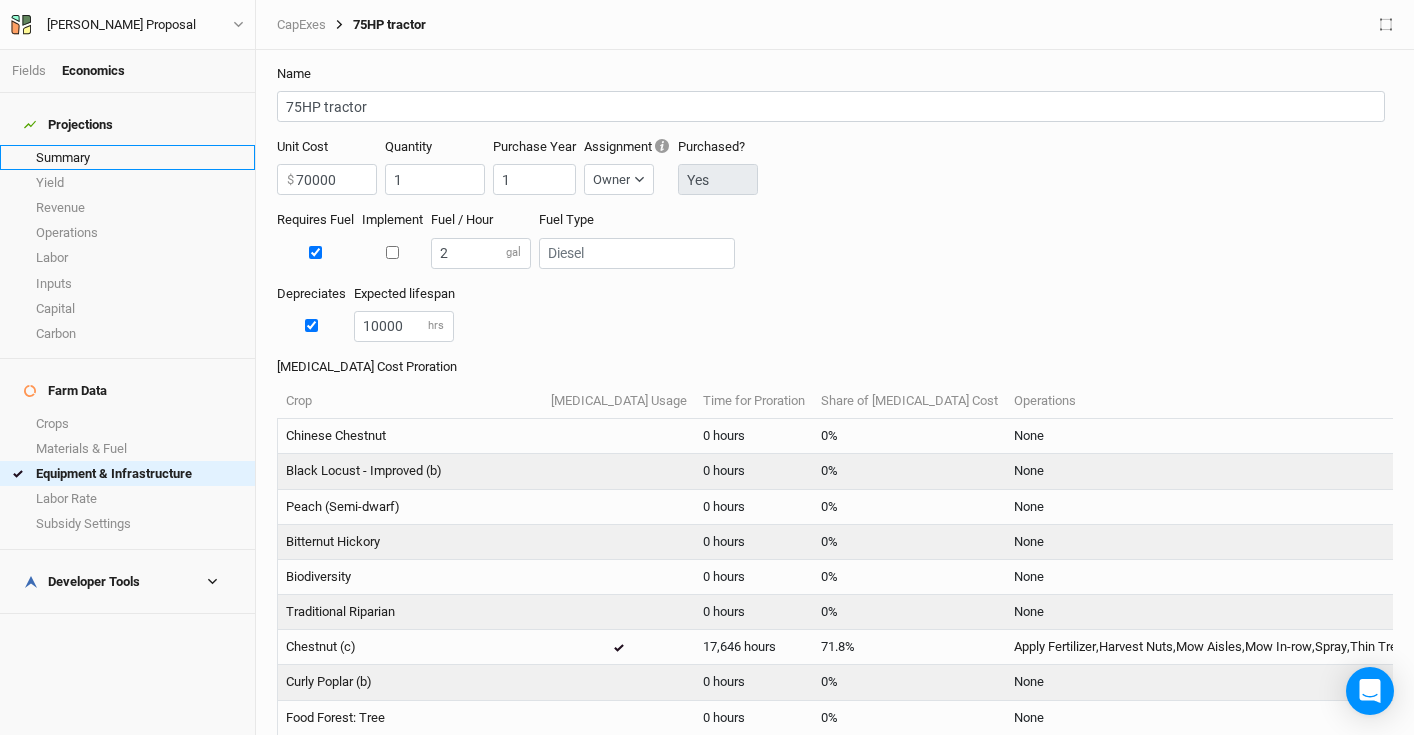 click on "Summary" at bounding box center (127, 157) 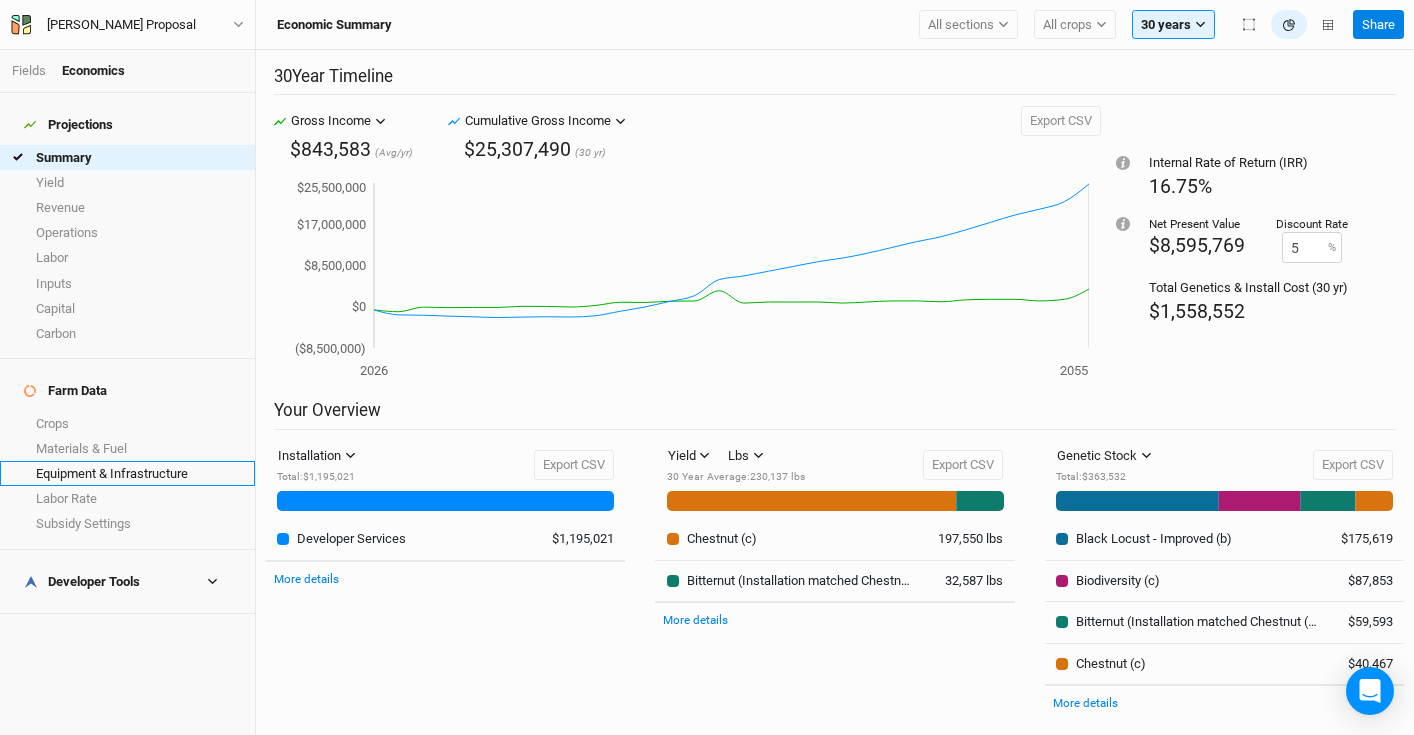 click on "Equipment & Infrastructure" at bounding box center [127, 473] 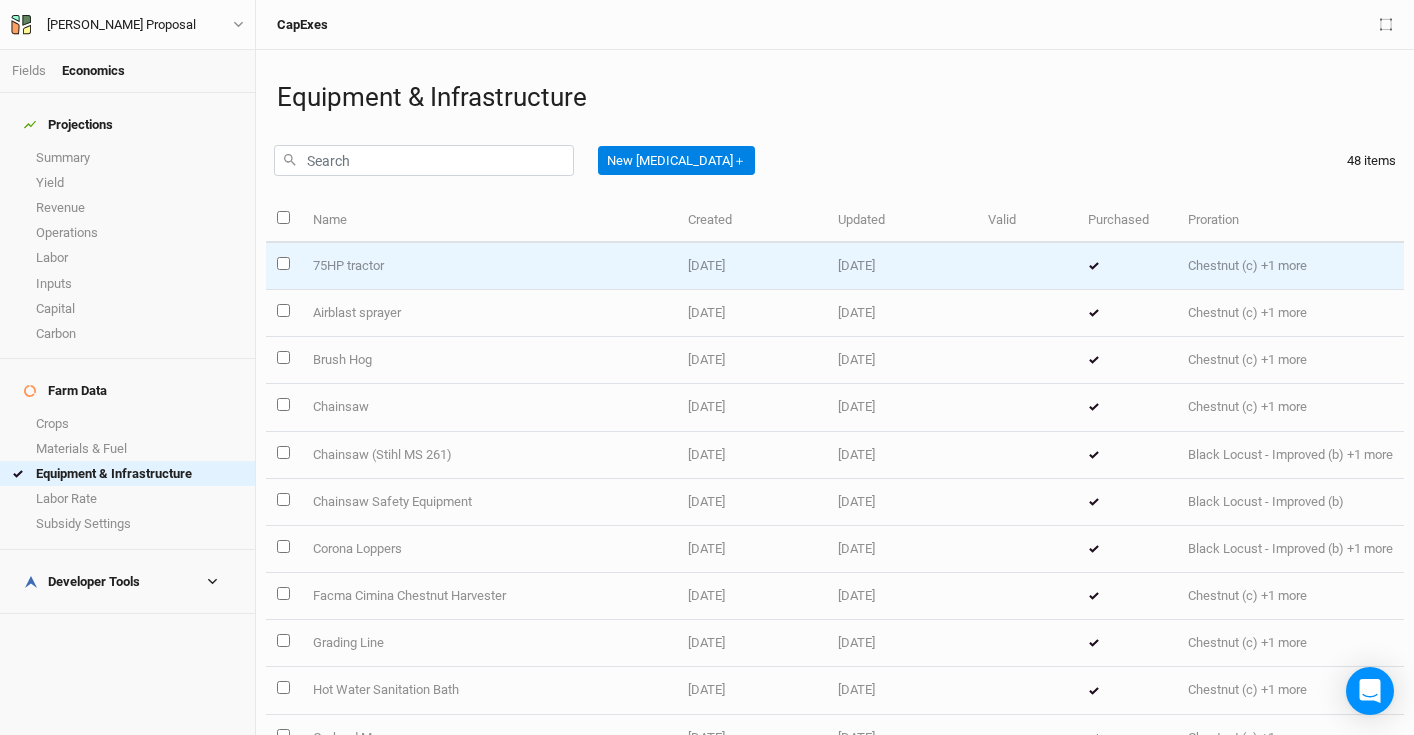 click on "75HP tractor" at bounding box center [488, 266] 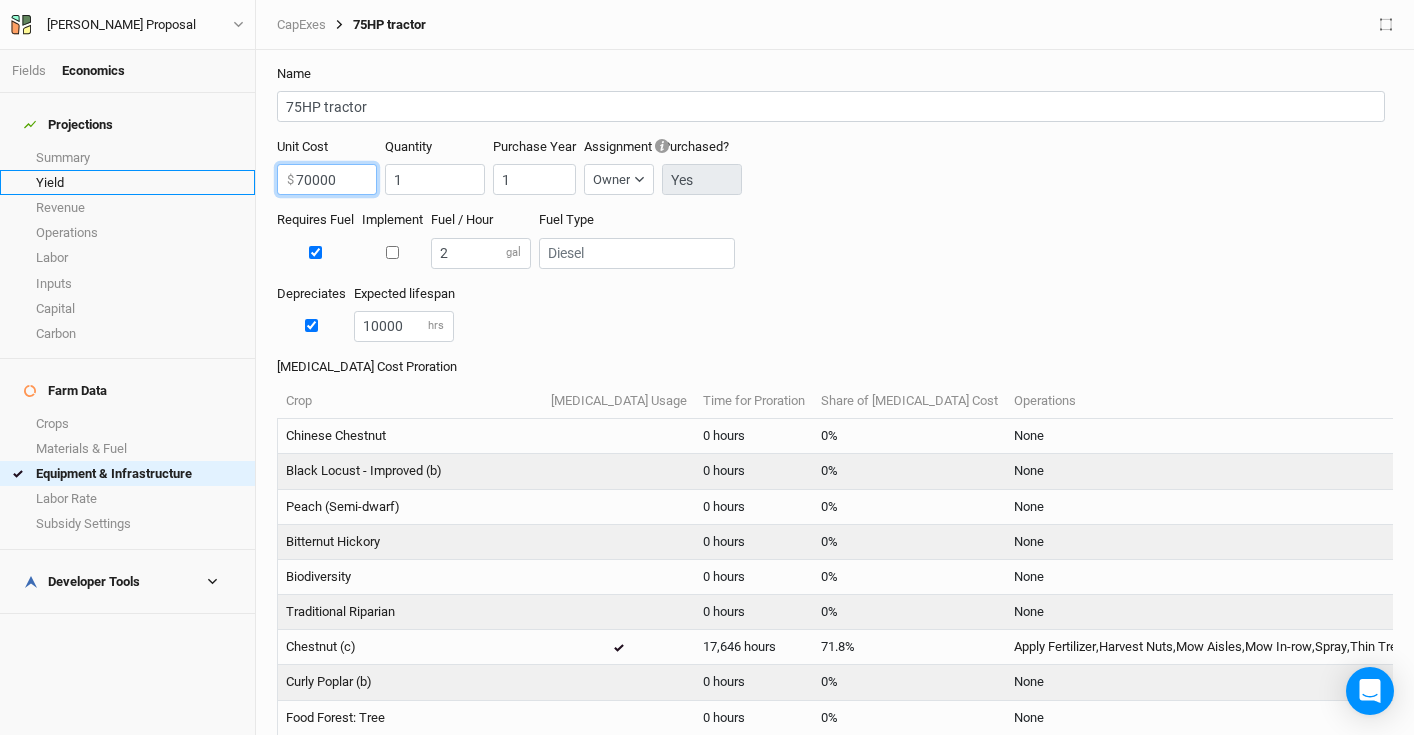 drag, startPoint x: 363, startPoint y: 183, endPoint x: 244, endPoint y: 172, distance: 119.507324 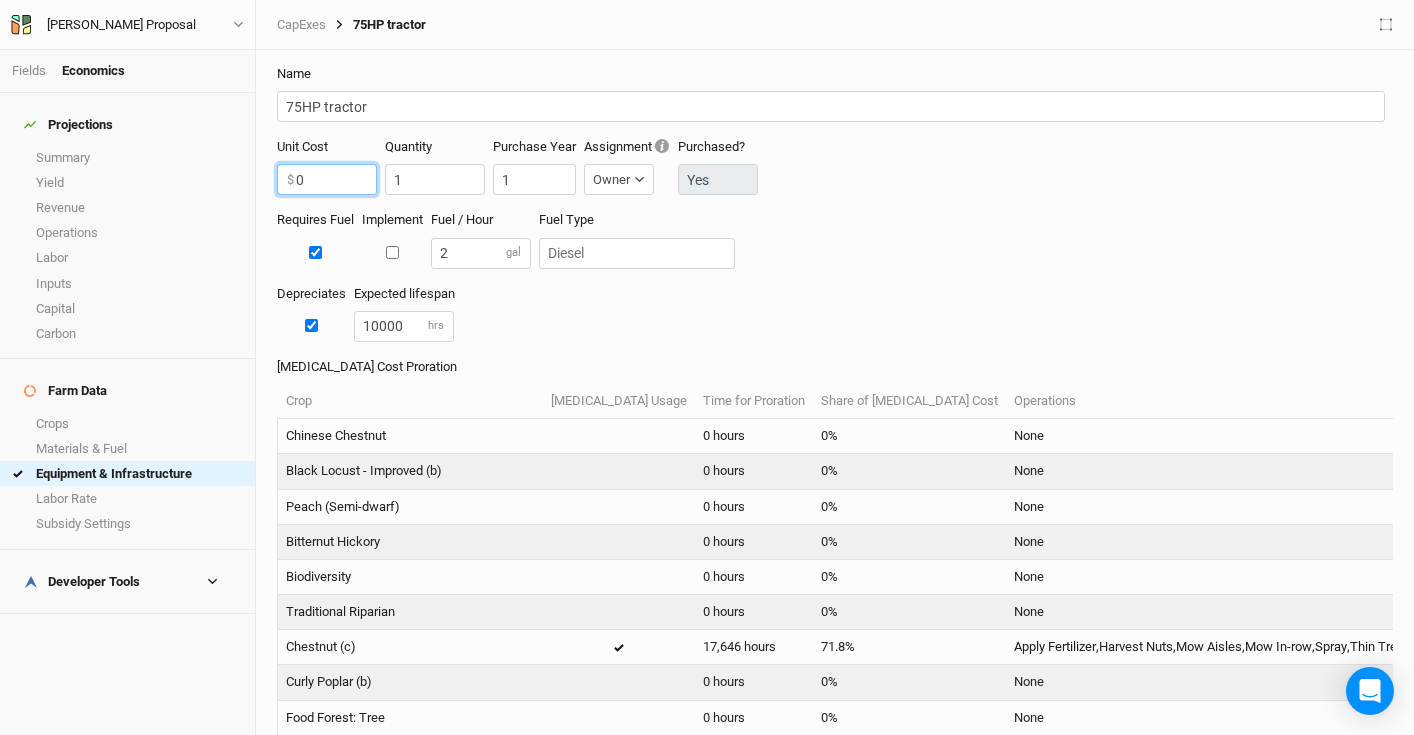 scroll, scrollTop: 250, scrollLeft: 0, axis: vertical 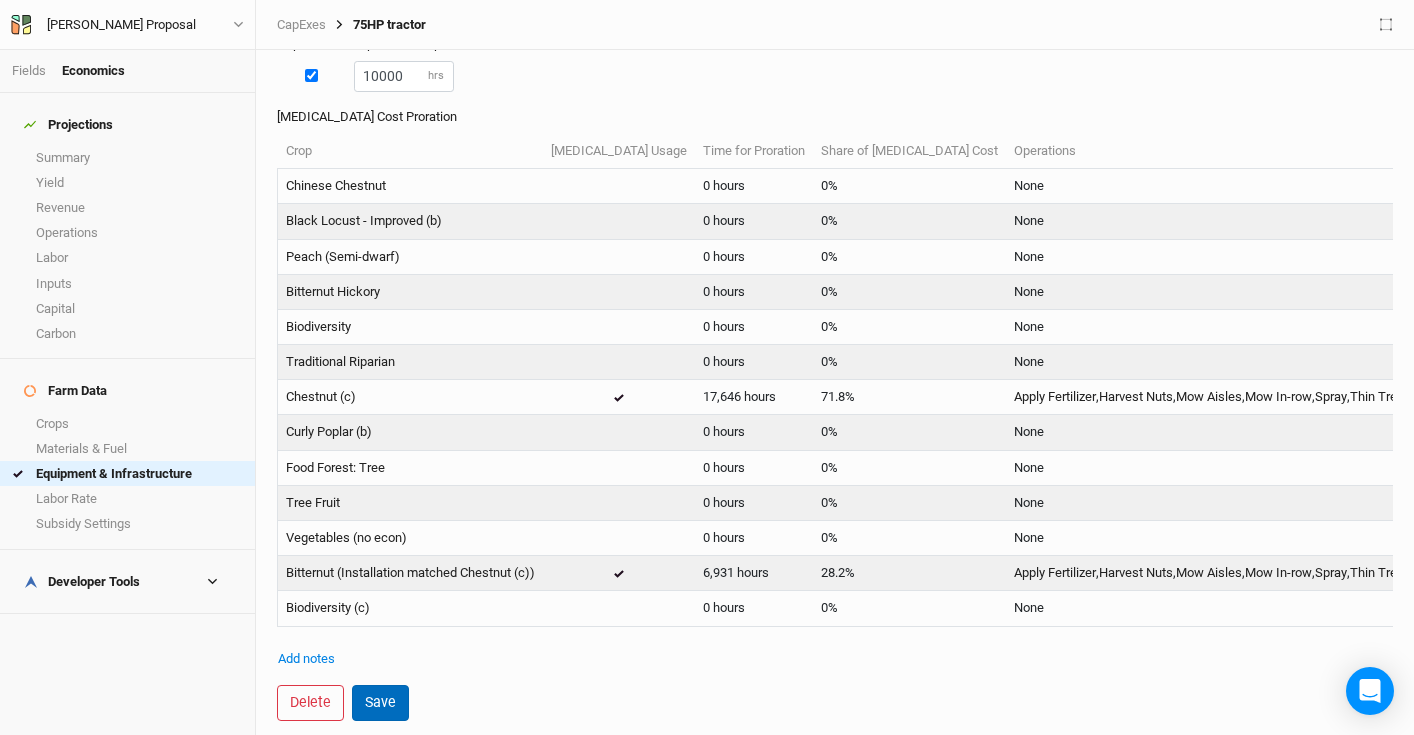 type on "0" 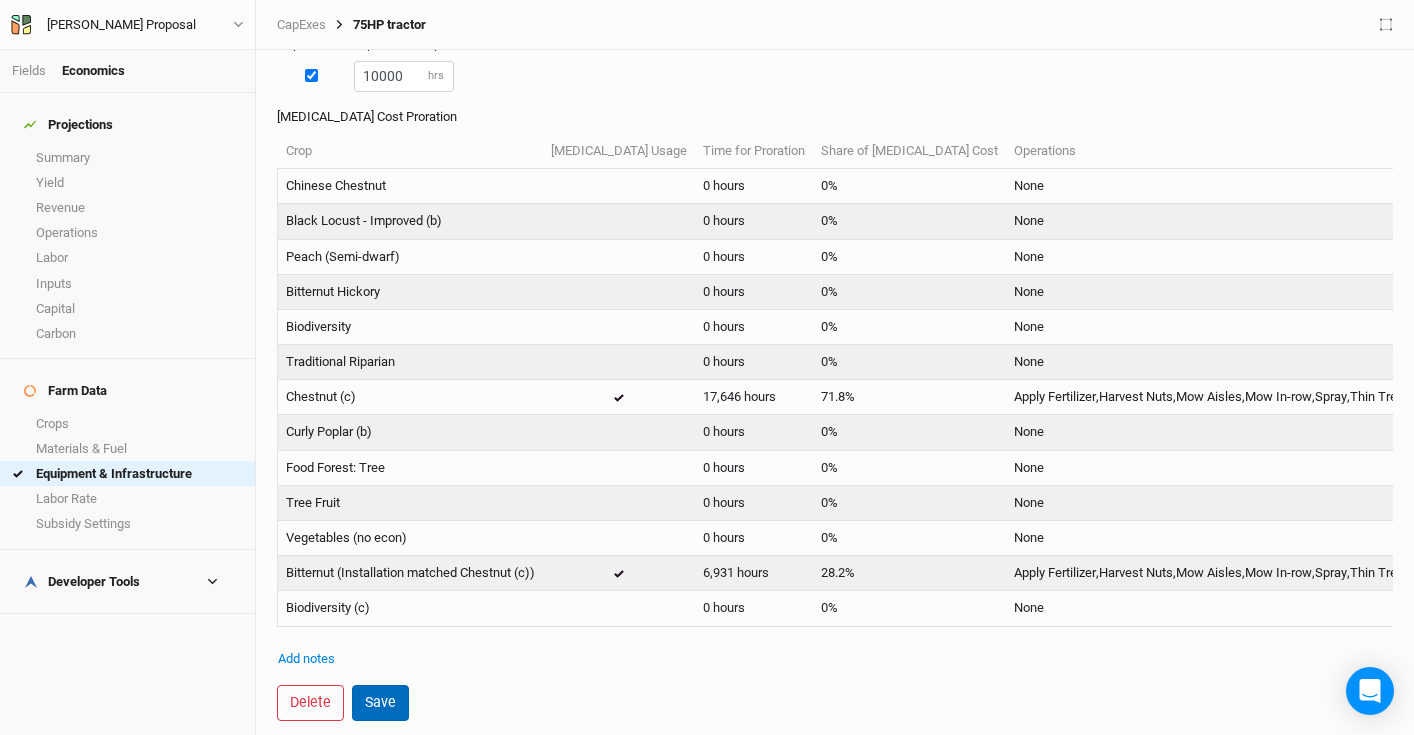 click on "Save" at bounding box center (380, 702) 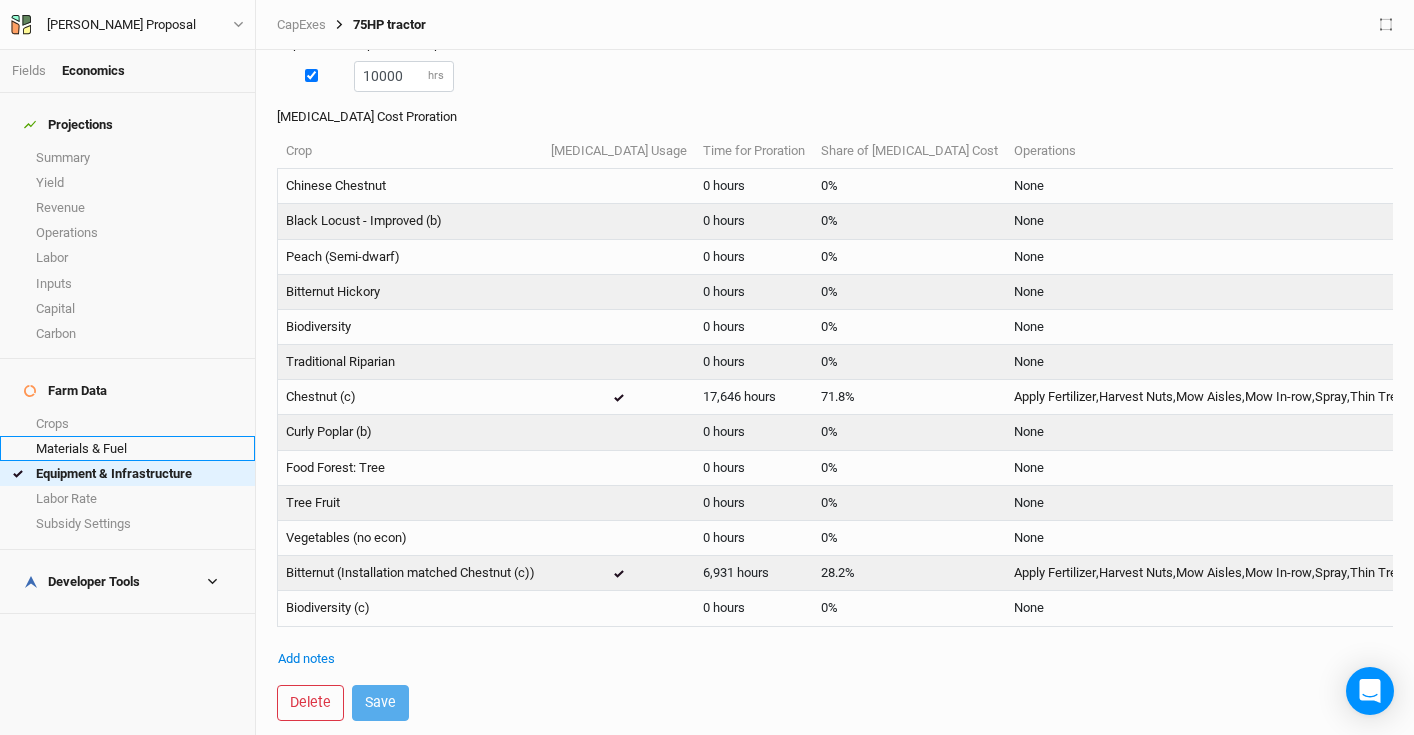 click on "Materials & Fuel" at bounding box center [127, 448] 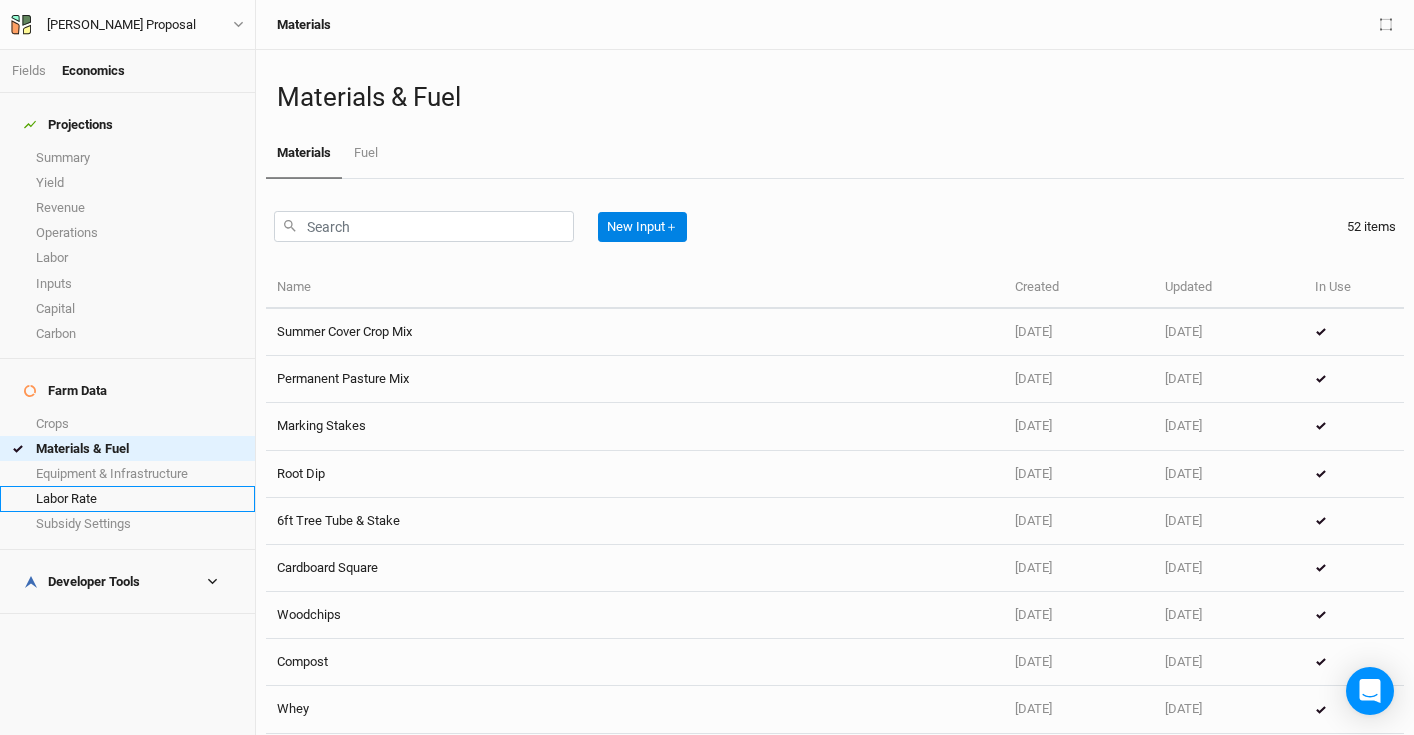 click on "Labor Rate" at bounding box center (127, 498) 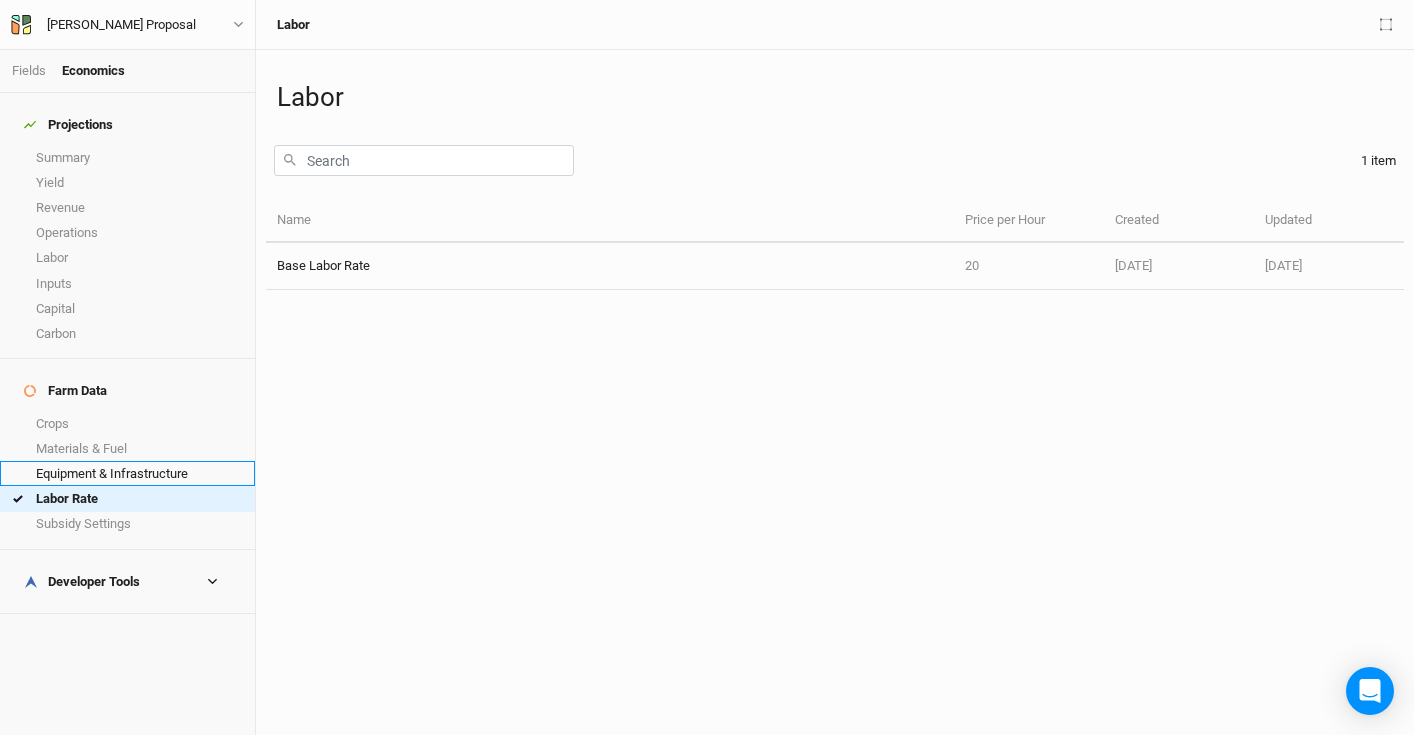 click on "Equipment & Infrastructure" at bounding box center [127, 473] 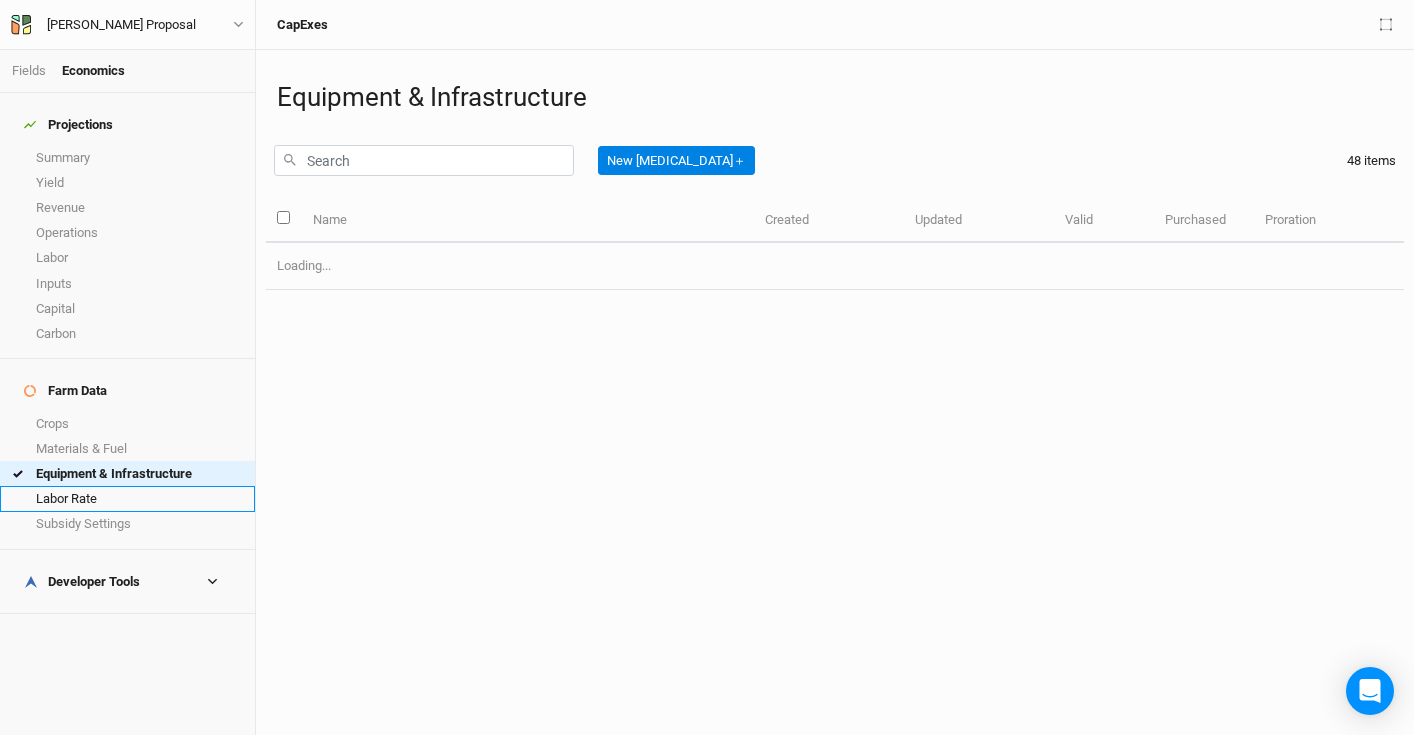 click on "Labor Rate" at bounding box center (127, 498) 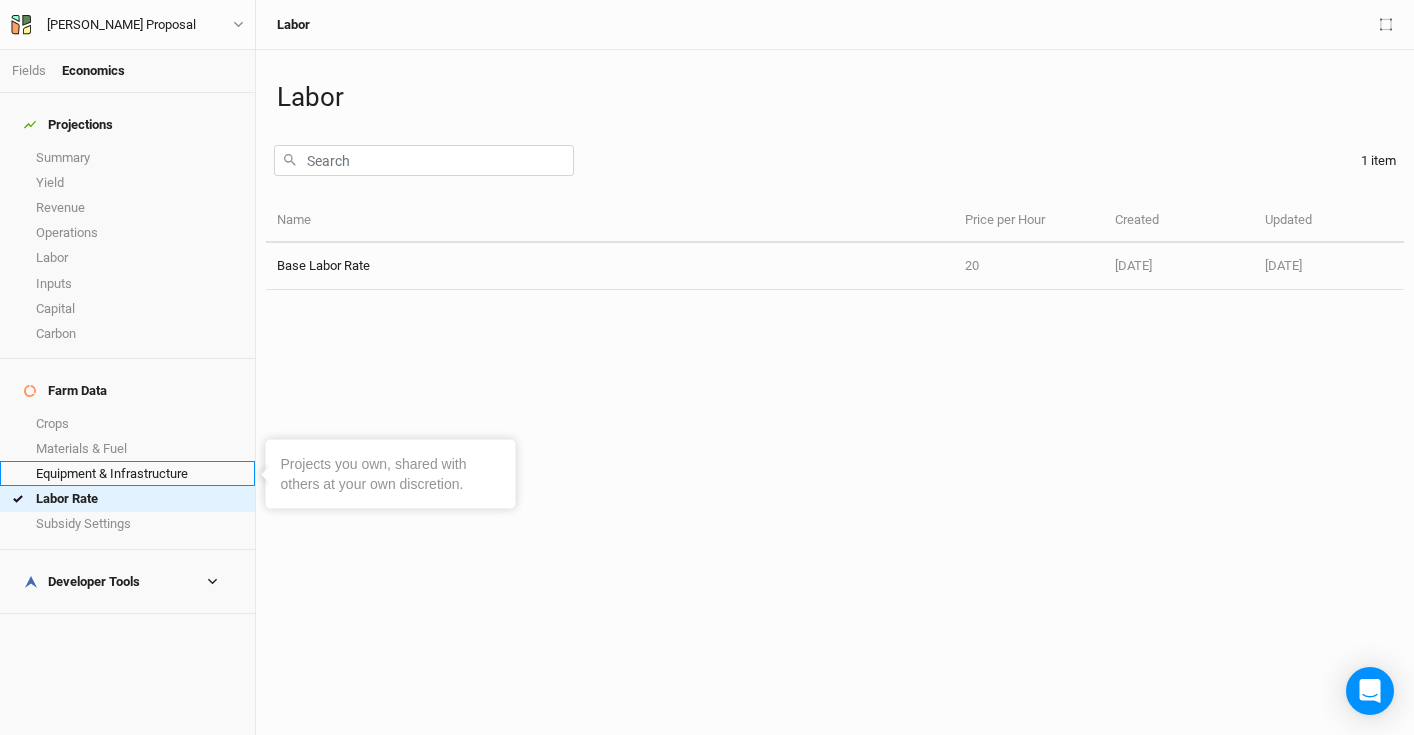 click on "Equipment & Infrastructure" at bounding box center [127, 473] 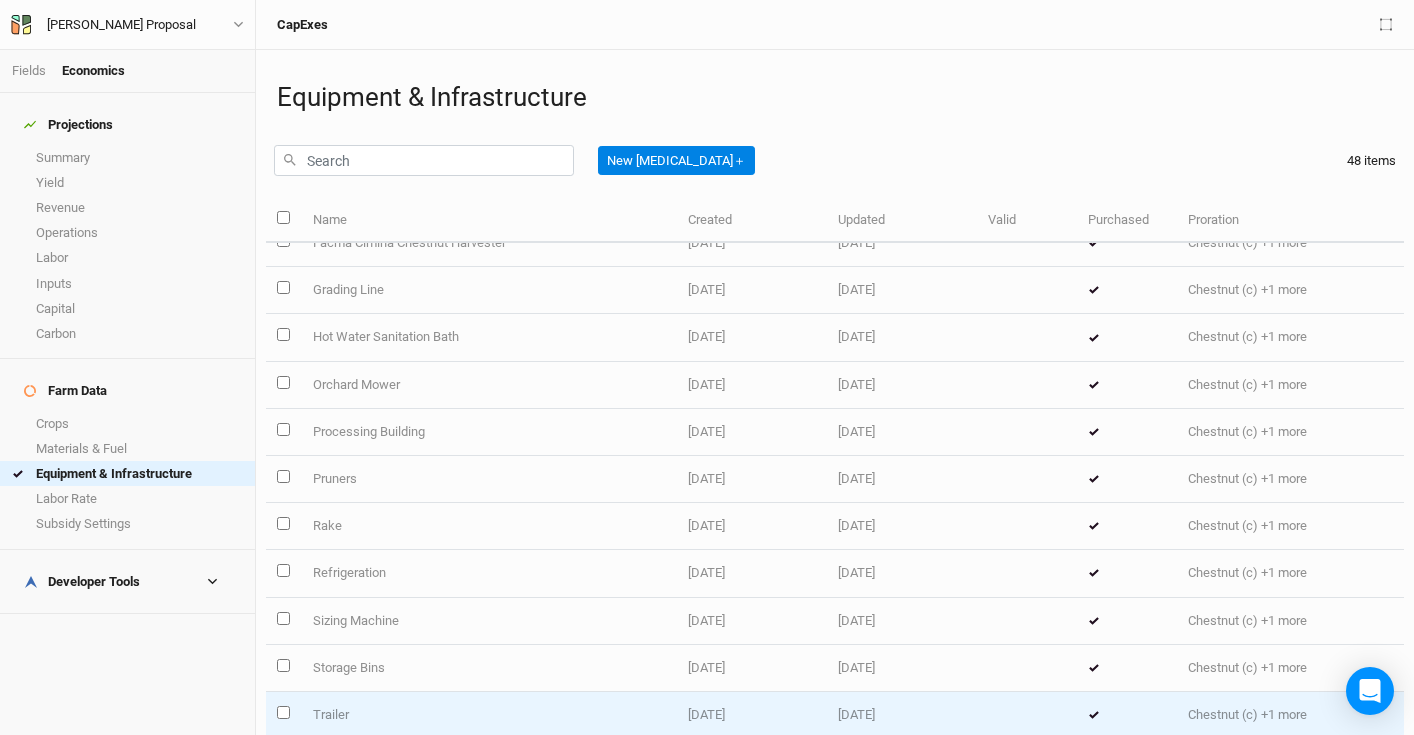 scroll, scrollTop: 184, scrollLeft: 0, axis: vertical 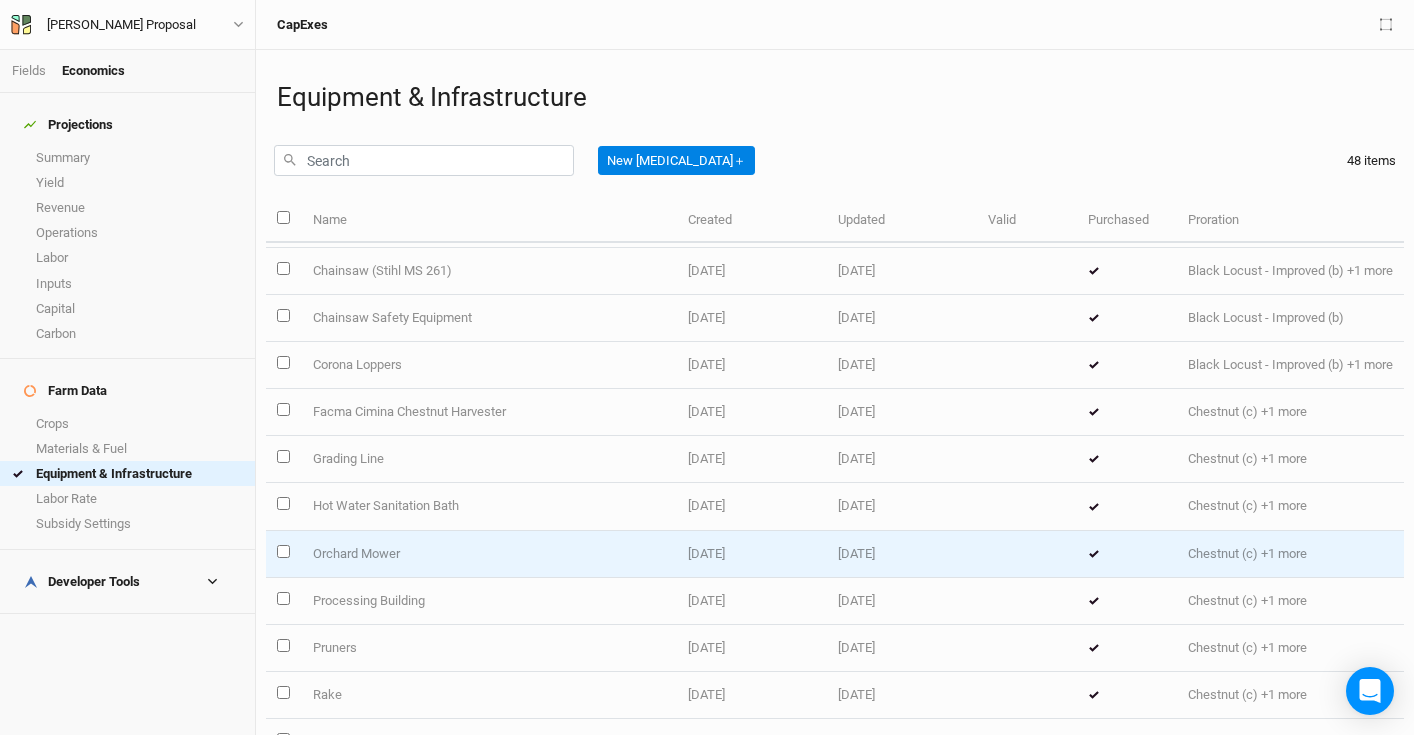 click on "Orchard Mower" at bounding box center (488, 554) 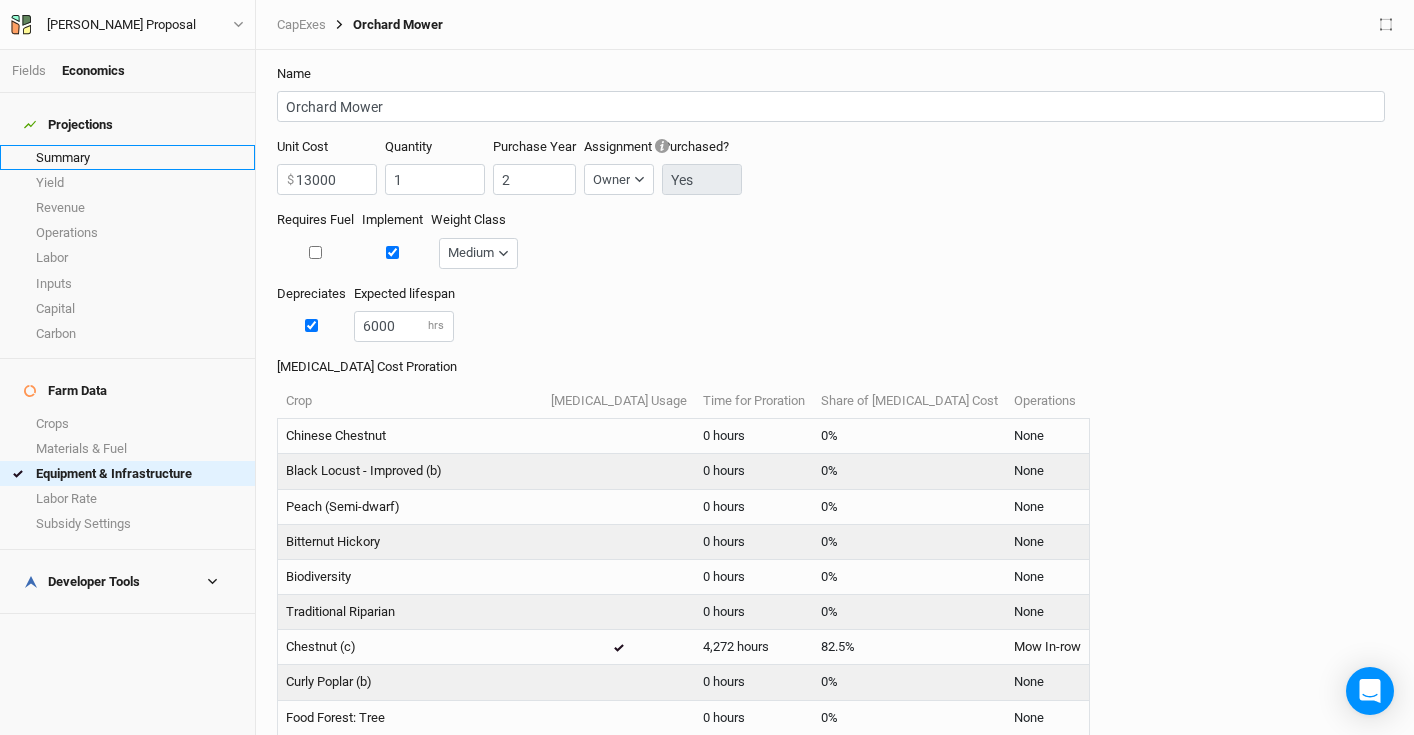 click on "Summary" at bounding box center [127, 157] 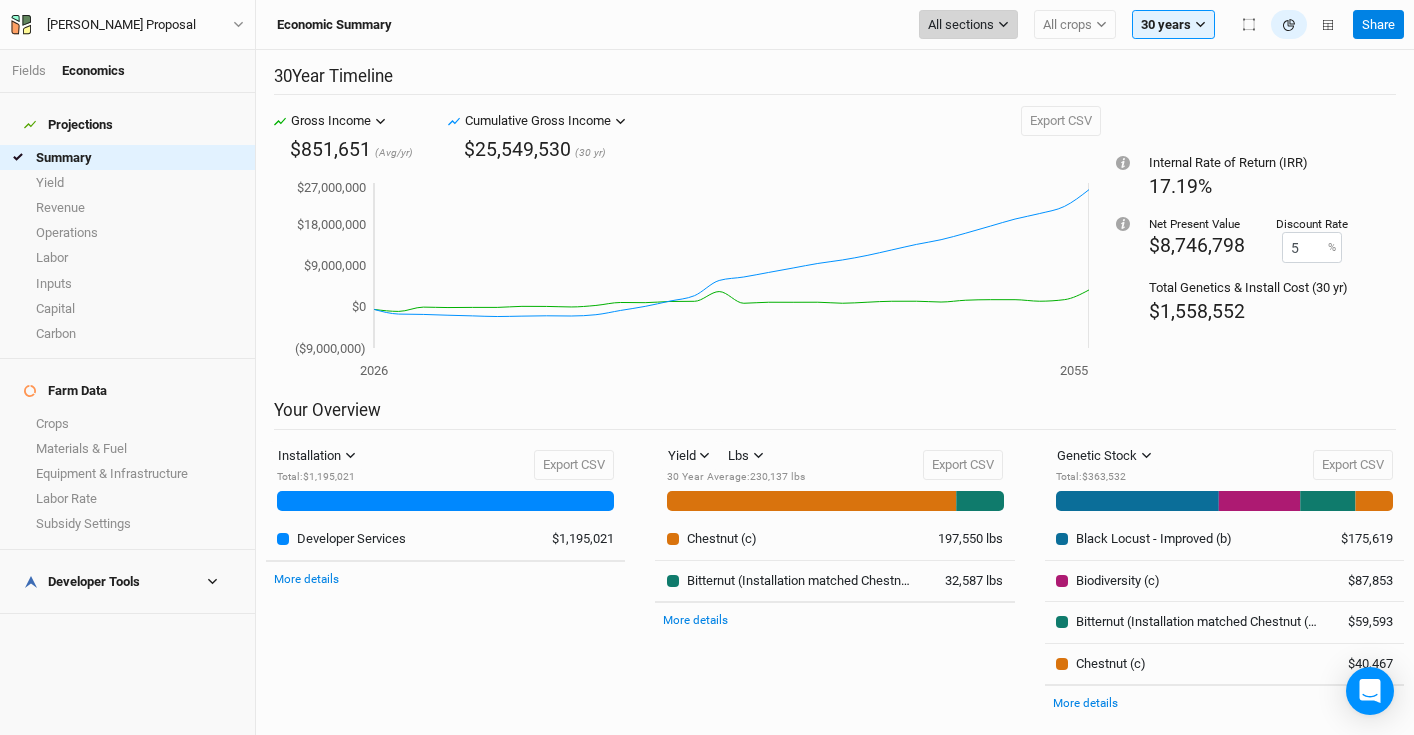 click on "All sections" at bounding box center [961, 25] 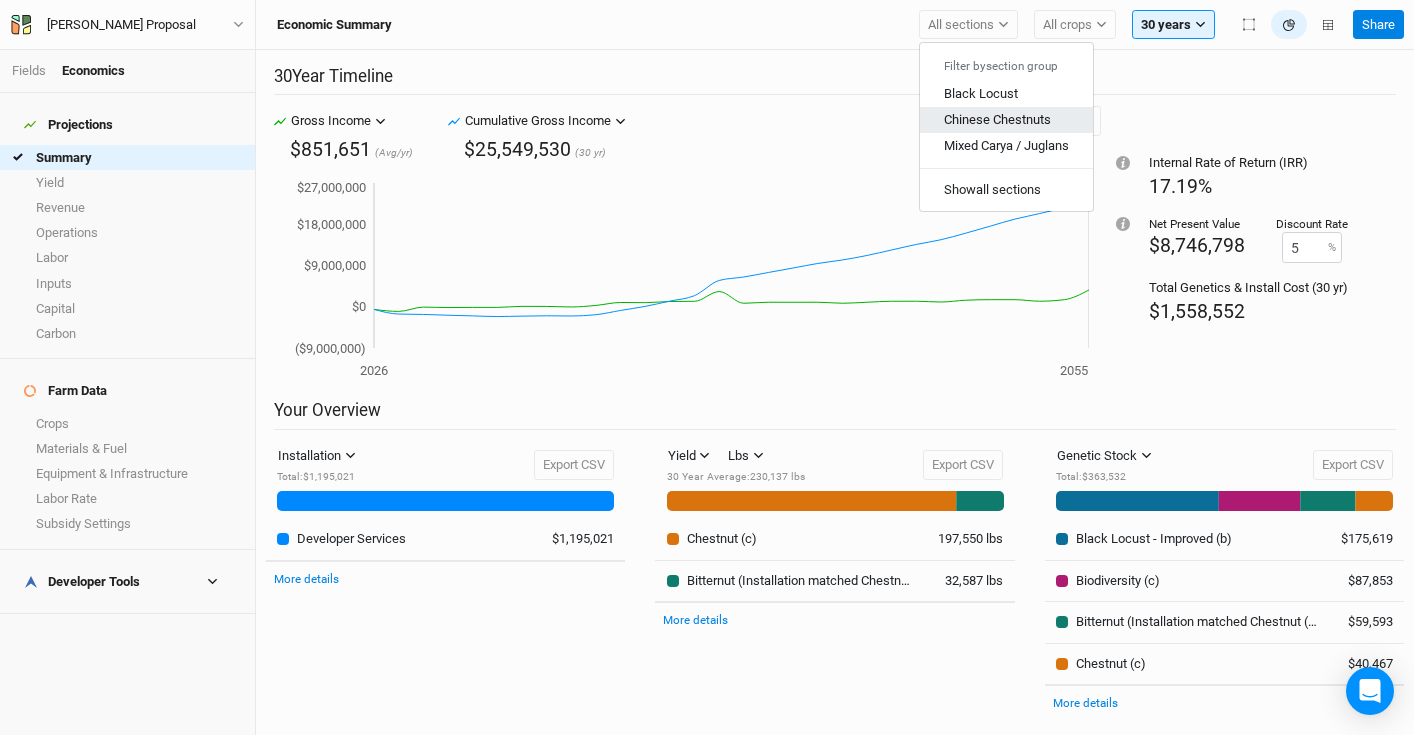 click on "Chinese Chestnuts" at bounding box center (997, 119) 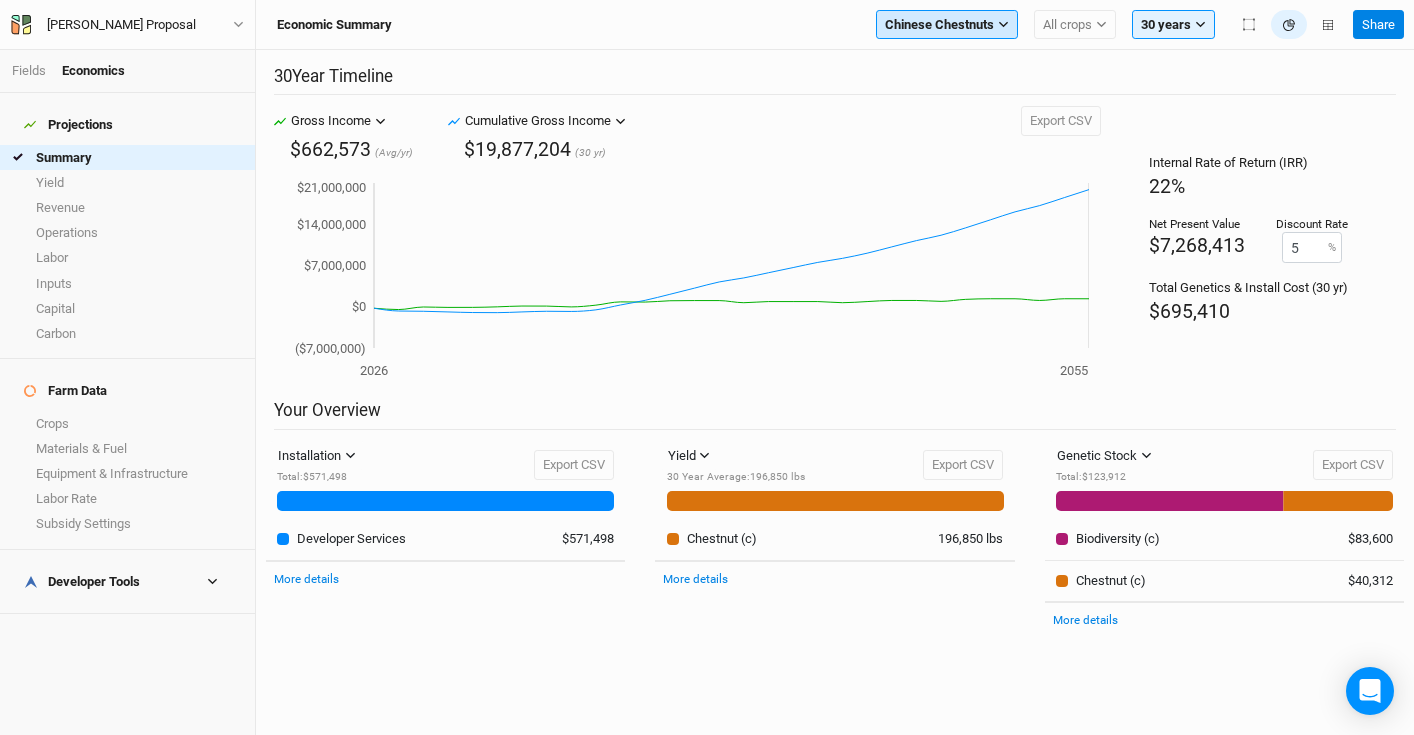 click on "Chinese Chestnuts" at bounding box center [939, 25] 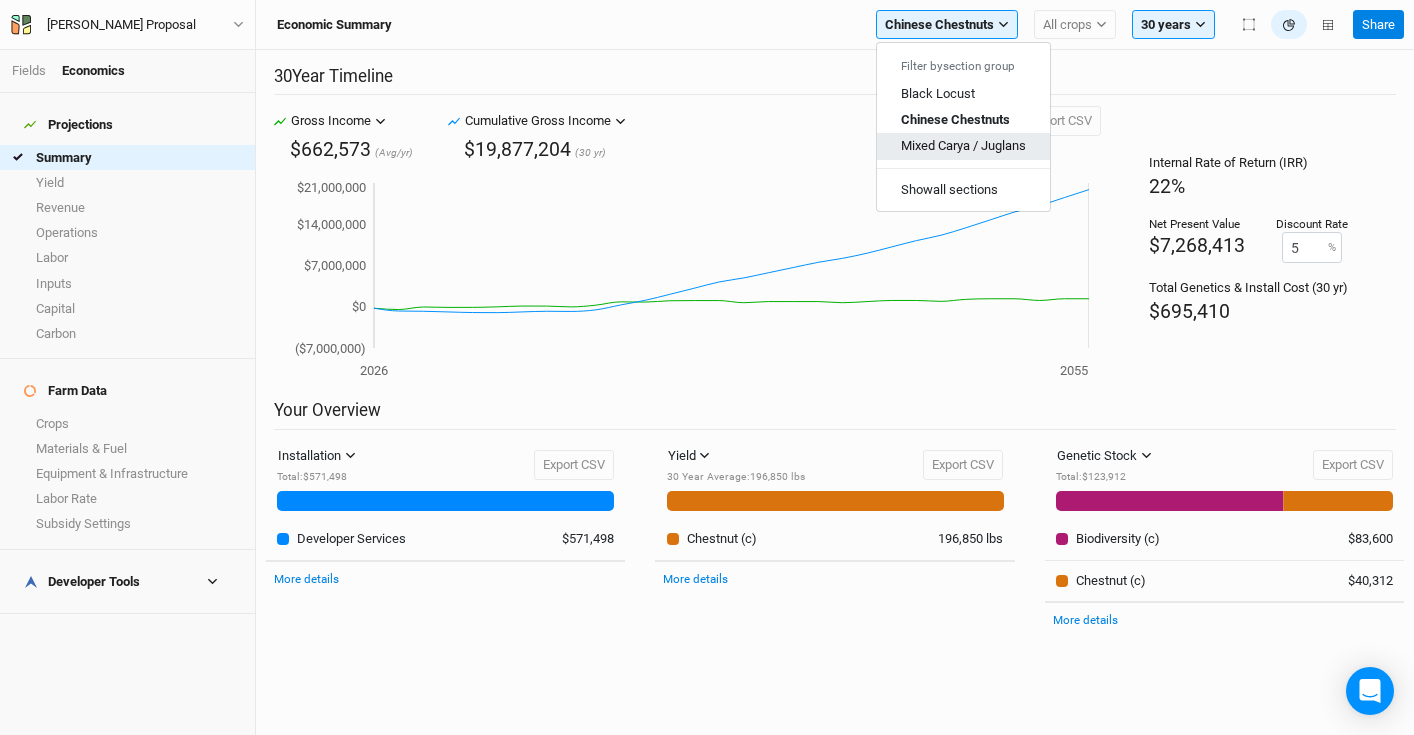 click on "Mixed Carya / Juglans" at bounding box center (963, 145) 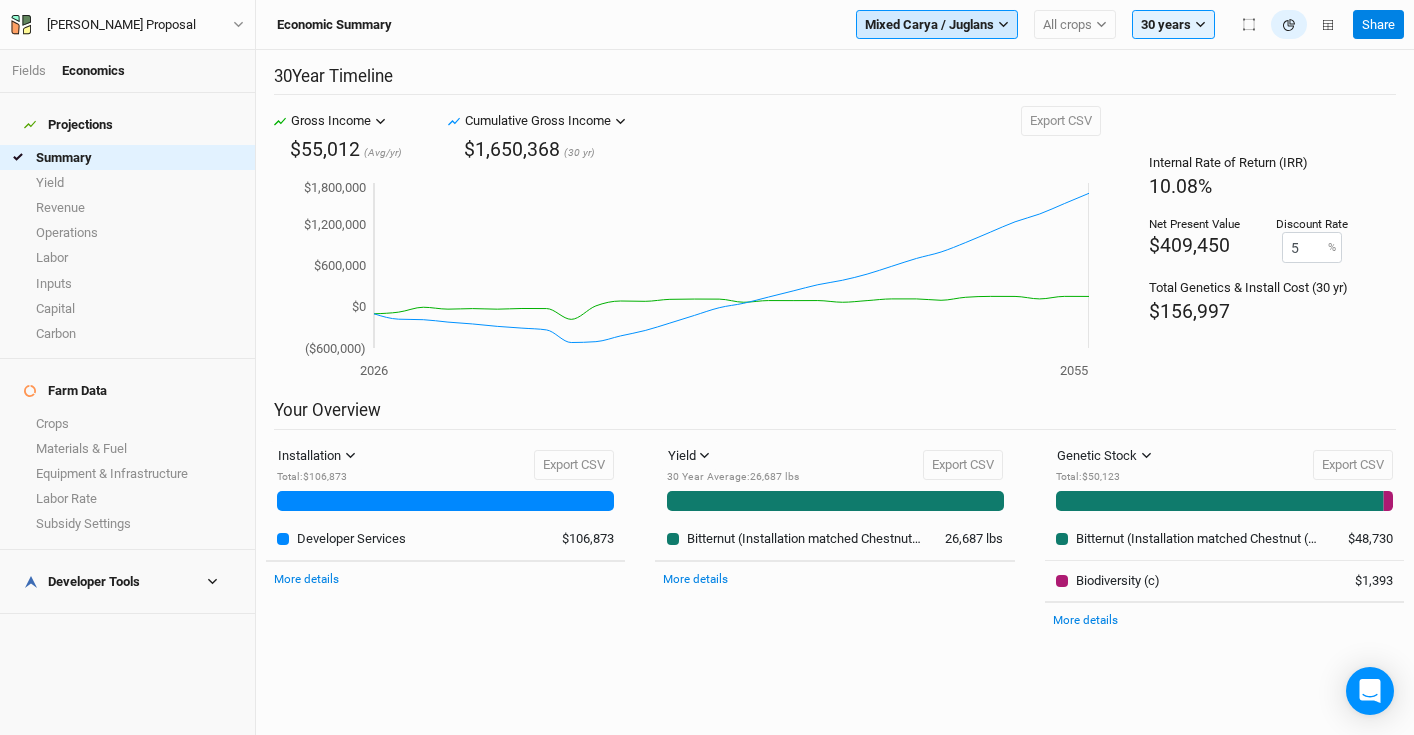 click on "Mixed Carya / Juglans" at bounding box center [929, 25] 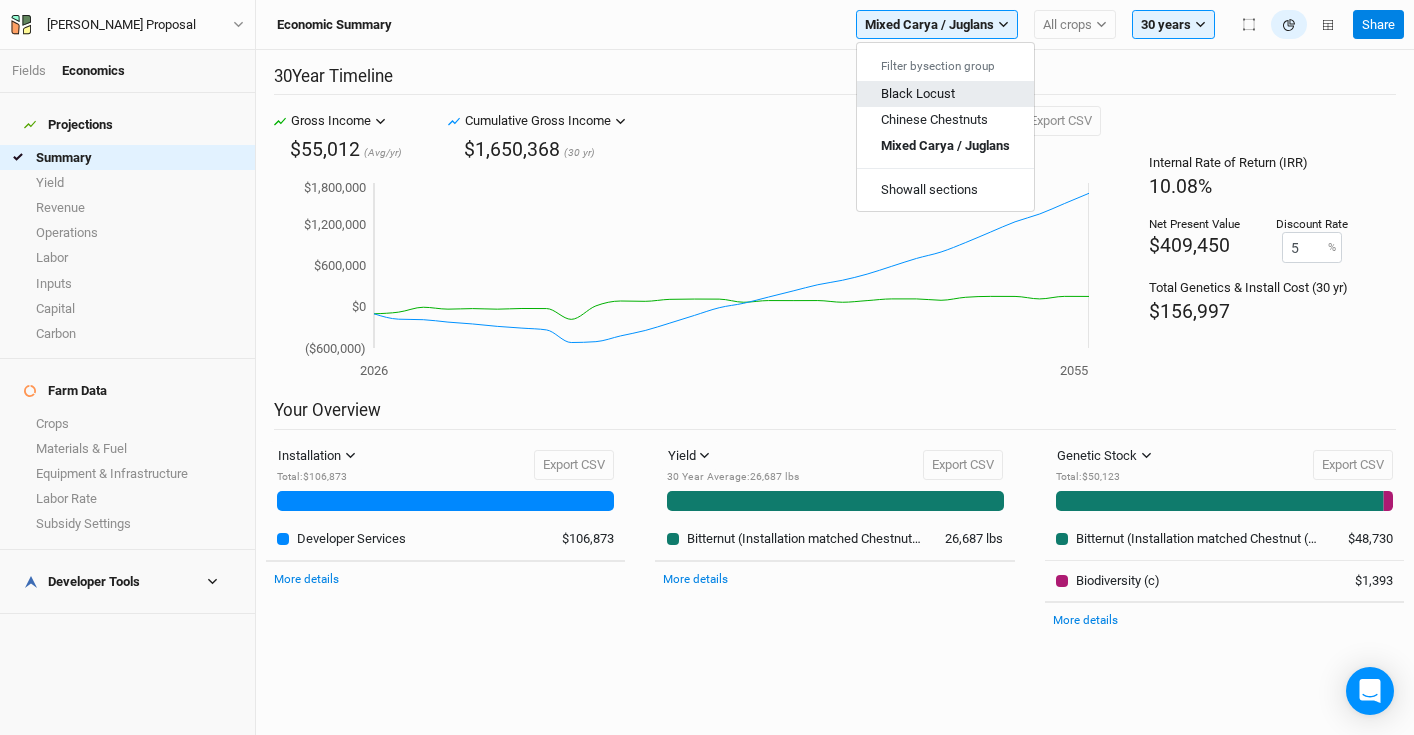 click on "Black Locust" at bounding box center (918, 93) 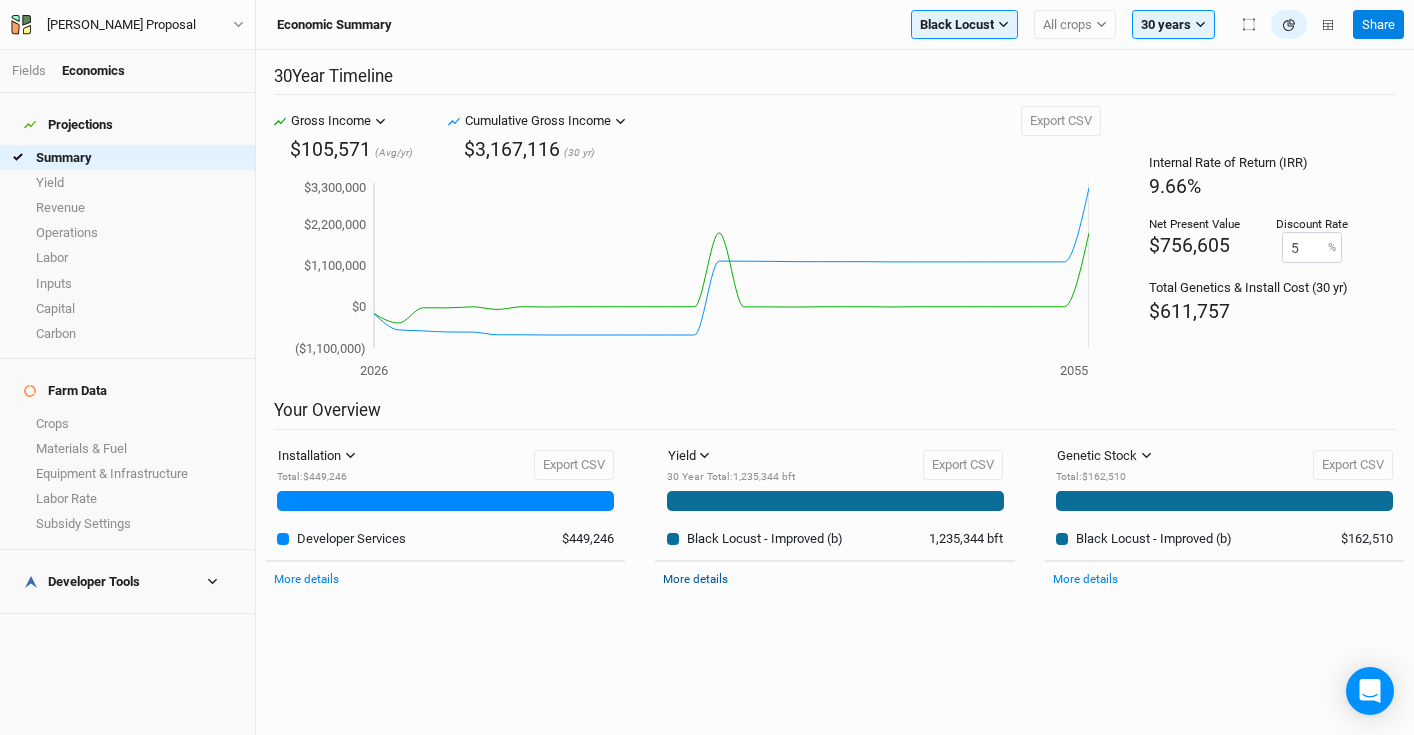 click on "More details" at bounding box center [695, 579] 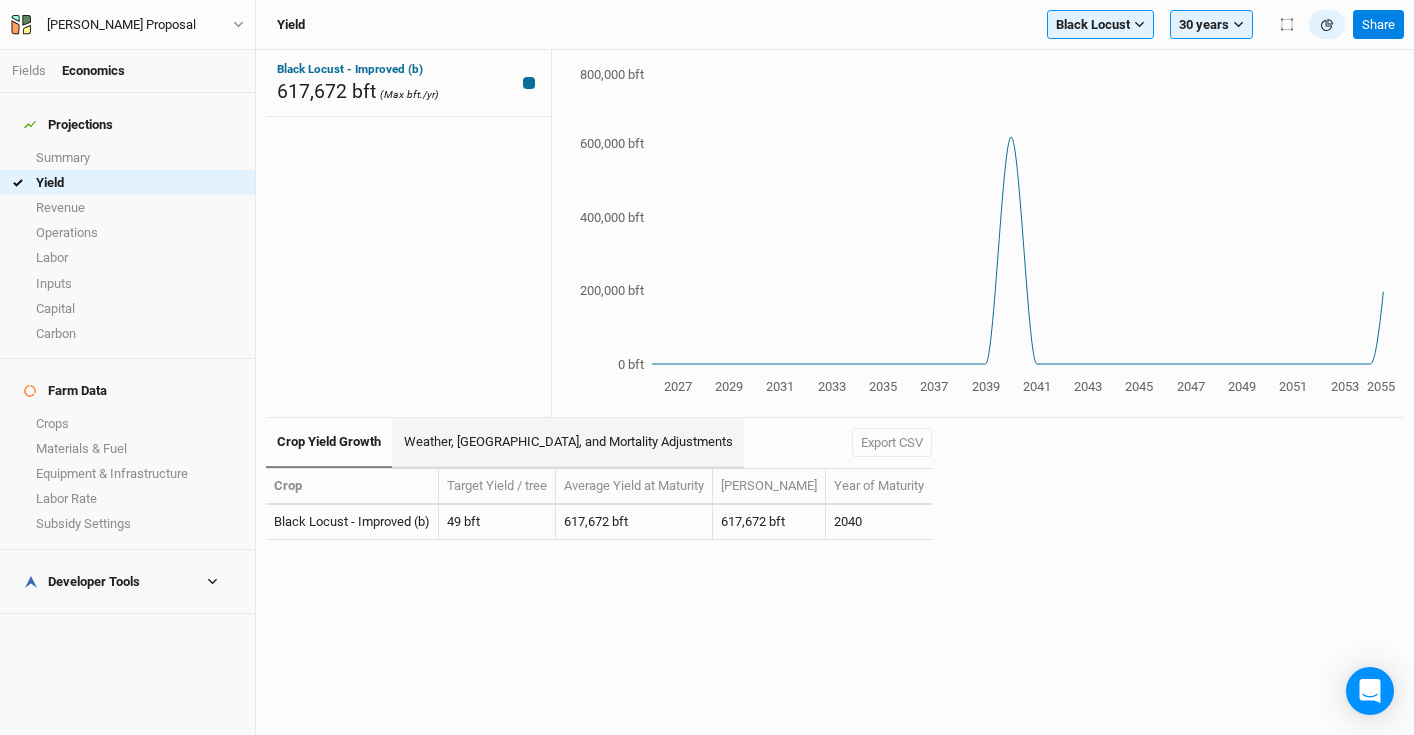 click on "Weather, Pest, and Mortality Adjustments" at bounding box center [567, 443] 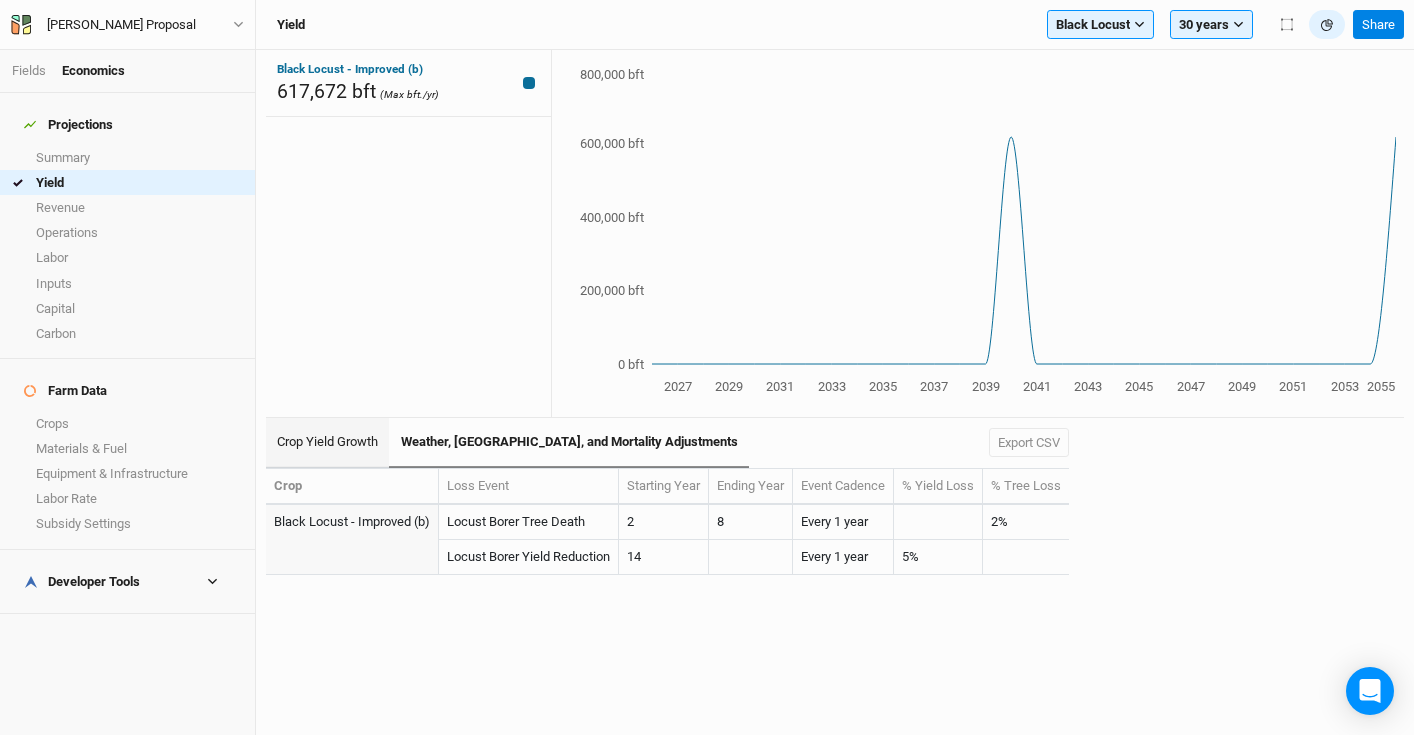 click on "Crop Yield Growth" at bounding box center [327, 443] 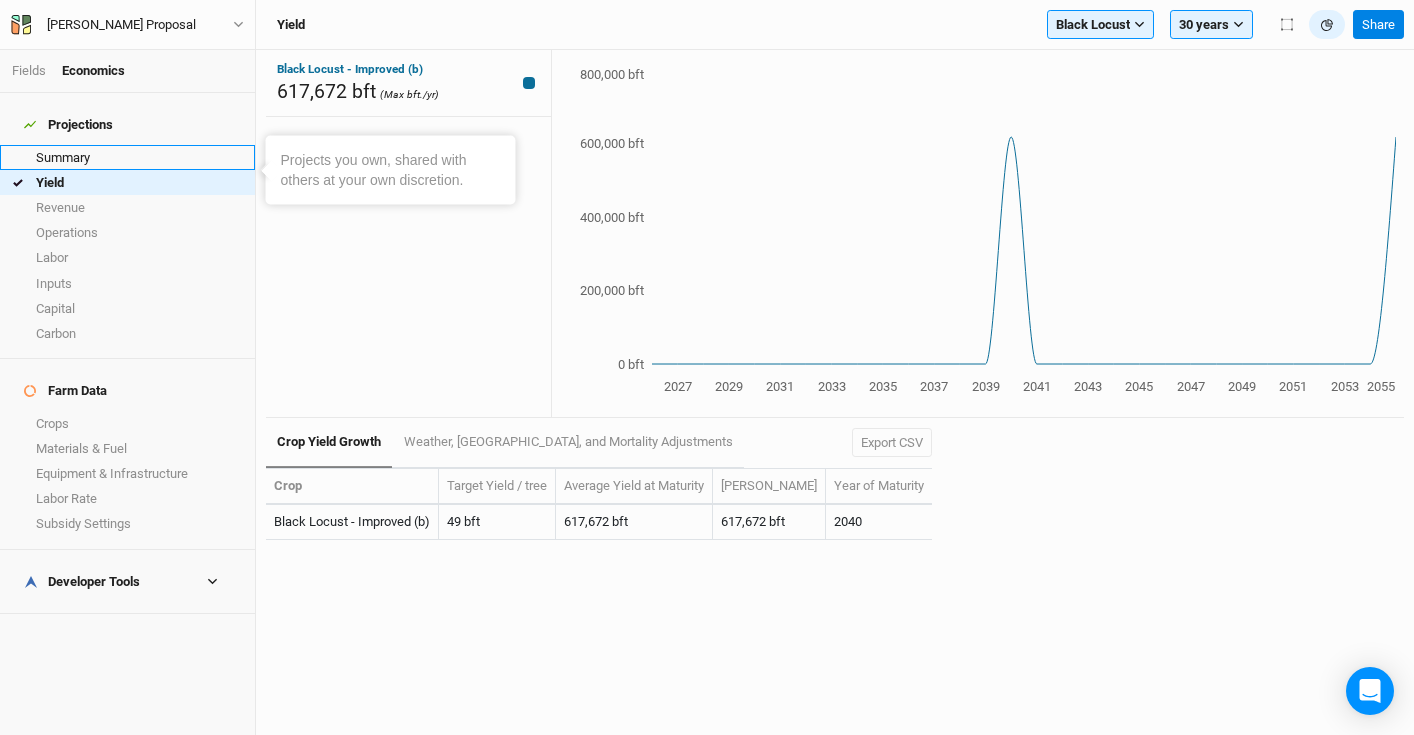 click on "Summary" at bounding box center (127, 157) 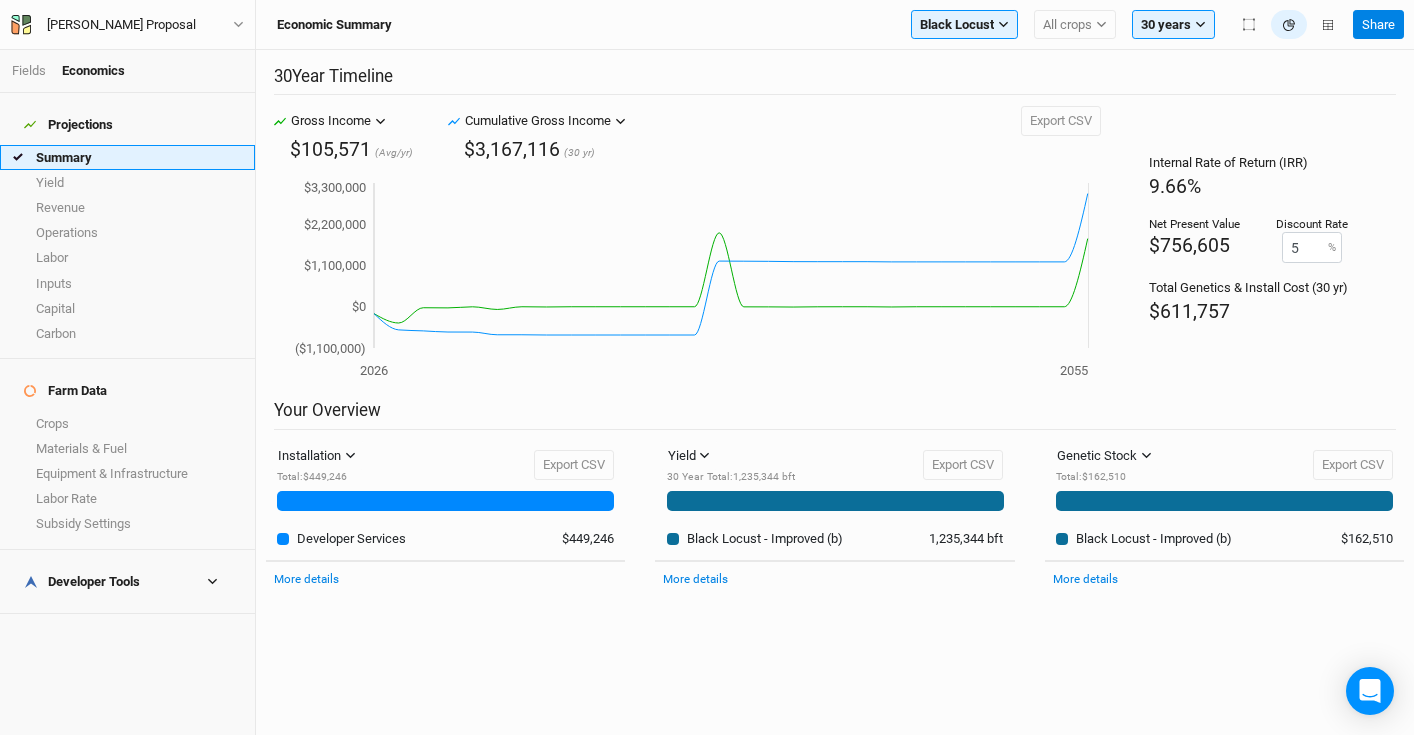 click on "Summary" at bounding box center [127, 157] 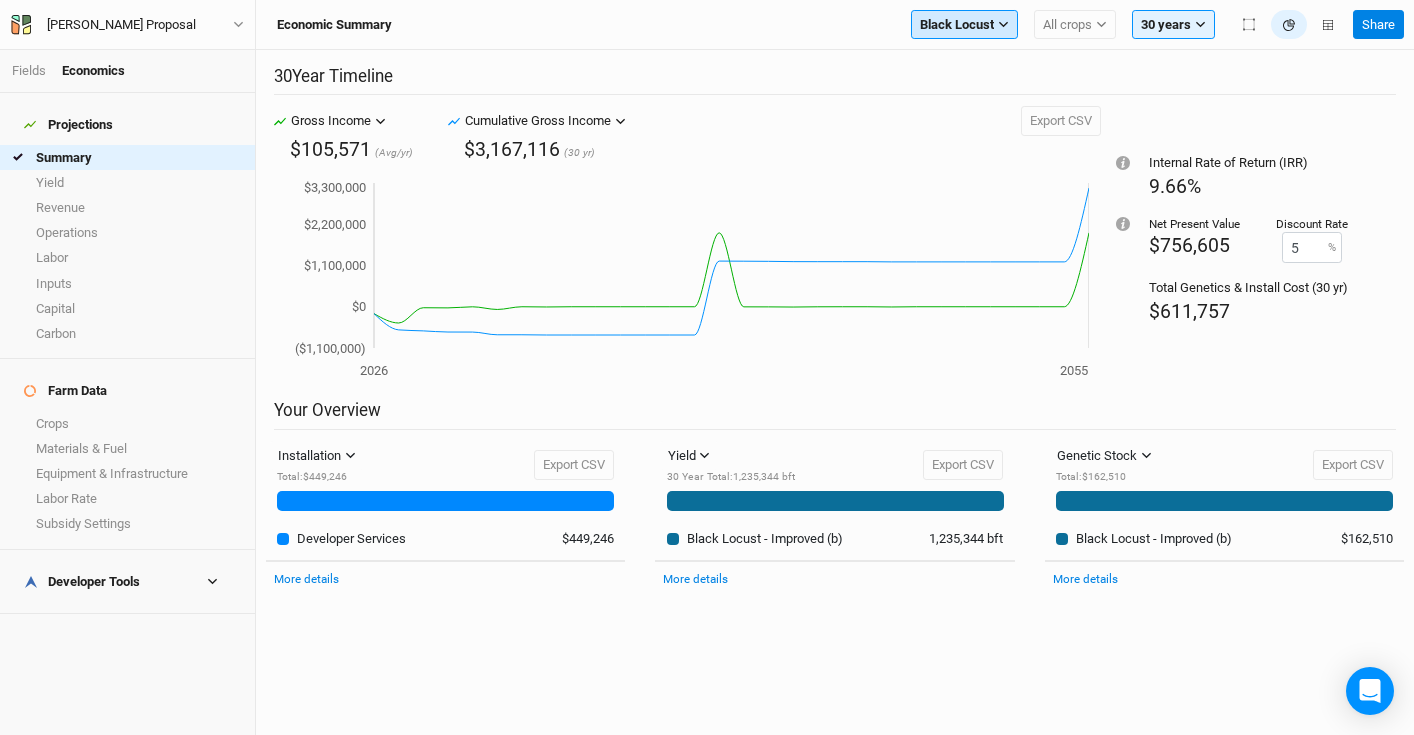 click on "Black Locust" at bounding box center (957, 25) 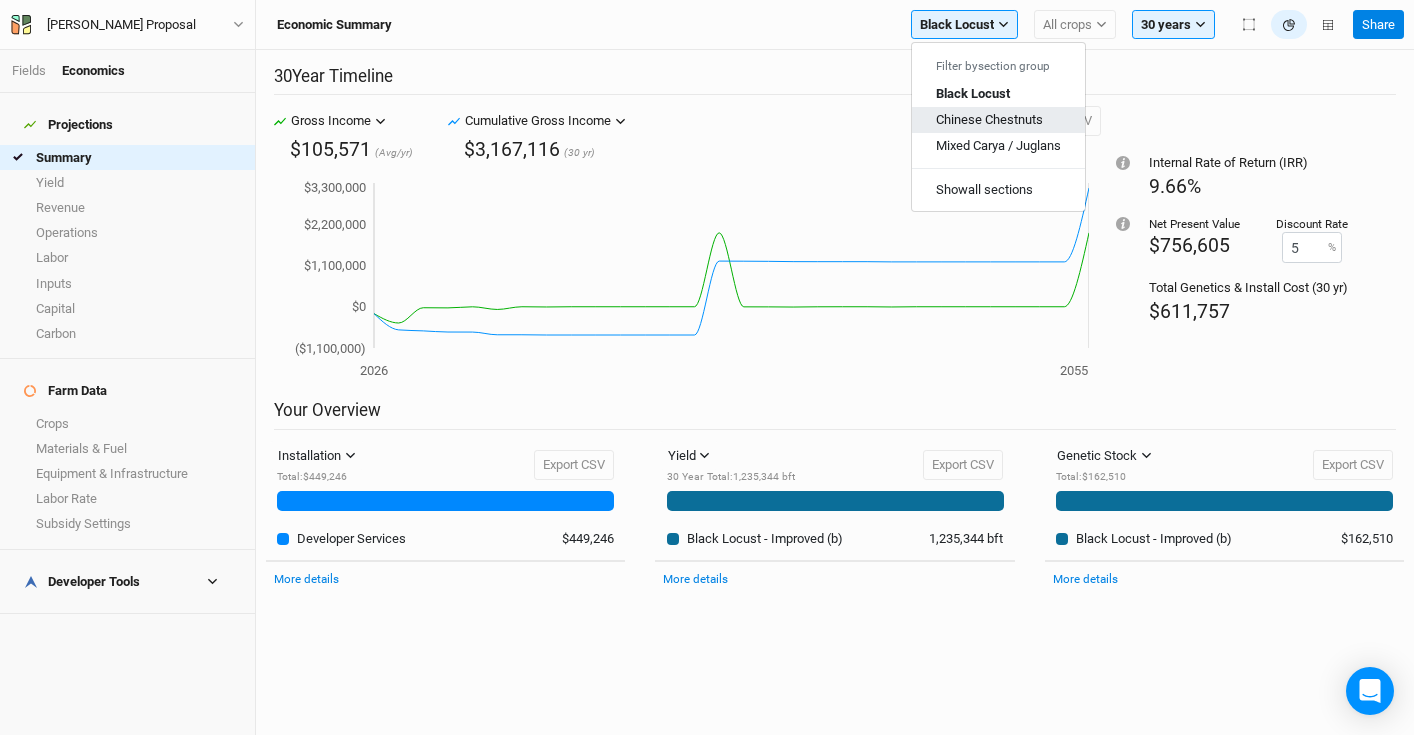 click on "Chinese Chestnuts" at bounding box center [989, 119] 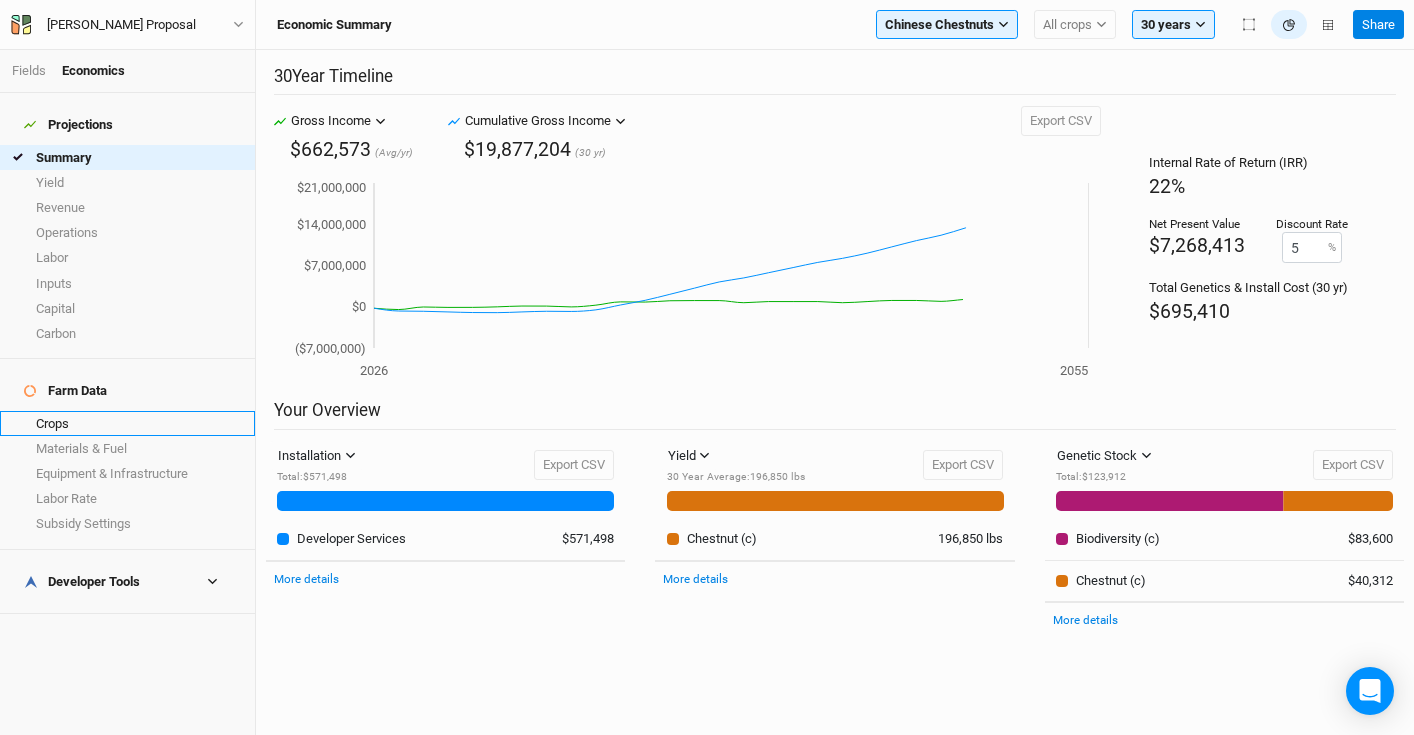 click on "Crops" at bounding box center [127, 423] 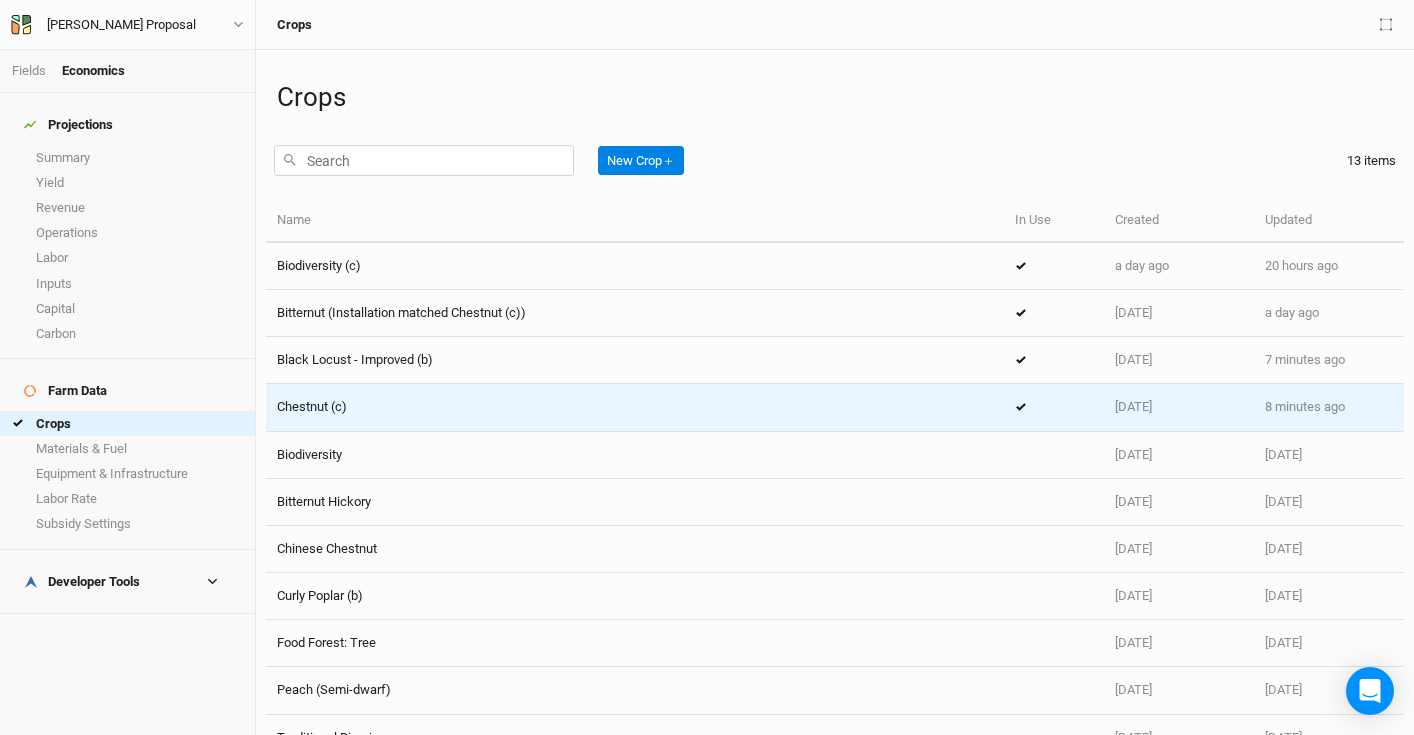 click on "Chestnut (c)" at bounding box center [635, 407] 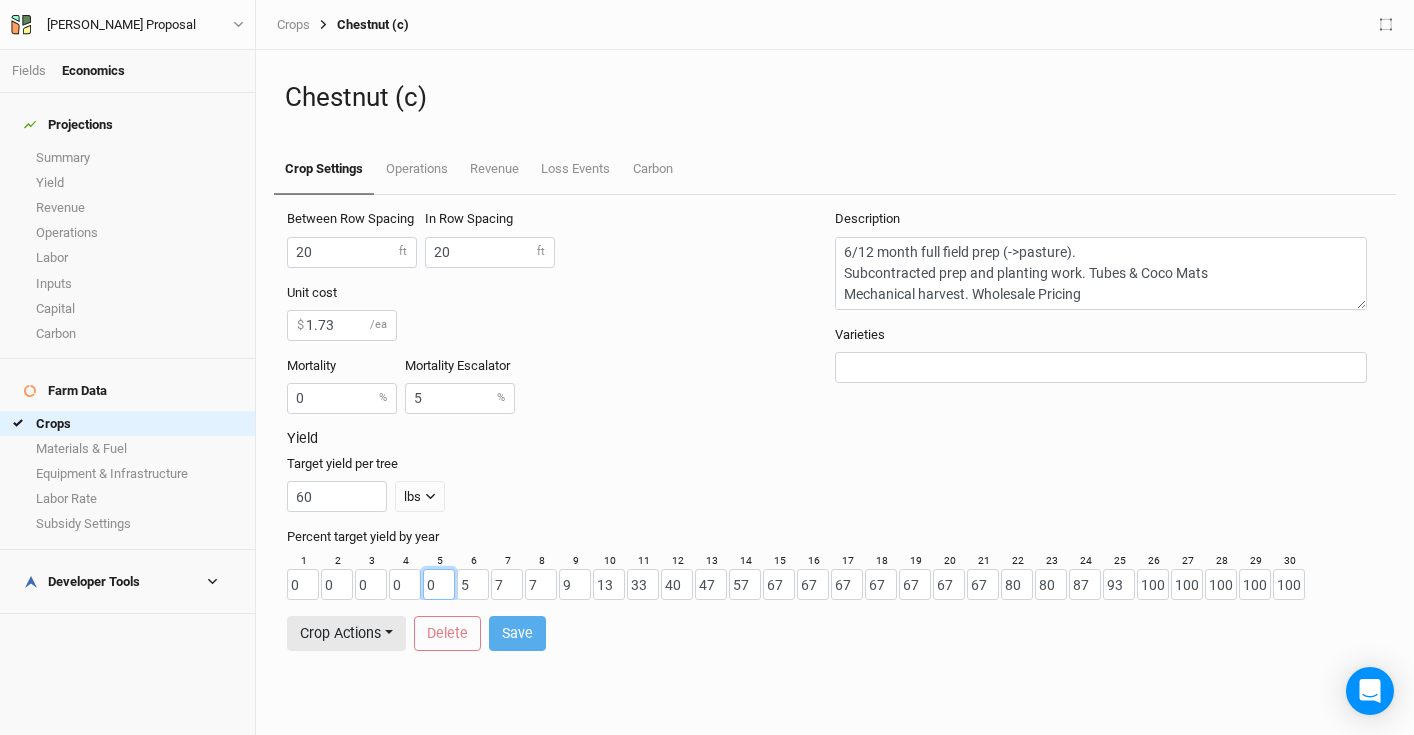 click on "0" at bounding box center (439, 584) 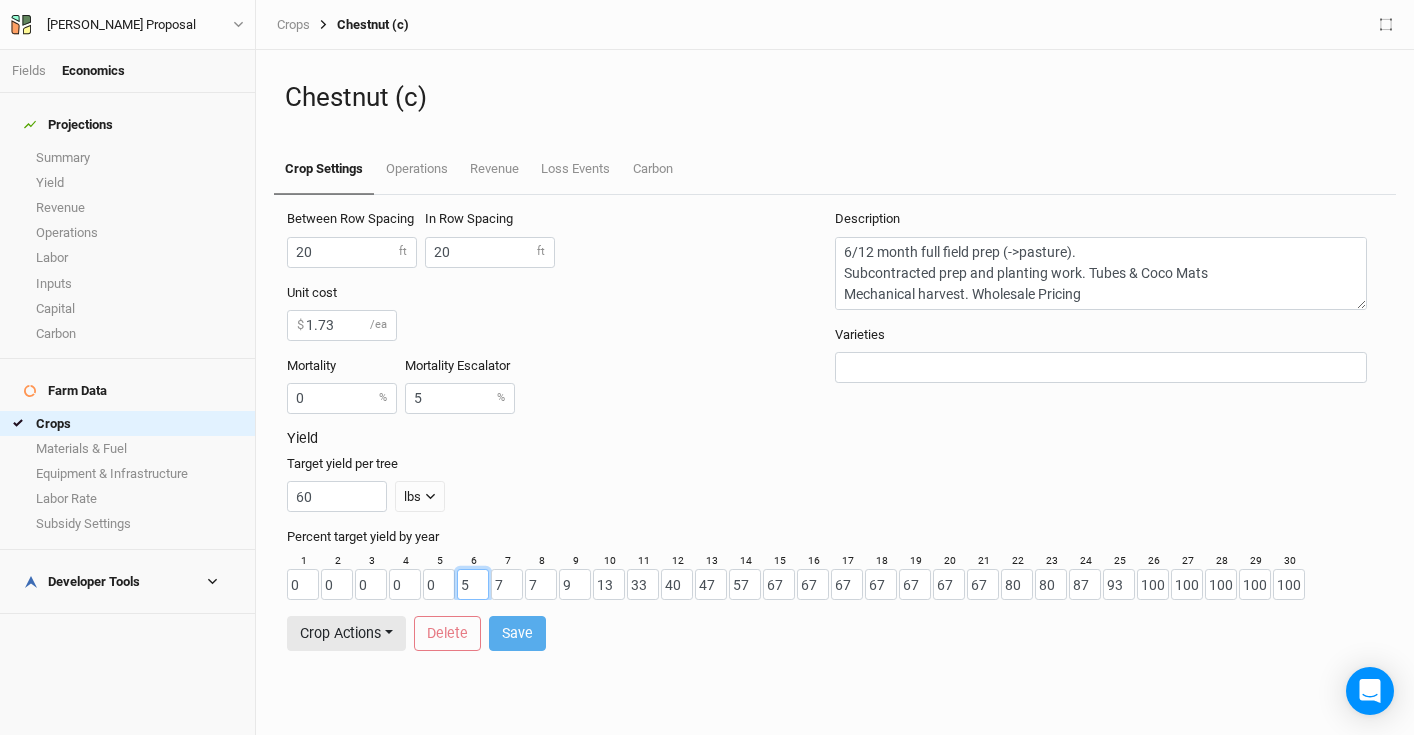click on "5" at bounding box center (473, 584) 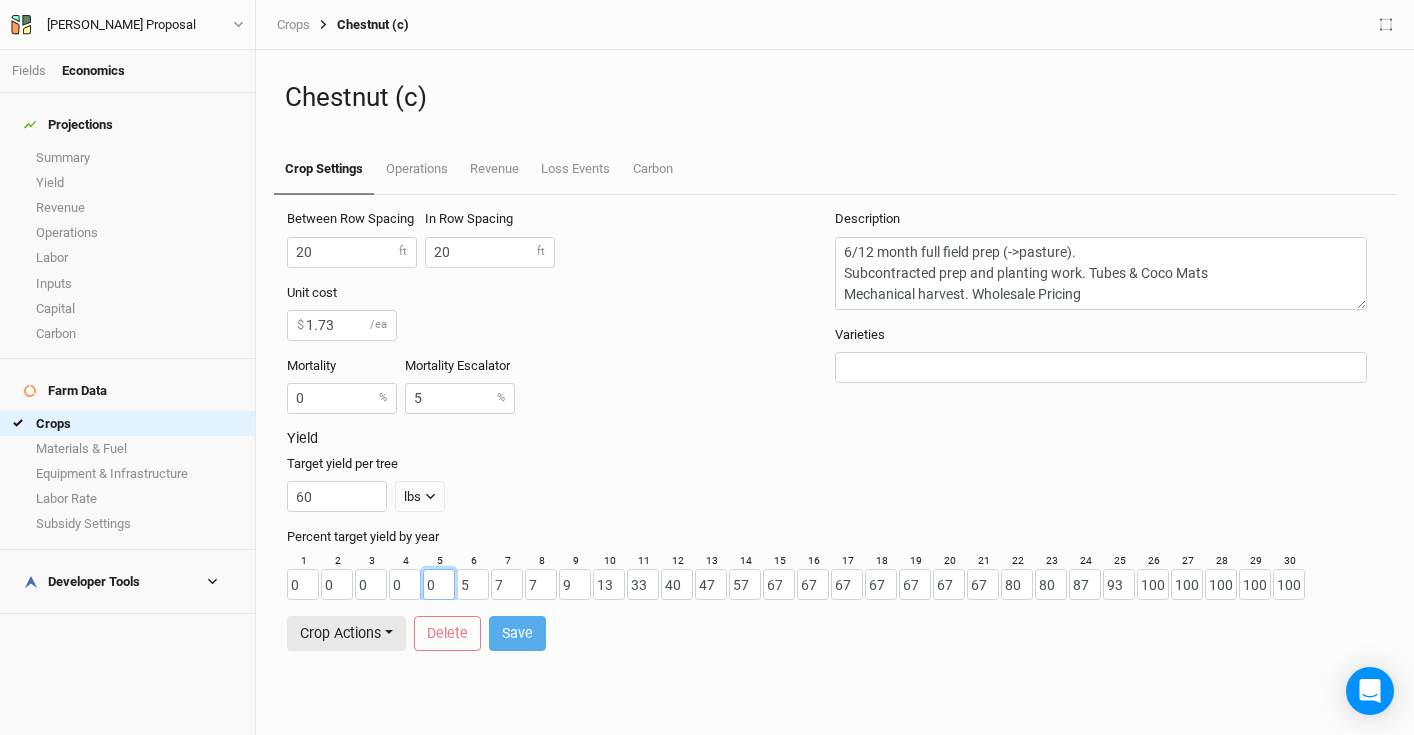 drag, startPoint x: 442, startPoint y: 587, endPoint x: 383, endPoint y: 587, distance: 59 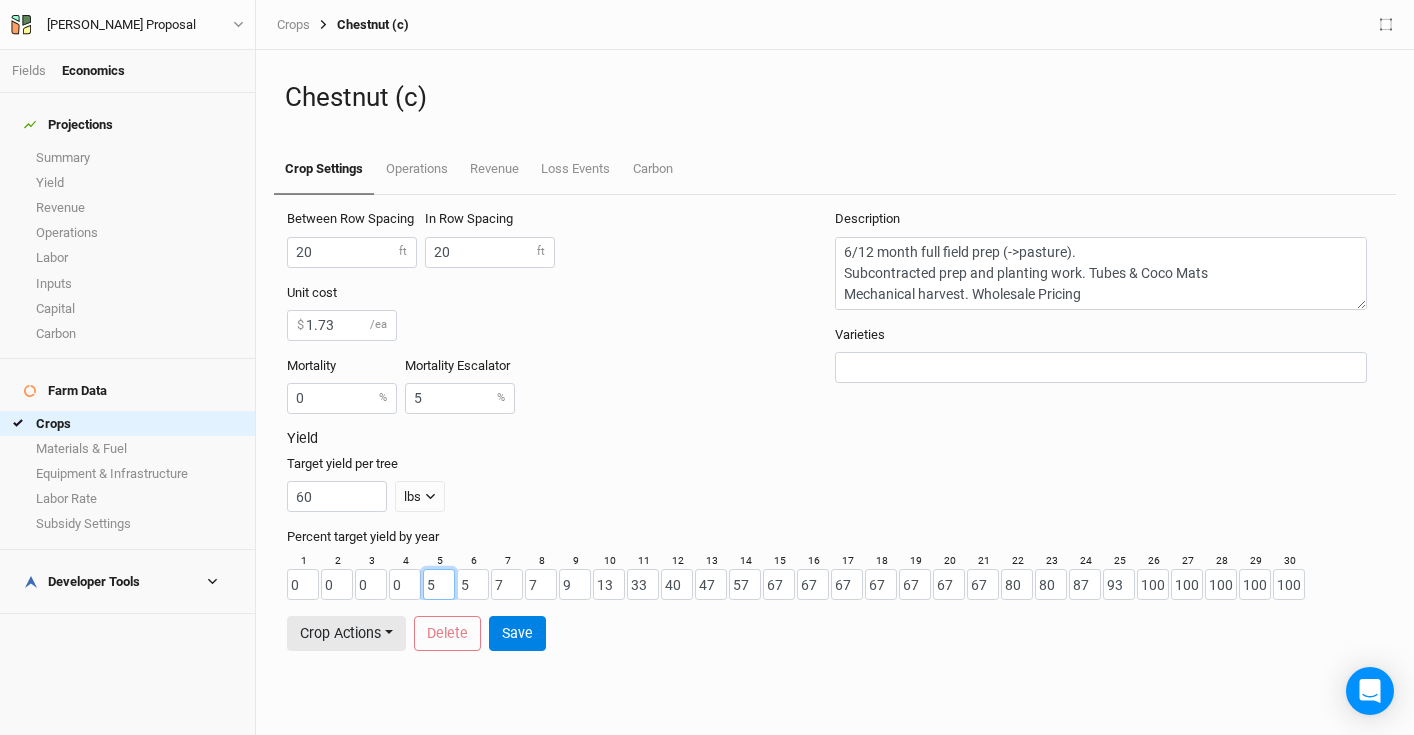 type on "5" 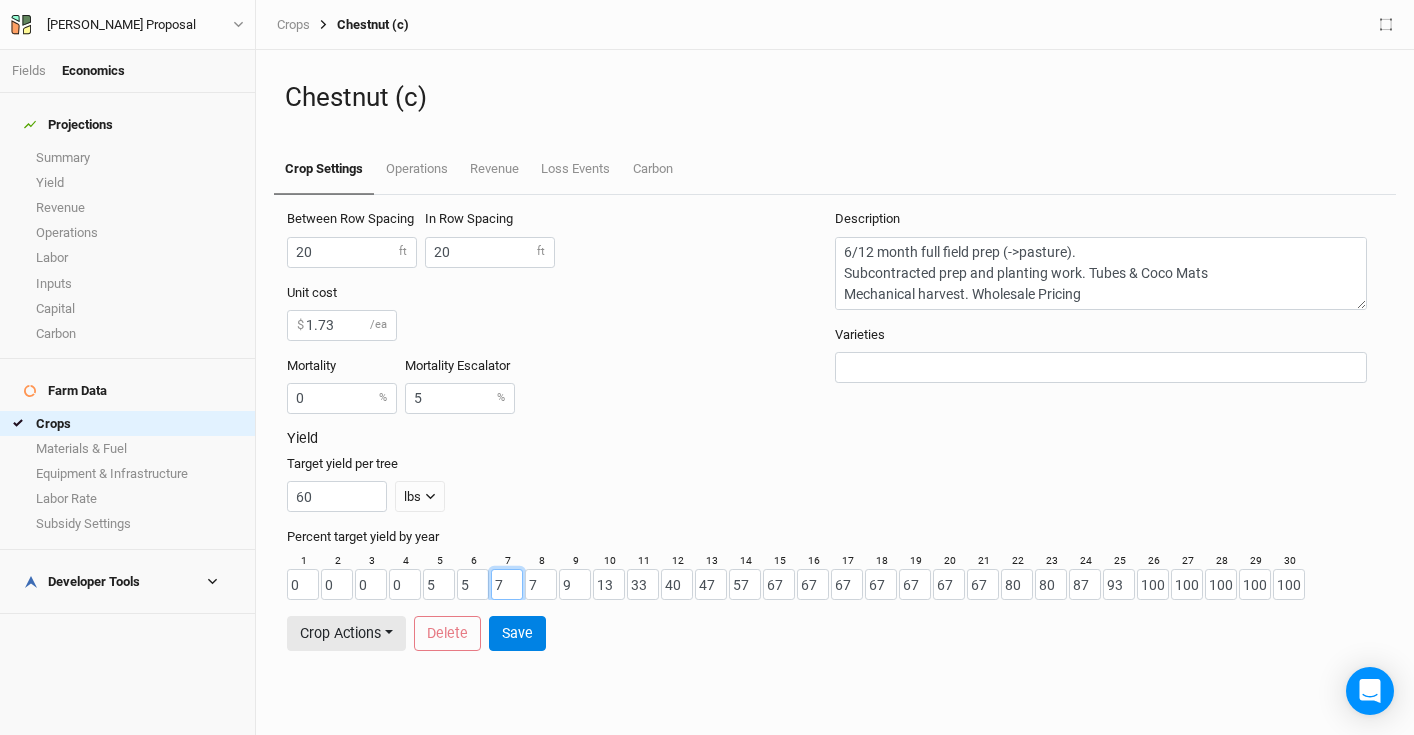 drag, startPoint x: 504, startPoint y: 585, endPoint x: 461, endPoint y: 585, distance: 43 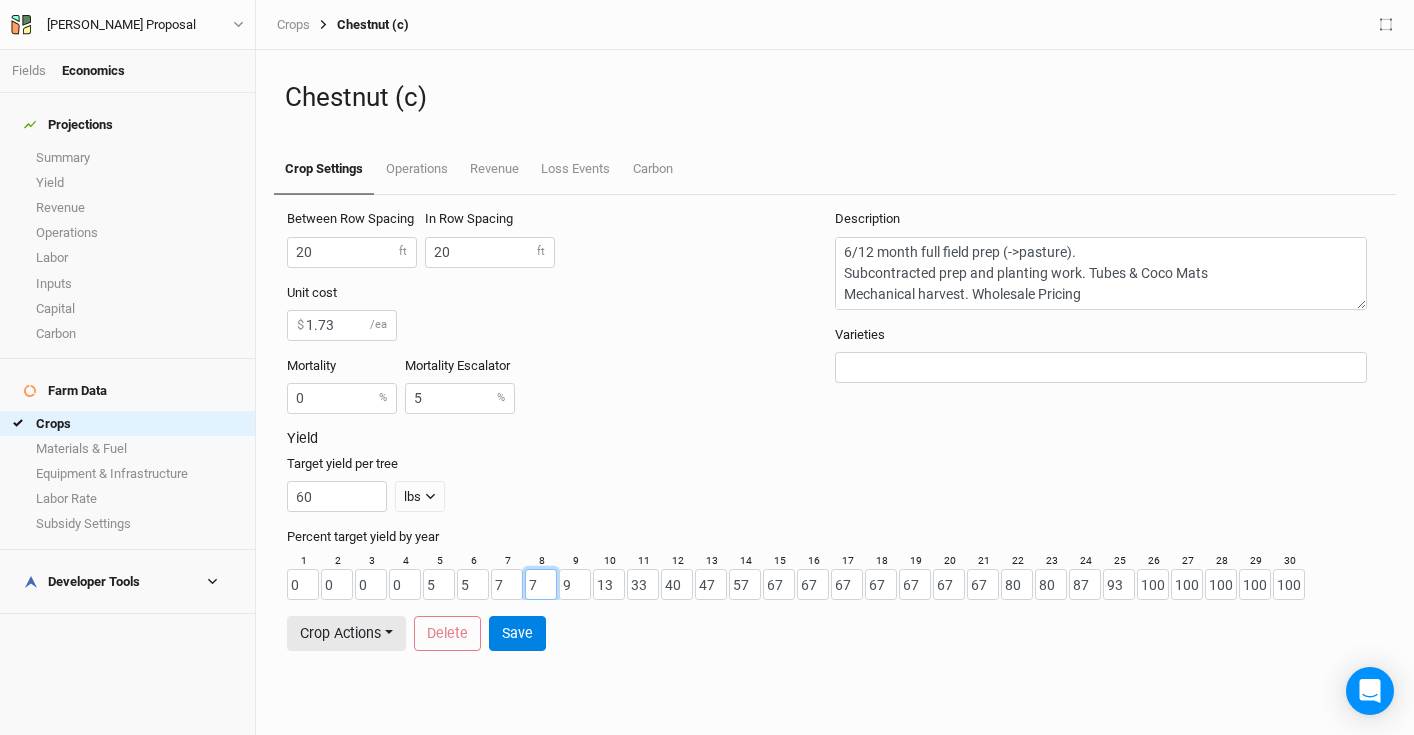 drag, startPoint x: 551, startPoint y: 583, endPoint x: 504, endPoint y: 583, distance: 47 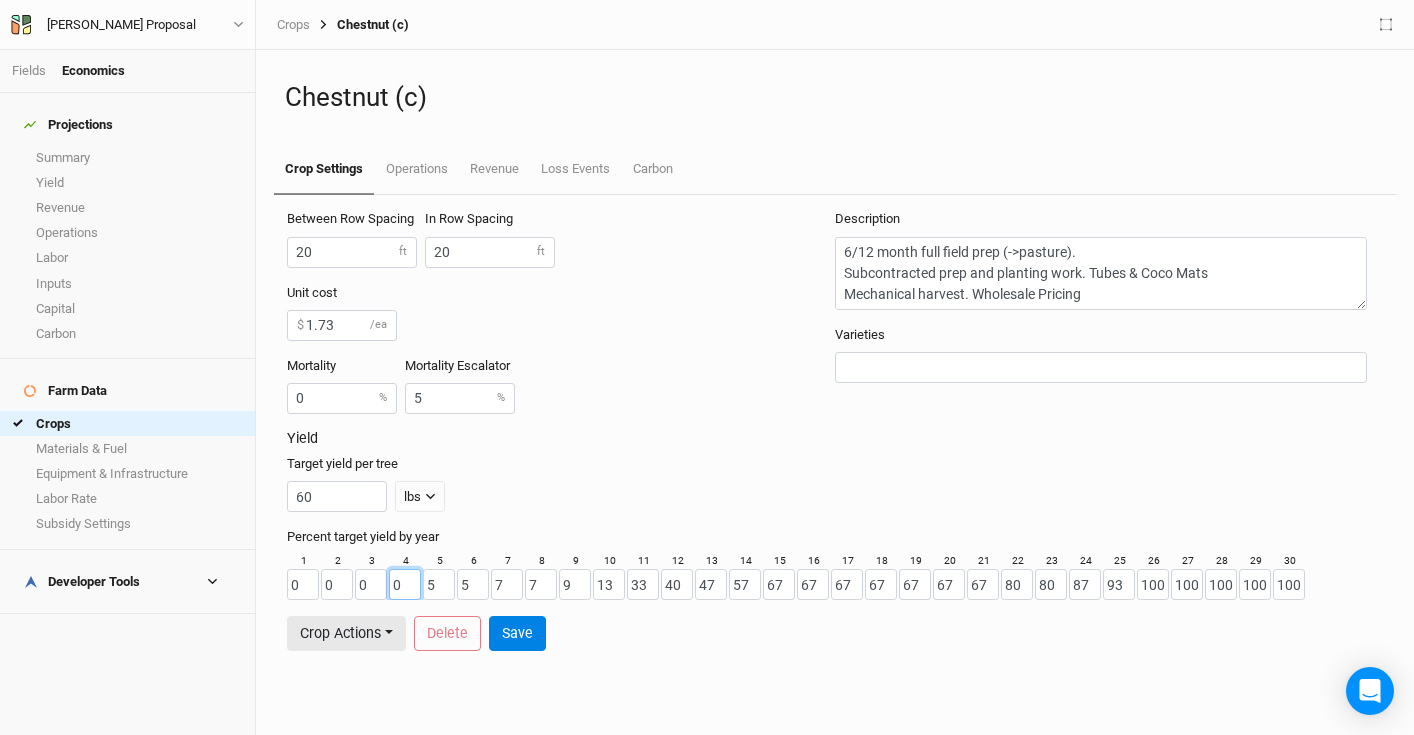 drag, startPoint x: 409, startPoint y: 584, endPoint x: 381, endPoint y: 584, distance: 28 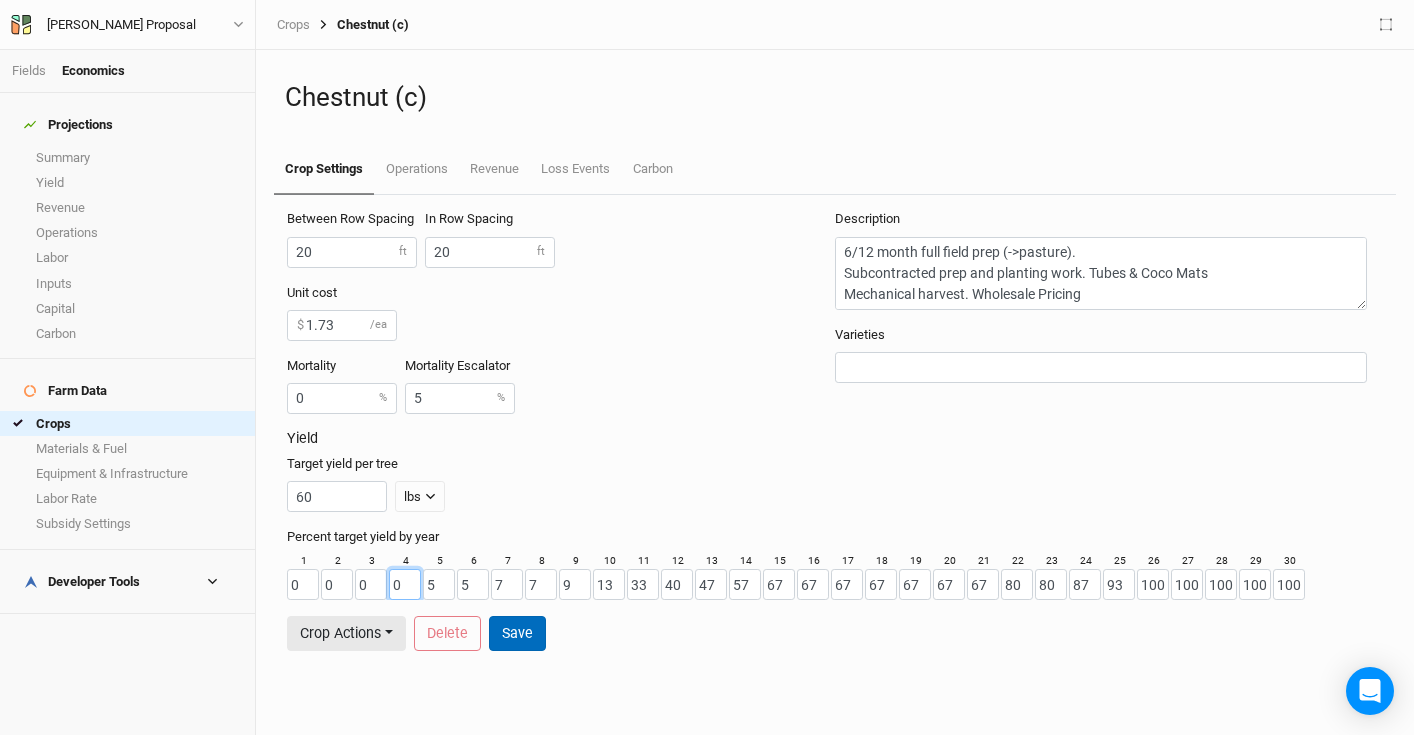 type on "2" 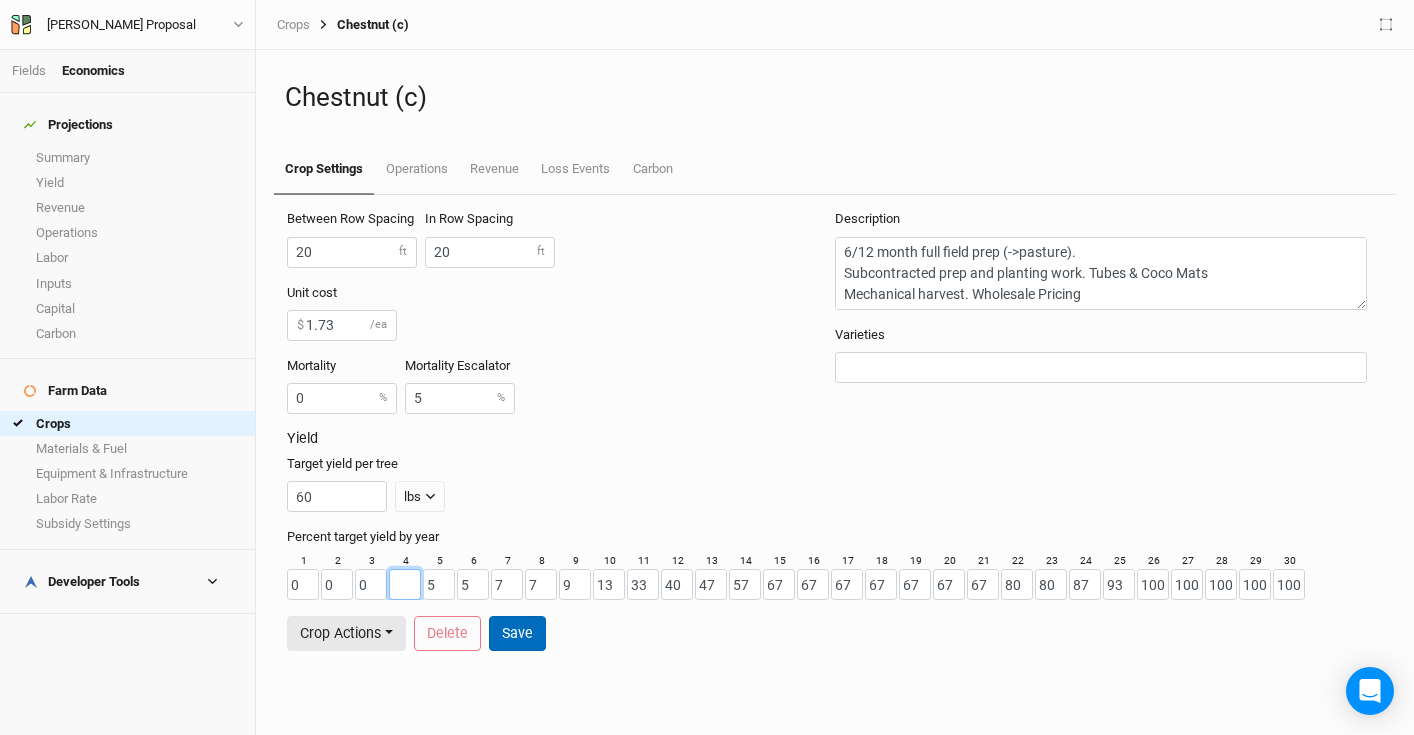 type on "4" 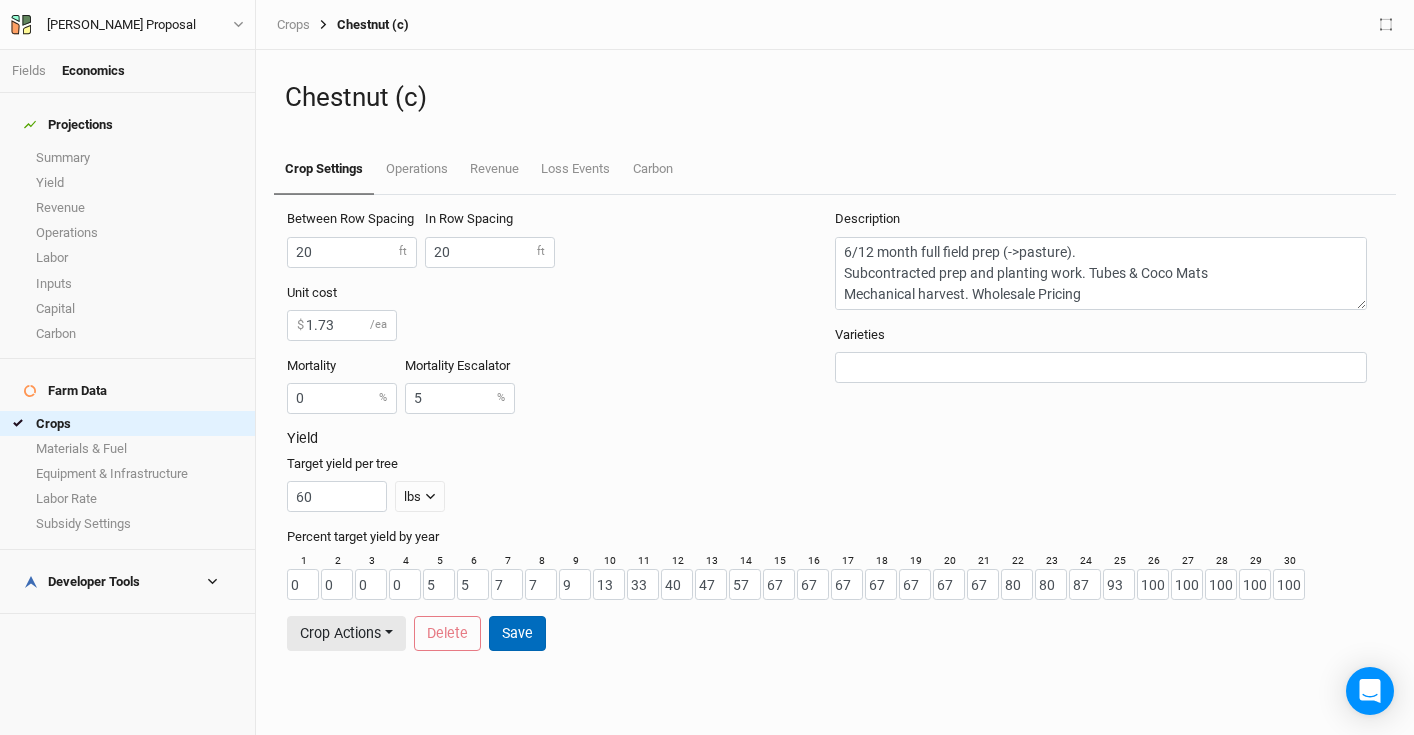 click on "Save" at bounding box center (517, 633) 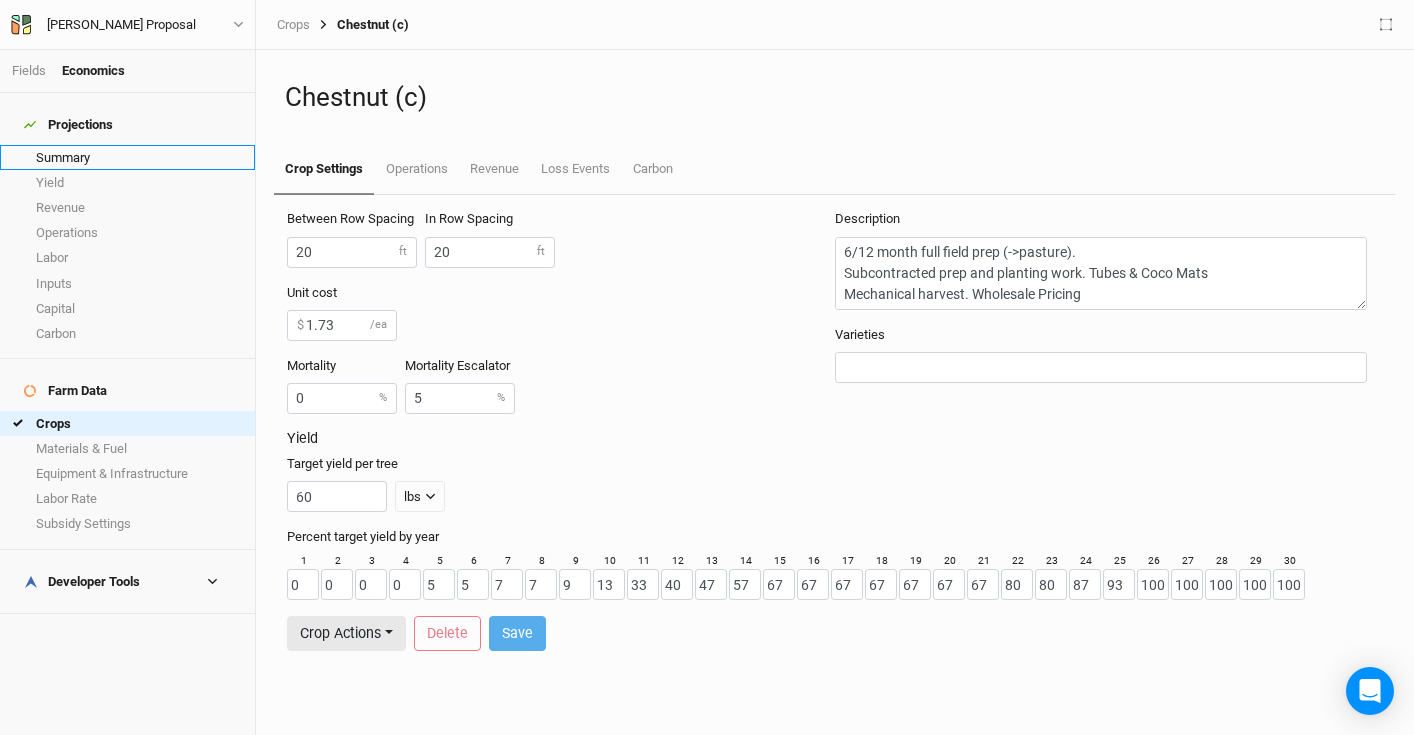 click on "Summary" at bounding box center (127, 157) 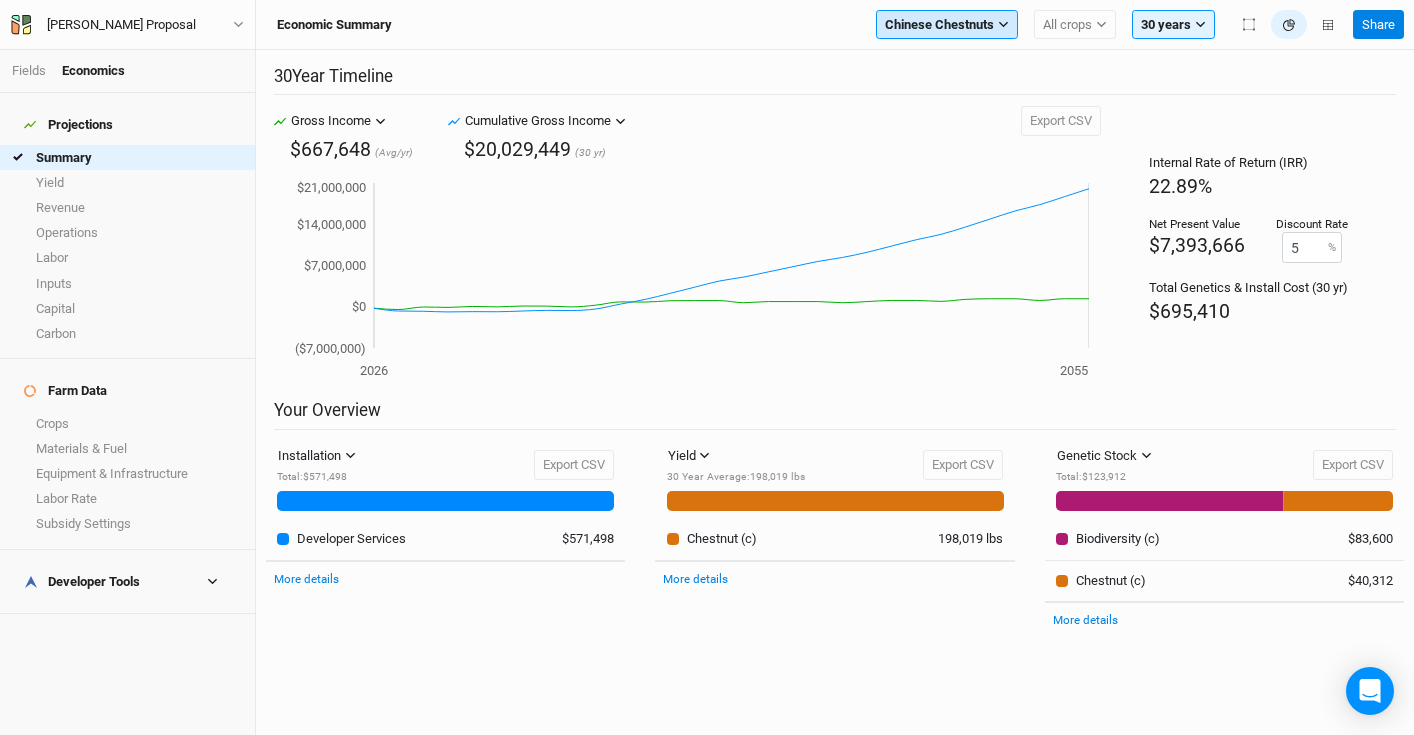 click on "Chinese Chestnuts" at bounding box center (939, 25) 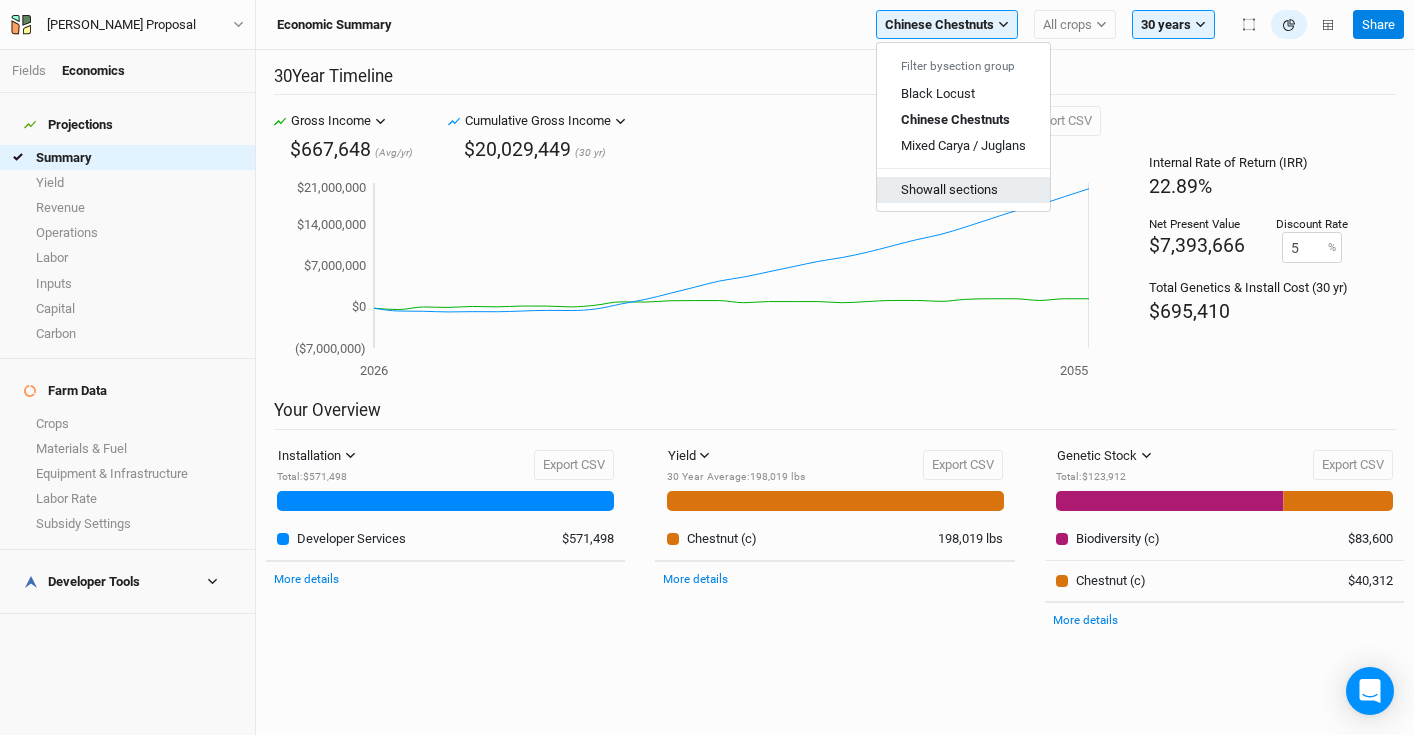 click on "Show  all sections" at bounding box center [963, 189] 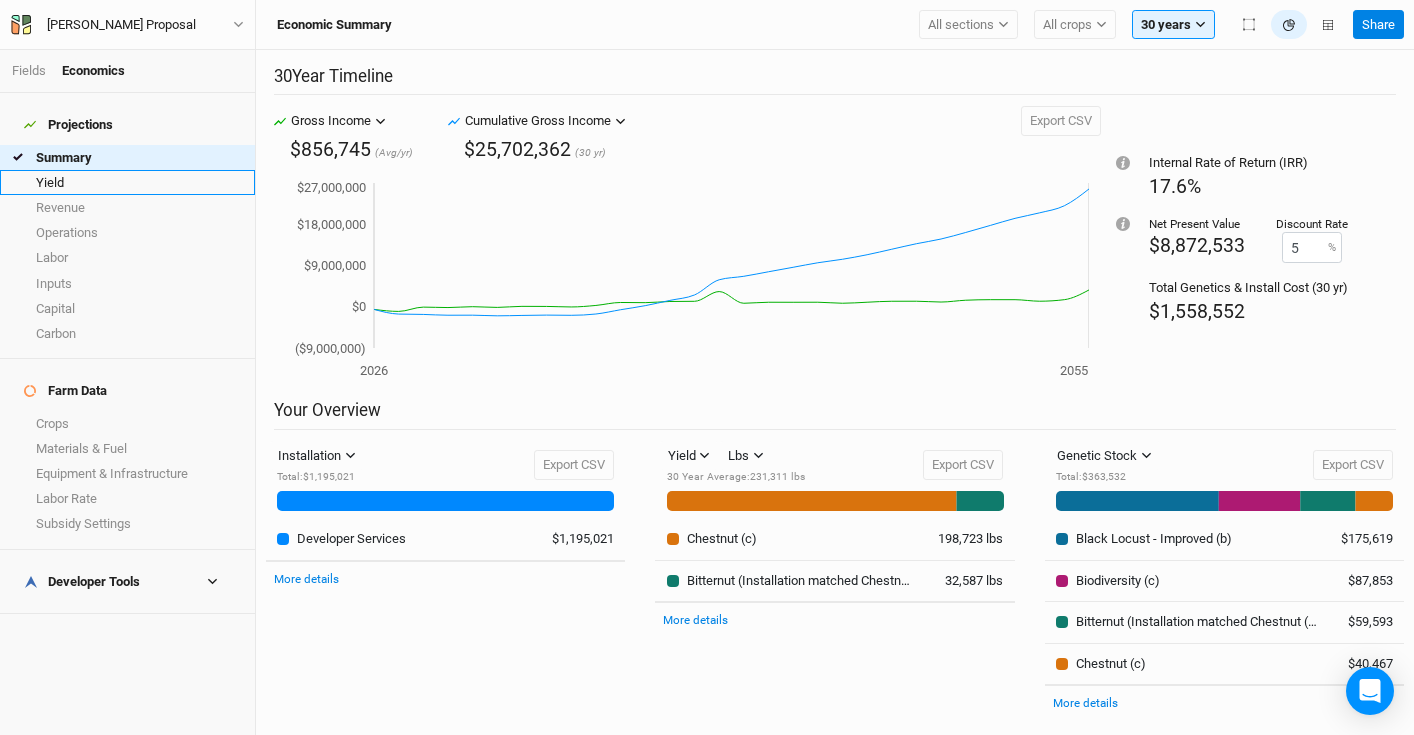 click on "Yield" at bounding box center [127, 182] 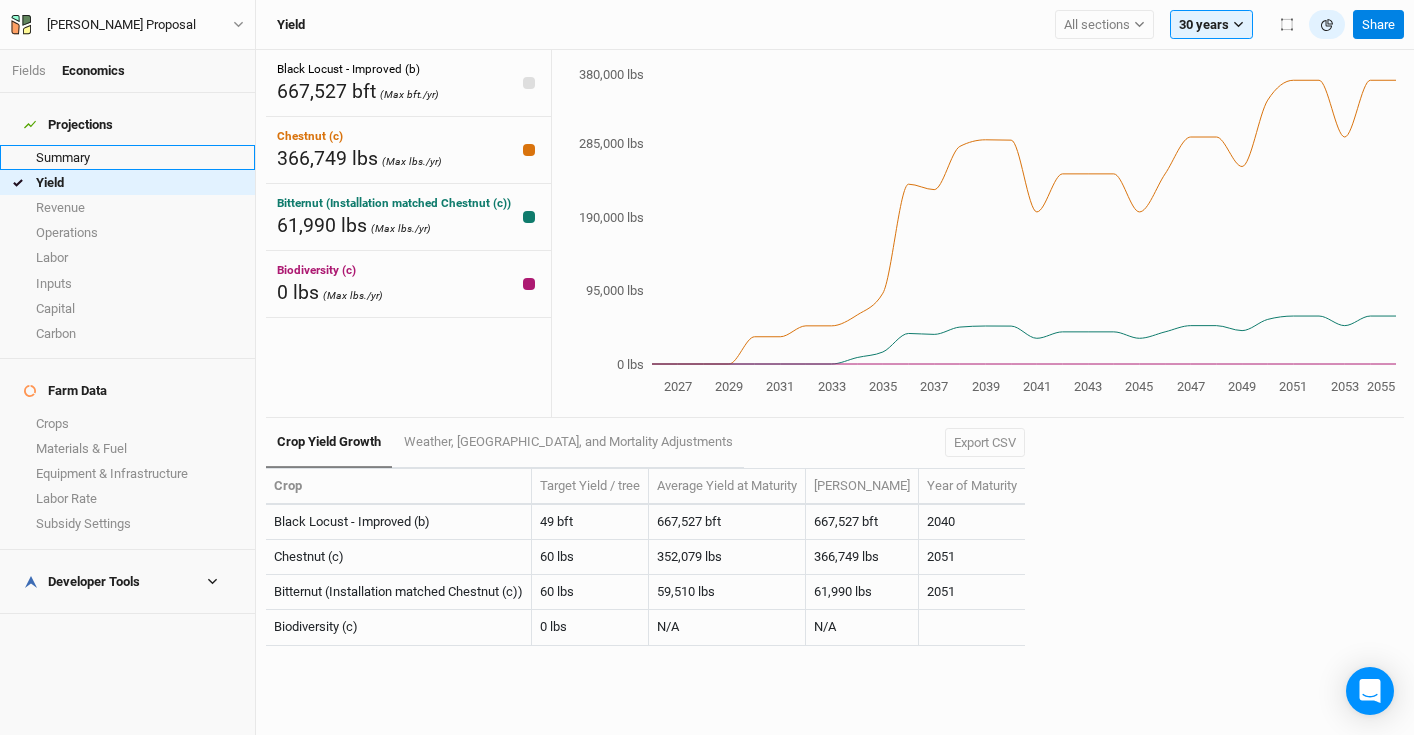 click on "Summary" at bounding box center (127, 157) 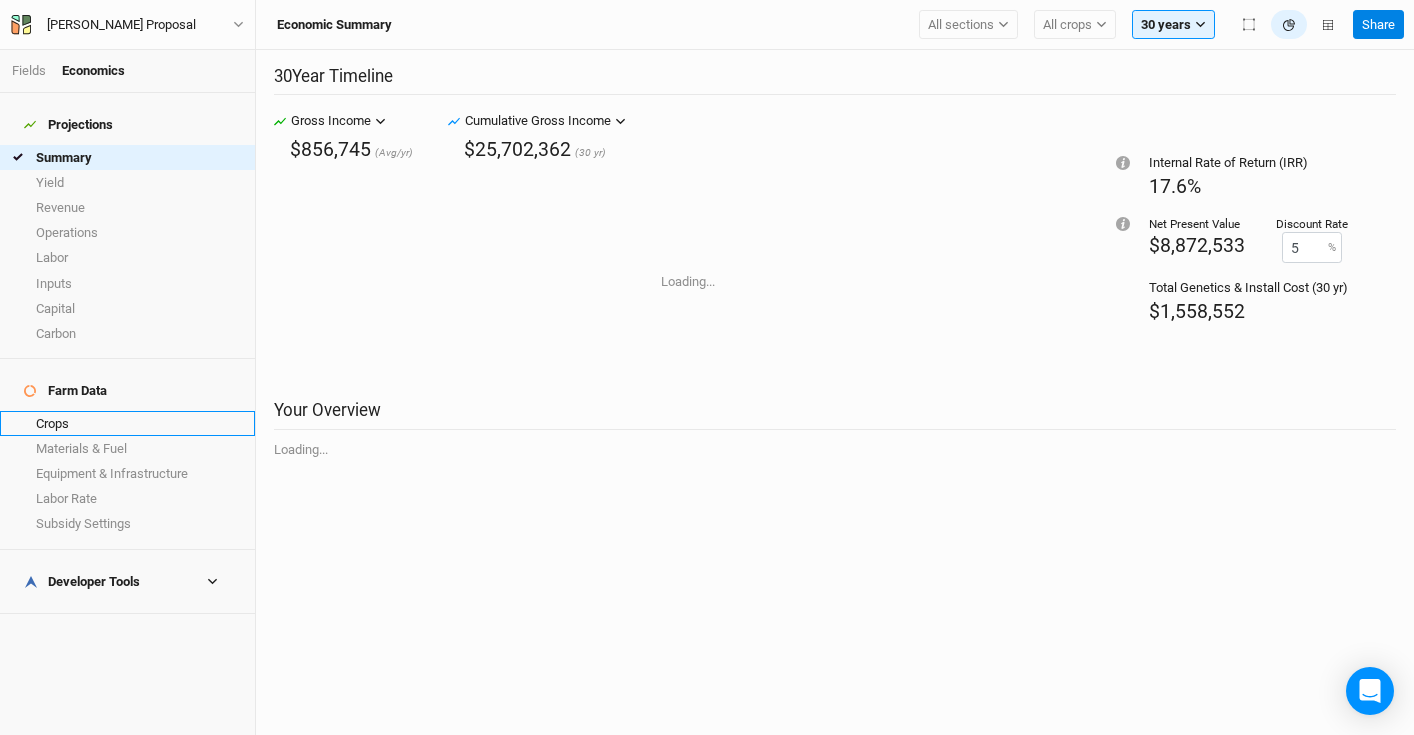 click on "Crops" at bounding box center [127, 423] 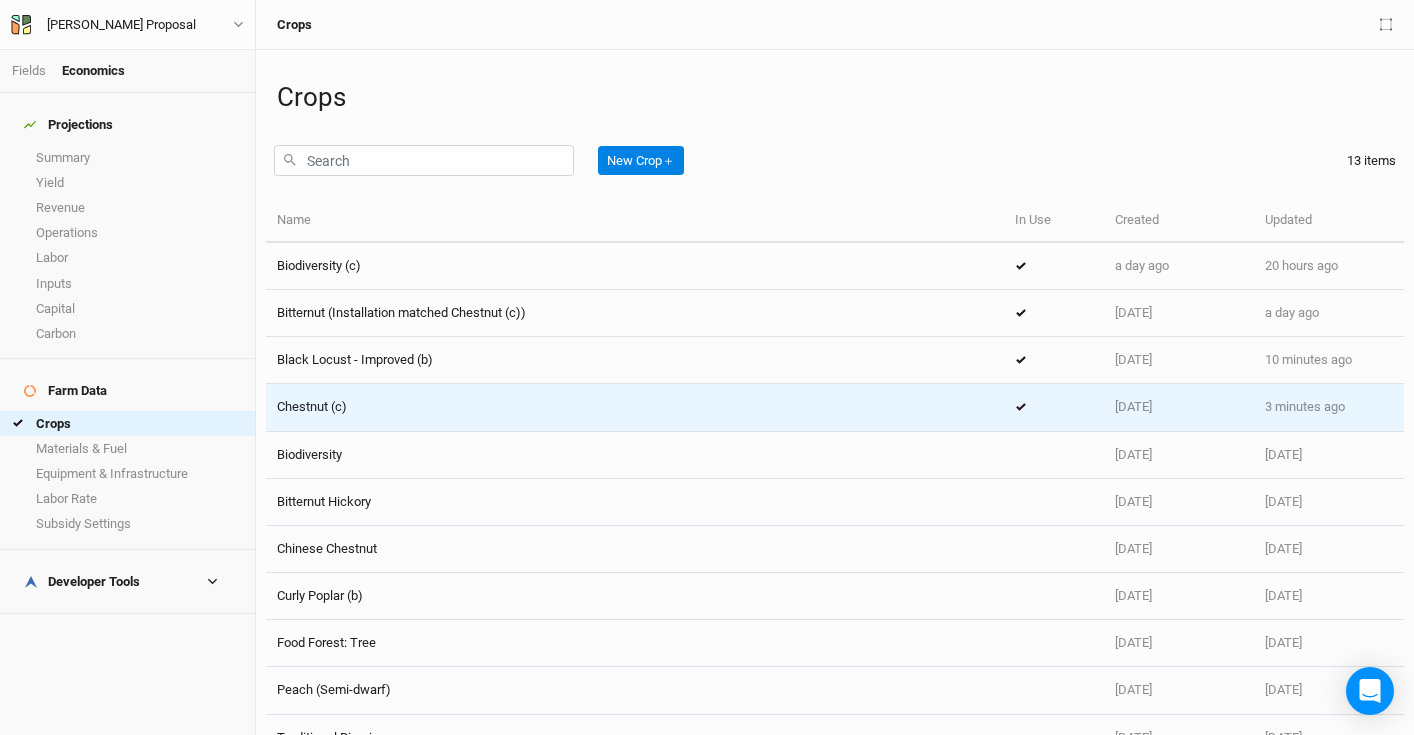 click on "Chestnut (c)" at bounding box center (635, 407) 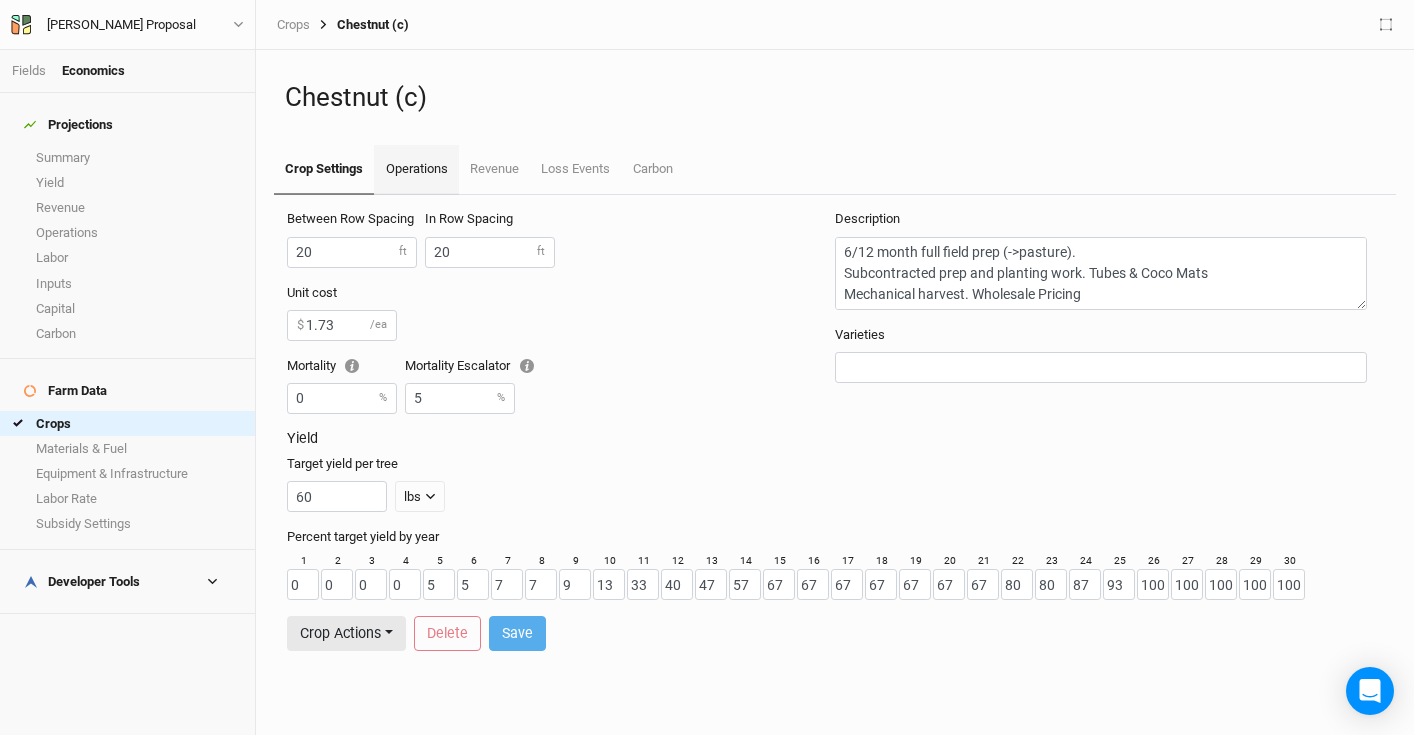 click on "Operations" at bounding box center (416, 170) 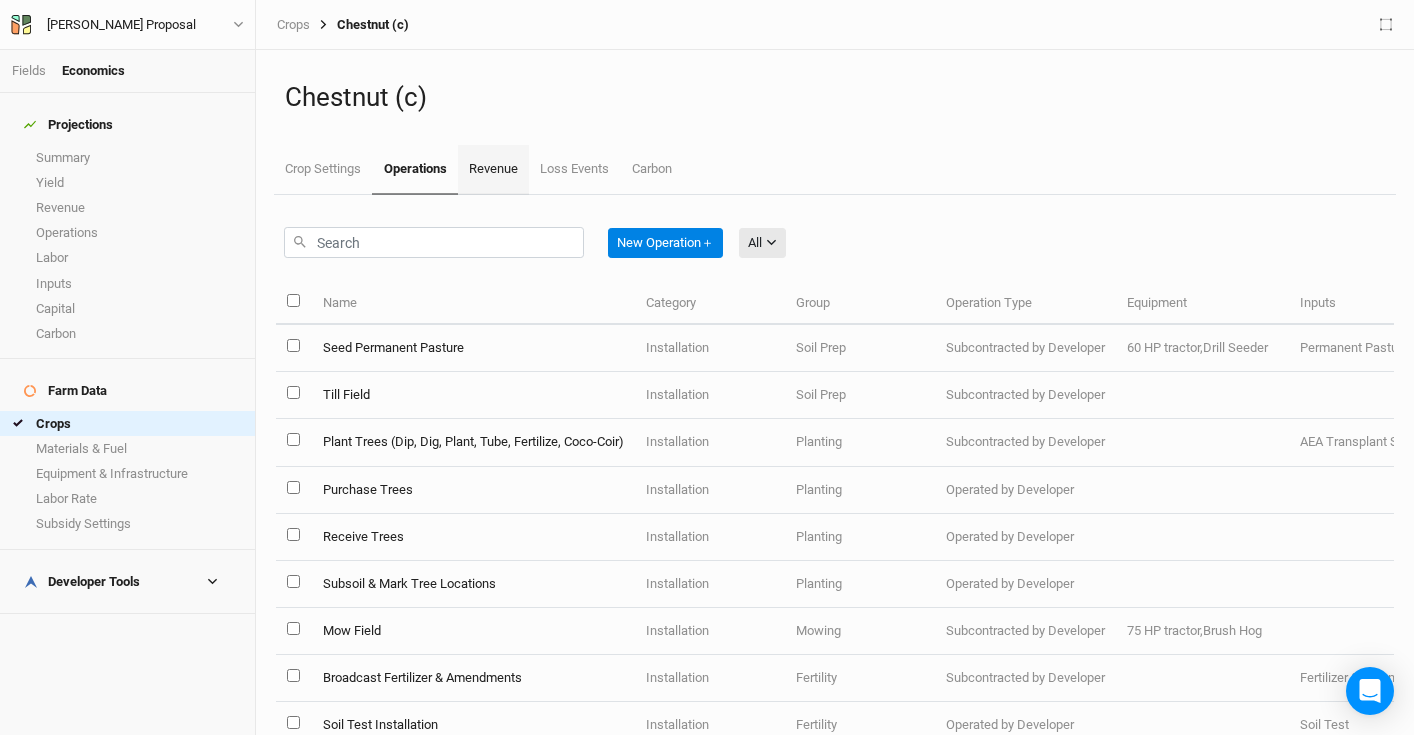 click on "Revenue" at bounding box center [493, 170] 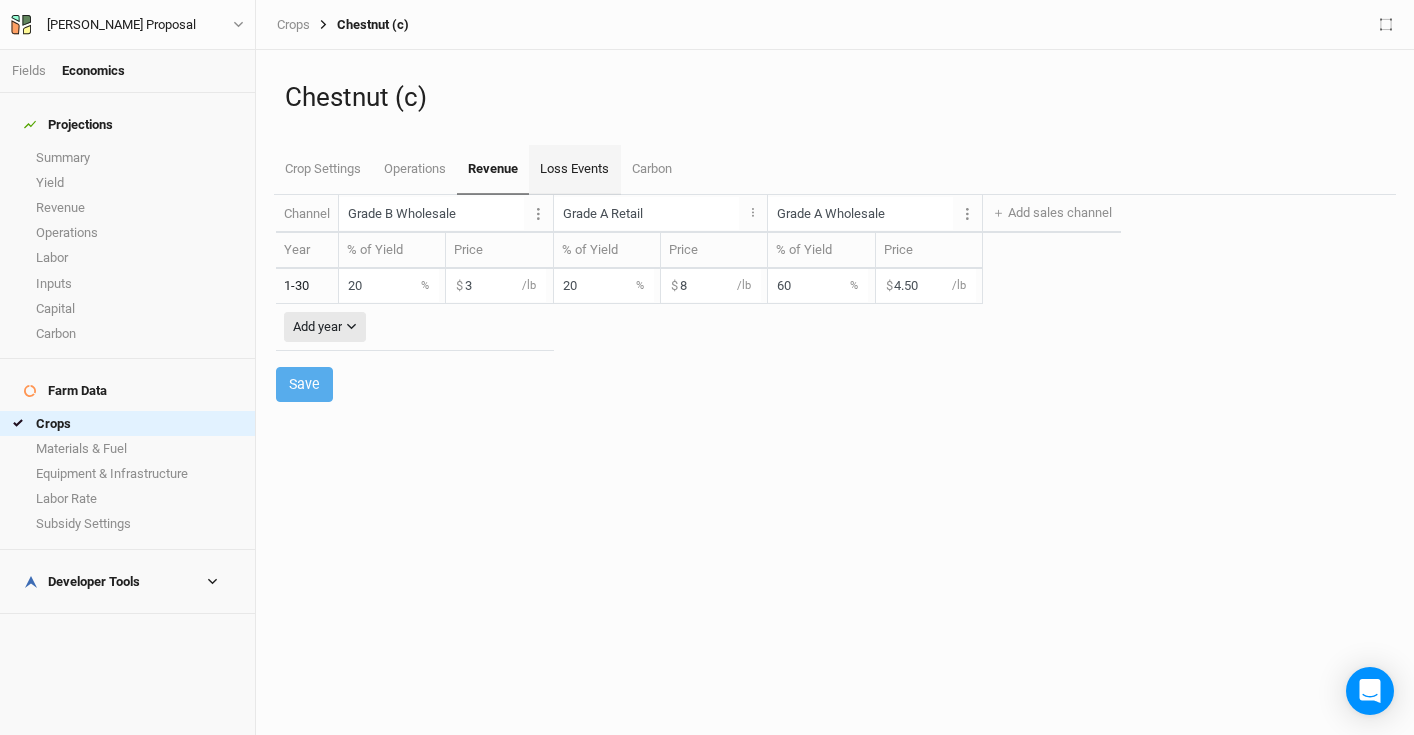 click on "Loss Events" at bounding box center [574, 170] 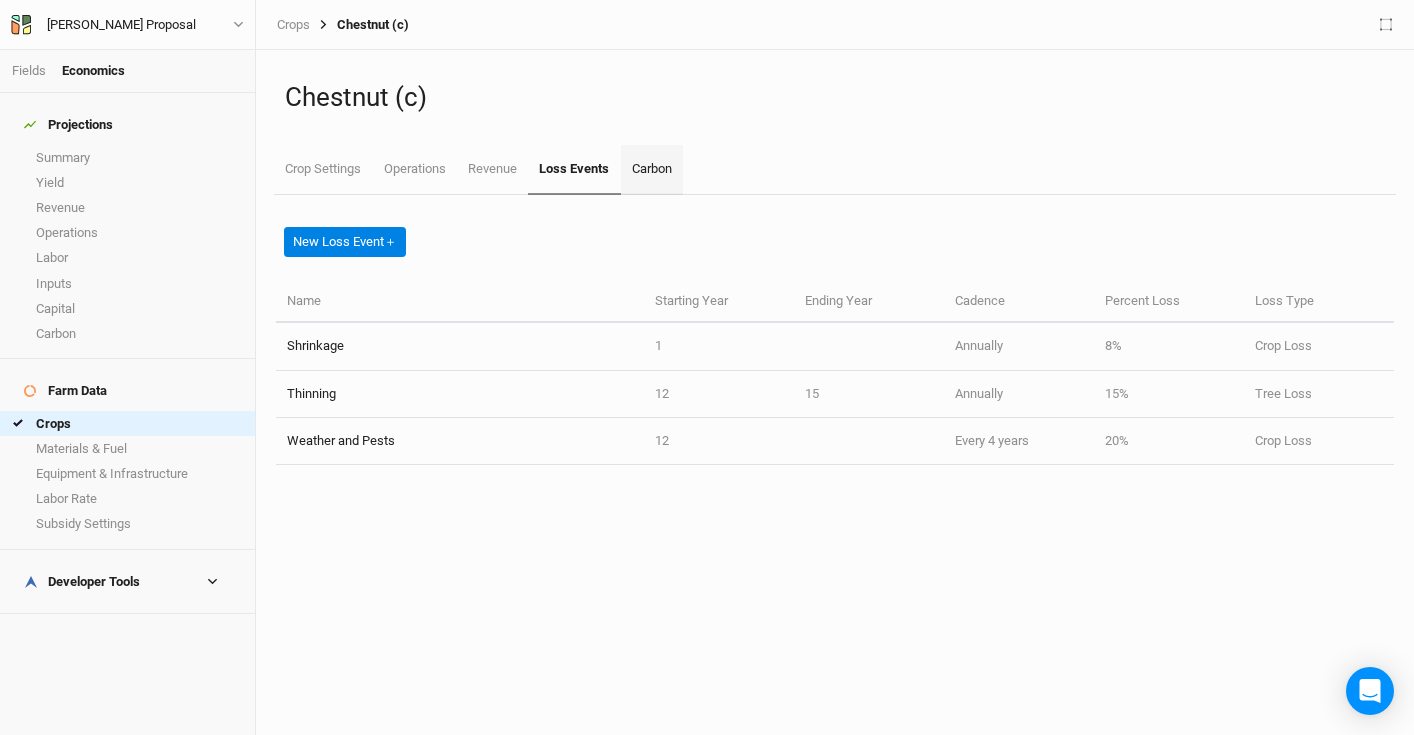 click on "Carbon" at bounding box center [652, 170] 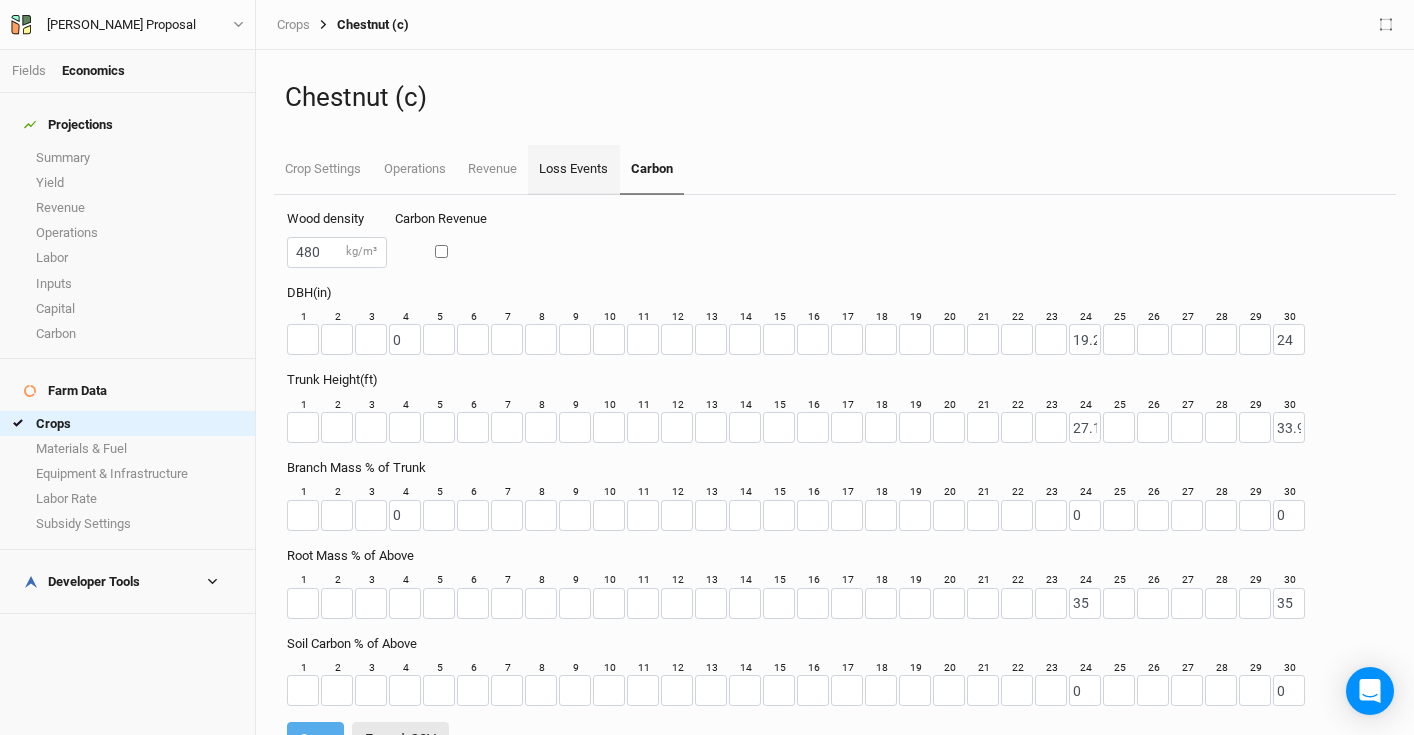 click on "Loss Events" at bounding box center (573, 170) 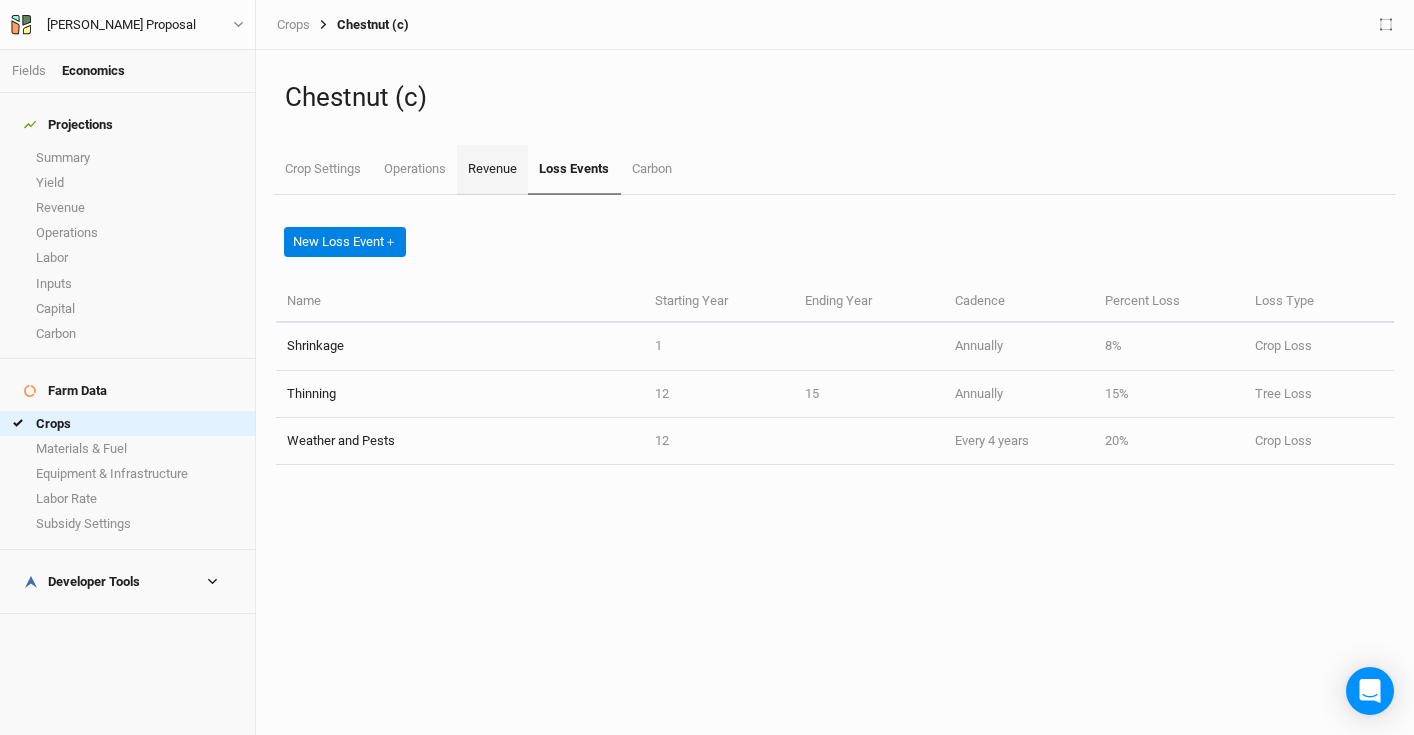 click on "Revenue" at bounding box center [492, 170] 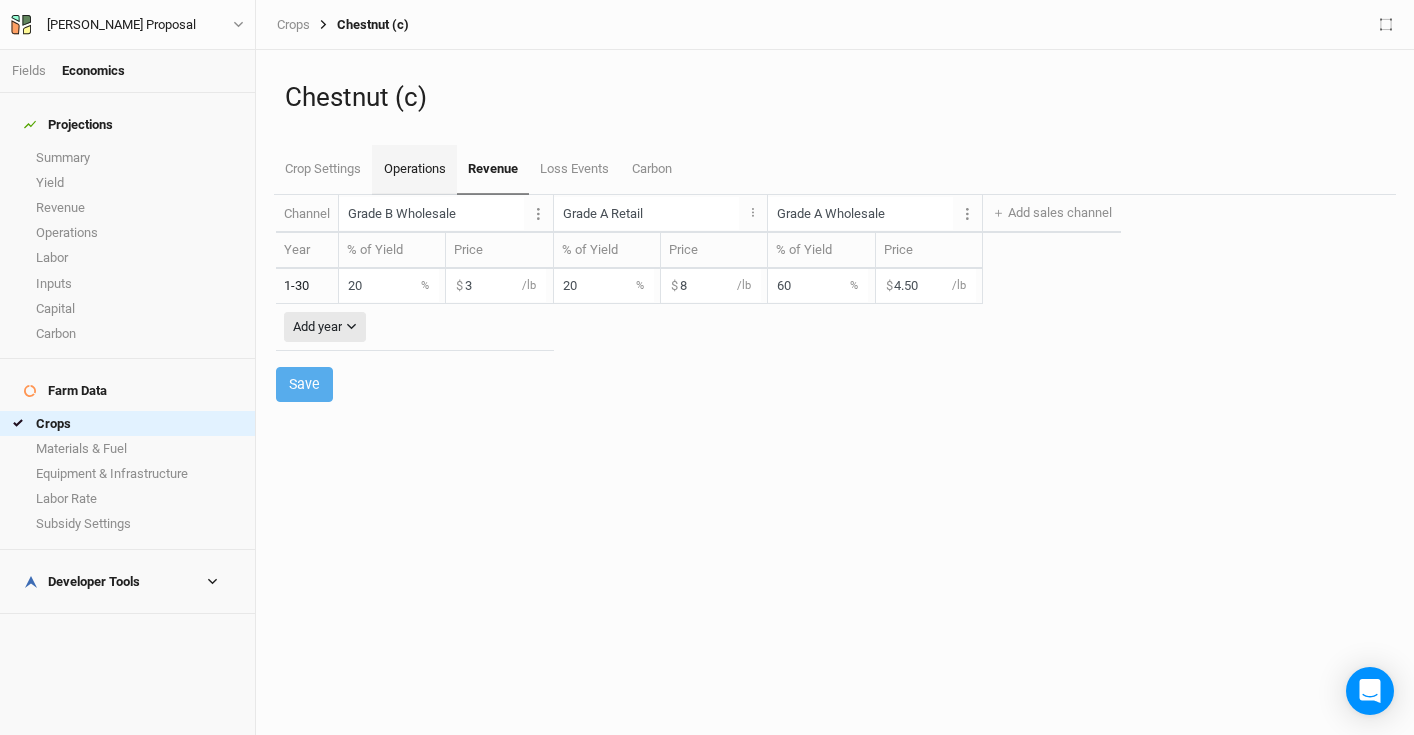 click on "Operations" at bounding box center [414, 170] 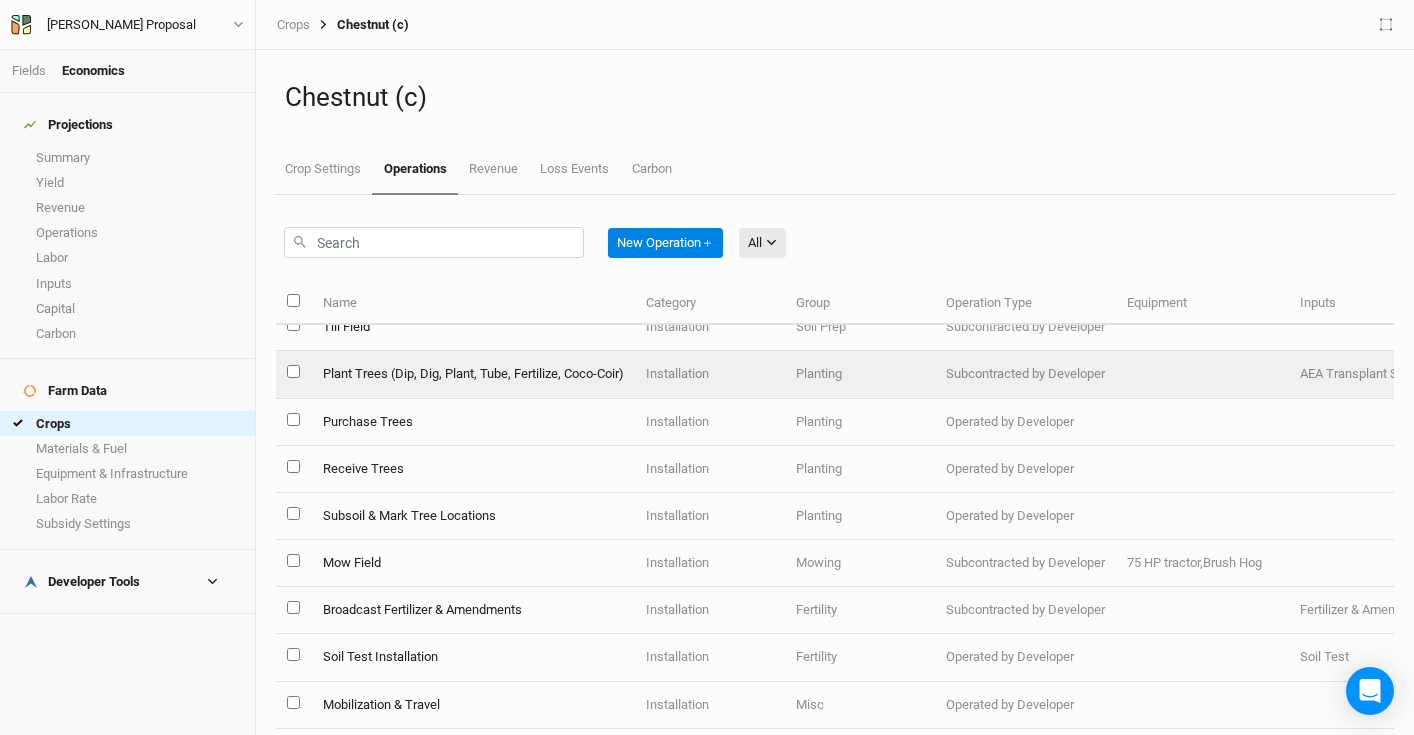 scroll, scrollTop: 0, scrollLeft: 0, axis: both 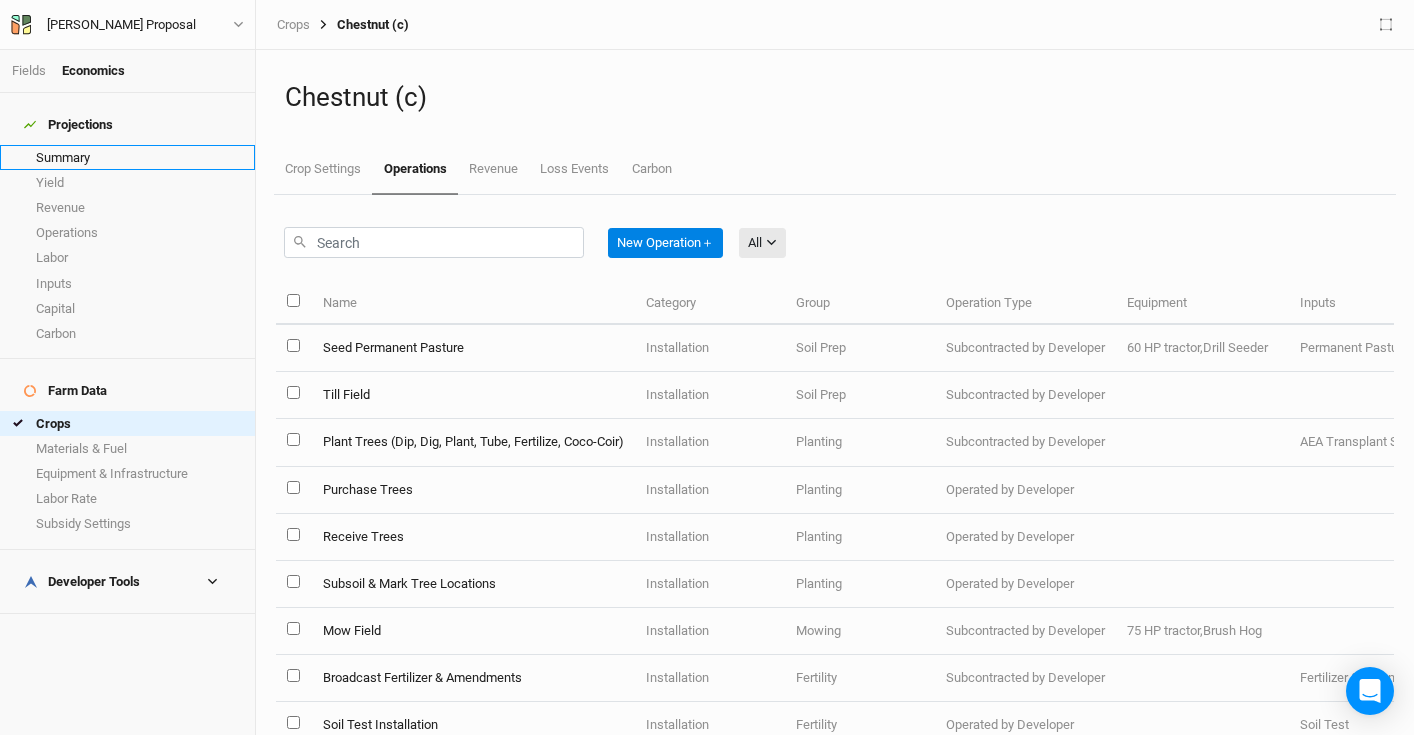 click on "Summary" at bounding box center [127, 157] 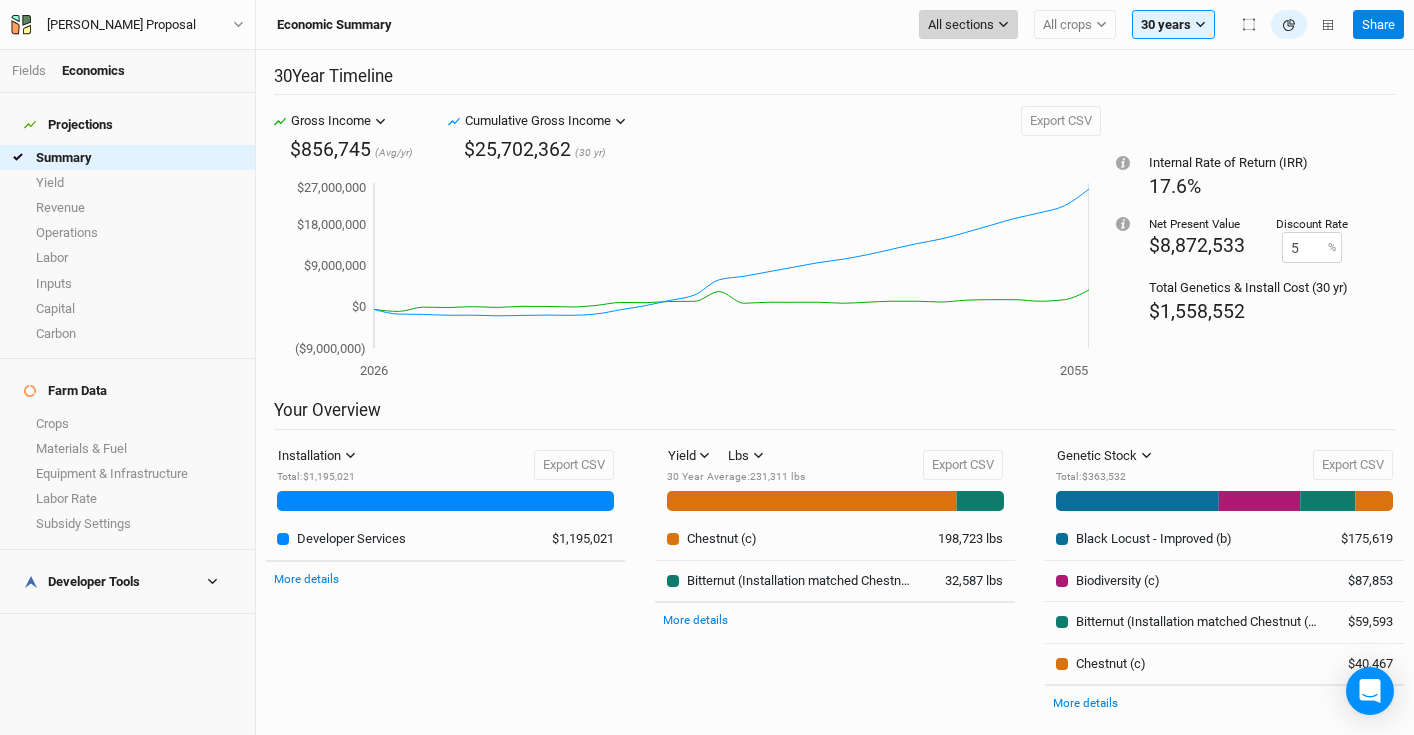 click on "All sections" at bounding box center [961, 25] 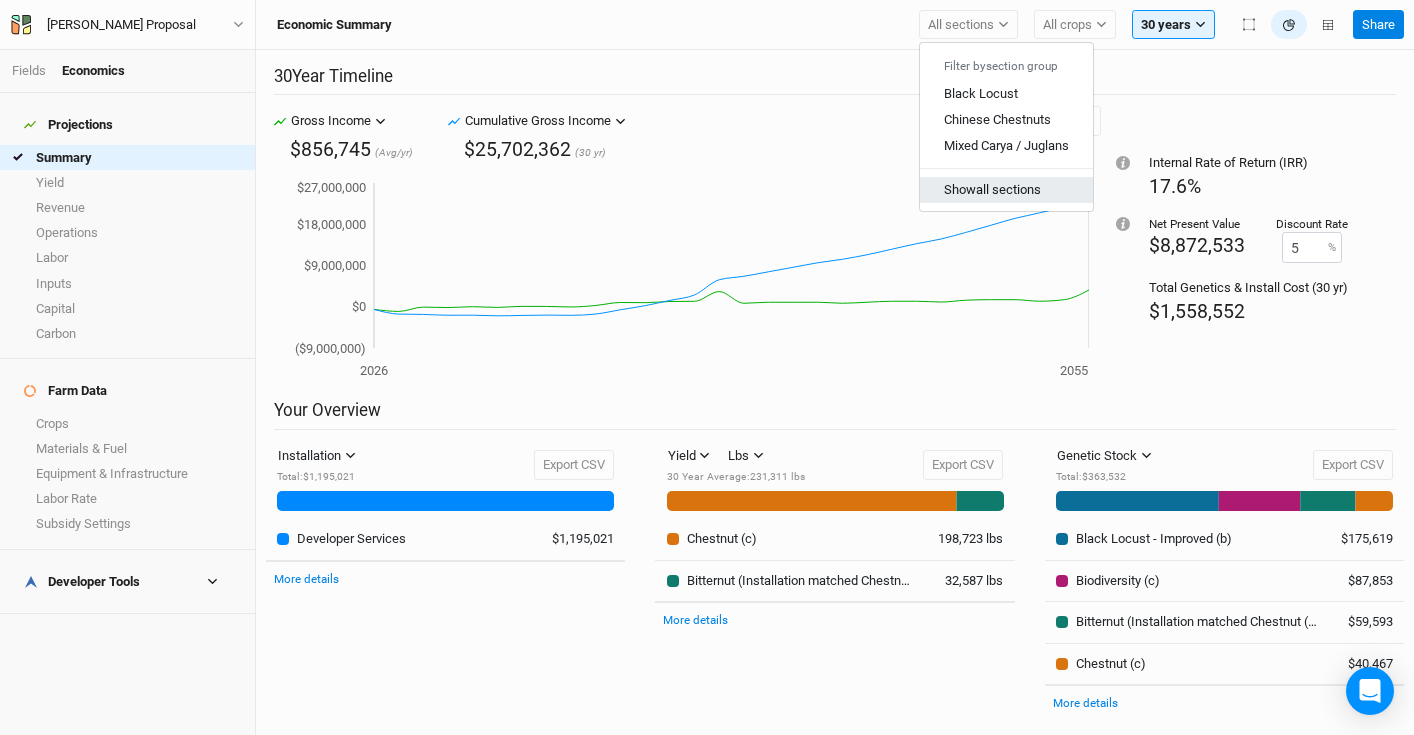 click on "Show  all sections" at bounding box center [1006, 189] 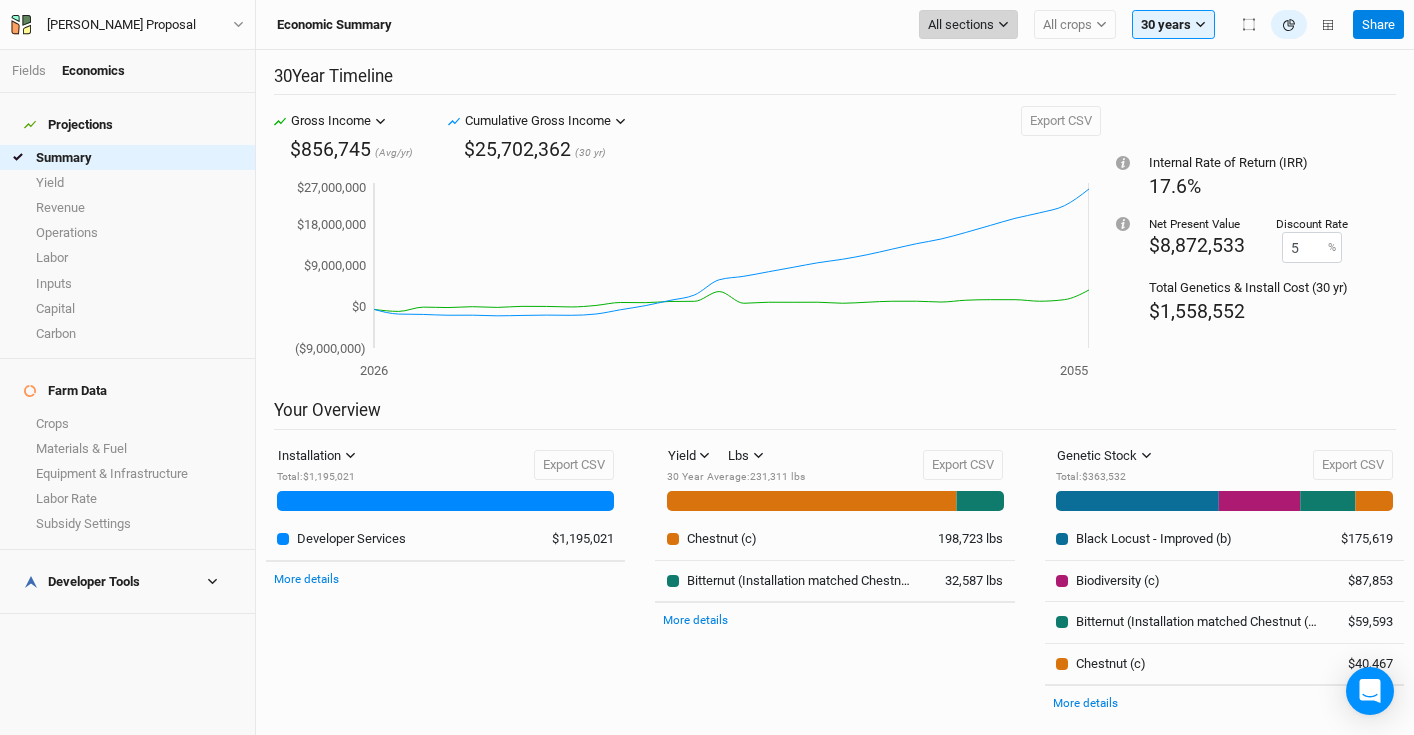 click on "All sections" at bounding box center [961, 25] 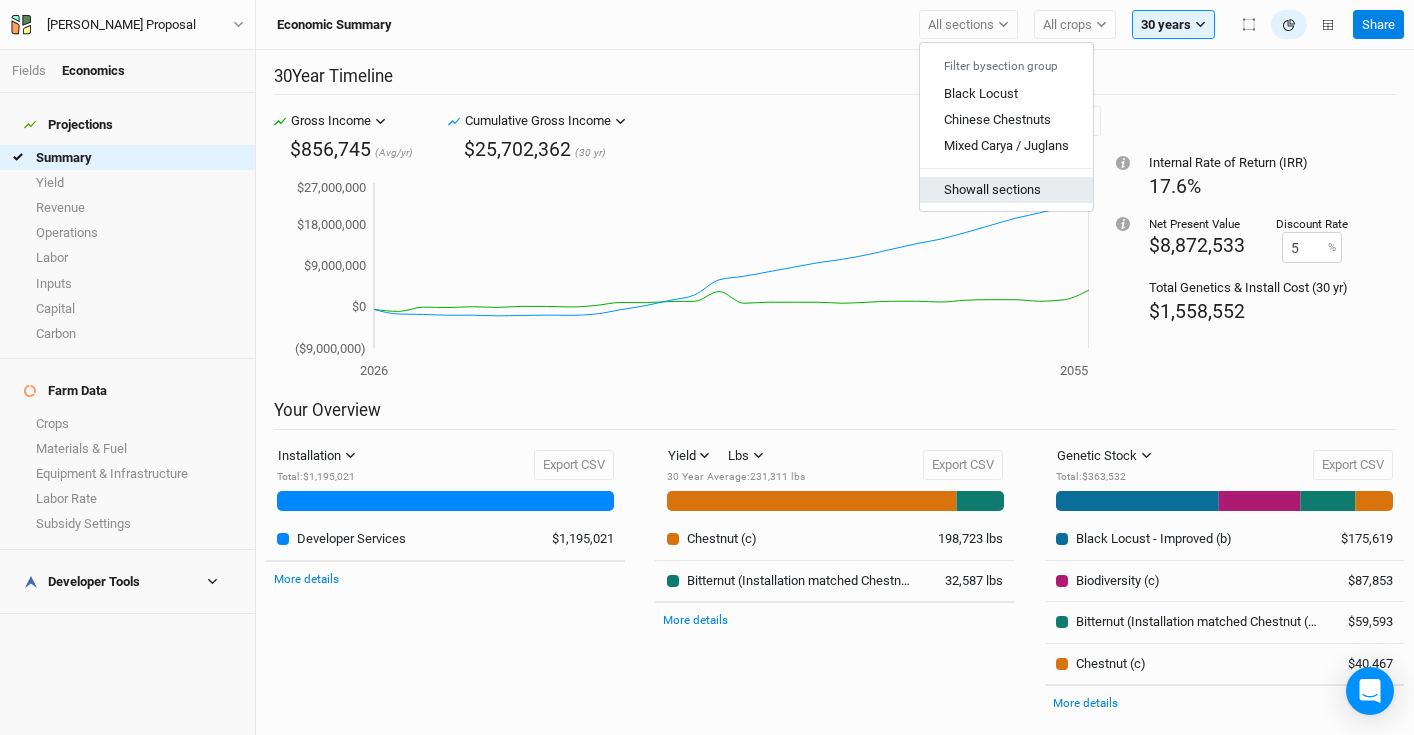 click on "Show  all sections" at bounding box center (1006, 189) 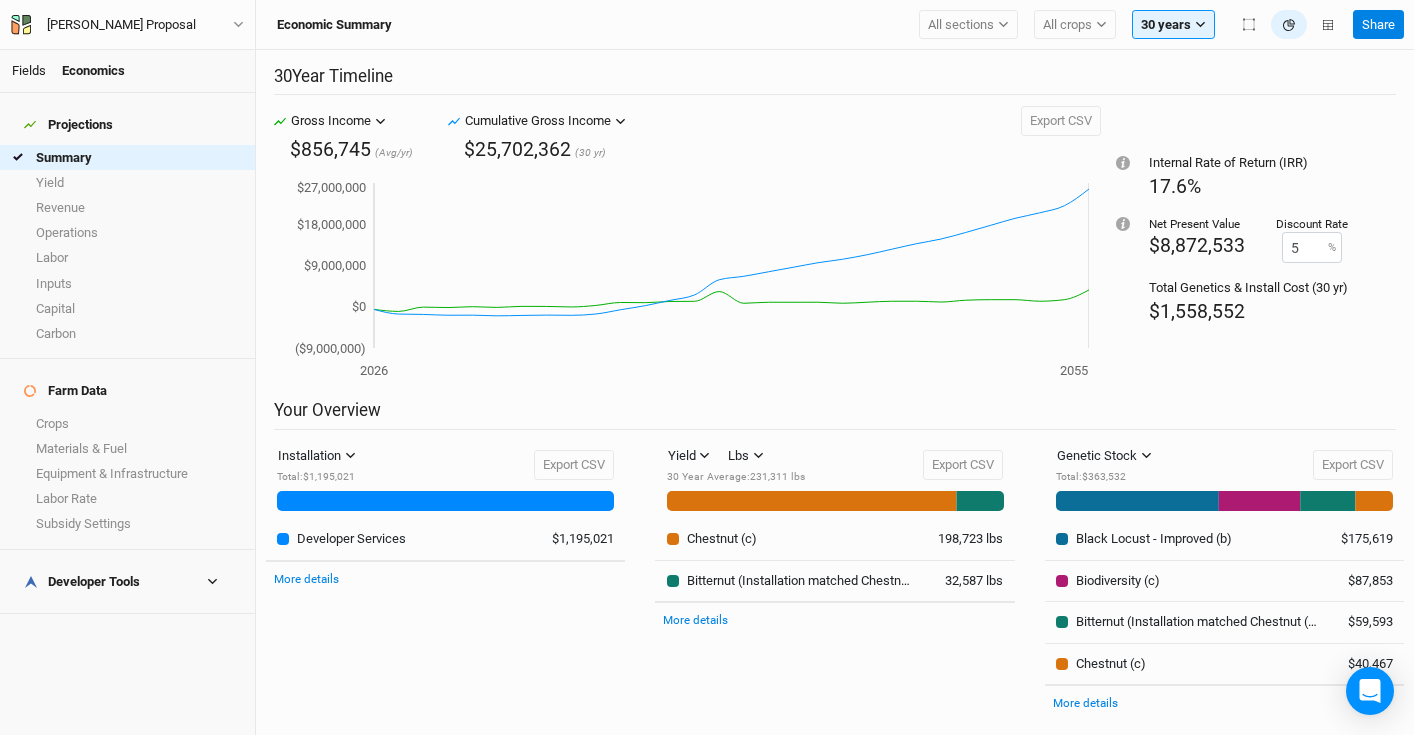 click on "Fields" at bounding box center [29, 70] 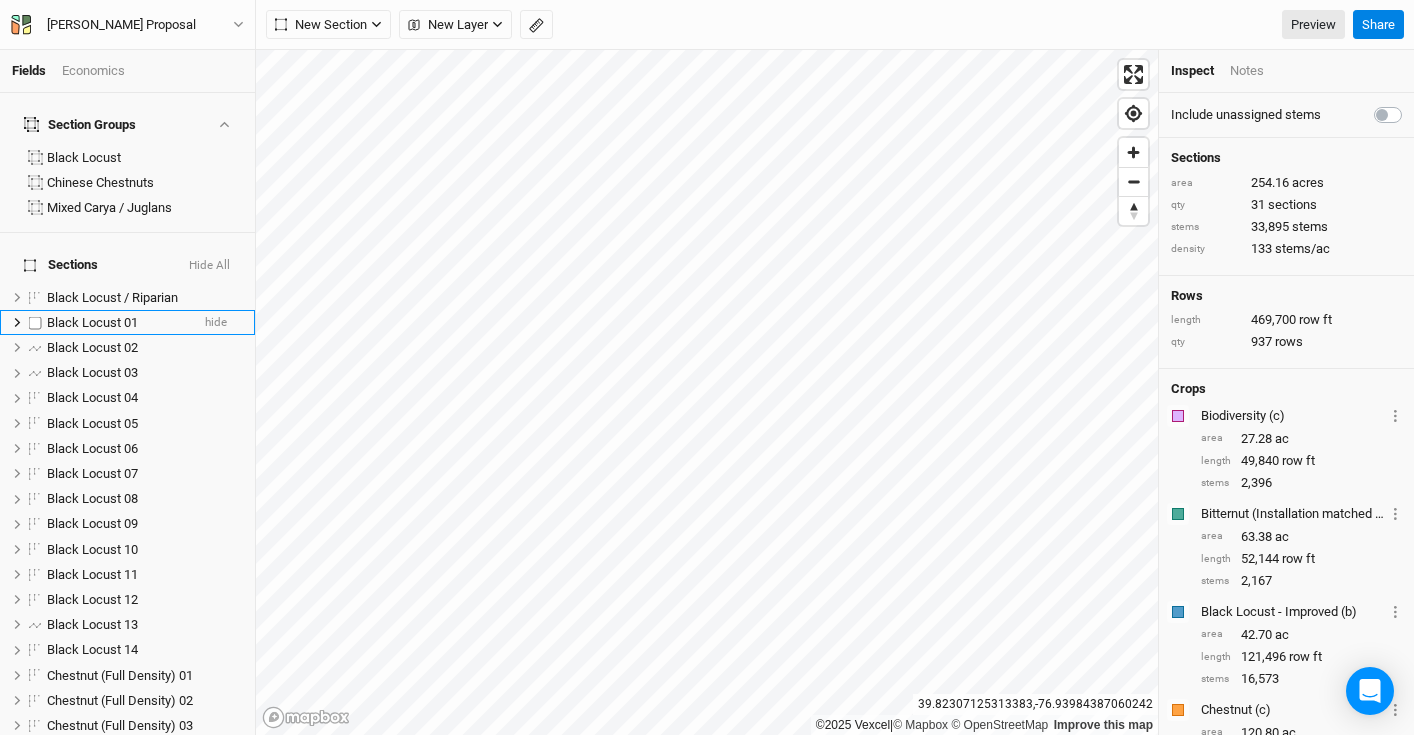 scroll, scrollTop: 647, scrollLeft: 0, axis: vertical 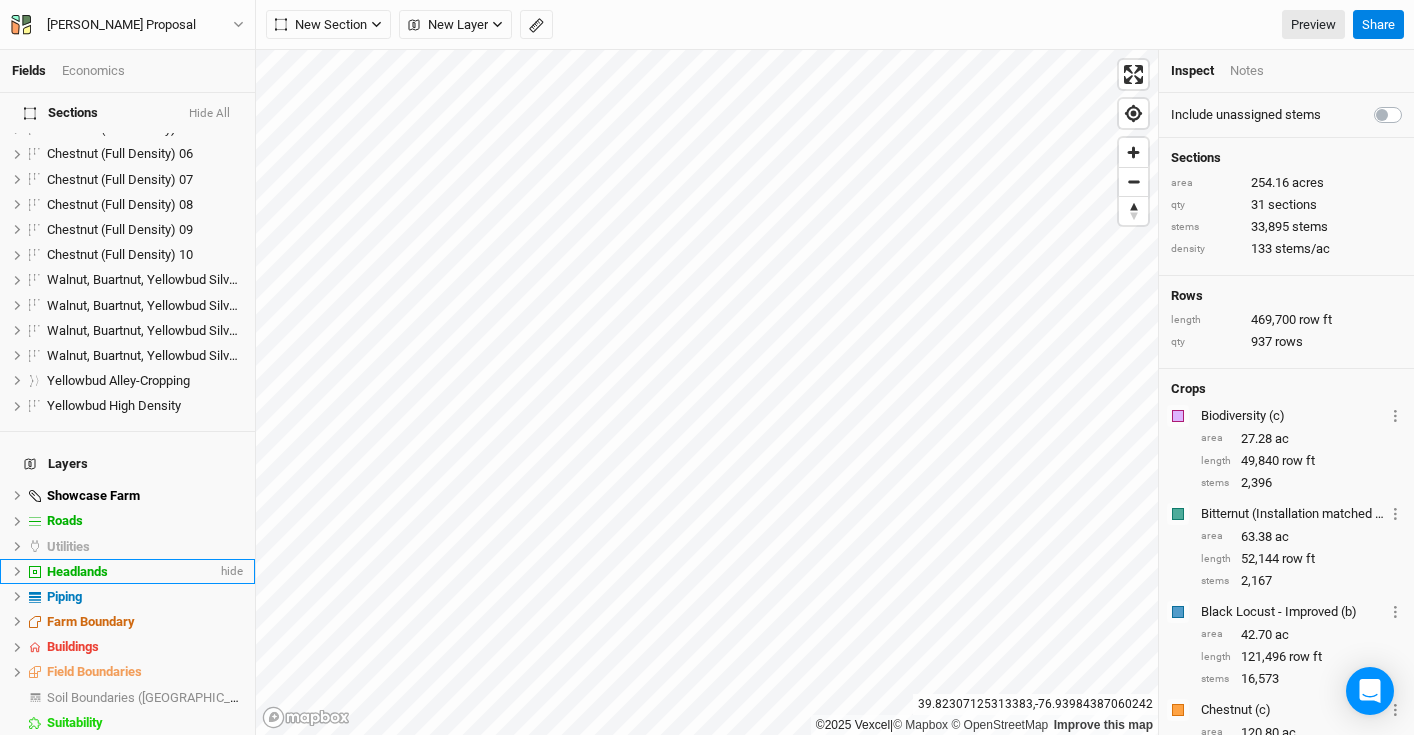 click 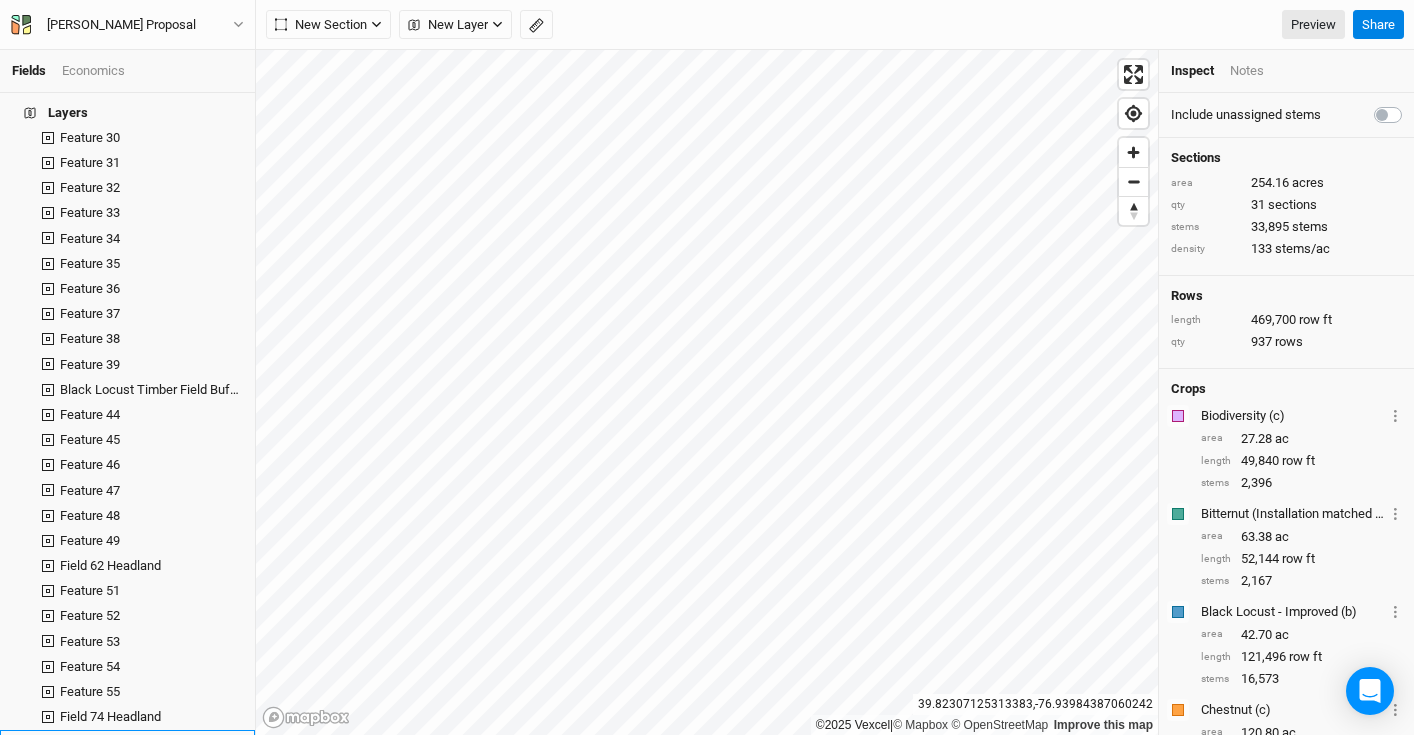 scroll, scrollTop: 2065, scrollLeft: 0, axis: vertical 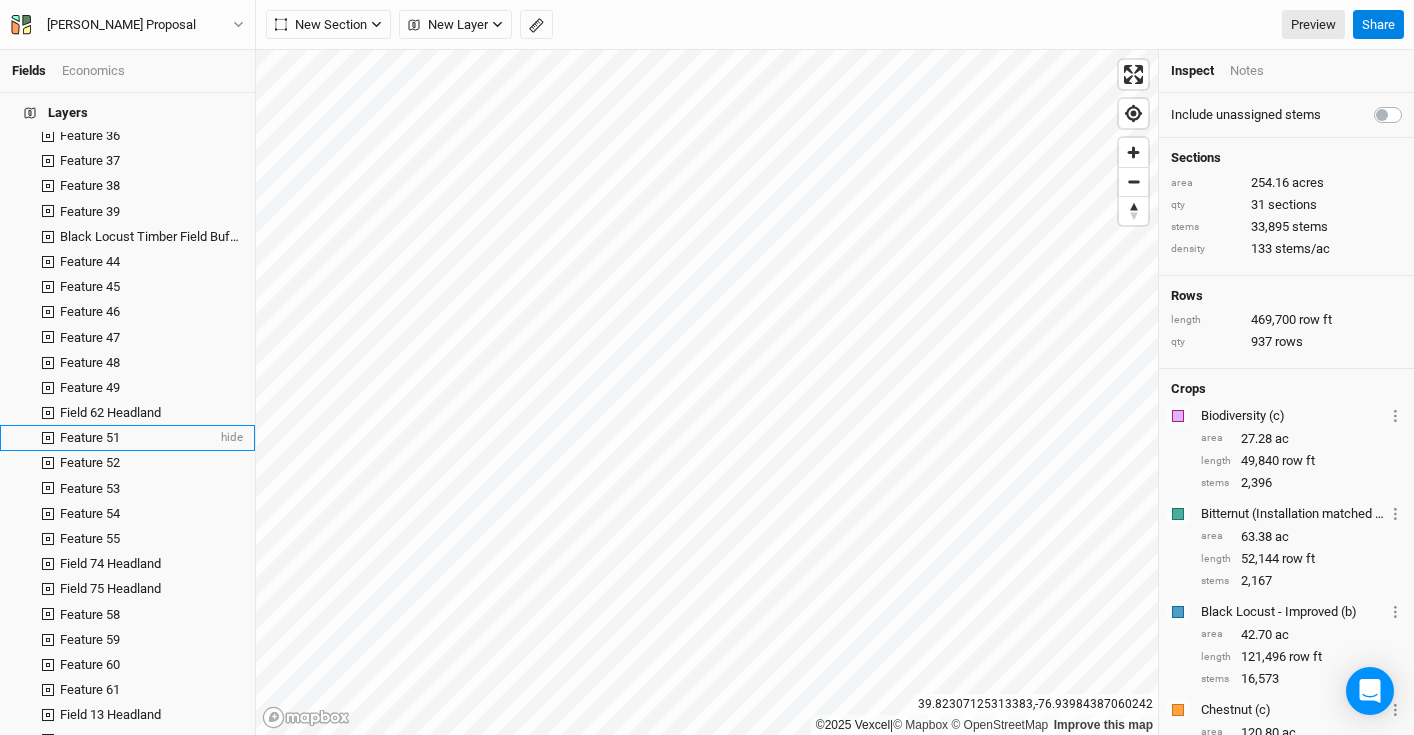 click on "Feature 51" at bounding box center (90, 437) 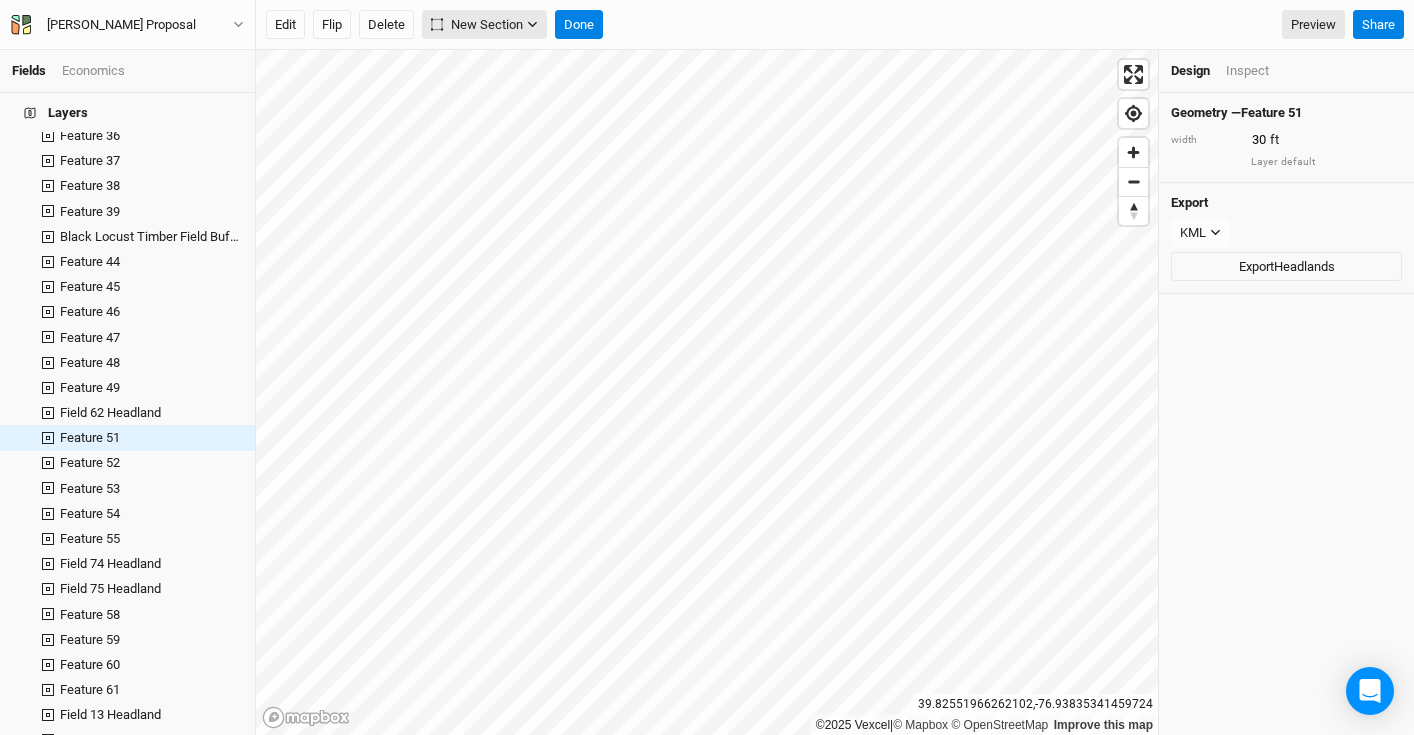 click on "New Section" at bounding box center (484, 25) 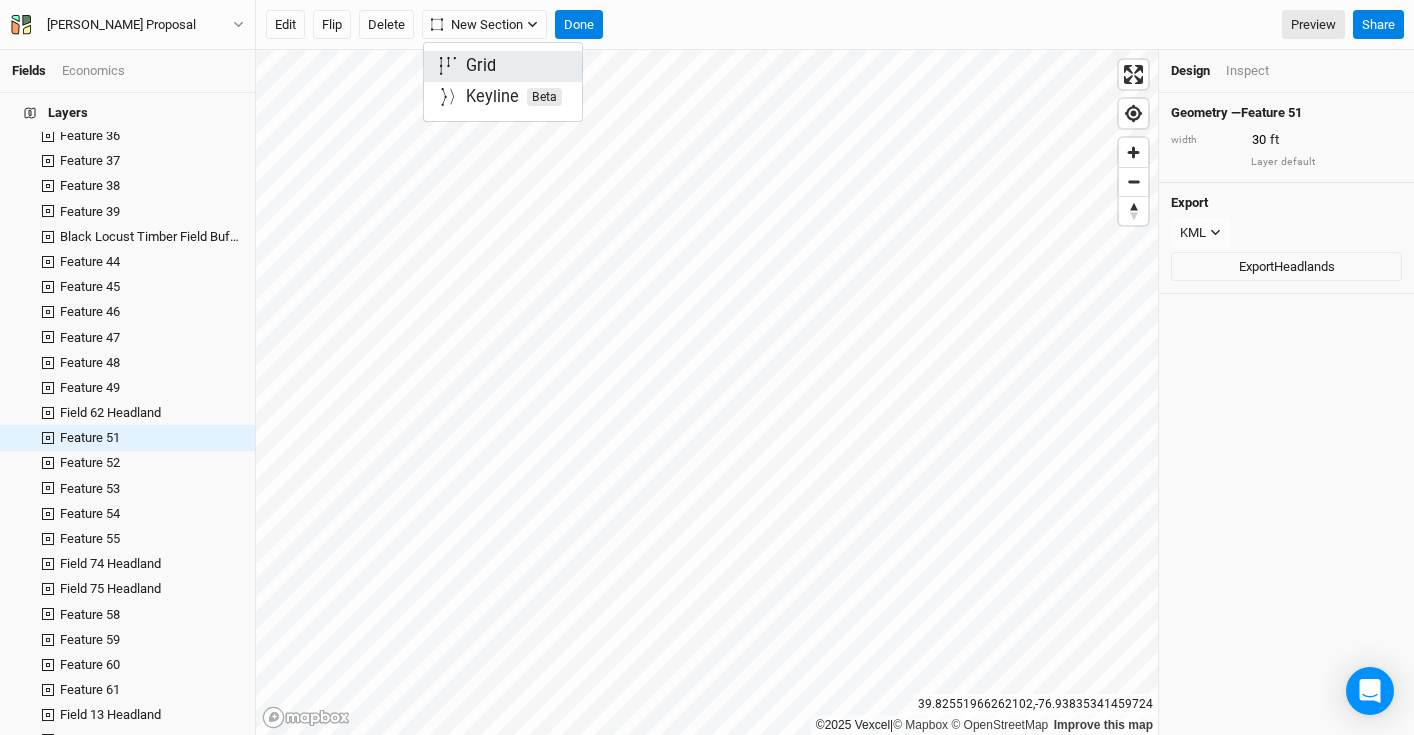 click on "Grid" at bounding box center (481, 66) 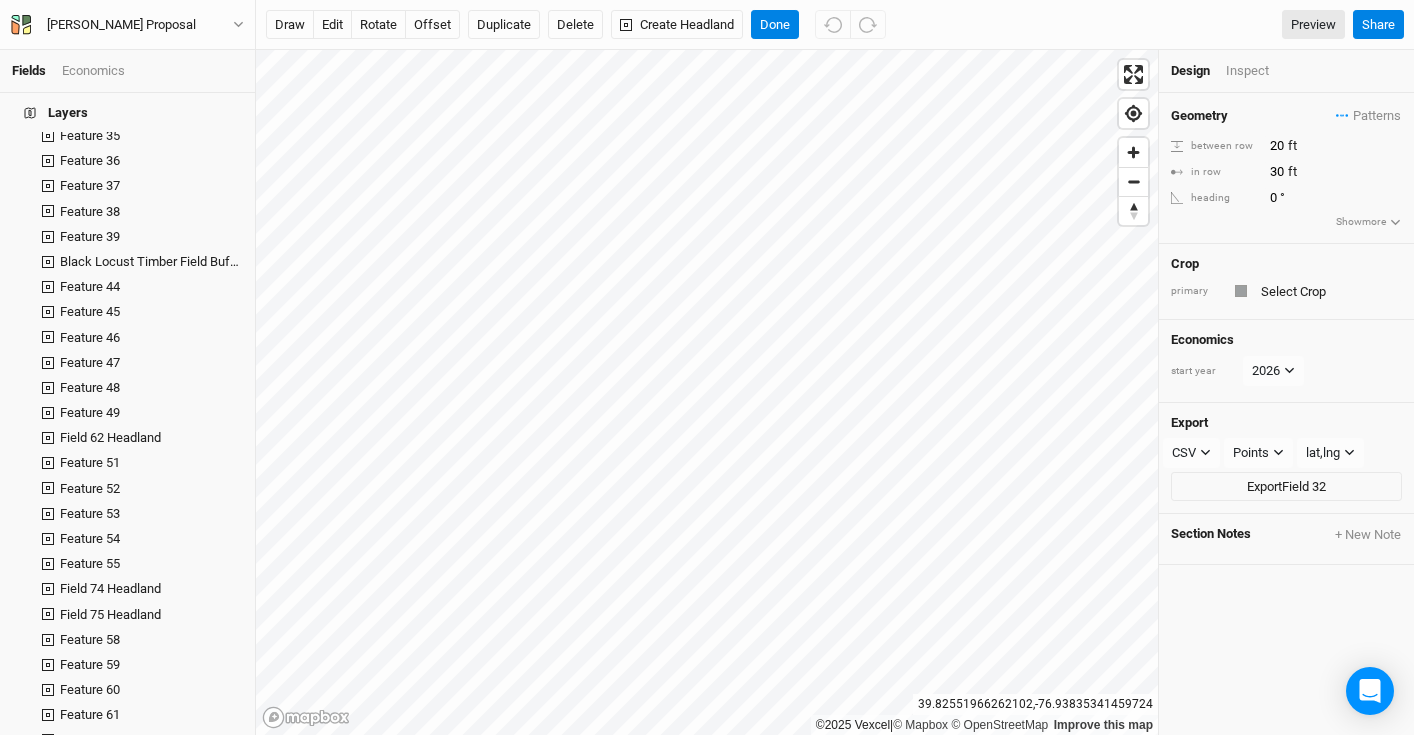 scroll, scrollTop: 488, scrollLeft: 0, axis: vertical 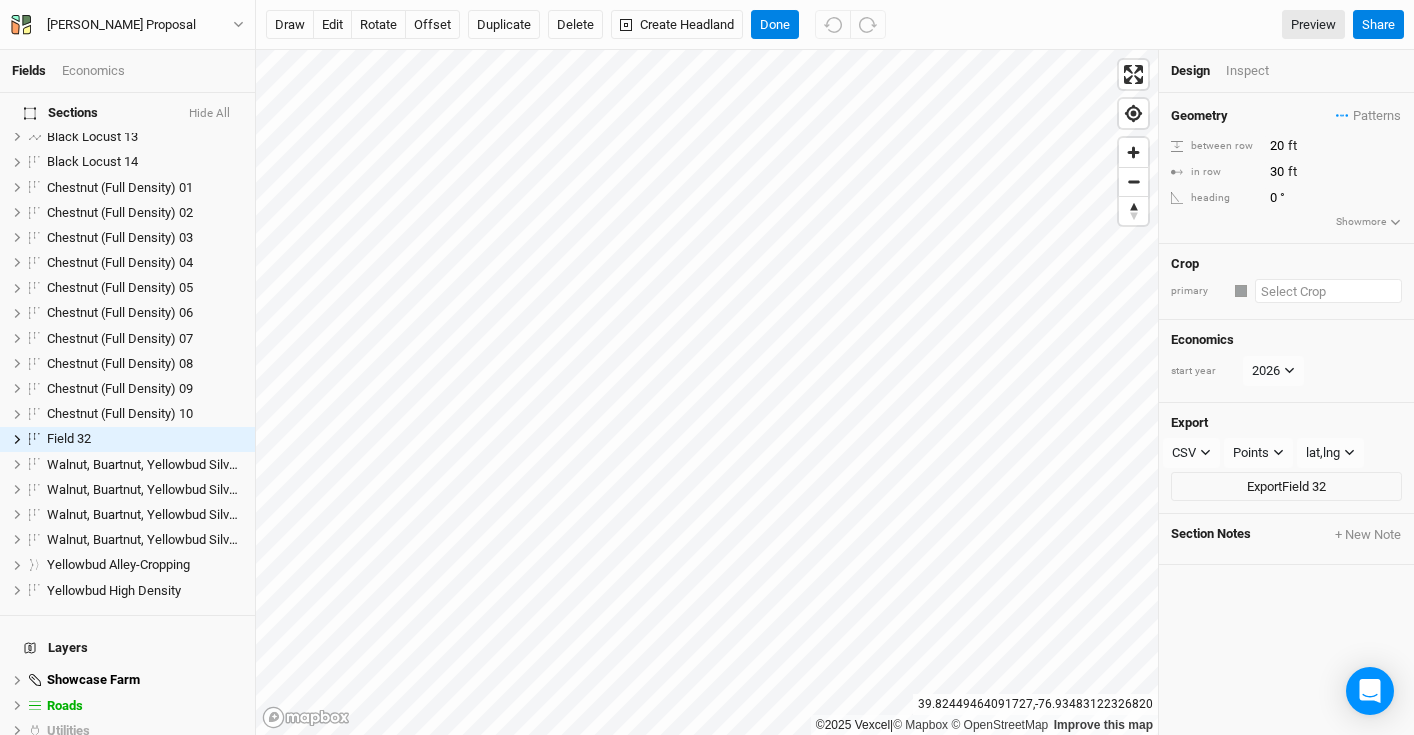 click at bounding box center (1328, 291) 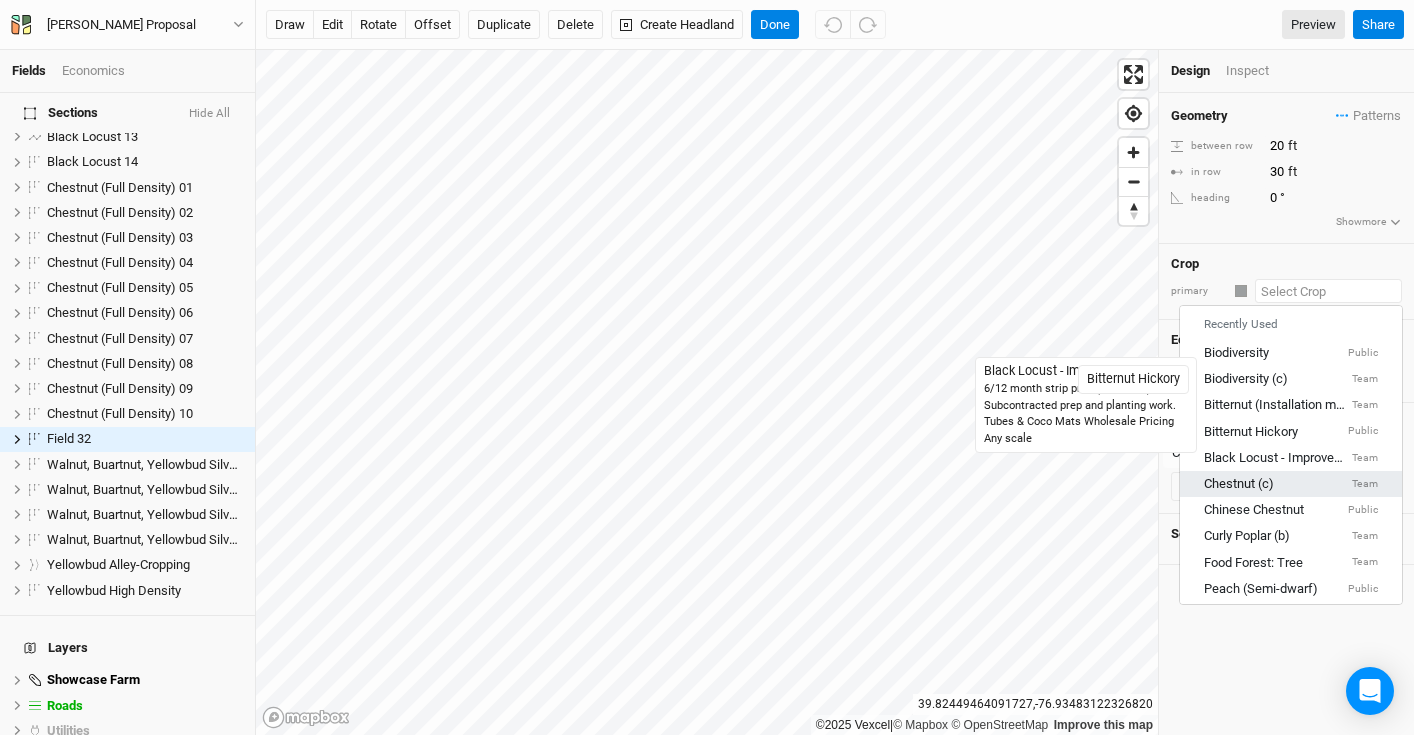 scroll, scrollTop: 118, scrollLeft: 0, axis: vertical 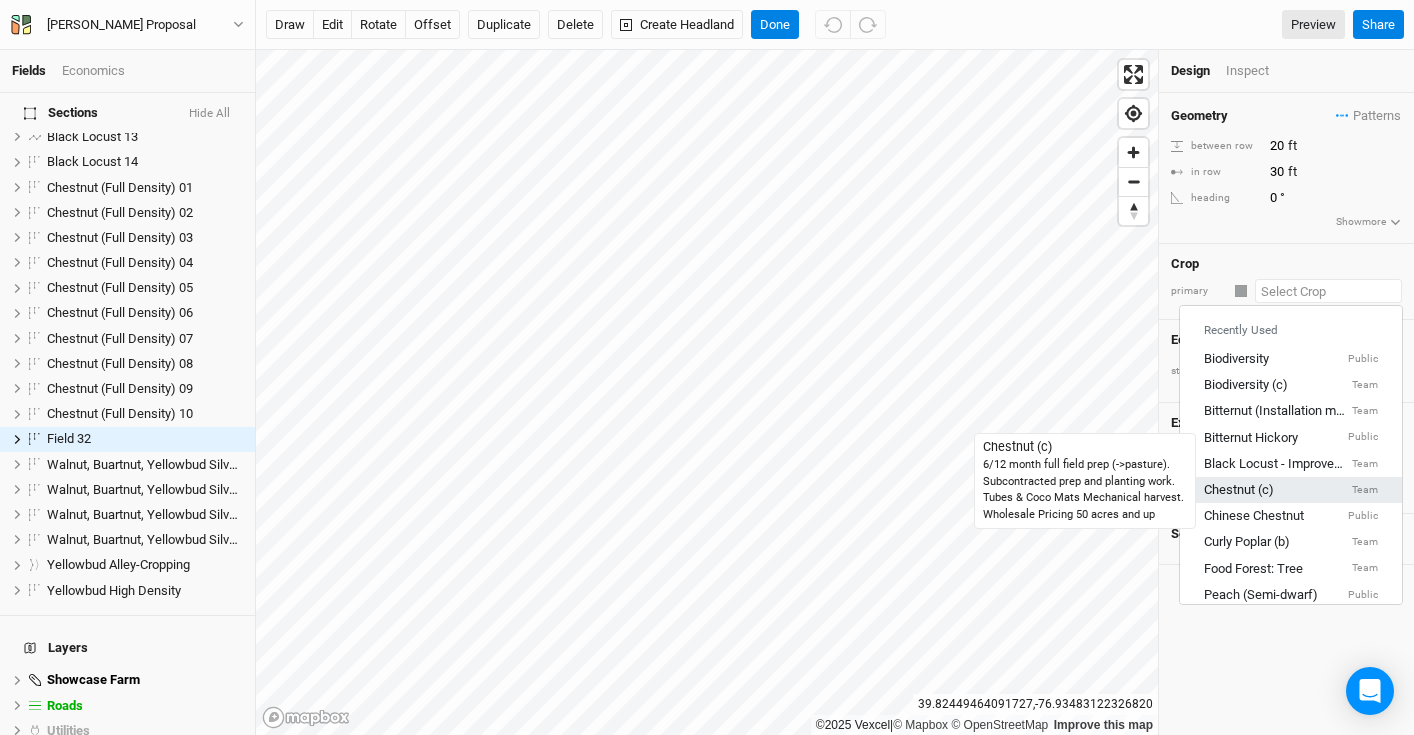click on "Chestnut (c)" at bounding box center (1239, 490) 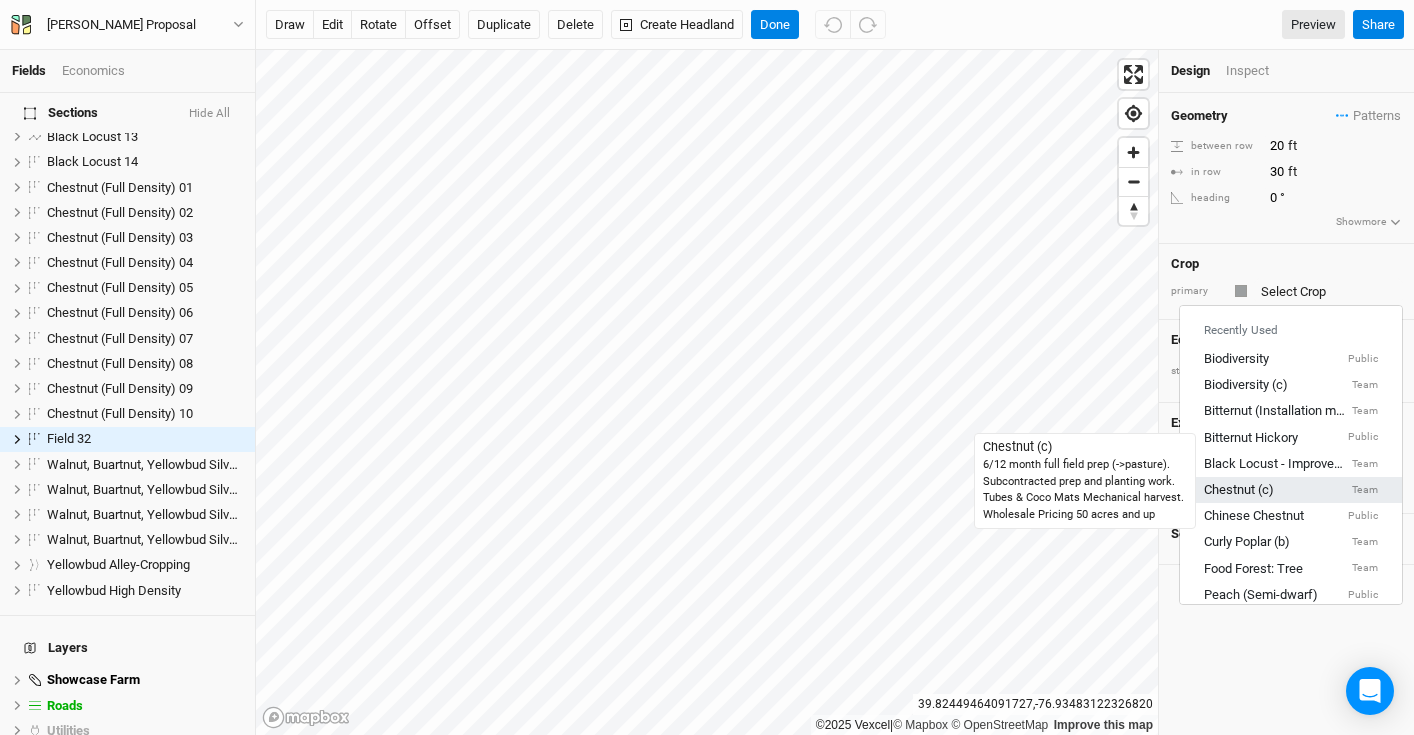 type on "20" 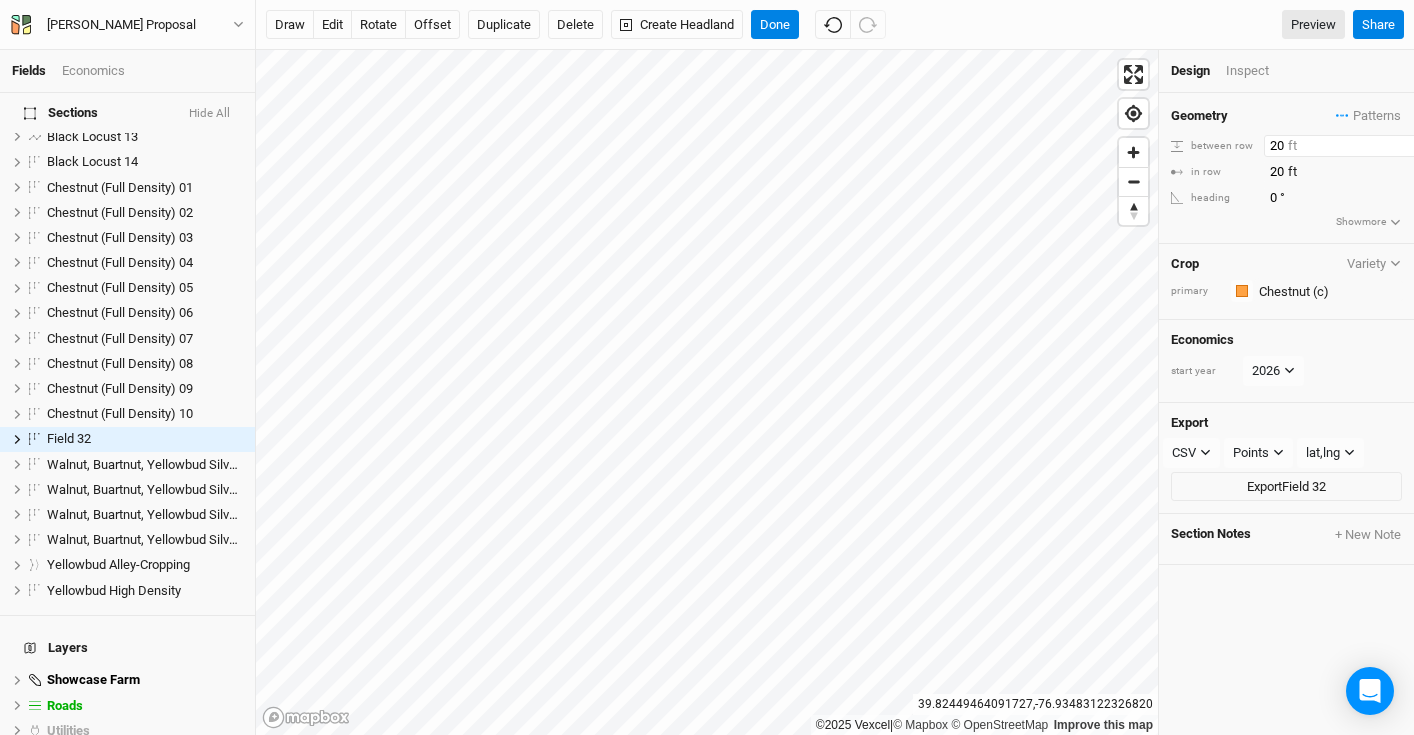 drag, startPoint x: 1289, startPoint y: 147, endPoint x: 1187, endPoint y: 137, distance: 102.48902 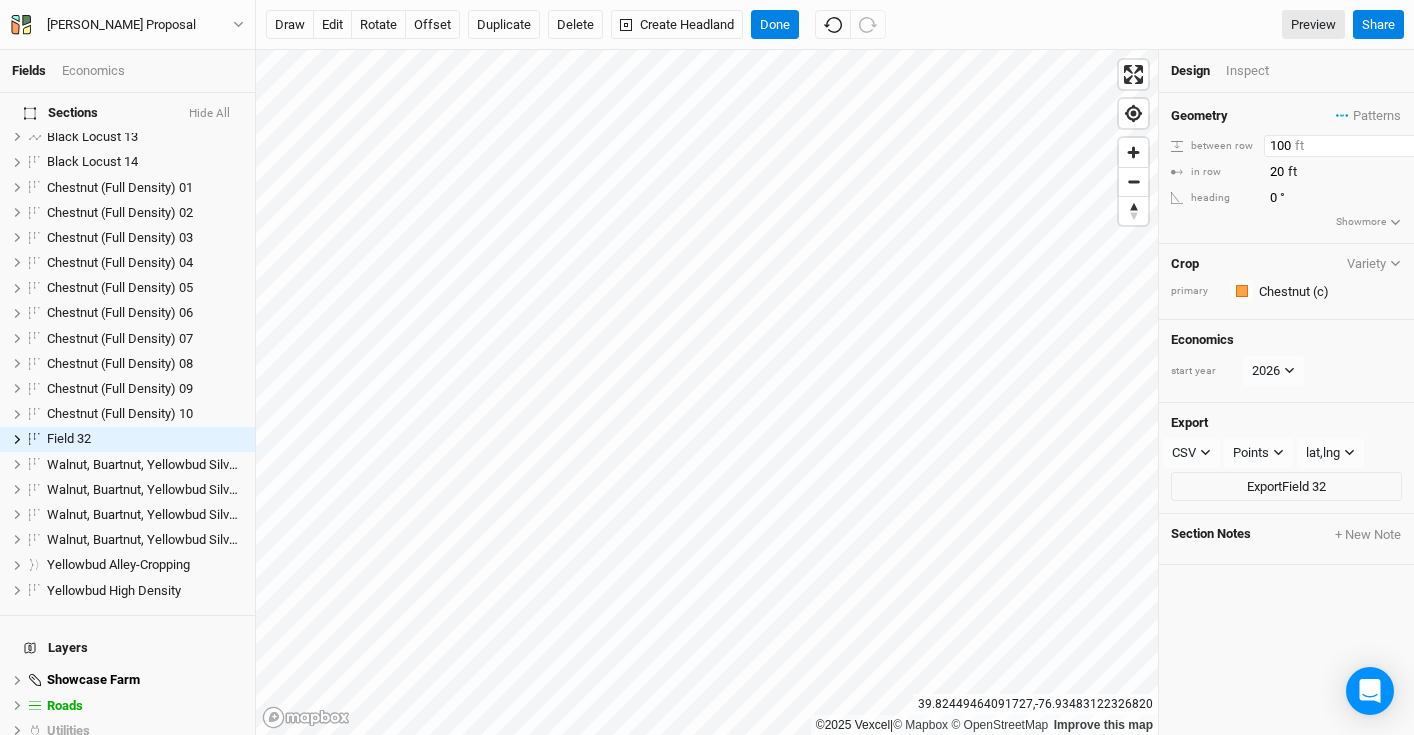 type on "100" 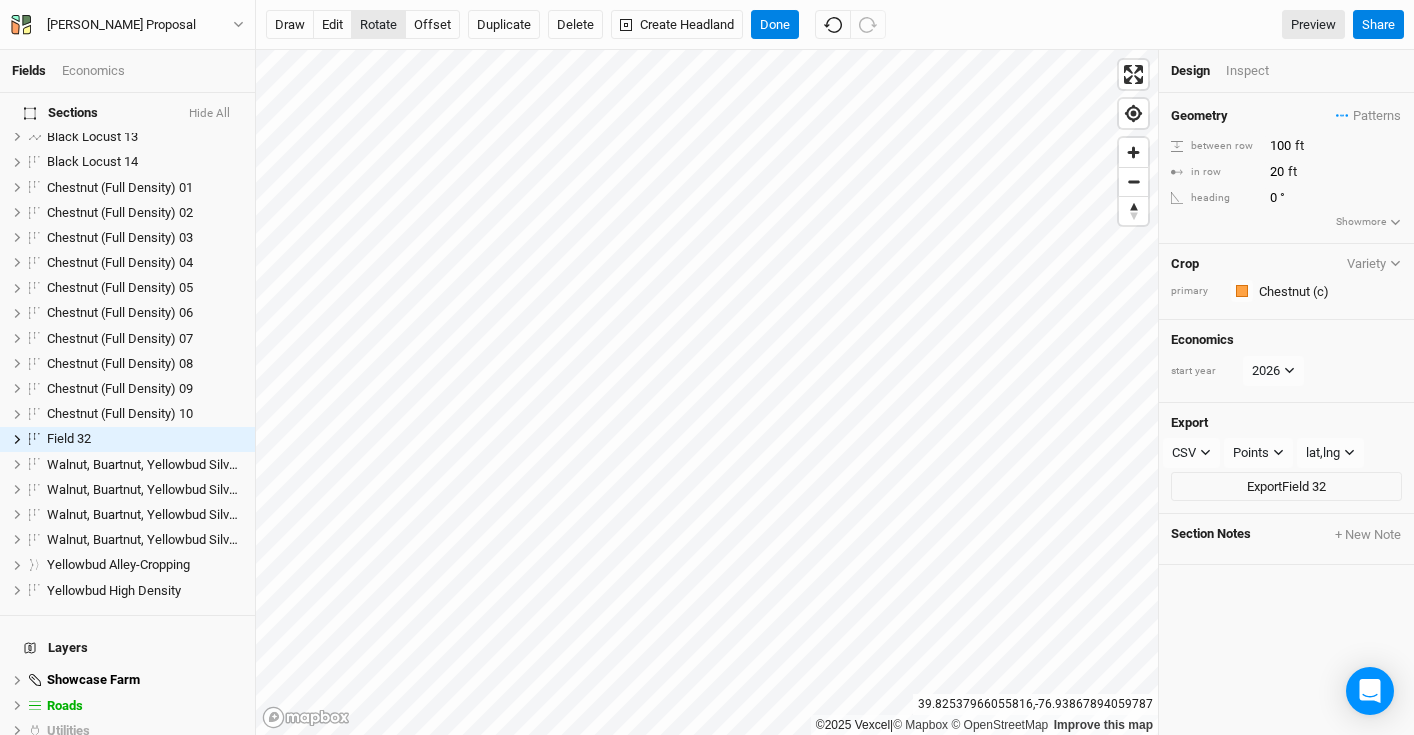 click on "rotate" at bounding box center (378, 25) 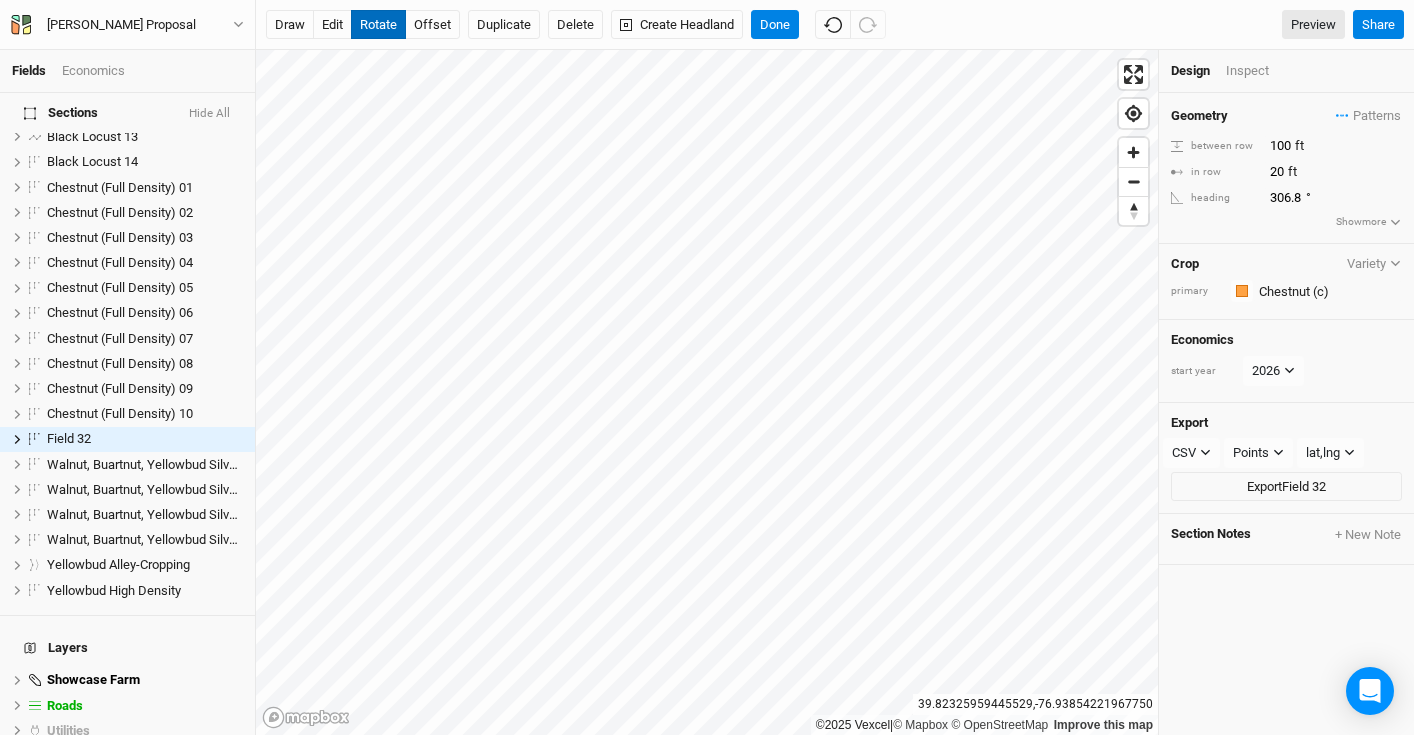 type on "306.9" 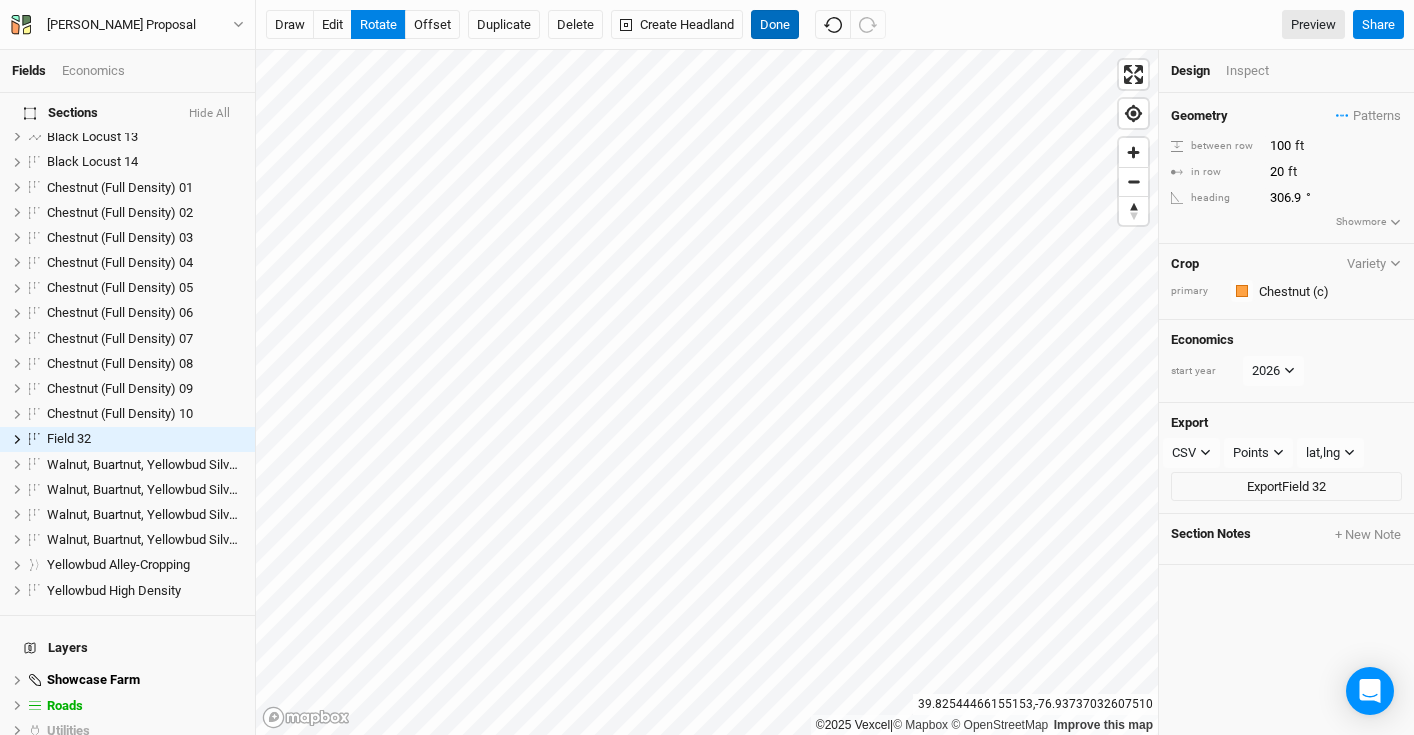 click on "Done" at bounding box center [775, 25] 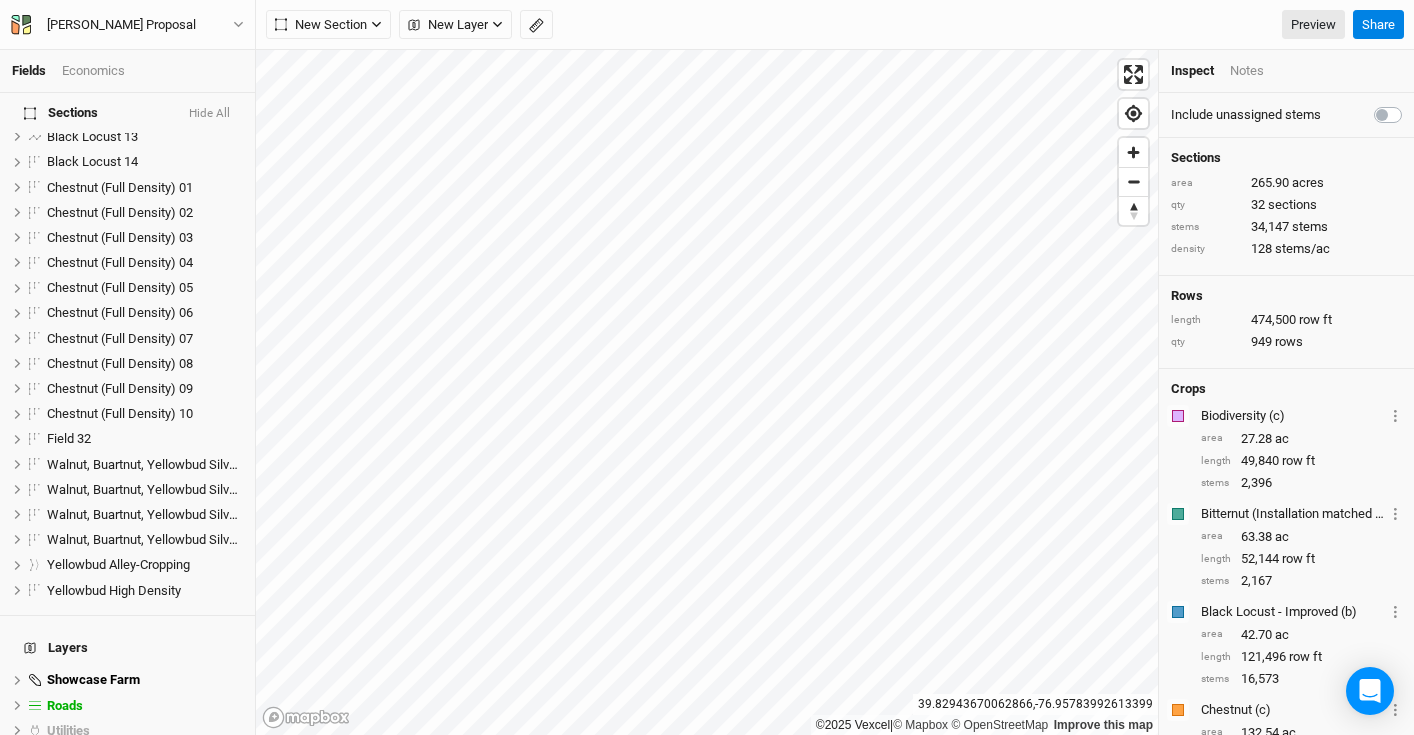 click on "Economics" at bounding box center (93, 71) 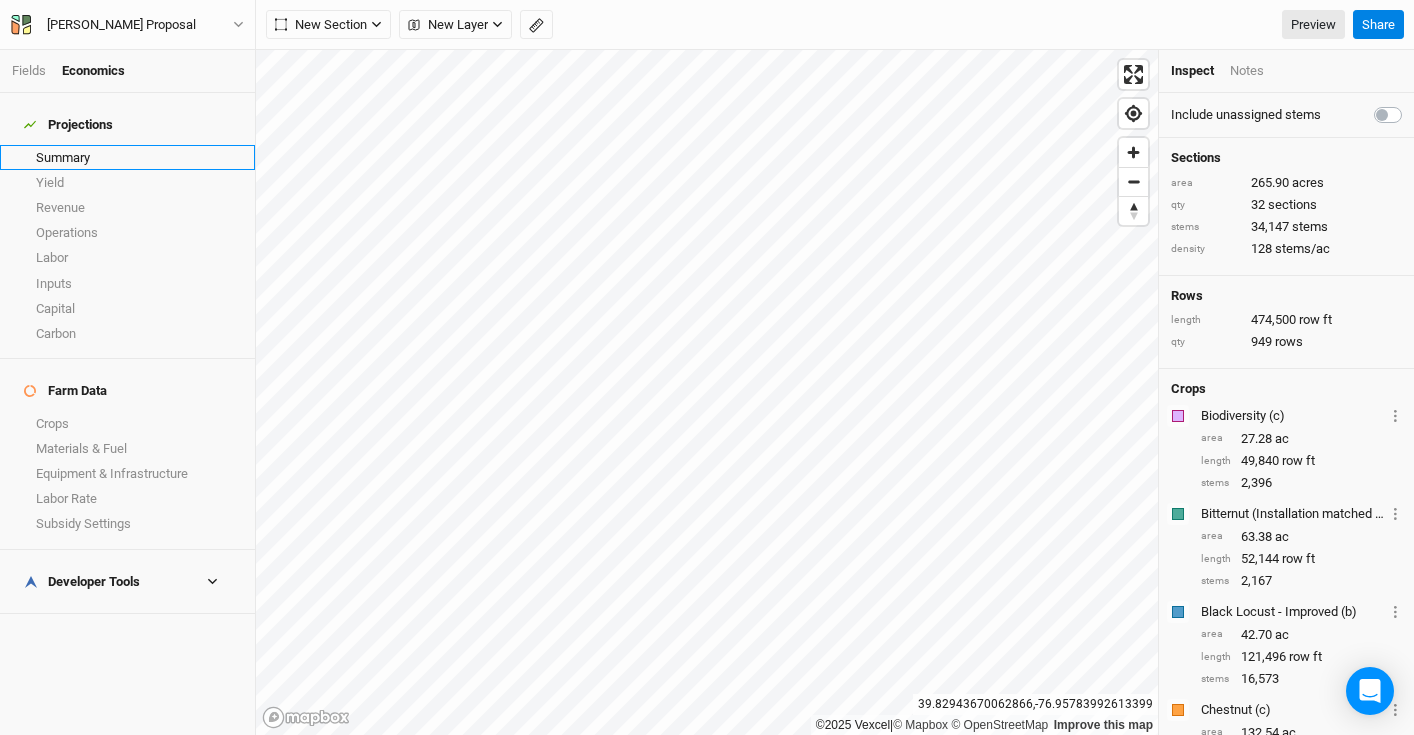 click on "Summary" at bounding box center [127, 157] 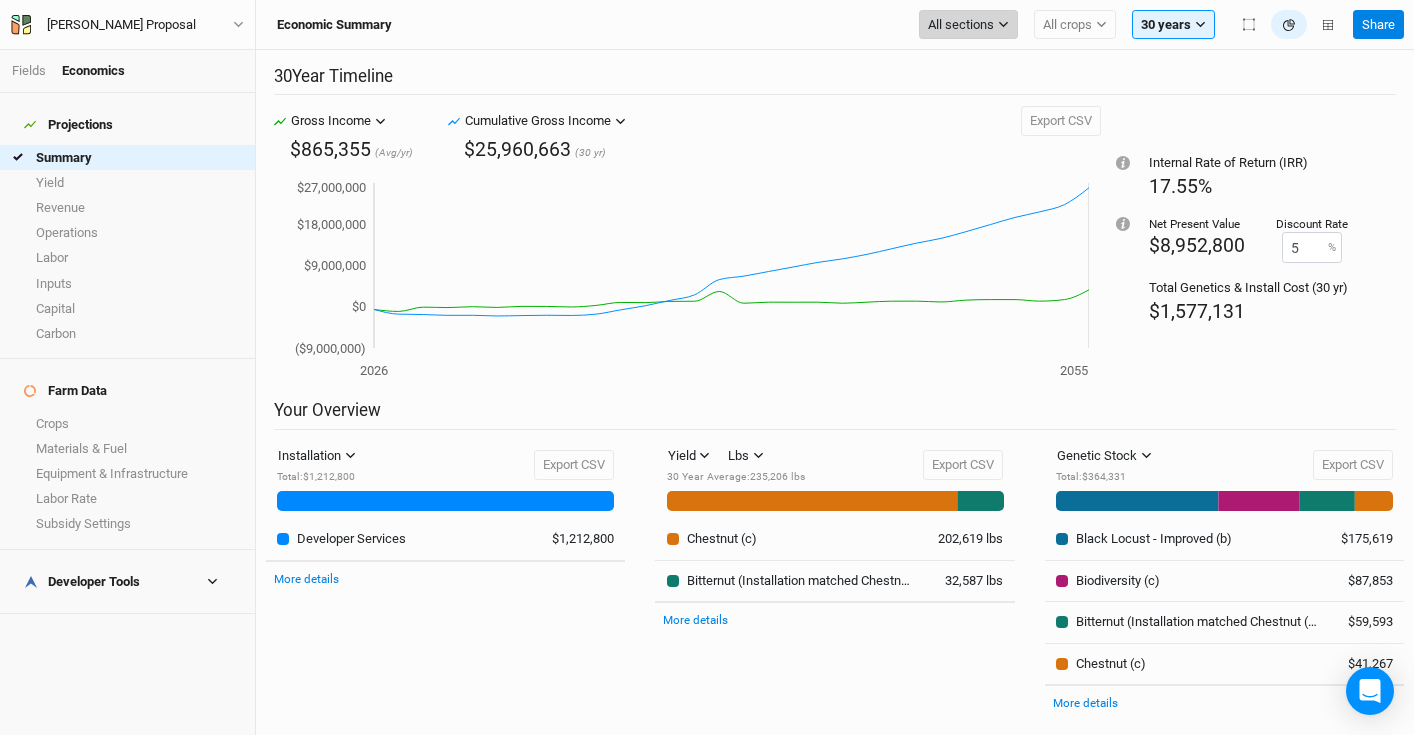 click on "All sections" at bounding box center [961, 25] 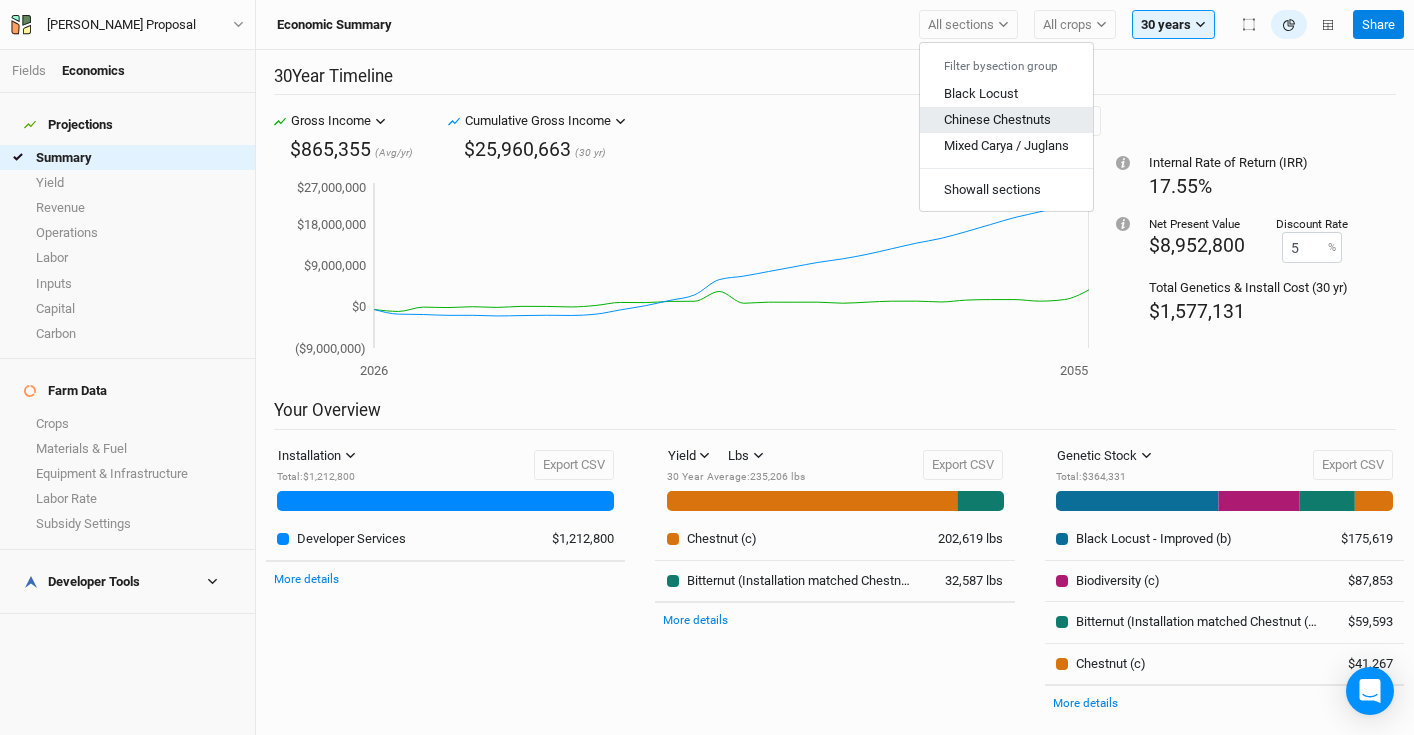 click on "Chinese Chestnuts" at bounding box center [997, 119] 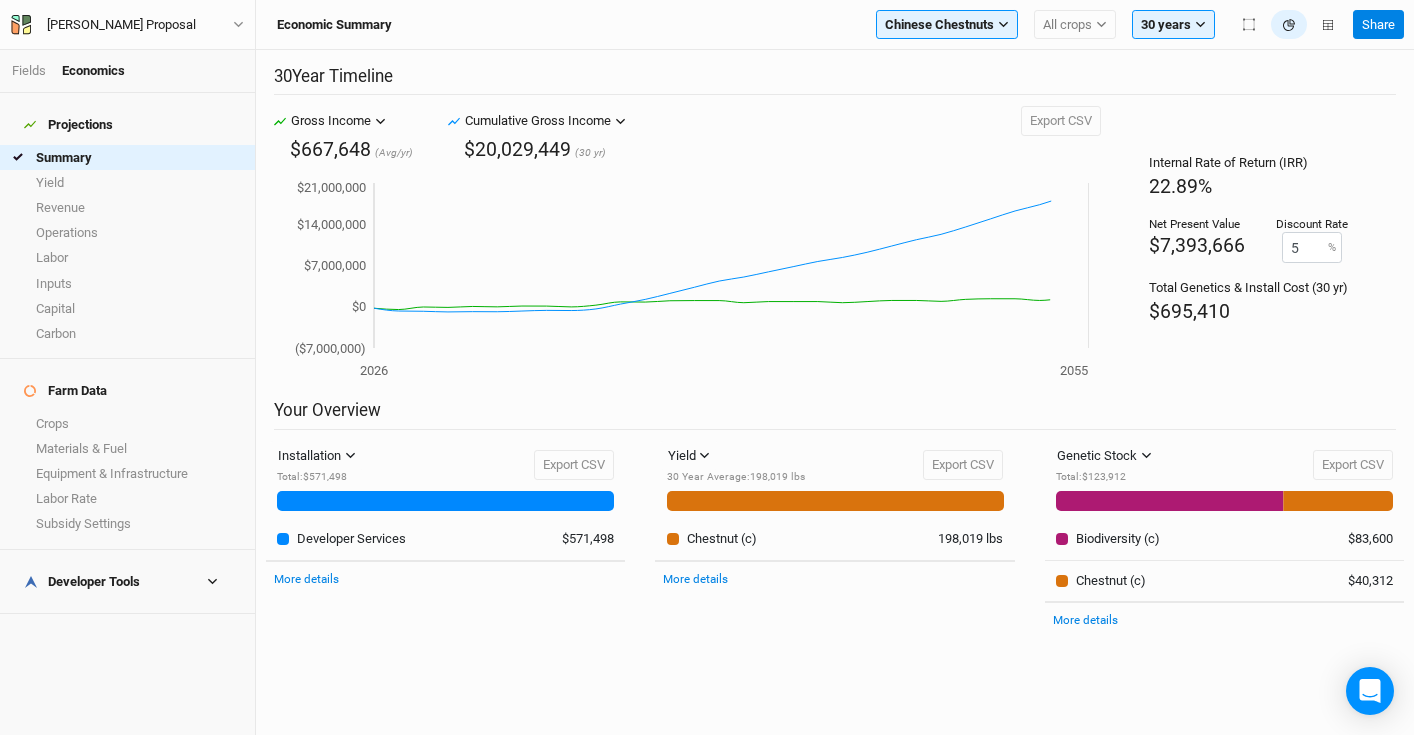 click on "Fields" at bounding box center (37, 71) 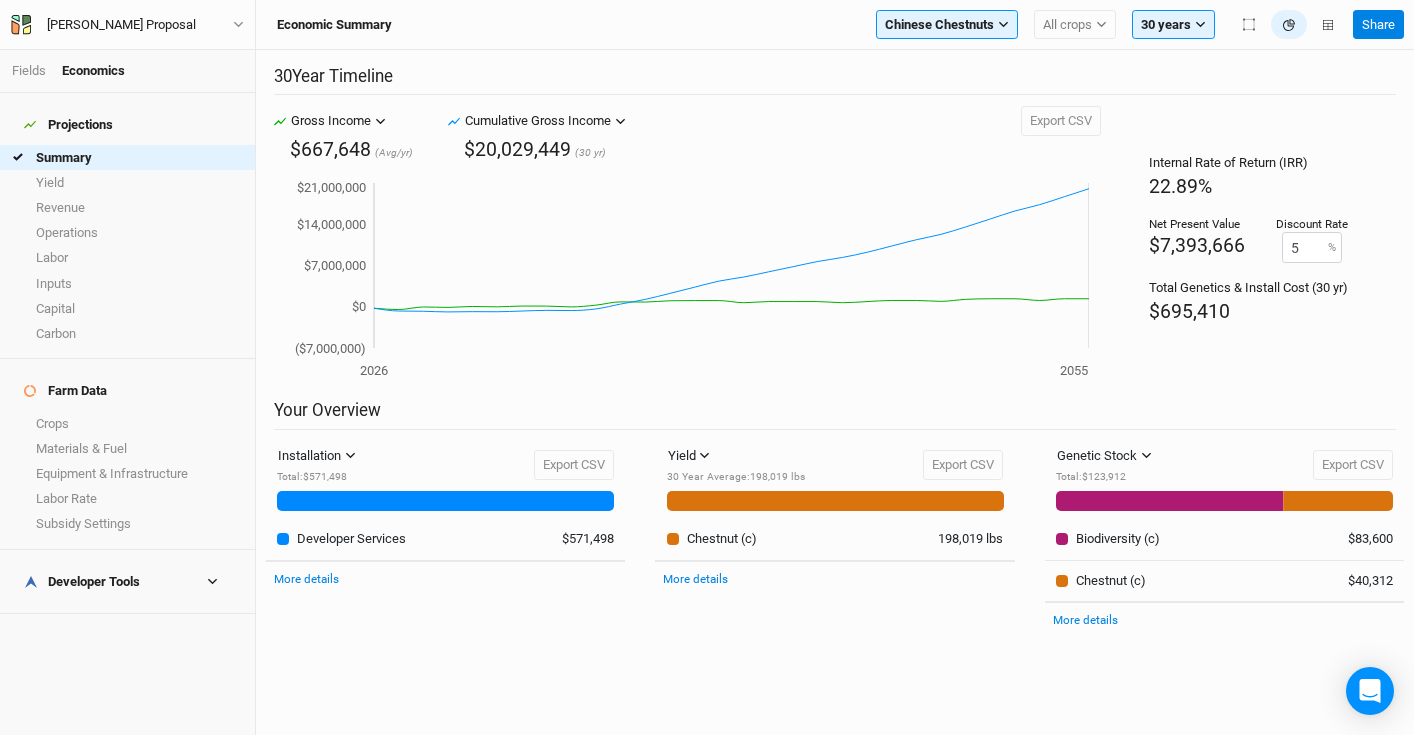 click on "Fields" at bounding box center (37, 71) 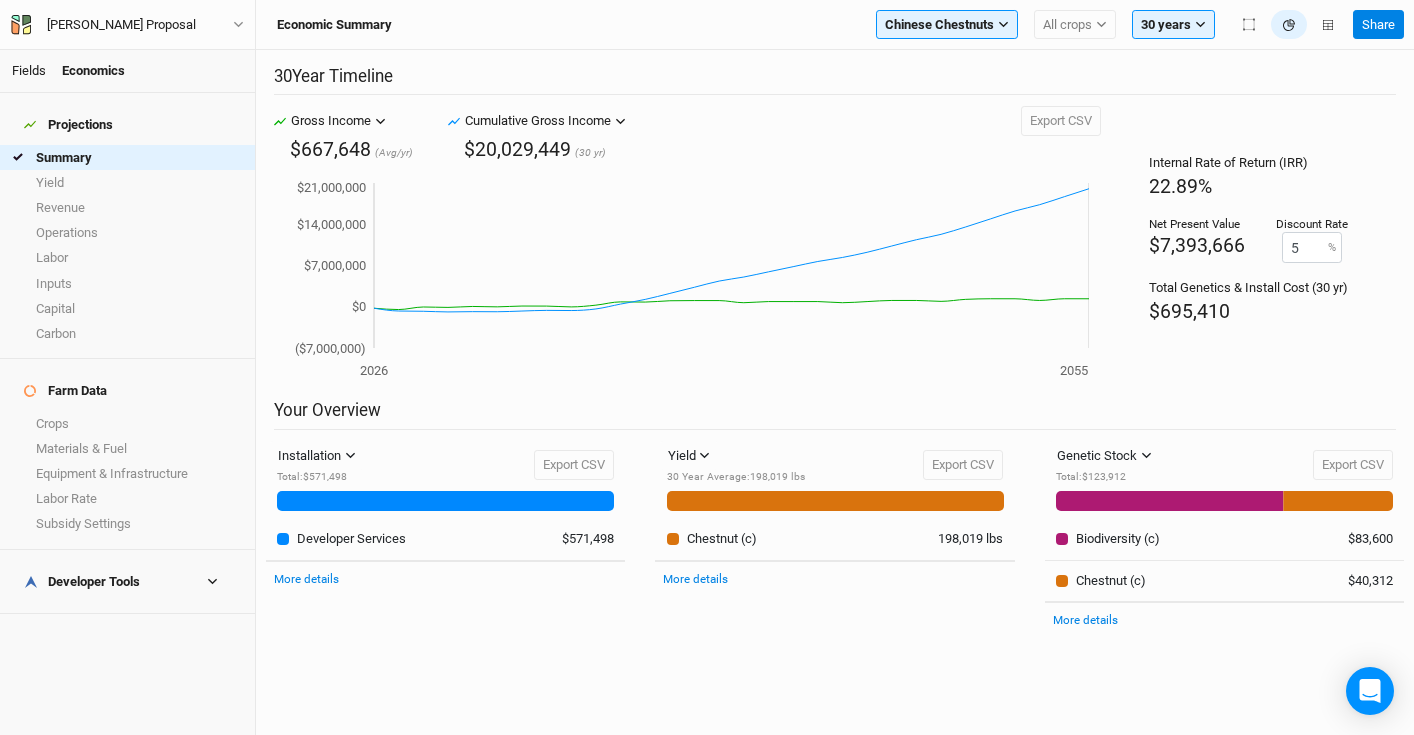 click on "Fields" at bounding box center [29, 70] 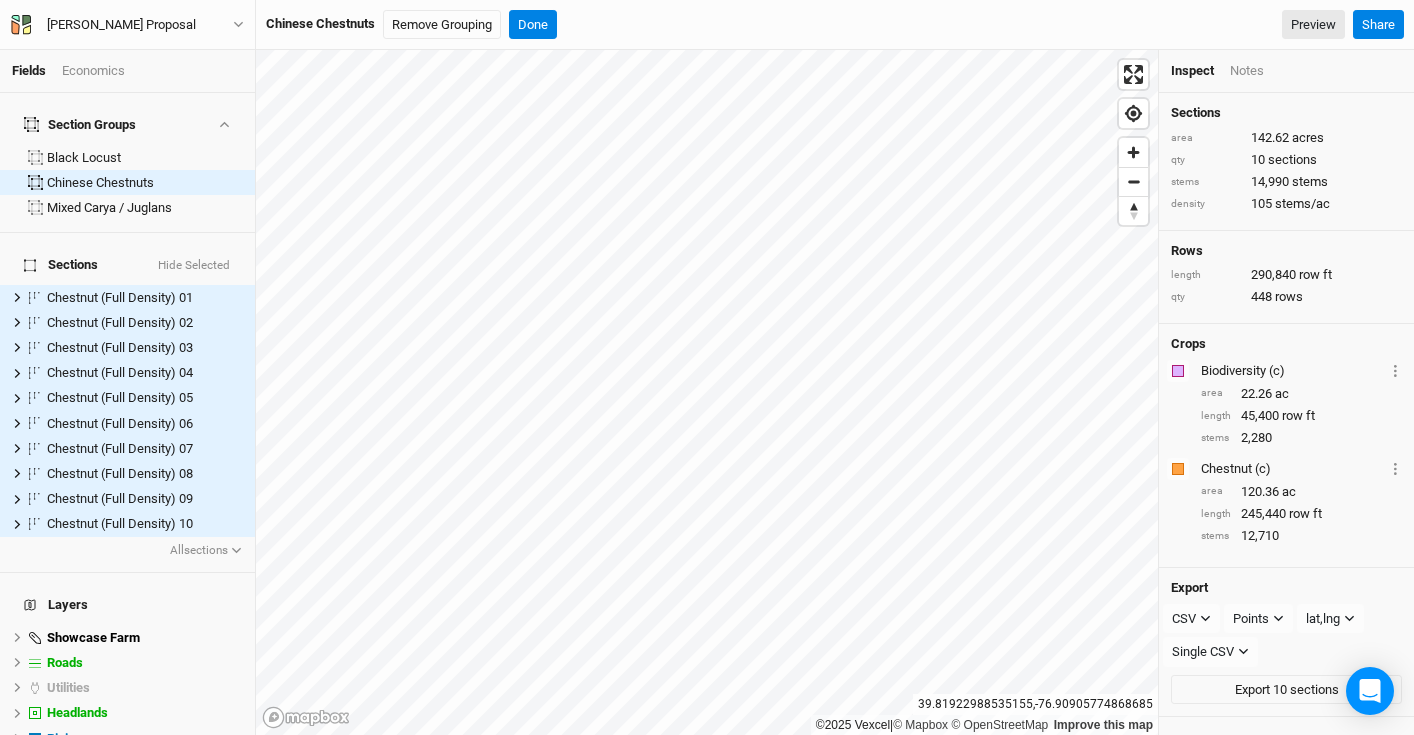 scroll, scrollTop: 85, scrollLeft: 0, axis: vertical 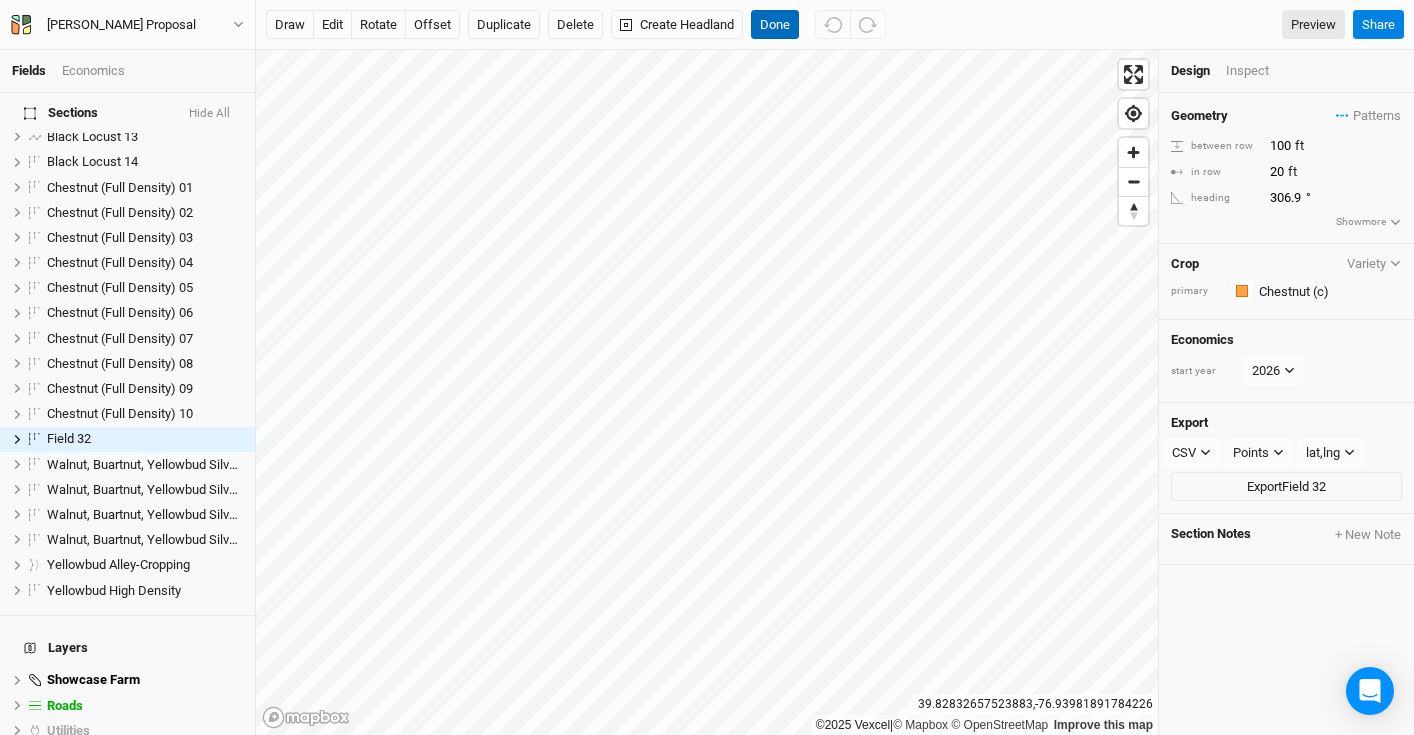 click on "Done" at bounding box center [775, 25] 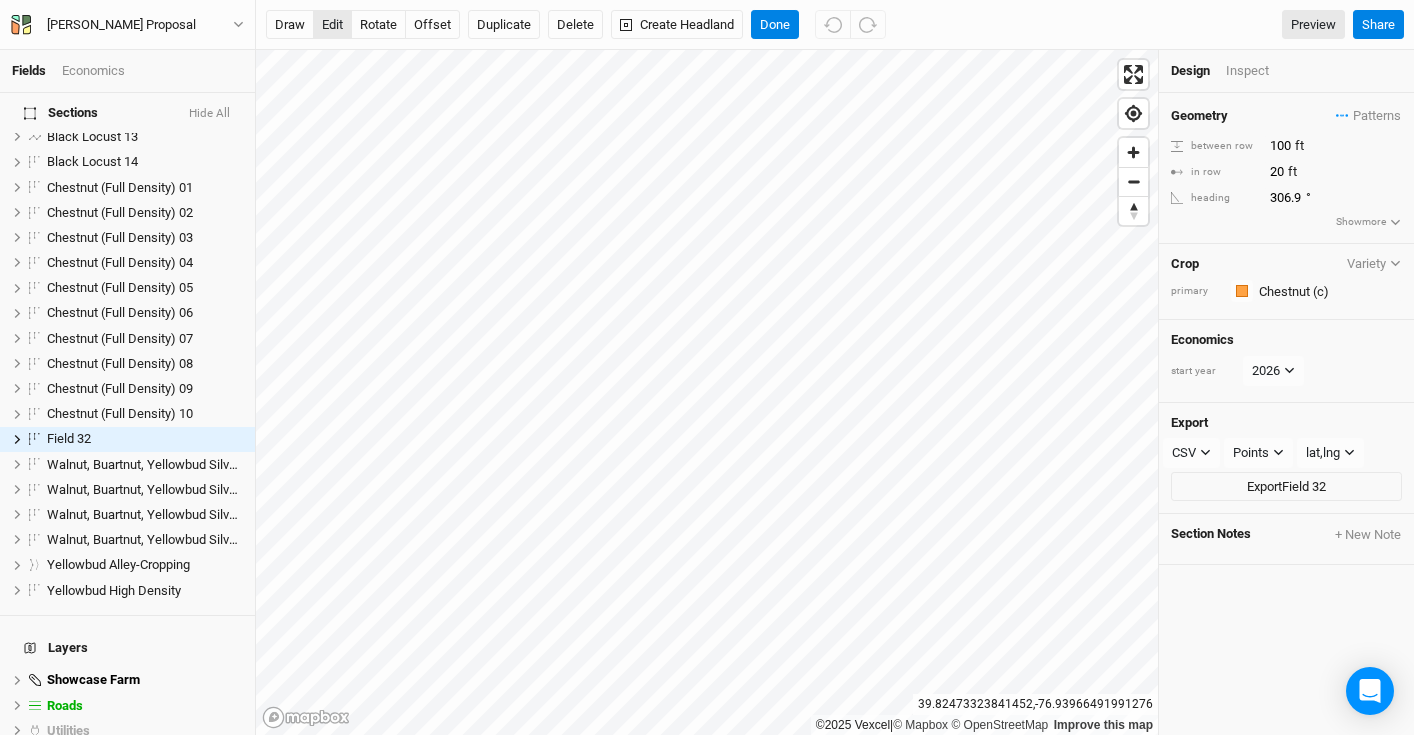 click on "edit" at bounding box center (332, 25) 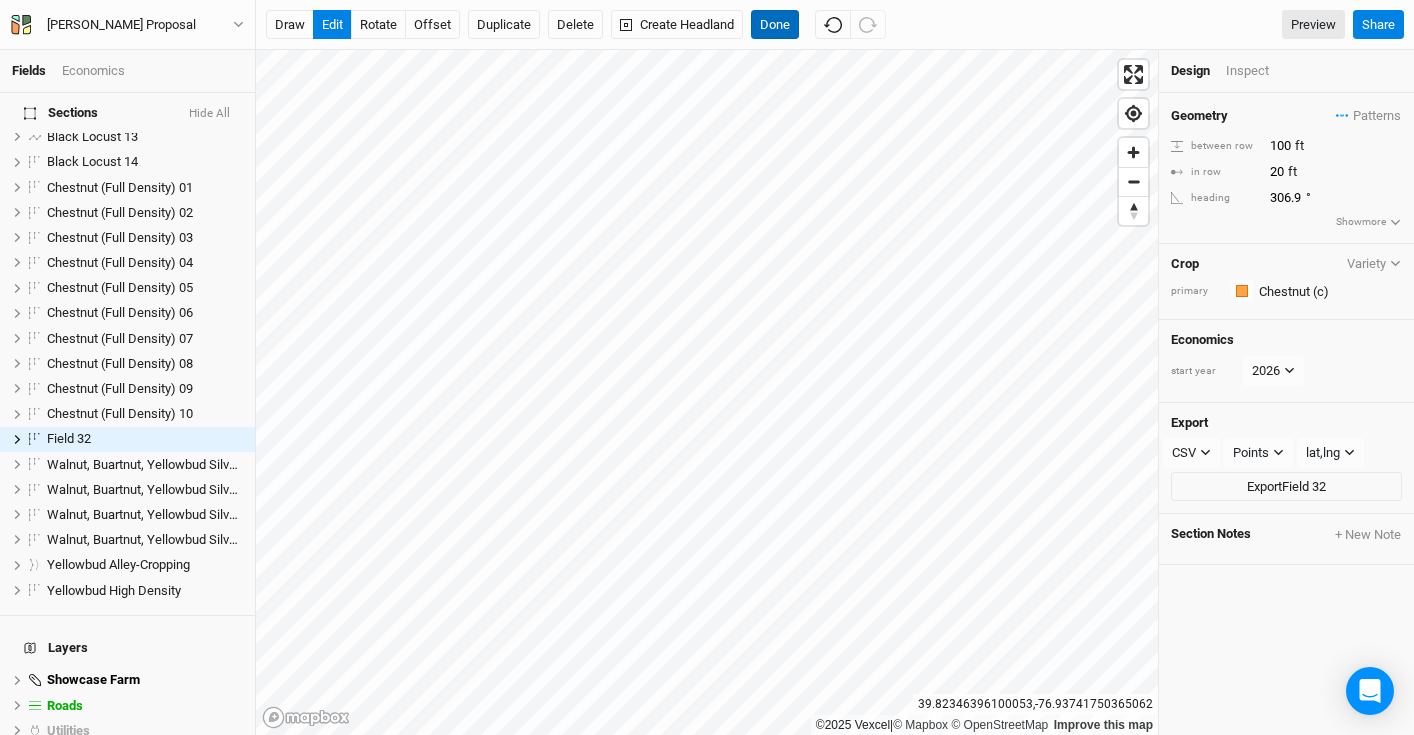click on "Done" at bounding box center (775, 25) 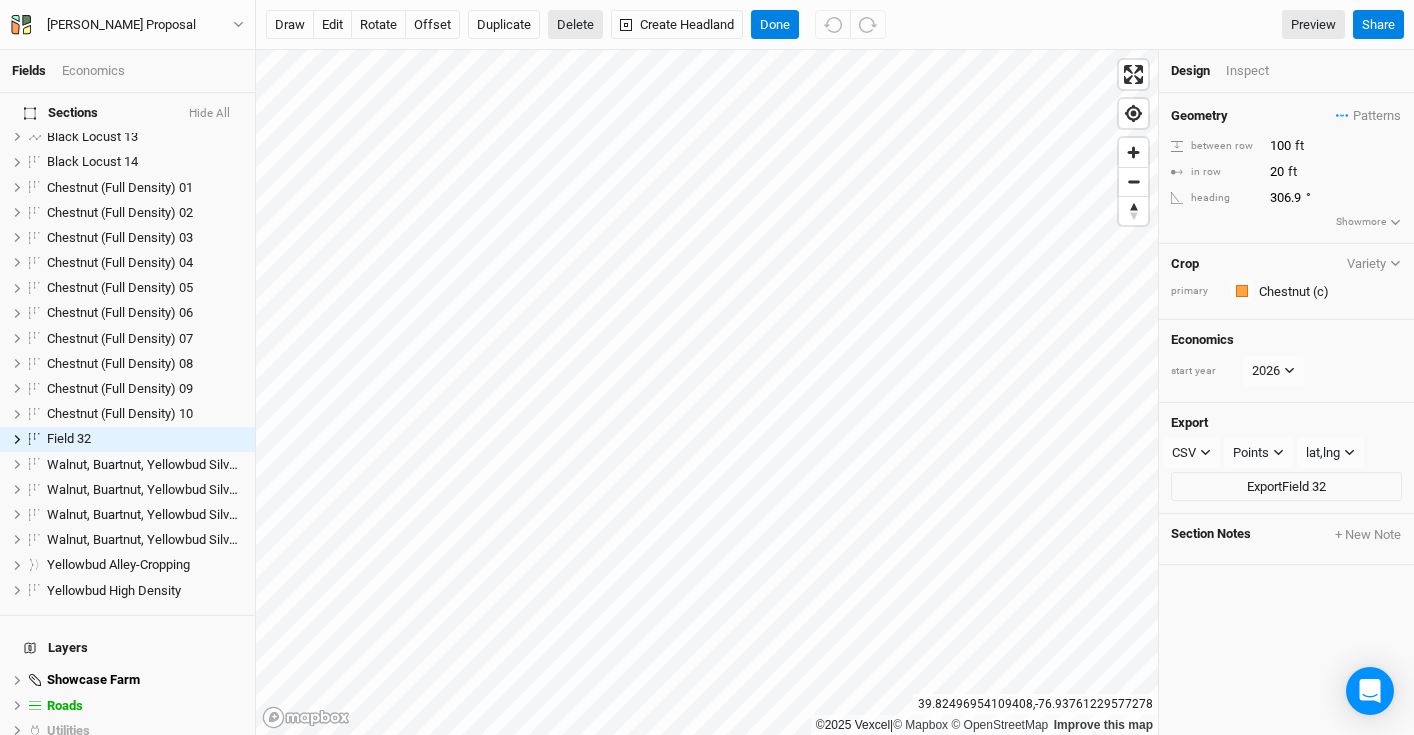 click on "Delete" at bounding box center (575, 25) 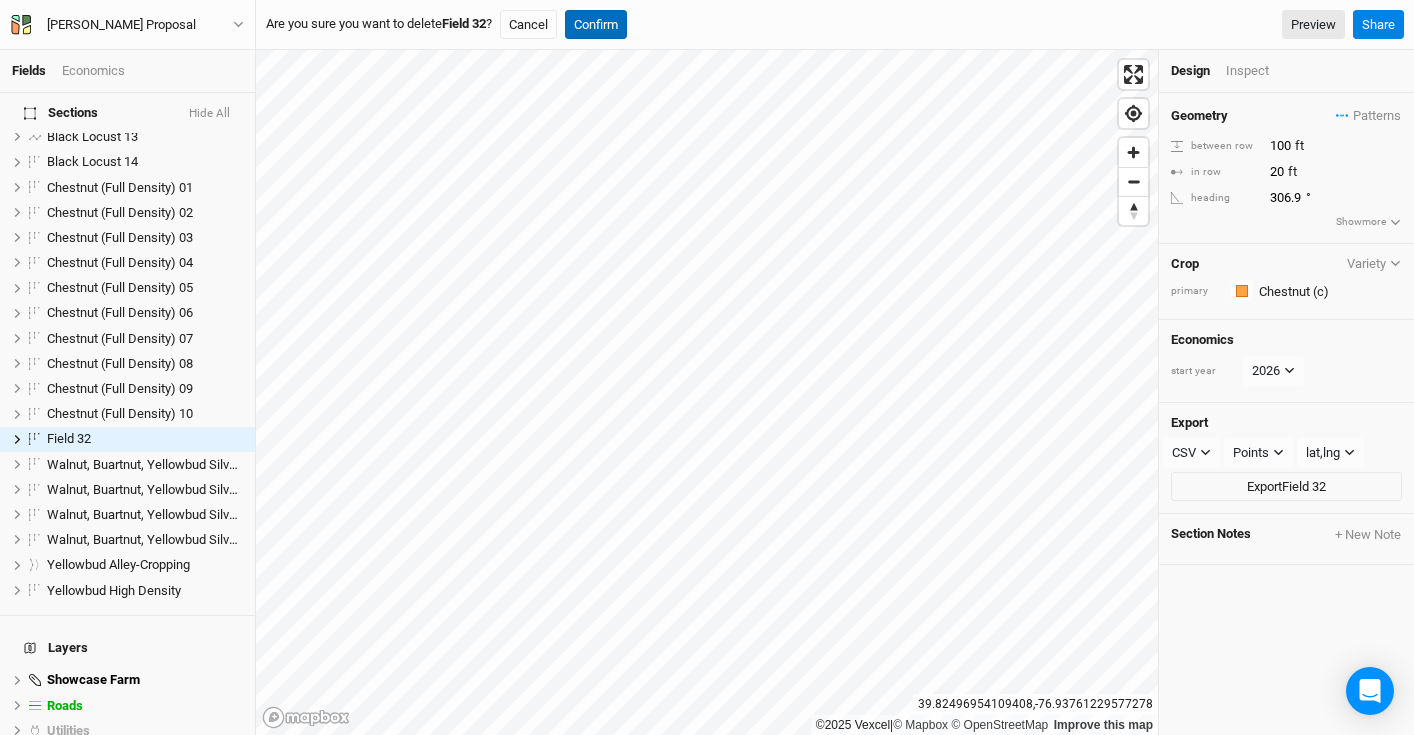 click on "Confirm" at bounding box center [596, 25] 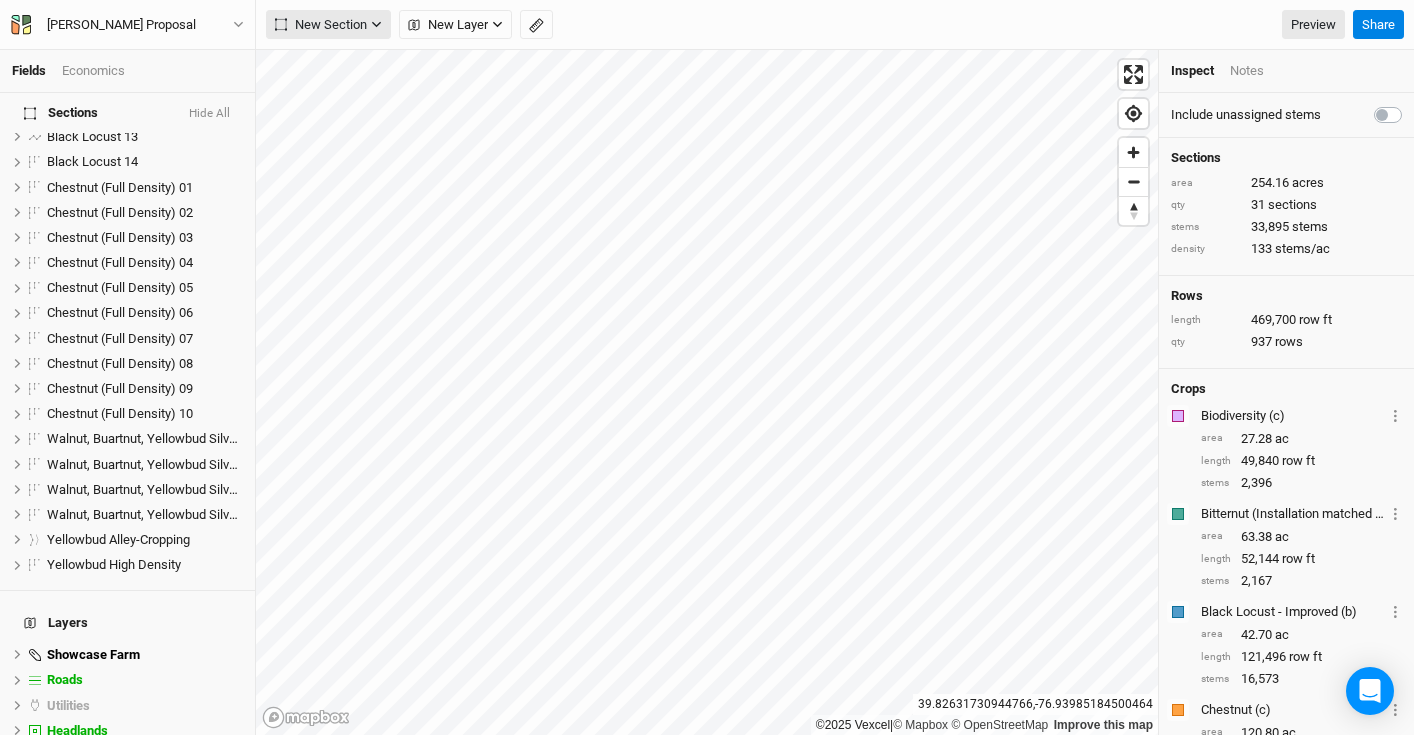 click on "New Section" at bounding box center (321, 25) 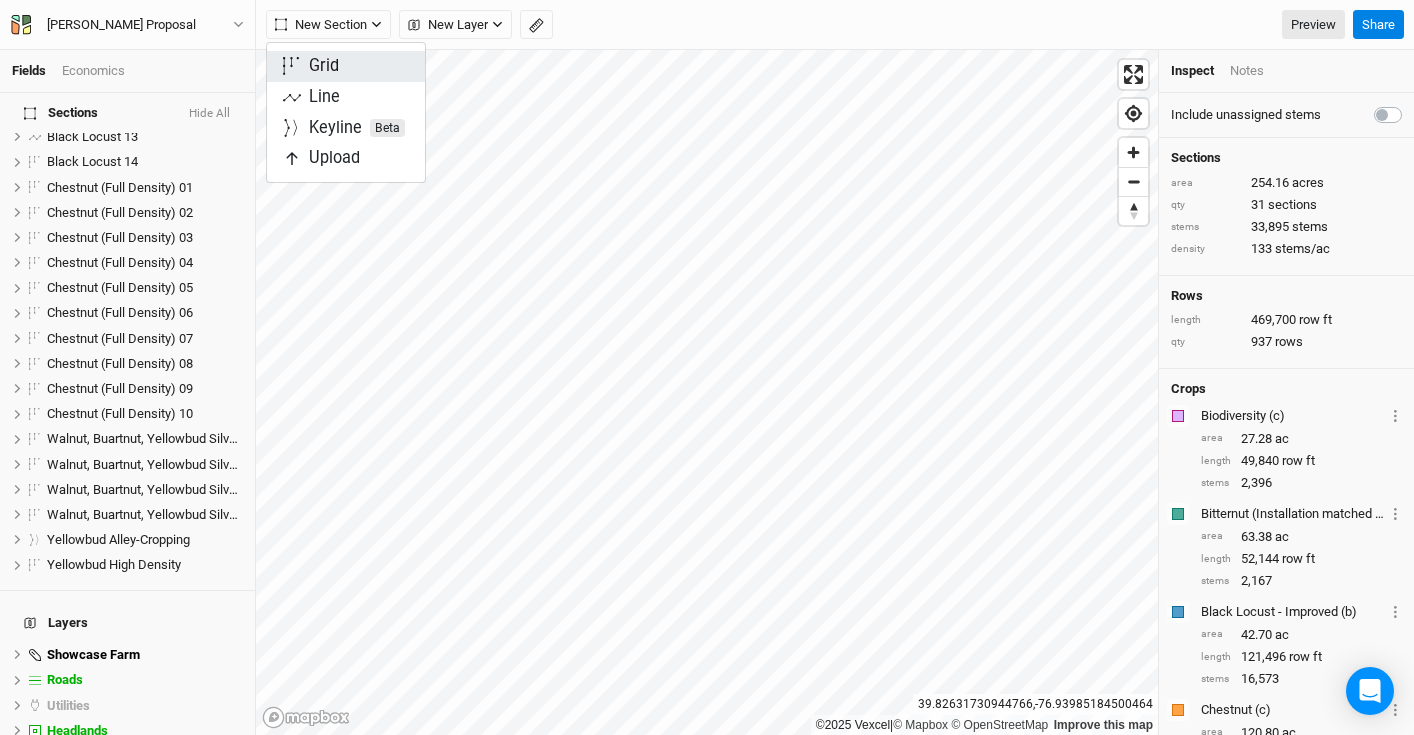 click on "Grid" at bounding box center (346, 66) 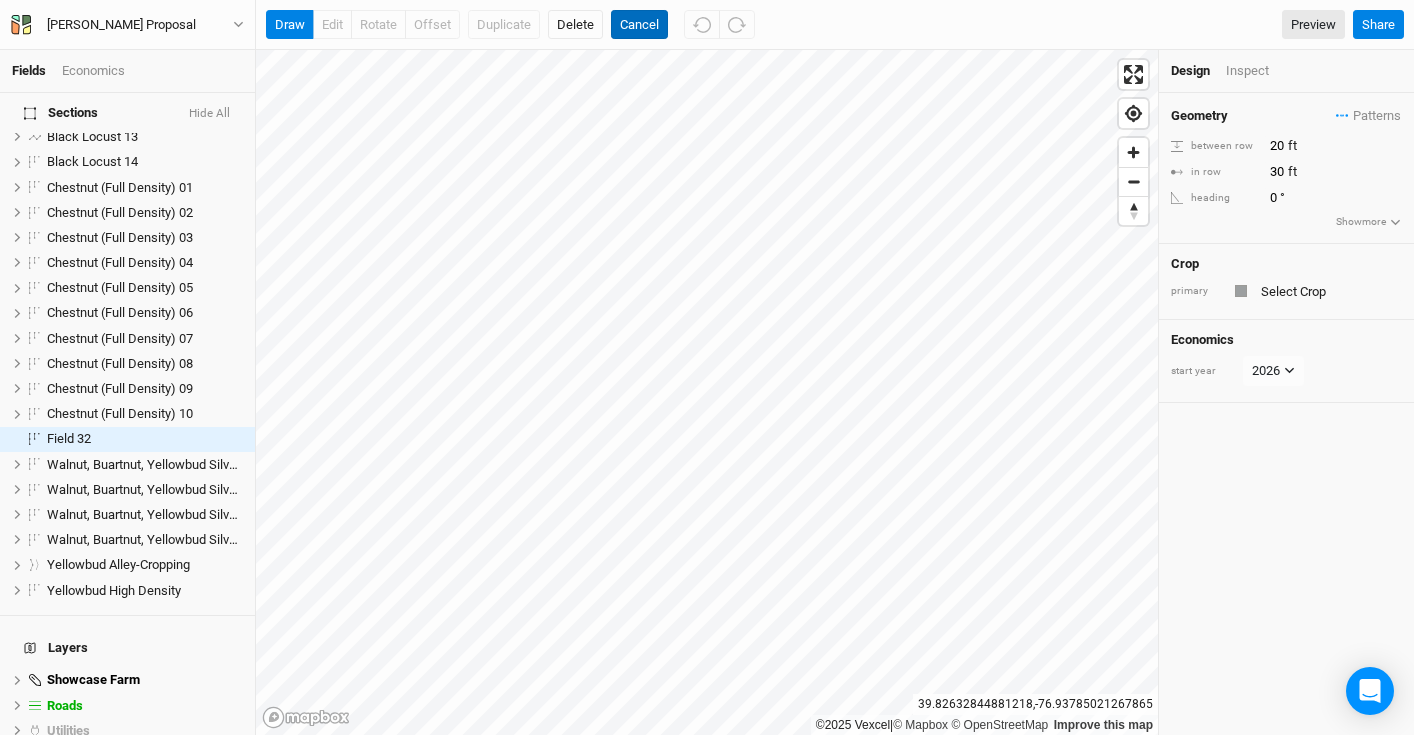 click on "Cancel" at bounding box center (639, 25) 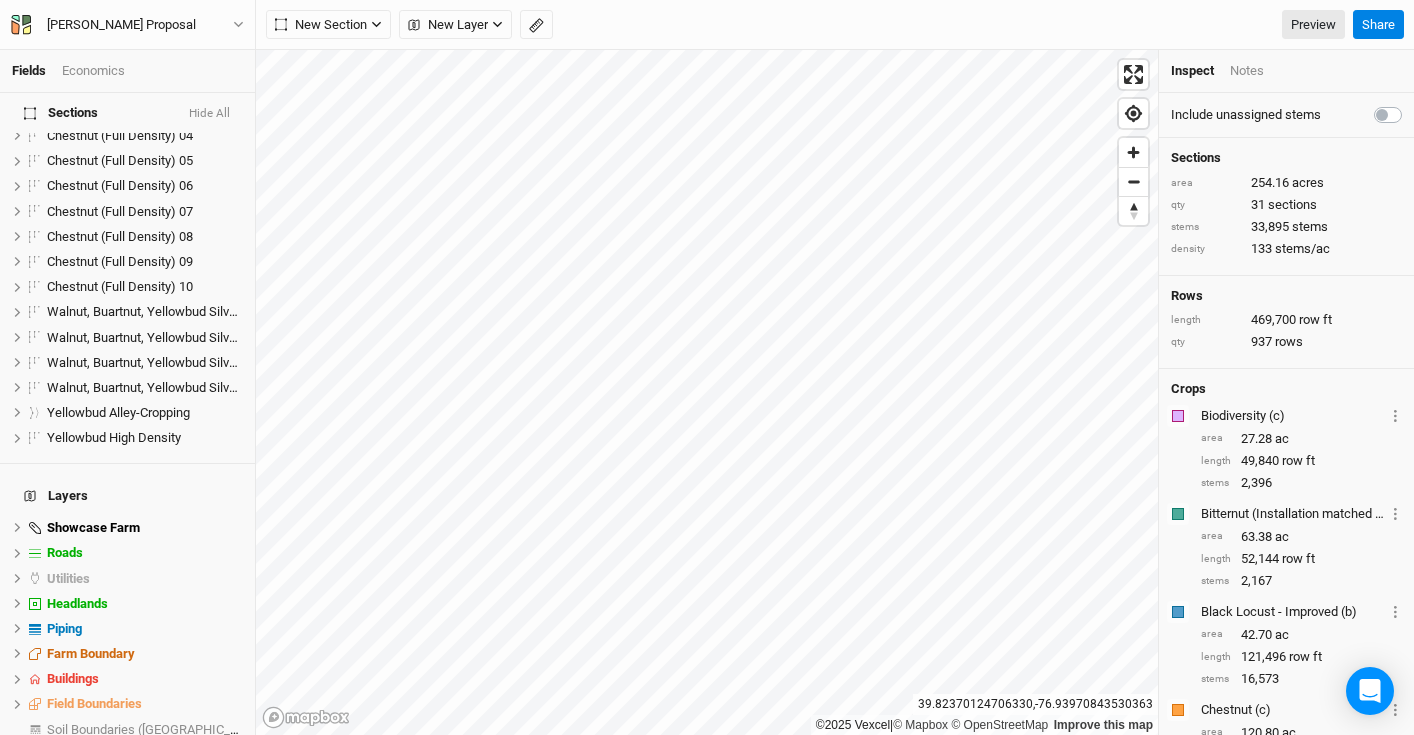 scroll, scrollTop: 647, scrollLeft: 0, axis: vertical 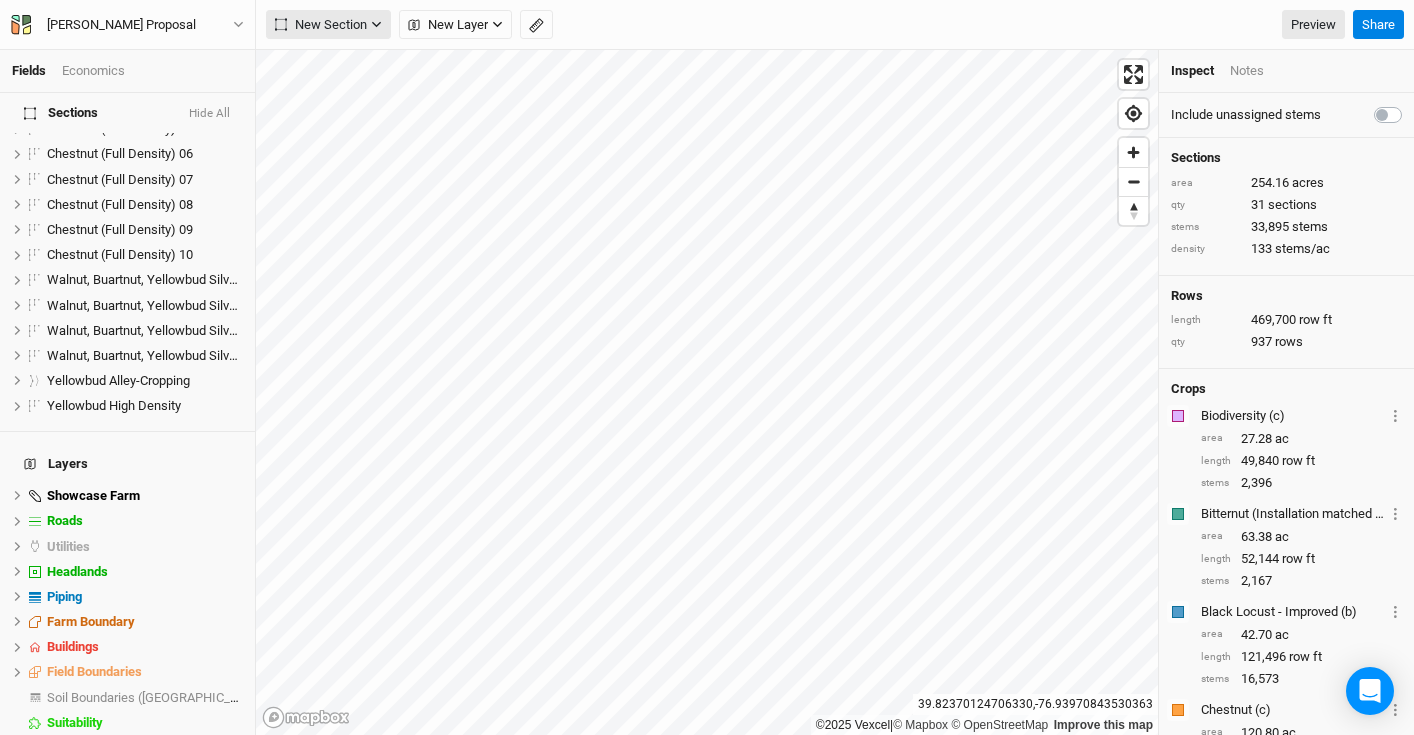 click on "New Section" at bounding box center [321, 25] 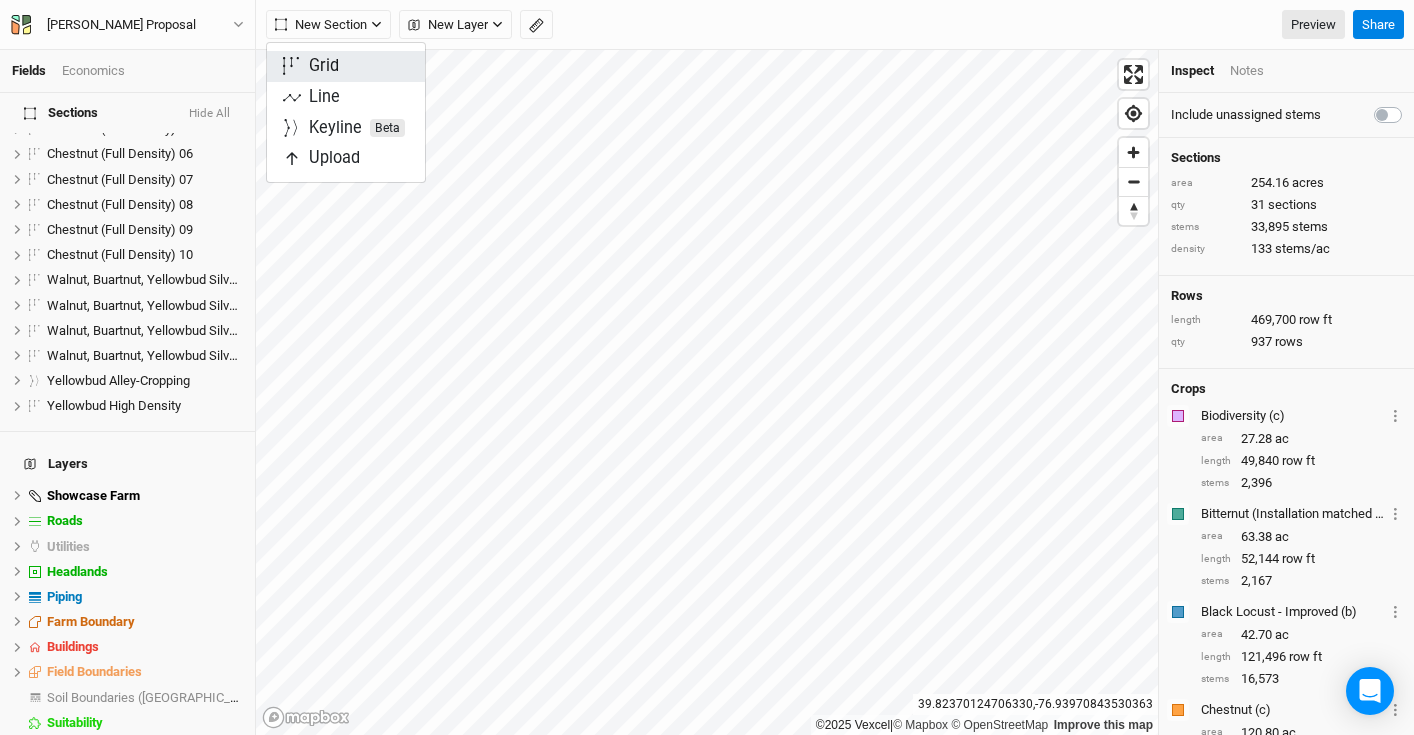 click on "Grid" at bounding box center (324, 66) 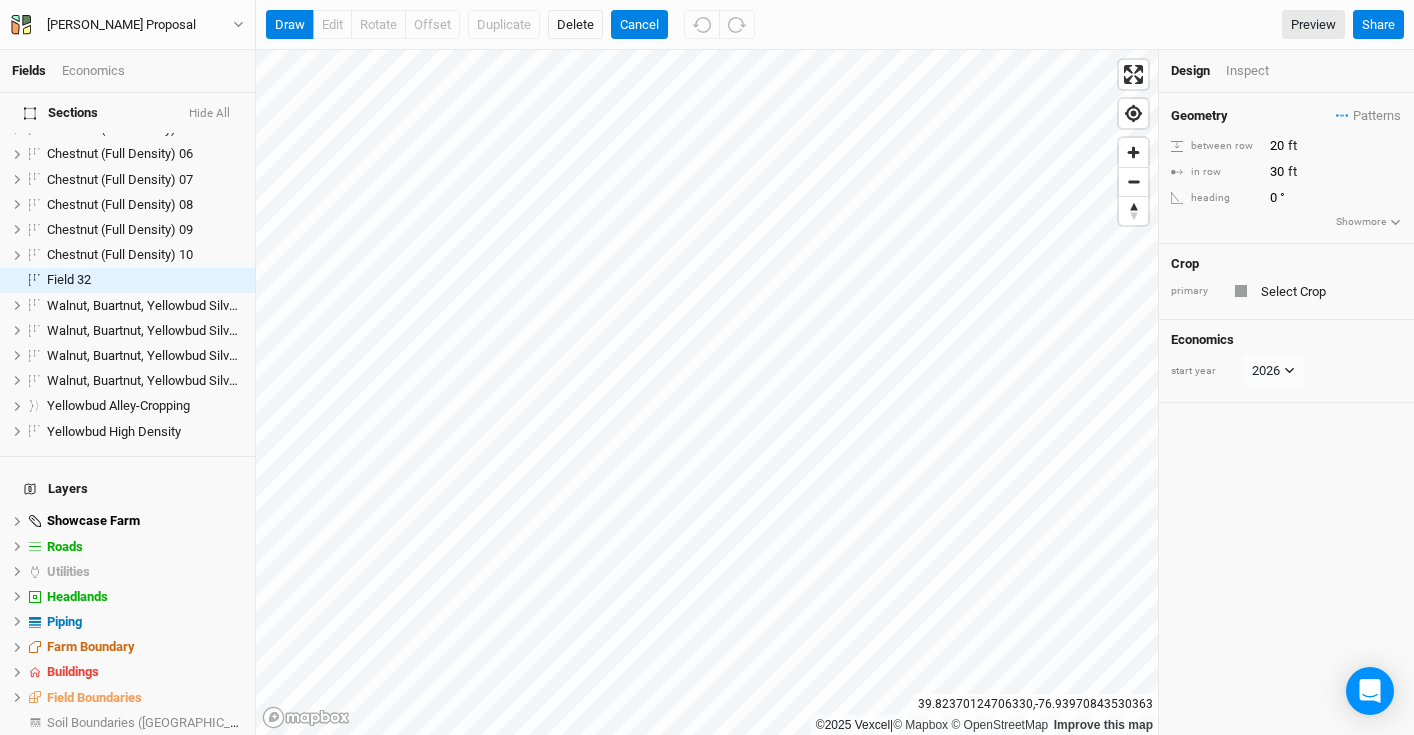 scroll, scrollTop: 488, scrollLeft: 0, axis: vertical 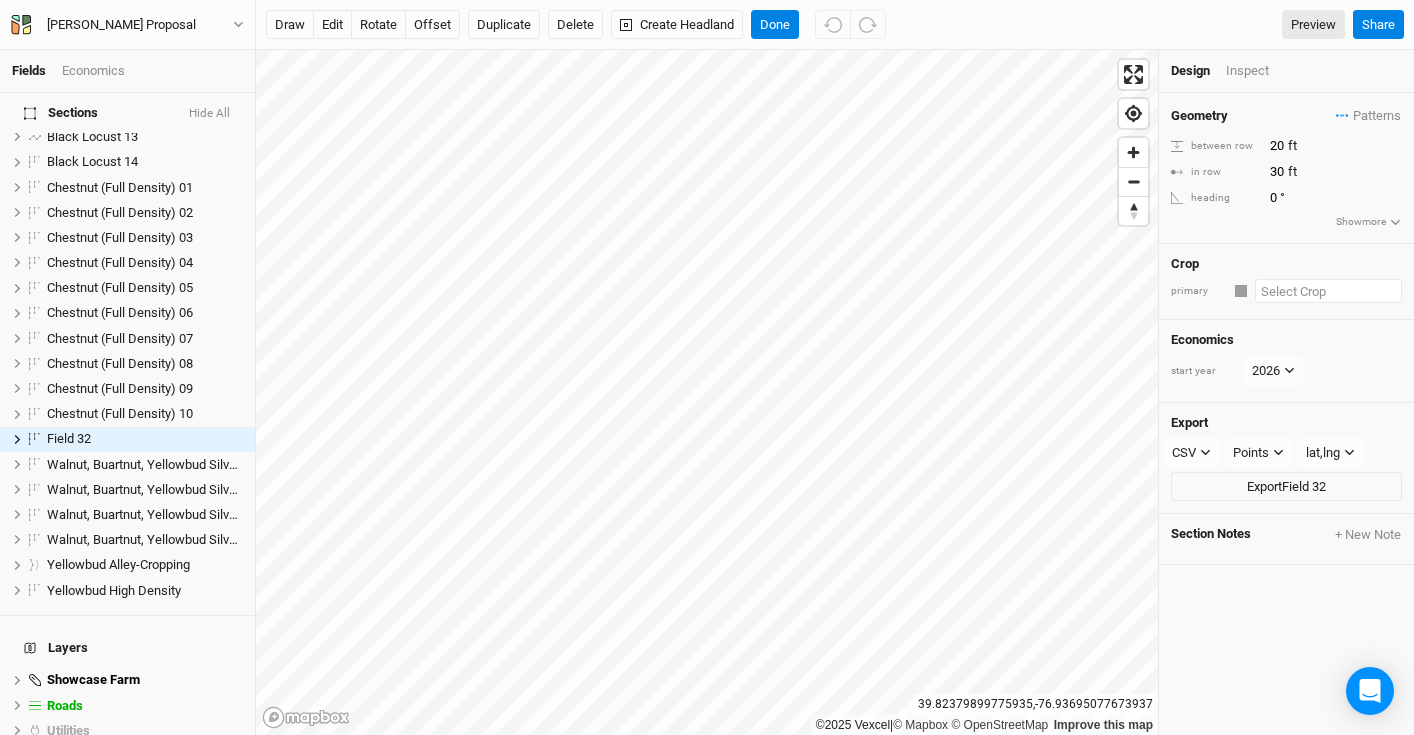 click at bounding box center (1328, 291) 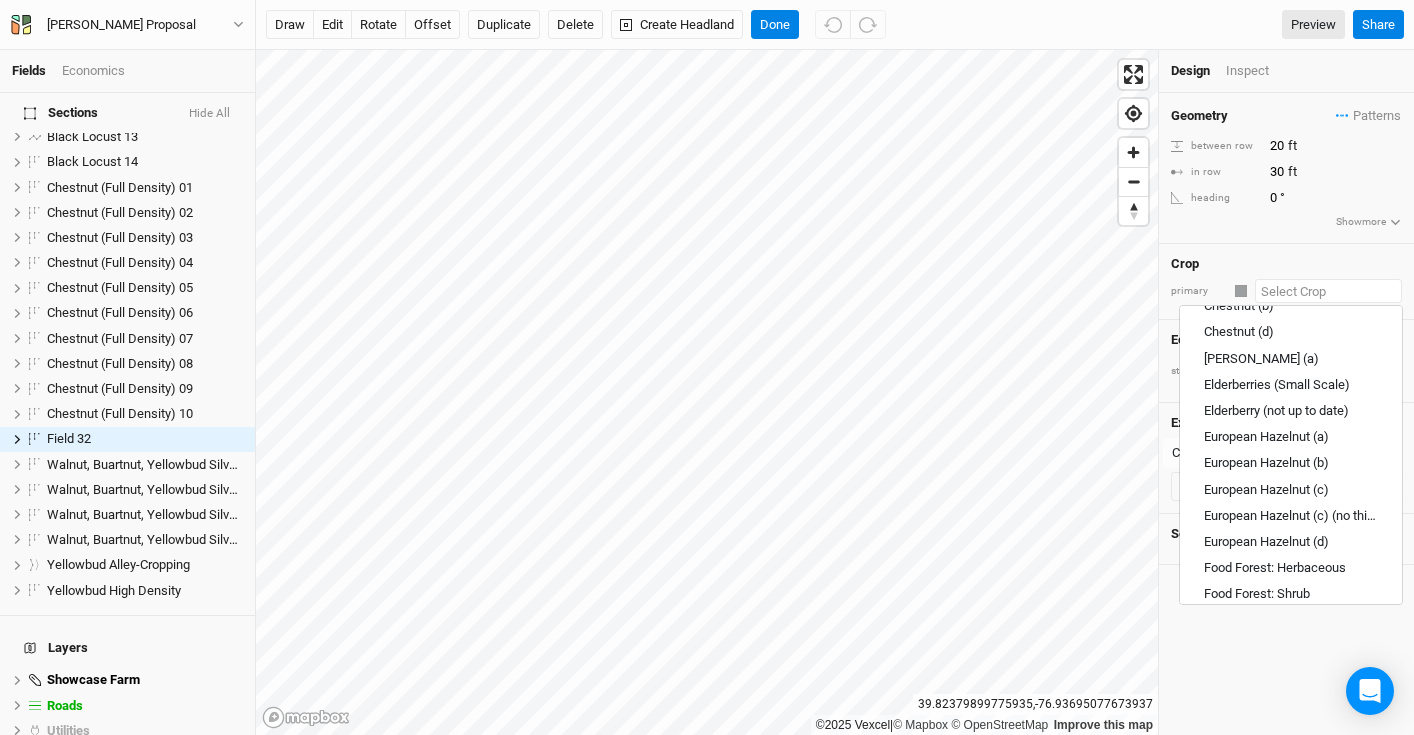 scroll, scrollTop: 899, scrollLeft: 0, axis: vertical 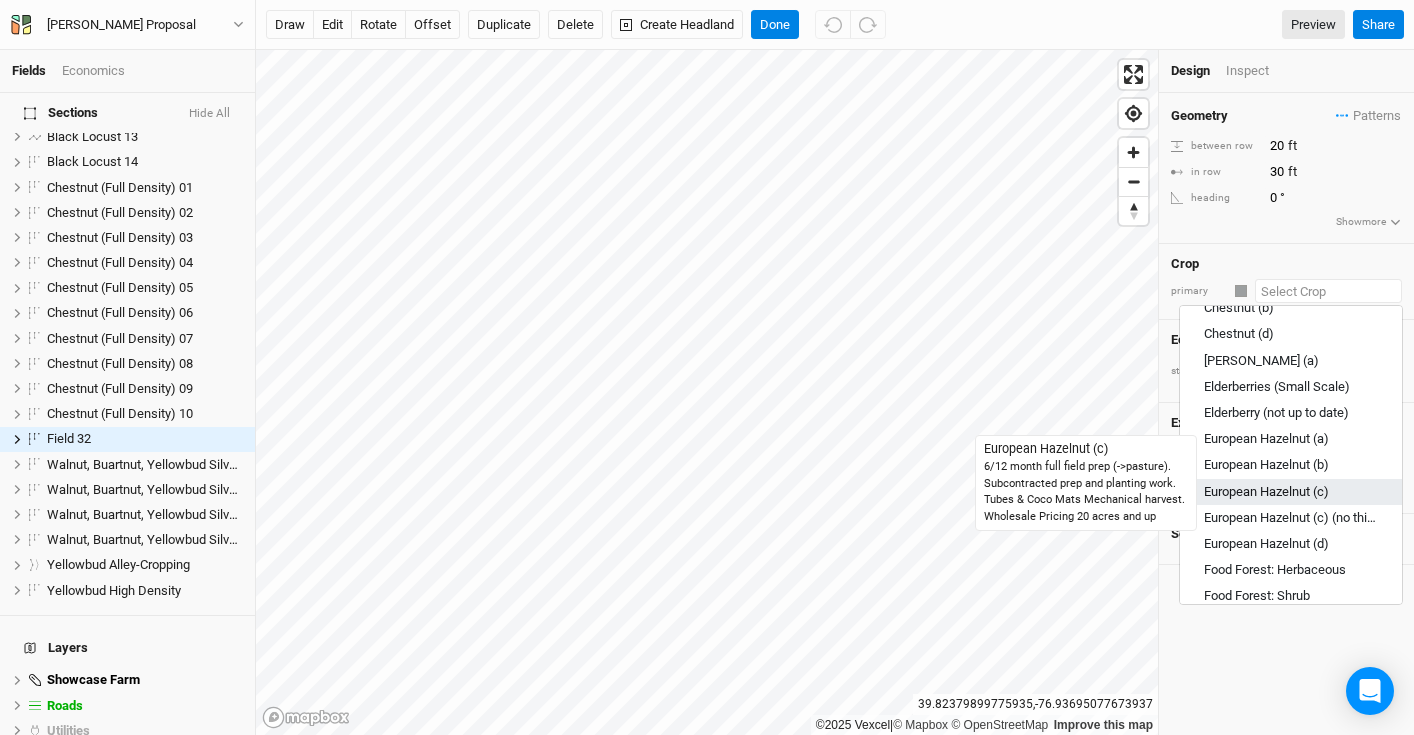 click on "European Hazelnut (c)" at bounding box center (1266, 492) 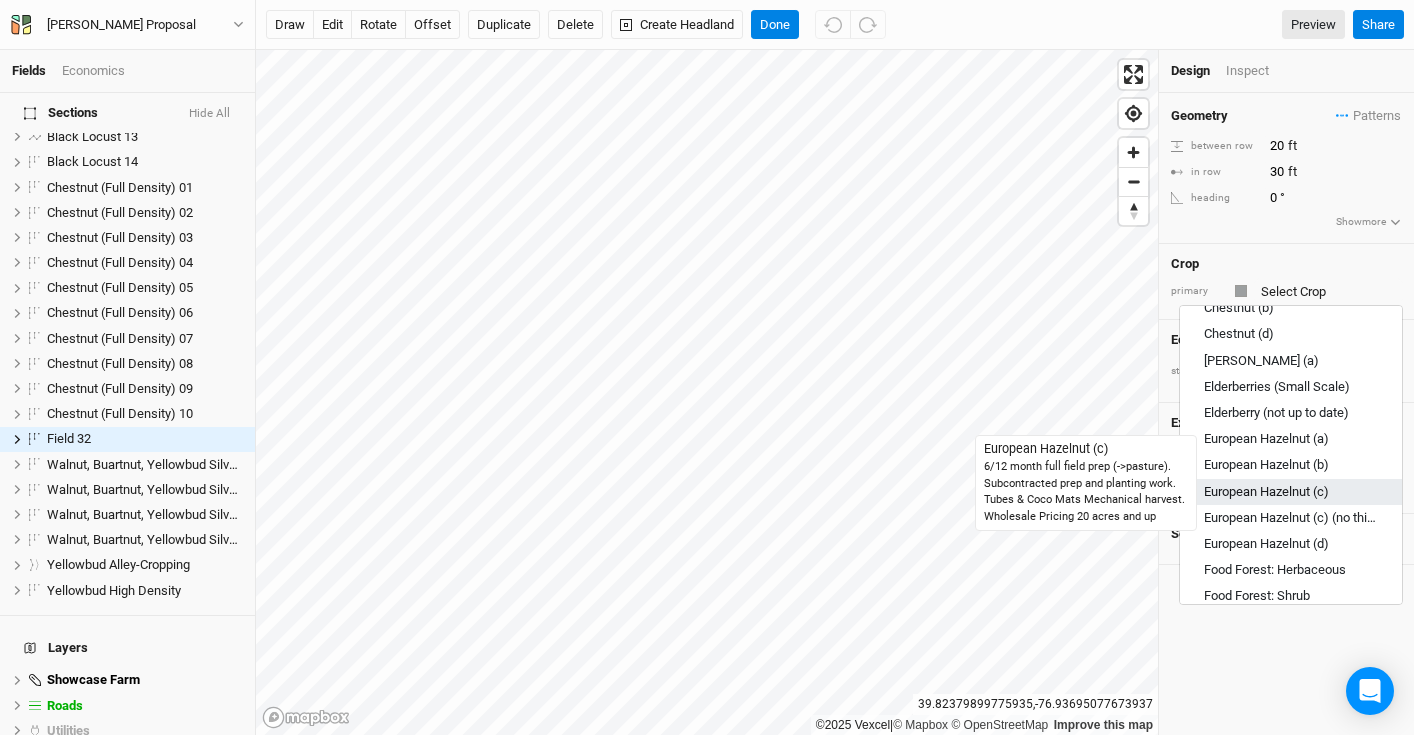 type on "European Hazelnut (c)" 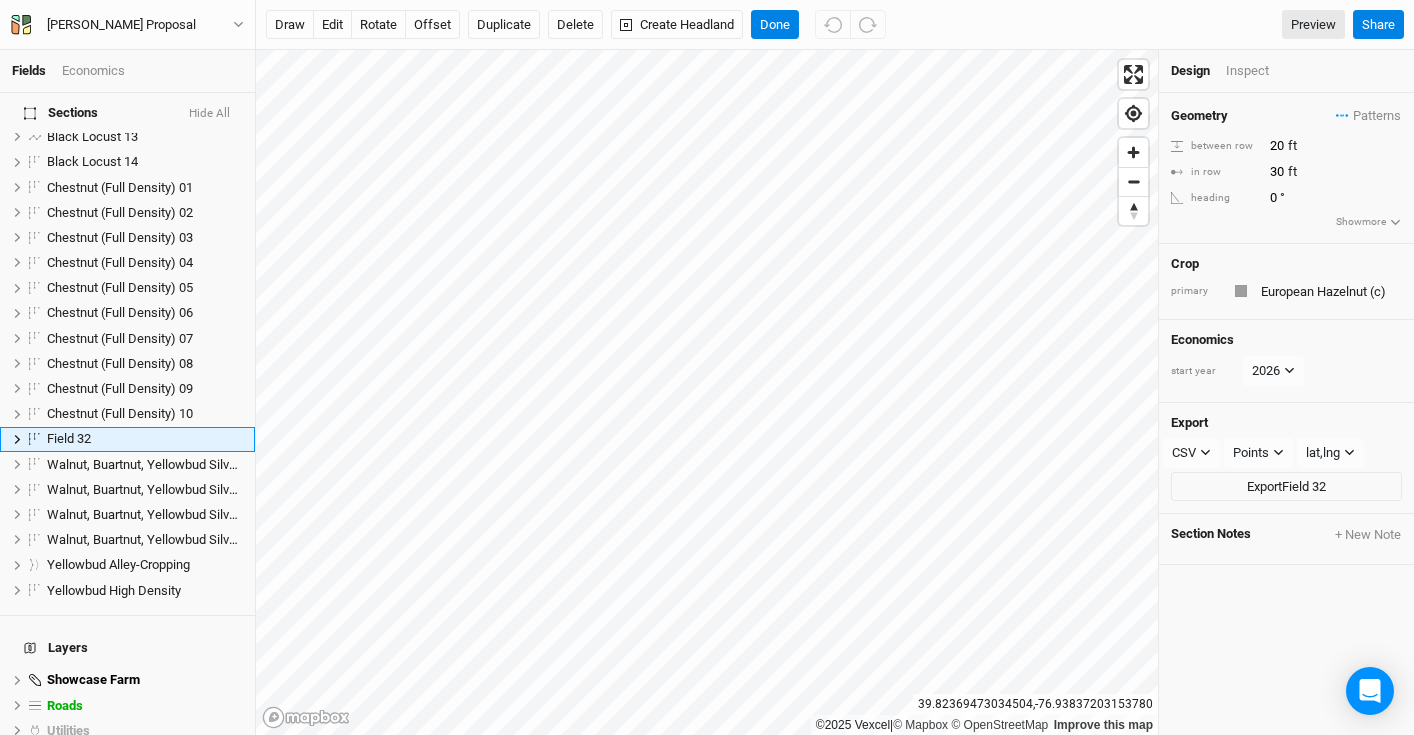 type on "10" 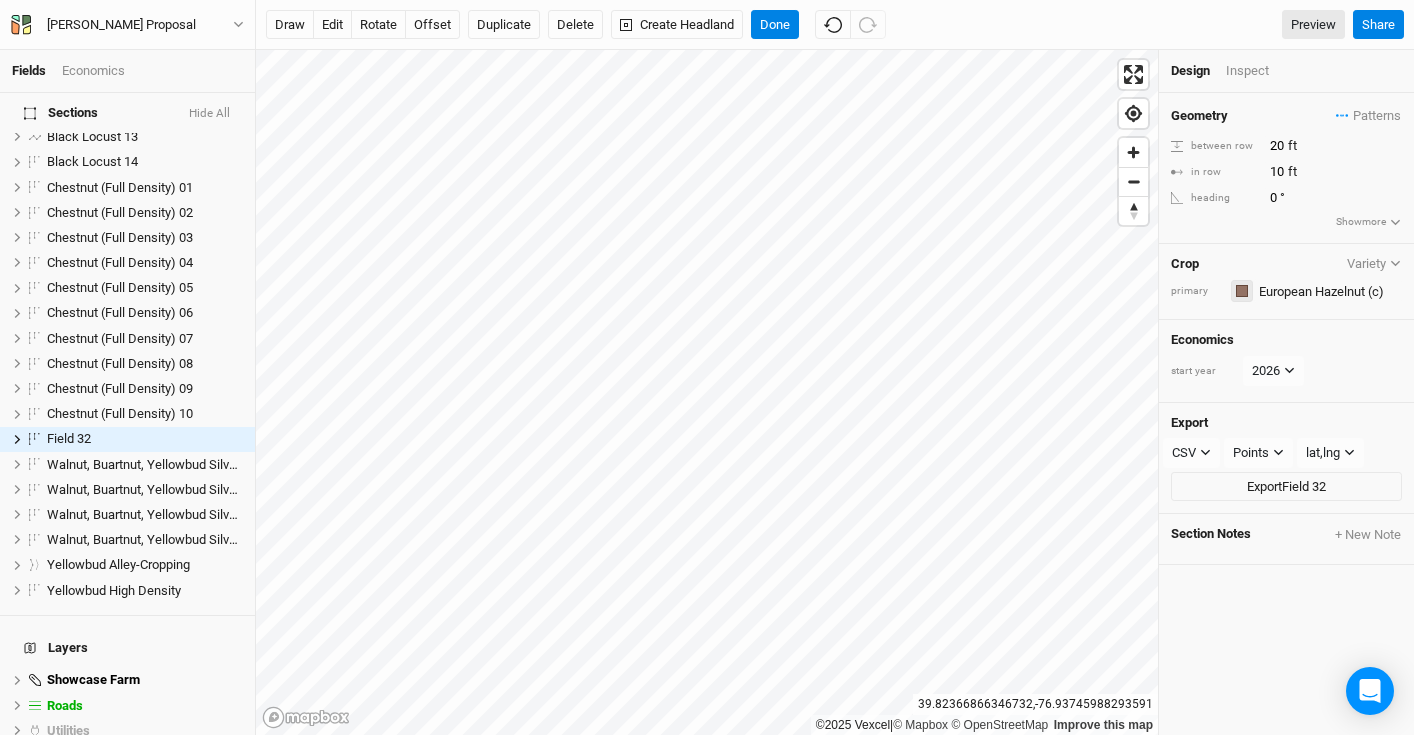 click at bounding box center (1242, 291) 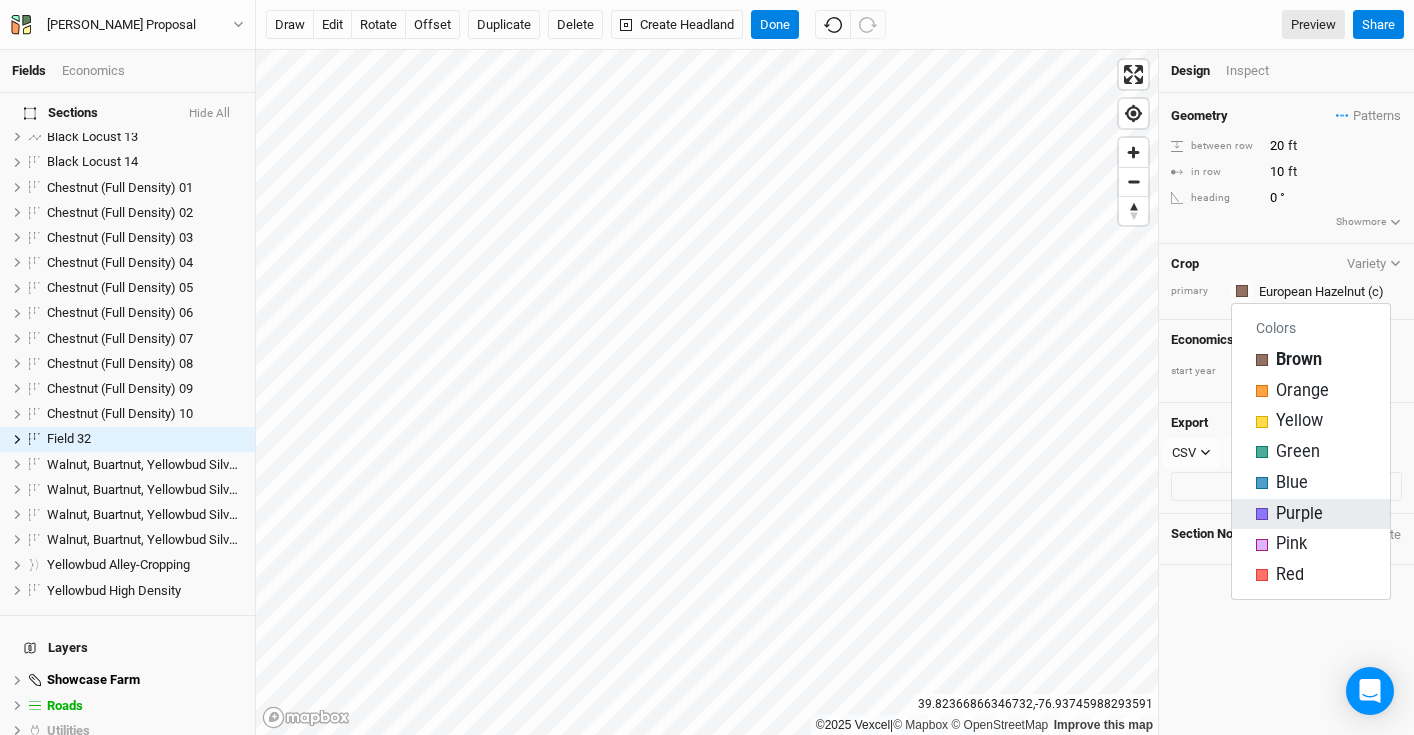 click at bounding box center [1262, 514] 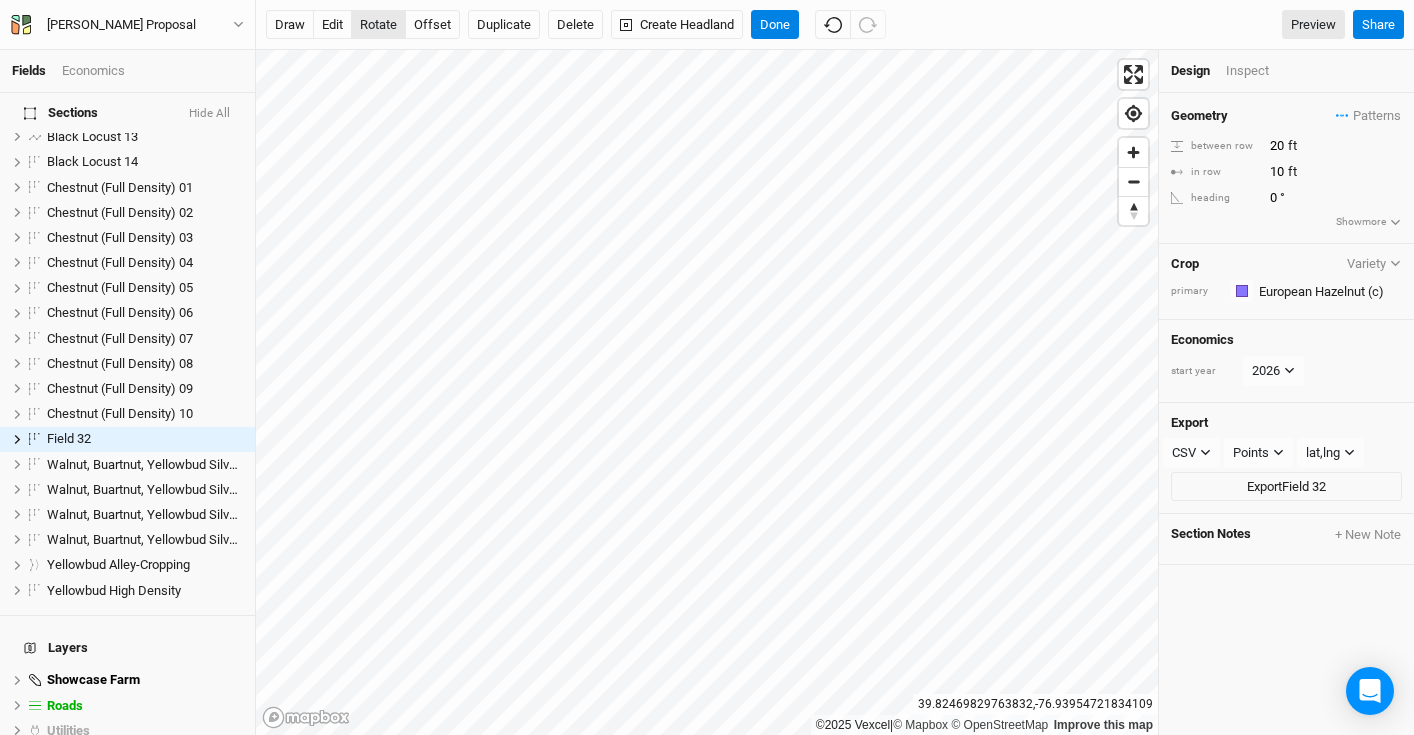 click on "rotate" at bounding box center (378, 25) 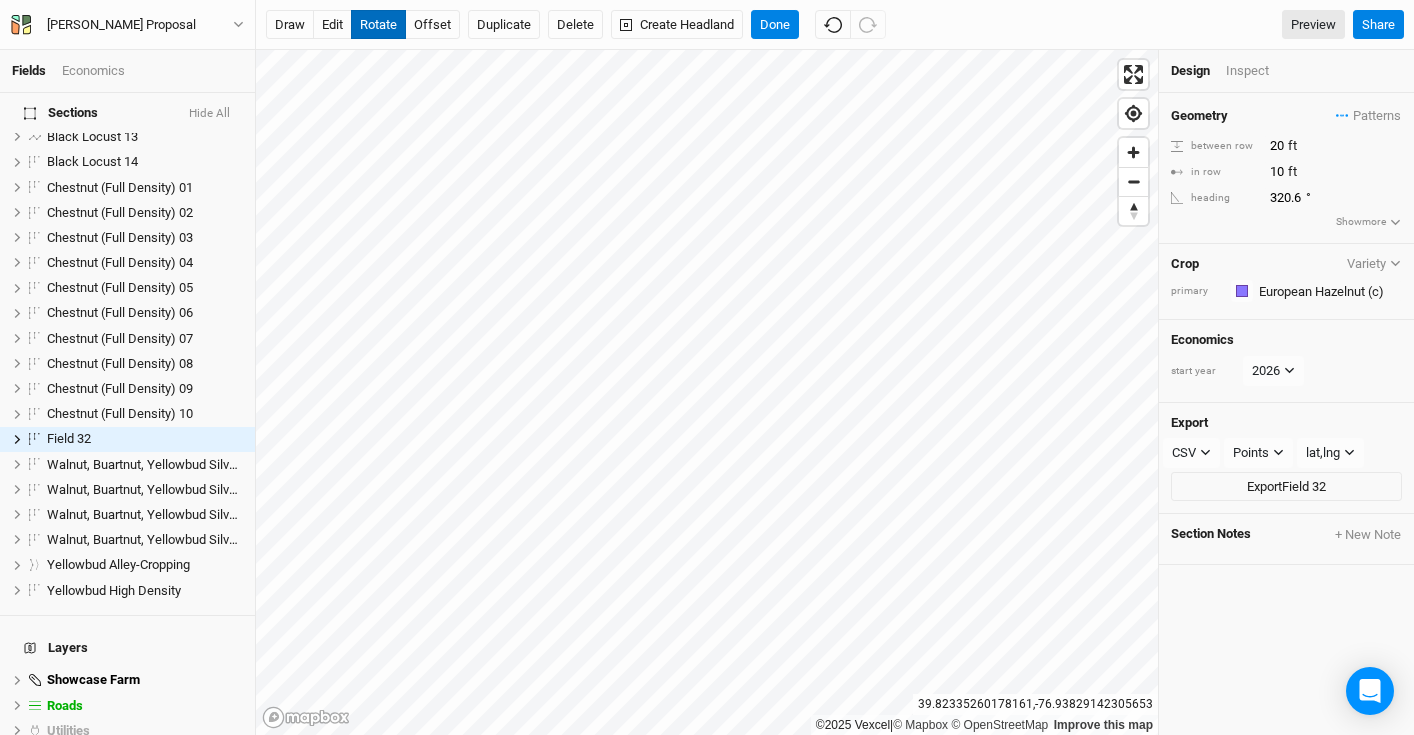 type on "323.9" 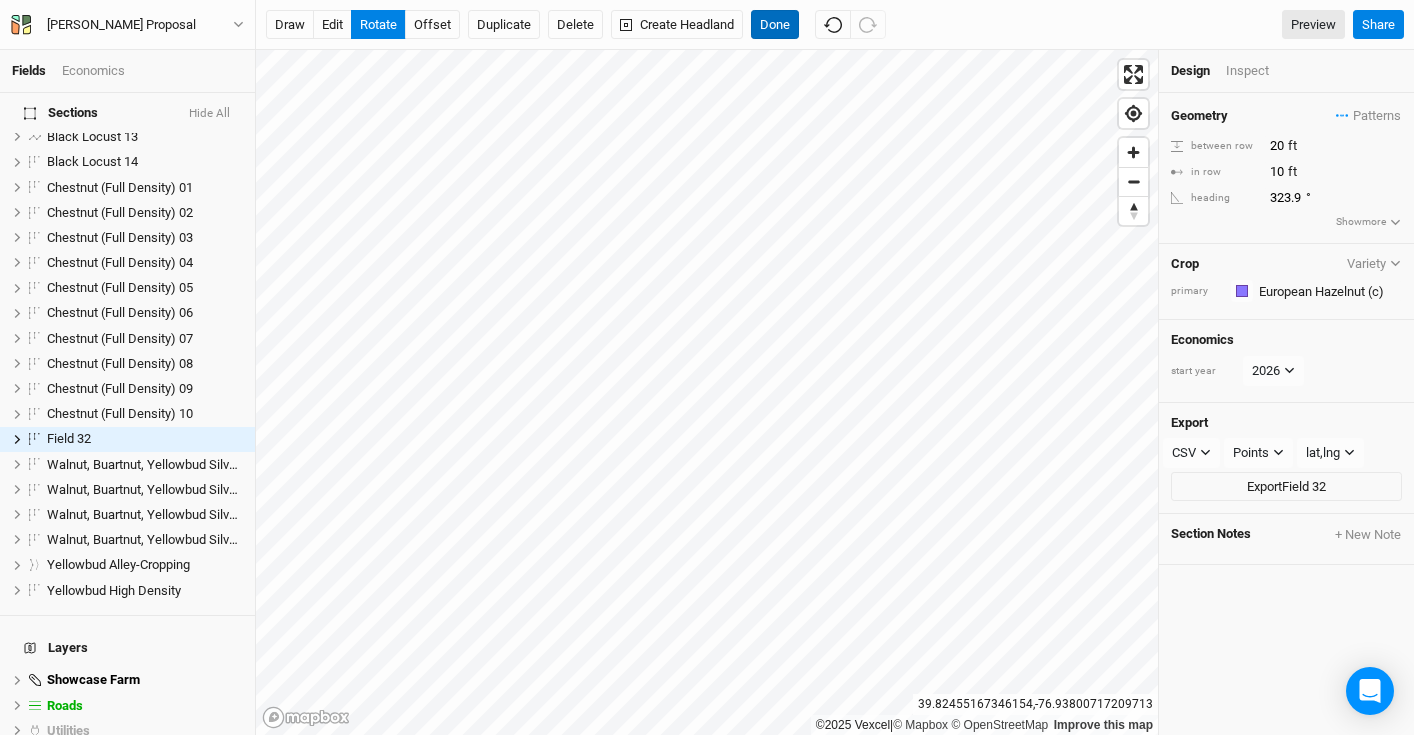 click on "Done" at bounding box center (775, 25) 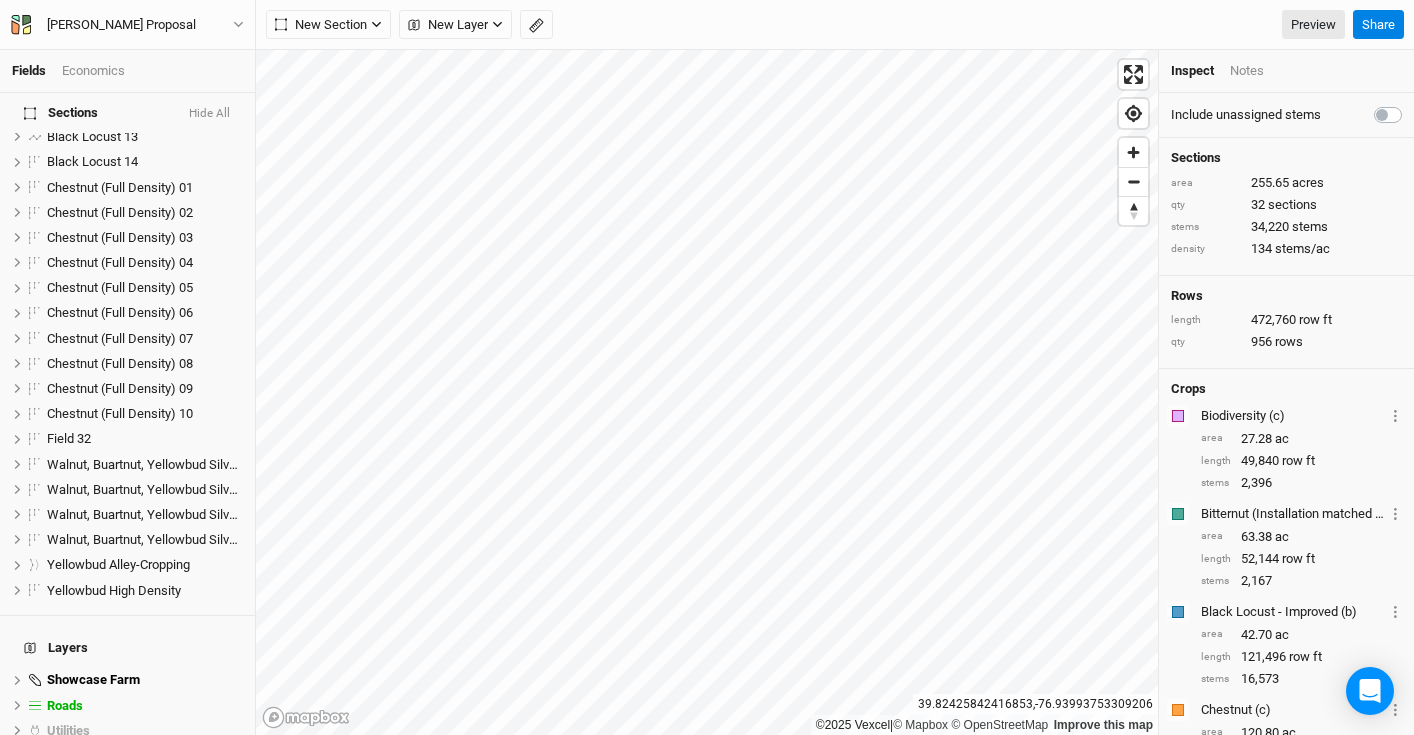 click on "Economics" at bounding box center (93, 71) 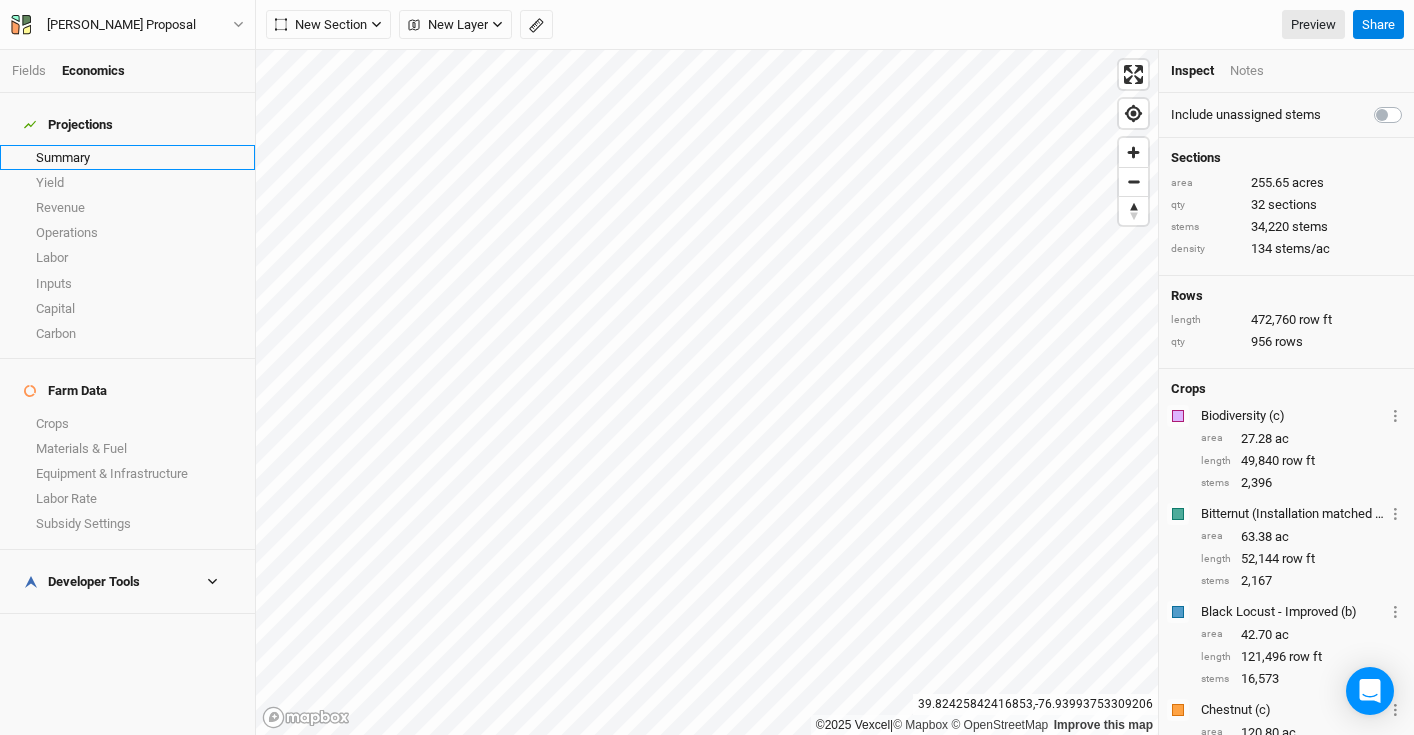 click on "Summary" at bounding box center (127, 157) 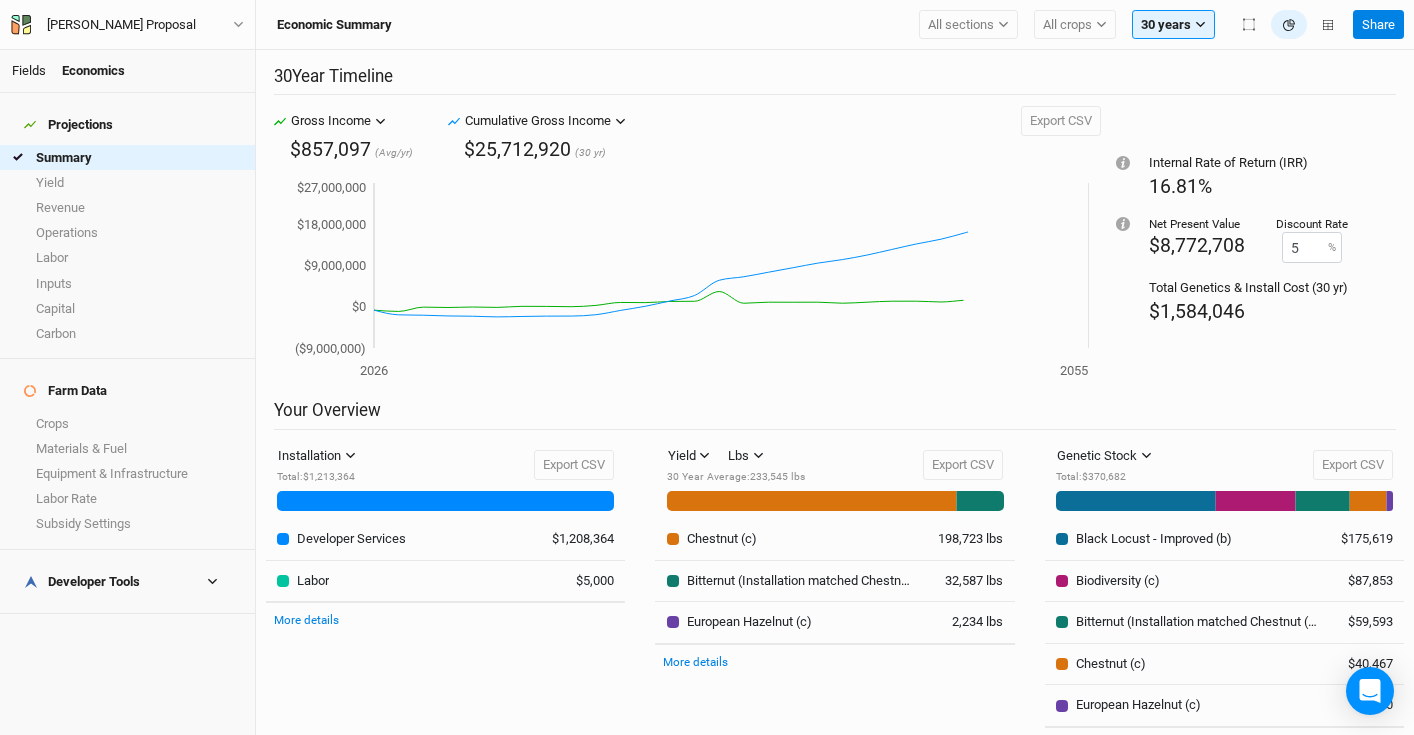 click on "Fields" at bounding box center (29, 70) 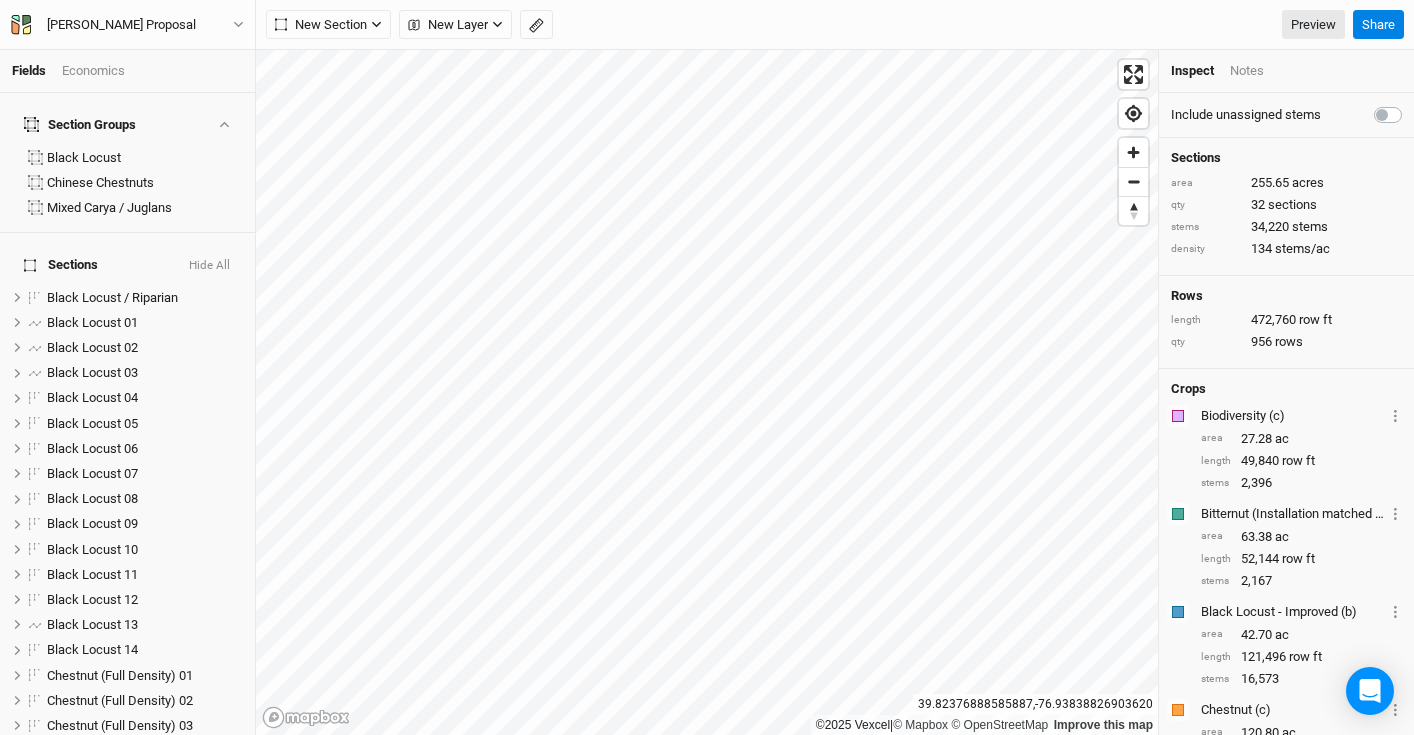 scroll, scrollTop: 488, scrollLeft: 0, axis: vertical 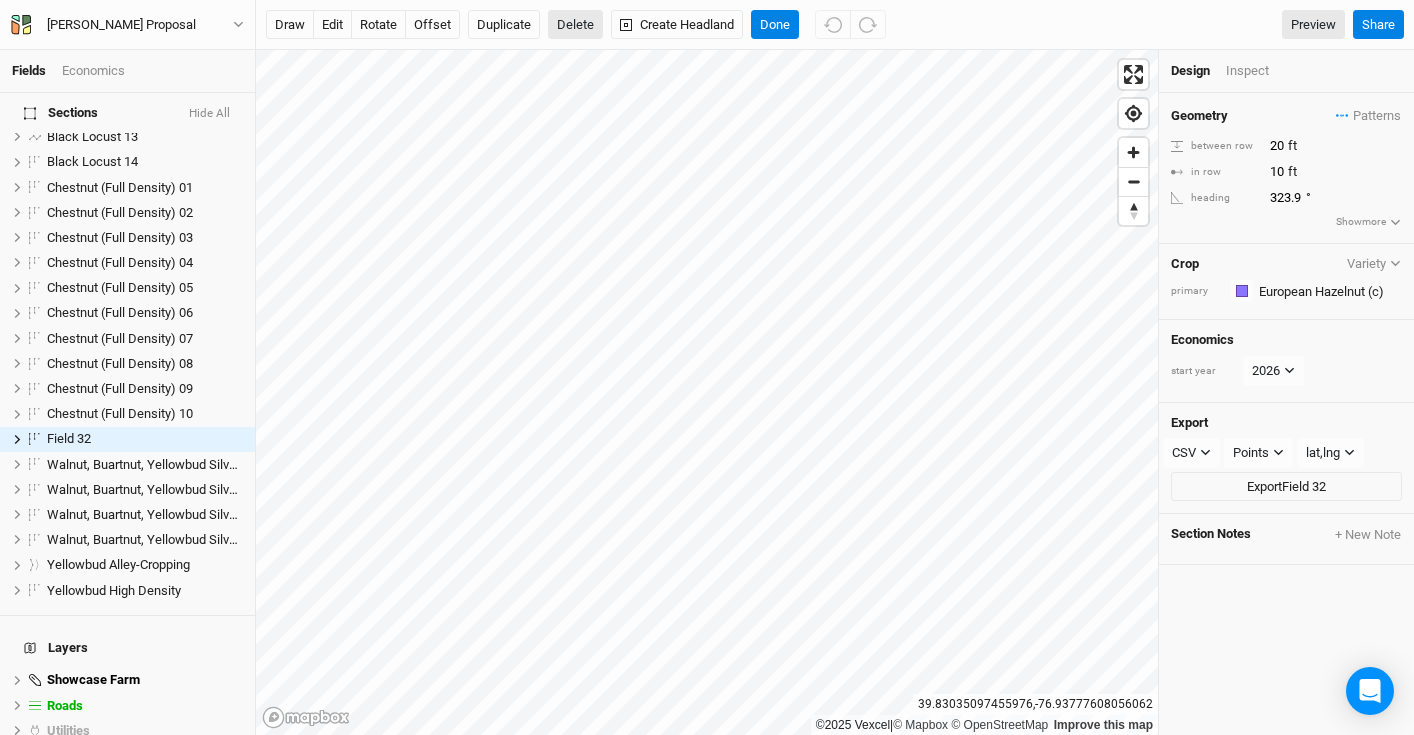 click on "Delete" at bounding box center (575, 25) 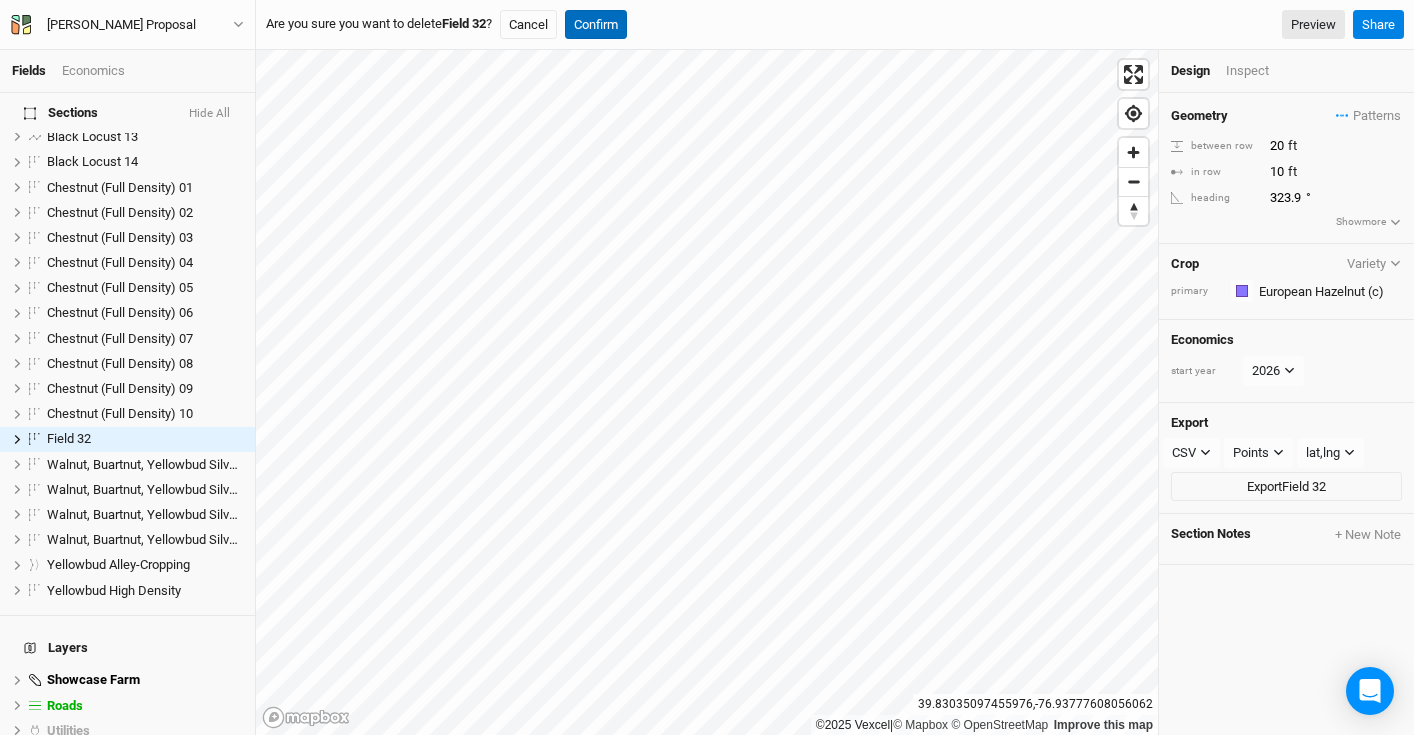 click on "Confirm" at bounding box center (596, 25) 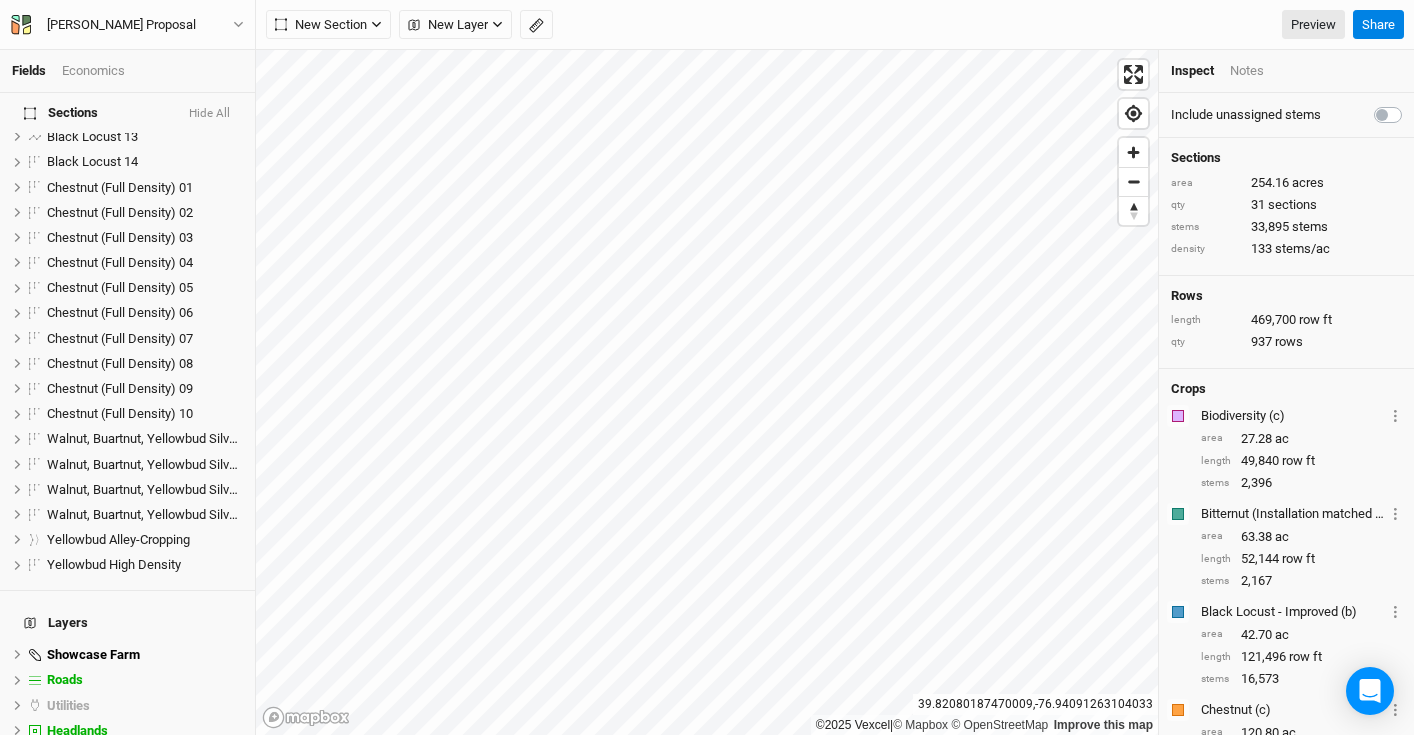 click on "Fields Economics Section Groups Black Locust Chinese Chestnuts Mixed Carya / Juglans Sections Hide All Black Locust / Riparian hide Black Locust 01 hide Black Locust 02 hide Black Locust 03 hide Black Locust 04 hide Black Locust 05 hide Black Locust 06 hide Black Locust 07 hide Black Locust 08 hide Black Locust 09 hide Black Locust 10 hide Black Locust 11 hide Black Locust 12 hide Black Locust 13 hide Black Locust 14 hide Chestnut (Full Density) 01 hide Chestnut (Full Density) 02 hide Chestnut (Full Density) 03 hide Chestnut (Full Density) 04 hide Chestnut (Full Density) 05 hide Chestnut (Full Density) 06 hide Chestnut (Full Density) 07 hide Chestnut (Full Density) 08 hide Chestnut (Full Density) 09 hide Chestnut (Full Density) 10 hide Walnut, Buartnut, Yellowbud Silvopasture hide Walnut, Buartnut, Yellowbud Silvopasture hide Walnut, Buartnut, Yellowbud Silvopasture hide Walnut, Buartnut, Yellowbud Silvopasture hide Yellowbud Alley-Cropping hide Yellowbud High Density hide Layers Showcase Farm hide Roads hide" at bounding box center [707, 367] 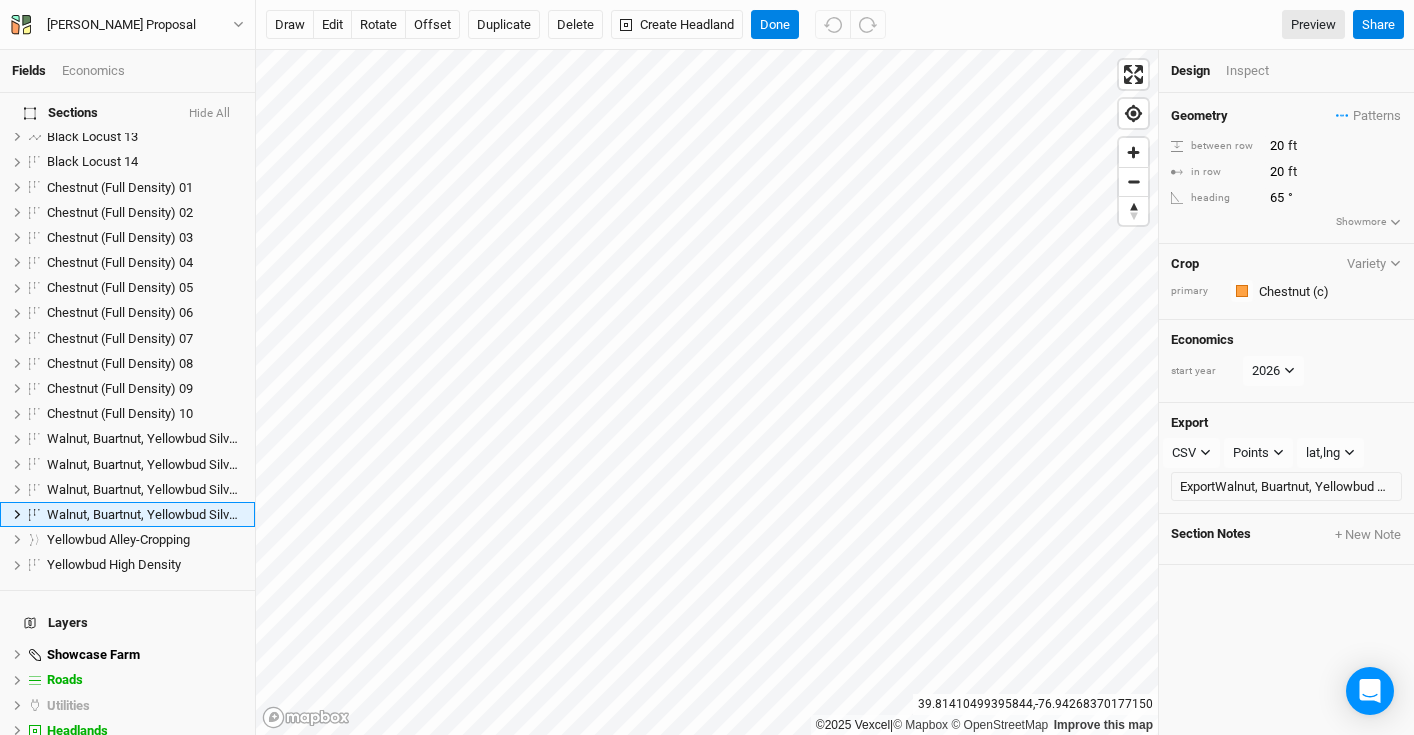 scroll, scrollTop: 564, scrollLeft: 0, axis: vertical 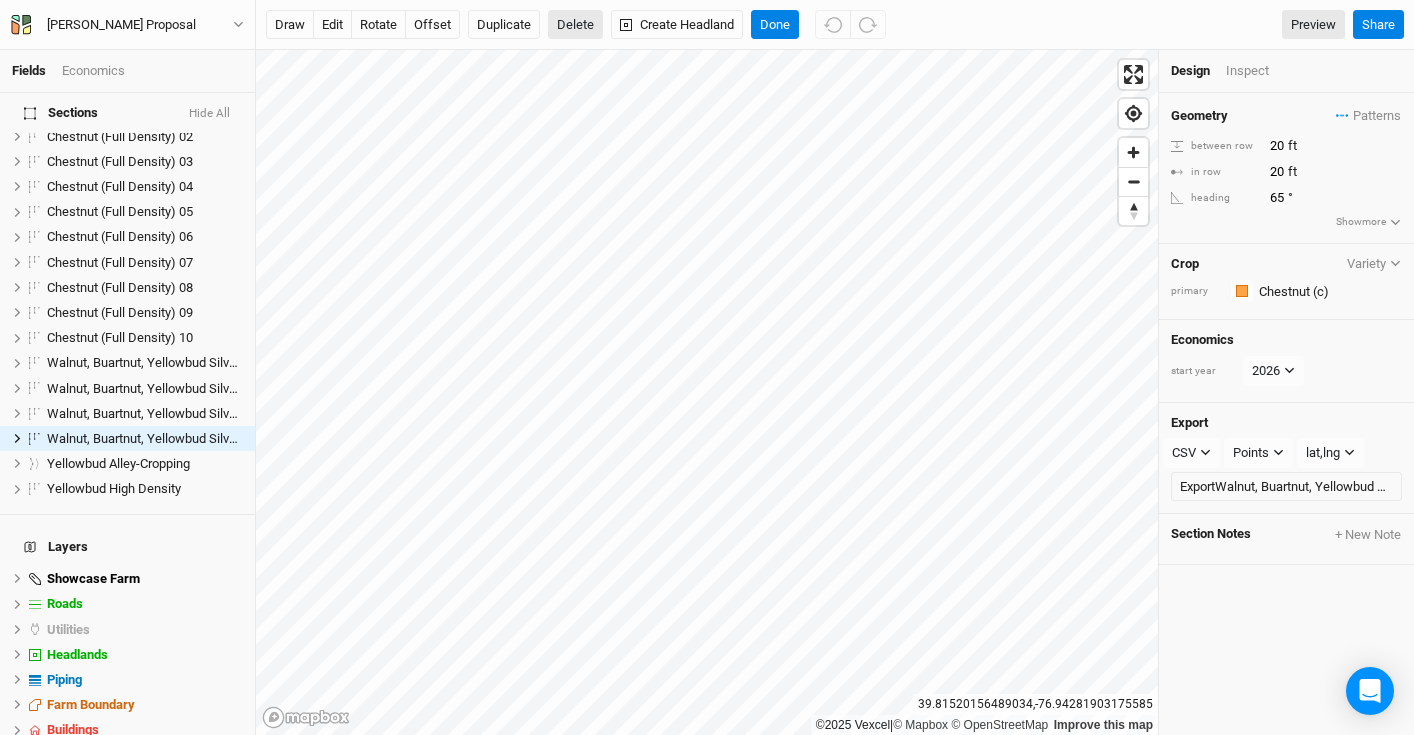 click on "Delete" at bounding box center [575, 25] 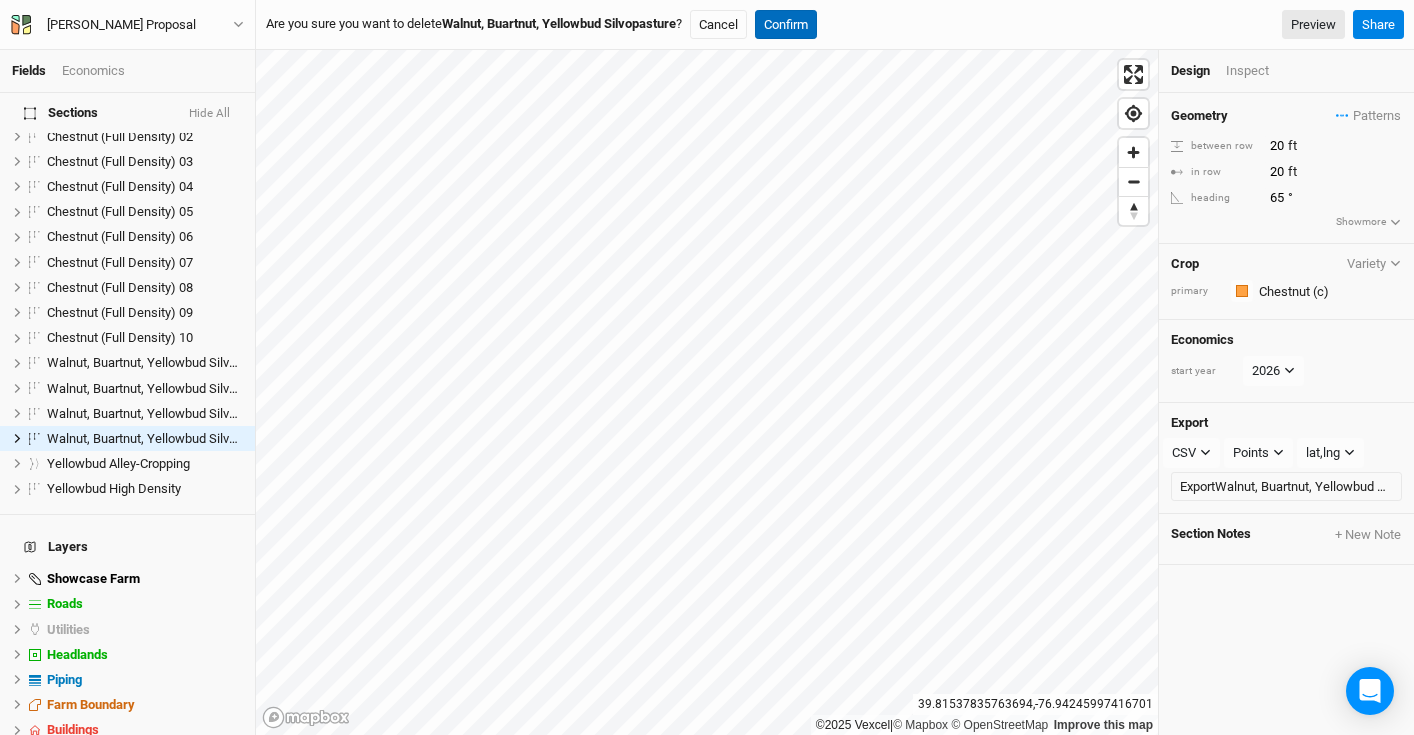 click on "Confirm" at bounding box center (786, 25) 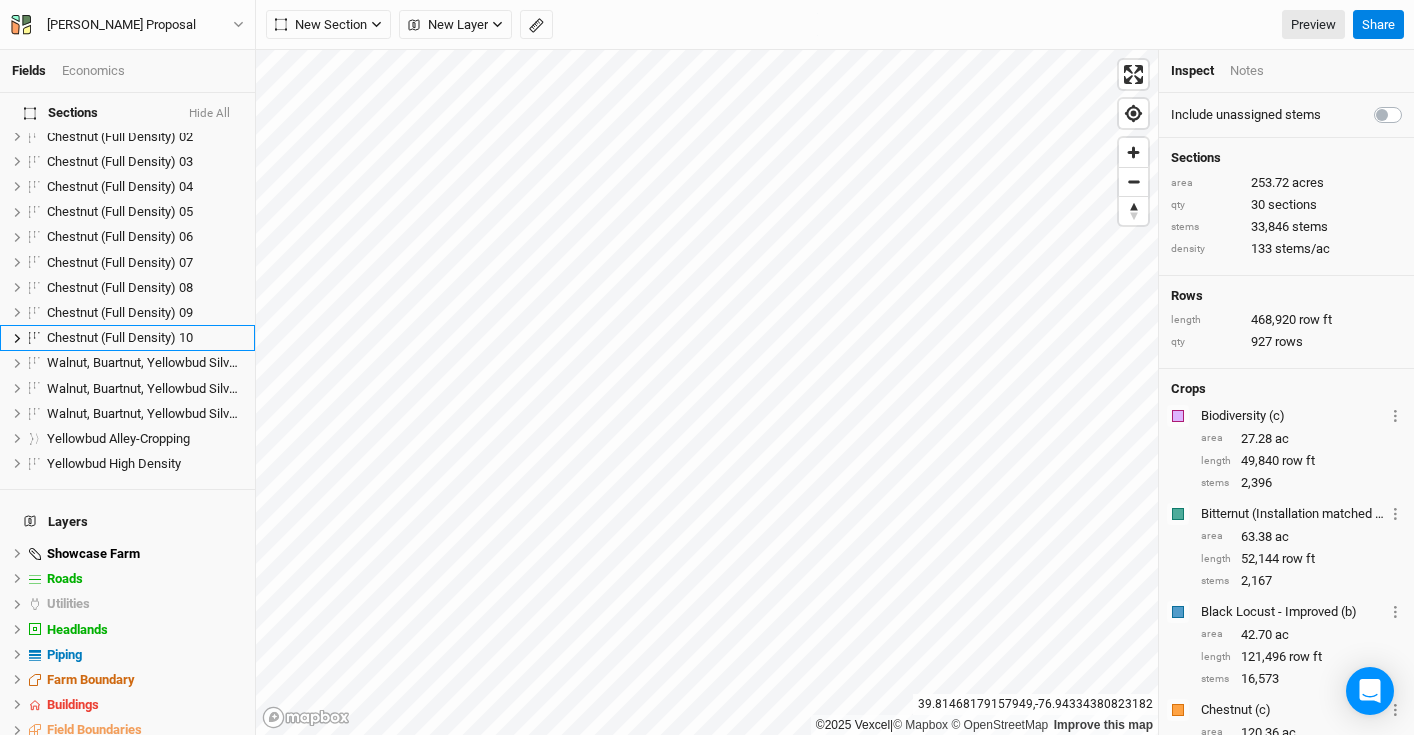 scroll, scrollTop: 463, scrollLeft: 0, axis: vertical 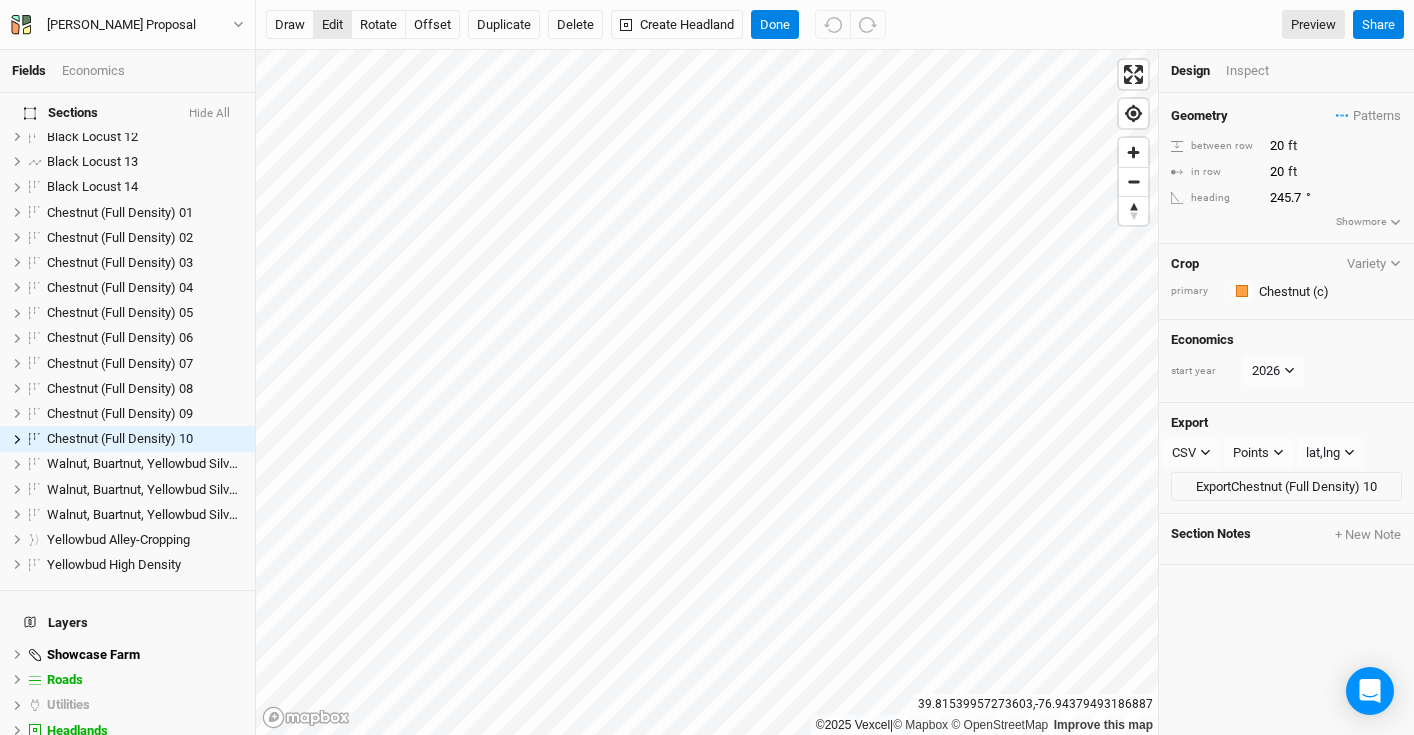 click on "edit" at bounding box center [332, 25] 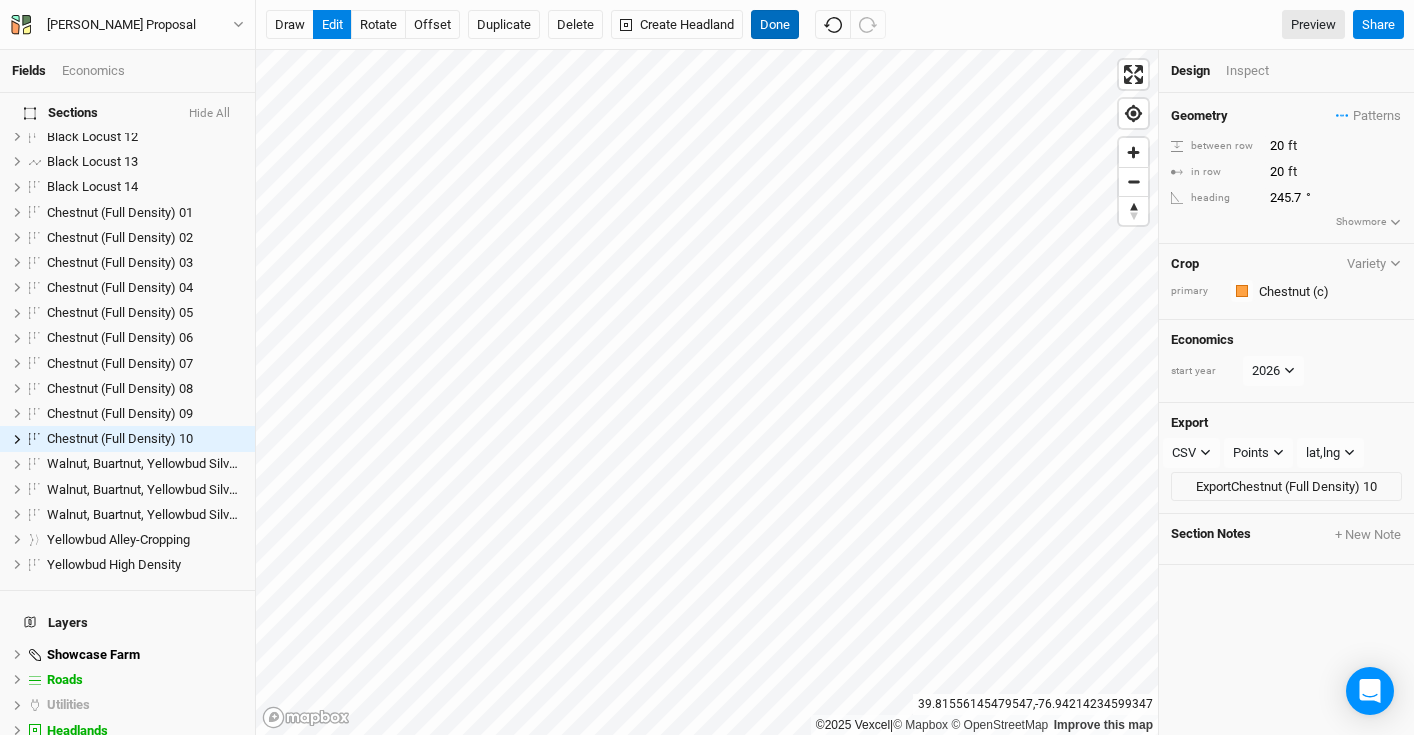 click on "Done" at bounding box center (775, 25) 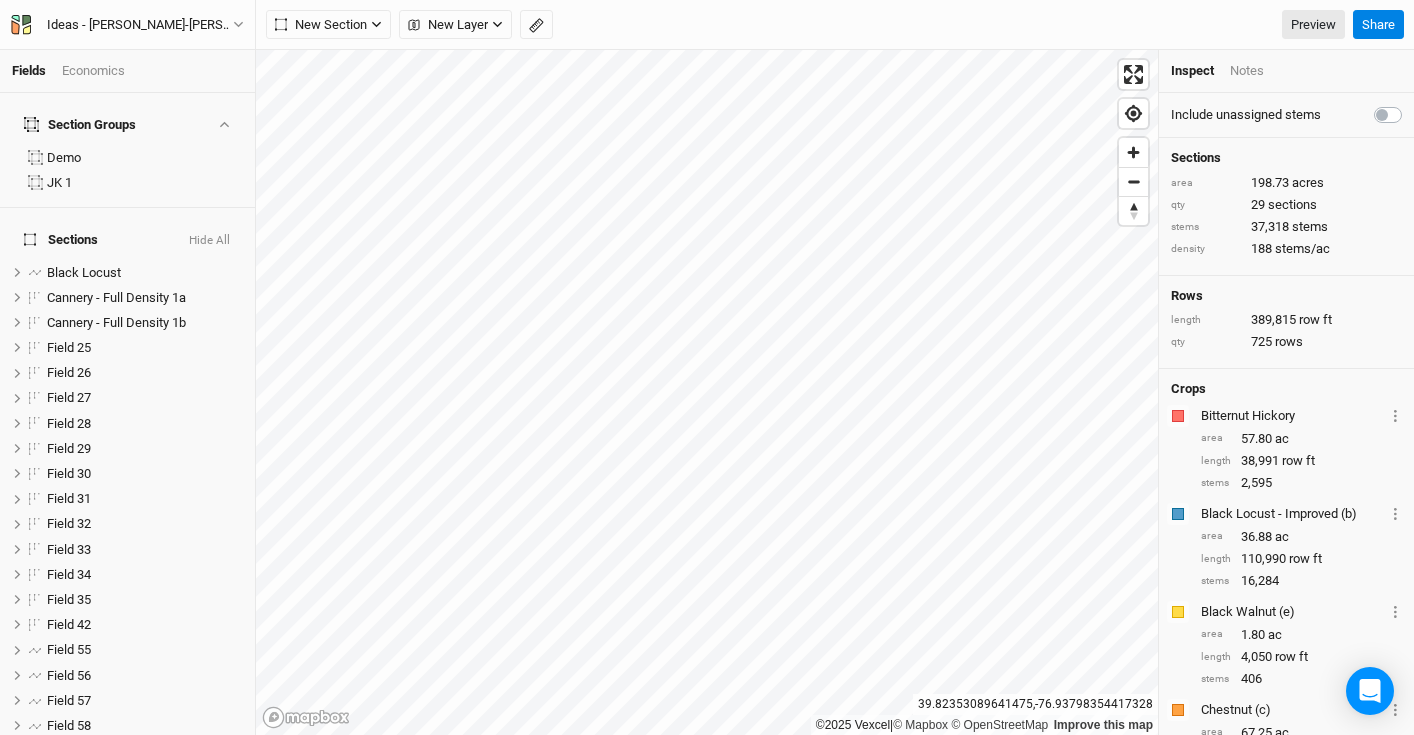 scroll, scrollTop: 0, scrollLeft: 0, axis: both 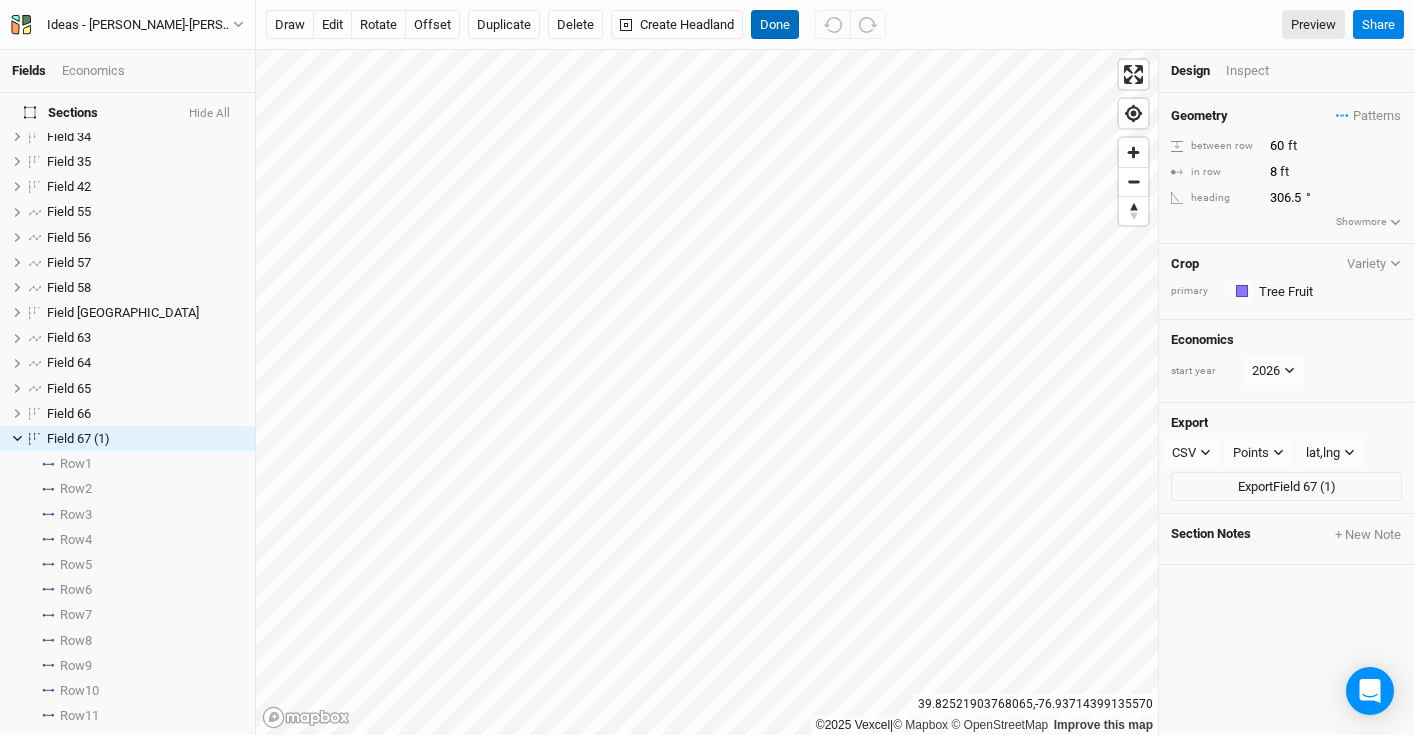 click on "Done" at bounding box center [775, 25] 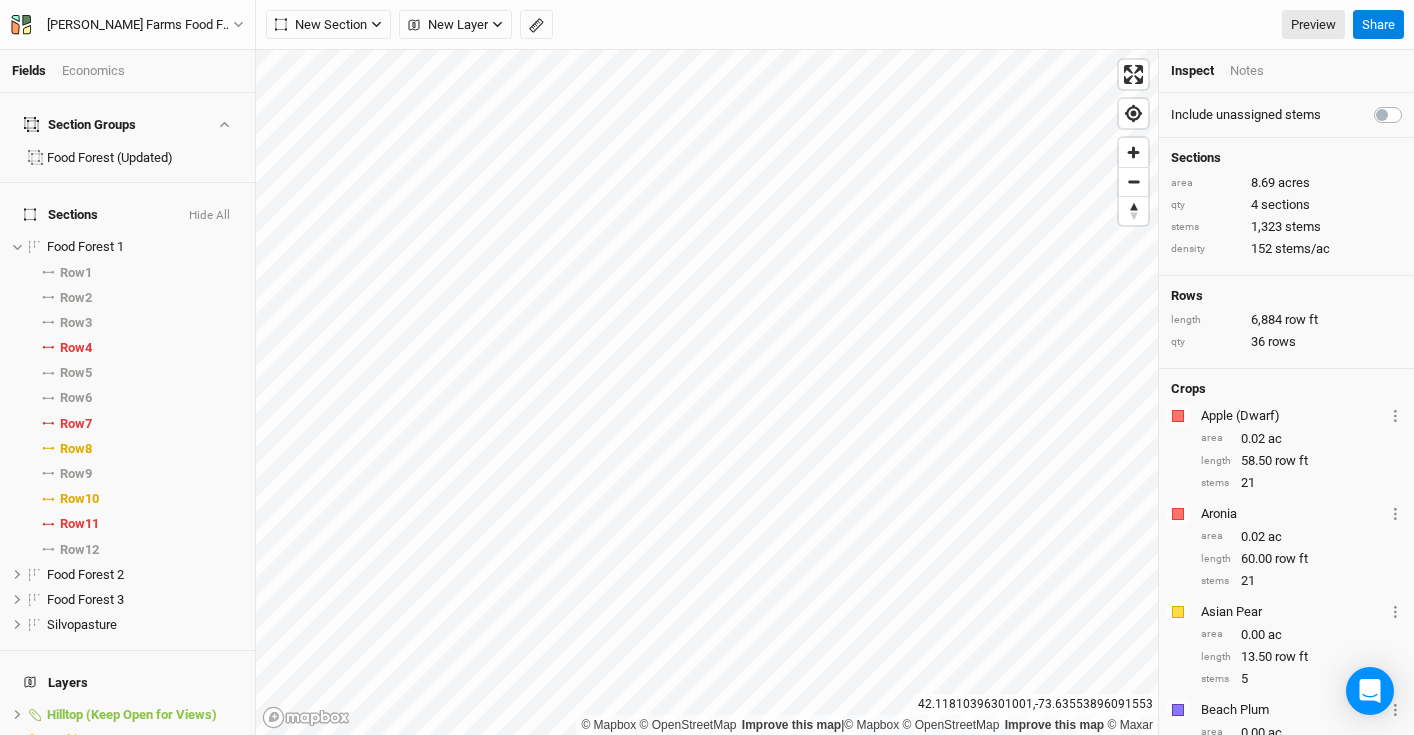 scroll, scrollTop: 0, scrollLeft: 0, axis: both 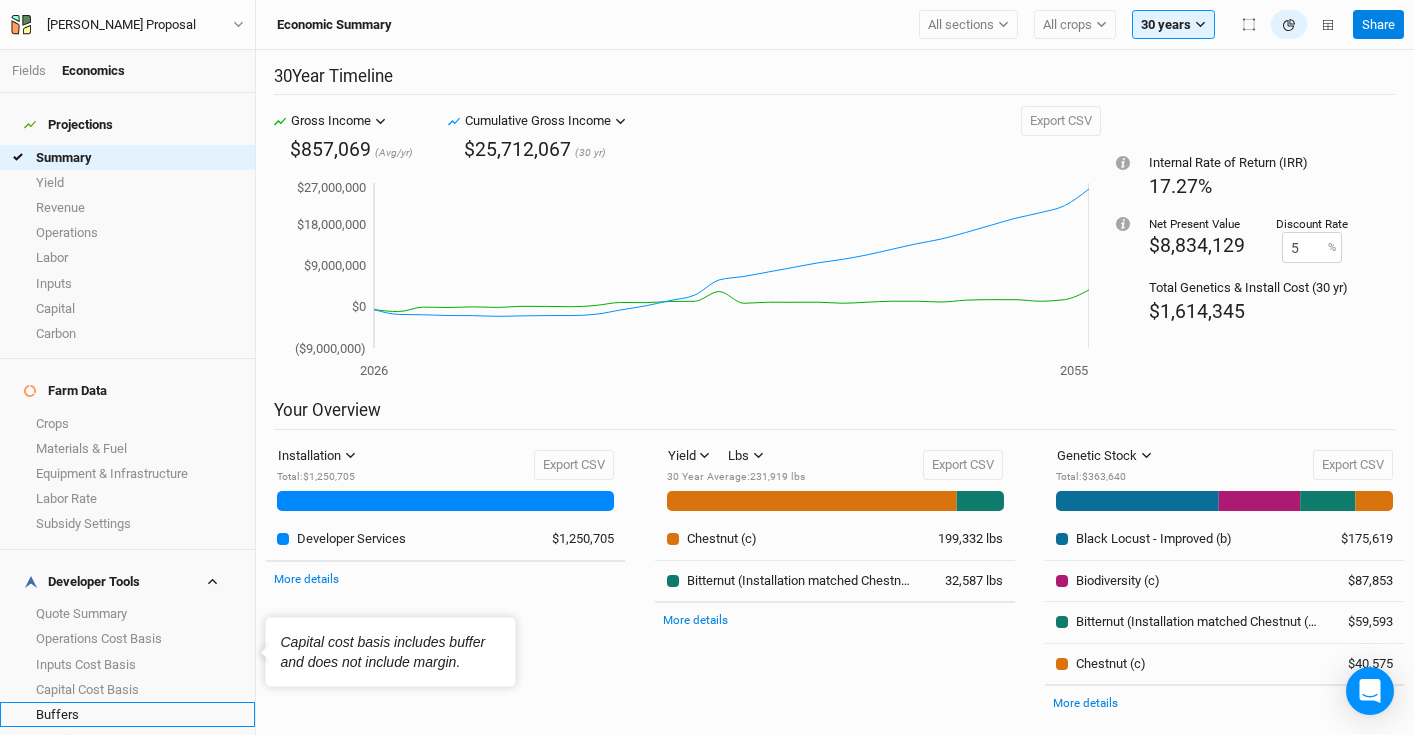 click on "Buffers" at bounding box center (127, 714) 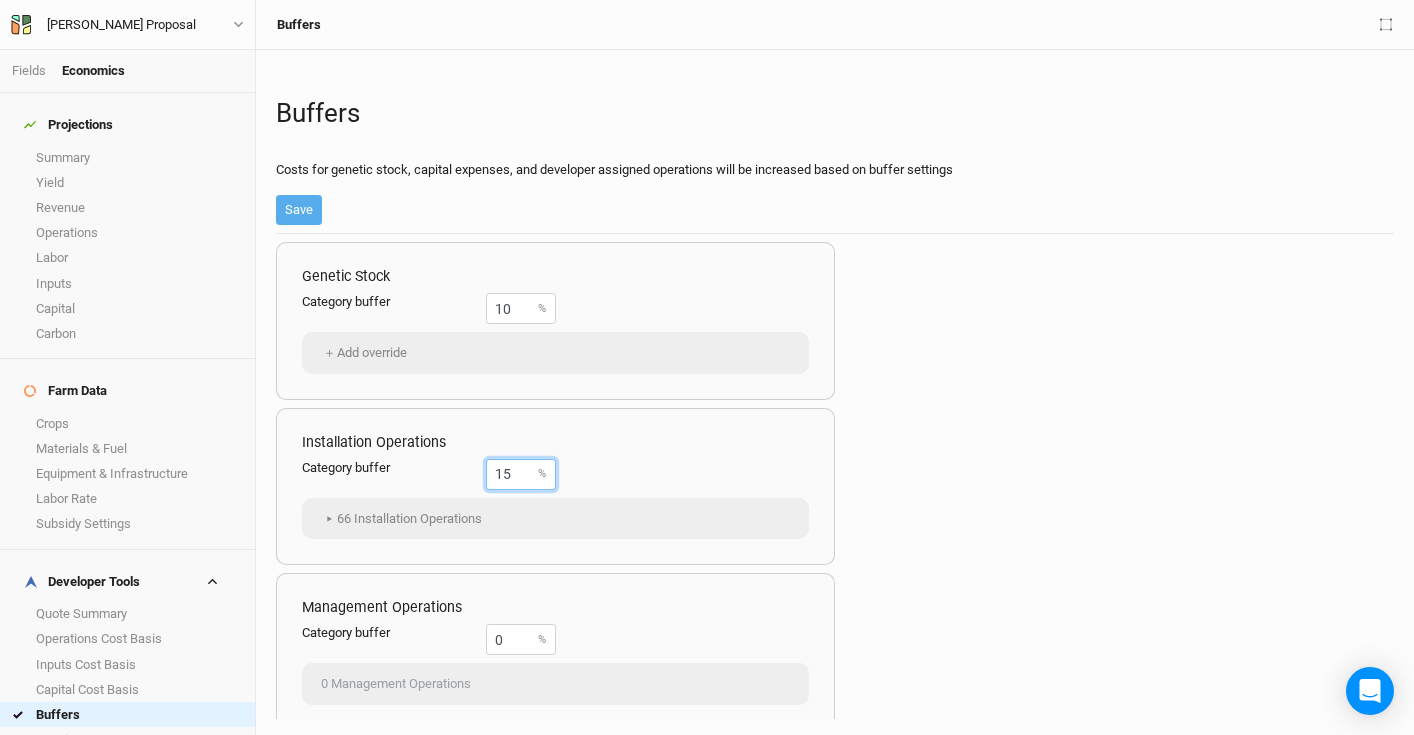 click on "15" at bounding box center [521, 474] 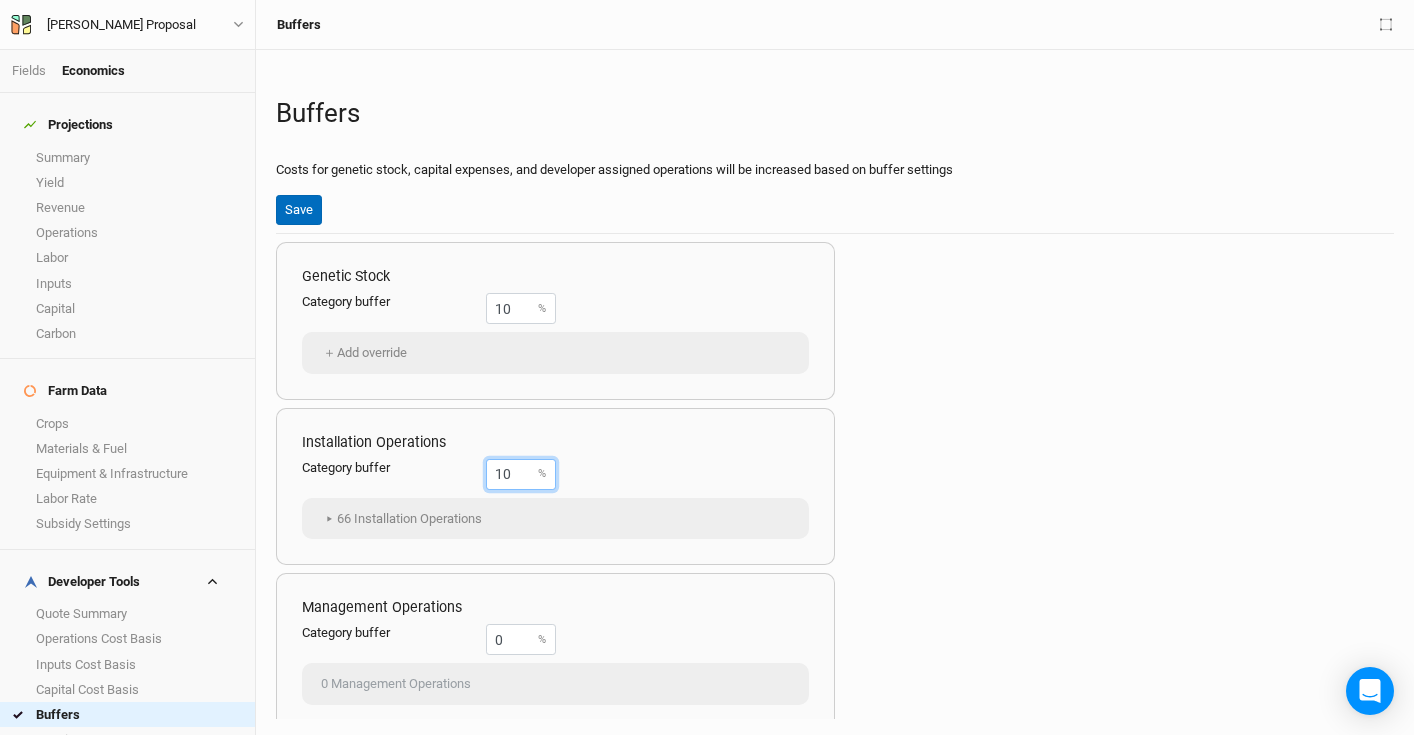 type on "10" 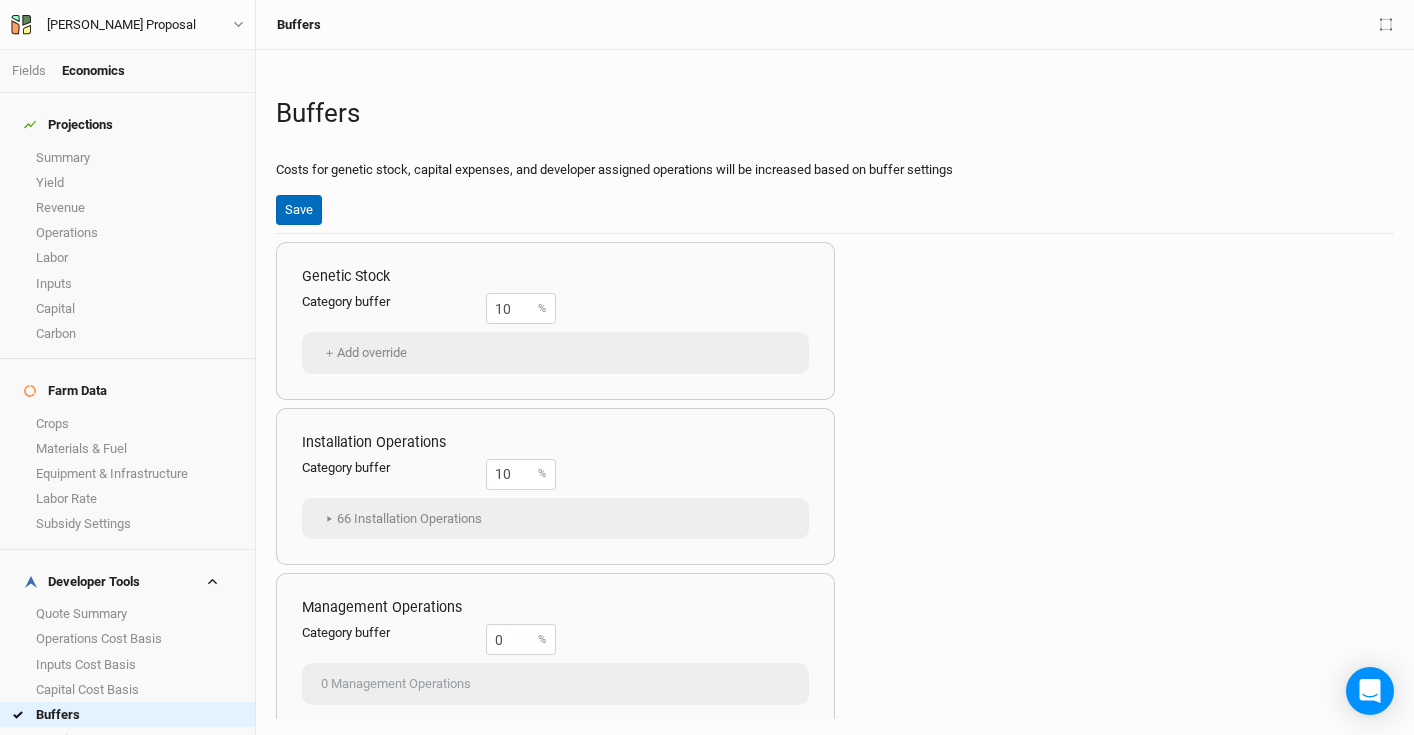 click on "Save" at bounding box center [299, 210] 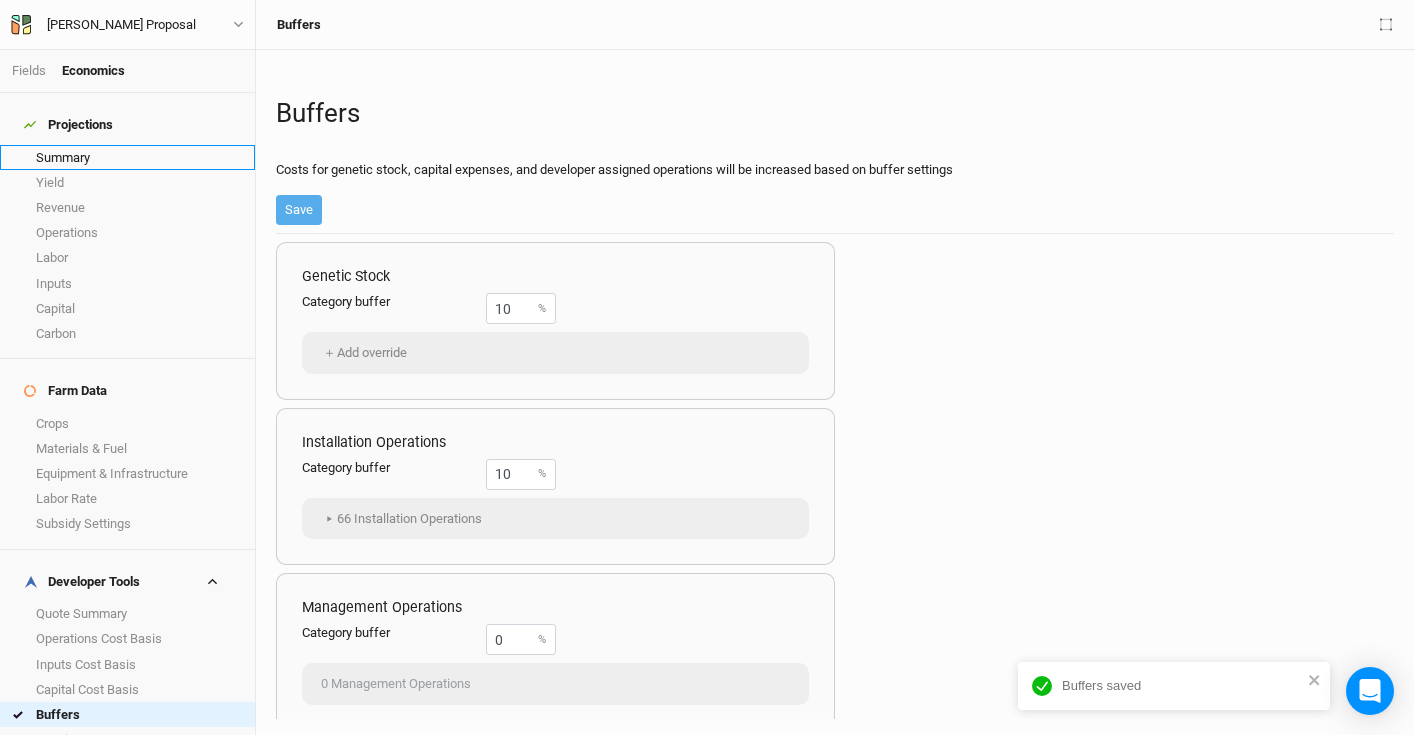 click on "Summary" at bounding box center [127, 157] 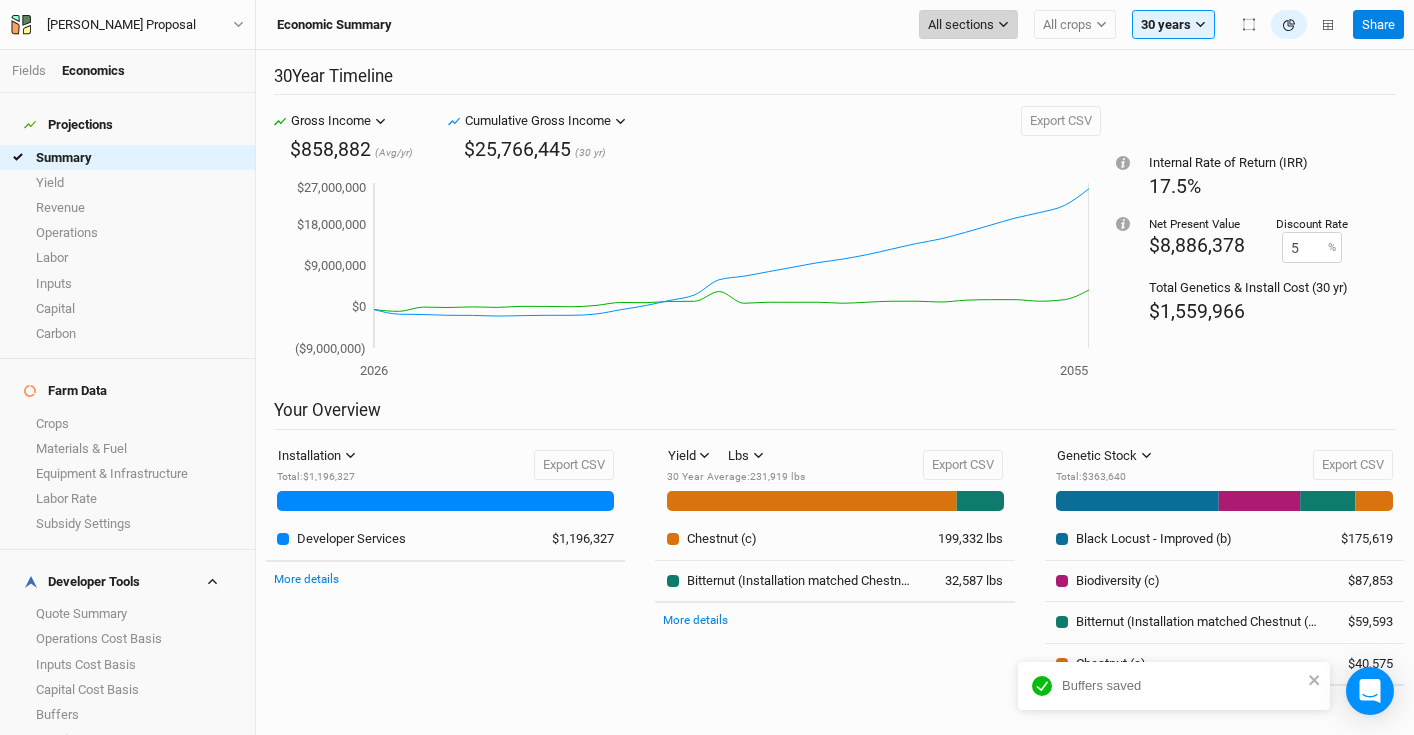 click on "All sections" at bounding box center [961, 25] 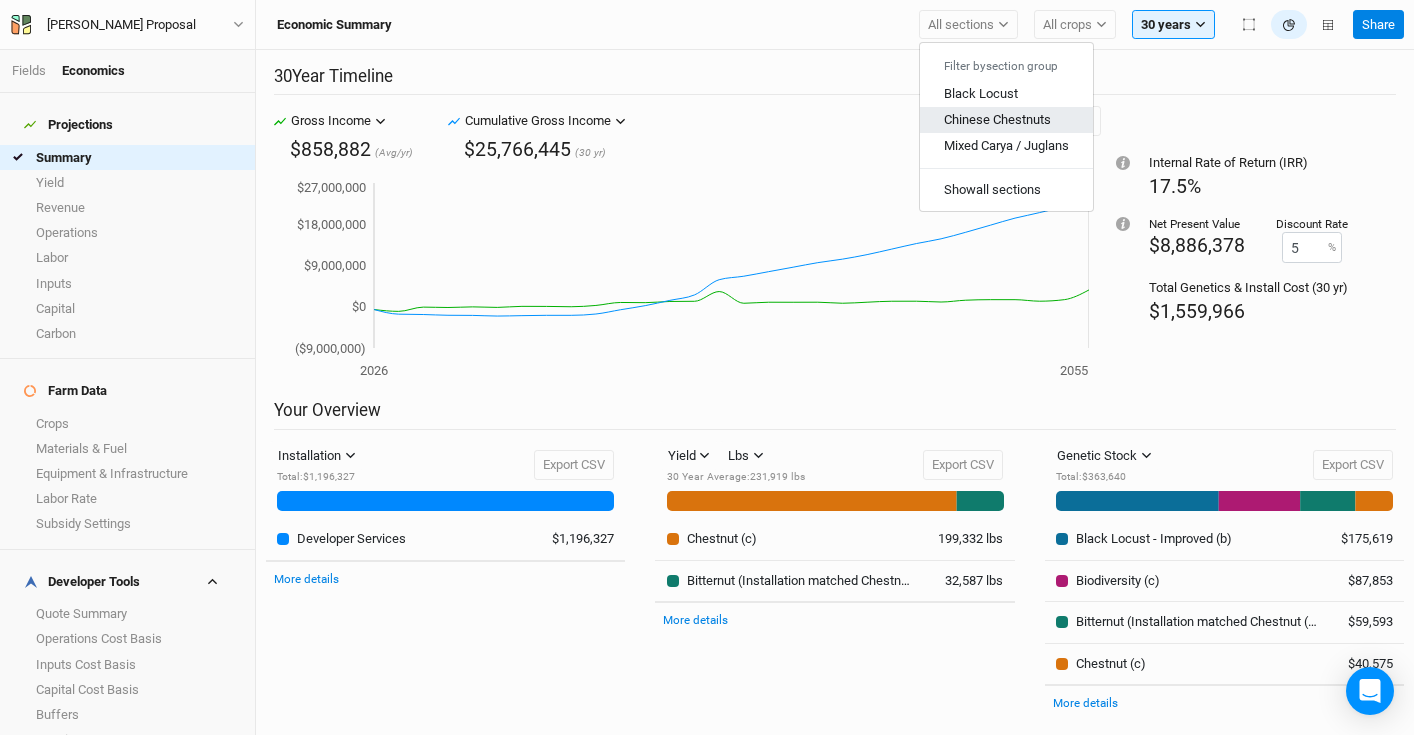 click on "Chinese Chestnuts" at bounding box center [997, 119] 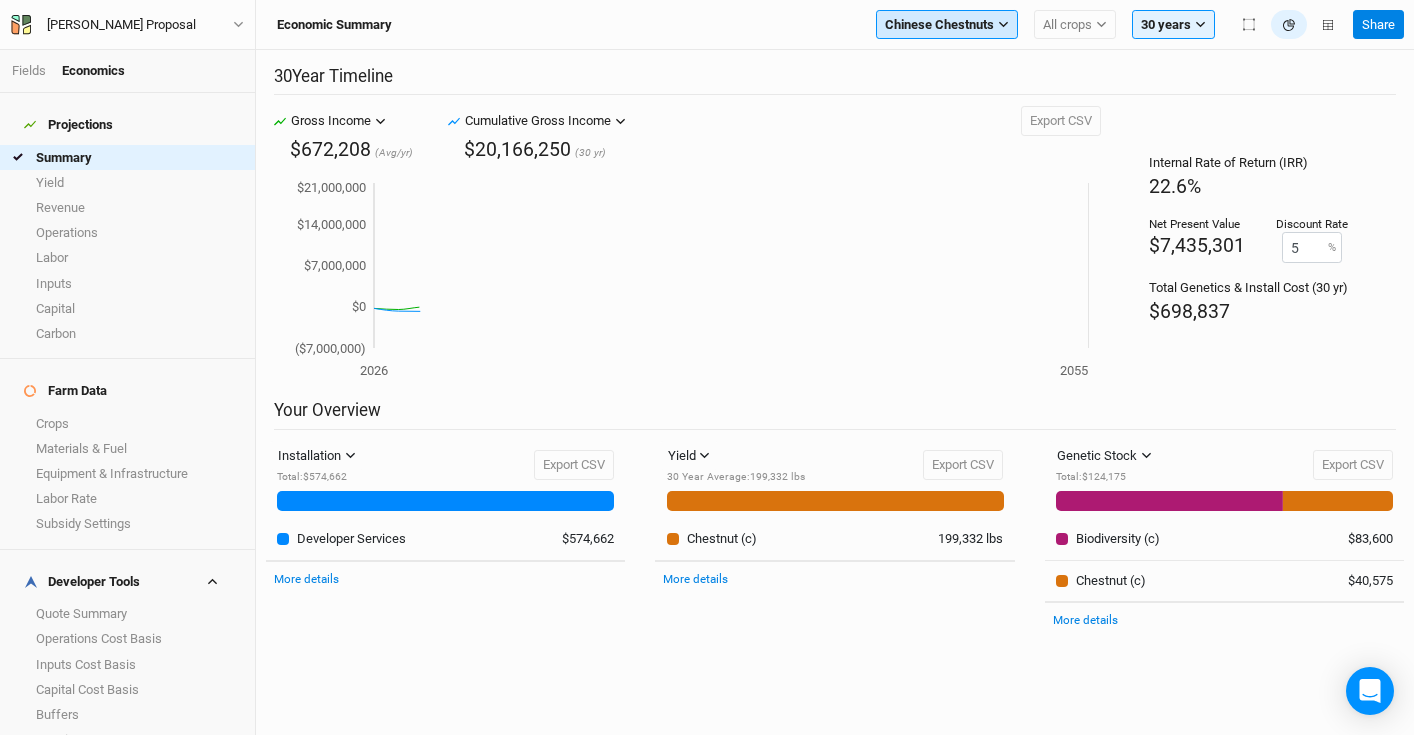 click on "Chinese Chestnuts" at bounding box center (939, 25) 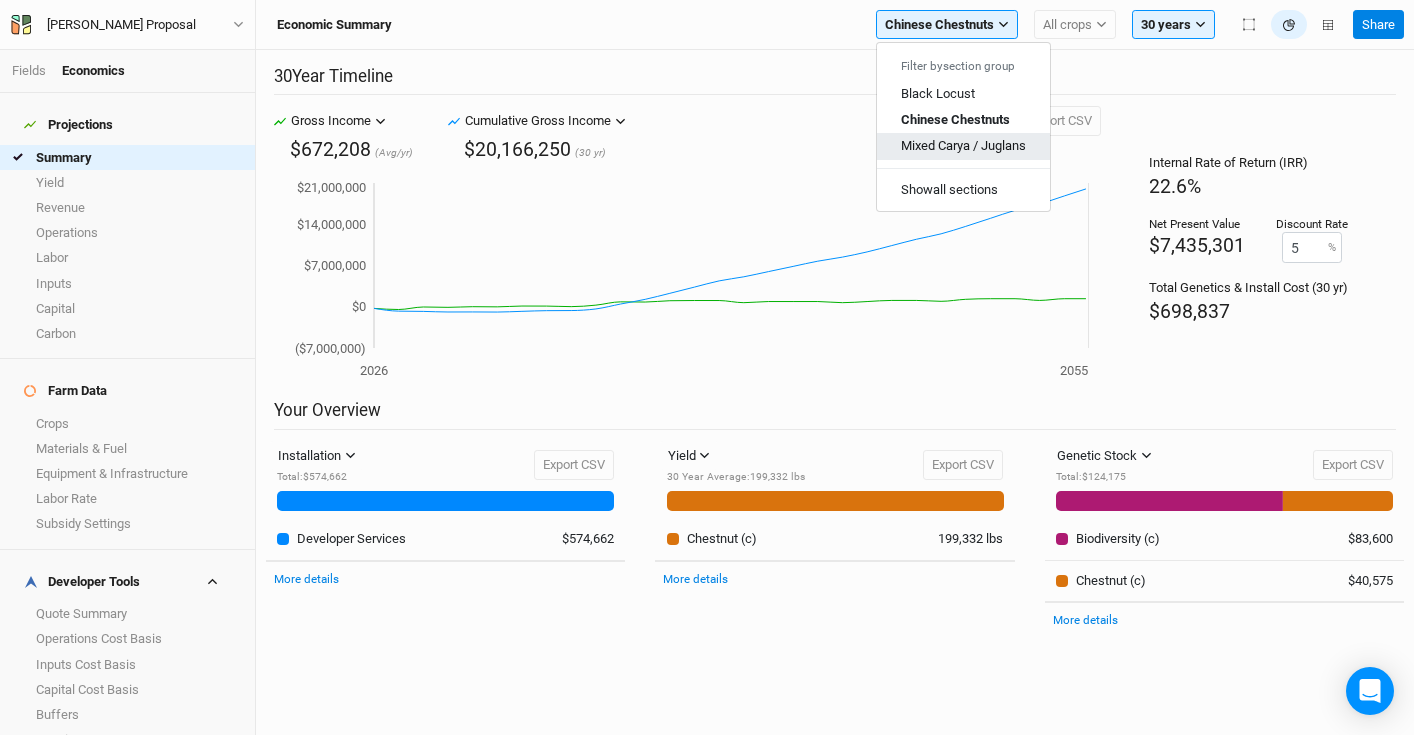click on "Mixed Carya / Juglans" at bounding box center [963, 146] 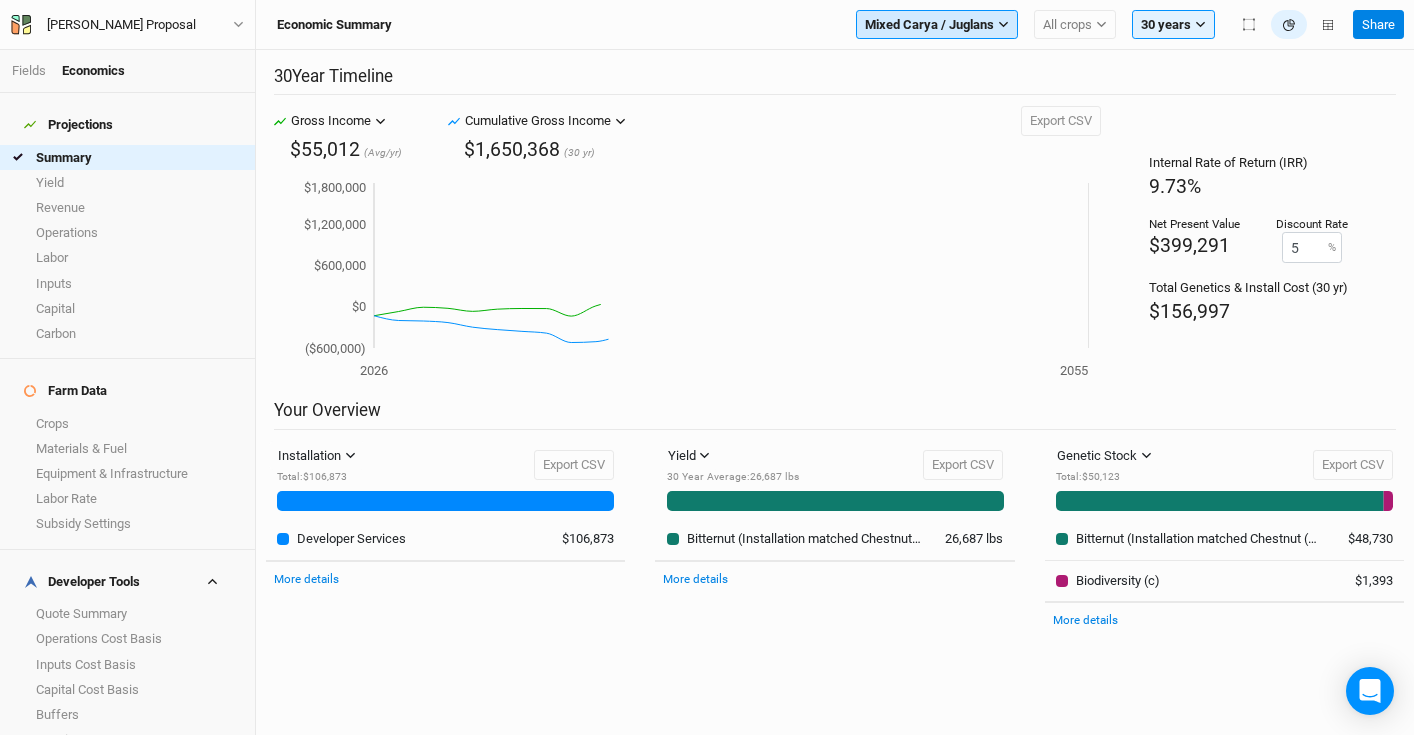 click on "Mixed Carya / Juglans" at bounding box center [929, 25] 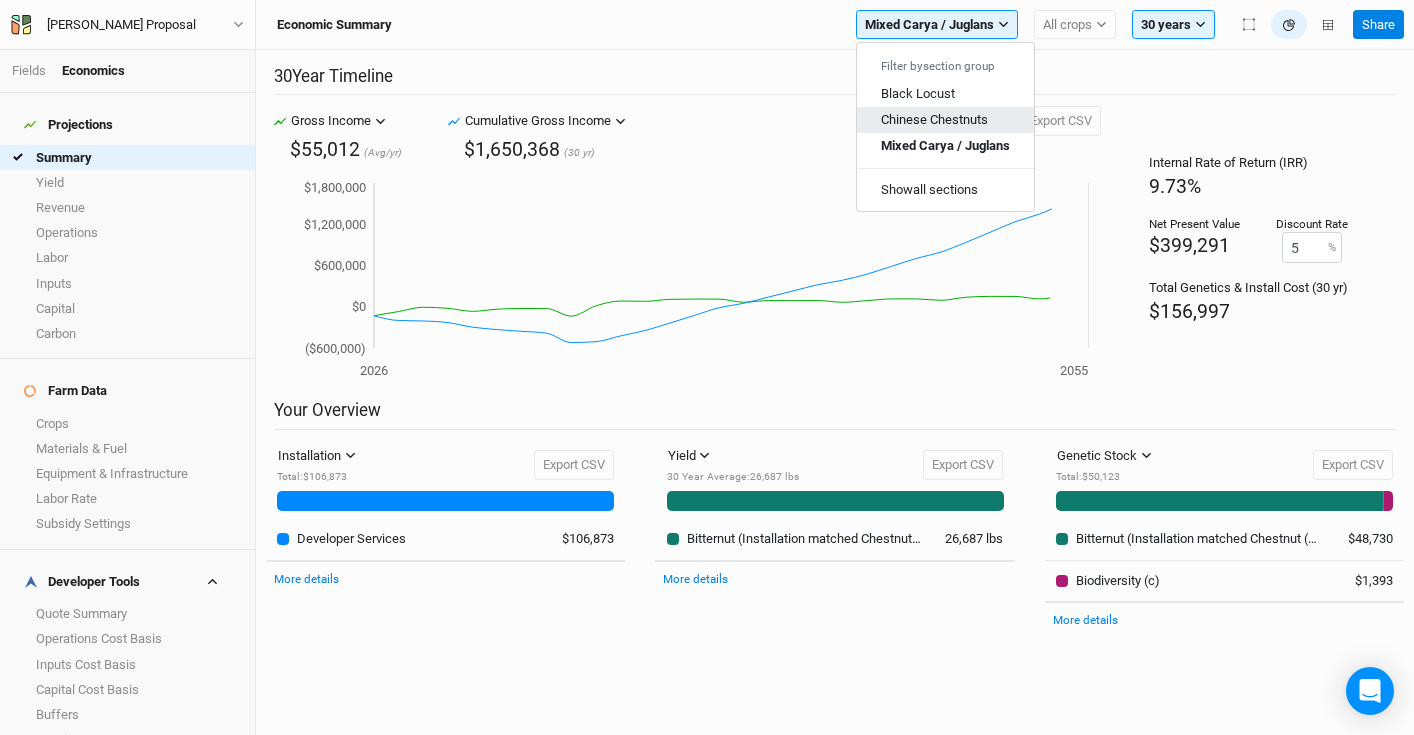 click on "Chinese Chestnuts" at bounding box center (945, 120) 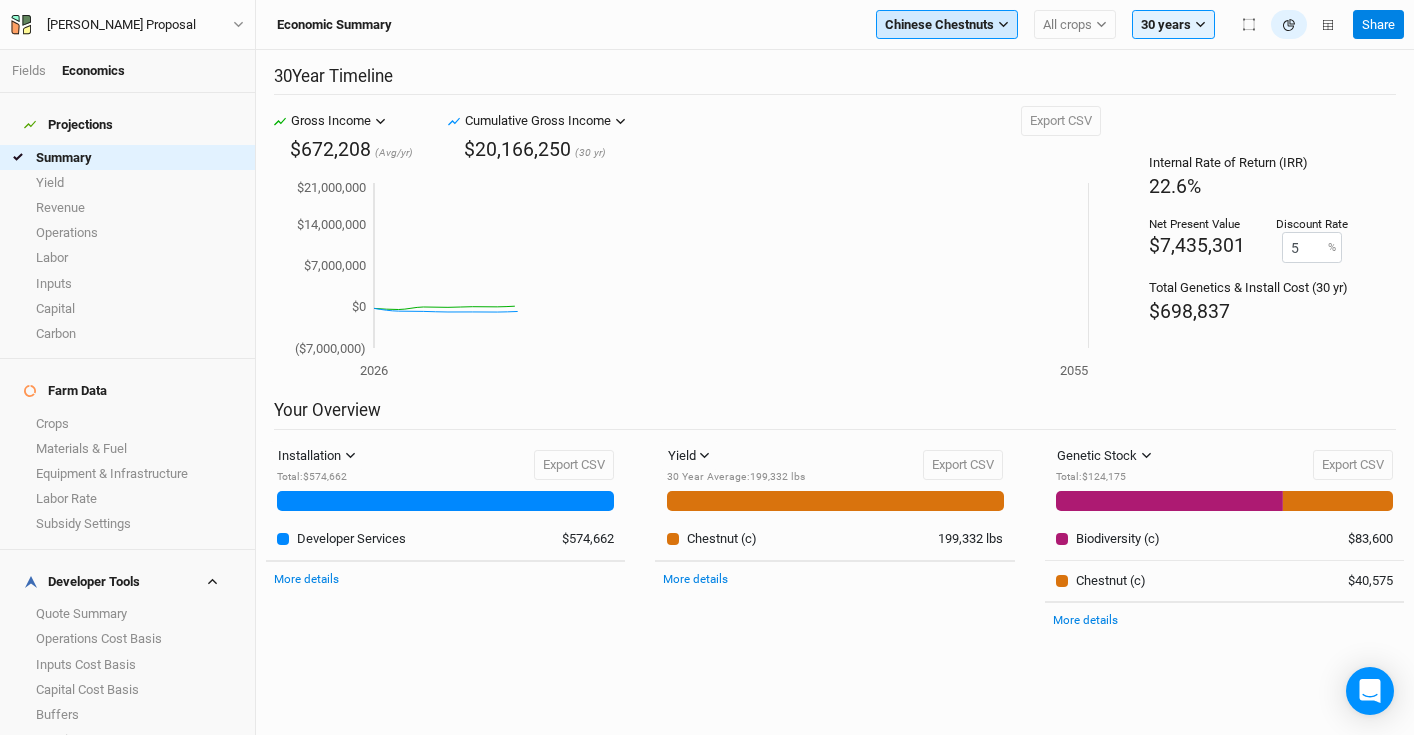 click on "Chinese Chestnuts" at bounding box center (939, 25) 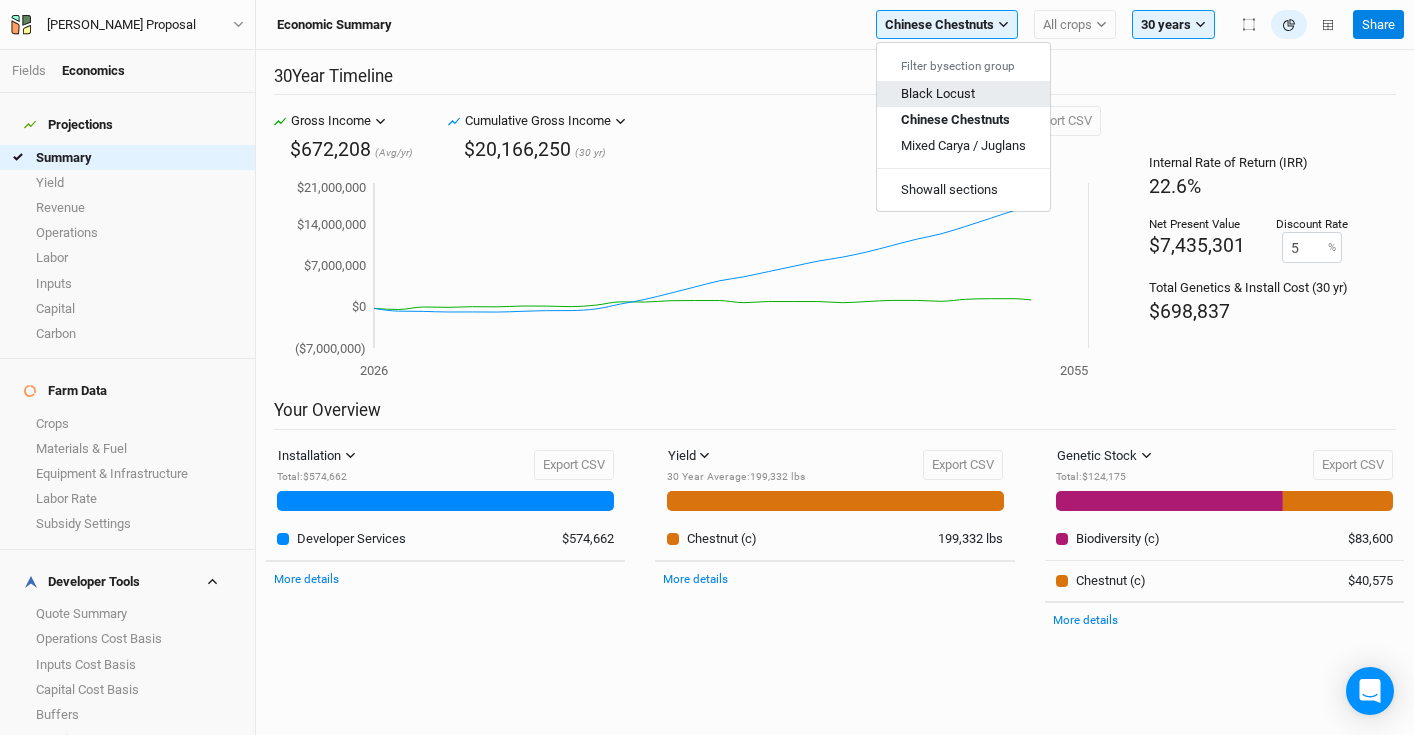 click on "Black Locust" at bounding box center (938, 93) 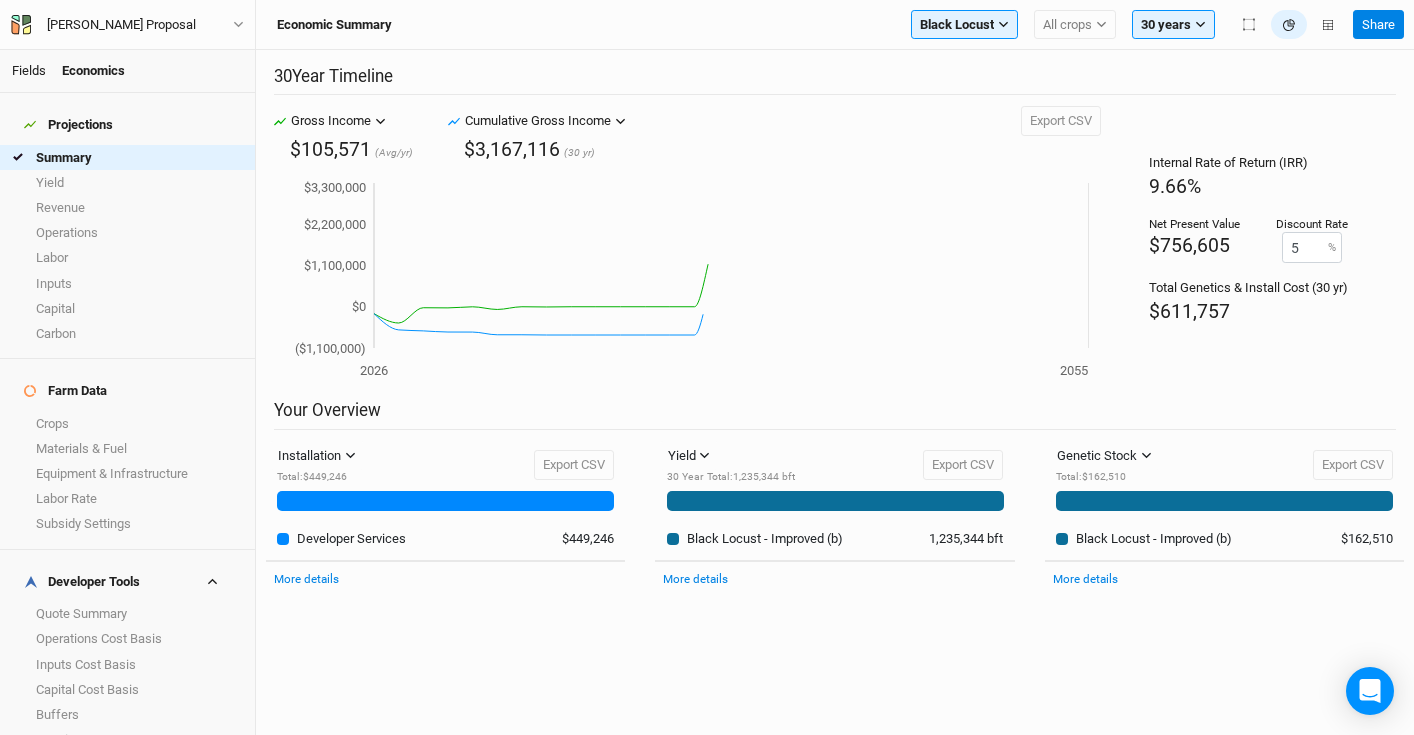 click on "Fields" at bounding box center [29, 70] 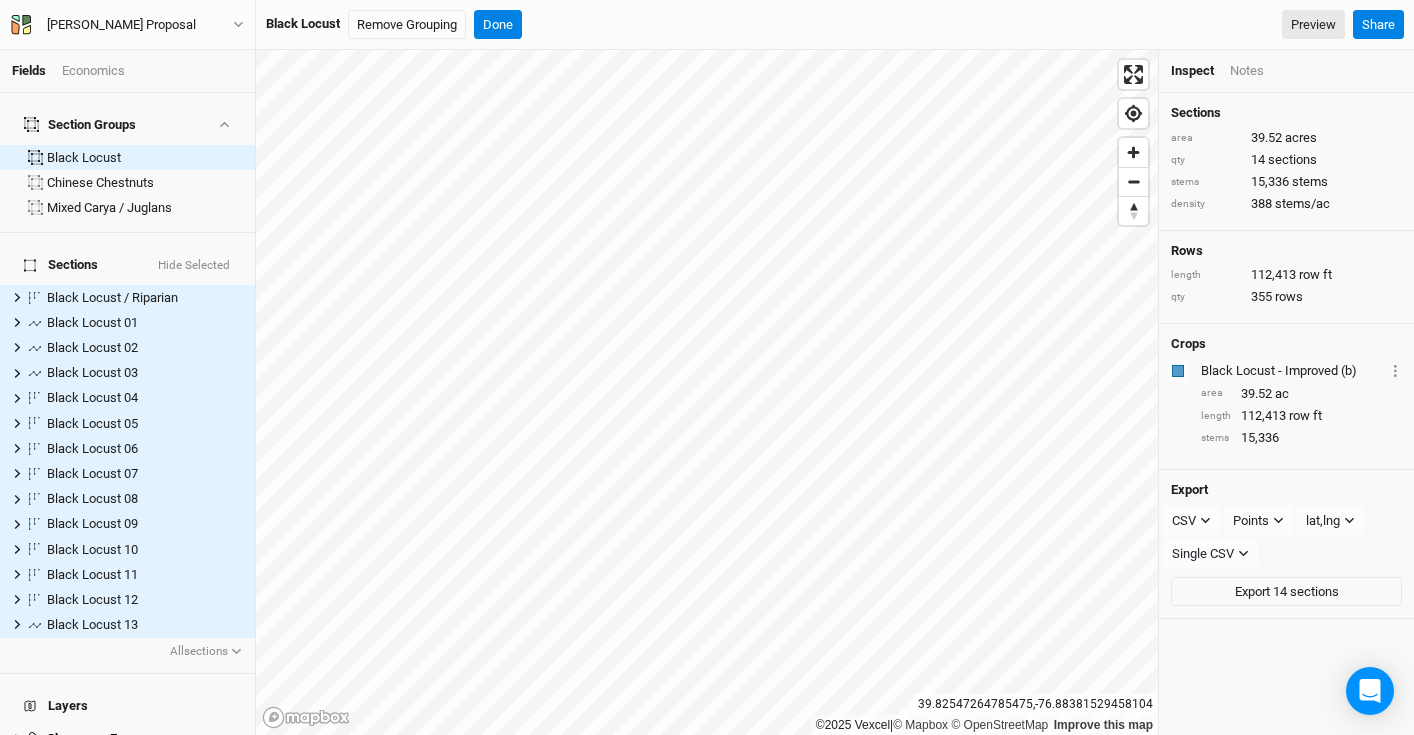 scroll, scrollTop: 187, scrollLeft: 0, axis: vertical 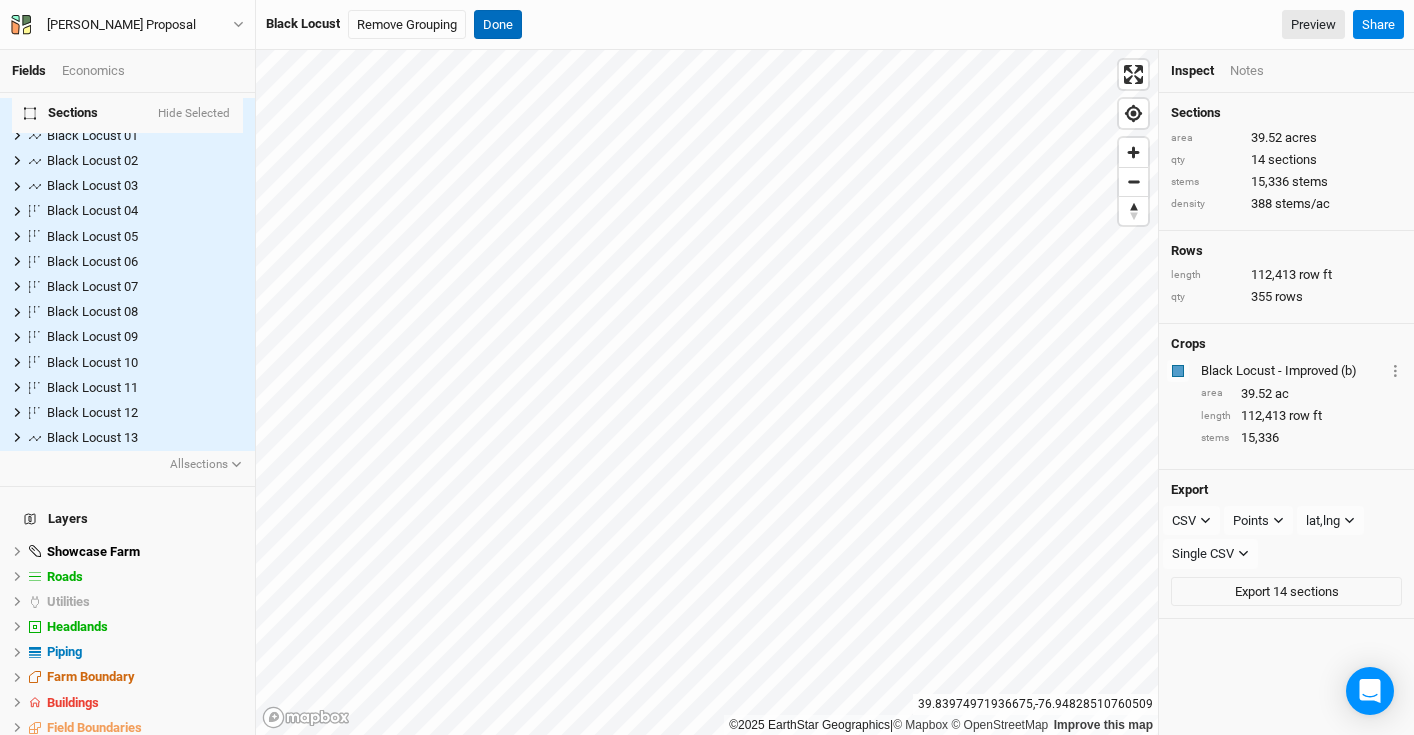 click on "Done" at bounding box center [498, 25] 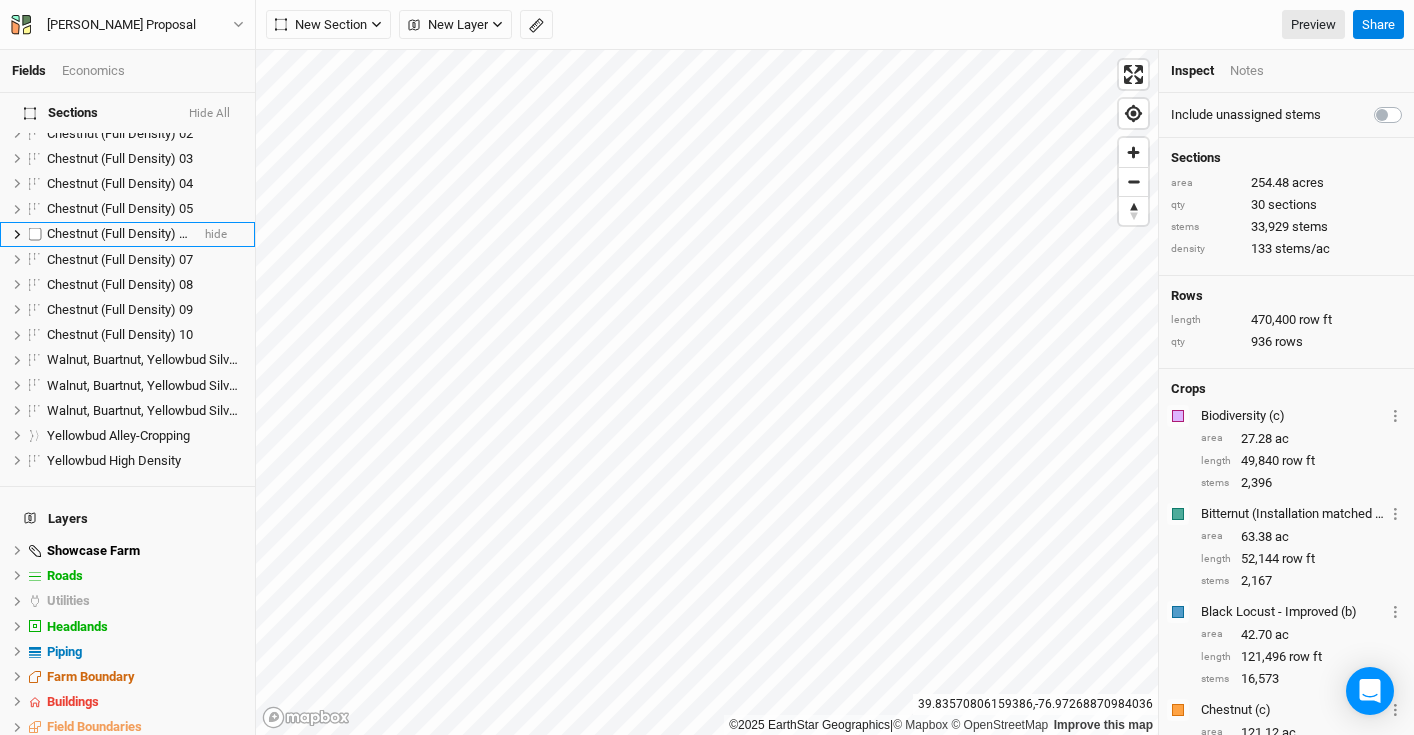 scroll, scrollTop: 0, scrollLeft: 0, axis: both 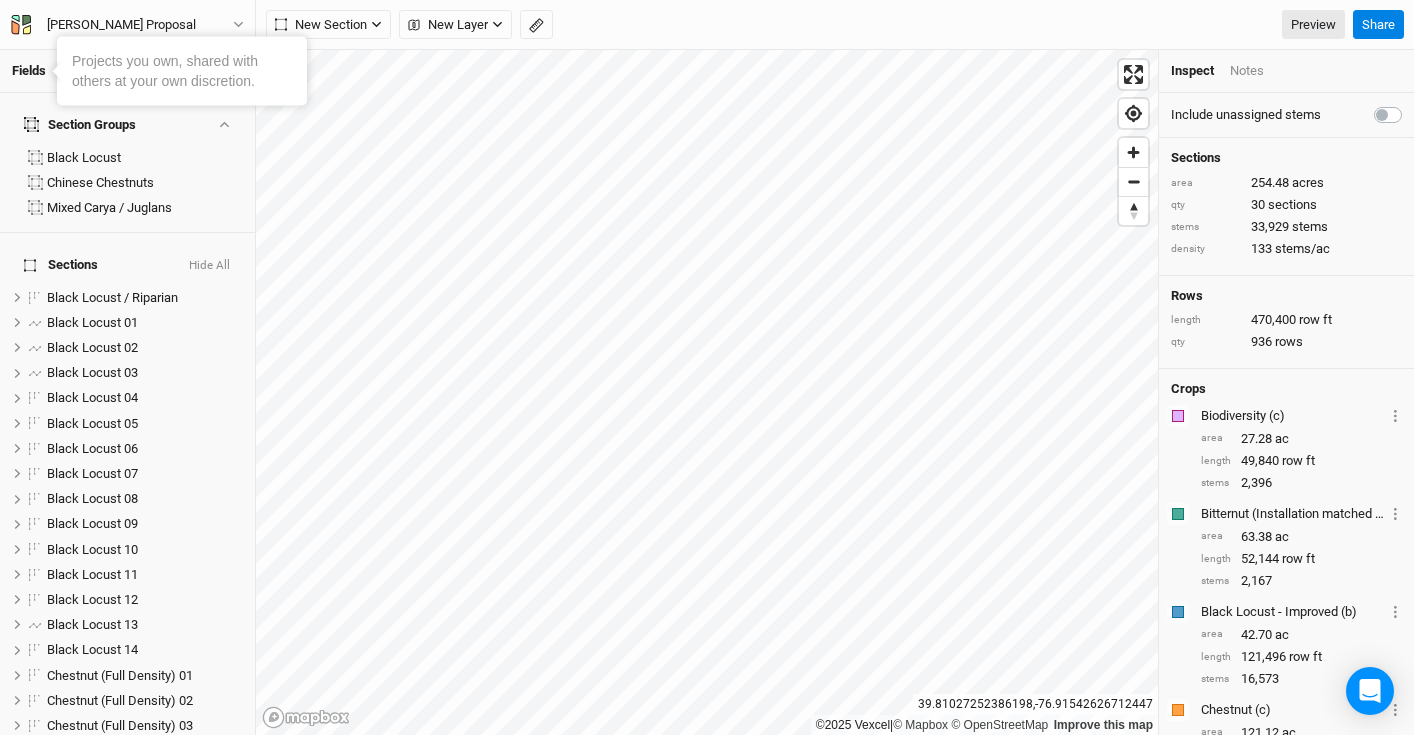 click on "Fields" at bounding box center (29, 70) 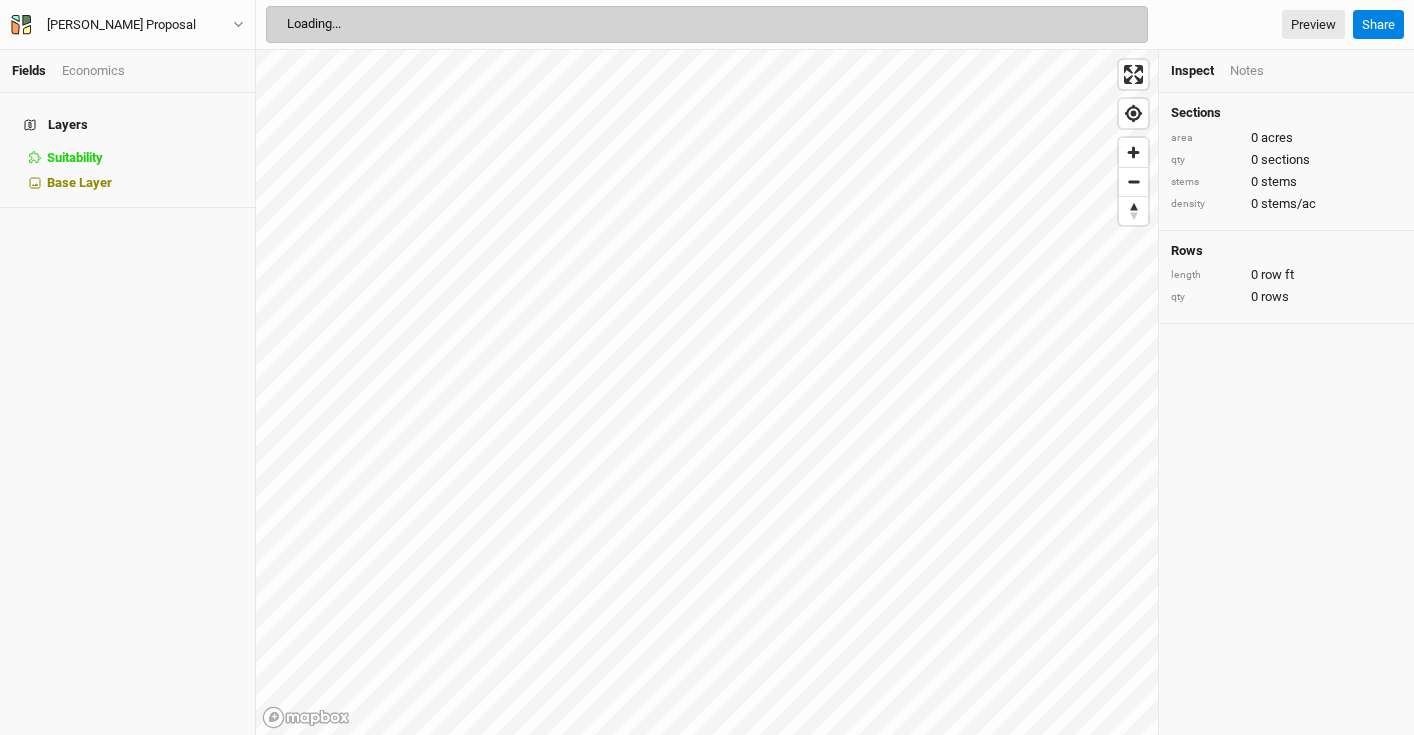 scroll, scrollTop: 0, scrollLeft: 0, axis: both 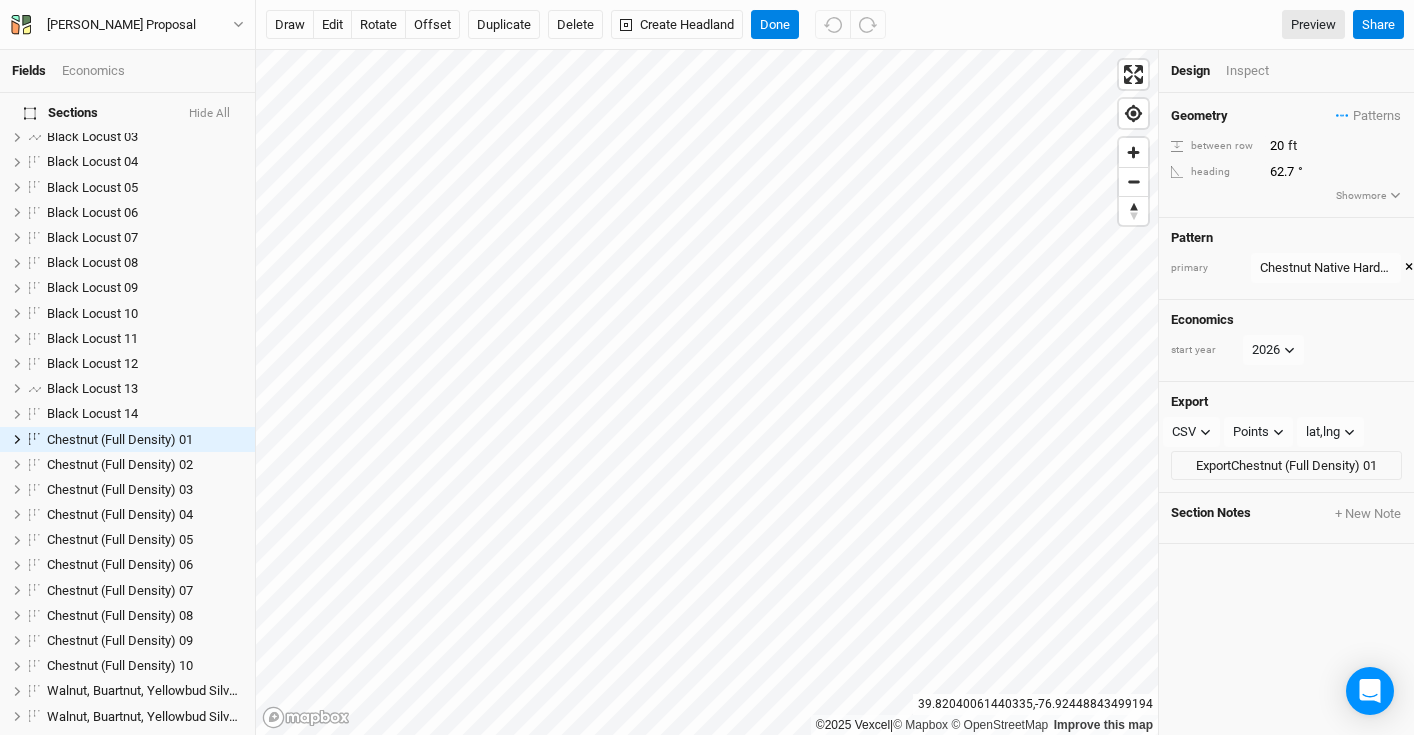 click on "Show  more" at bounding box center (1368, 196) 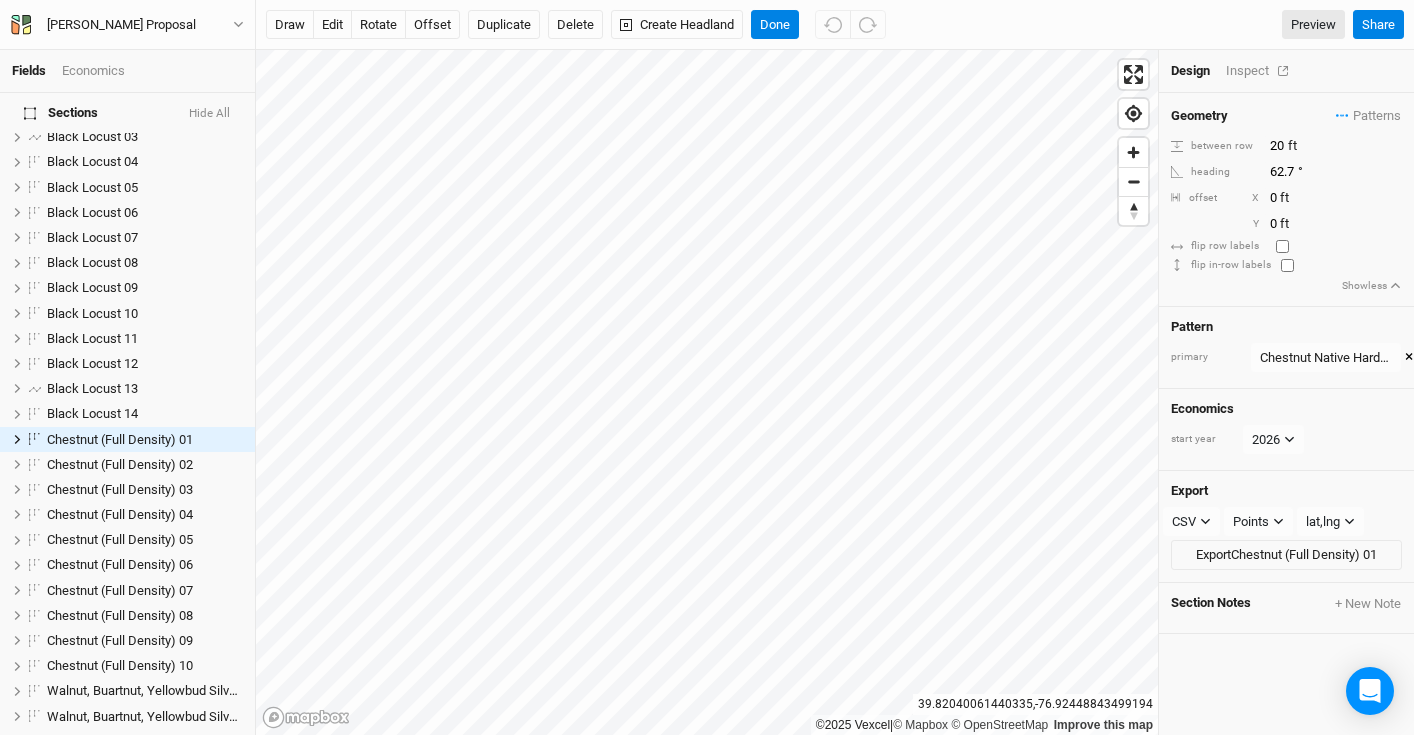 click on "Inspect" at bounding box center [1261, 71] 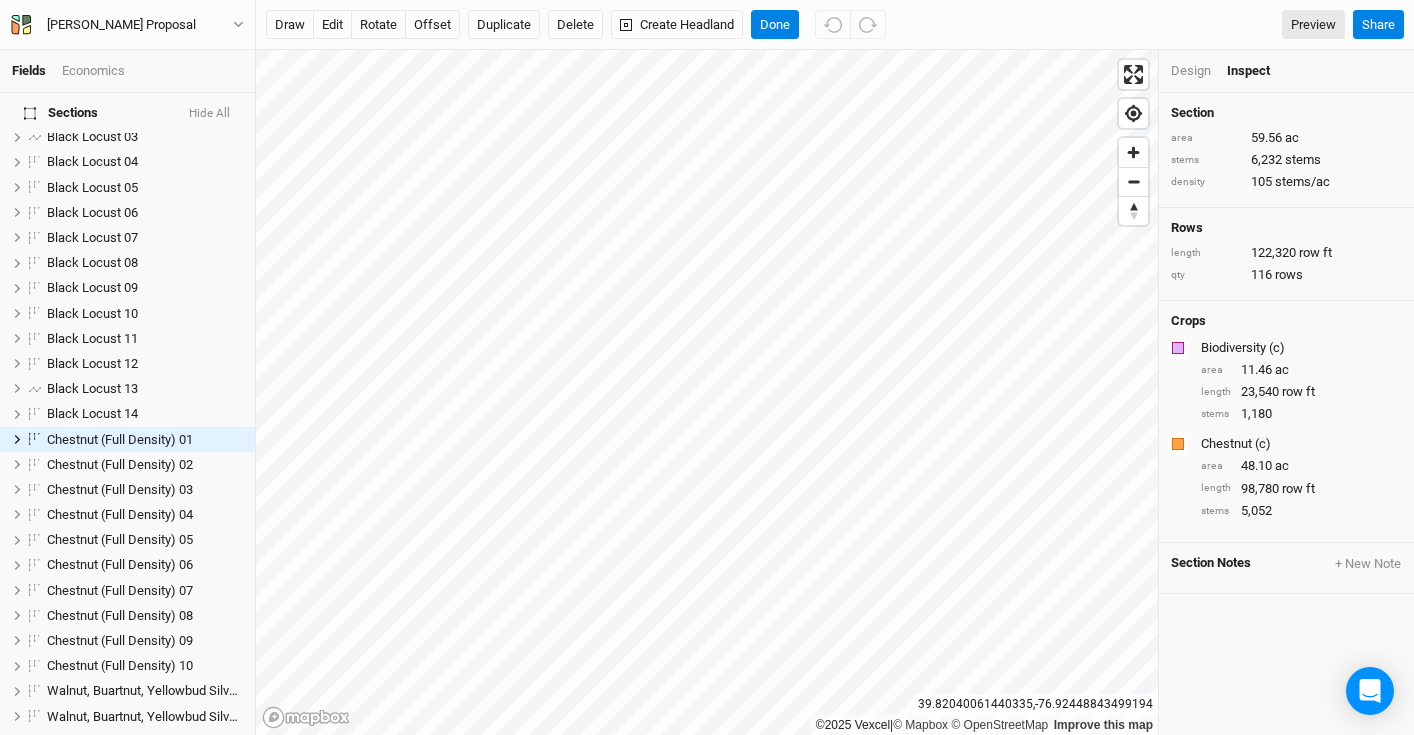click on "Design" at bounding box center [1191, 71] 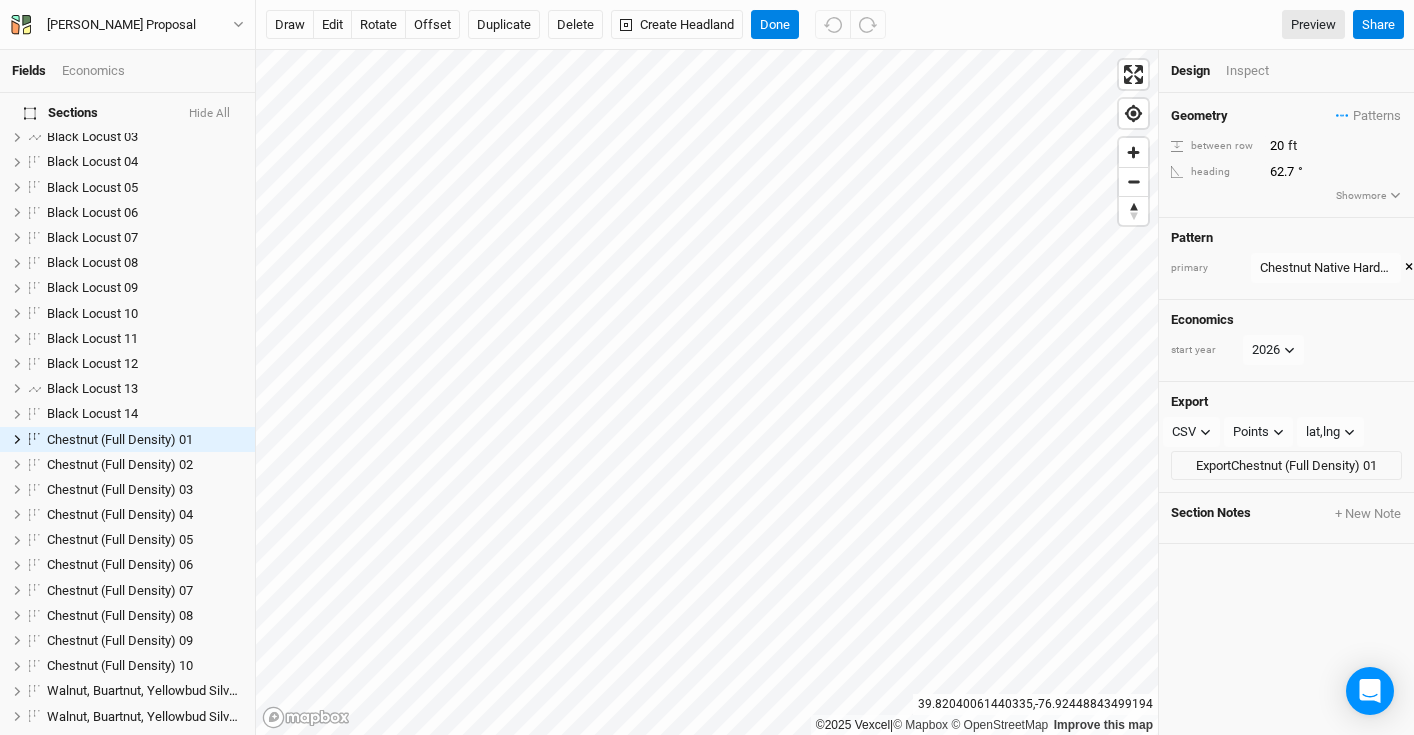 click on "Show  more" at bounding box center [1368, 196] 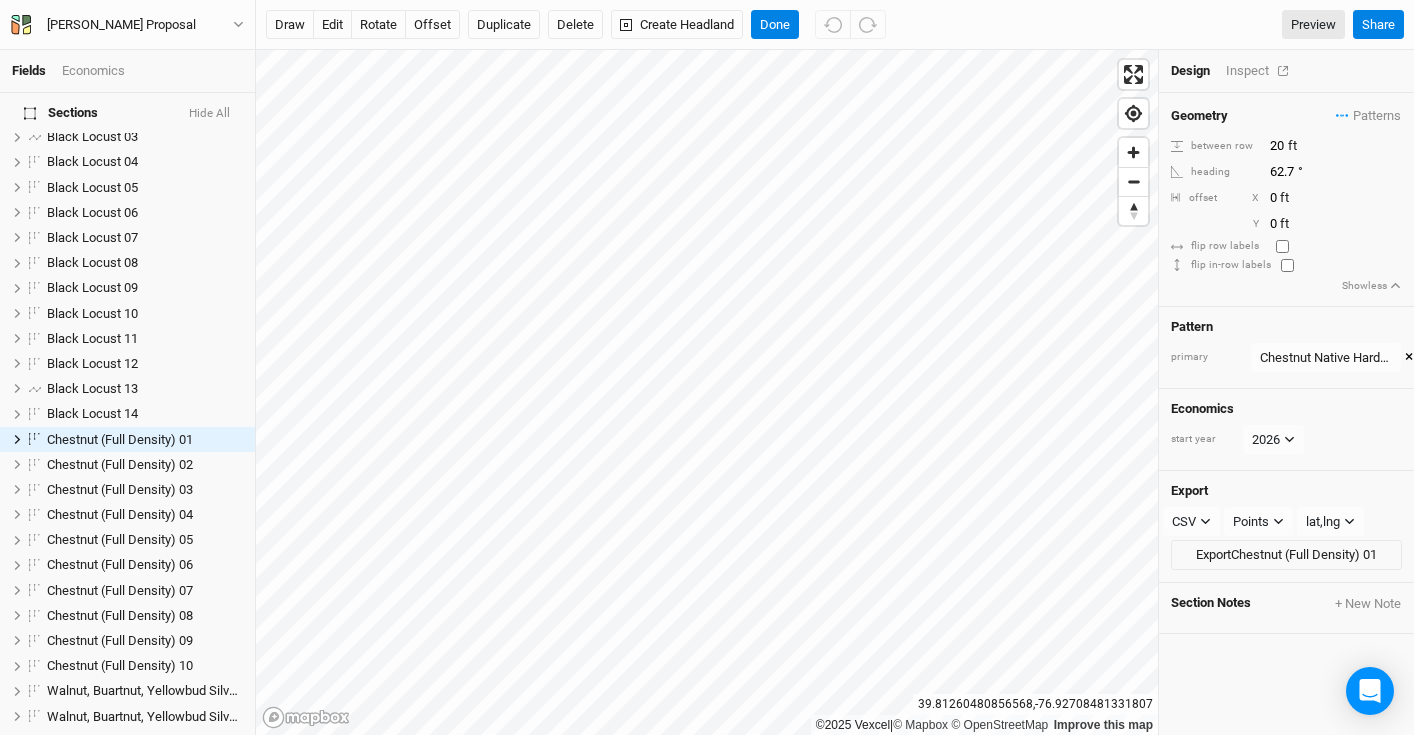 click on "Inspect" at bounding box center [1261, 71] 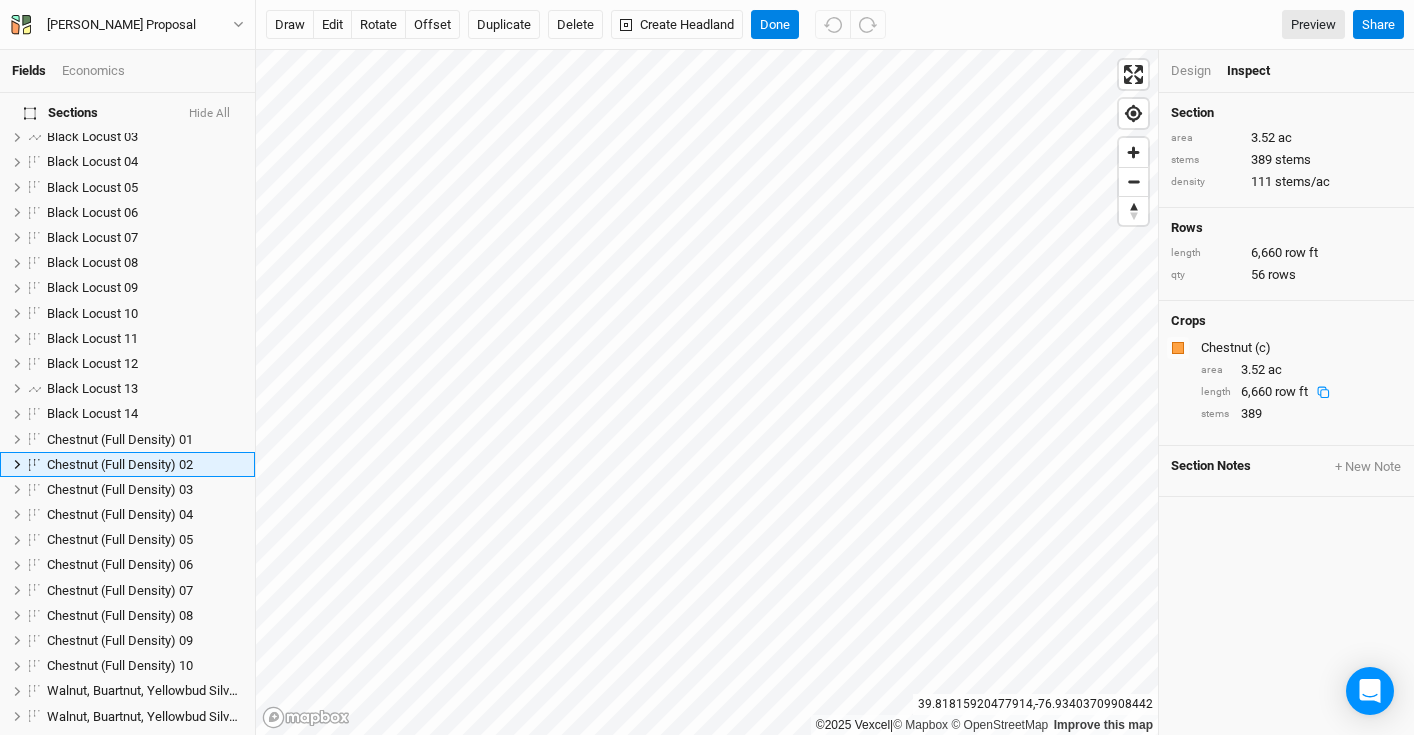 scroll, scrollTop: 261, scrollLeft: 0, axis: vertical 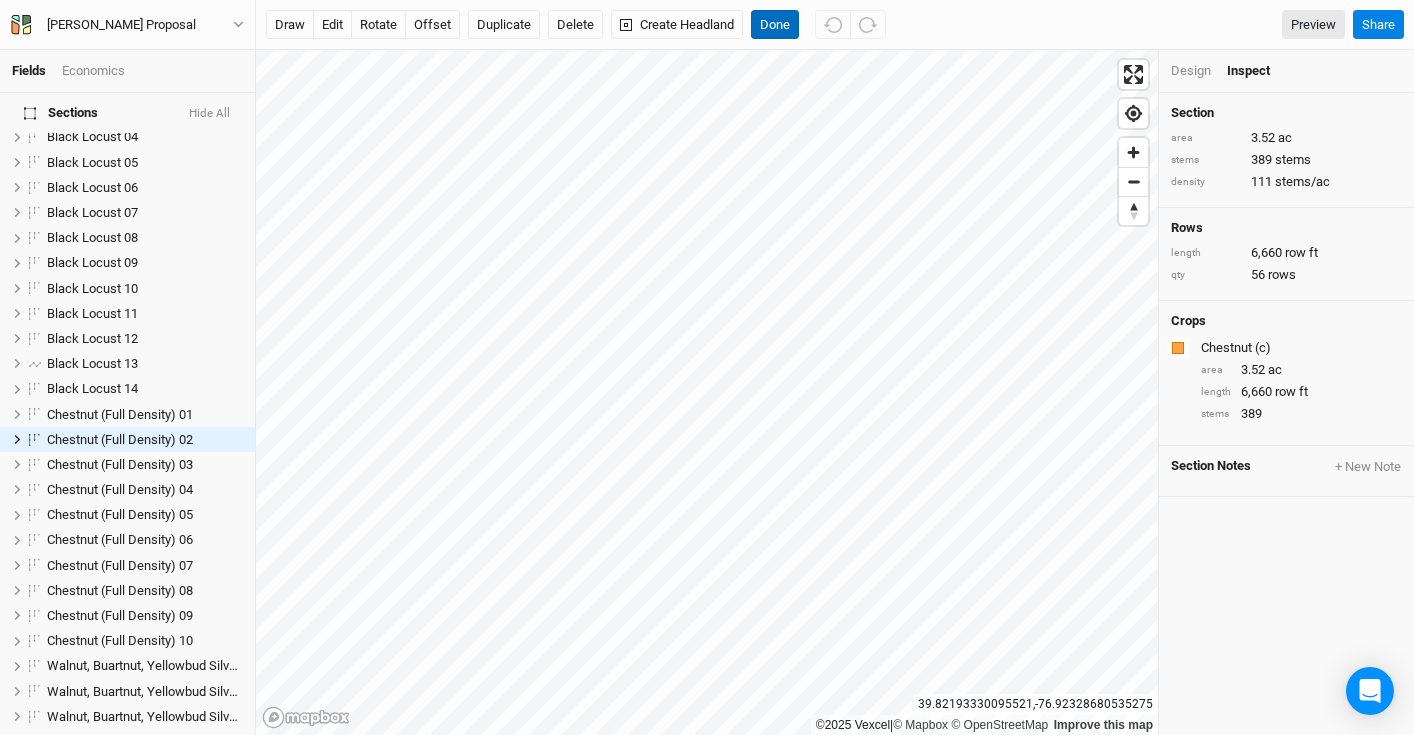 click on "Done" at bounding box center (775, 25) 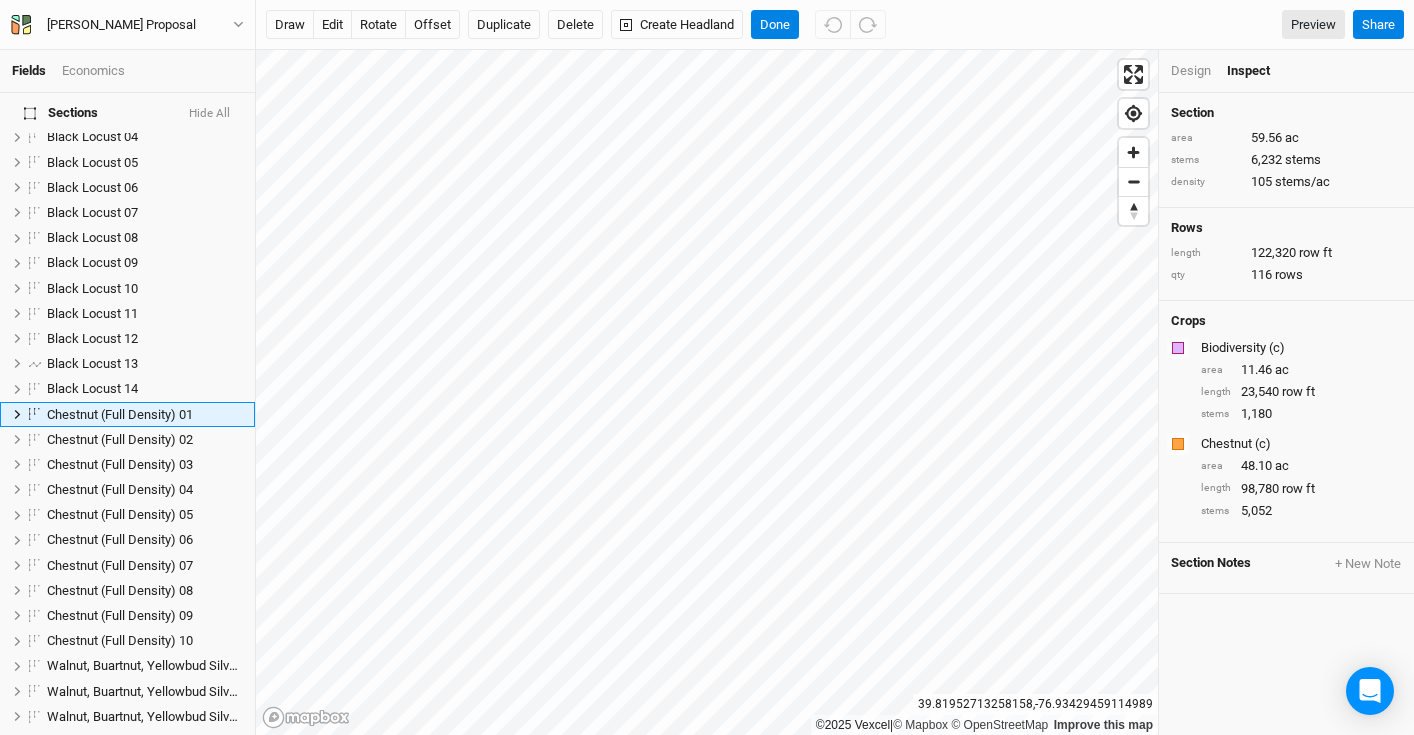 scroll, scrollTop: 236, scrollLeft: 0, axis: vertical 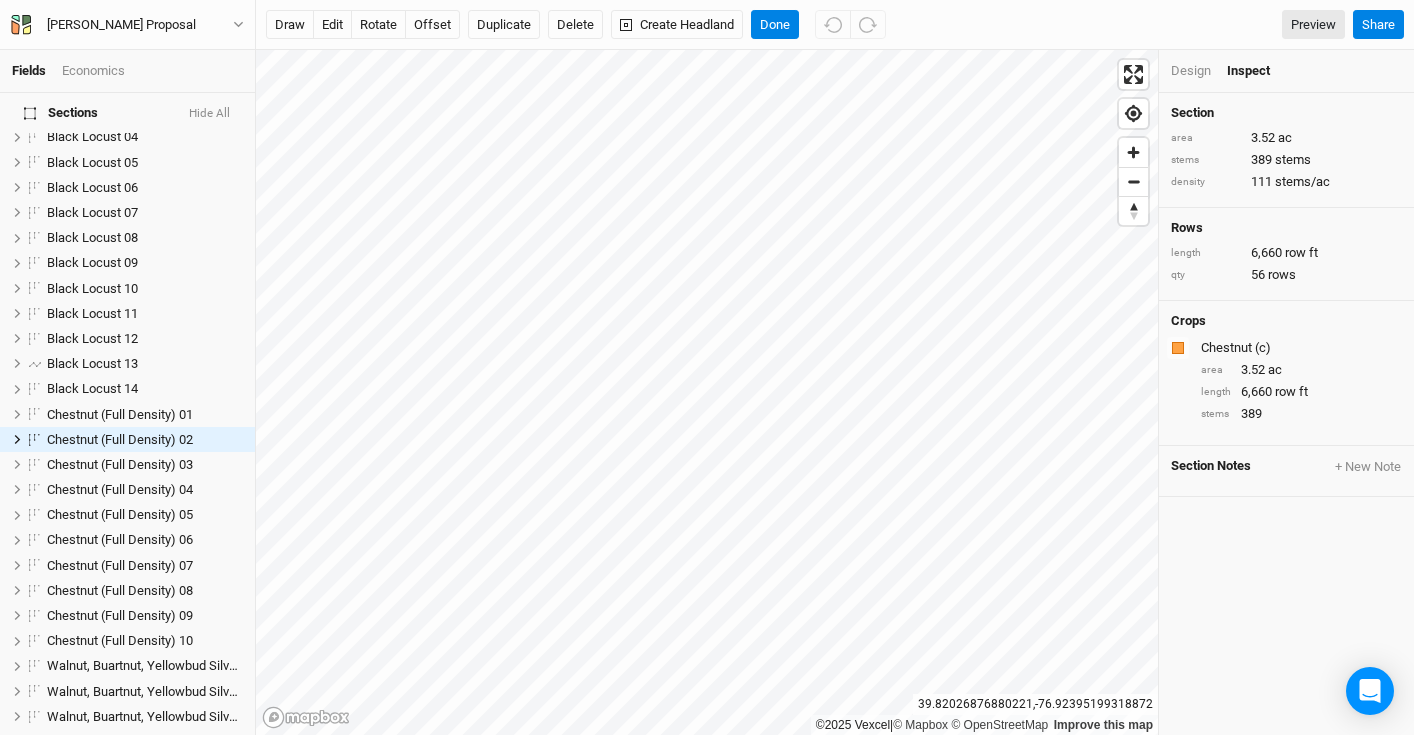 click on "Design" at bounding box center (1191, 71) 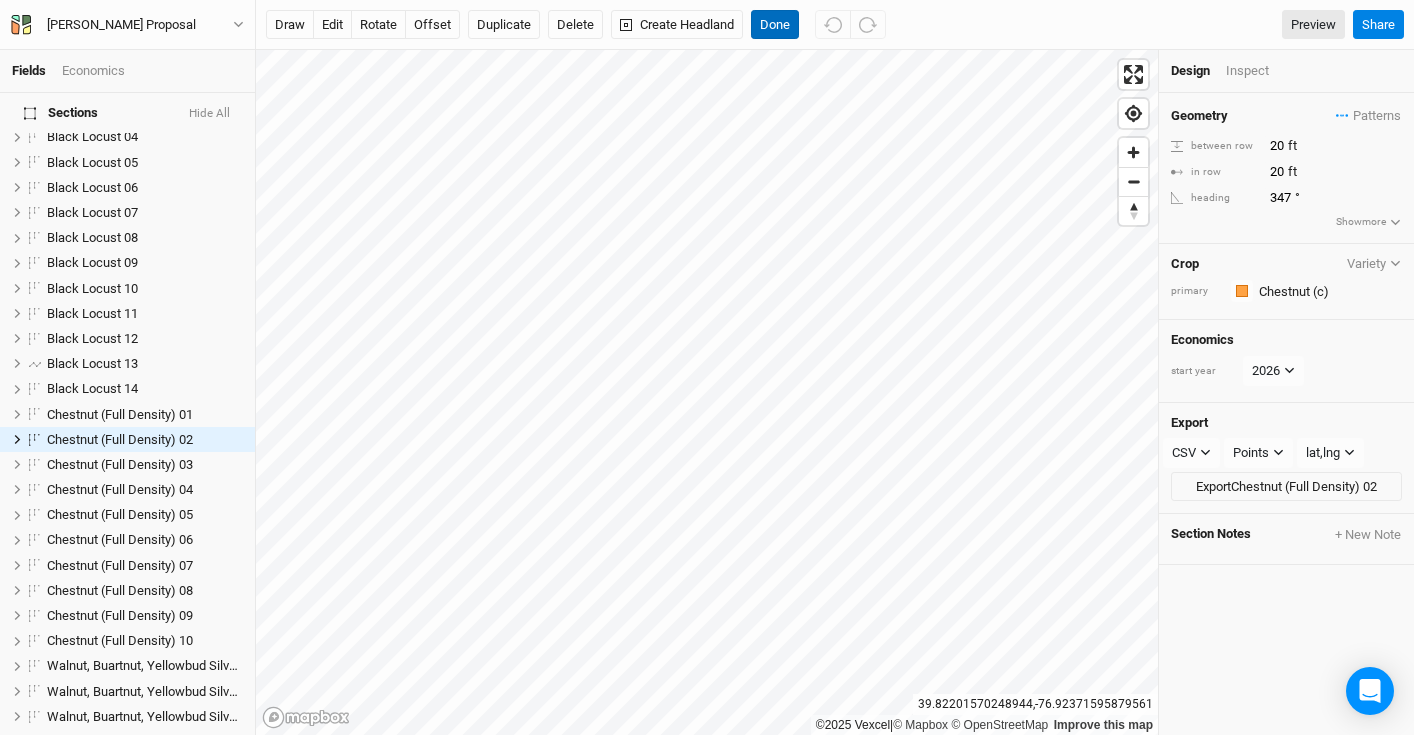 click on "Done" at bounding box center [775, 25] 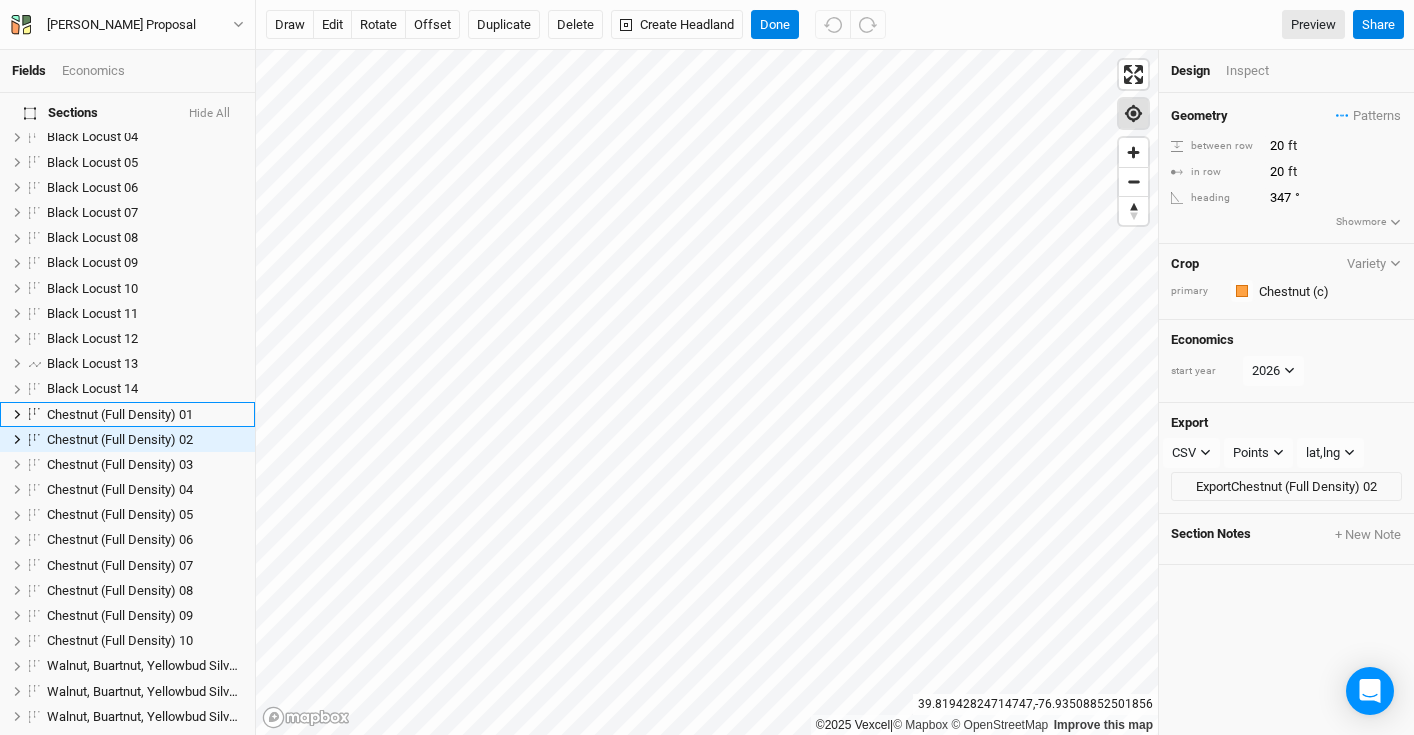 scroll, scrollTop: 236, scrollLeft: 0, axis: vertical 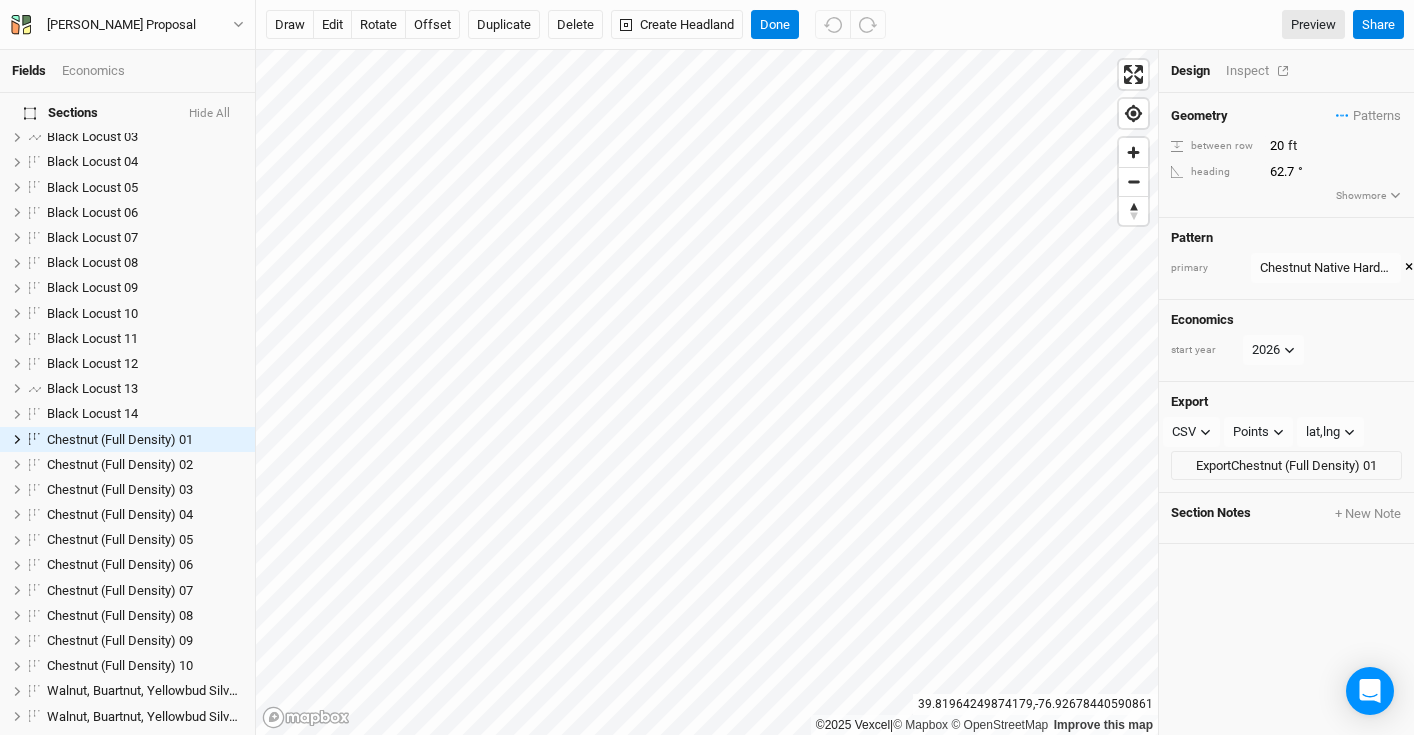 click on "Inspect" at bounding box center (1261, 71) 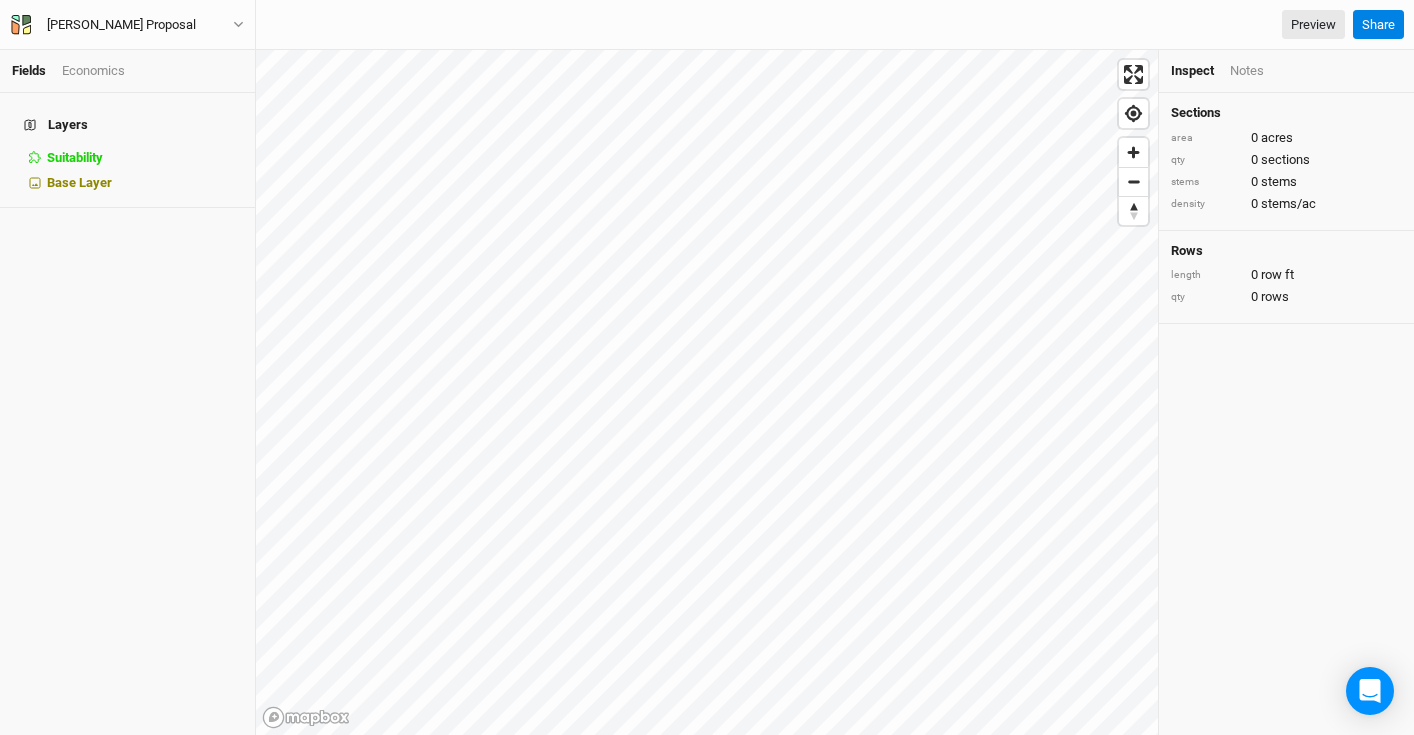 scroll, scrollTop: 0, scrollLeft: 0, axis: both 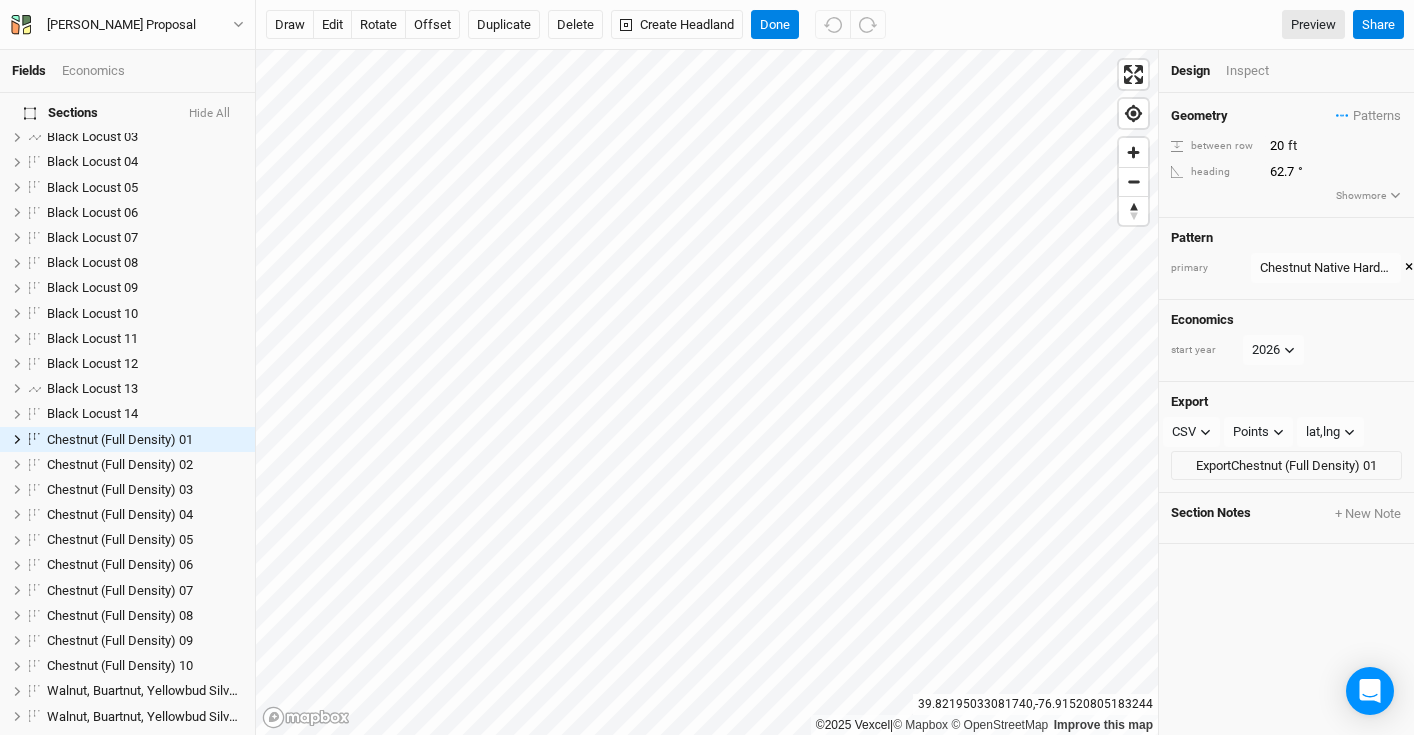 click on "Show  more" at bounding box center [1368, 196] 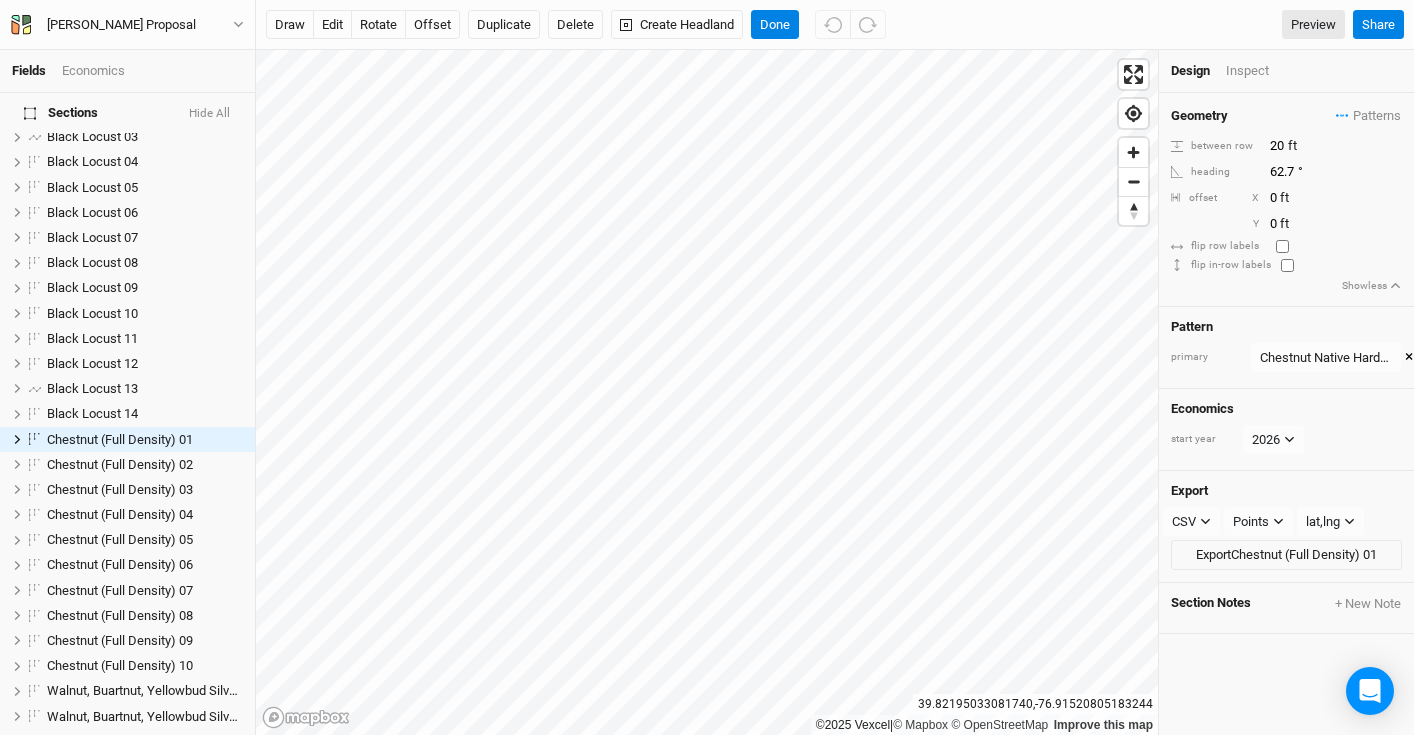 click on "Design Inspect" at bounding box center [1286, 71] 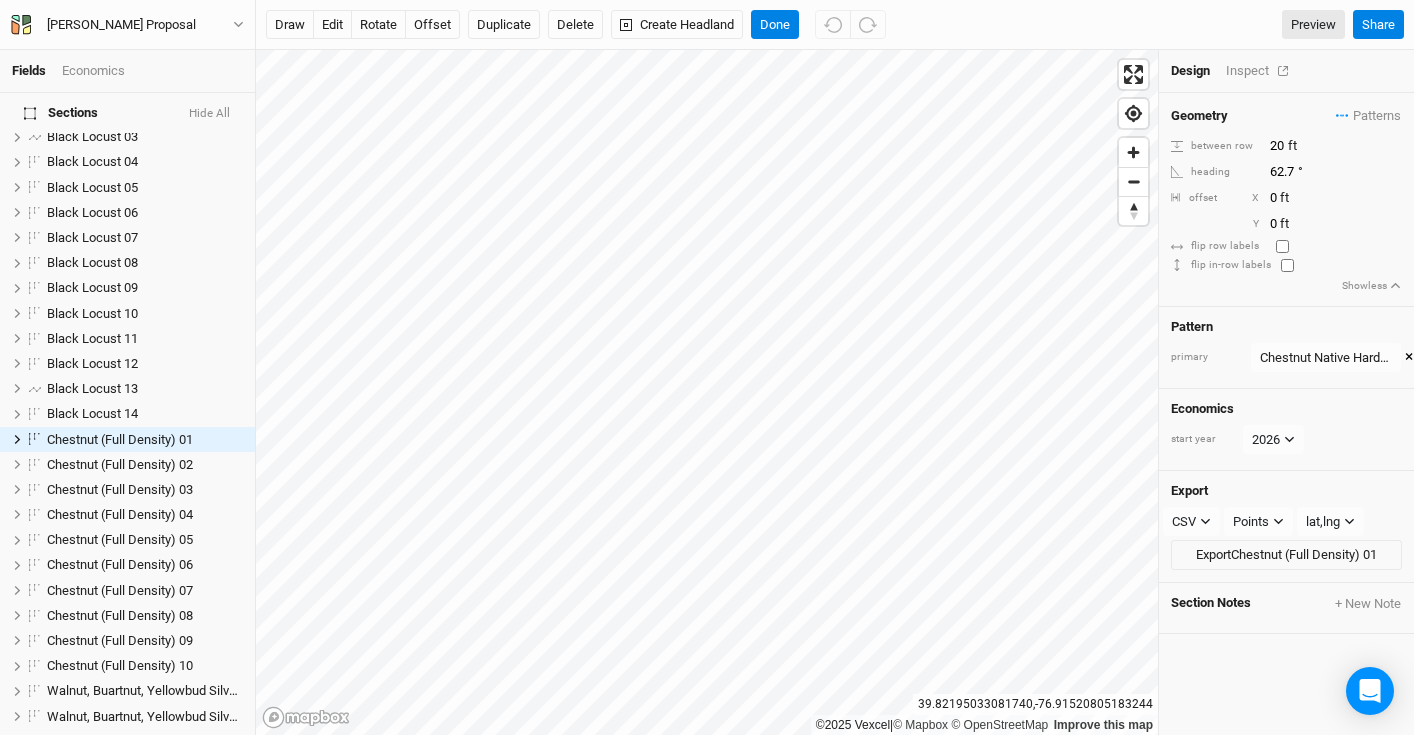 click on "Inspect" at bounding box center (1261, 71) 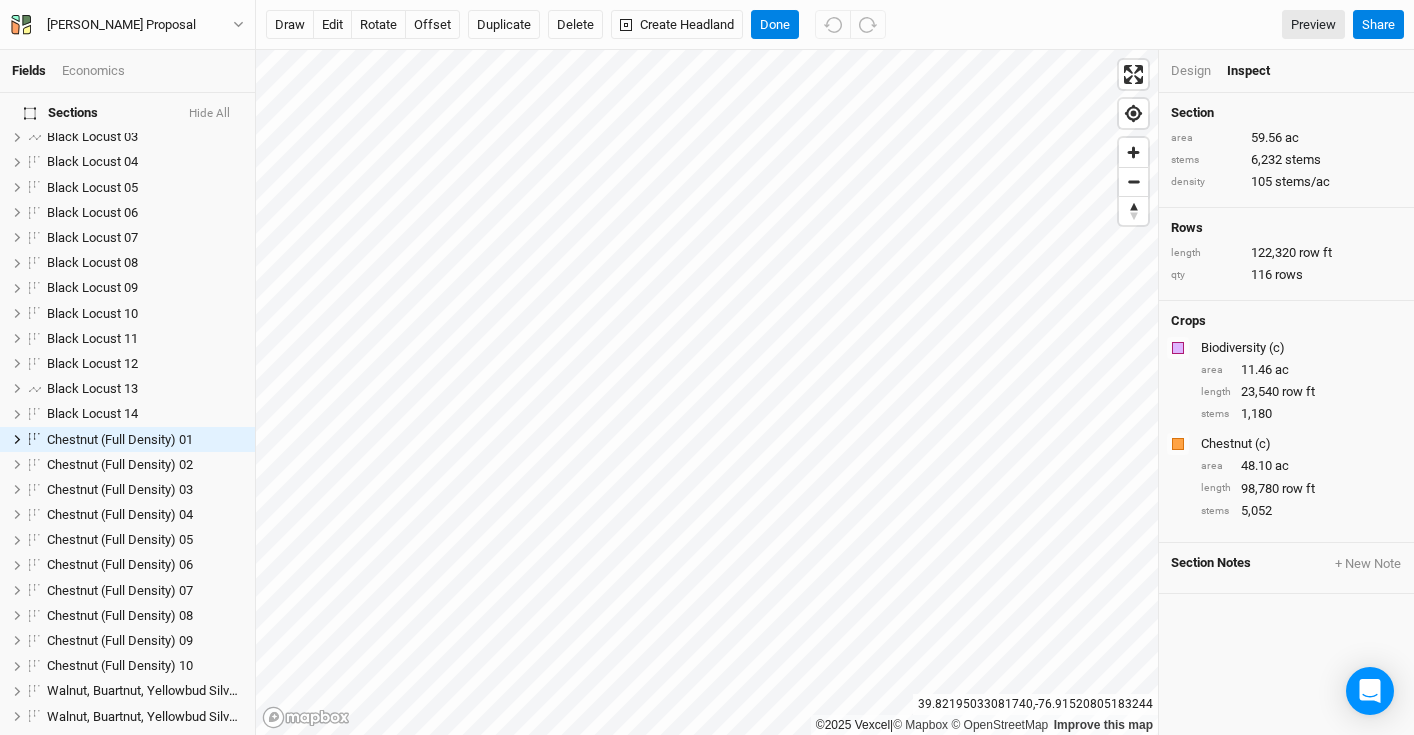 click on "Design" at bounding box center (1191, 71) 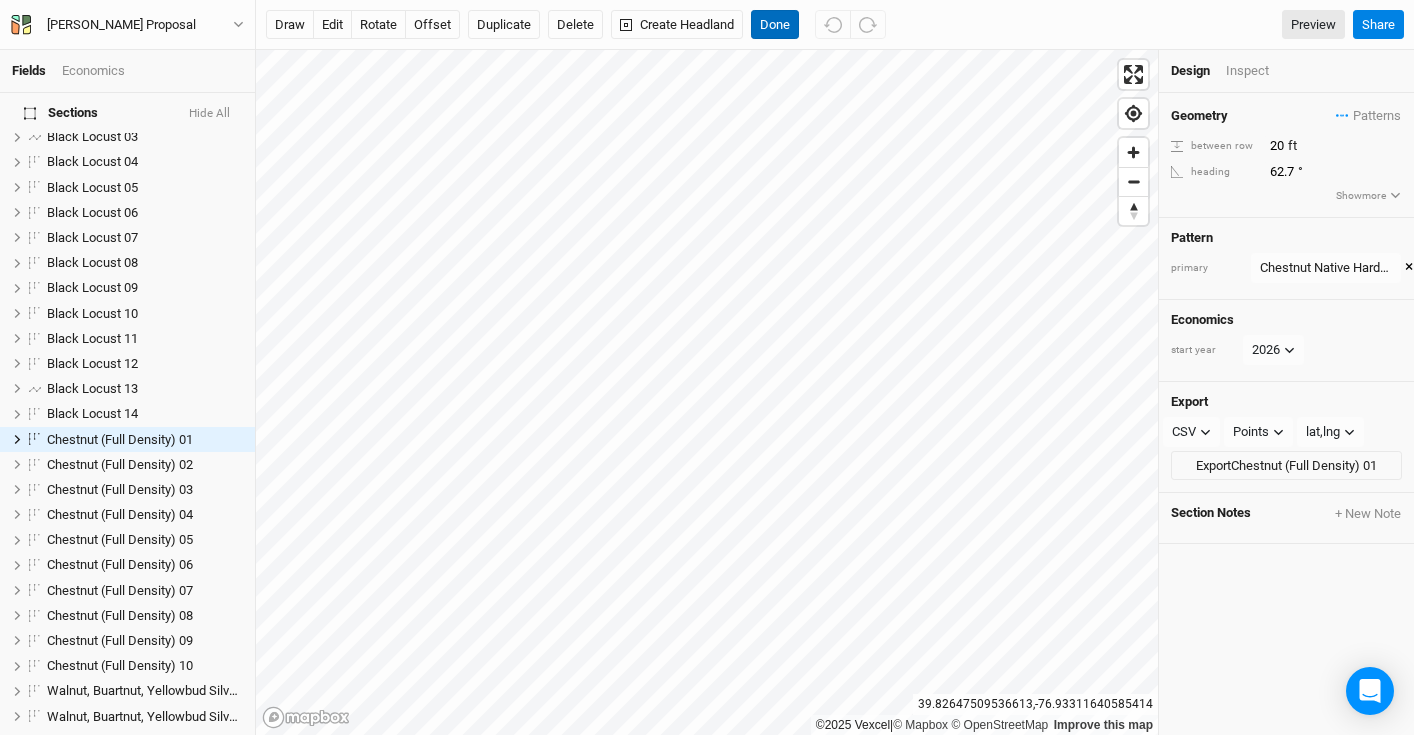 click on "Done" at bounding box center (775, 25) 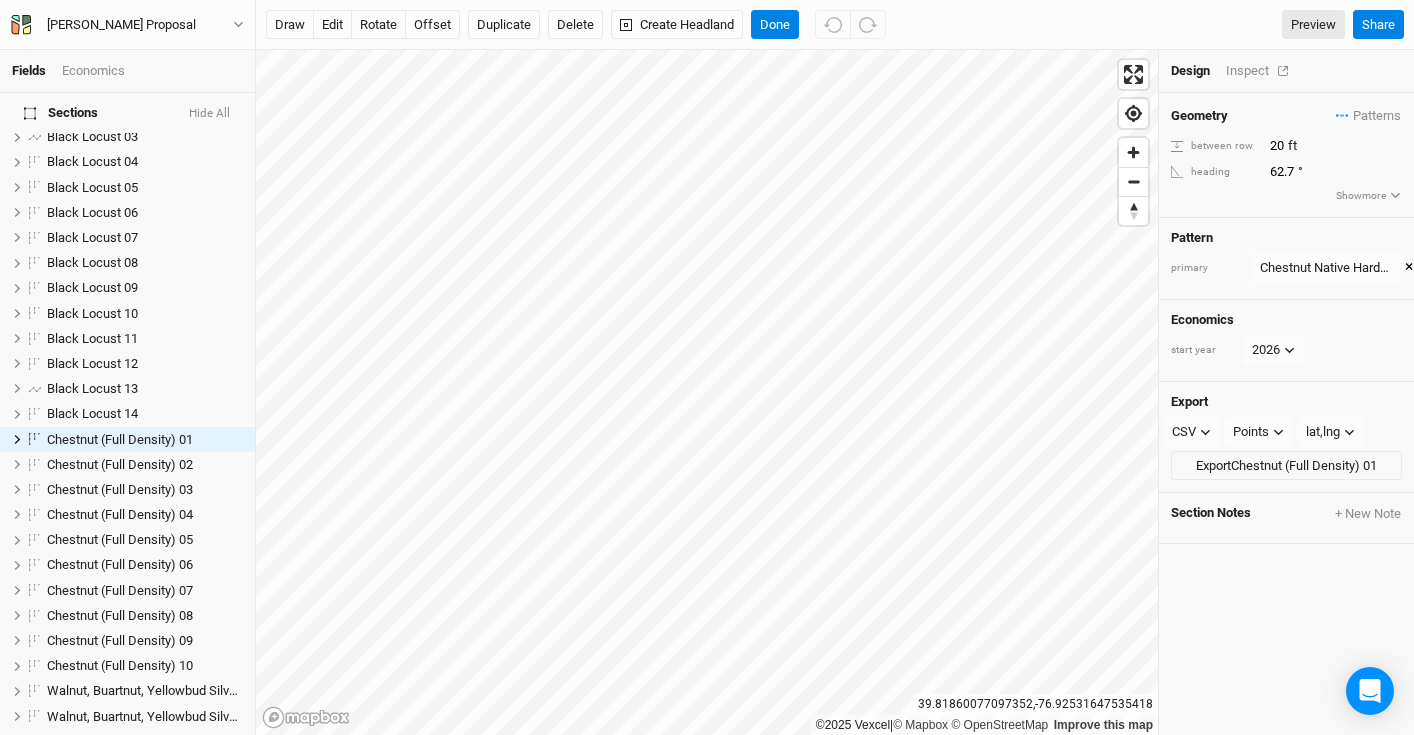 click on "Inspect" at bounding box center [1261, 71] 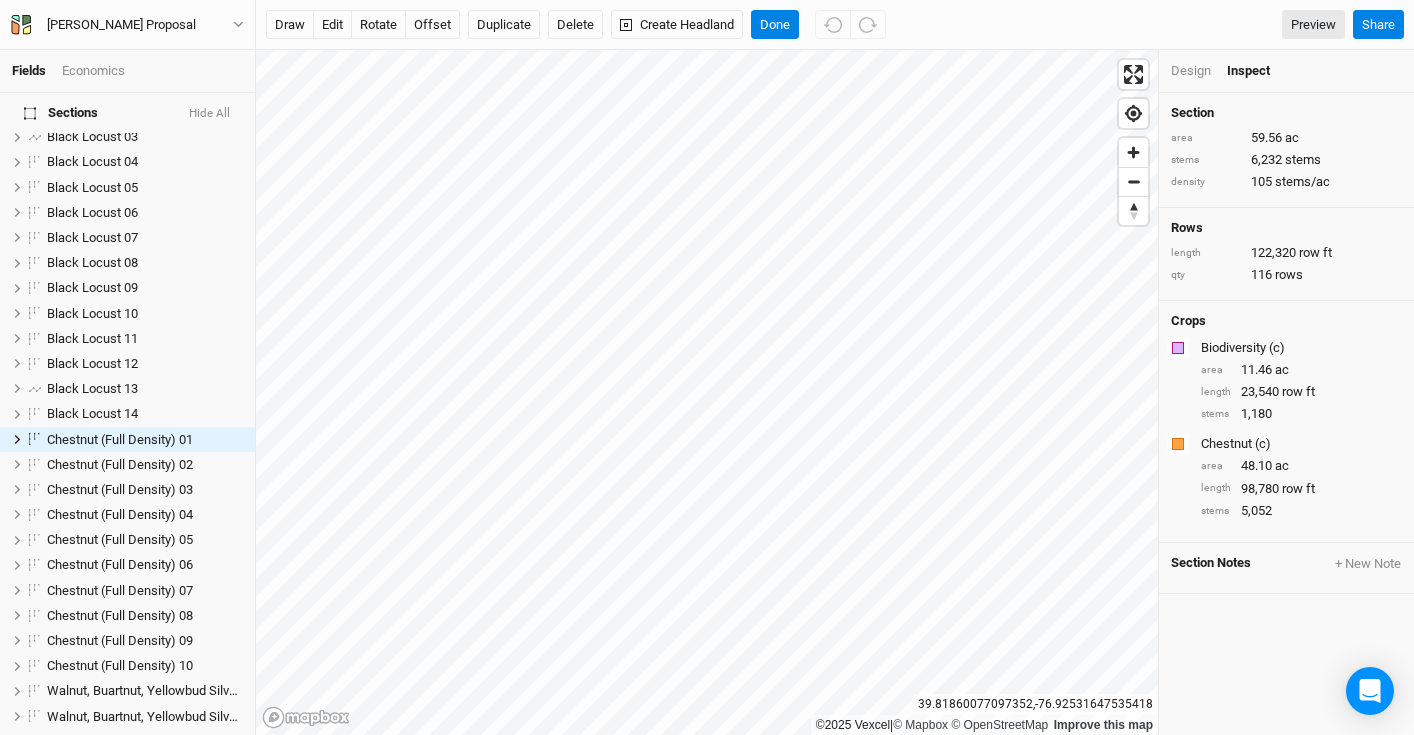 click on "Design" at bounding box center (1191, 71) 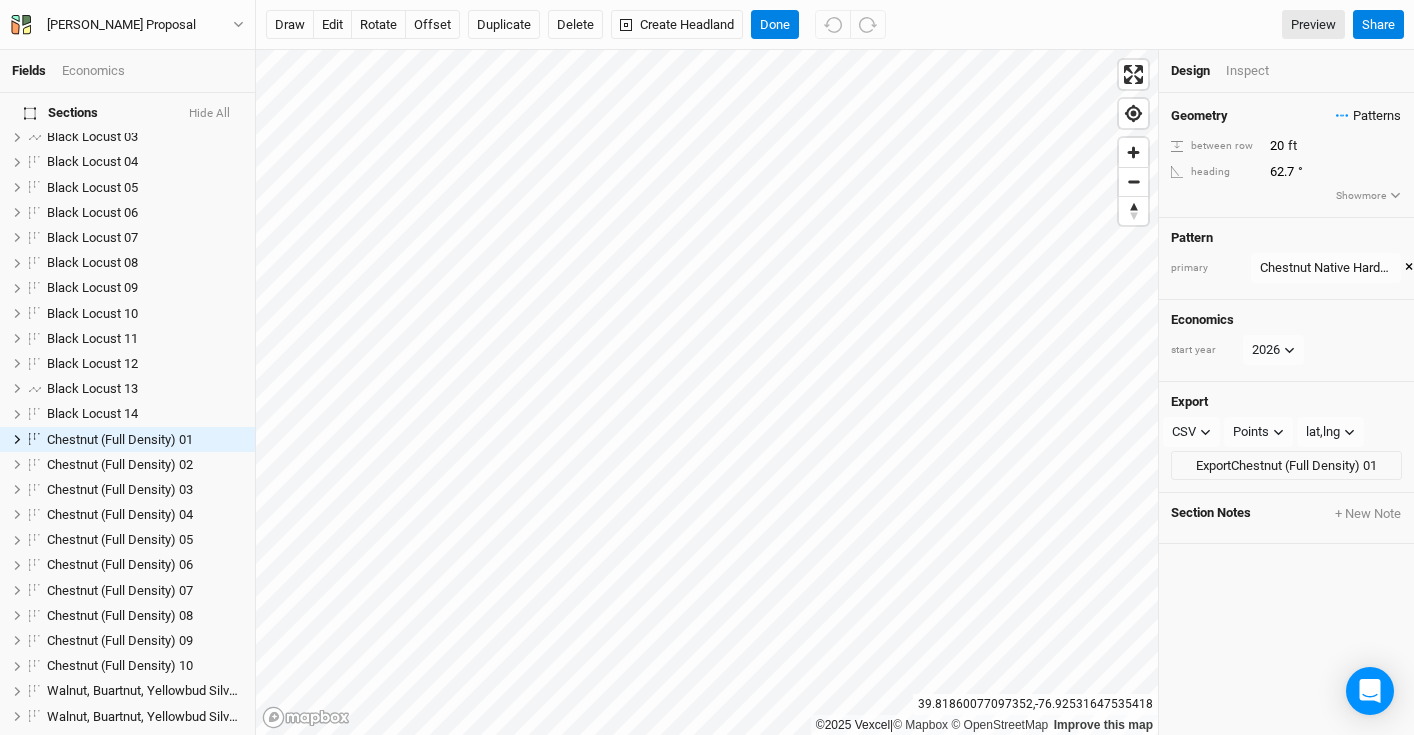 click on "Patterns" at bounding box center (1368, 116) 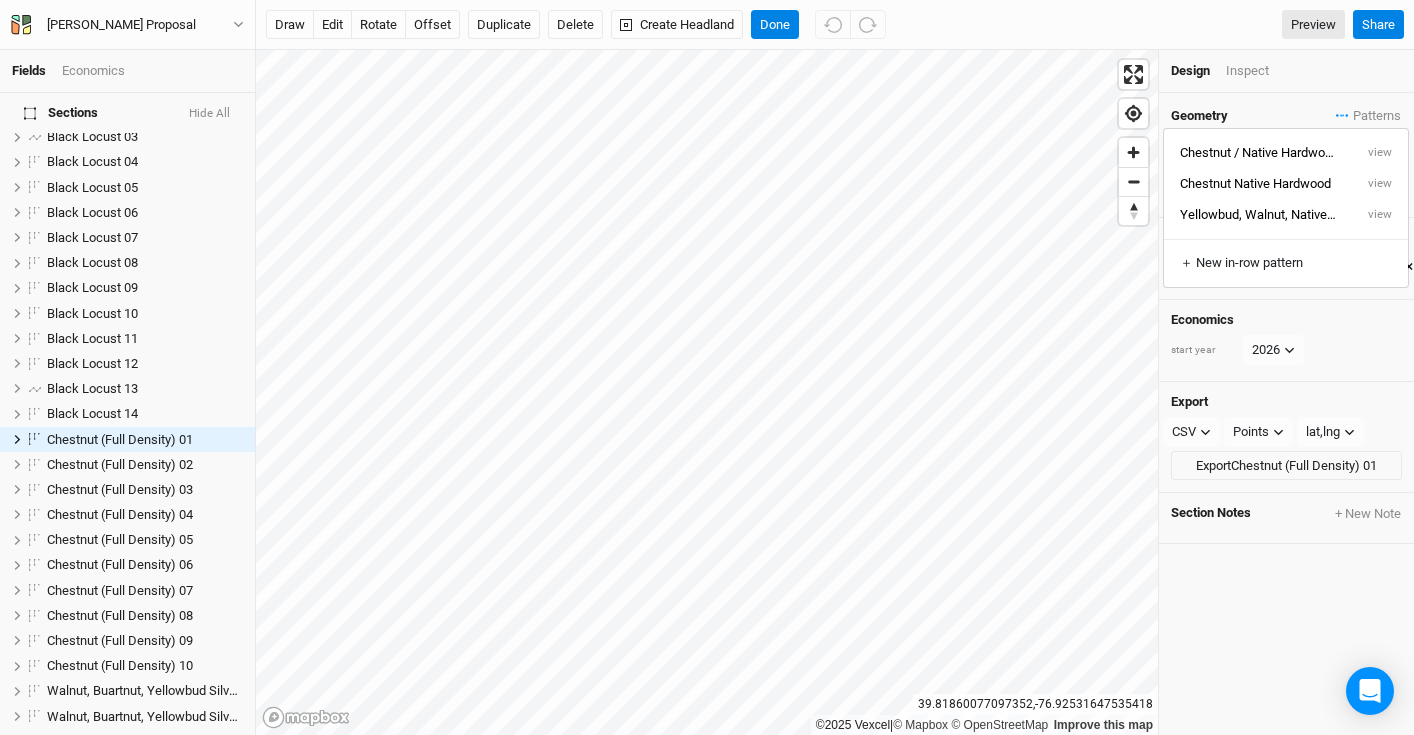 click on "Geometry  Patterns between row 20 ft heading 62.7 ° Show  more" at bounding box center (1286, 155) 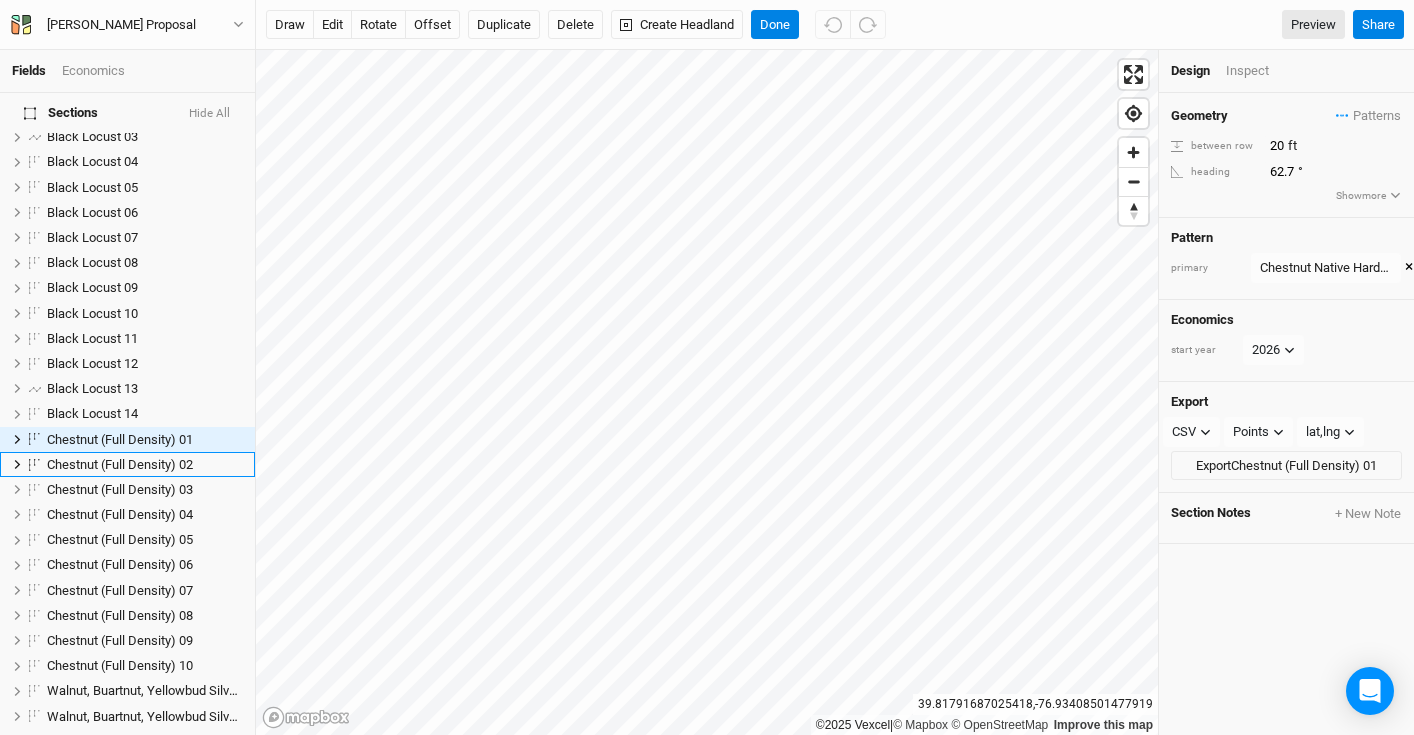 scroll, scrollTop: 261, scrollLeft: 0, axis: vertical 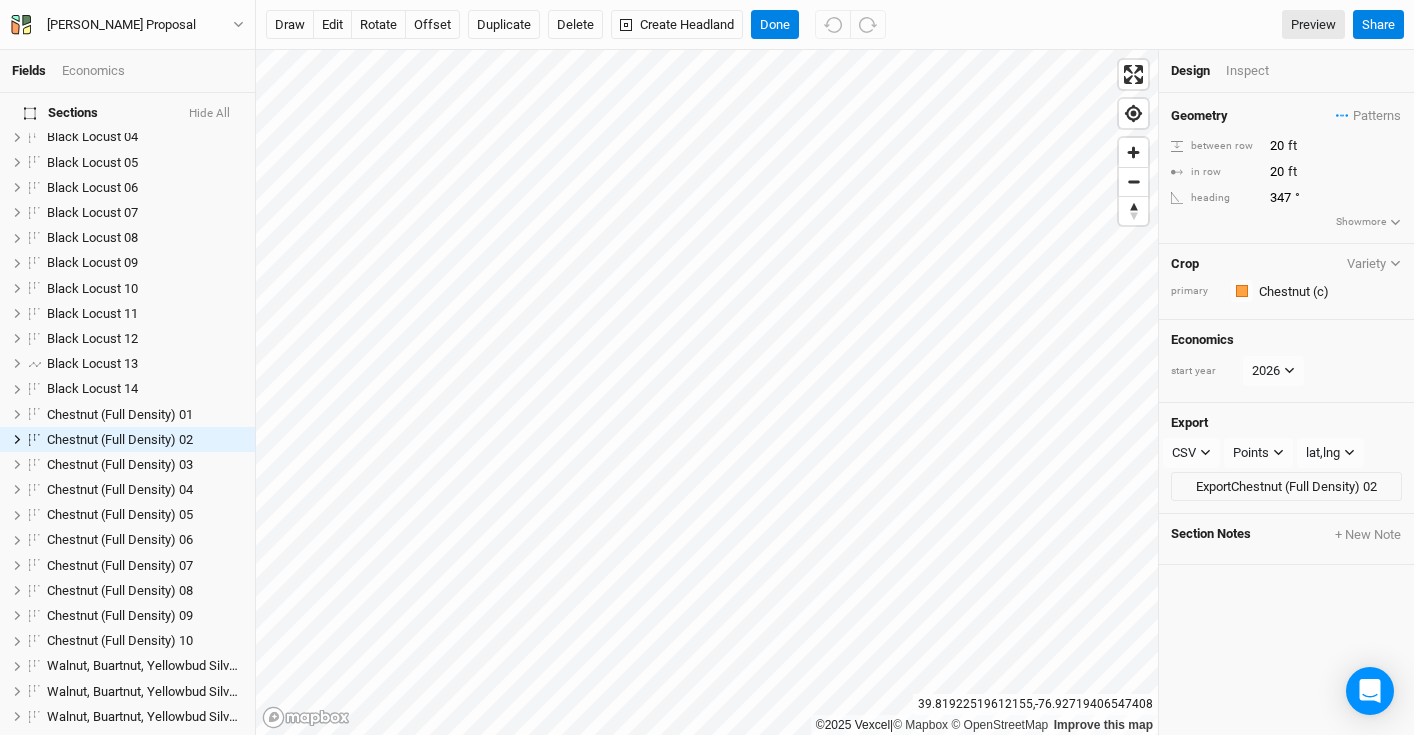 click on "Show  more" at bounding box center (1368, 222) 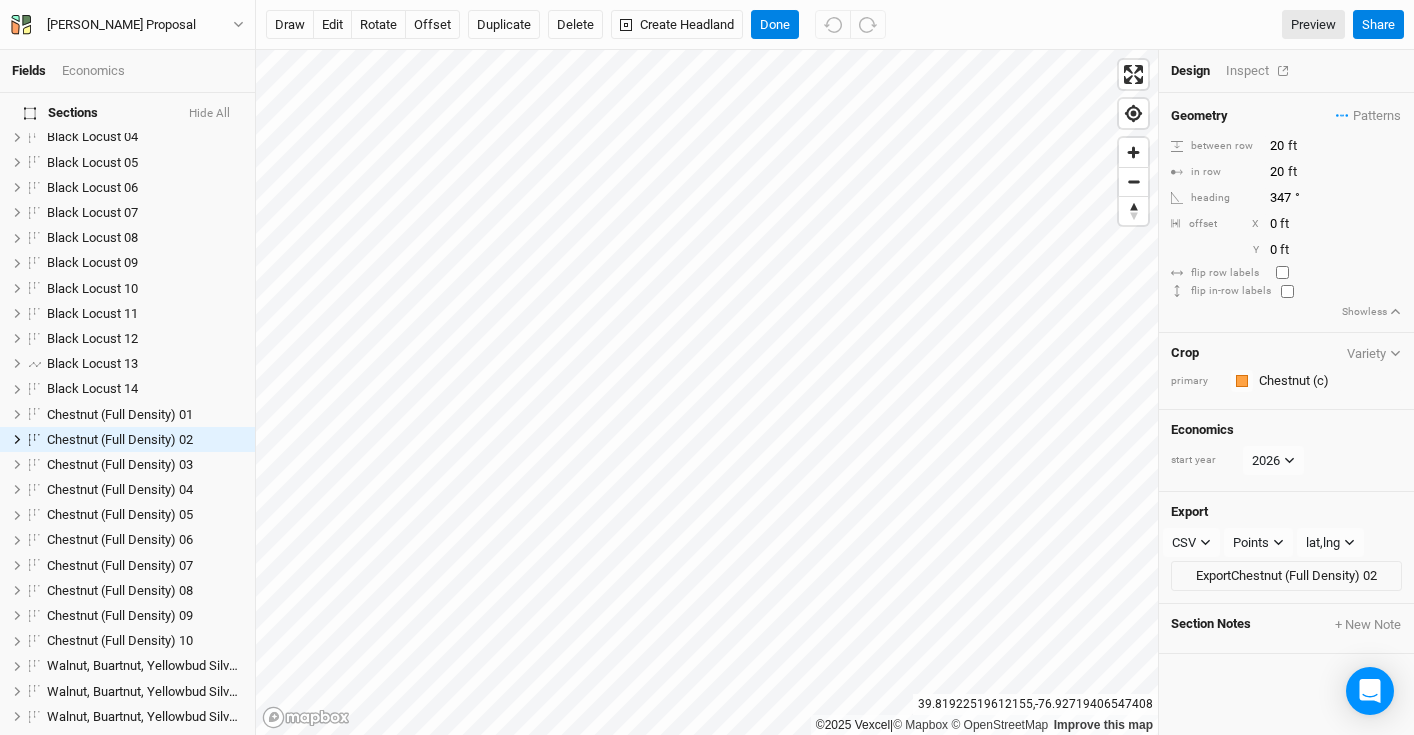 click on "Inspect" at bounding box center (1261, 71) 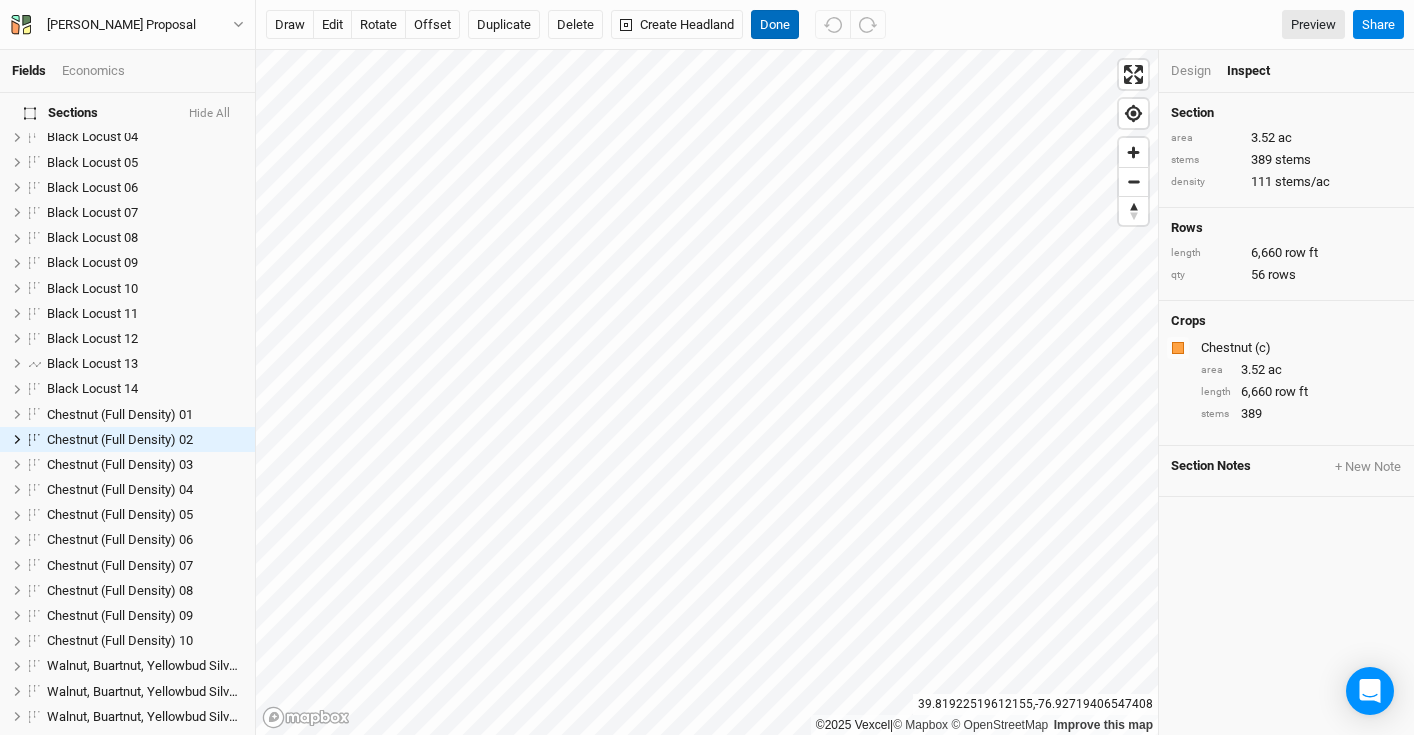 click on "Done" at bounding box center (775, 25) 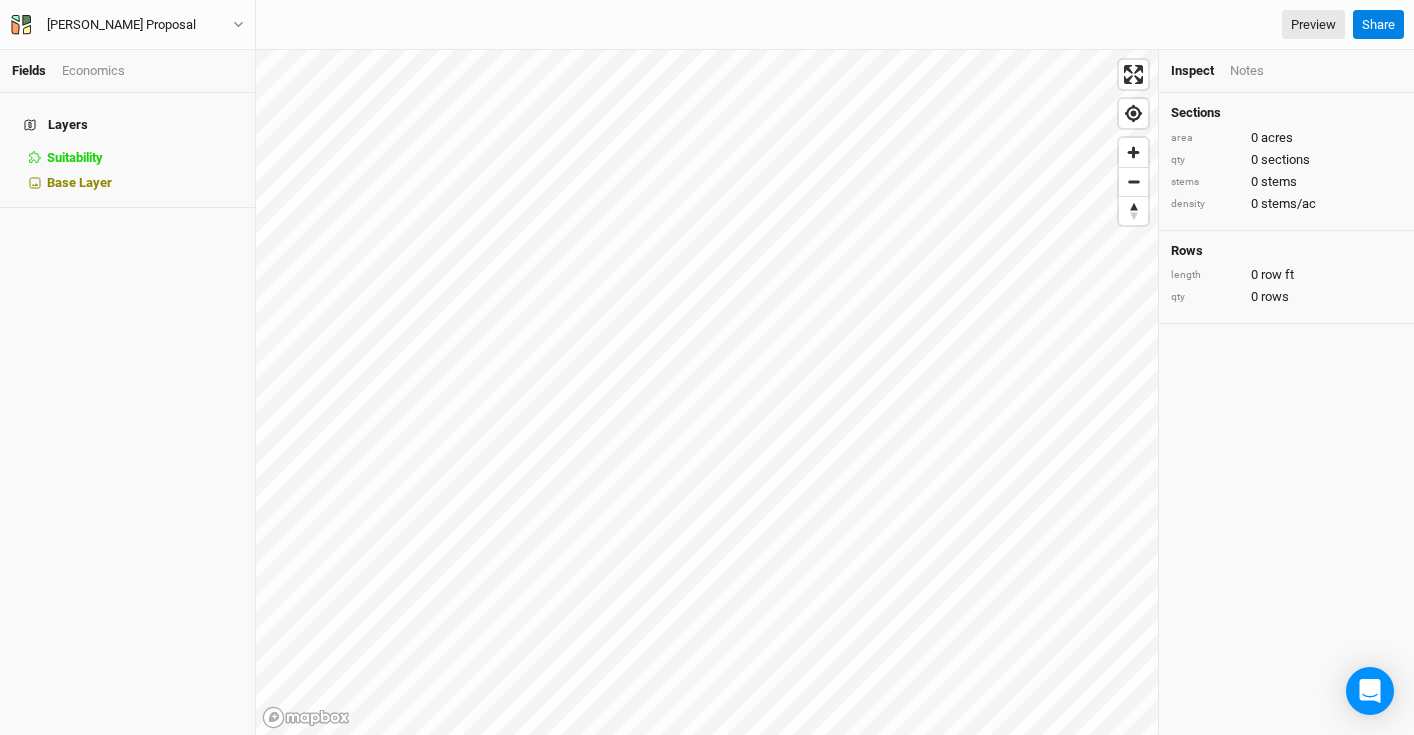 scroll, scrollTop: 0, scrollLeft: 0, axis: both 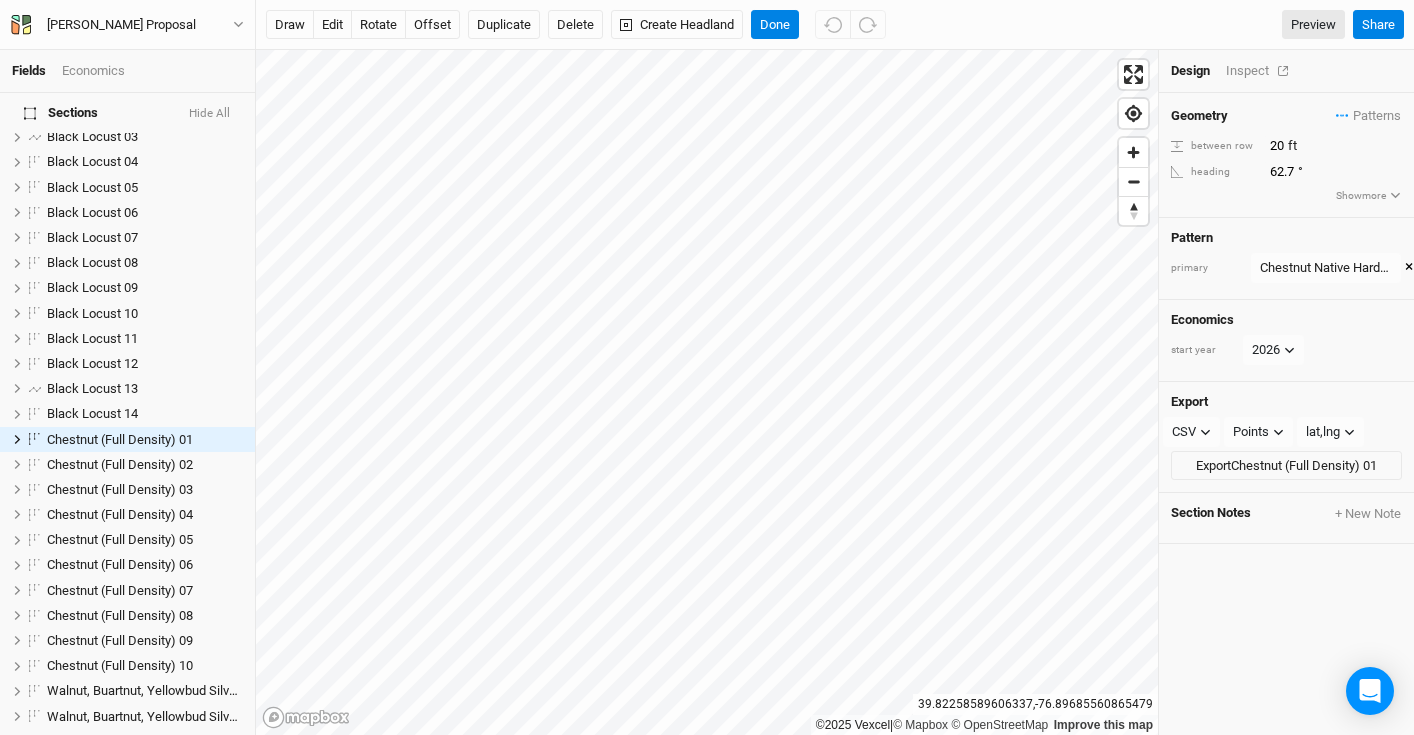 click on "Inspect" at bounding box center [1261, 71] 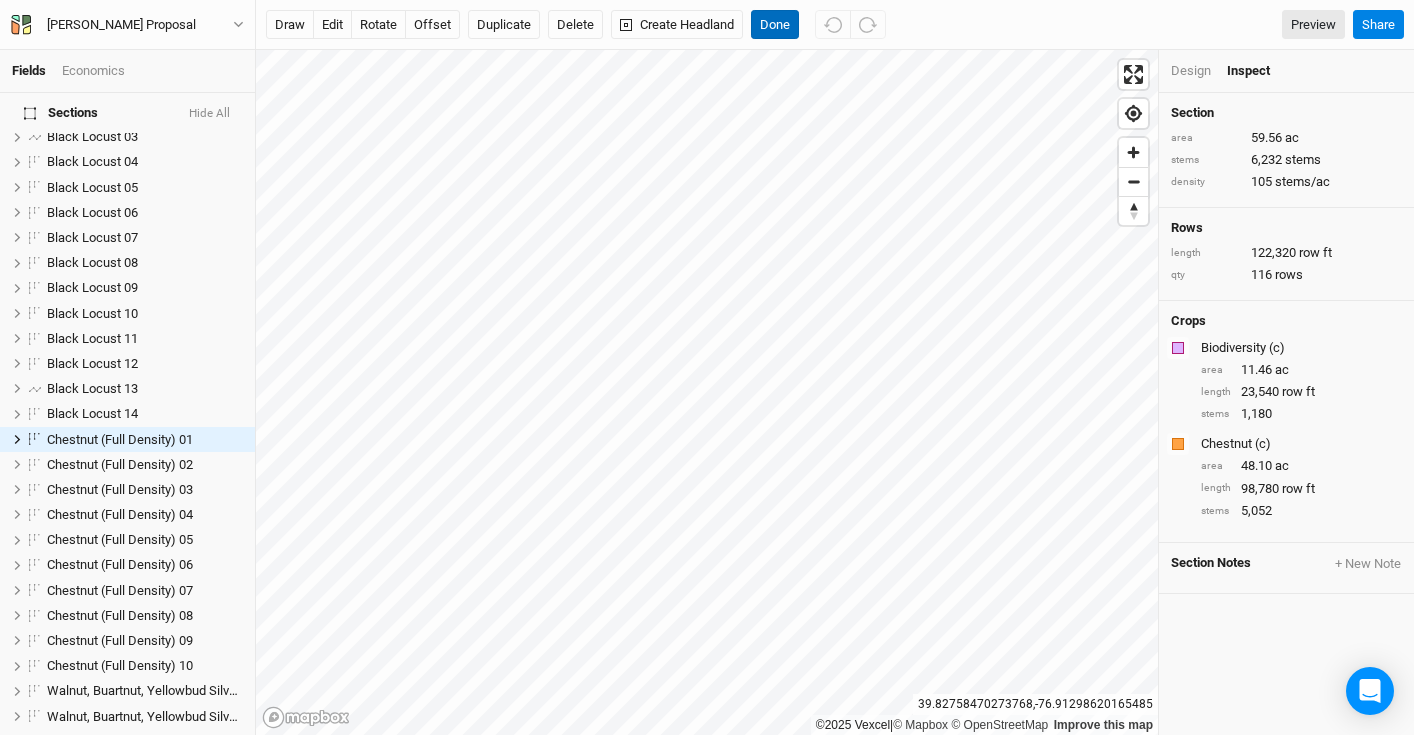 click on "Done" at bounding box center (775, 25) 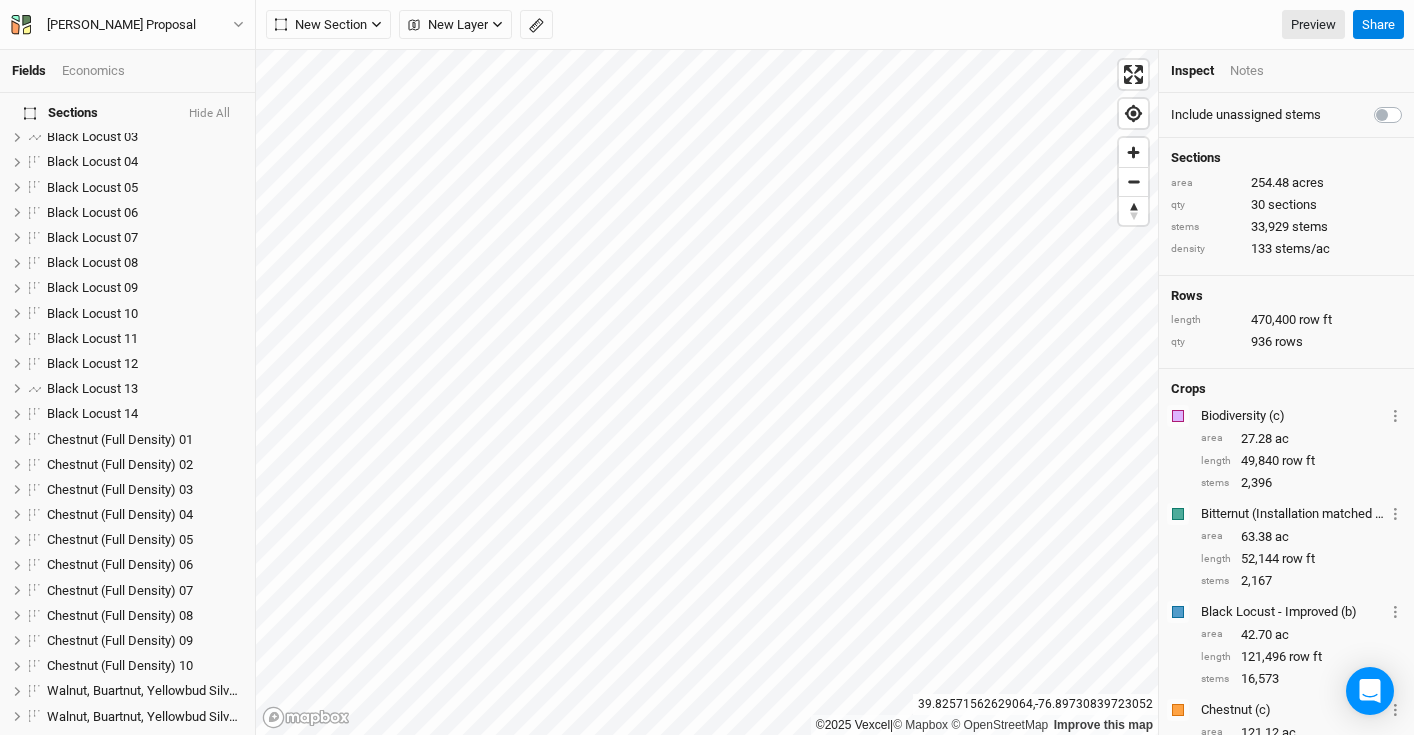 click on "Notes" at bounding box center [1247, 71] 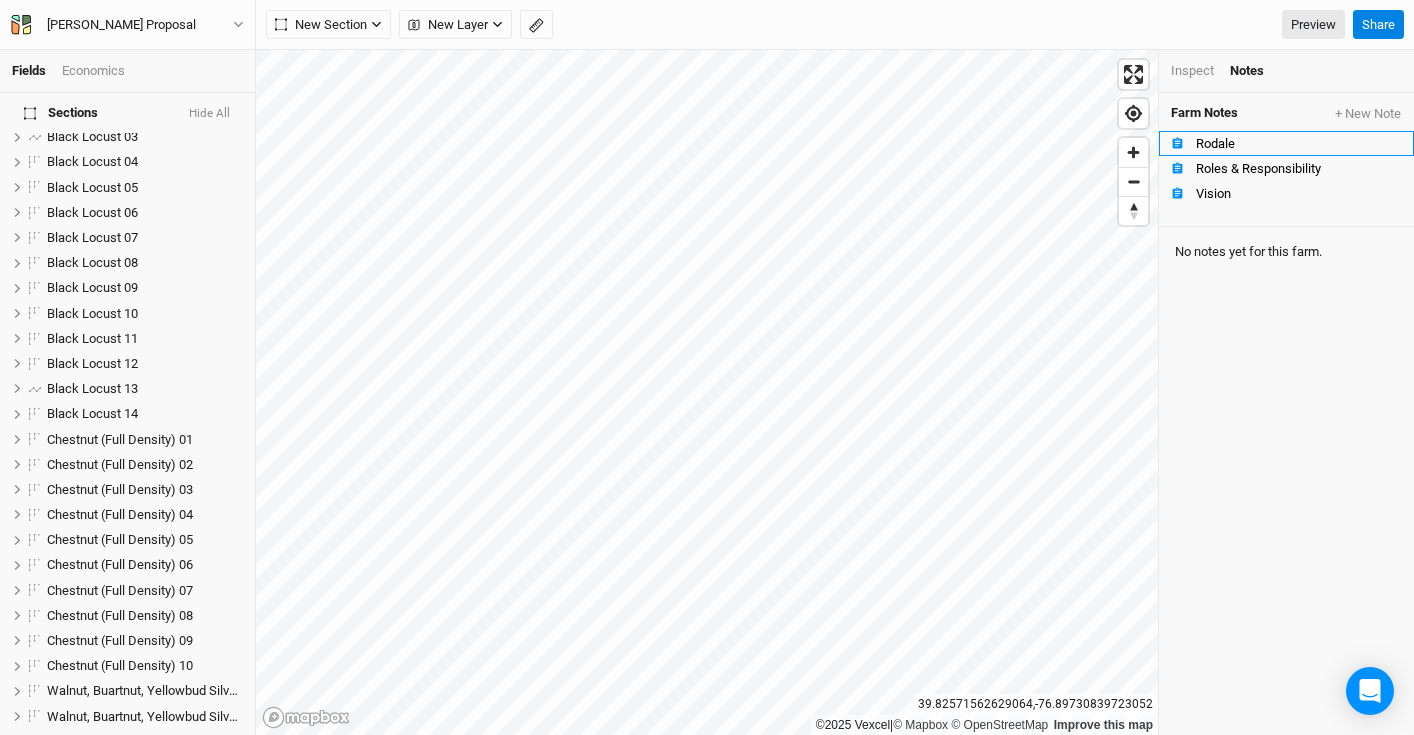click on "Rodale" at bounding box center (1299, 144) 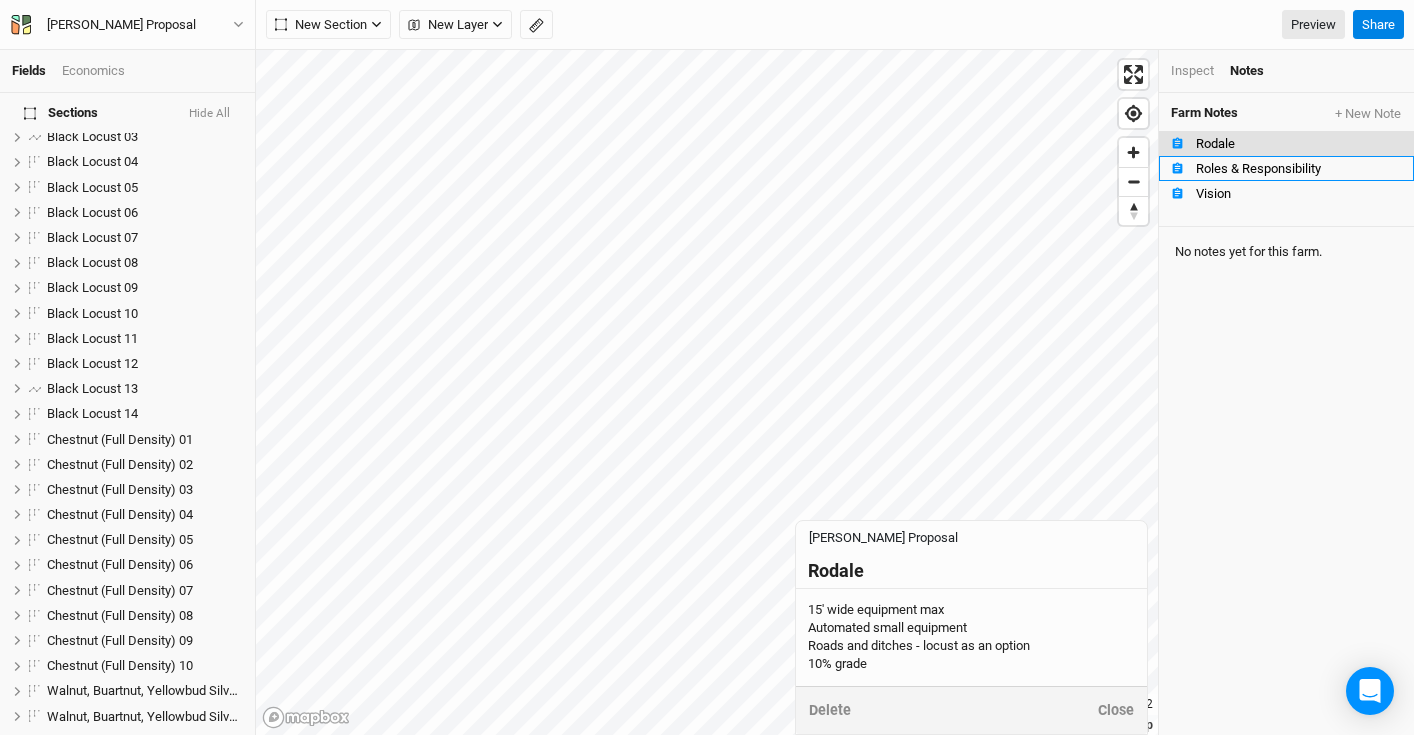 click on "Roles & Responsibility" at bounding box center (1299, 169) 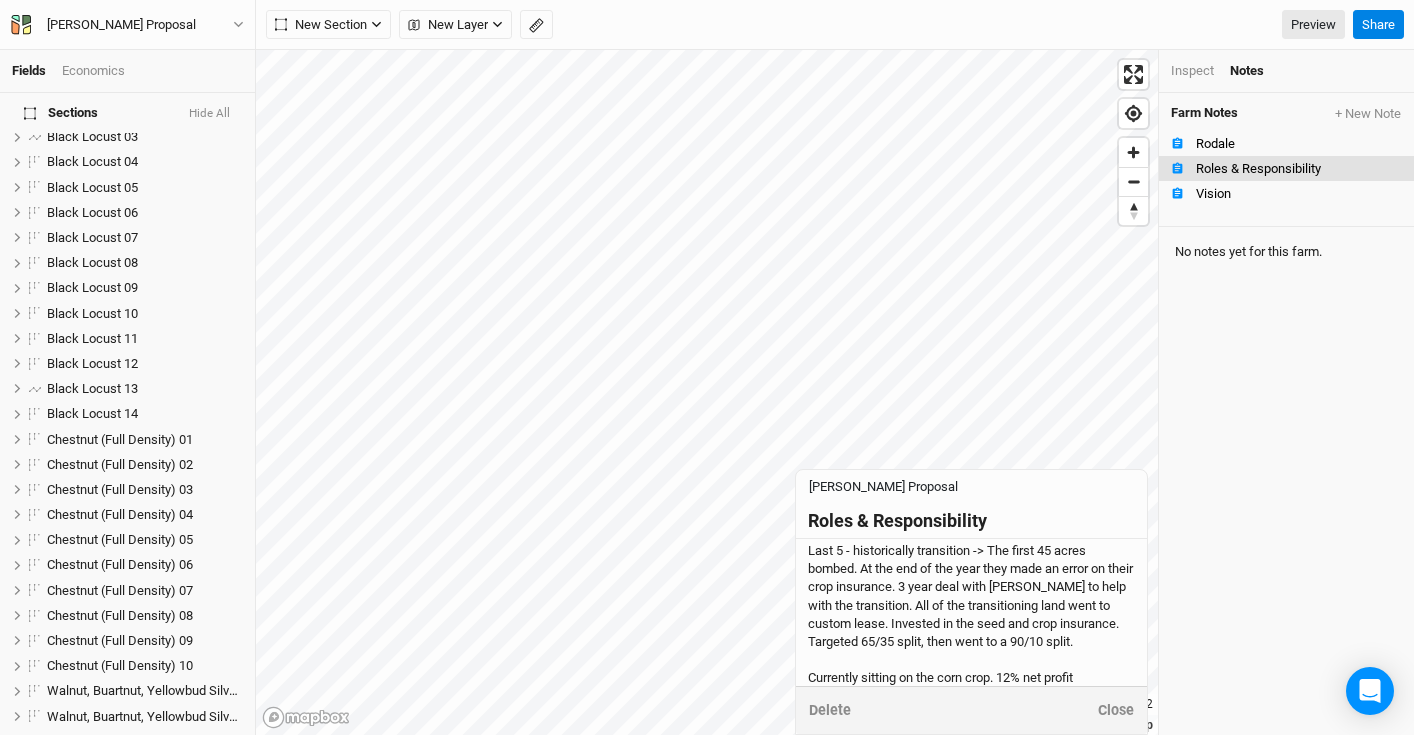 scroll, scrollTop: 254, scrollLeft: 0, axis: vertical 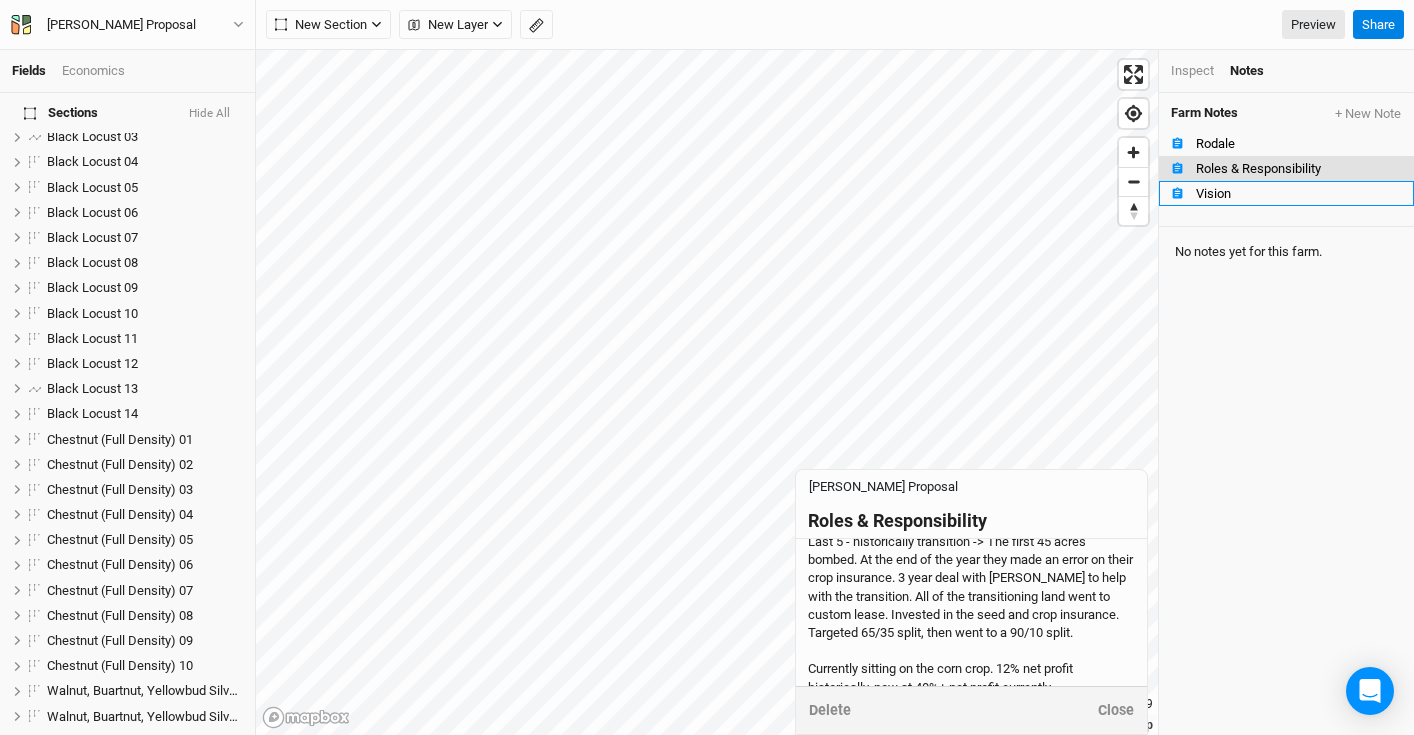 click on "Vision" at bounding box center (1299, 194) 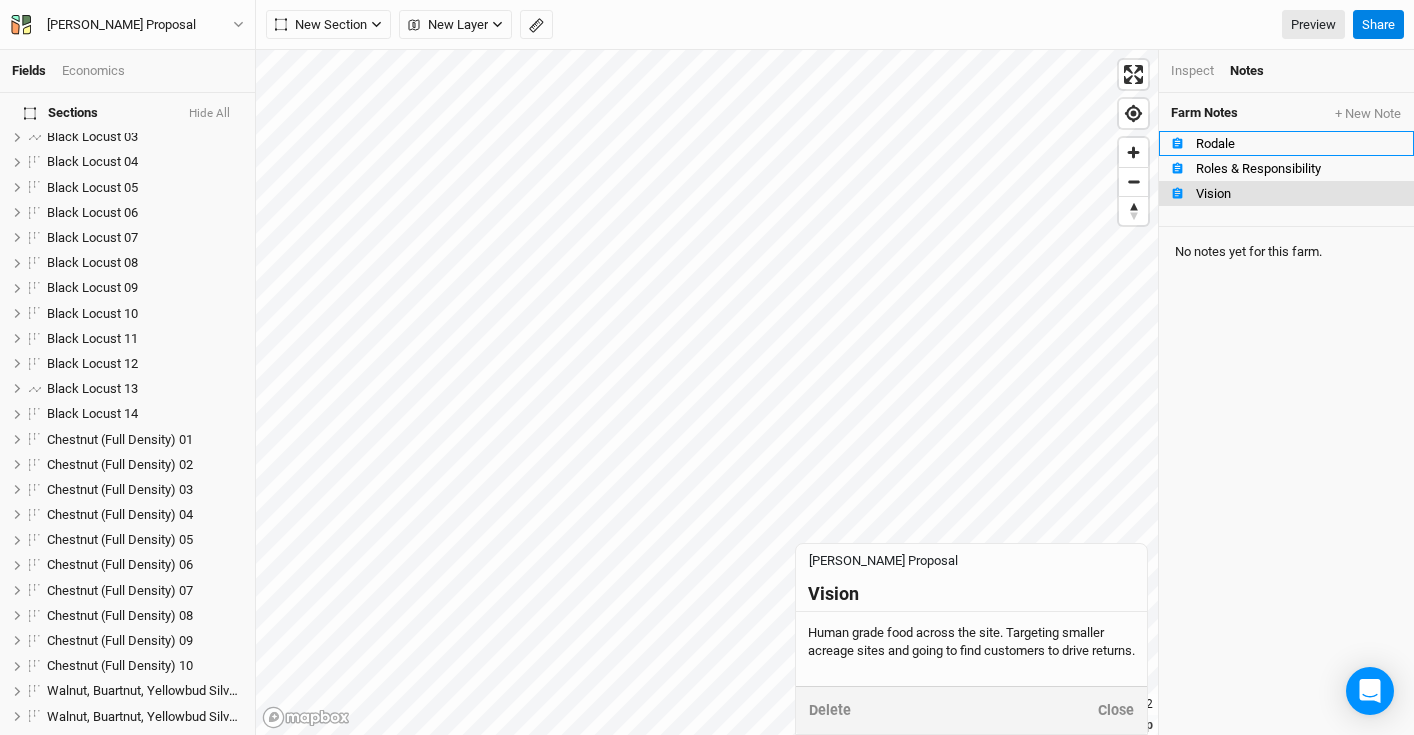 click on "Rodale" at bounding box center [1299, 144] 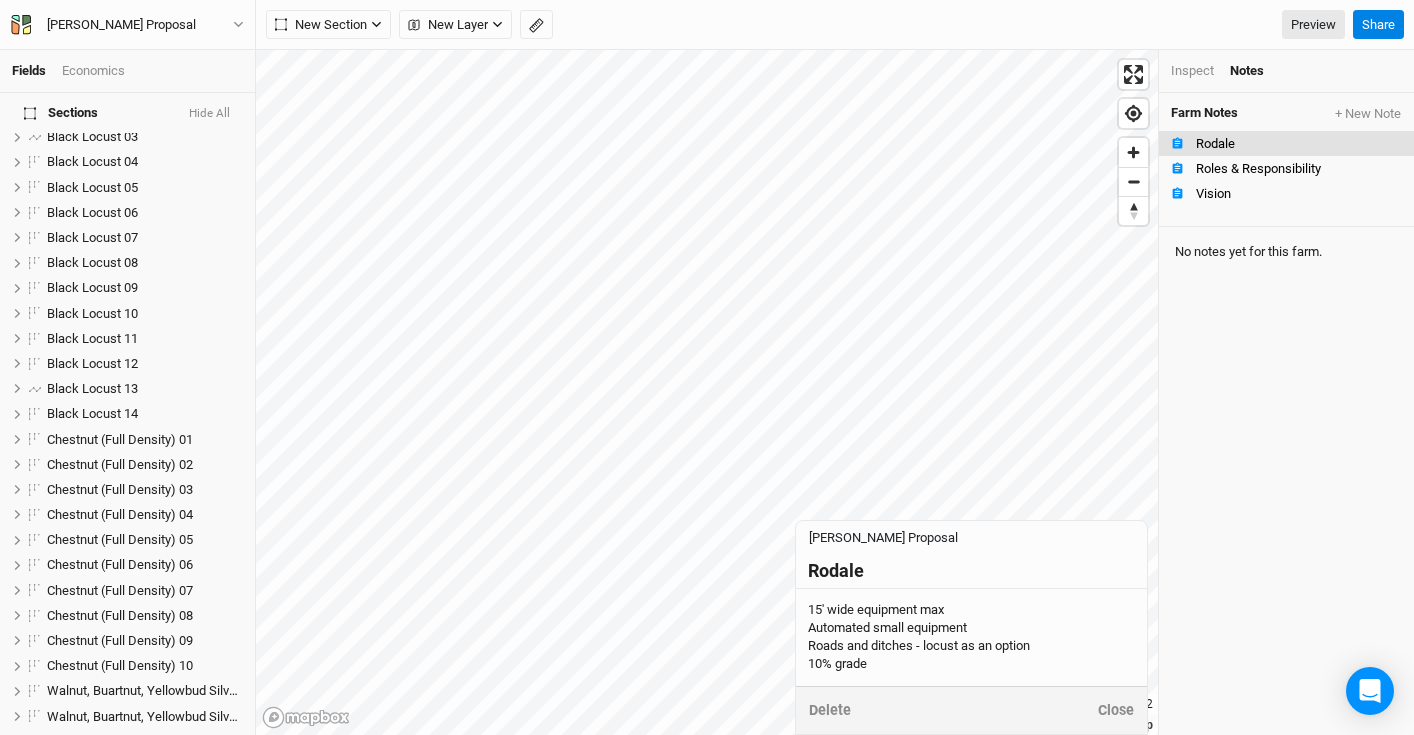 click on "Inspect" at bounding box center (1192, 71) 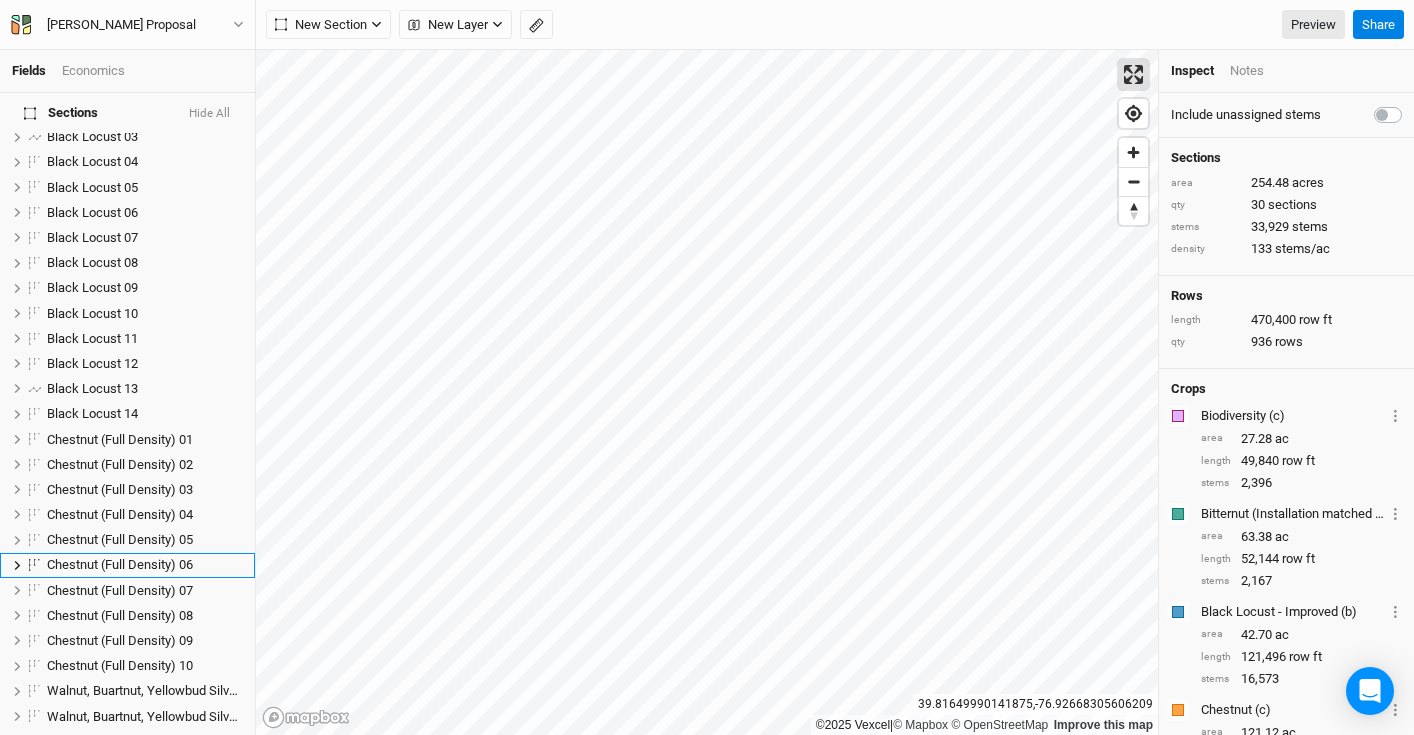 scroll, scrollTop: 362, scrollLeft: 0, axis: vertical 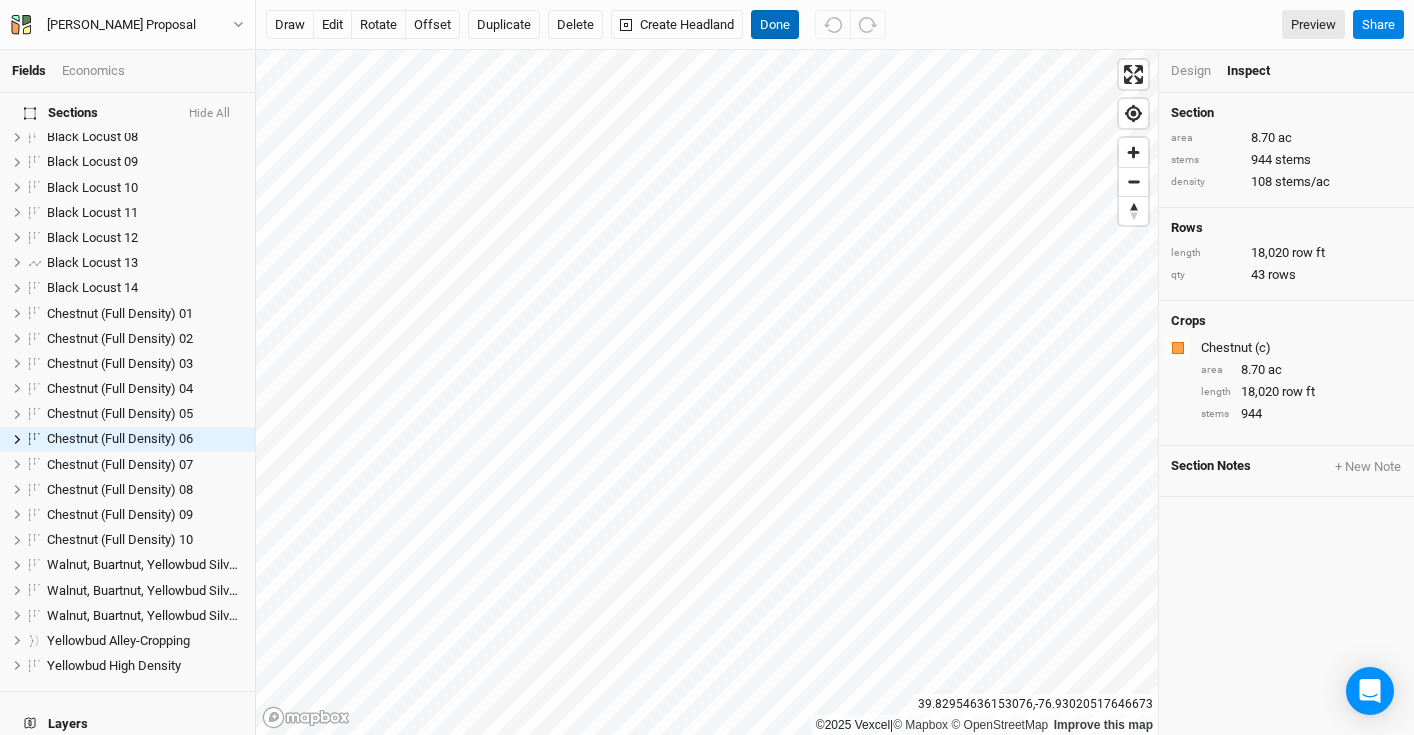 click on "Done" at bounding box center [775, 25] 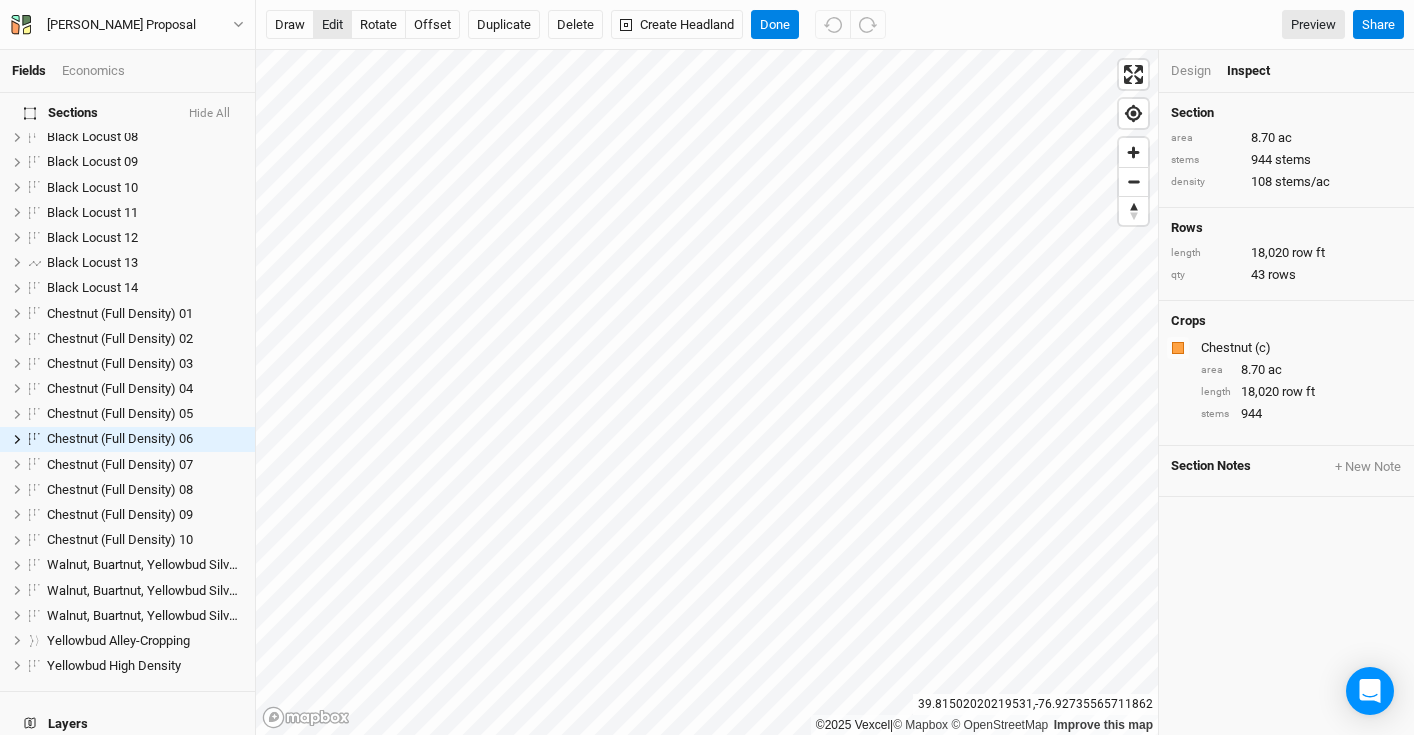 click on "edit" at bounding box center [332, 25] 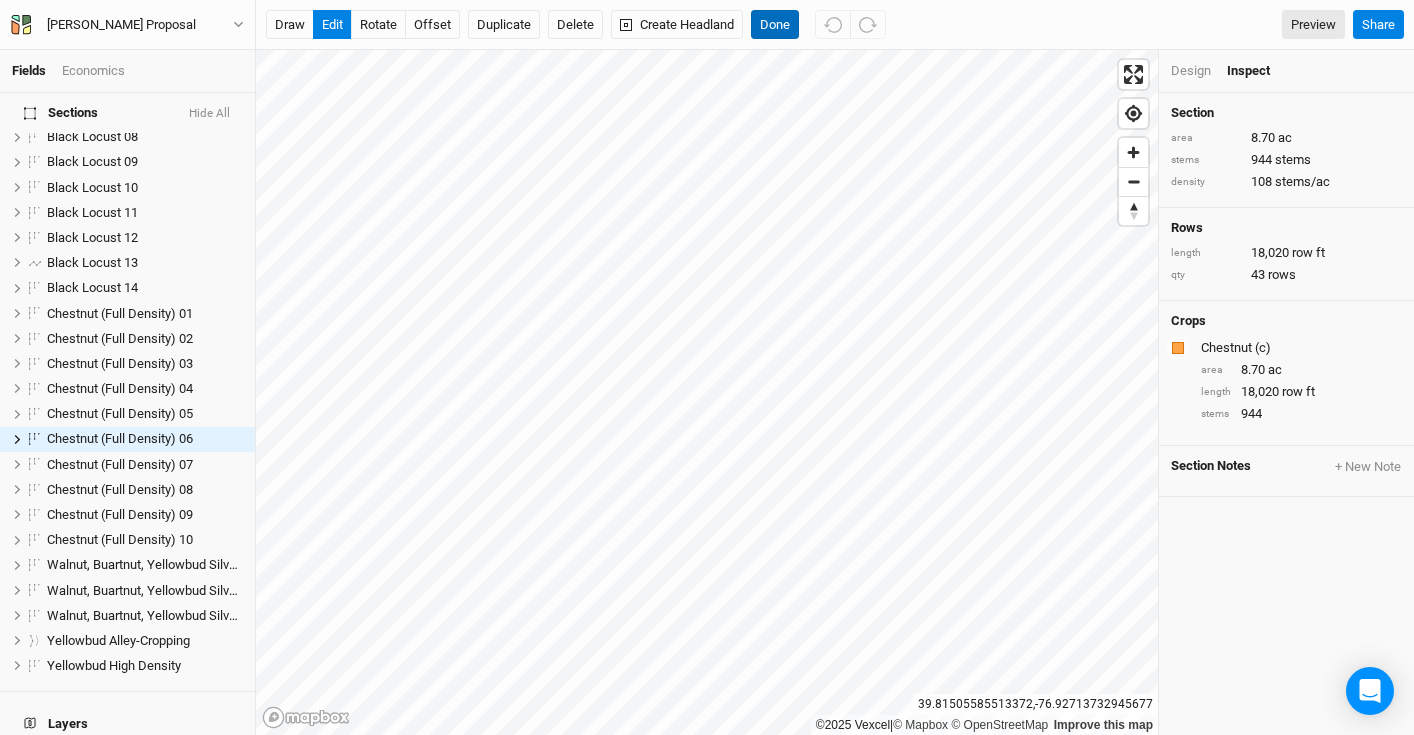 click on "Done" at bounding box center (775, 25) 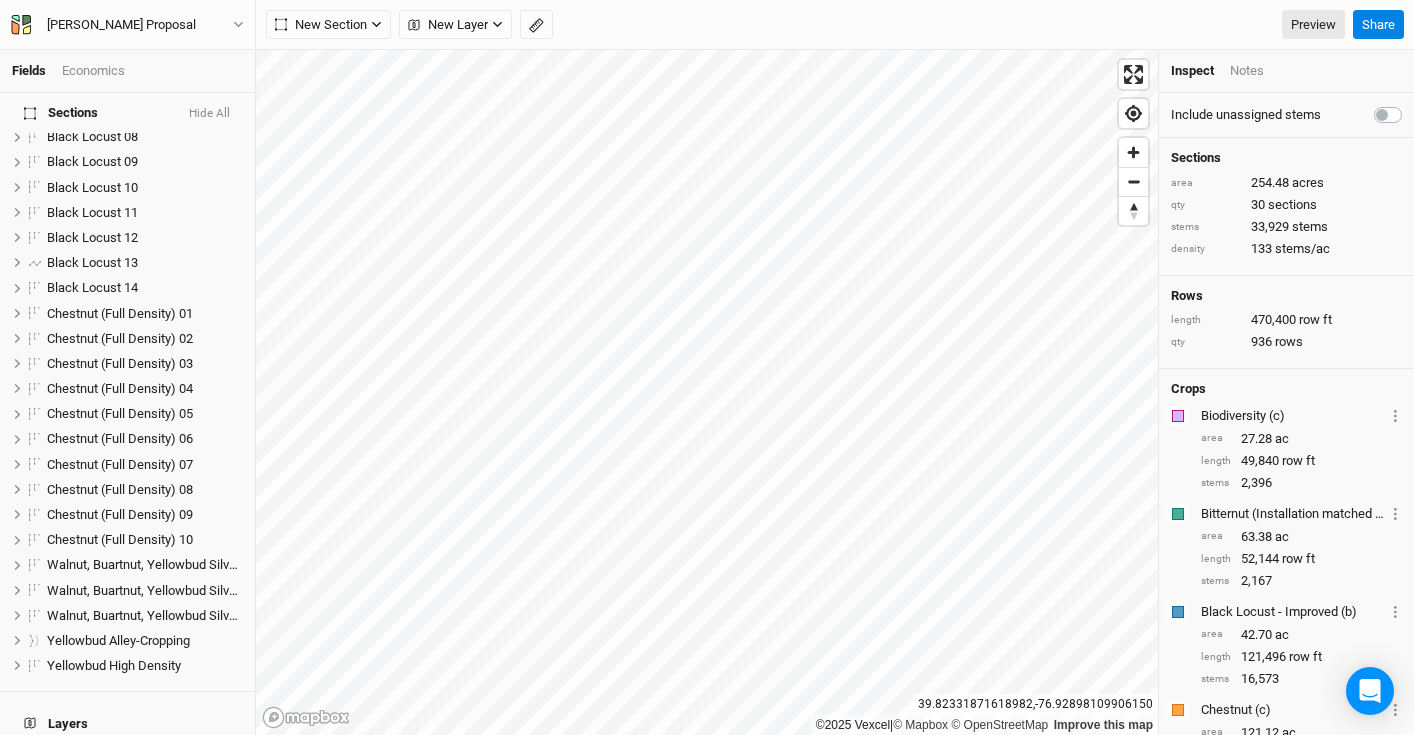 click on "©2025 Vexcel  |  © Mapbox   © OpenStreetMap   Improve this map 39.82331871618982 , -76.92898109906150 Inspect Notes Include unassigned stems Sections area 254.48   acres qty 30   sections stems 33,929   stems density 133   stems/ac Rows length 470,400   row ft qty 936   rows Crops Colors Brown Orange Yellow Green Blue Purple Pink Red Biodiversity (c) Layer 1 Patterns Chestnut / Native Hardwood Chestnut Native Hardwood Yellowbud, Walnut, Native Hardwood area 27.28   ac length 49,840   row ft stems 2,396 Colors Brown Orange Yellow Green Blue Purple Pink Red Bitternut (Installation matched Chestnut (c))  Layer 1 Sections Yellowbud Alley-Cropping Yellowbud High Density Patterns Yellowbud, Walnut, Native Hardwood area 63.38   ac length 52,144   row ft stems 2,167 Colors Brown Orange Yellow Green Blue Purple Pink Red Black Locust - Improved (b) Layer 1 Sections Black Locust / Riparian Black Locust 01 Black Locust 02 Black Locust 03 Black Locust 04 Black Locust 05 Black Locust 06 Black Locust 07 area" at bounding box center [835, 392] 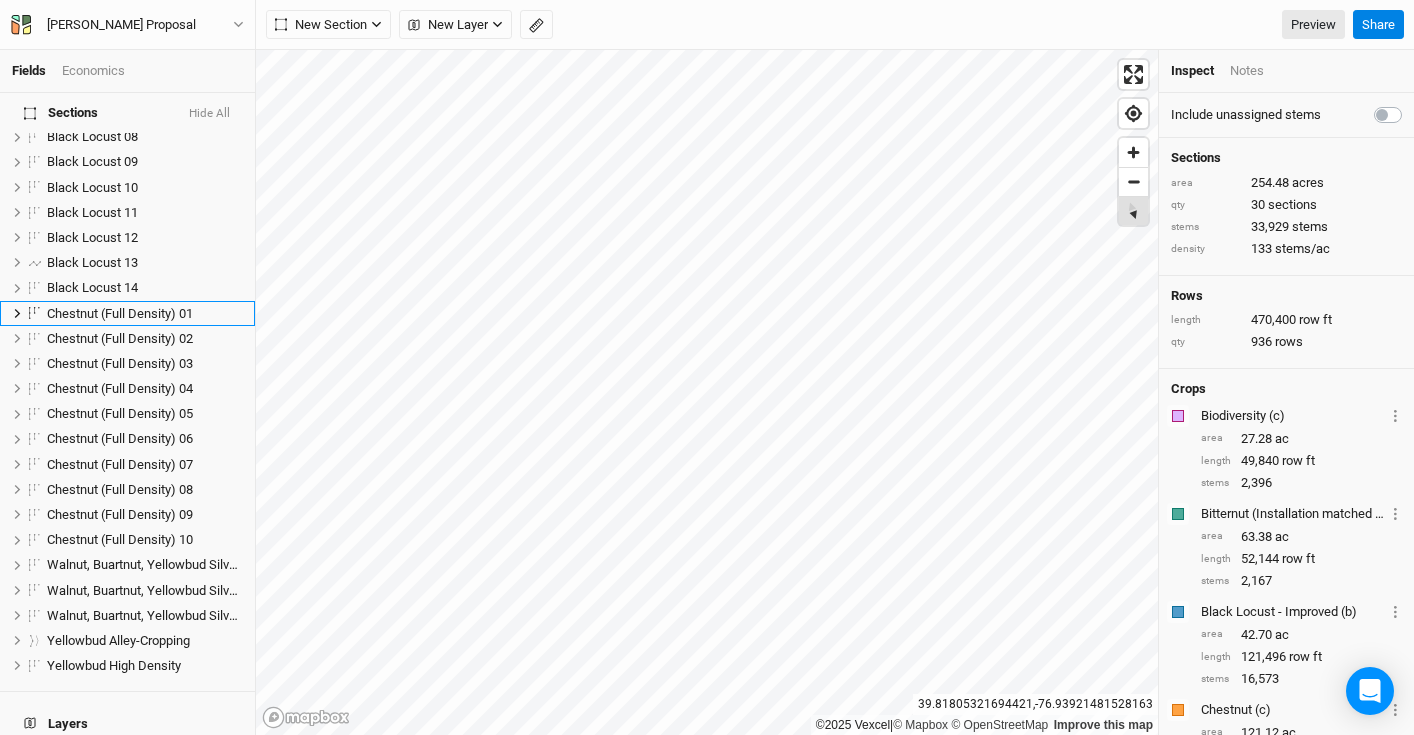 click on "©2025 Vexcel  |  © Mapbox   © OpenStreetMap   Improve this map" at bounding box center (707, 392) 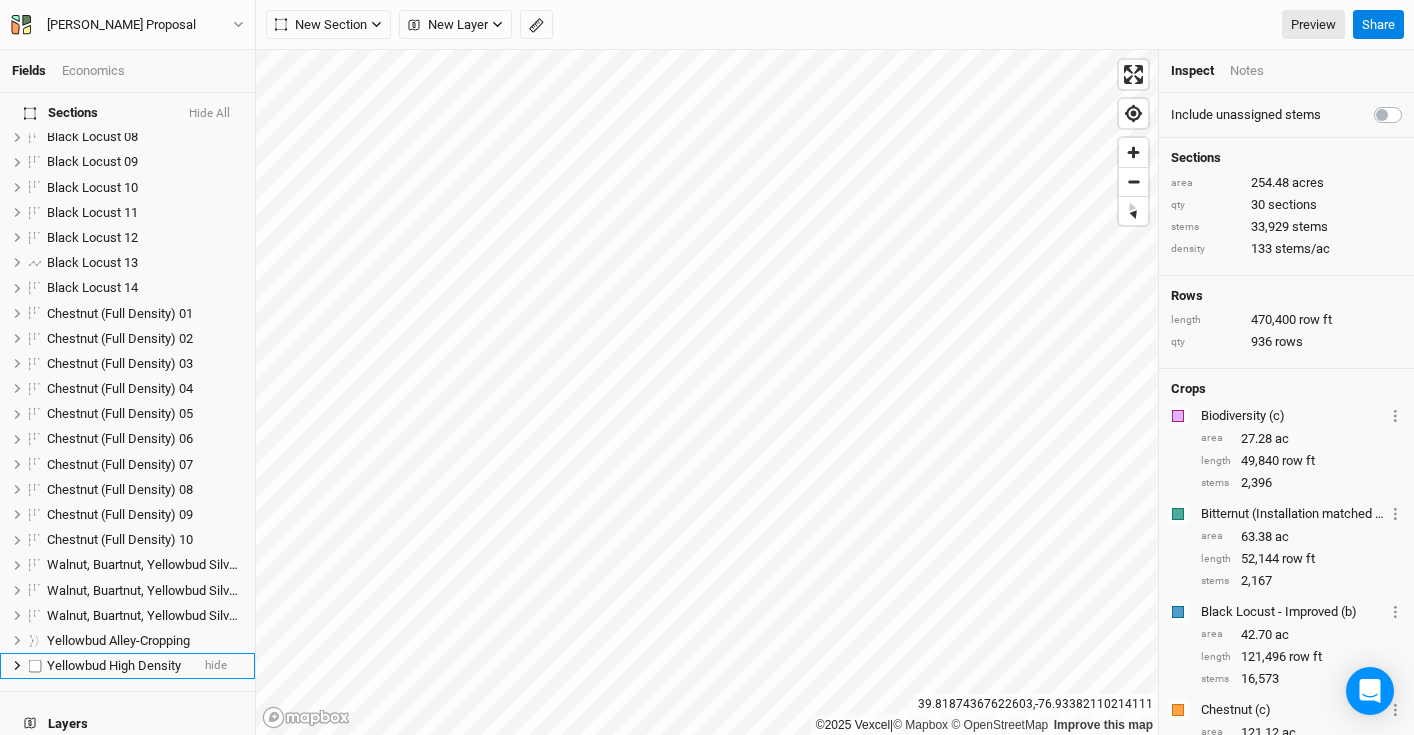 scroll, scrollTop: 622, scrollLeft: 0, axis: vertical 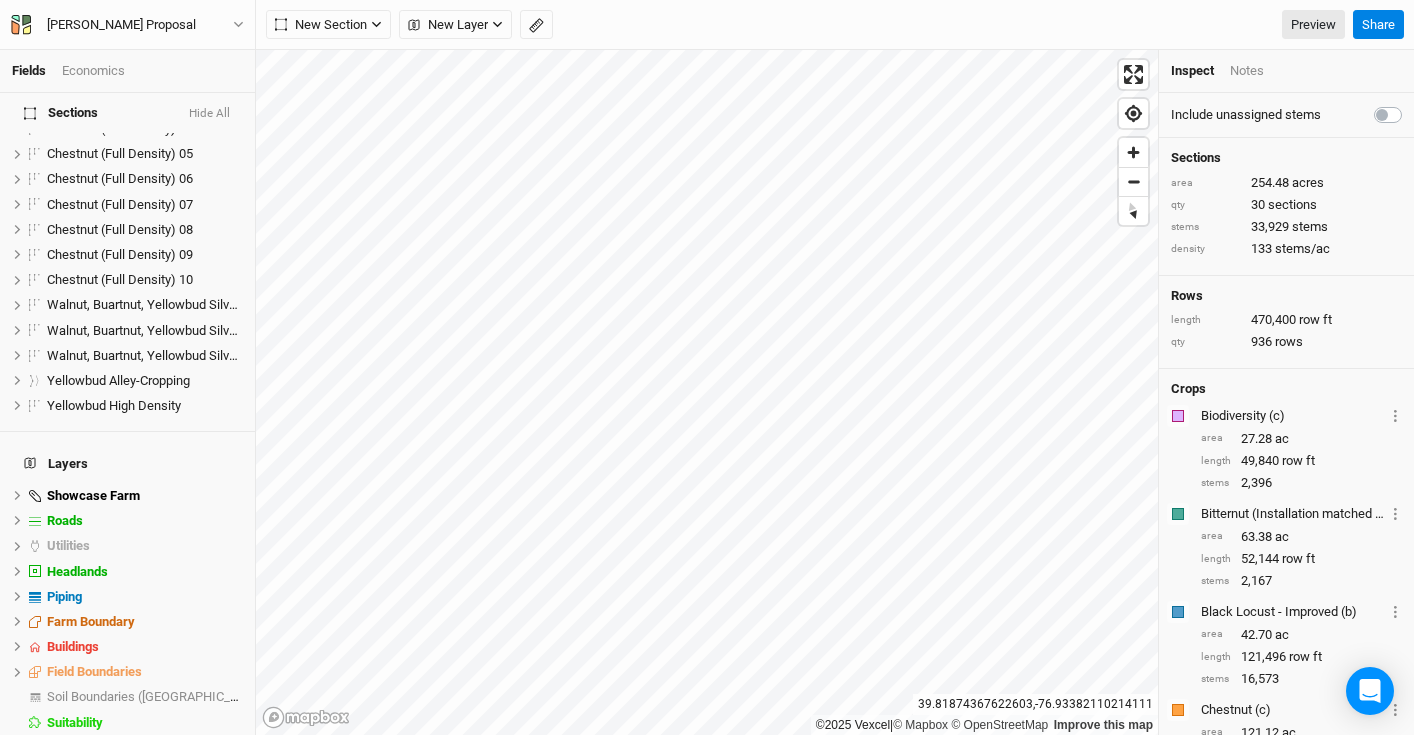 click on "Base Layer" at bounding box center (79, 747) 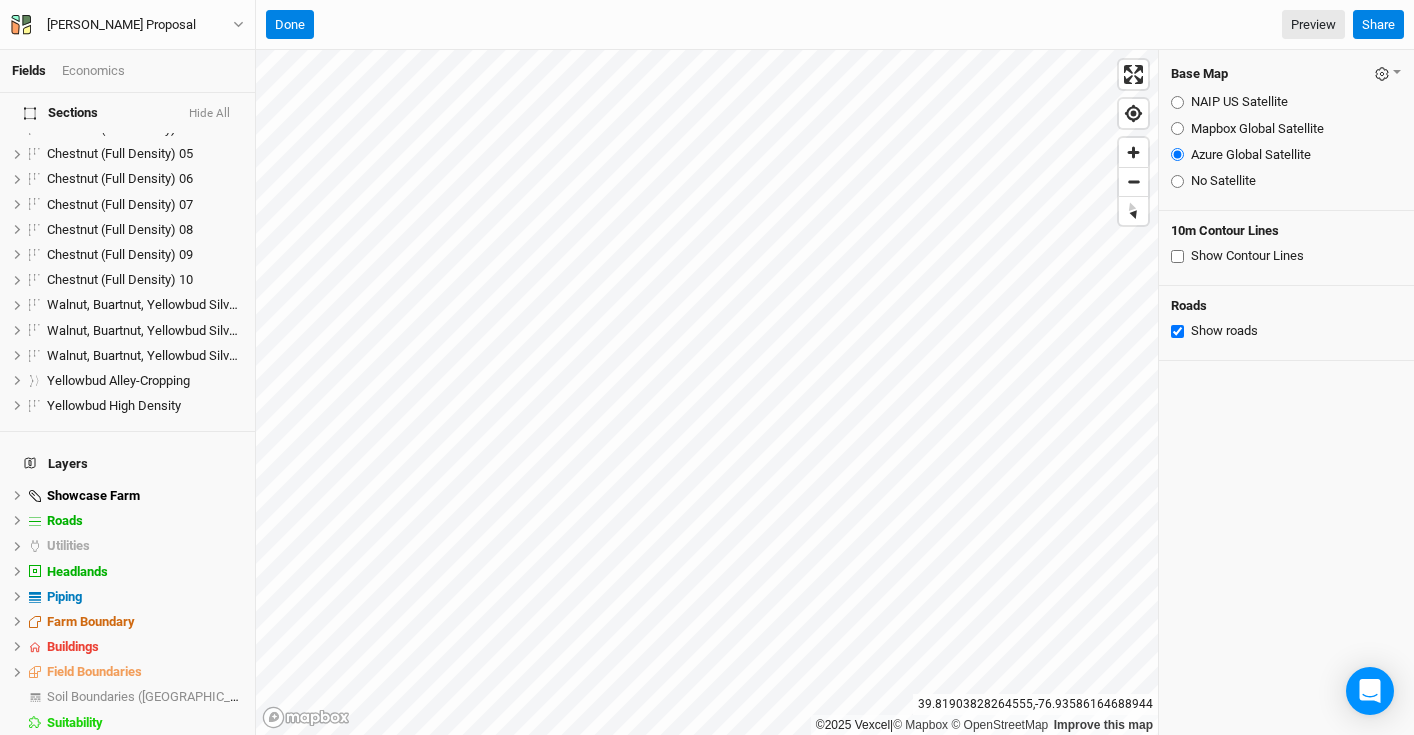 click on "Mapbox Global Satellite" at bounding box center [1177, 128] 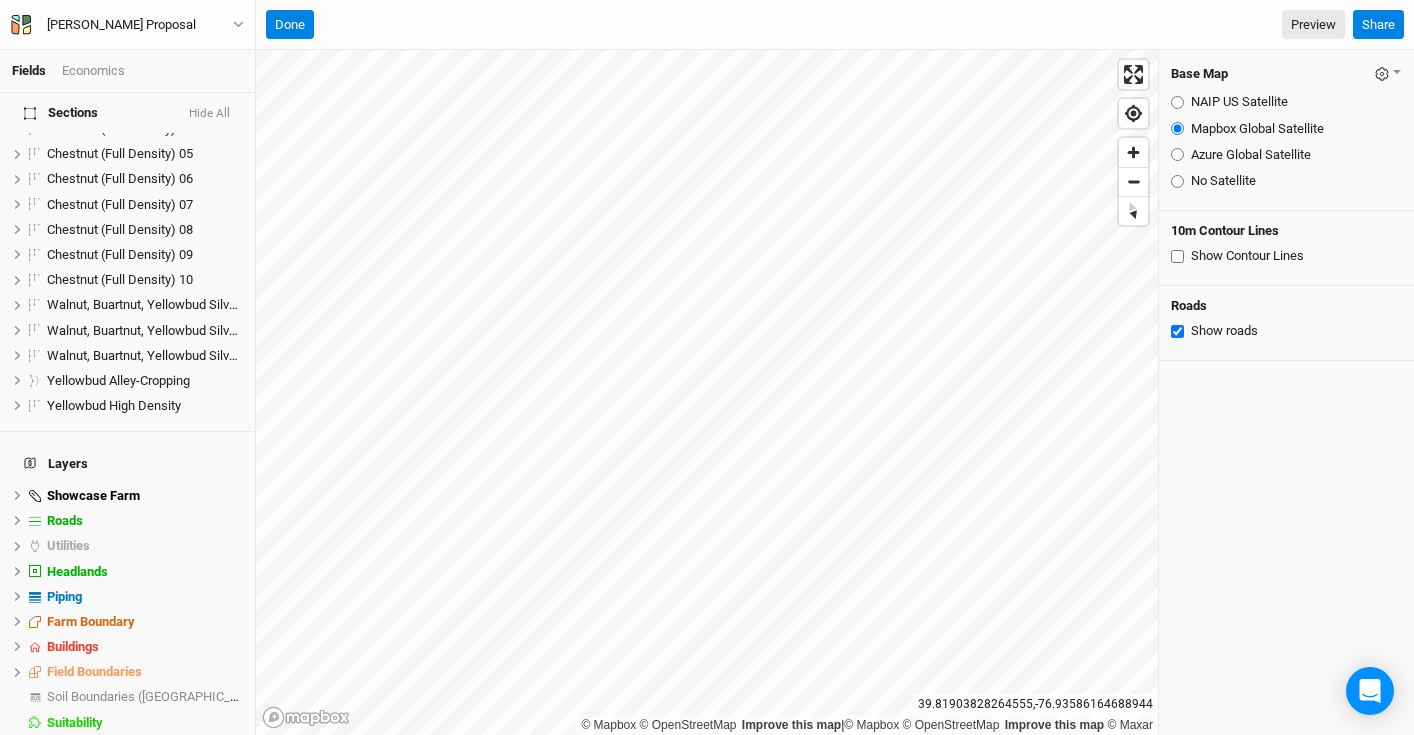 click on "Azure Global Satellite" at bounding box center (1177, 154) 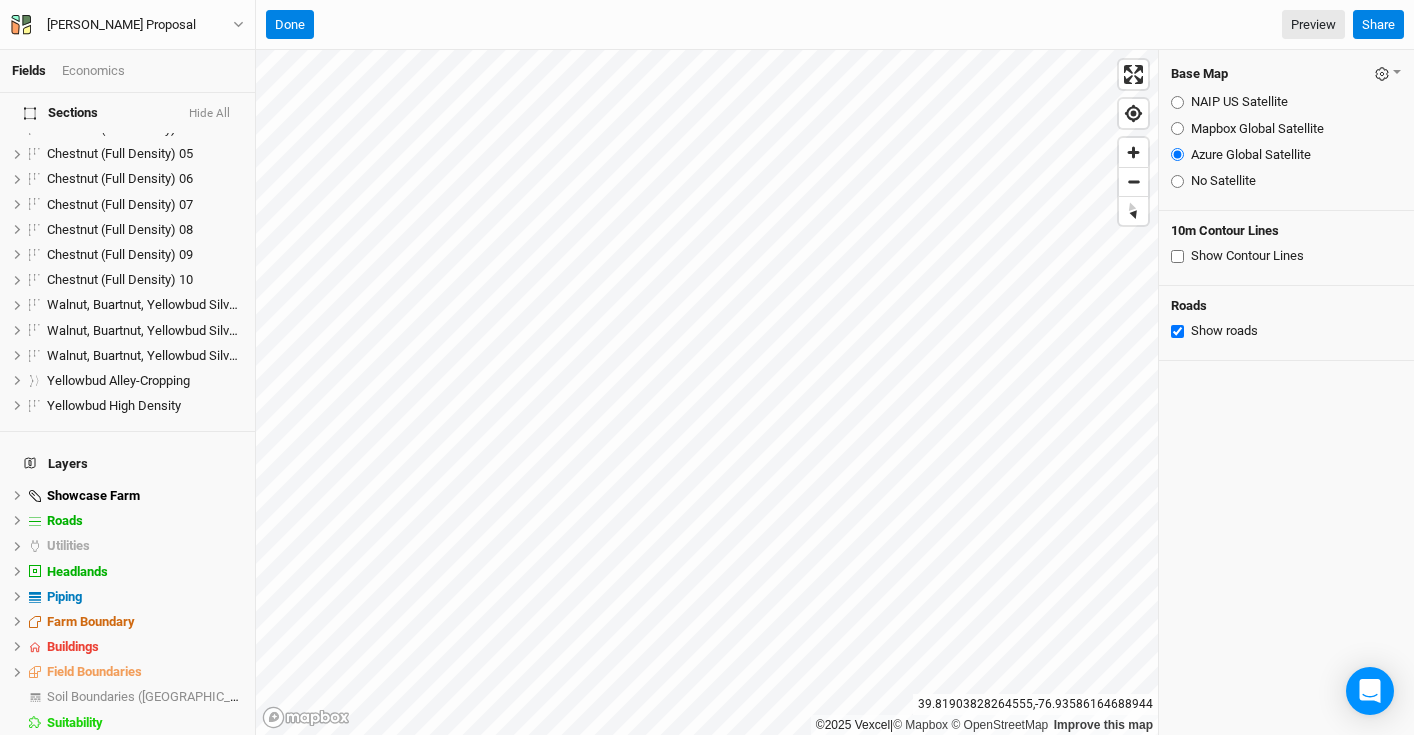 click on "No Satellite" at bounding box center [1177, 181] 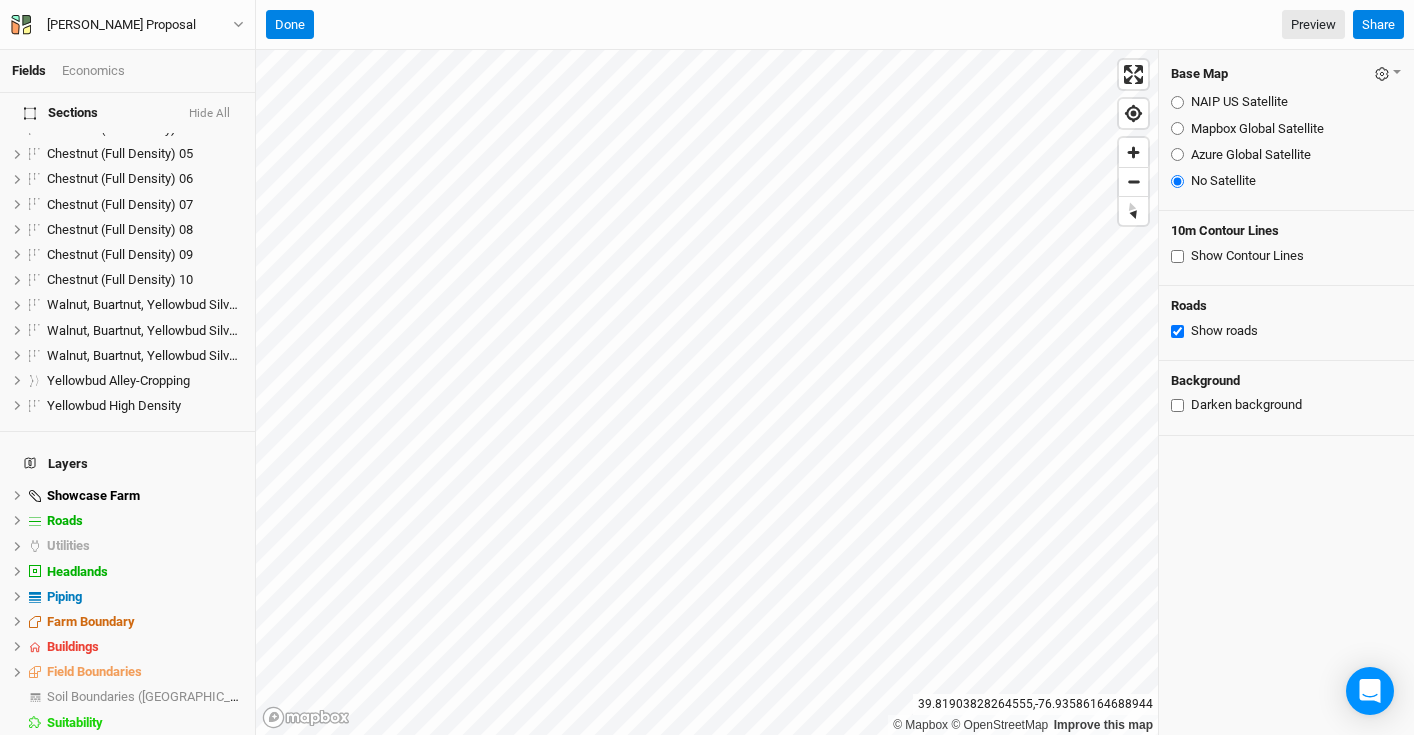 click on "Azure Global Satellite" at bounding box center [1177, 154] 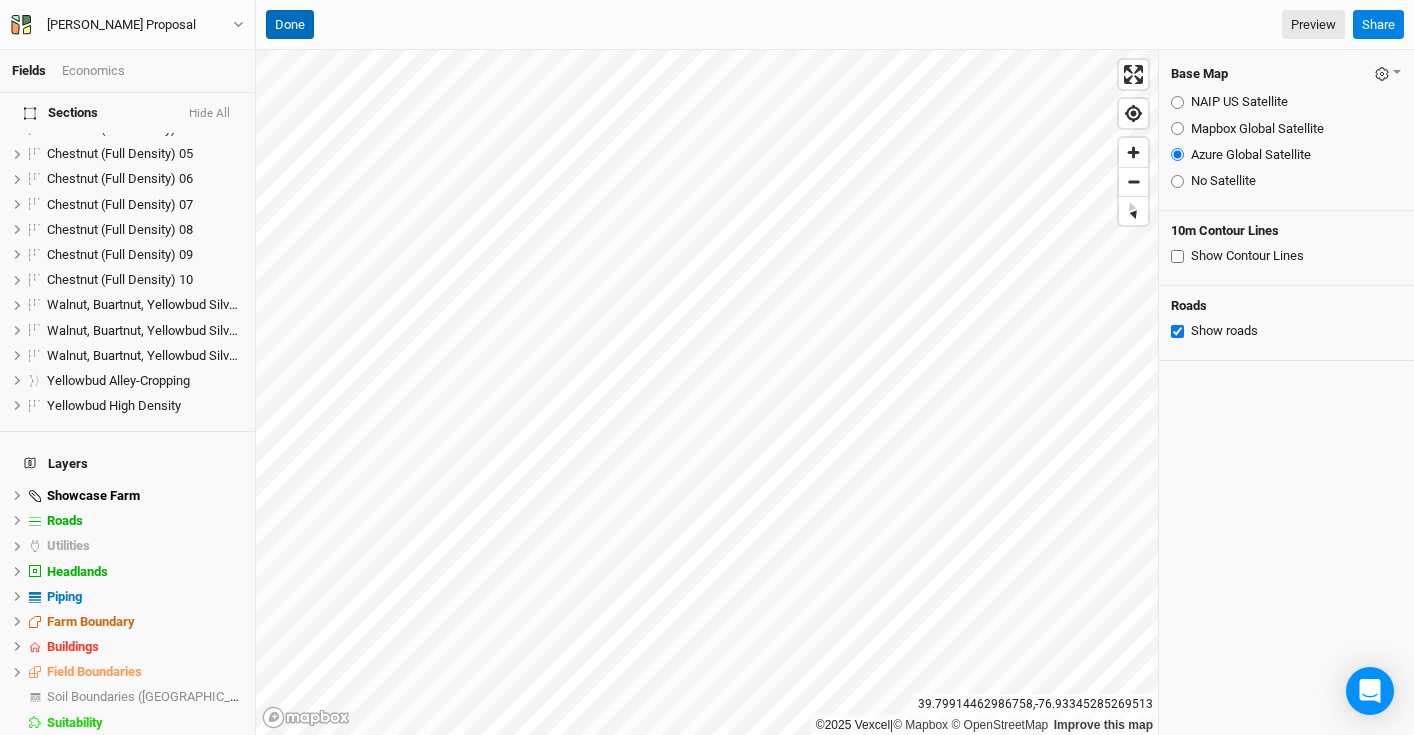 click on "Done" at bounding box center [290, 25] 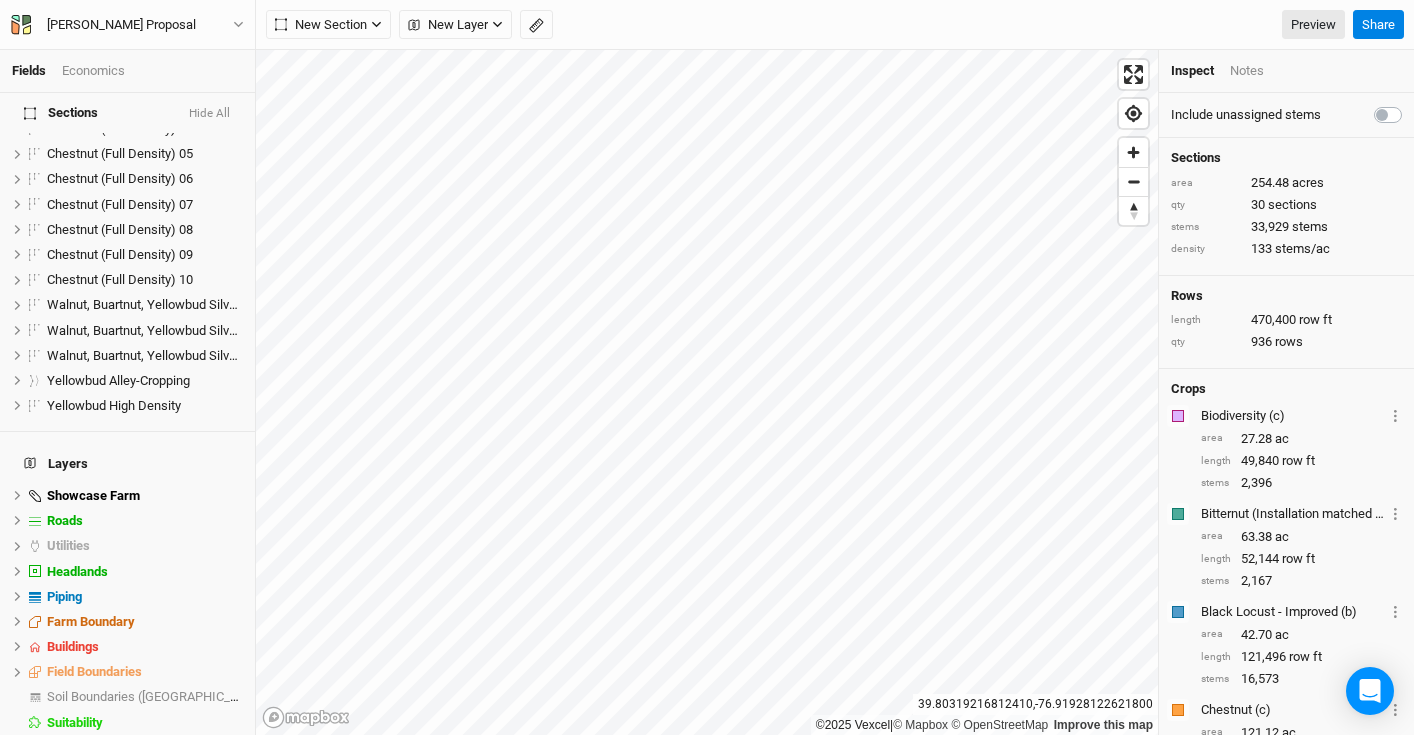 drag, startPoint x: 1133, startPoint y: 212, endPoint x: 1336, endPoint y: 45, distance: 262.865 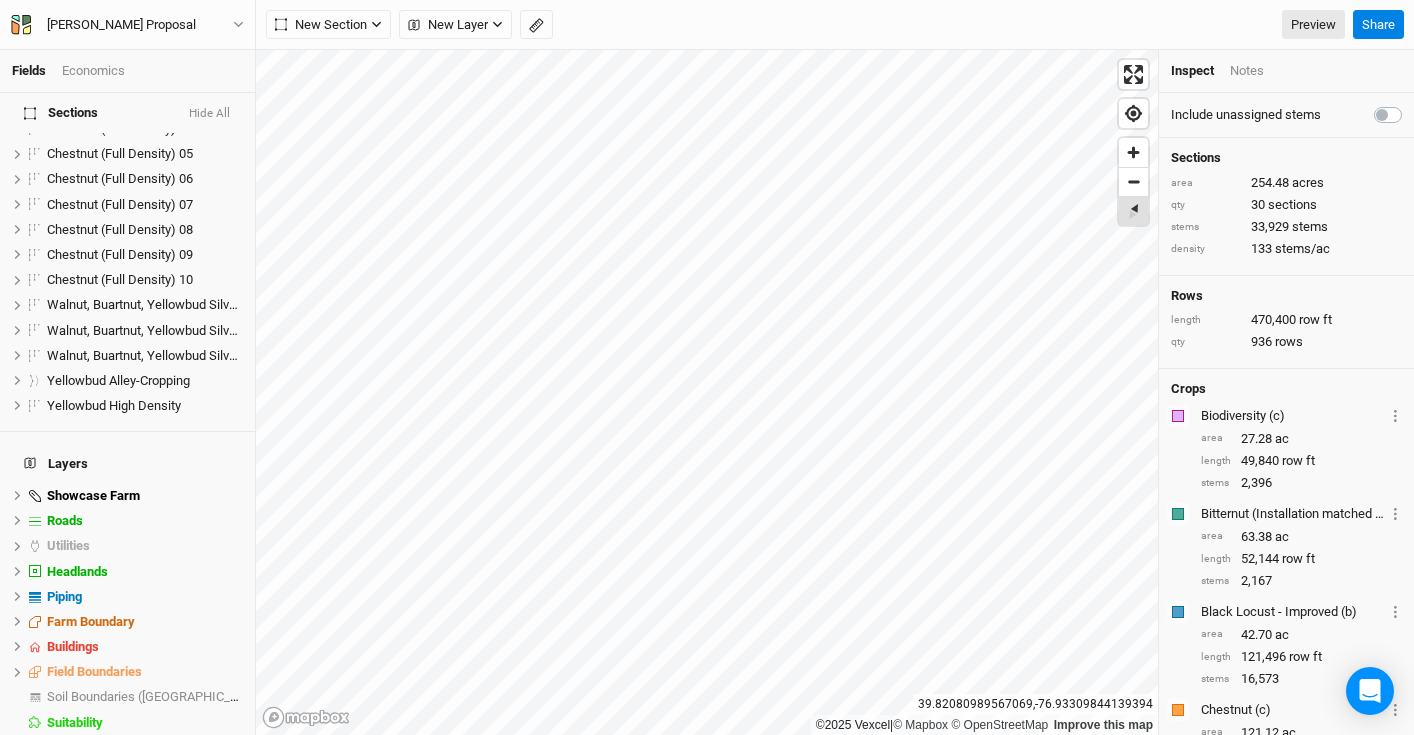 click on "©2025 Vexcel  |  © Mapbox   © OpenStreetMap   Improve this map" at bounding box center [707, 392] 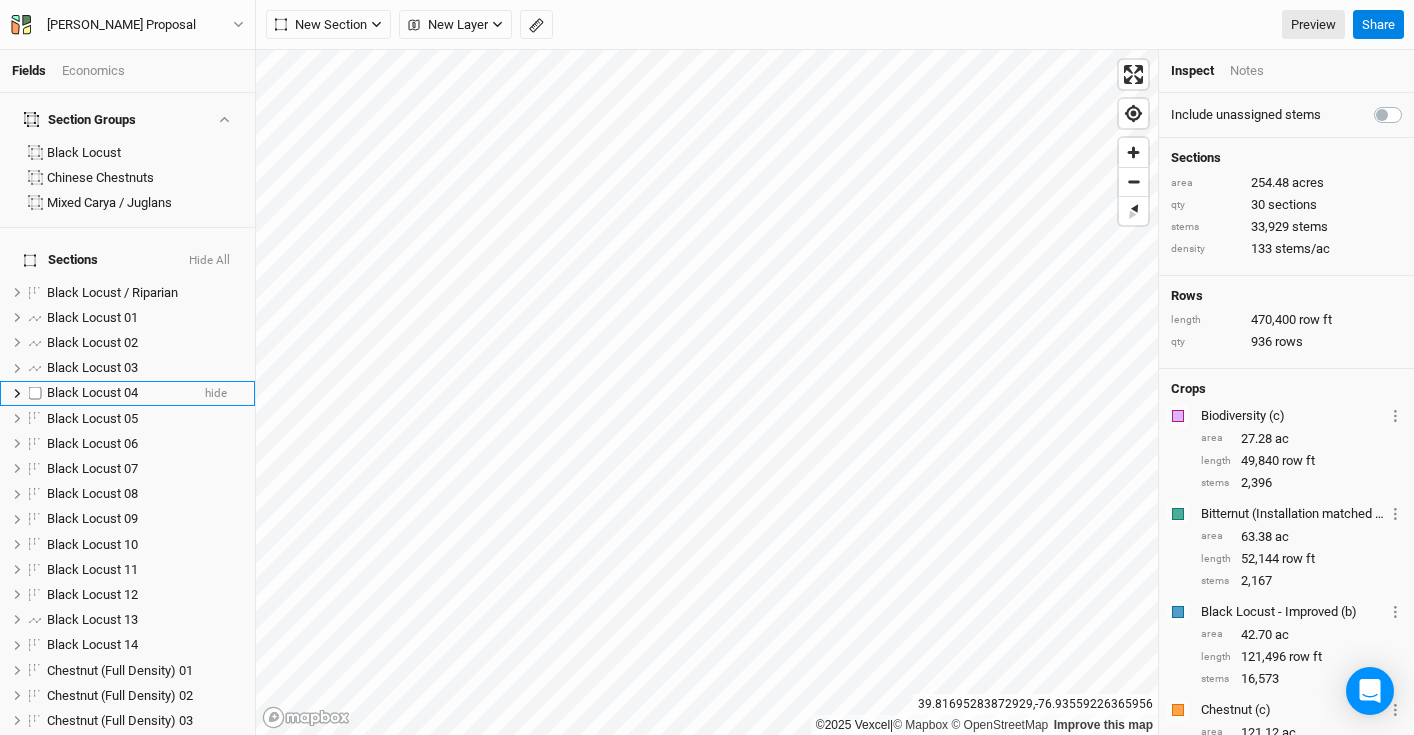scroll, scrollTop: 6, scrollLeft: 0, axis: vertical 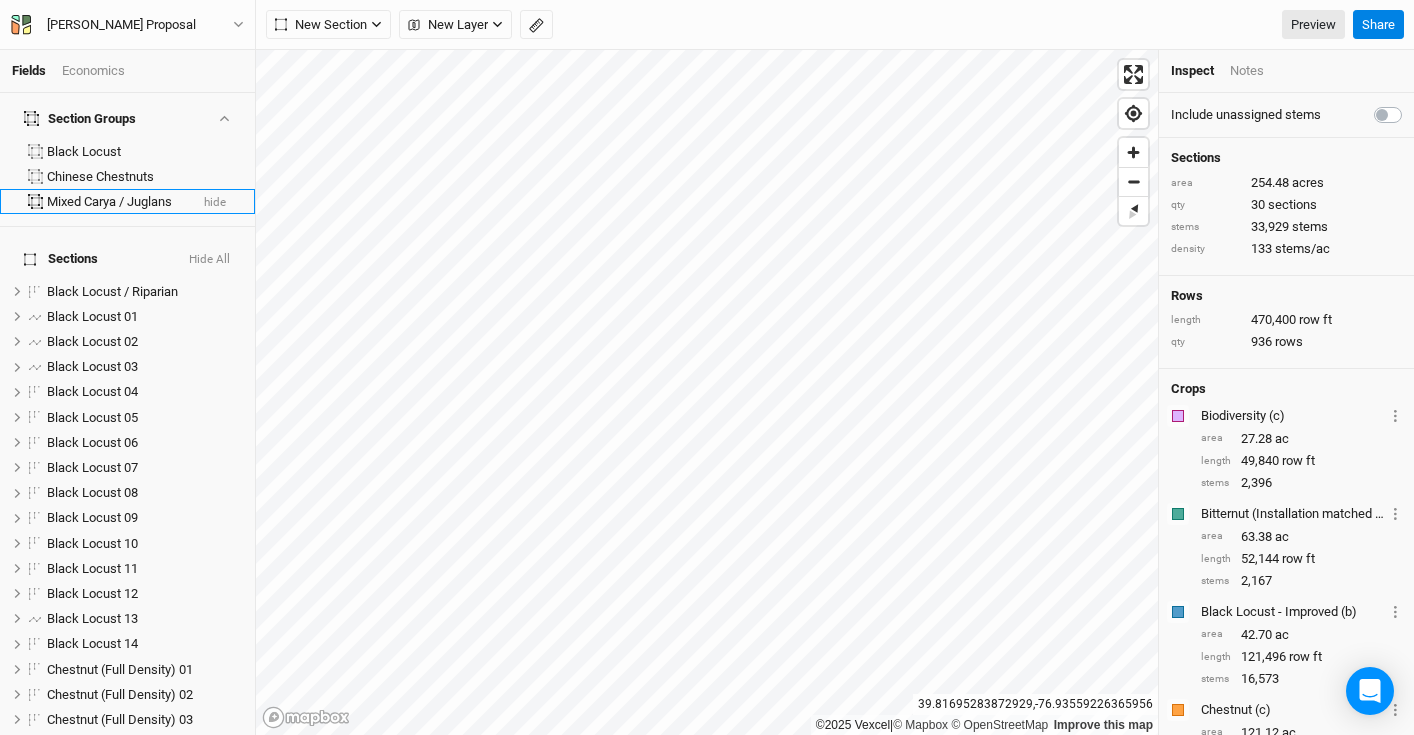 click on "hide" at bounding box center [215, 203] 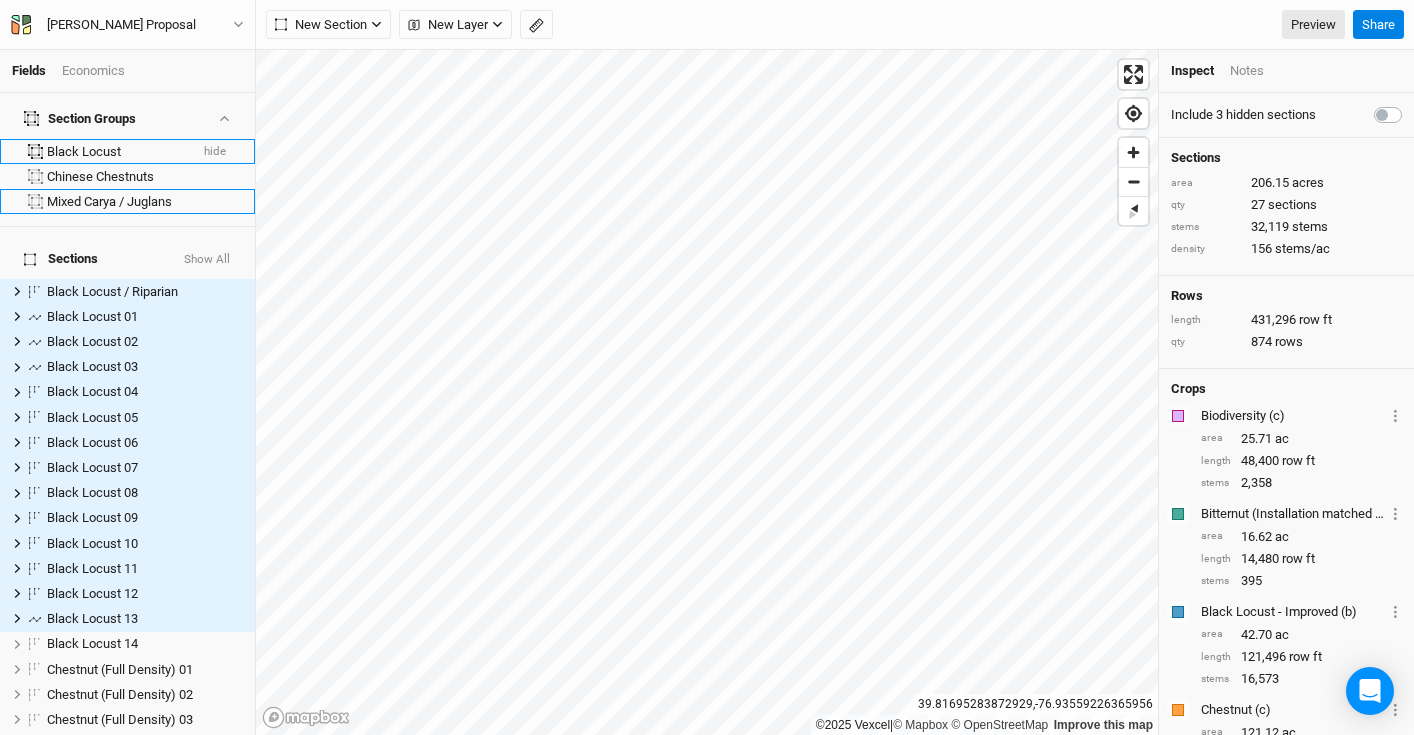 click on "hide" at bounding box center [215, 152] 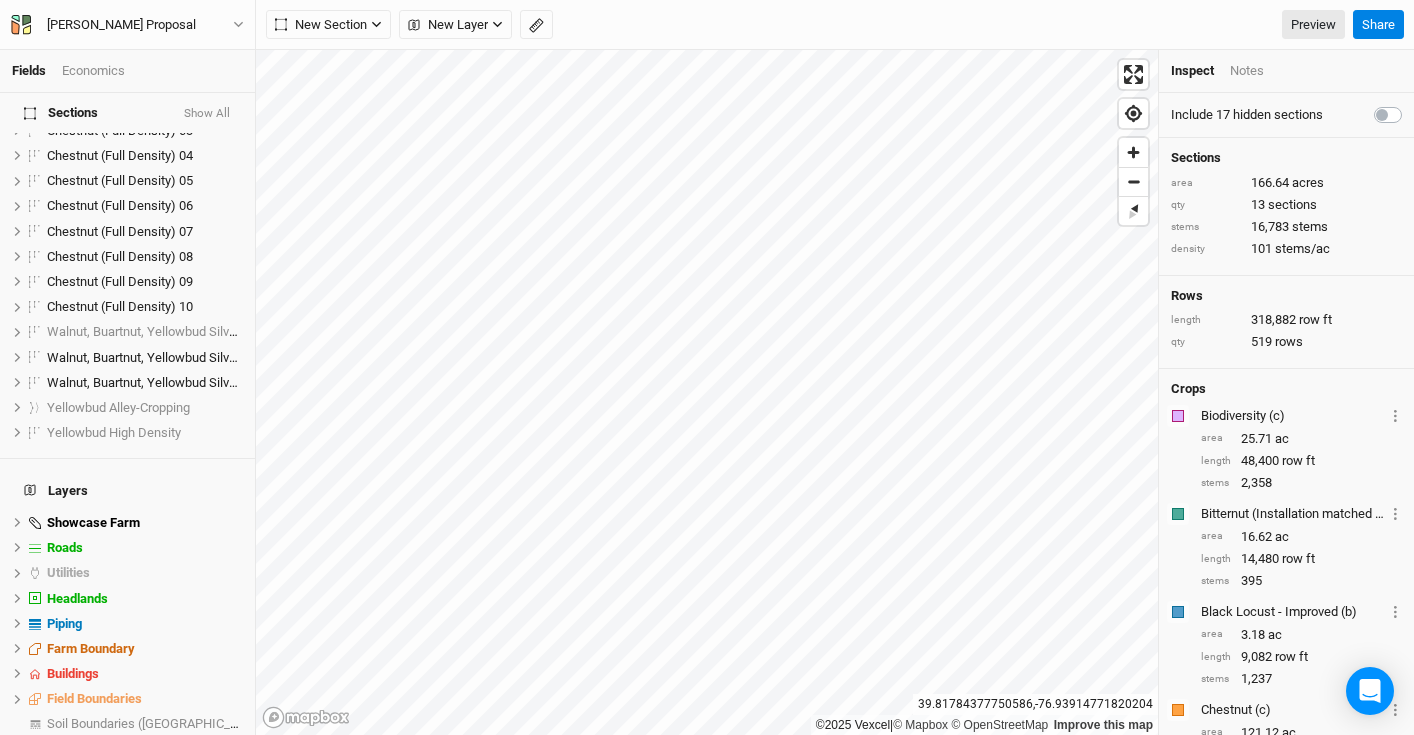 scroll, scrollTop: 622, scrollLeft: 0, axis: vertical 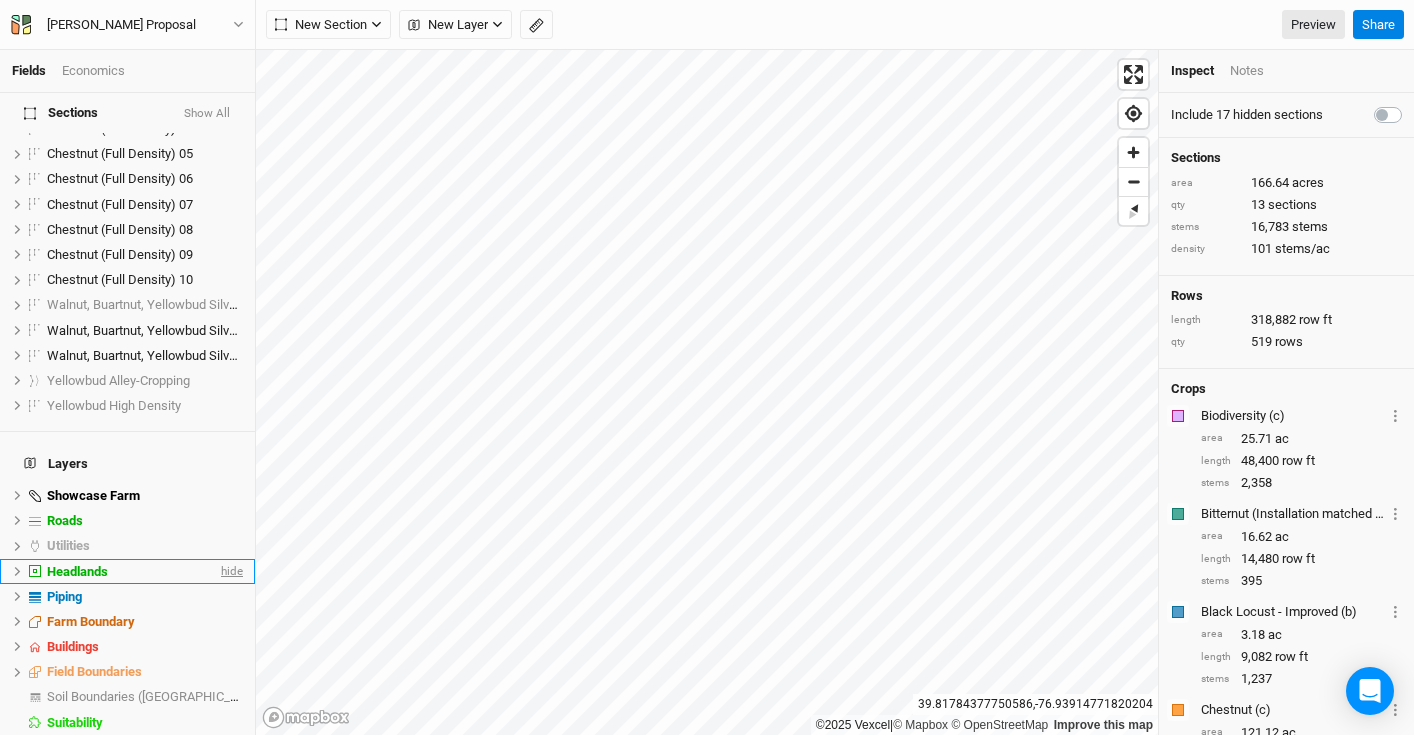 click on "hide" at bounding box center (230, 571) 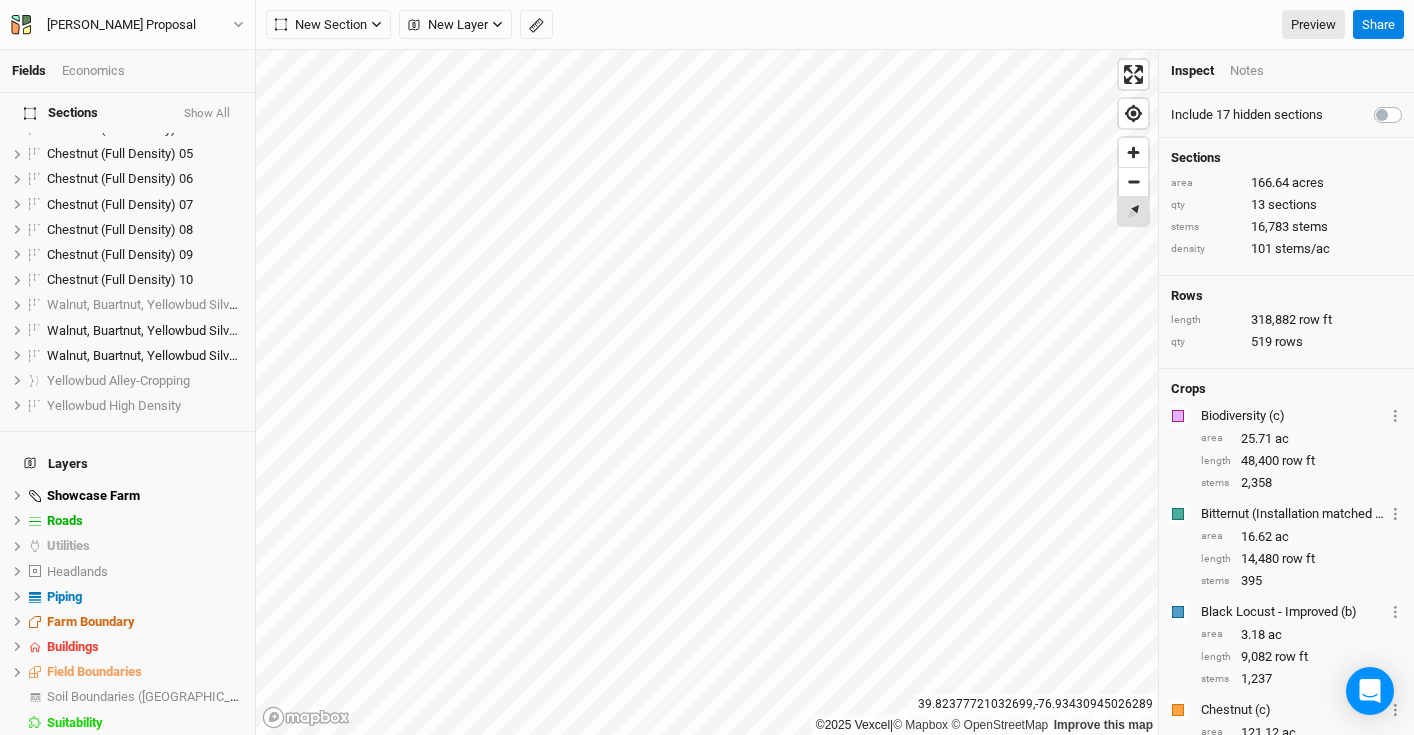 drag, startPoint x: 1131, startPoint y: 220, endPoint x: 1120, endPoint y: 219, distance: 11.045361 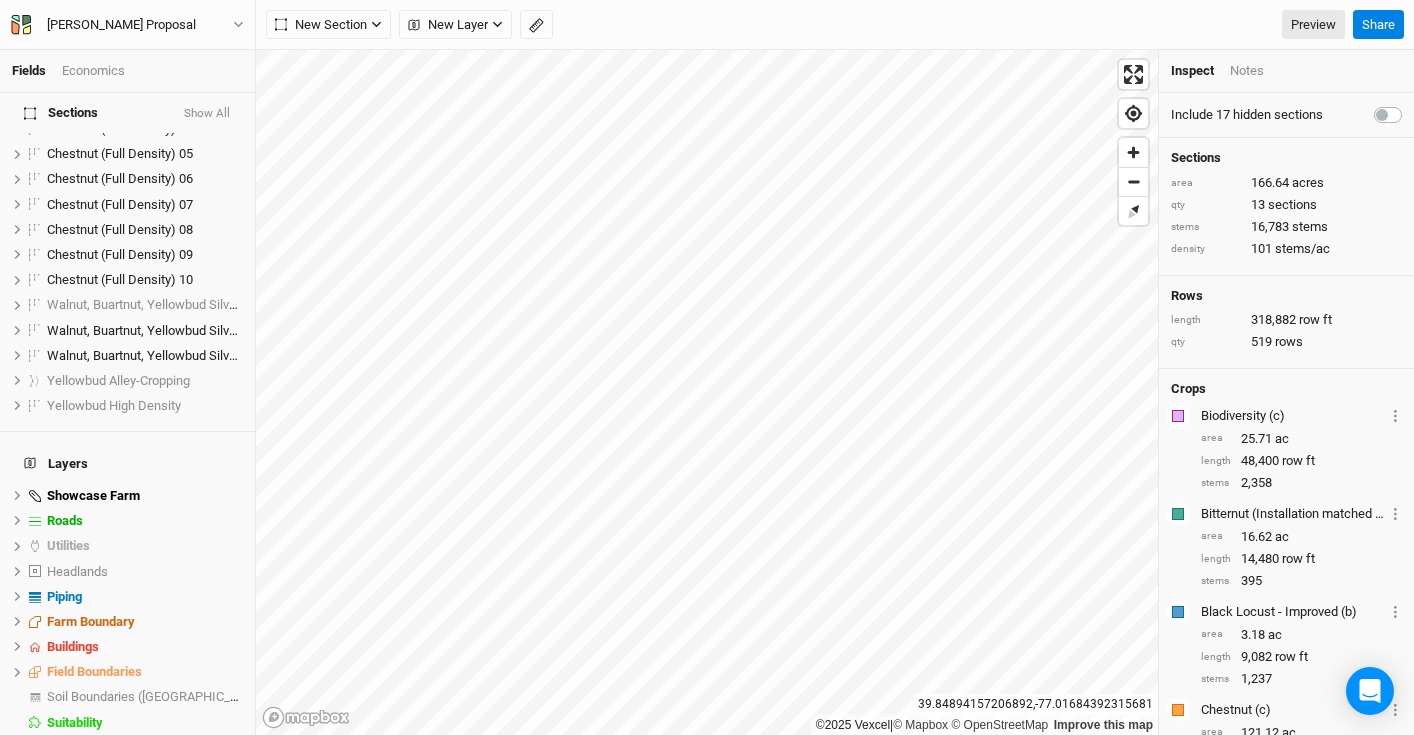 click on "Economics" at bounding box center [93, 71] 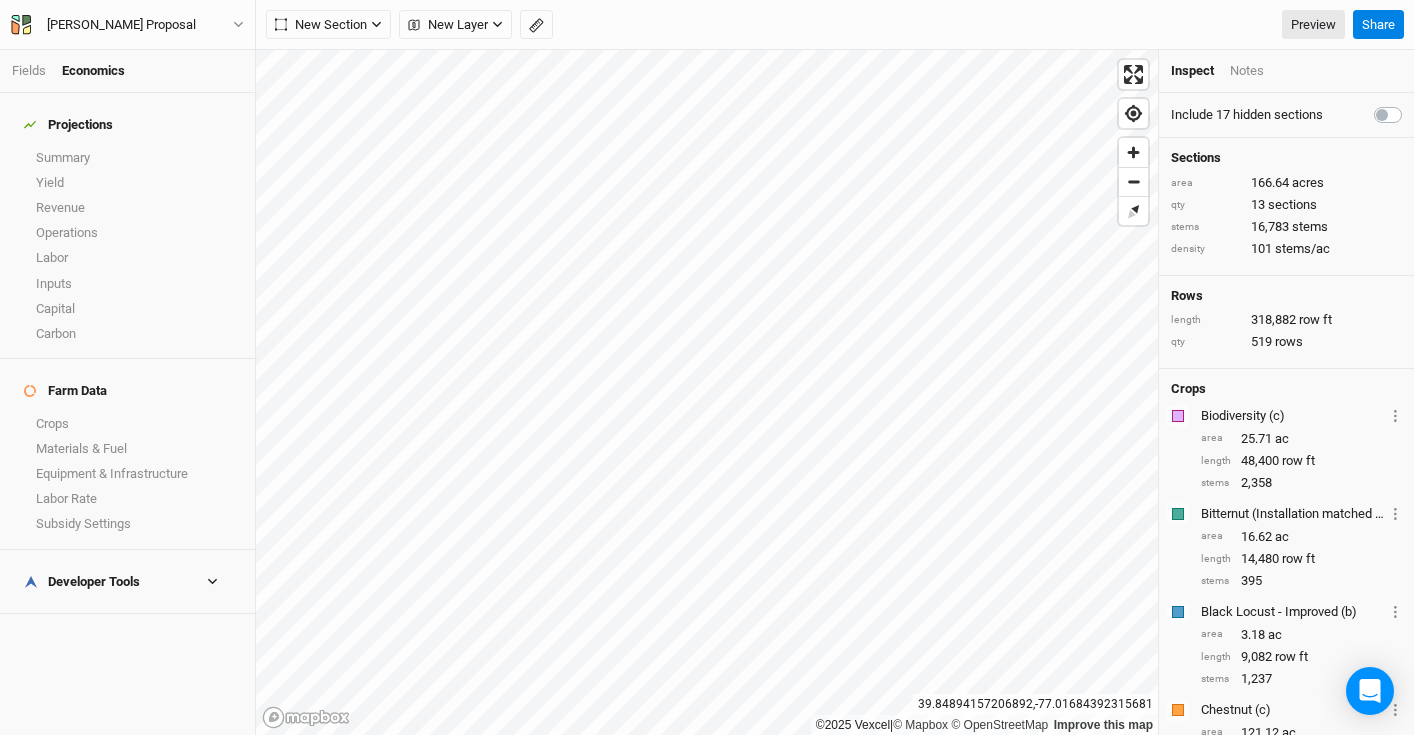 click on "Projections" at bounding box center [127, 125] 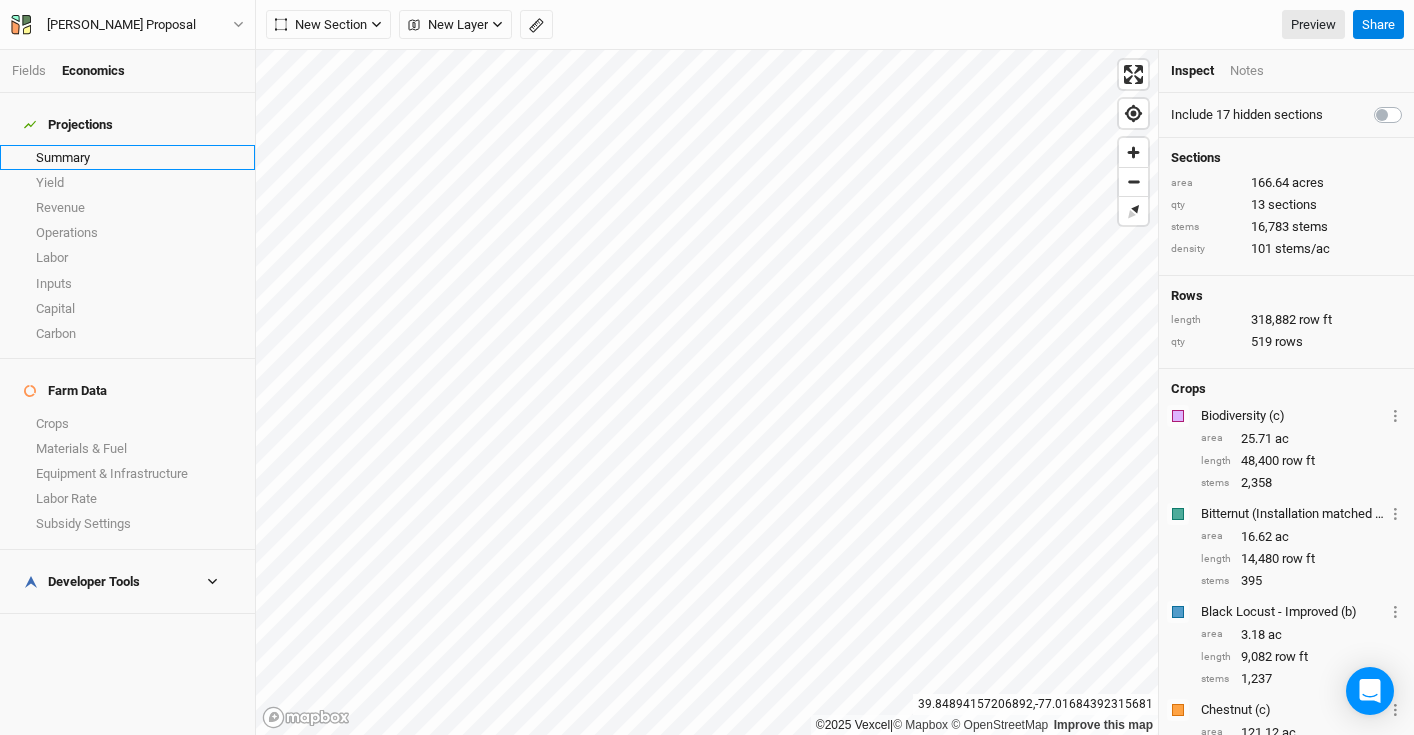 click on "Summary" at bounding box center (127, 157) 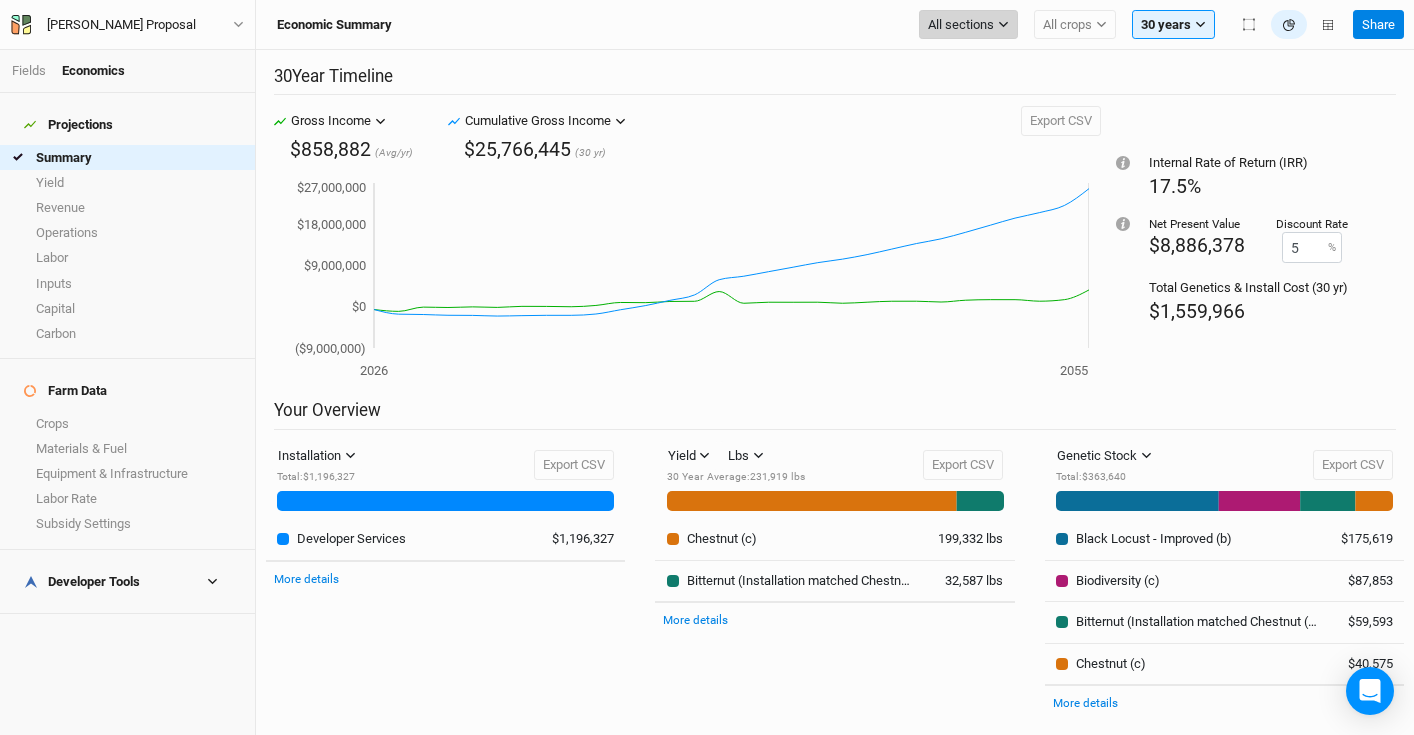 click on "All sections" at bounding box center [961, 25] 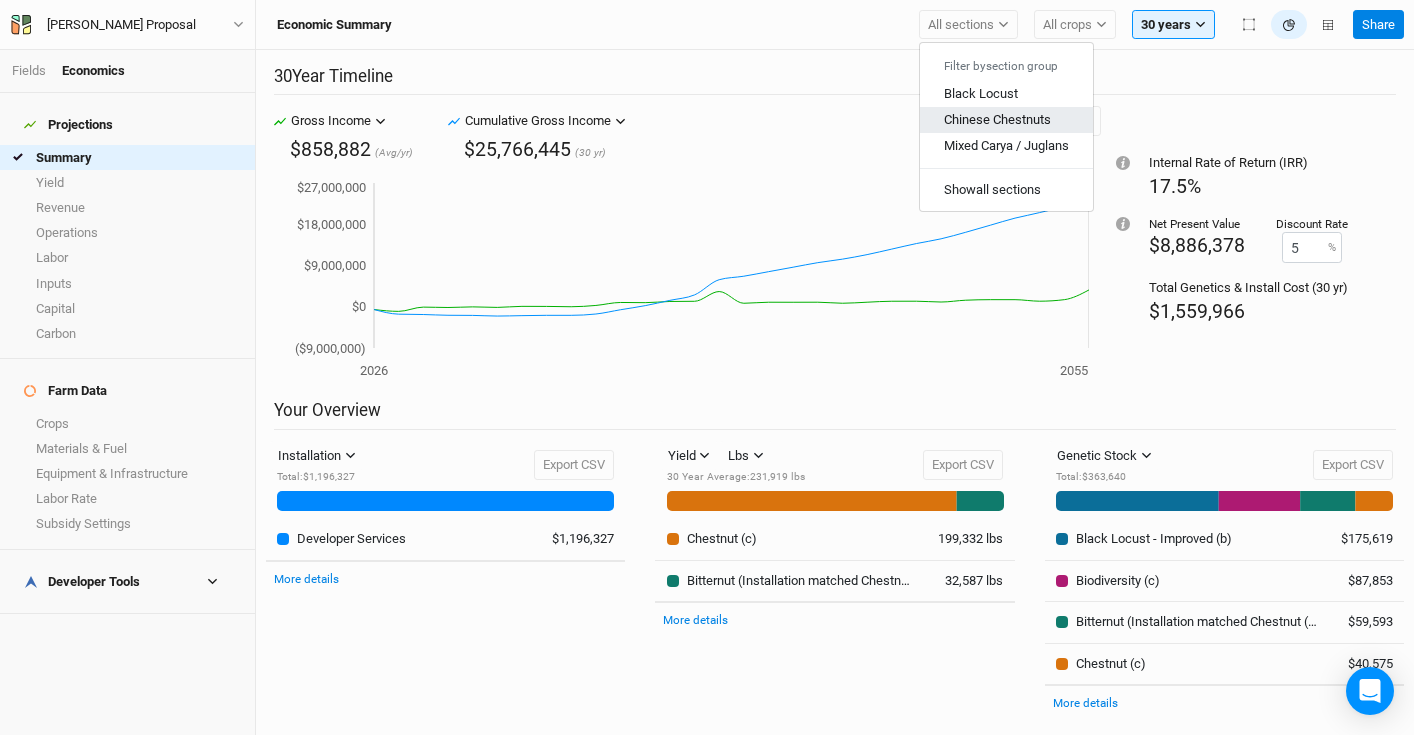click on "Chinese Chestnuts" at bounding box center (997, 119) 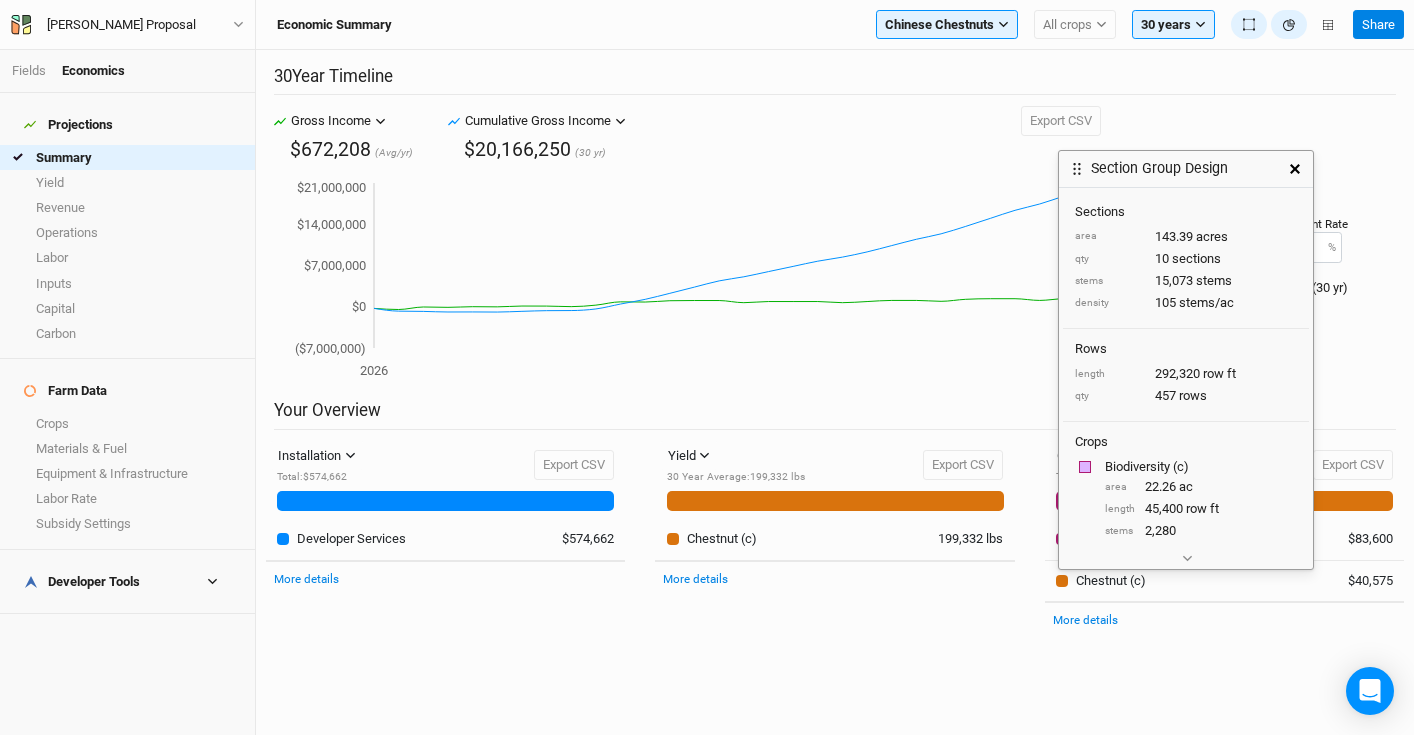 click at bounding box center (1295, 169) 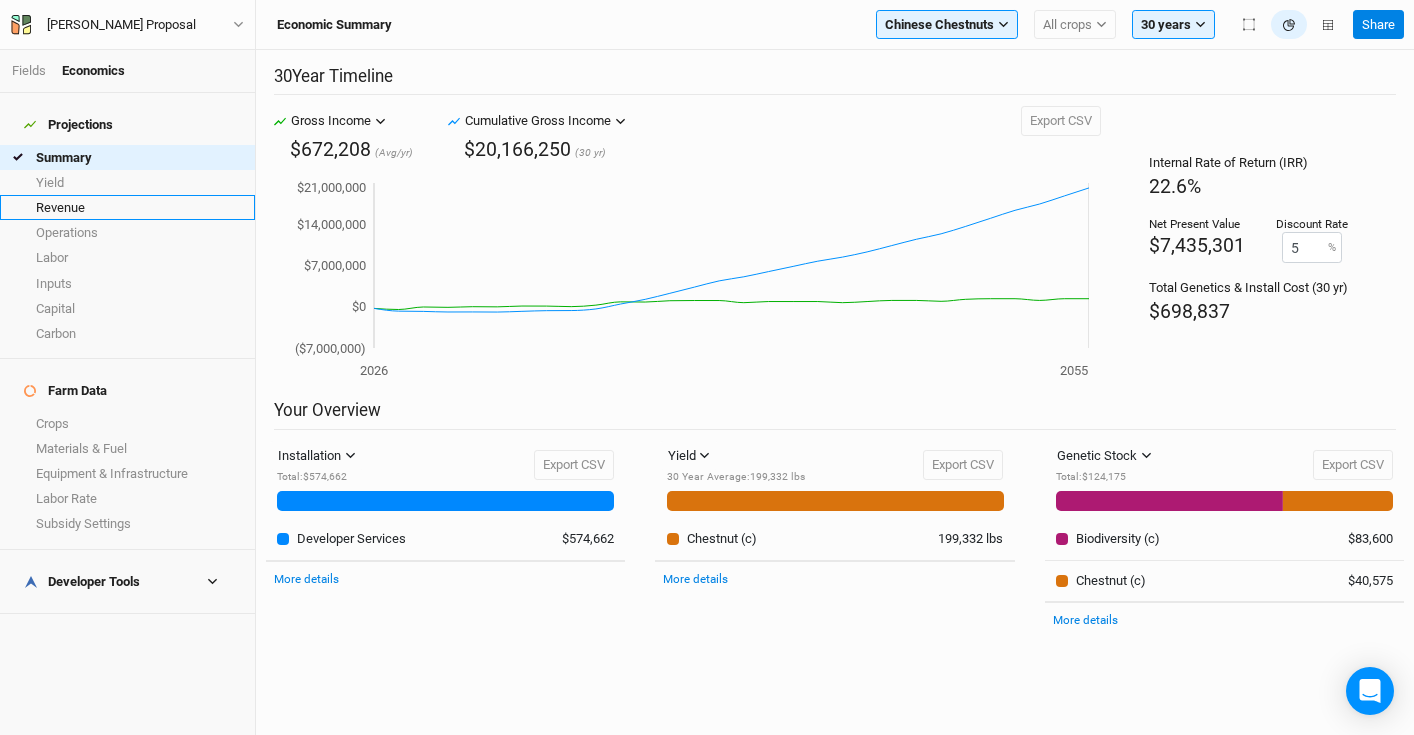 click on "Revenue" at bounding box center [127, 207] 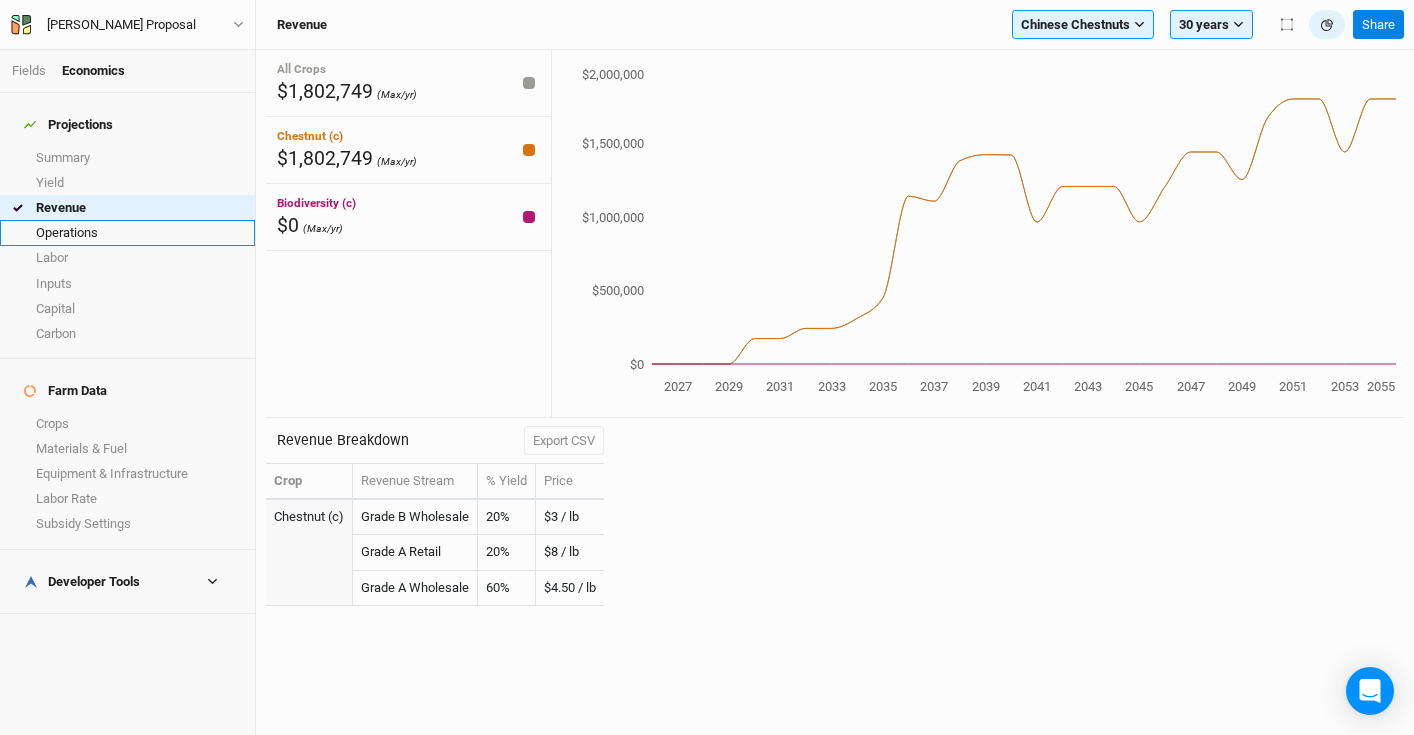 click on "Operations" at bounding box center (127, 232) 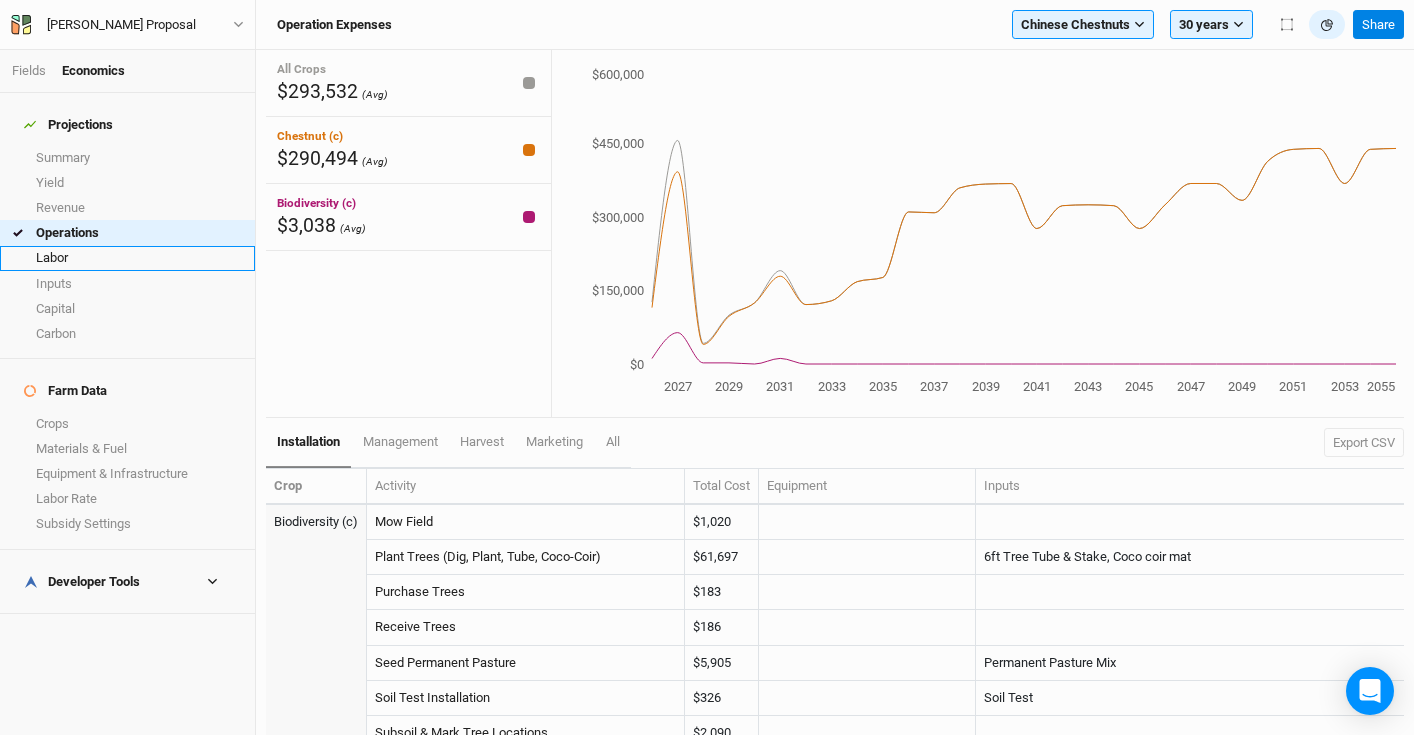 click on "Labor" at bounding box center [127, 258] 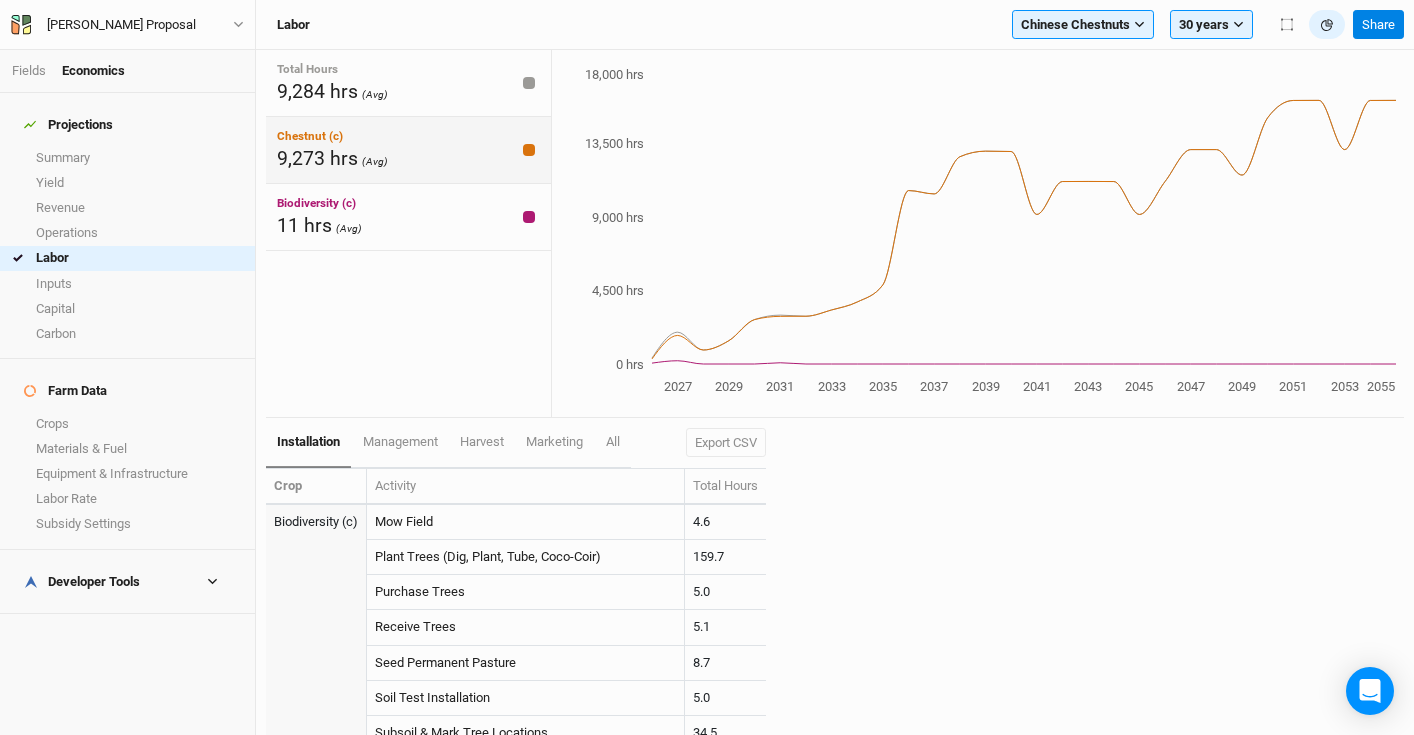 click on "9,273 hrs (Avg)" at bounding box center (332, 158) 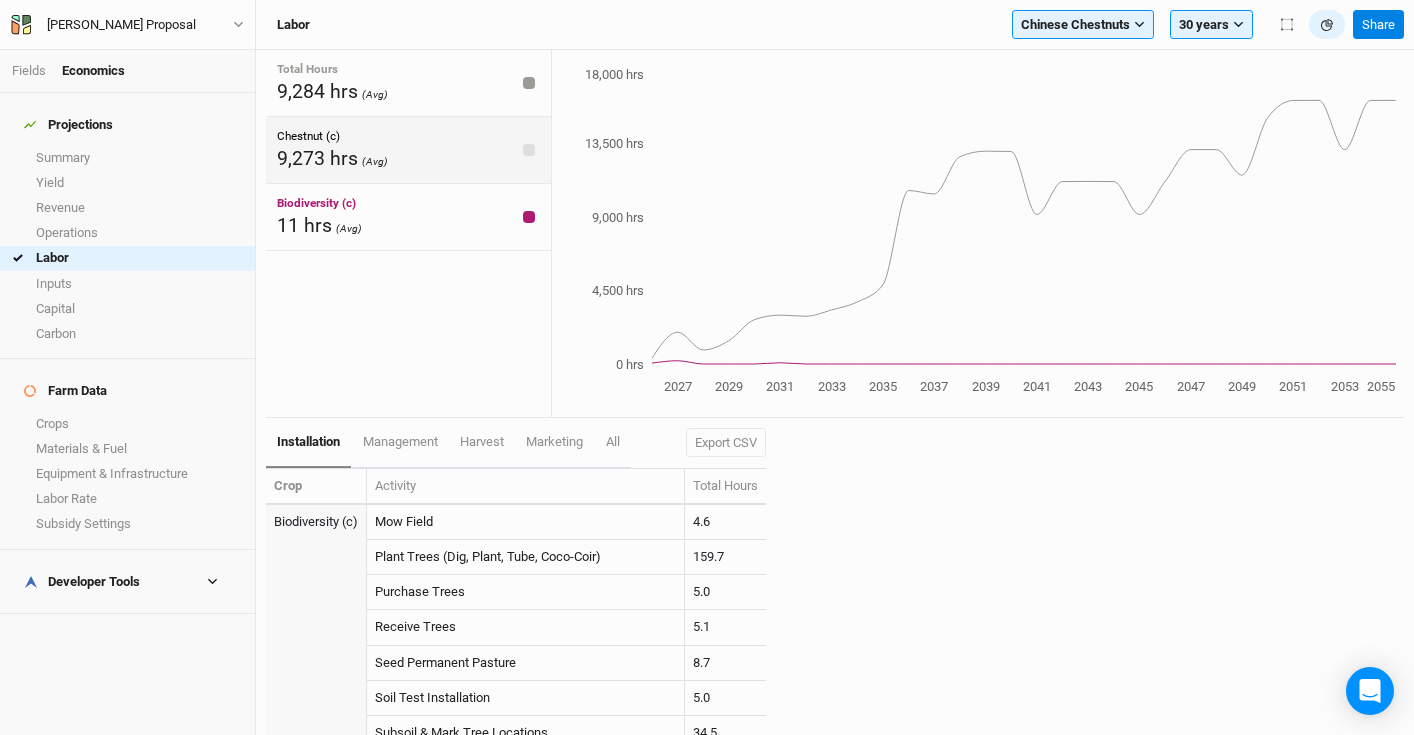 click on "Chestnut (c) 9,273 hrs (Avg)" at bounding box center (408, 150) 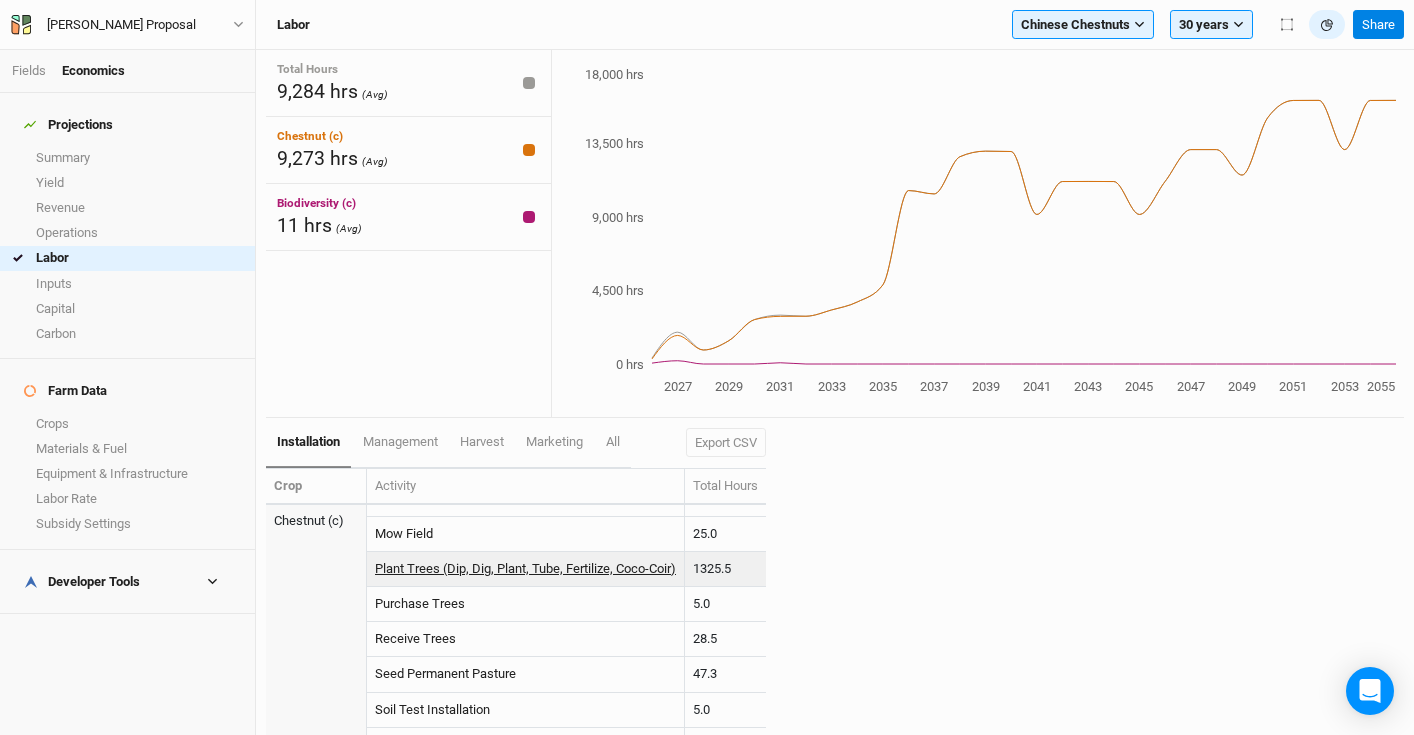 scroll, scrollTop: 368, scrollLeft: 0, axis: vertical 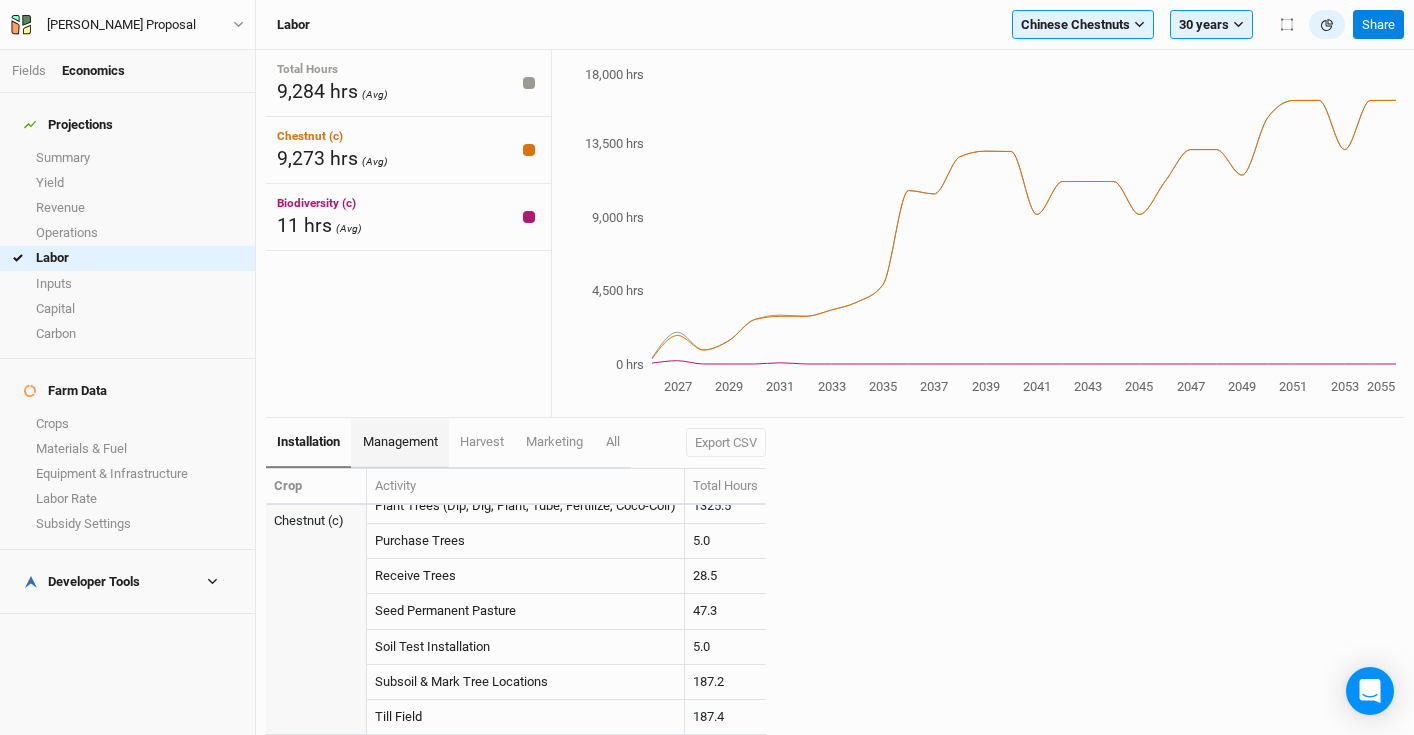 click on "management" at bounding box center [400, 441] 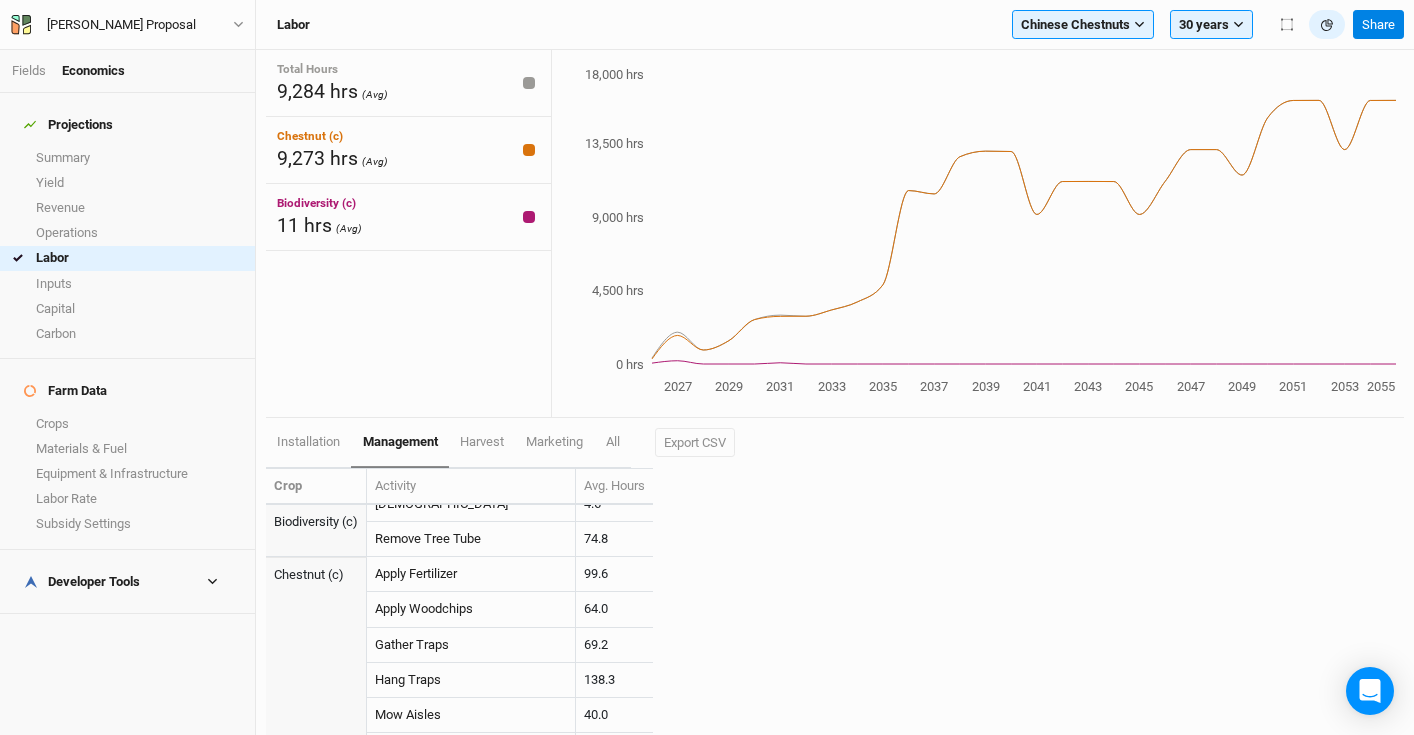 scroll, scrollTop: 0, scrollLeft: 0, axis: both 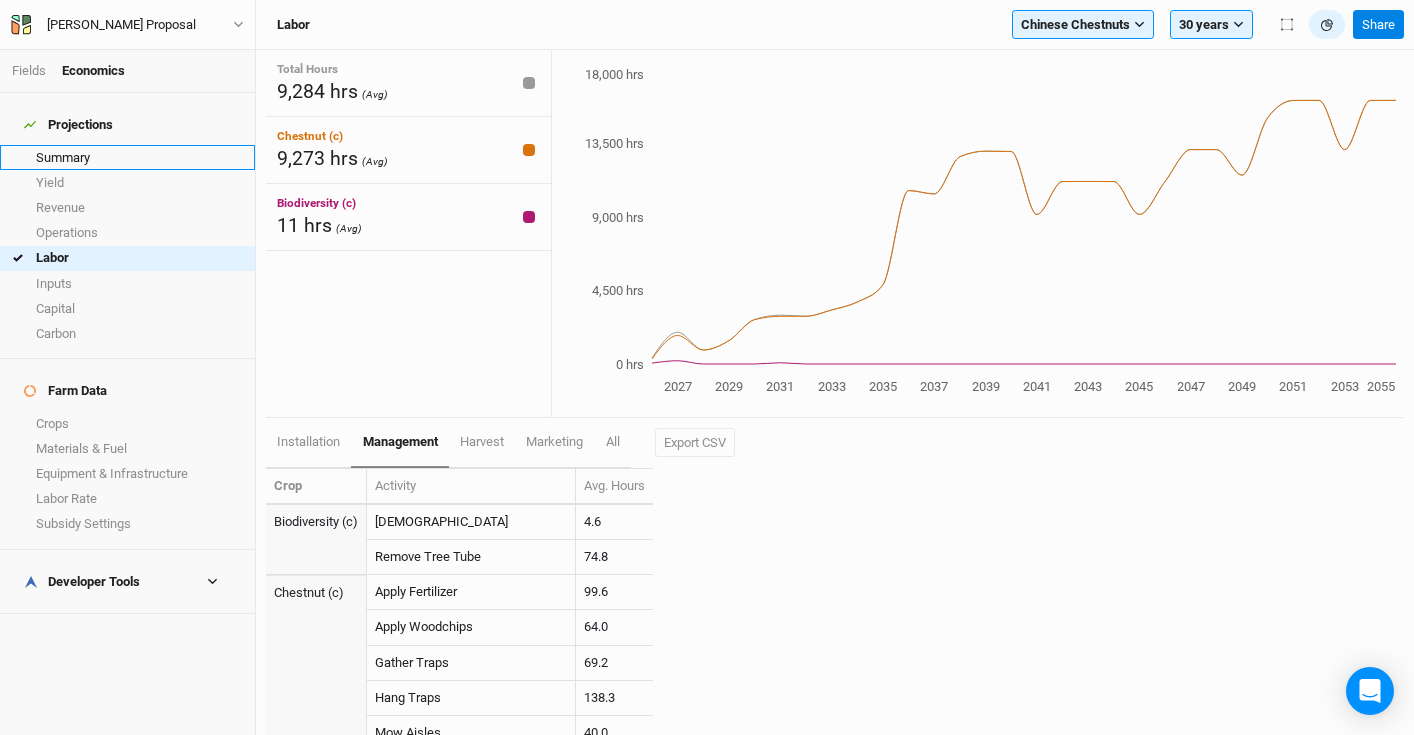 click on "Summary" at bounding box center [127, 157] 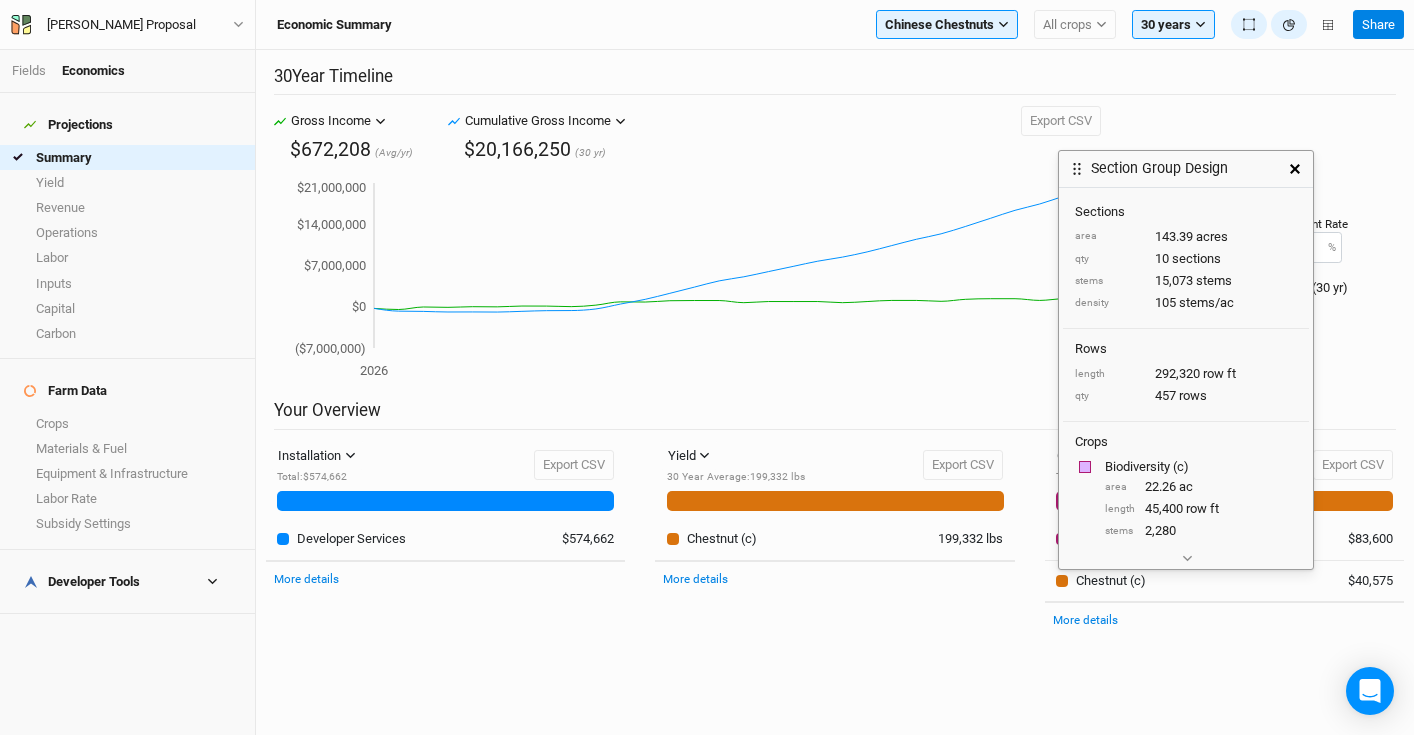 scroll, scrollTop: 111, scrollLeft: 0, axis: vertical 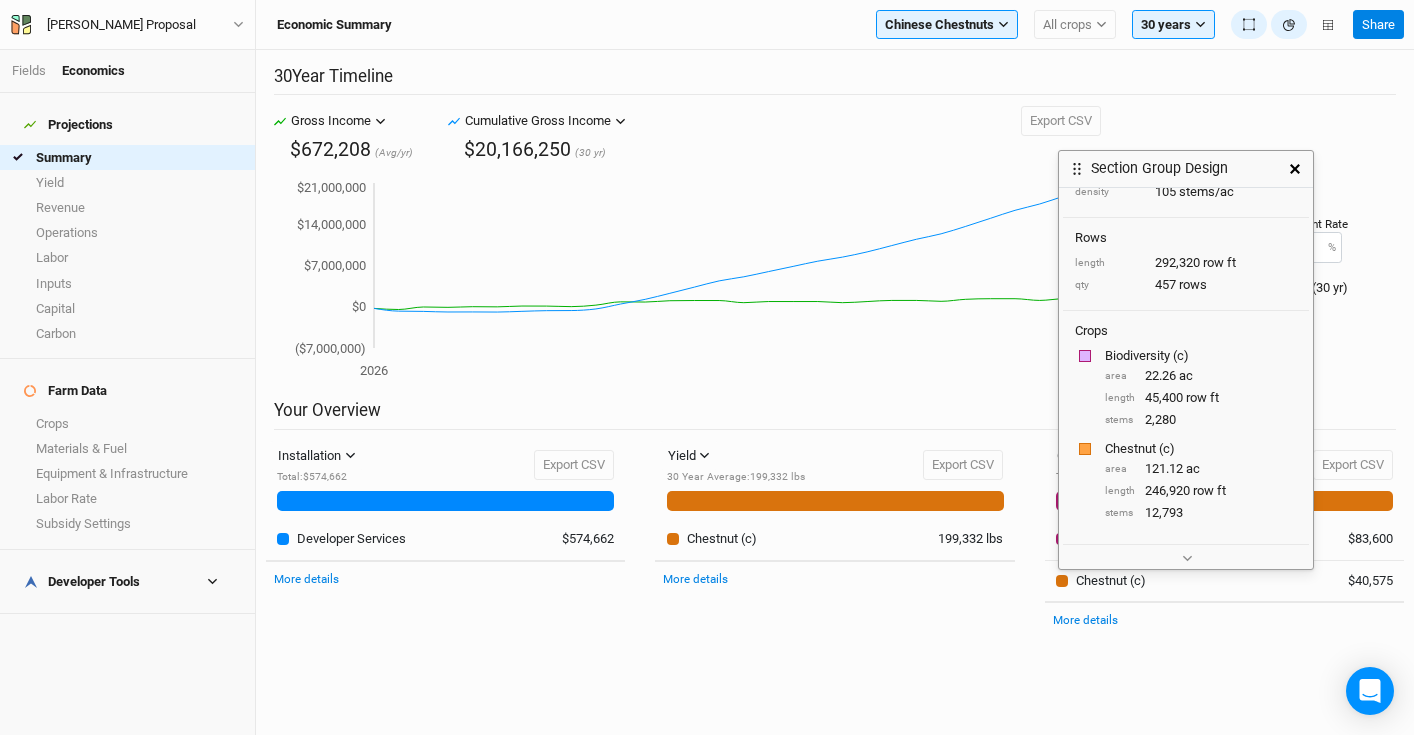 drag, startPoint x: 1185, startPoint y: 509, endPoint x: 1130, endPoint y: 383, distance: 137.48091 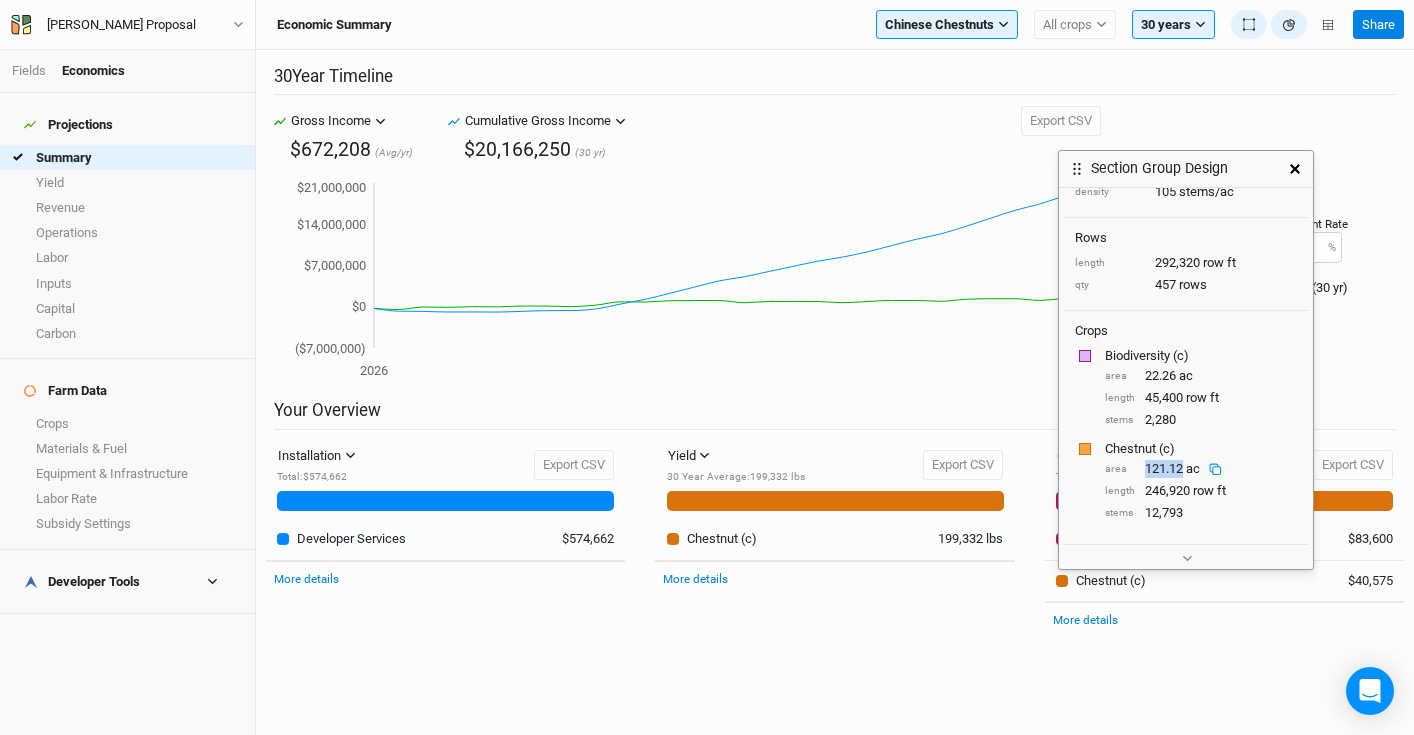 drag, startPoint x: 1143, startPoint y: 466, endPoint x: 1183, endPoint y: 469, distance: 40.112343 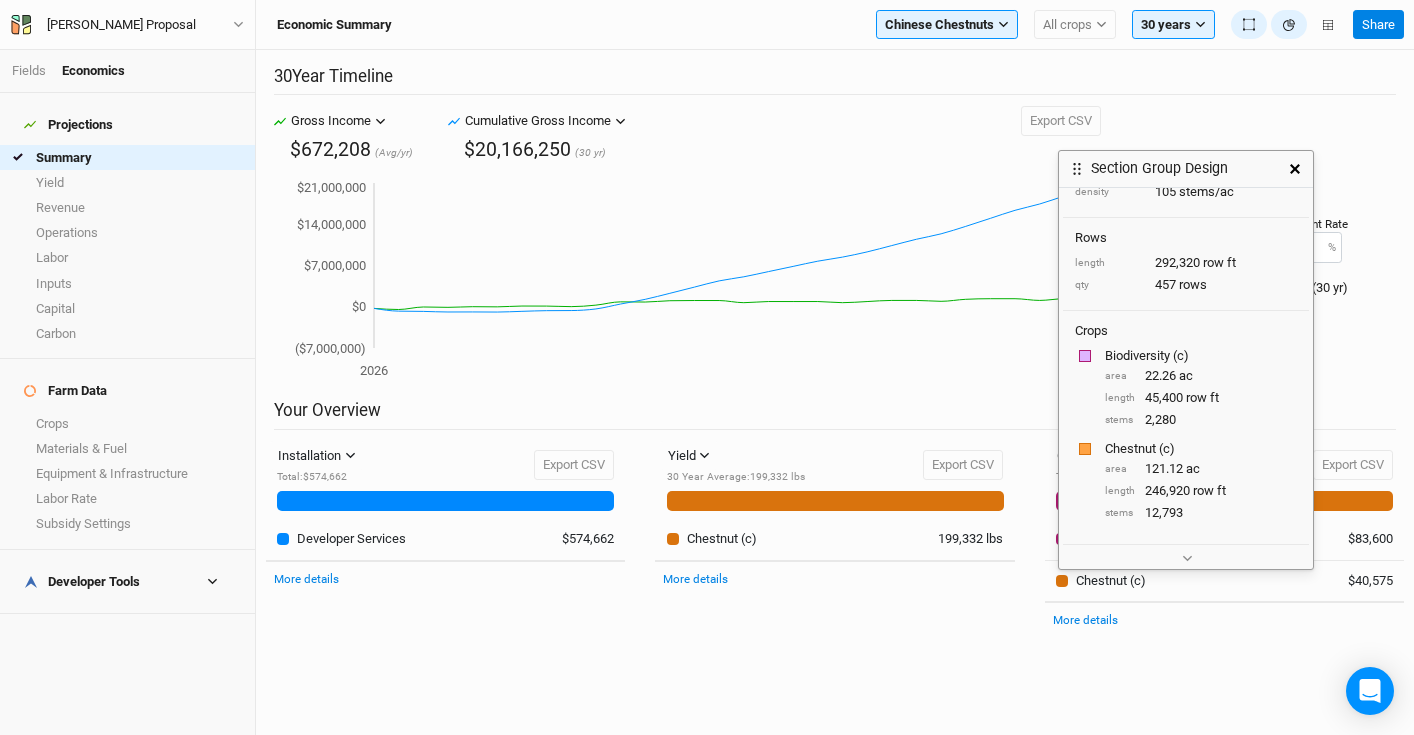 click 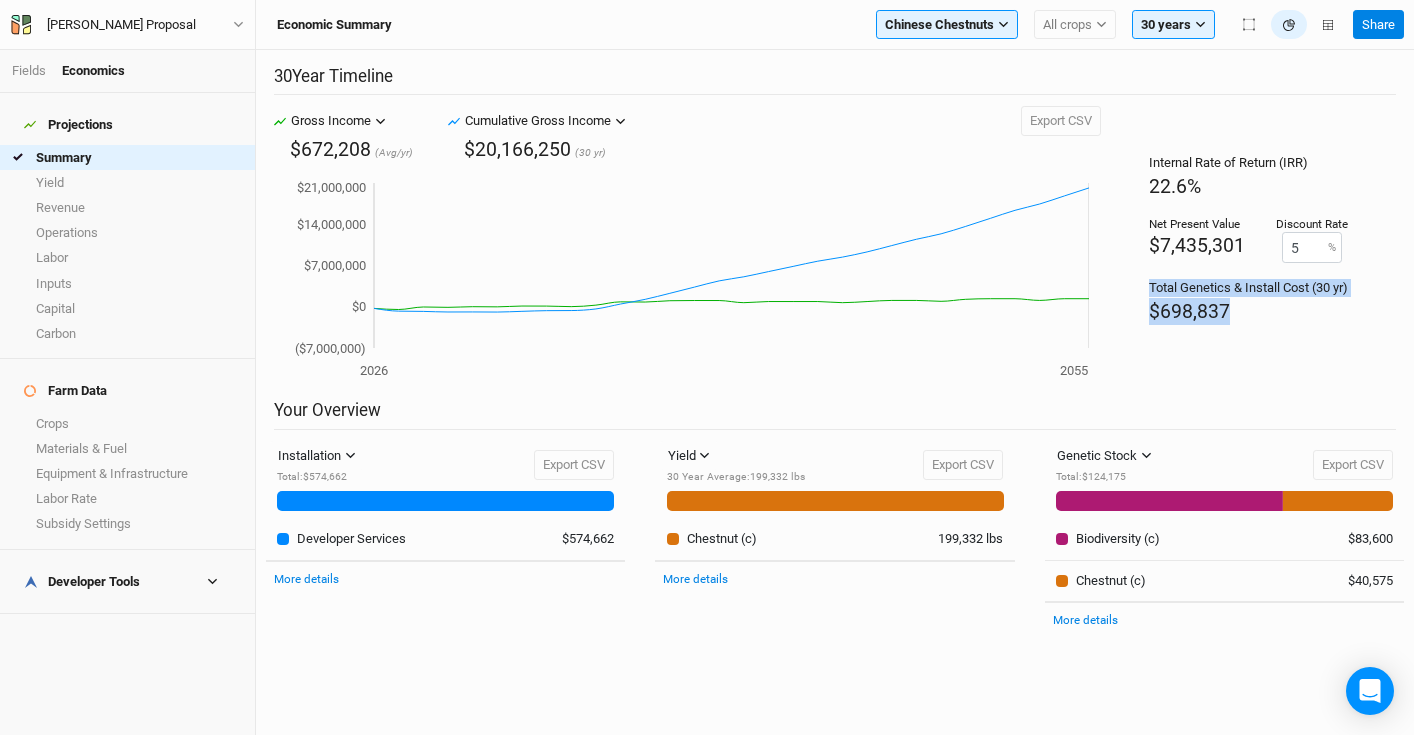 drag, startPoint x: 1271, startPoint y: 306, endPoint x: 1119, endPoint y: 292, distance: 152.64337 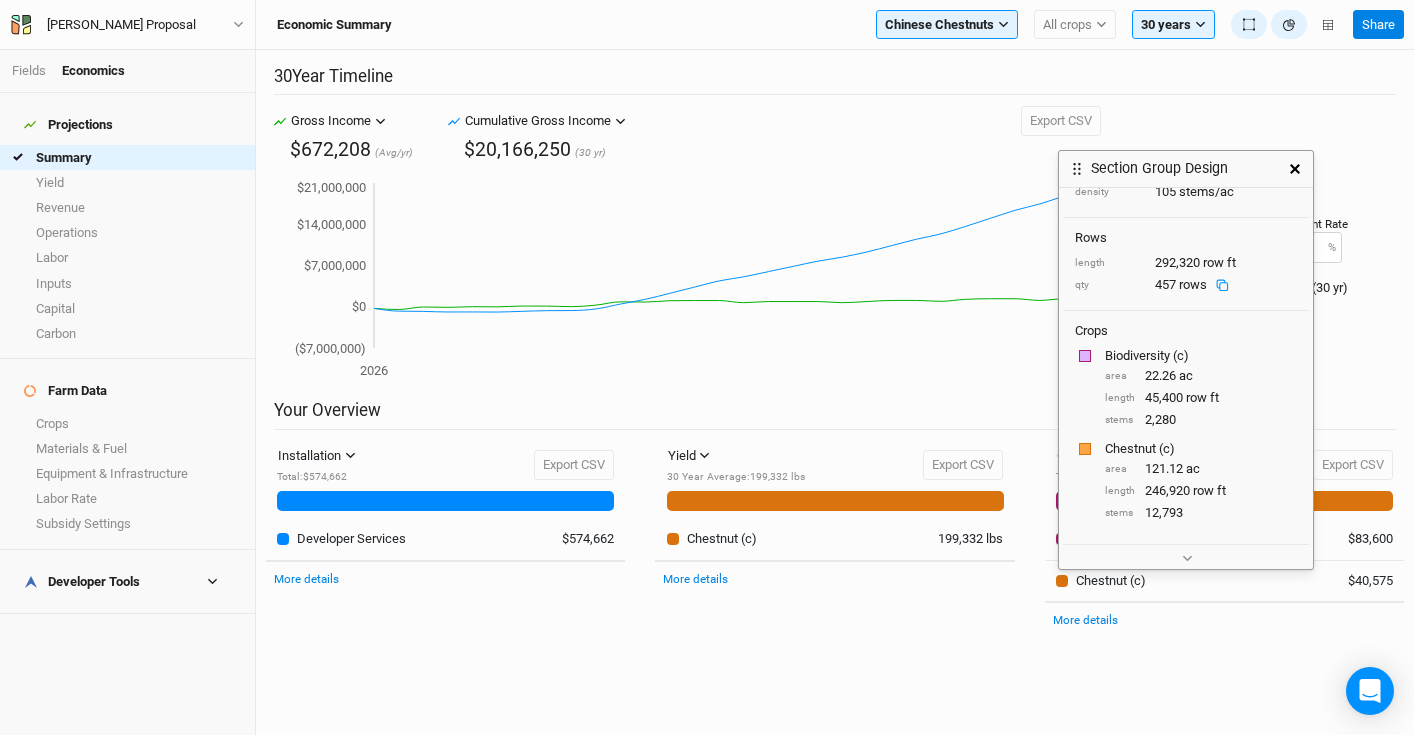 scroll, scrollTop: 0, scrollLeft: 0, axis: both 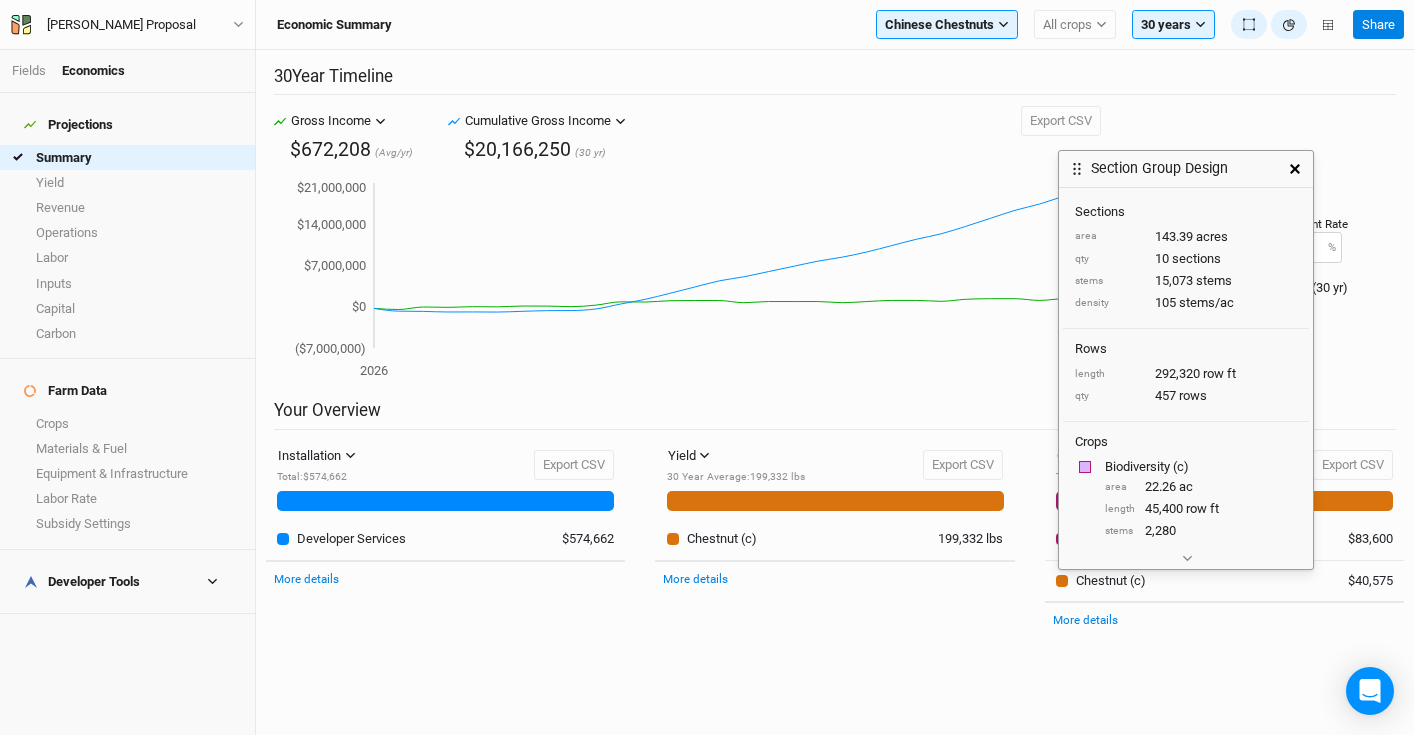 click 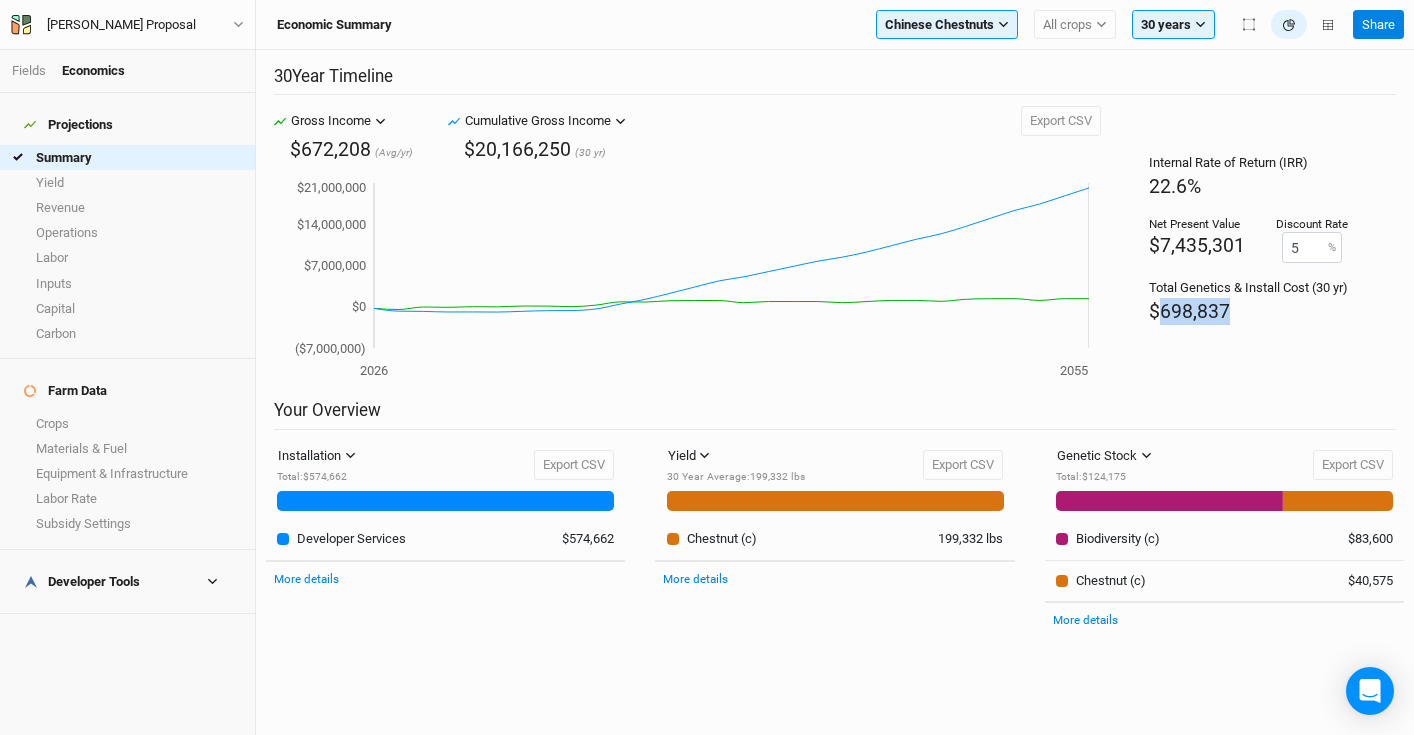 drag, startPoint x: 1234, startPoint y: 311, endPoint x: 1154, endPoint y: 310, distance: 80.00625 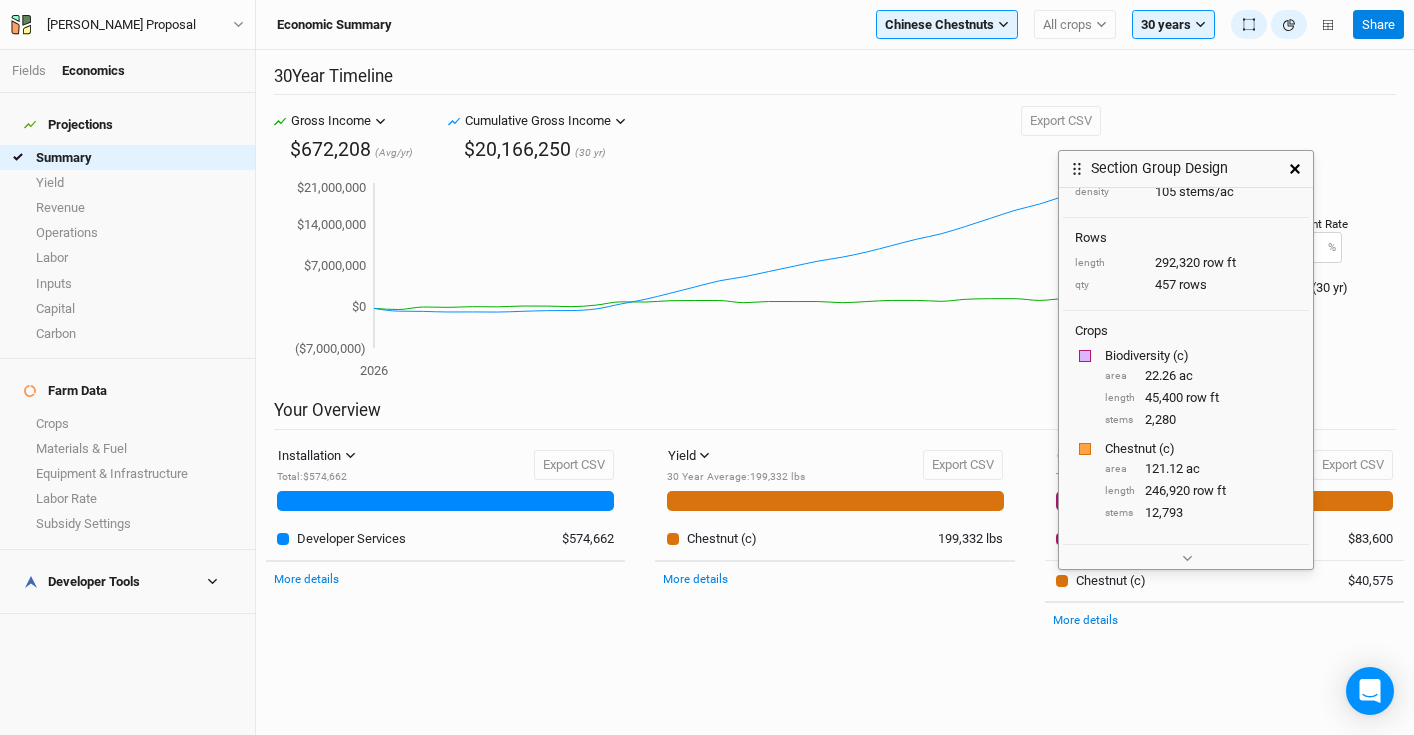 scroll, scrollTop: 110, scrollLeft: 0, axis: vertical 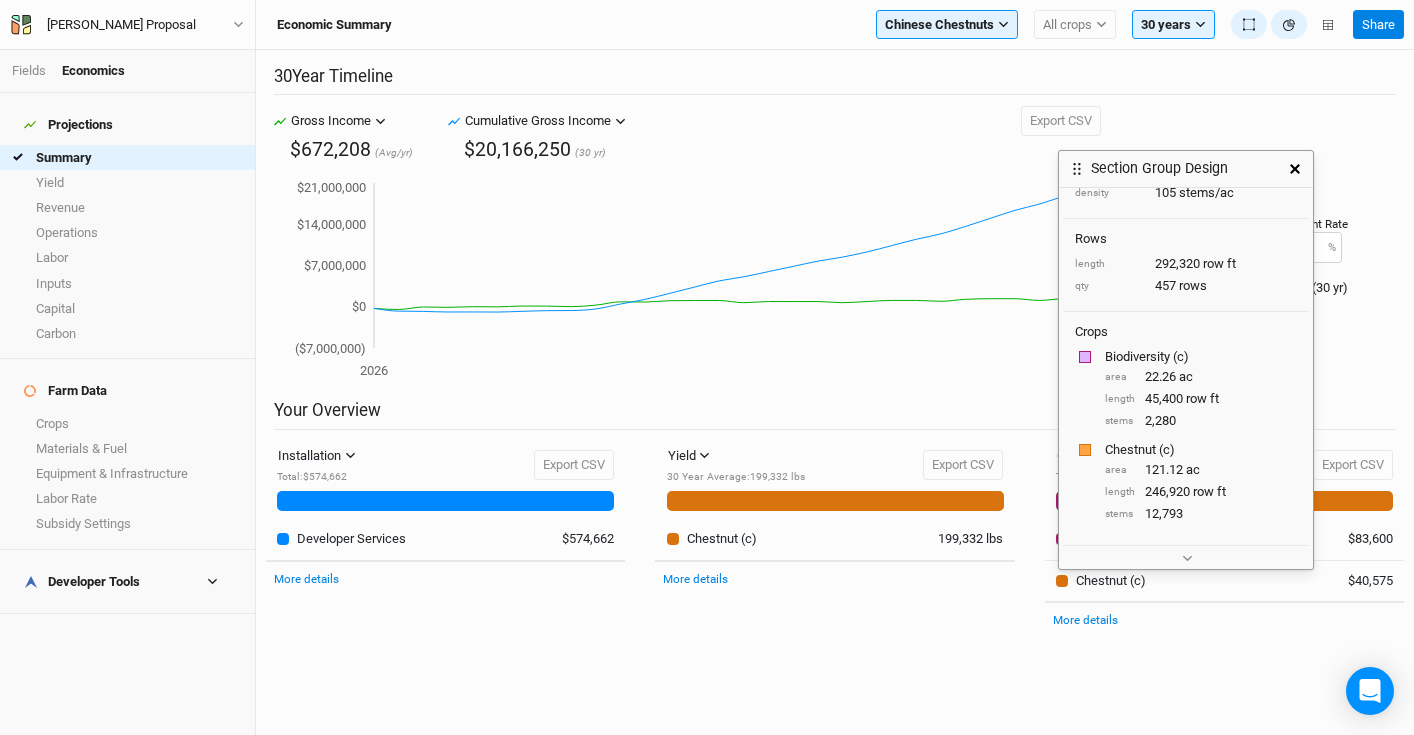 click 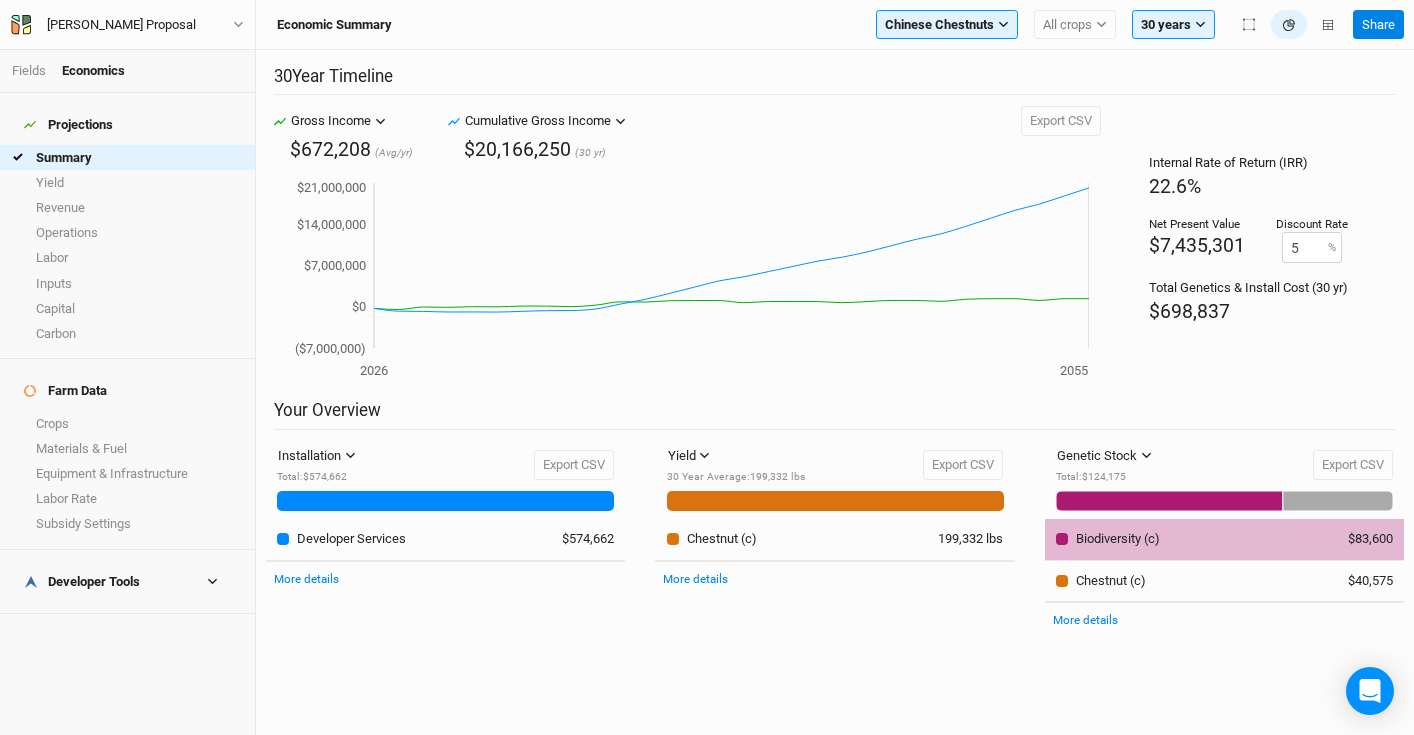 click at bounding box center (1062, 539) 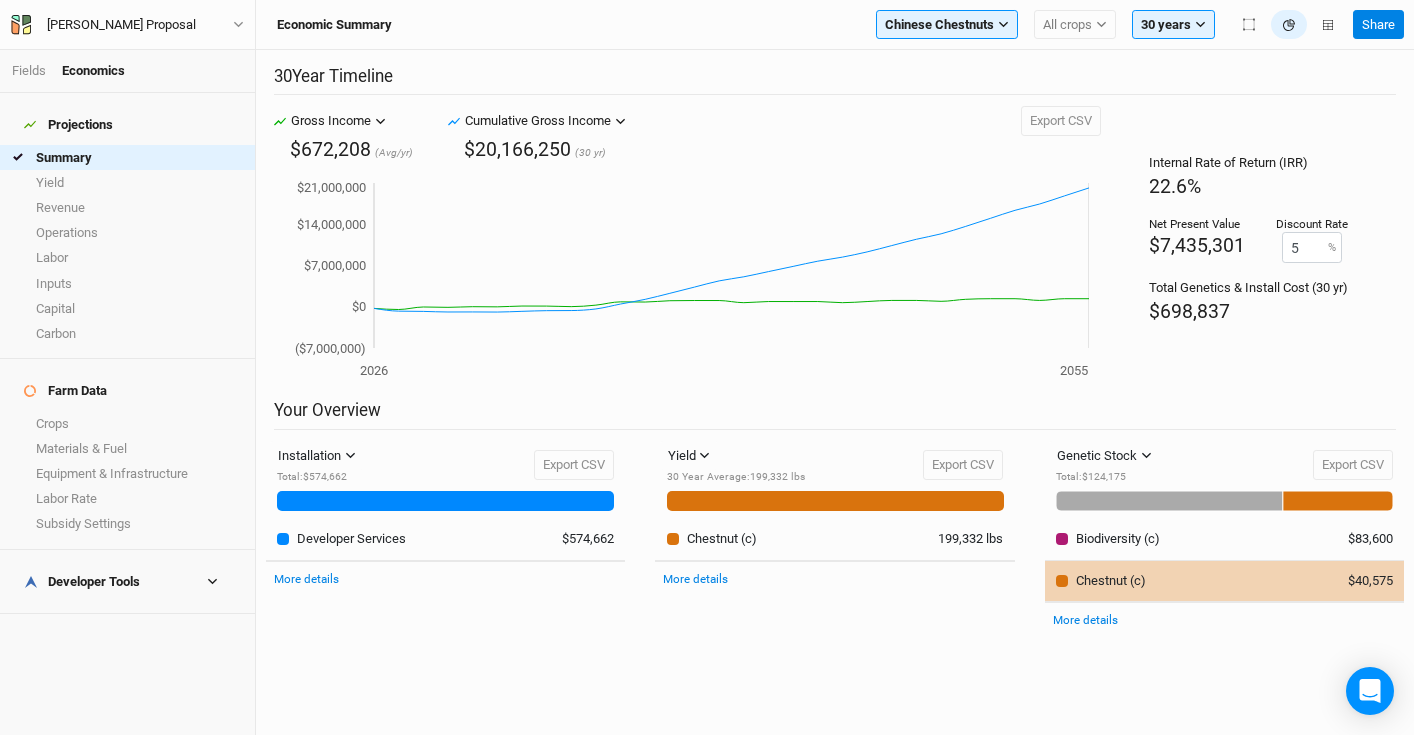 click at bounding box center (1062, 581) 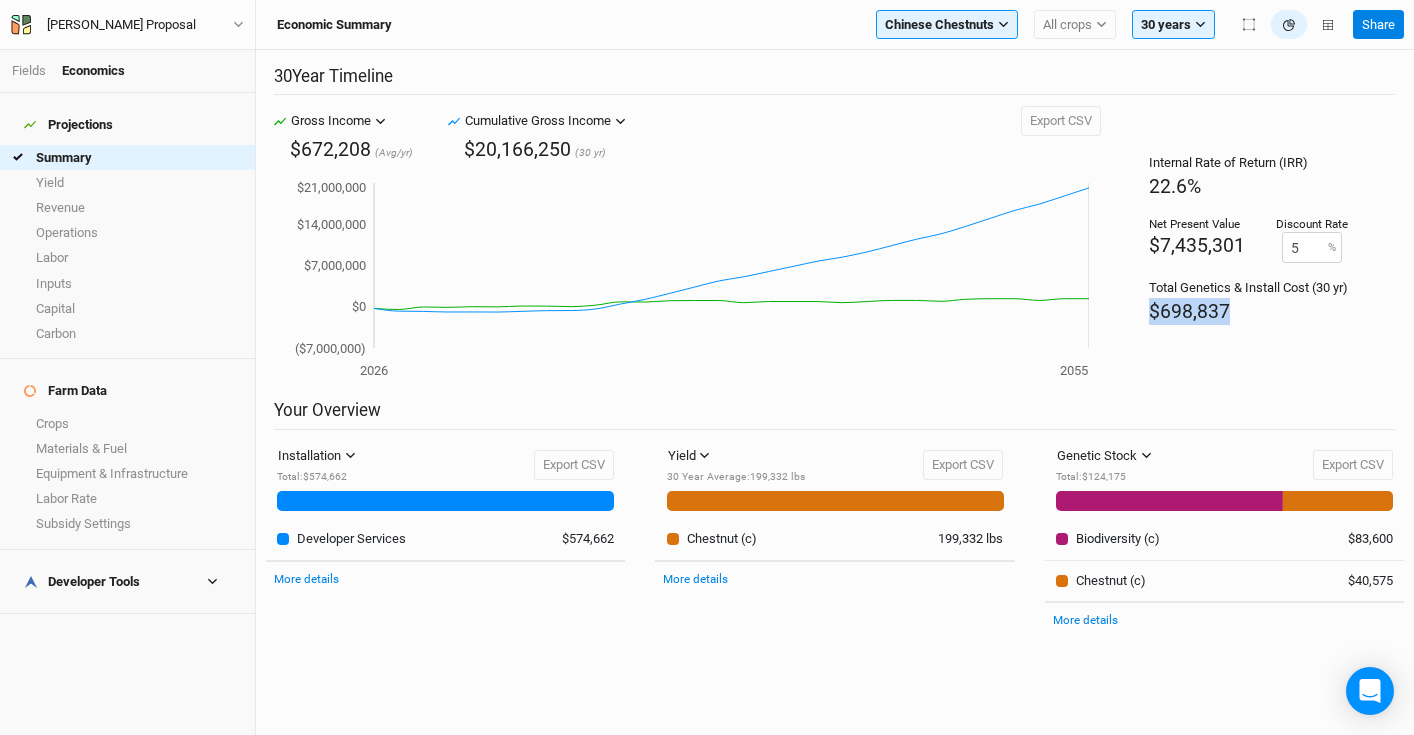 drag, startPoint x: 1242, startPoint y: 323, endPoint x: 1144, endPoint y: 303, distance: 100.02 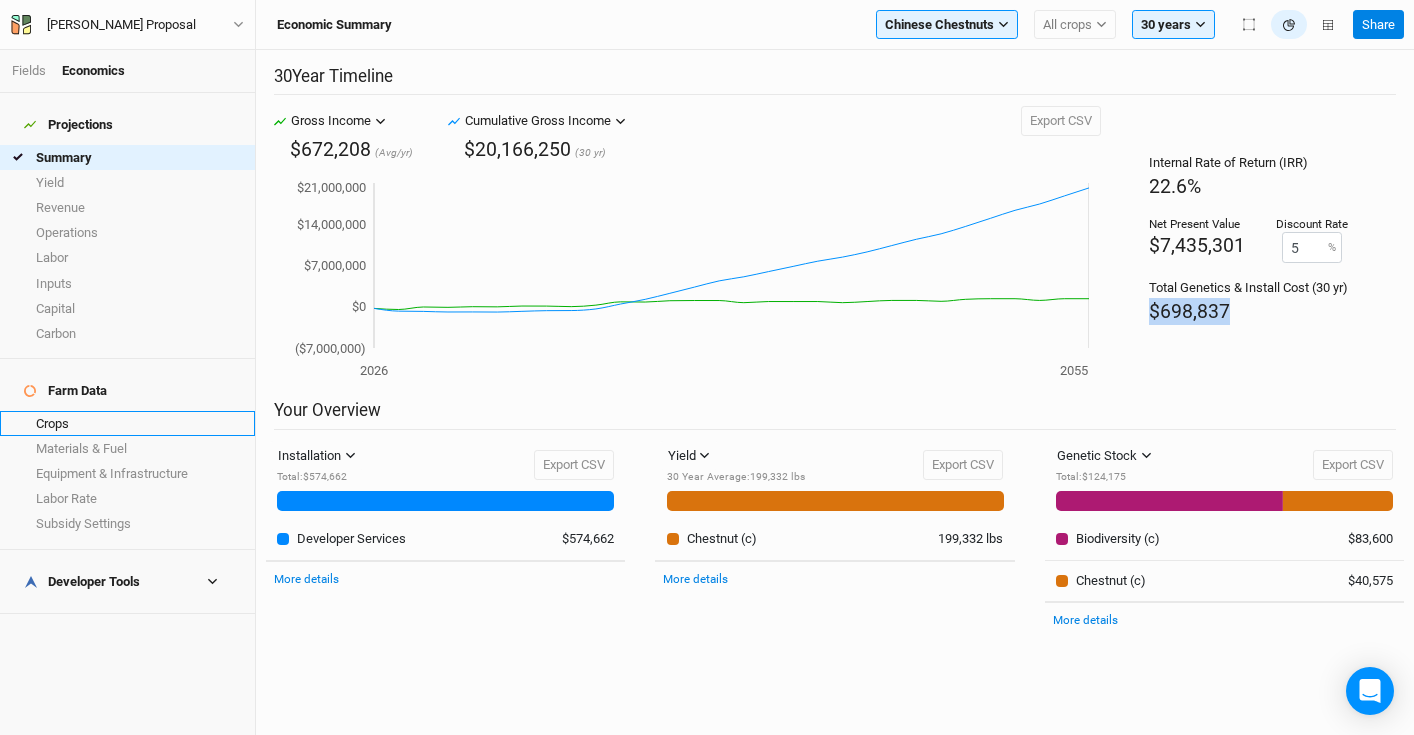 click on "Crops" at bounding box center (127, 423) 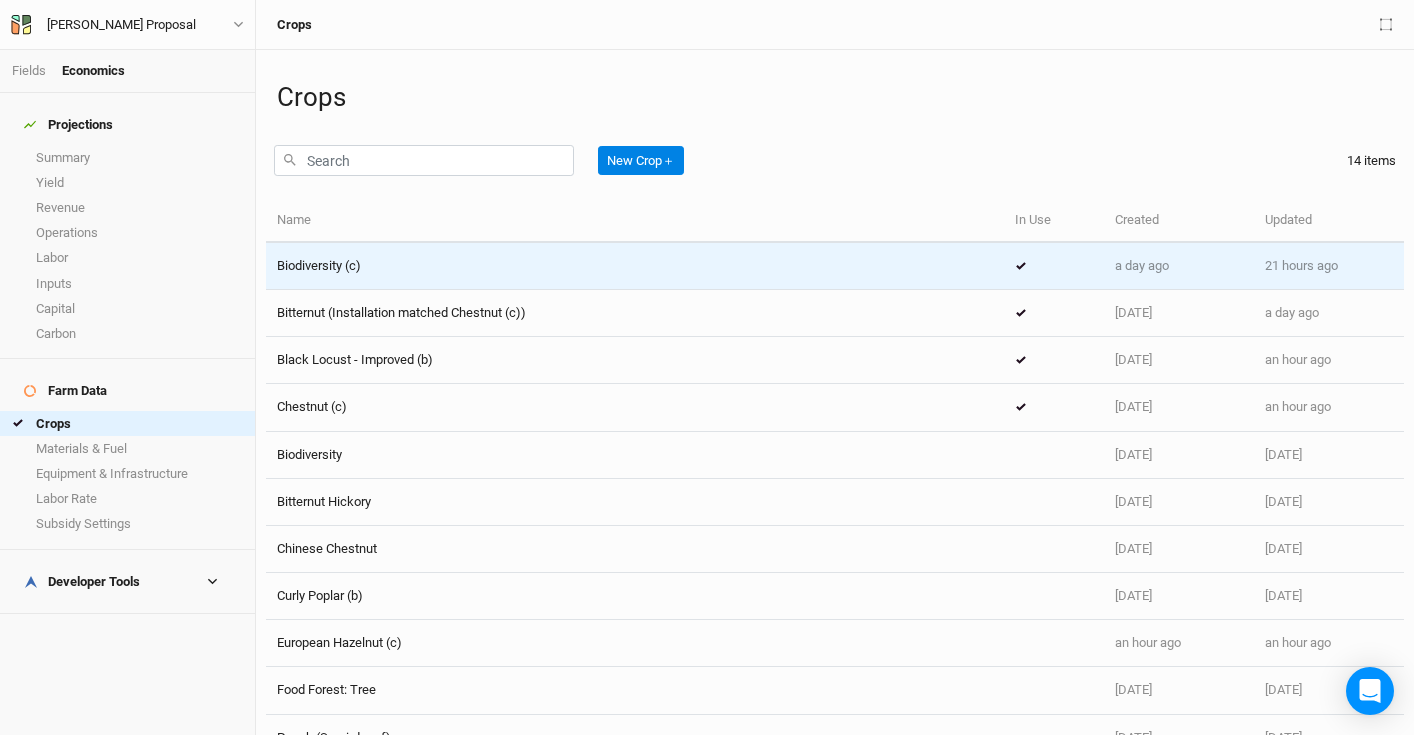 click on "Biodiversity (c)" at bounding box center [635, 266] 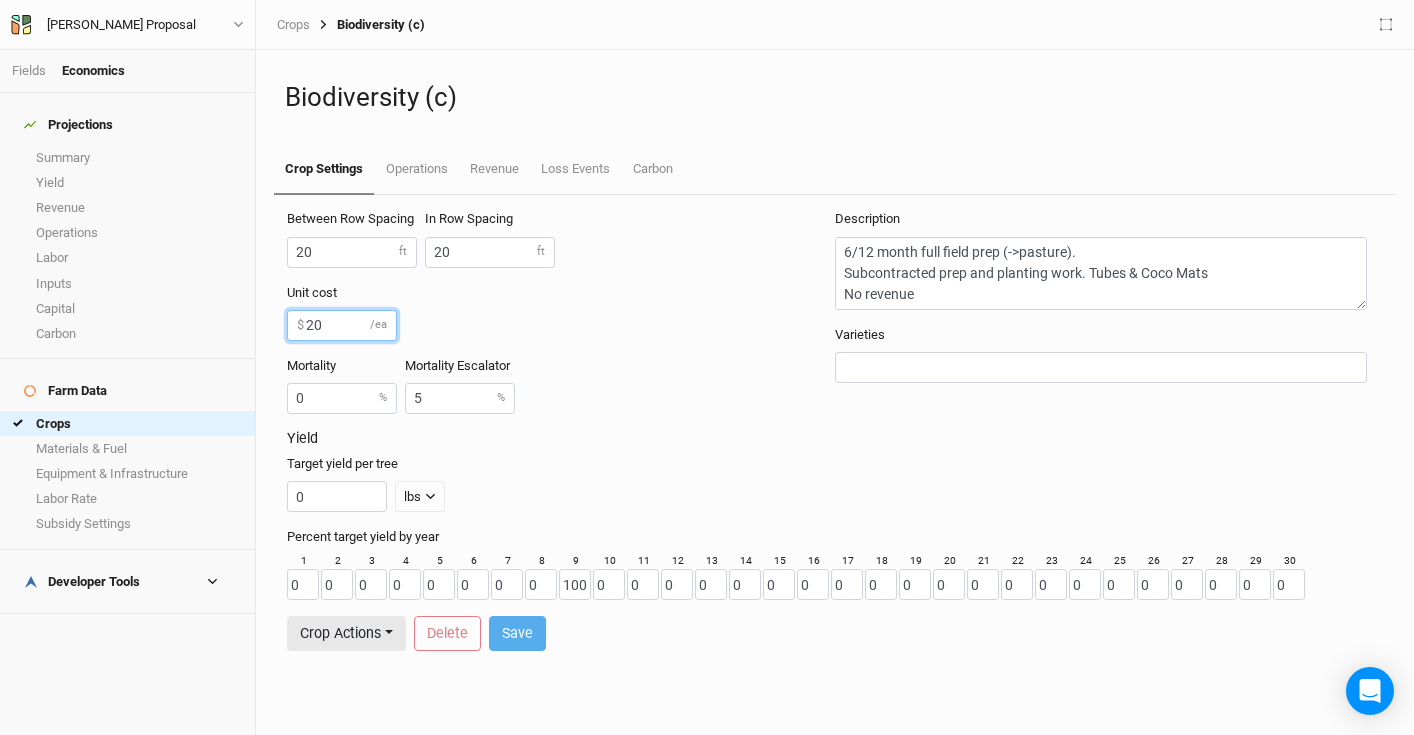 drag, startPoint x: 333, startPoint y: 329, endPoint x: 287, endPoint y: 326, distance: 46.09772 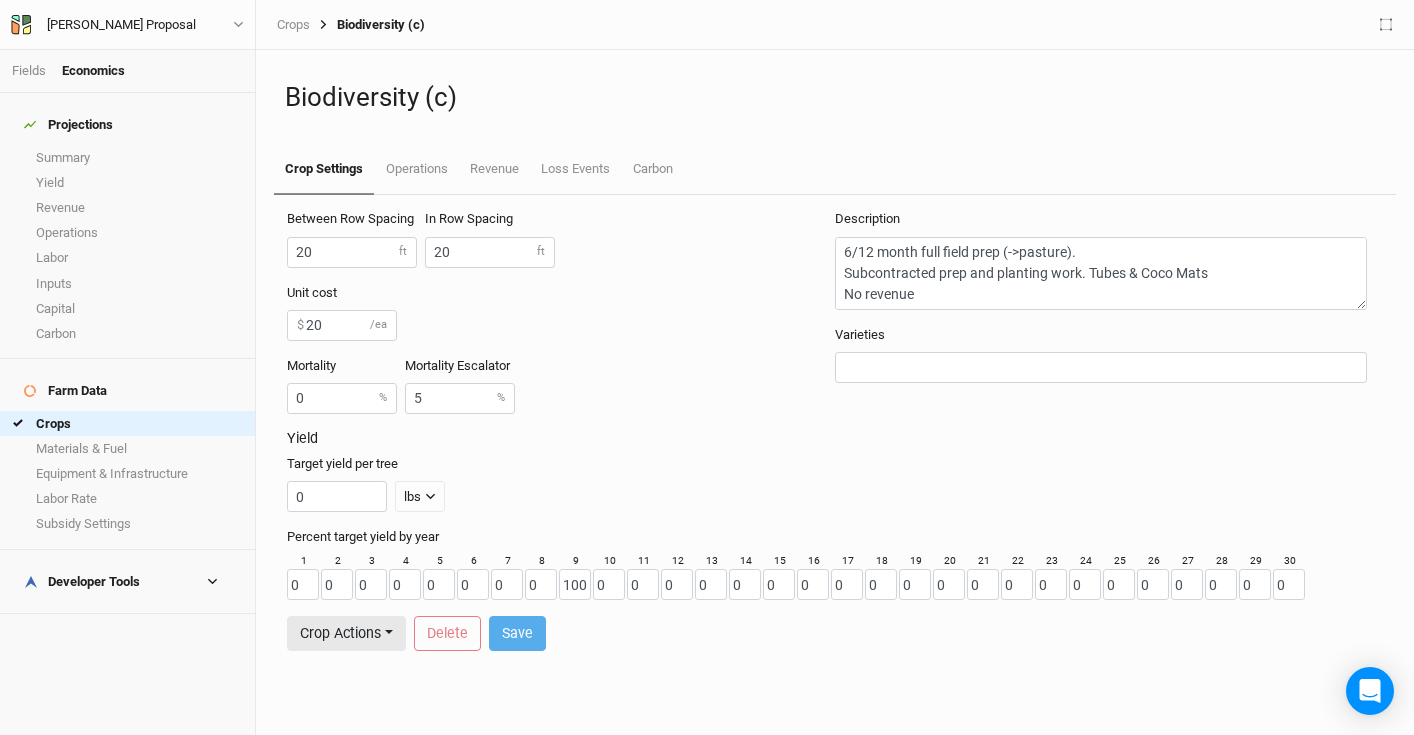 click on "Unit cost 20 $ /ea" at bounding box center (557, 312) 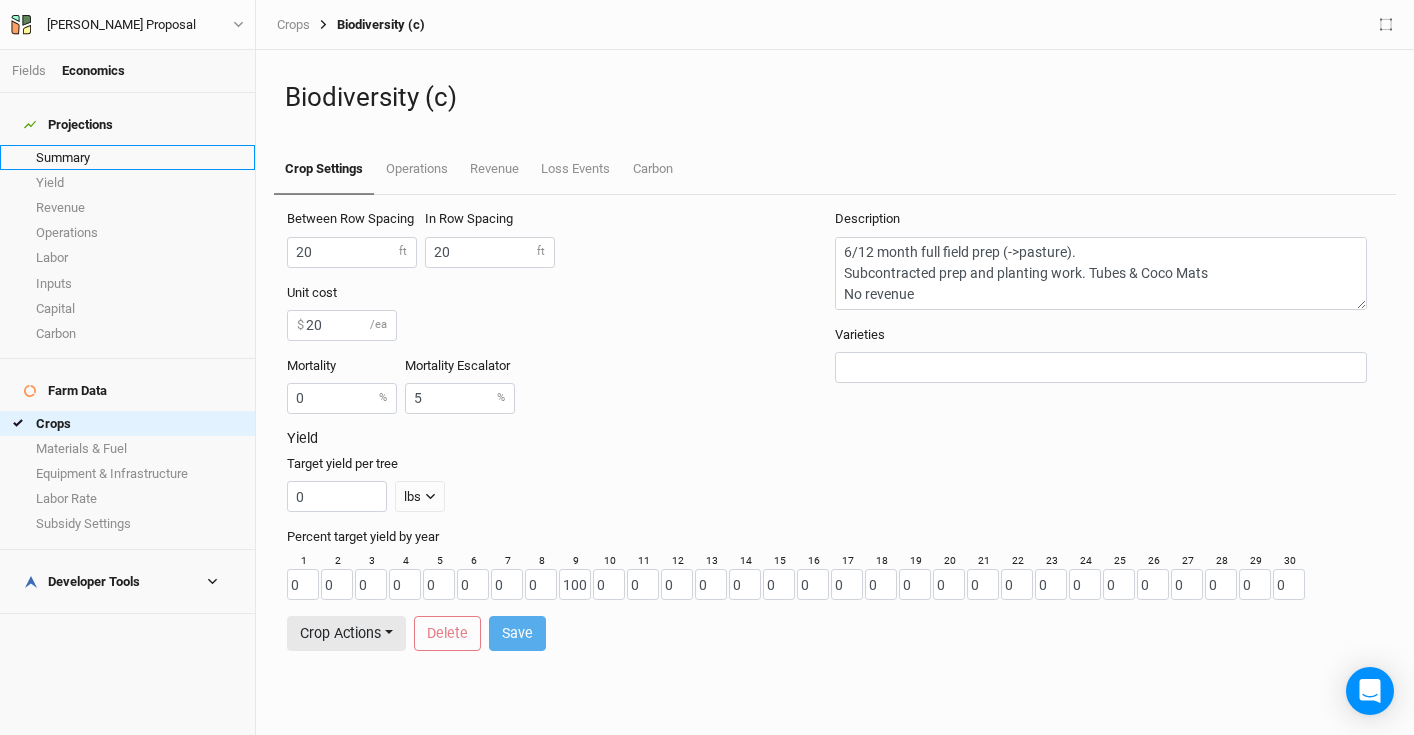 click on "Summary" at bounding box center [127, 157] 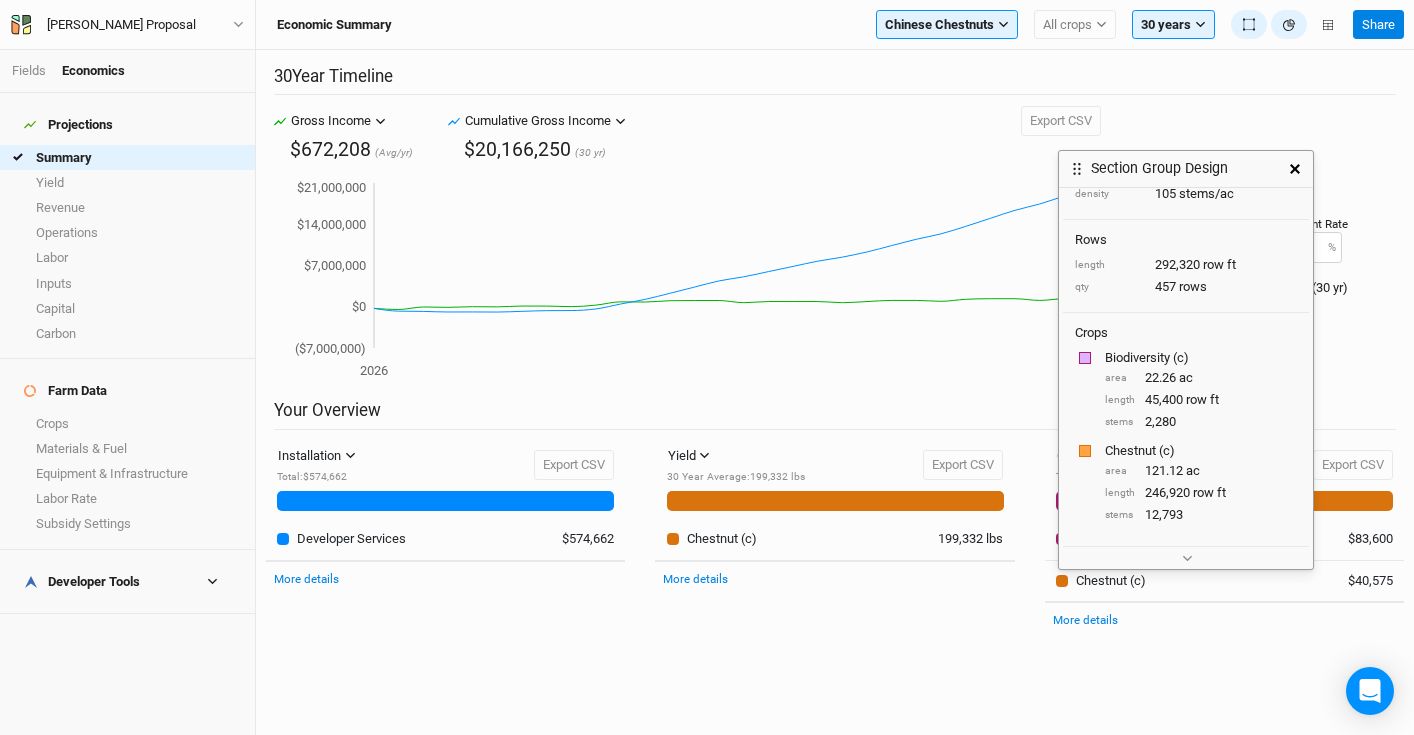 scroll, scrollTop: 0, scrollLeft: 0, axis: both 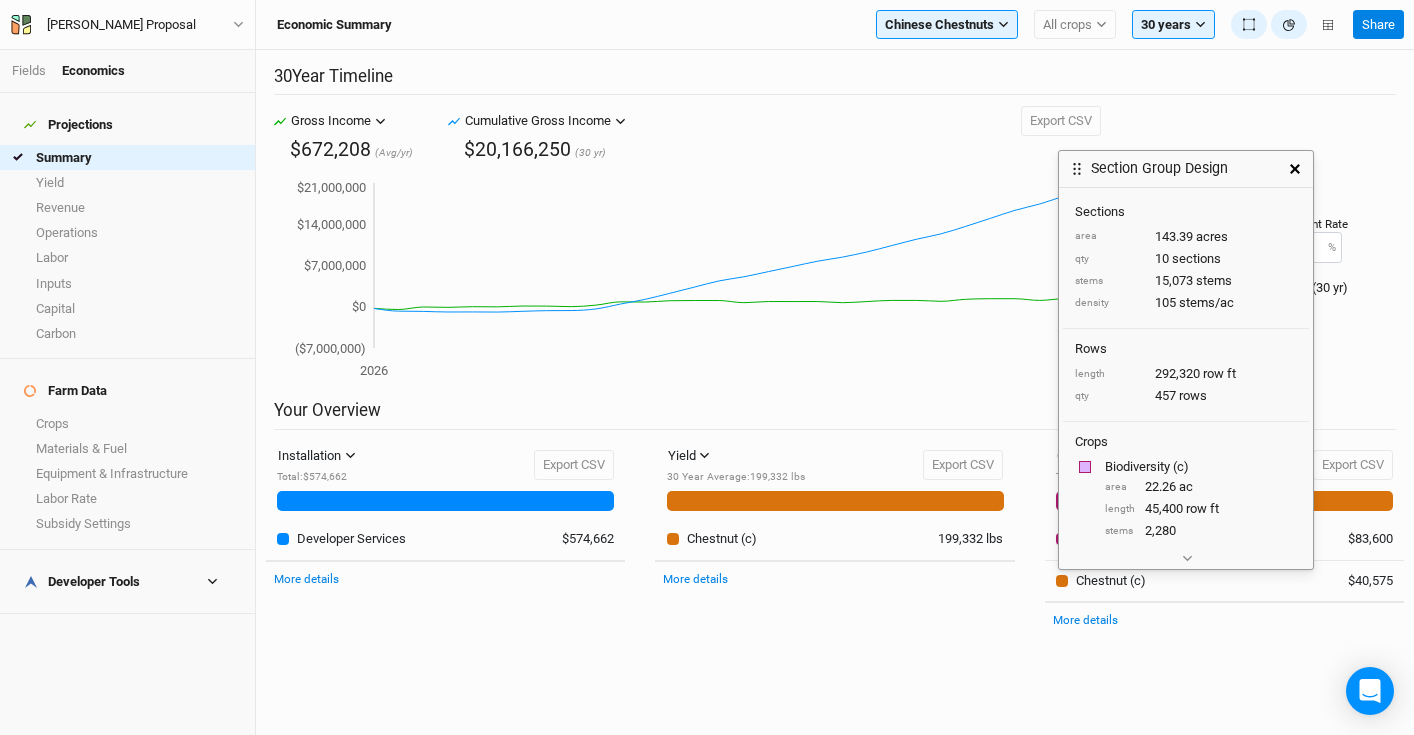 click 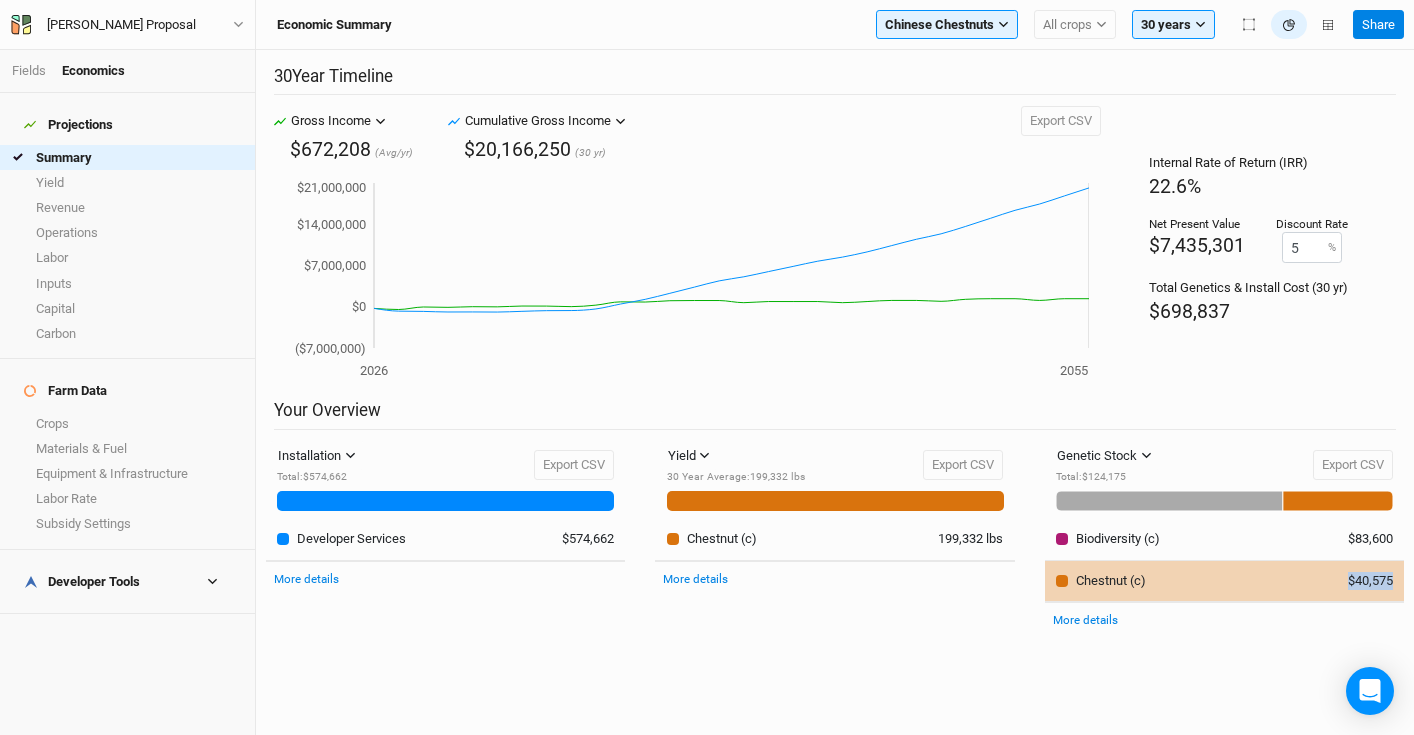 drag, startPoint x: 1396, startPoint y: 583, endPoint x: 1339, endPoint y: 581, distance: 57.035076 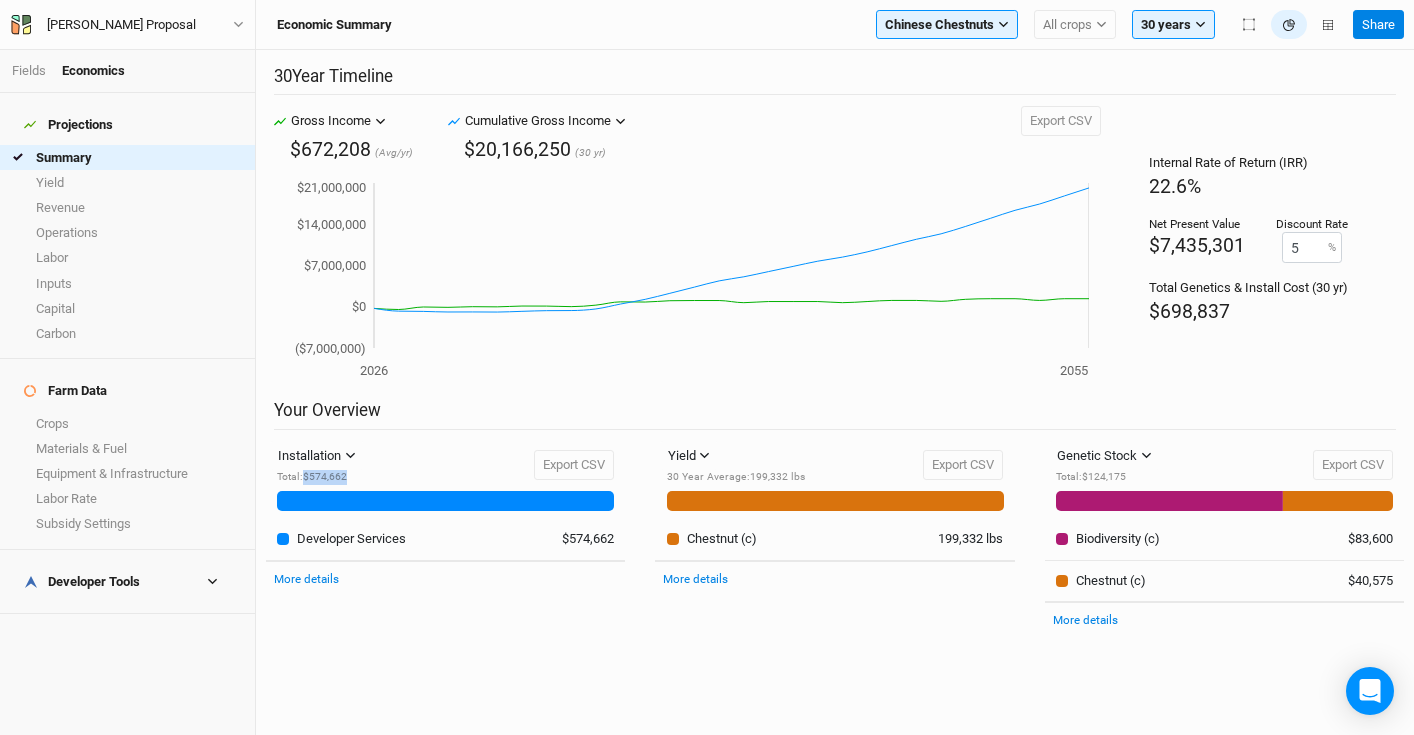 drag, startPoint x: 352, startPoint y: 476, endPoint x: 304, endPoint y: 476, distance: 48 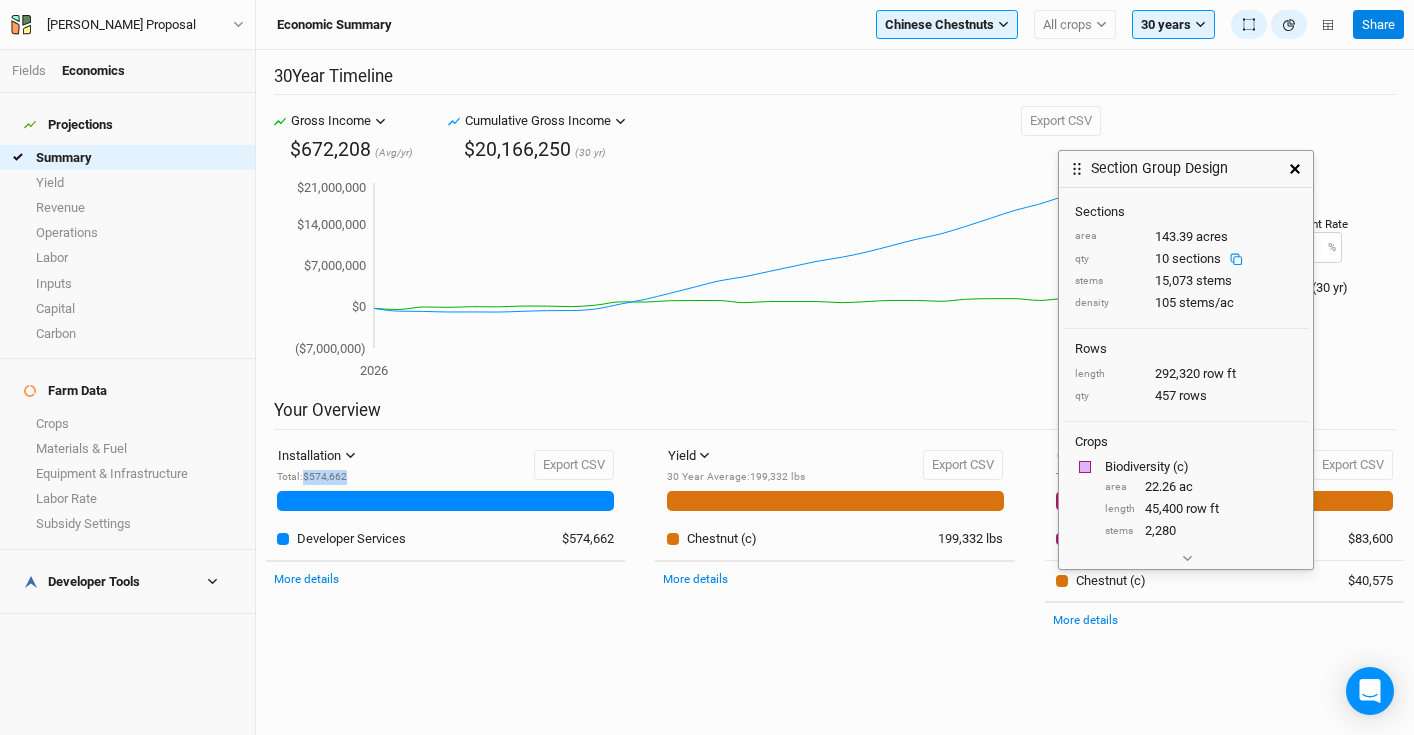 scroll, scrollTop: 111, scrollLeft: 0, axis: vertical 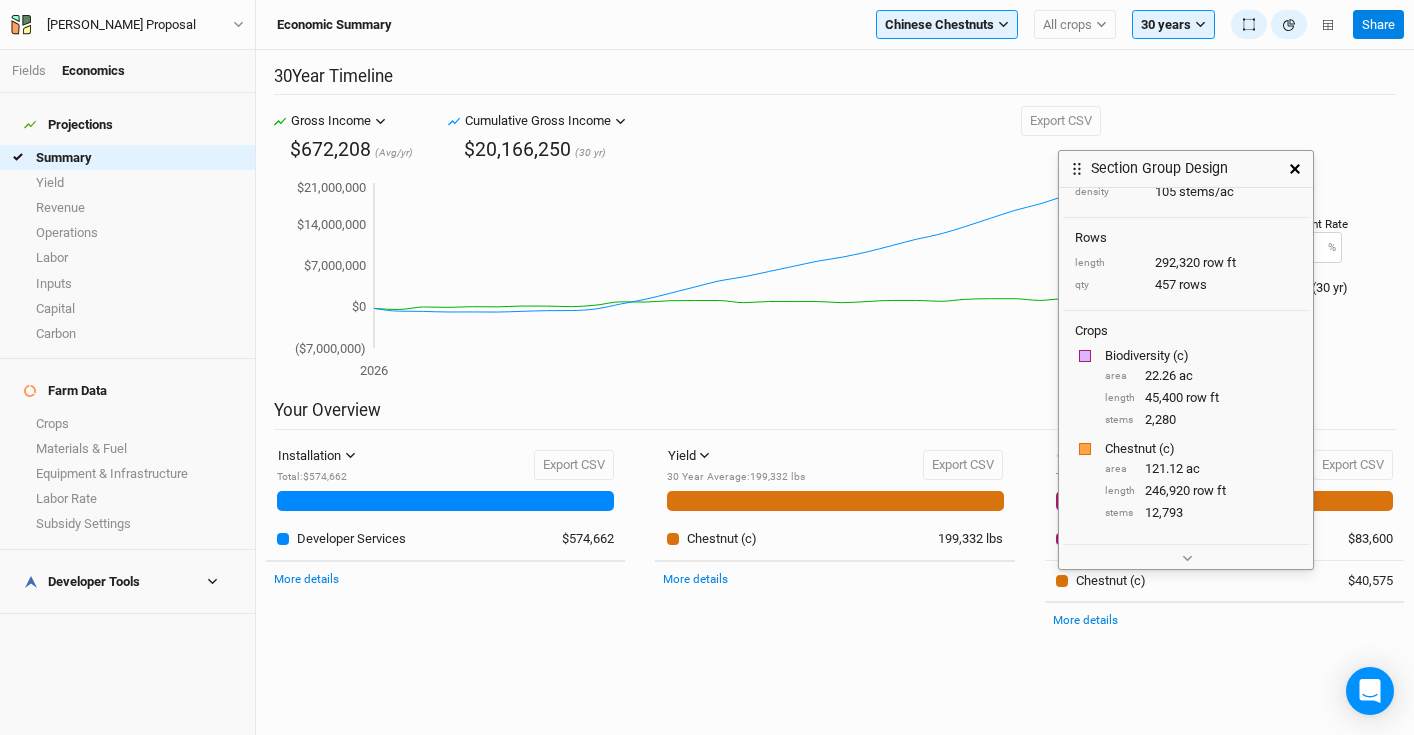 click on "Your Overview" at bounding box center [835, 414] 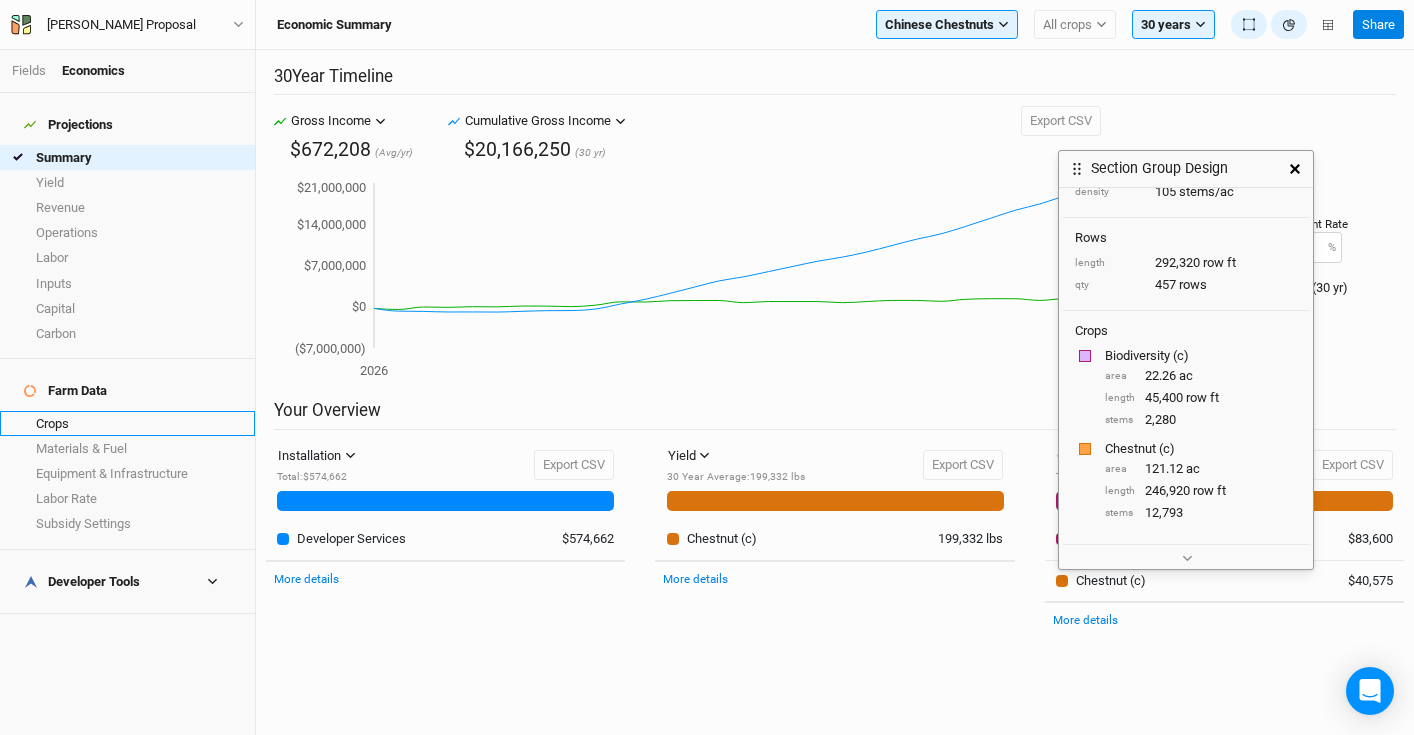 click on "Crops" at bounding box center [127, 423] 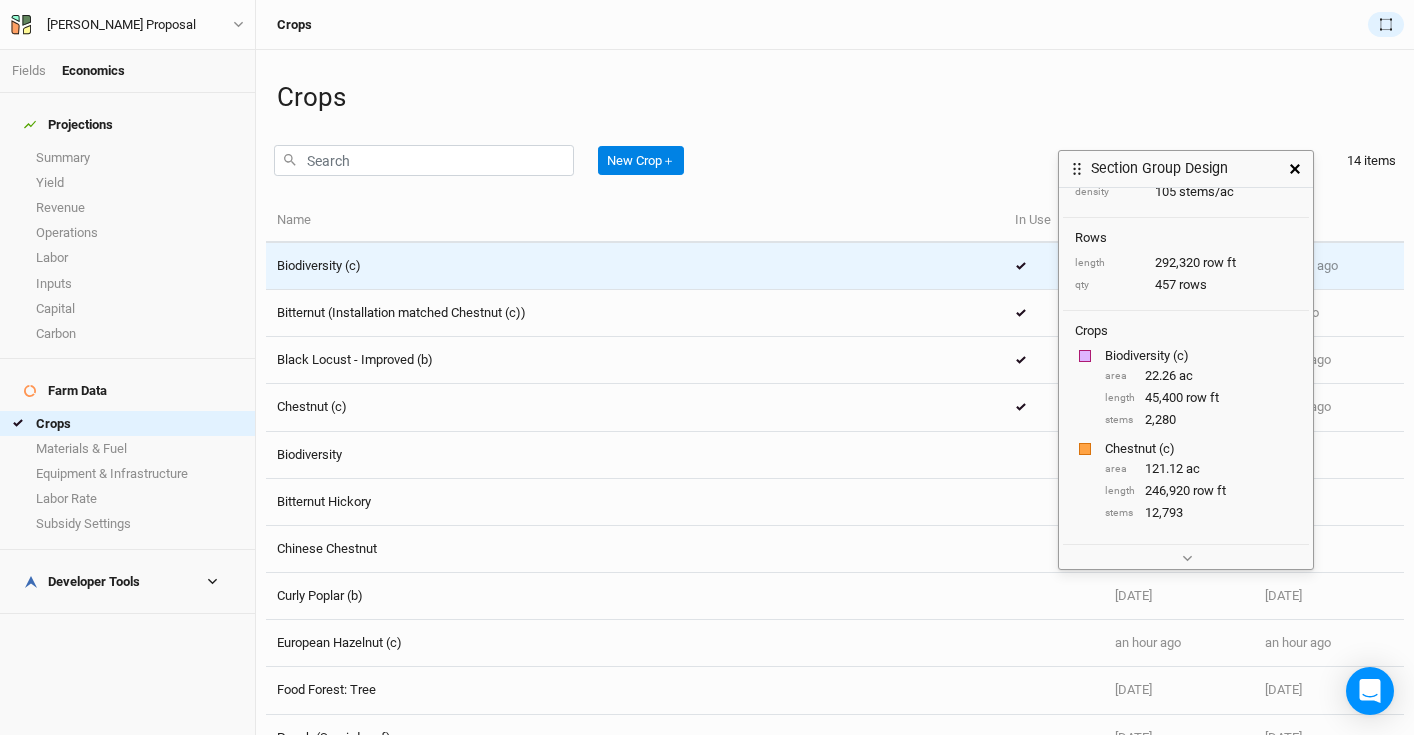 click on "Biodiversity (c)" at bounding box center (635, 266) 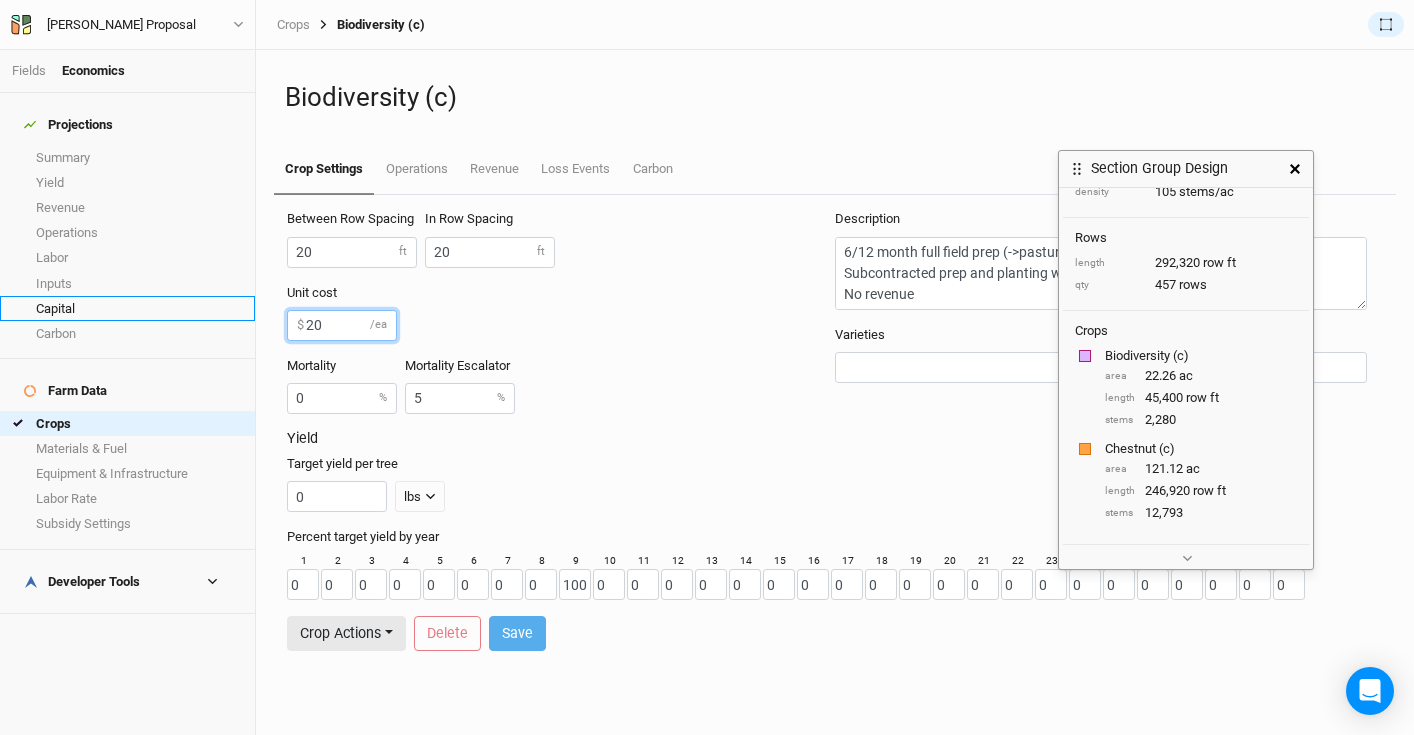 drag, startPoint x: 346, startPoint y: 325, endPoint x: 205, endPoint y: 301, distance: 143.02797 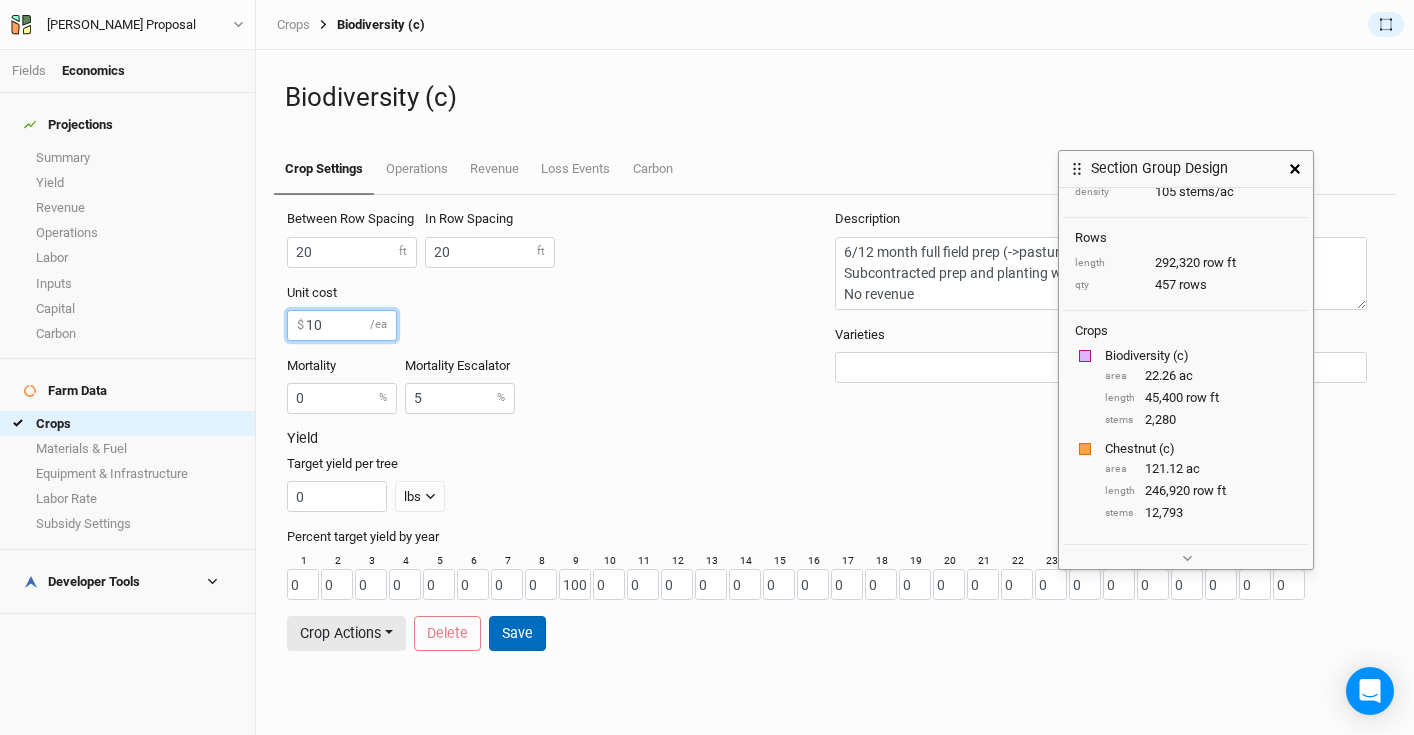 type on "10" 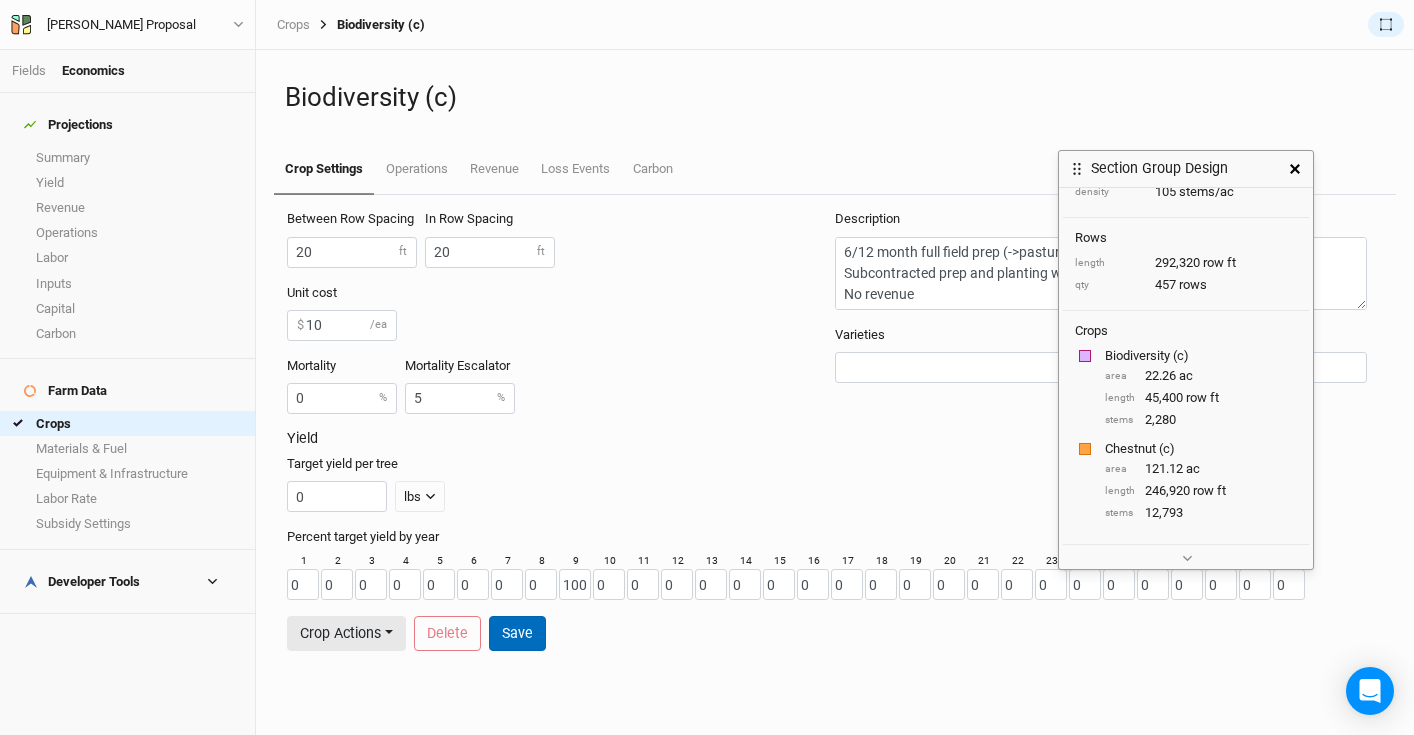 click on "Save" at bounding box center [517, 633] 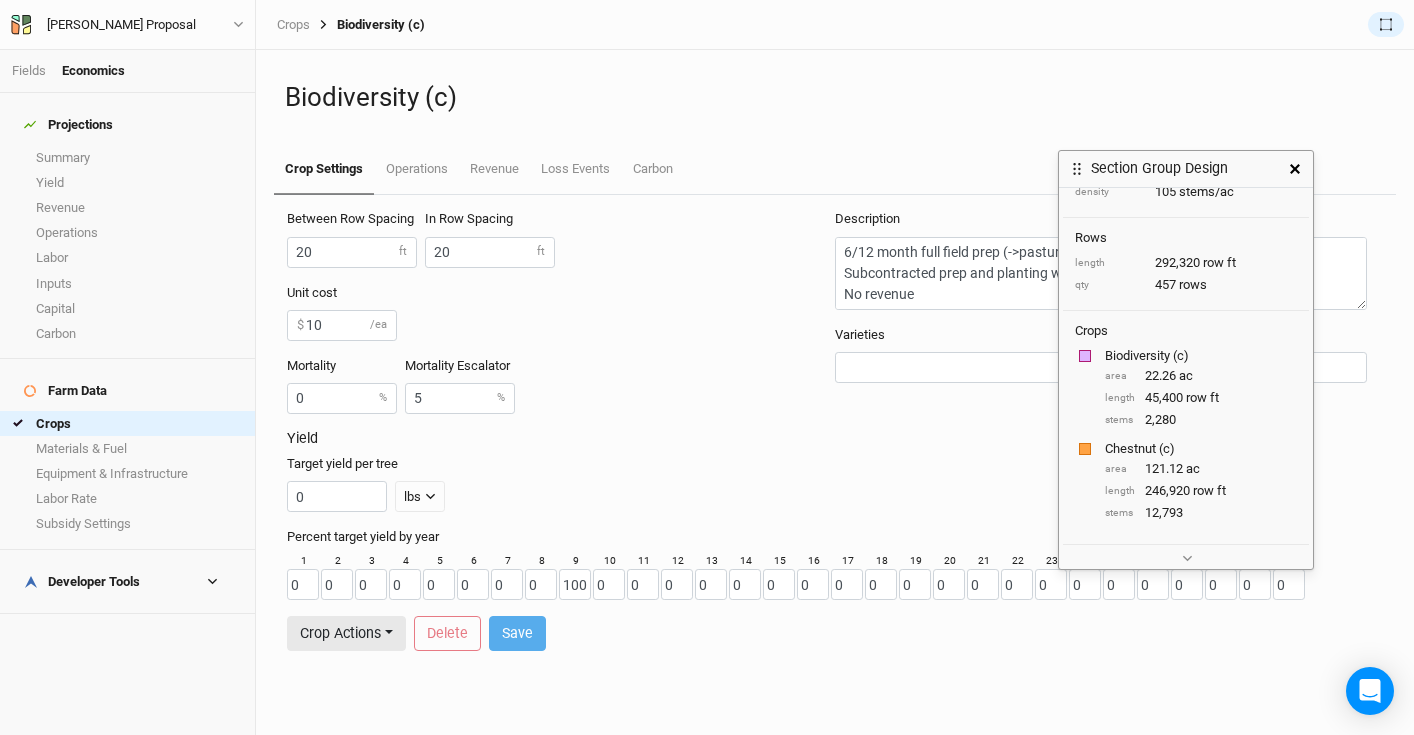 click 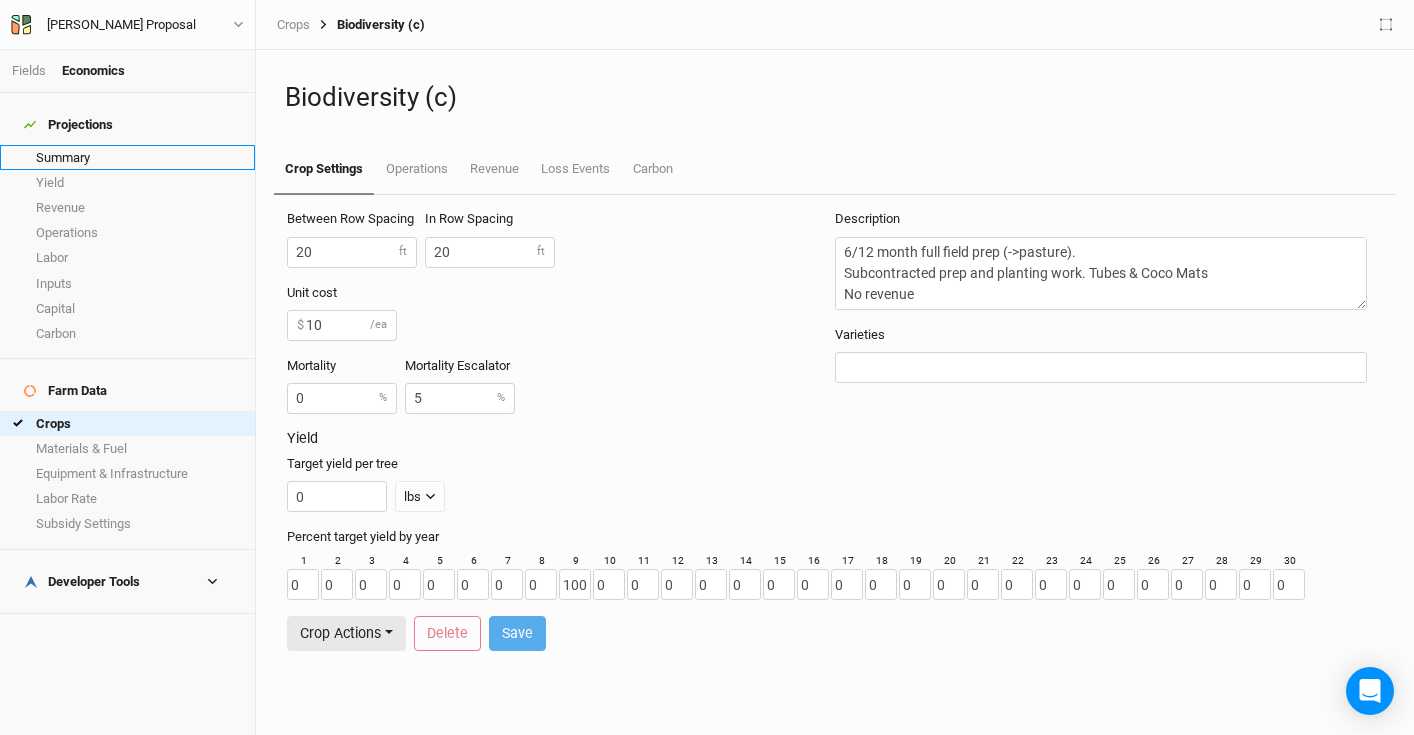 click on "Summary" at bounding box center [127, 157] 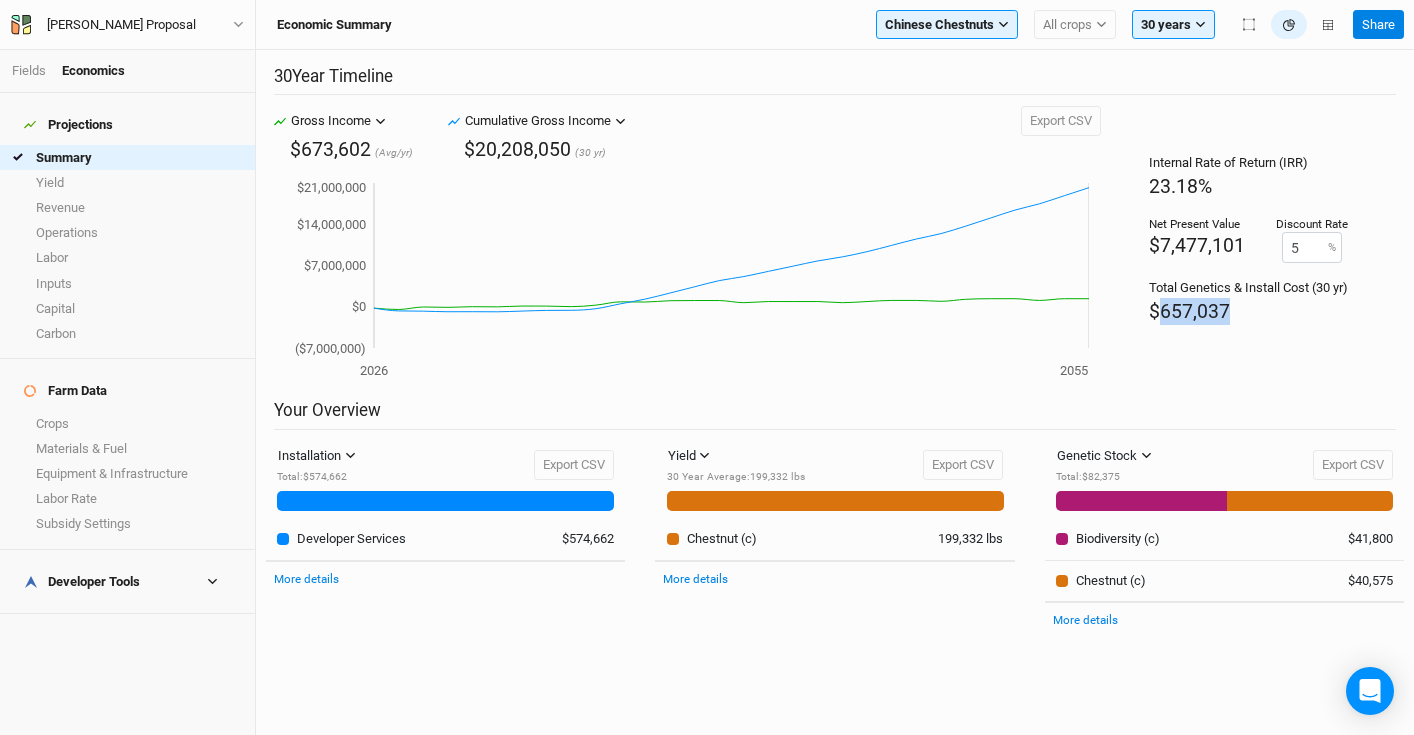 drag, startPoint x: 1282, startPoint y: 306, endPoint x: 1155, endPoint y: 305, distance: 127.00394 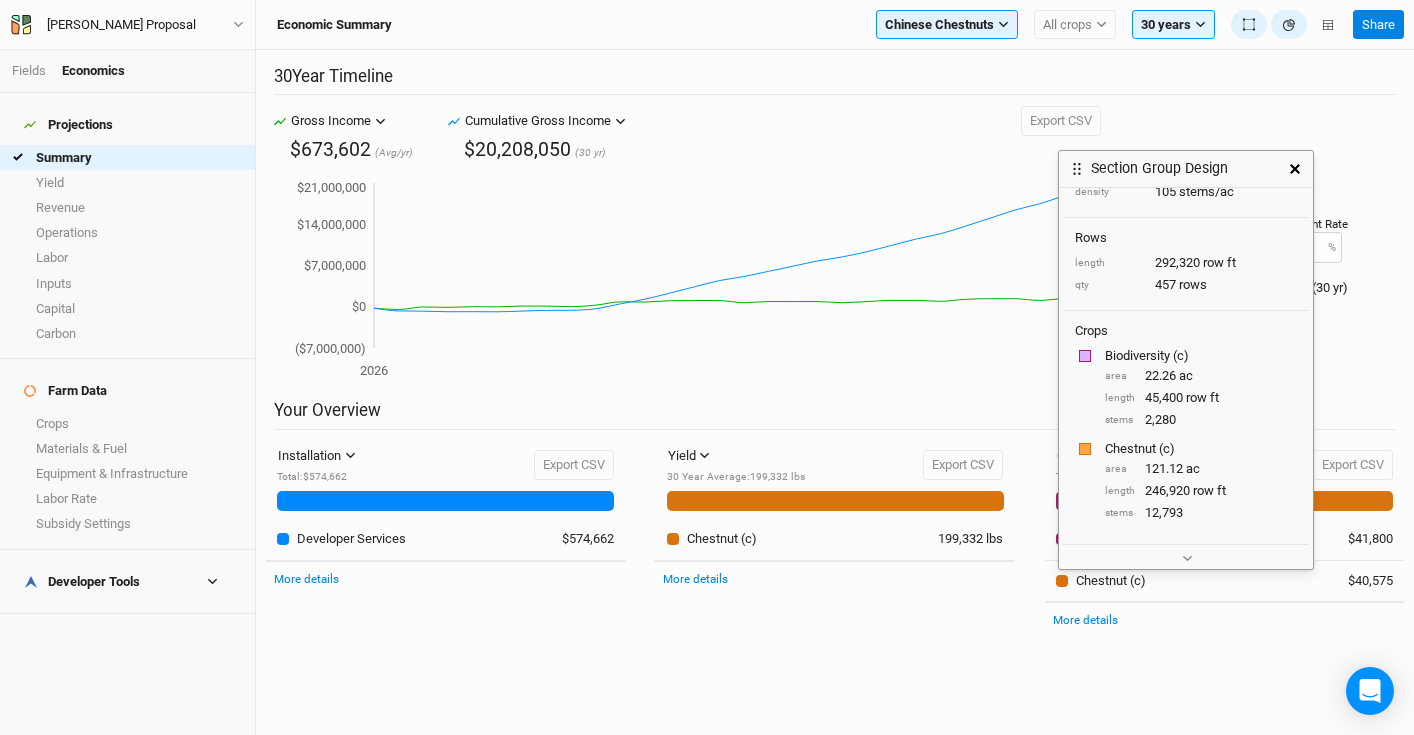 scroll, scrollTop: 0, scrollLeft: 0, axis: both 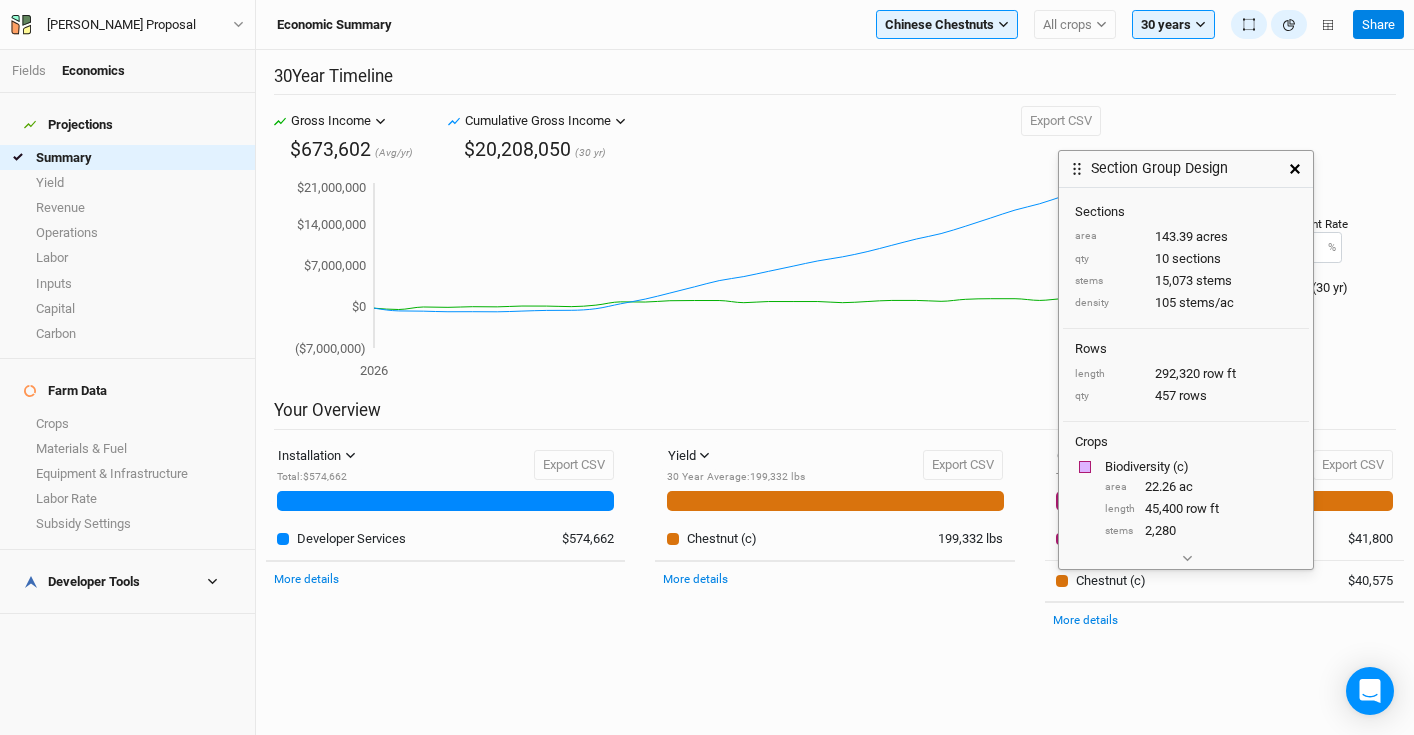 click at bounding box center [1295, 169] 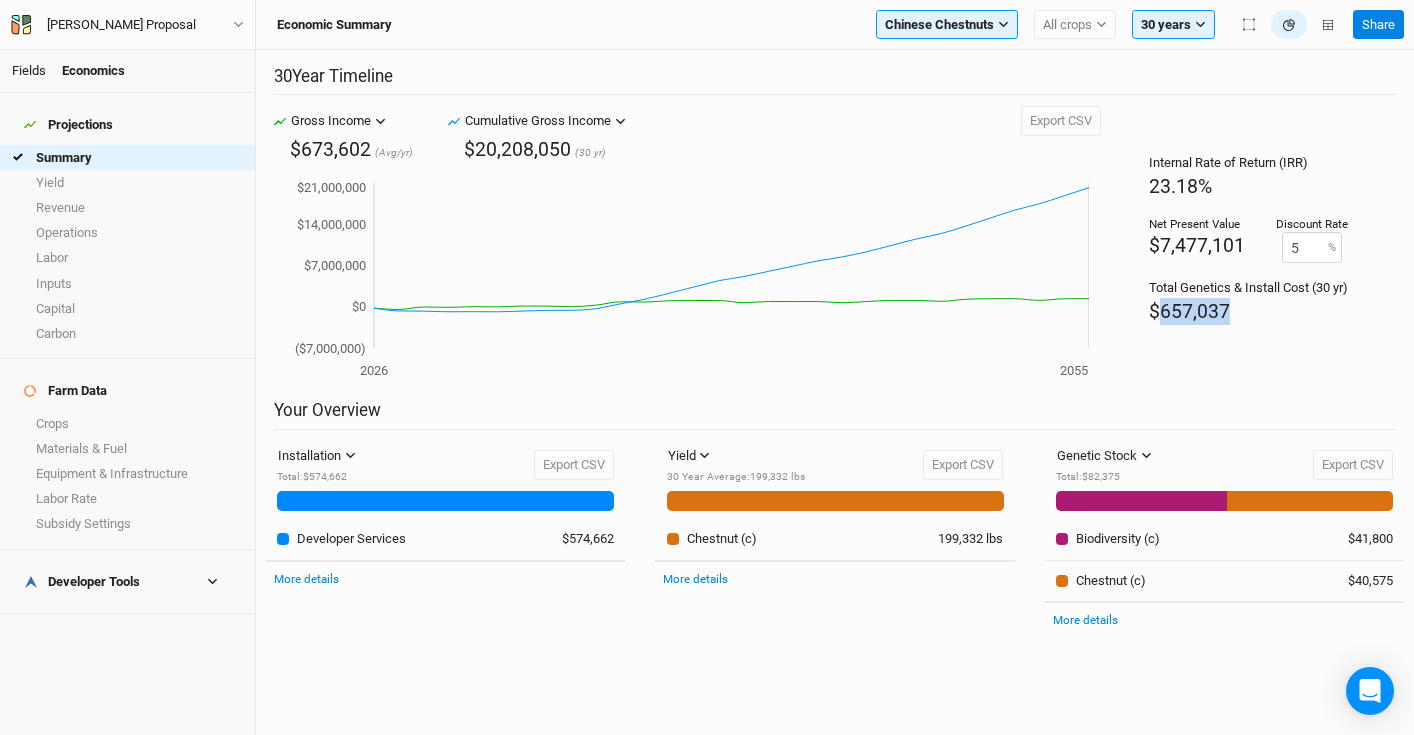 click on "Fields" at bounding box center (29, 70) 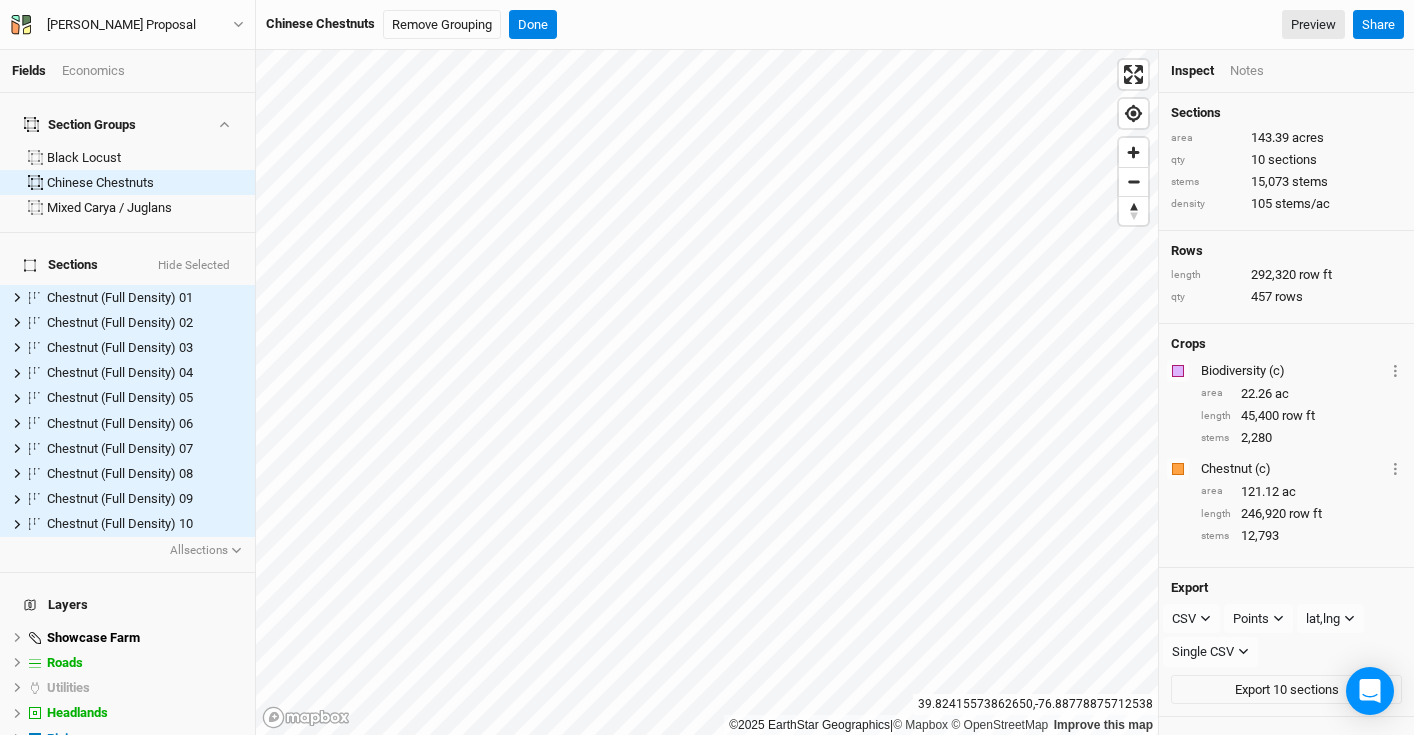 scroll, scrollTop: 0, scrollLeft: 0, axis: both 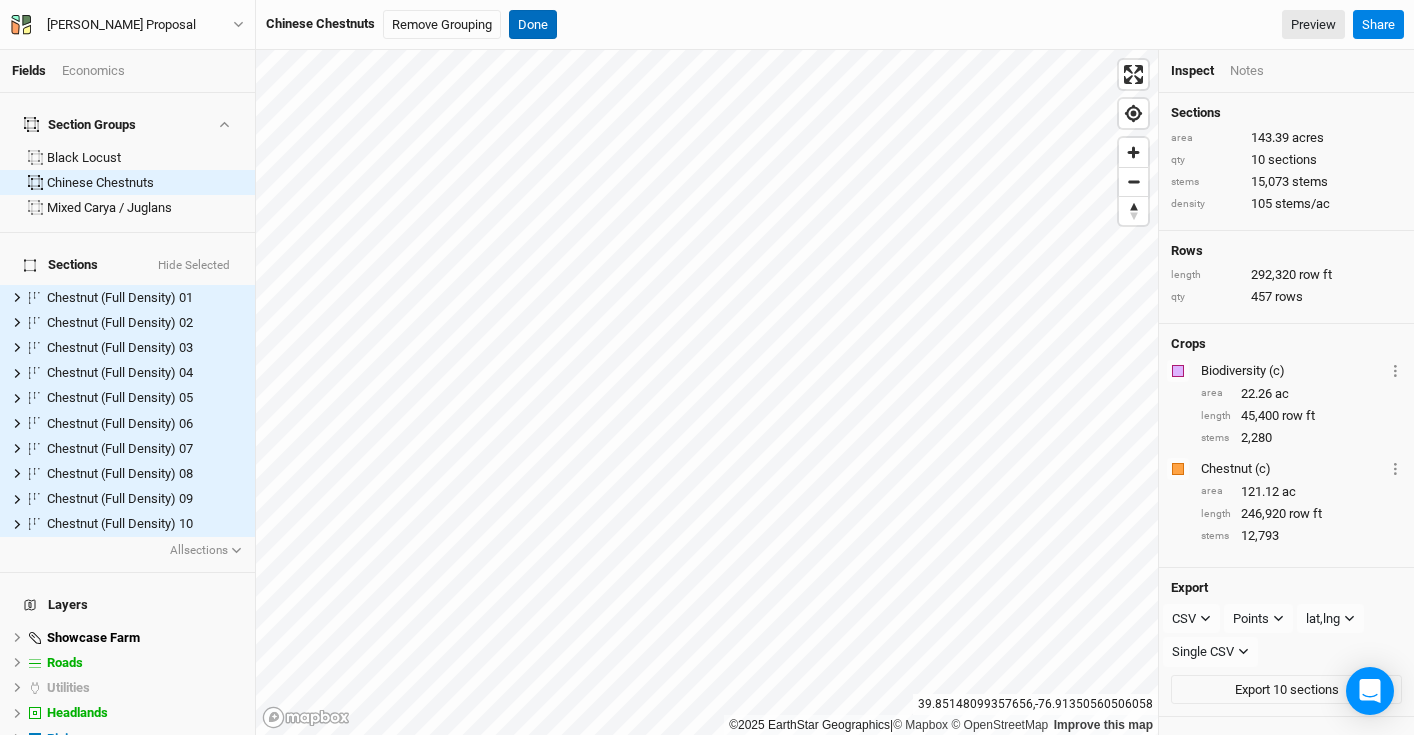 click on "Done" at bounding box center (533, 25) 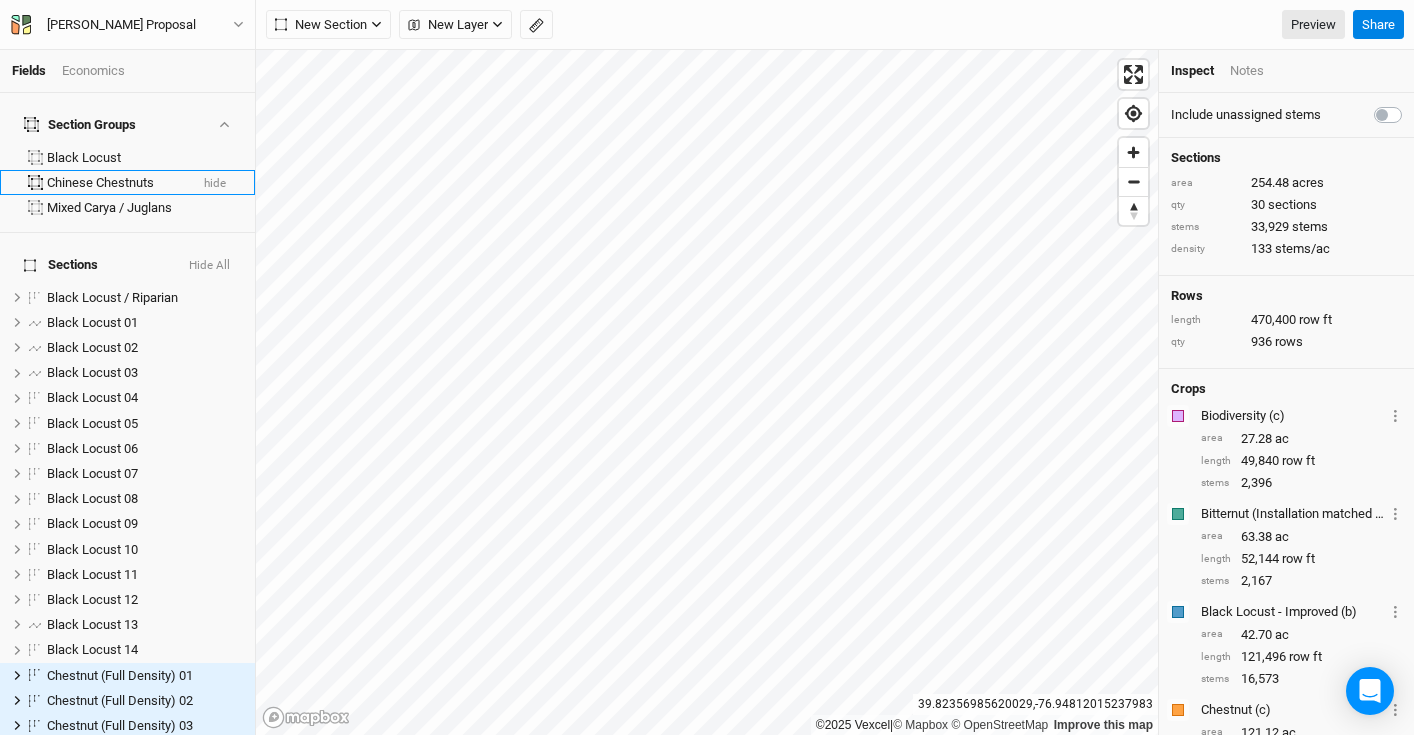 click on "Chinese Chestnuts" at bounding box center [117, 183] 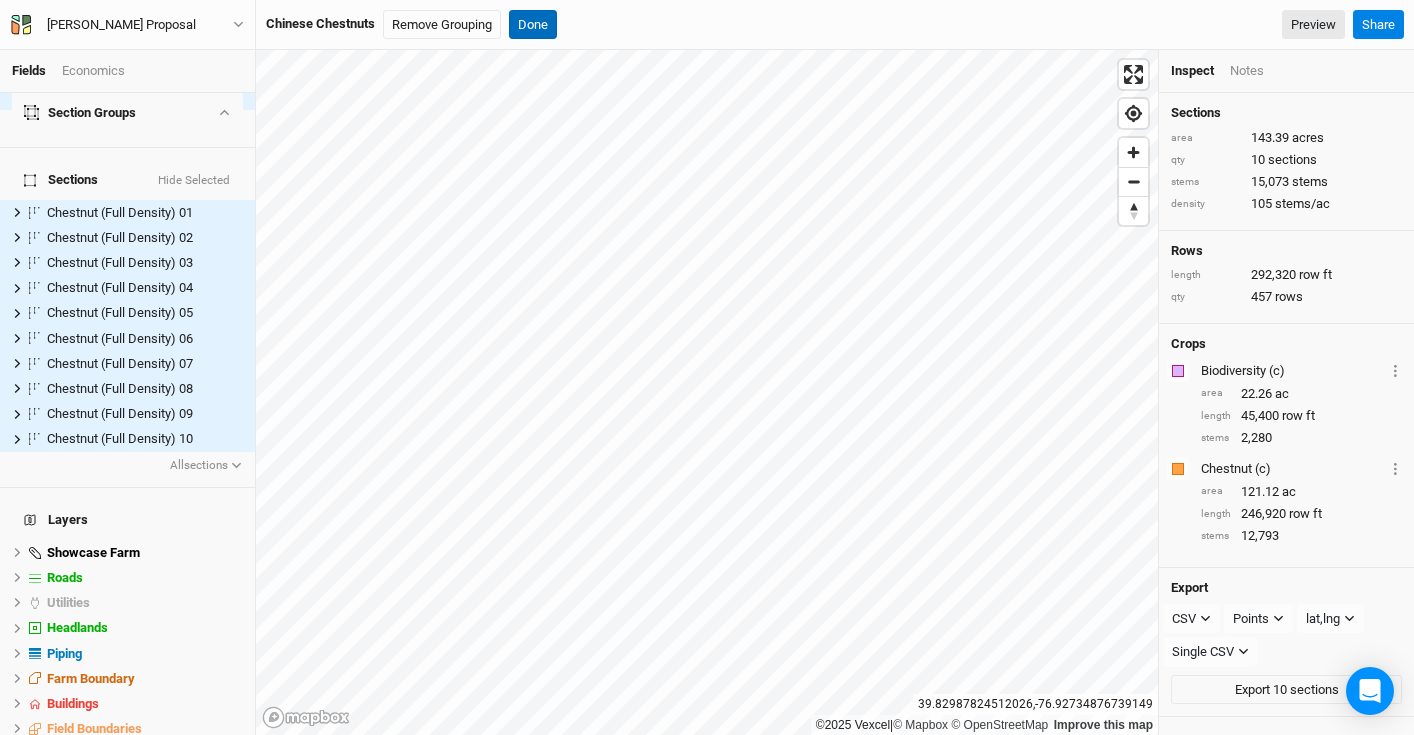 click on "Done" at bounding box center [533, 25] 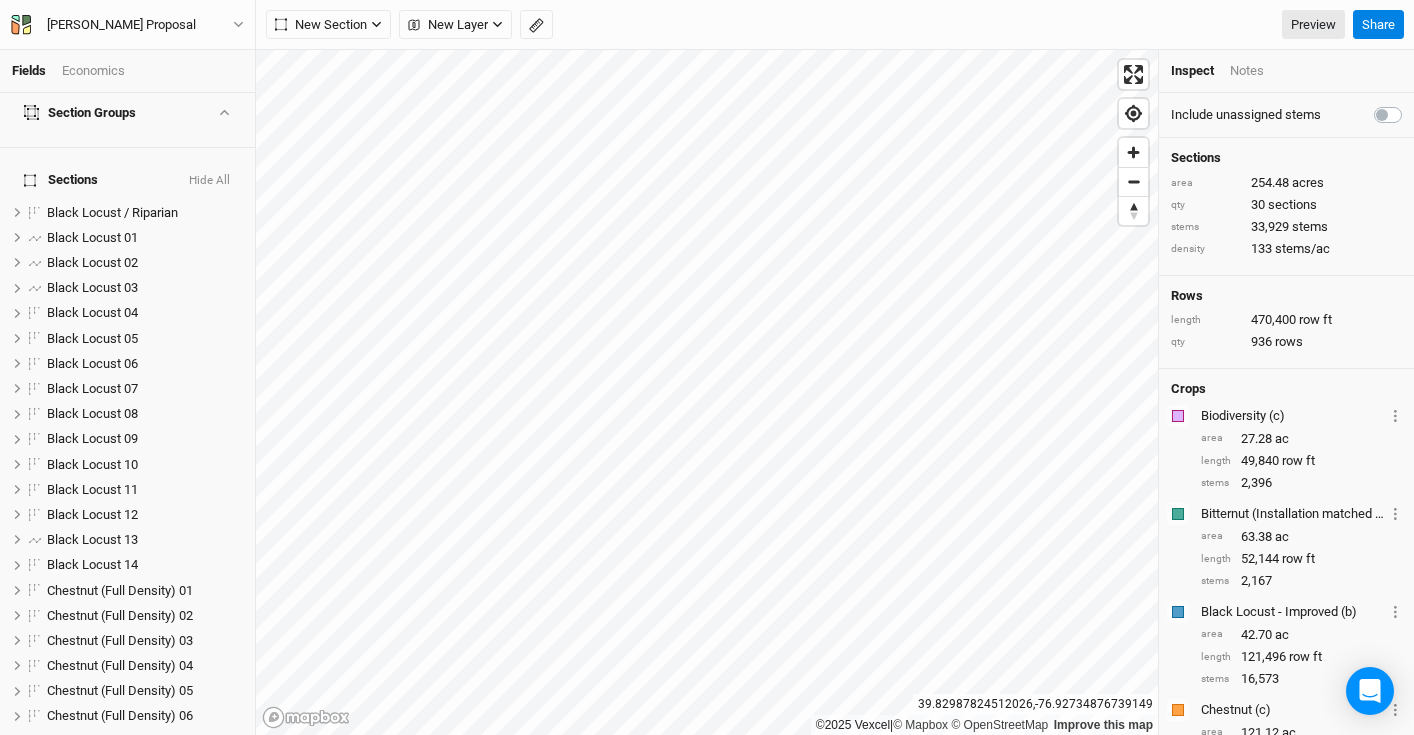 click on "Economics" at bounding box center (93, 71) 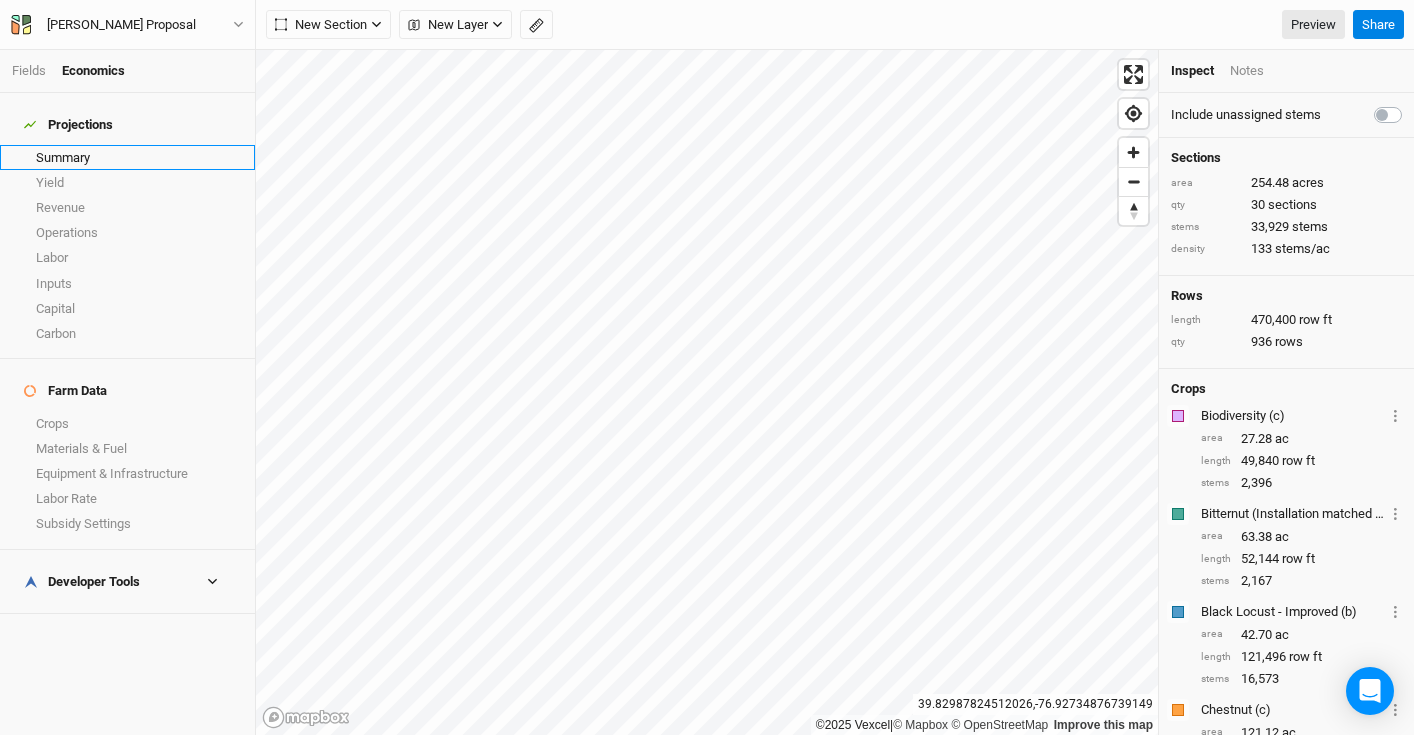 click on "Summary" at bounding box center (127, 157) 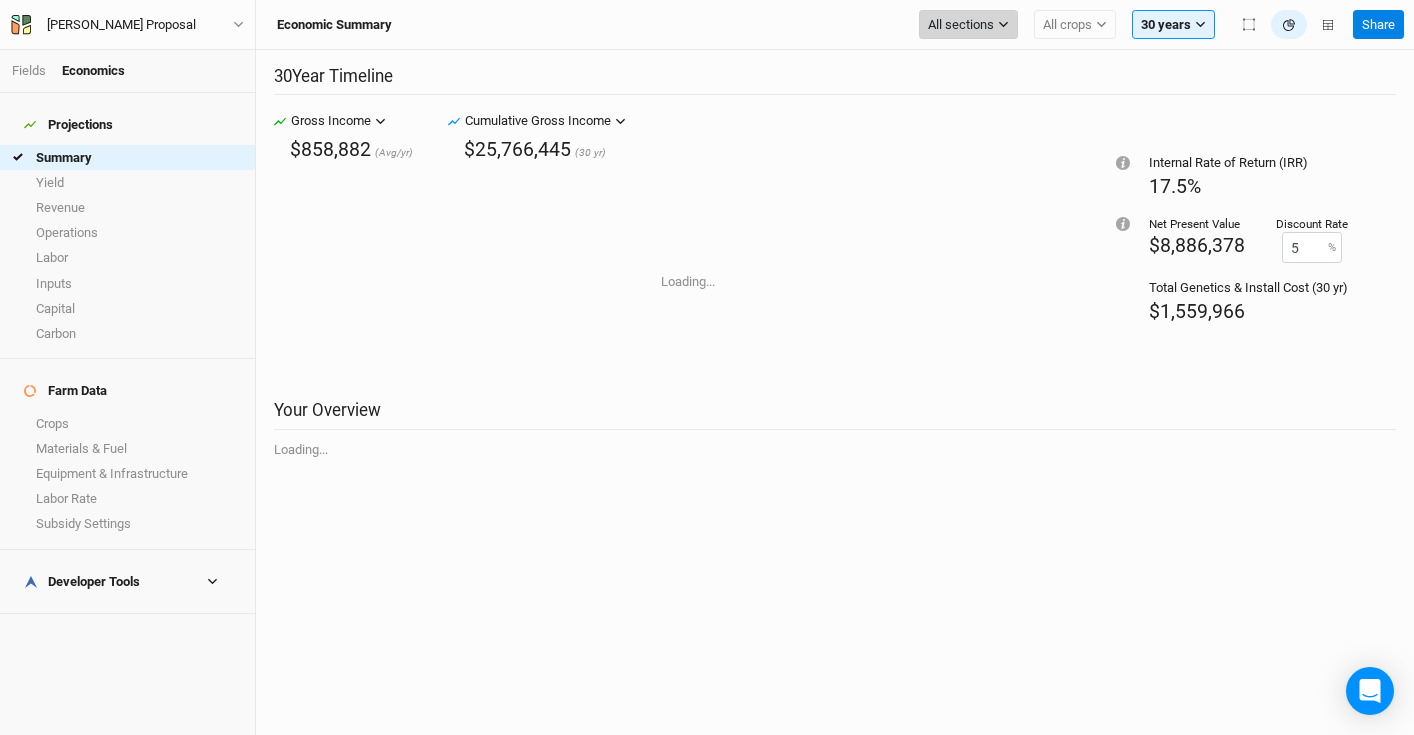 click on "All sections" at bounding box center [961, 25] 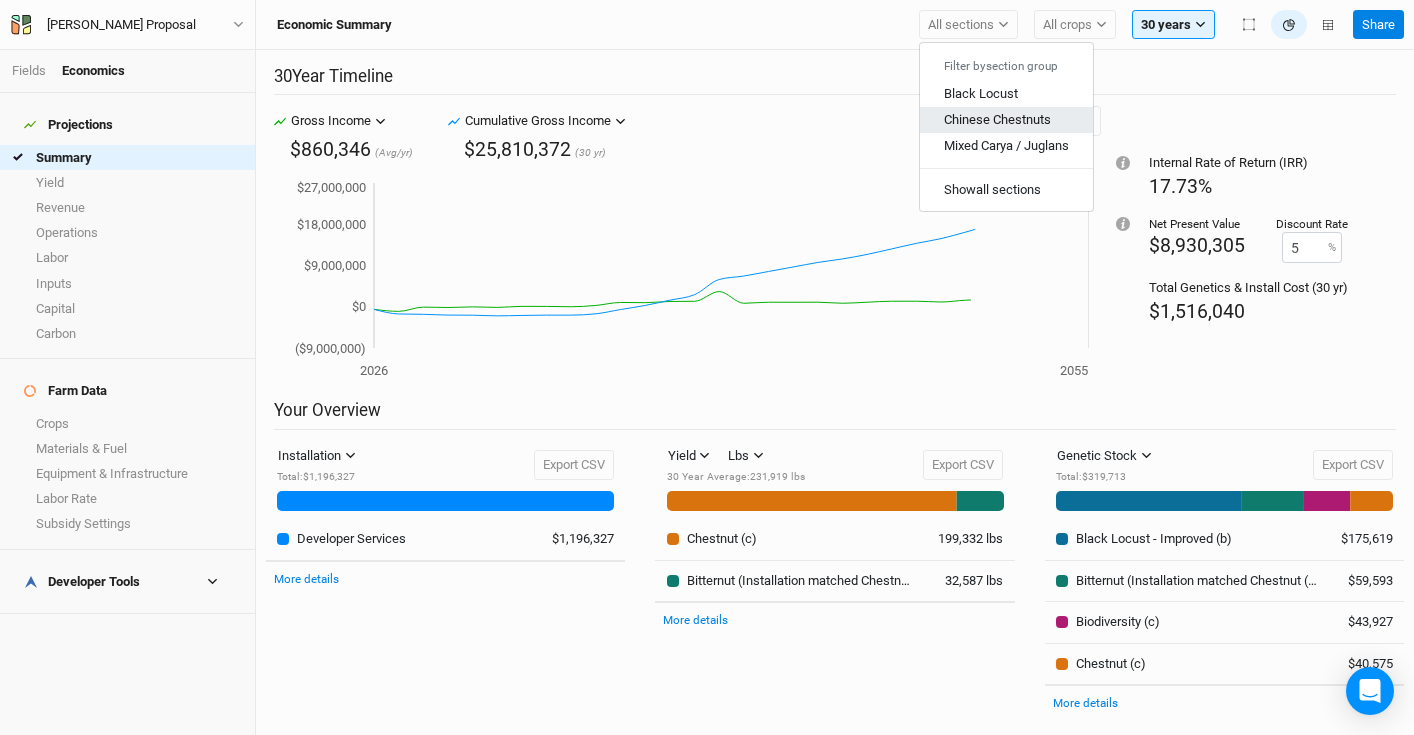 click on "Chinese Chestnuts" at bounding box center (997, 119) 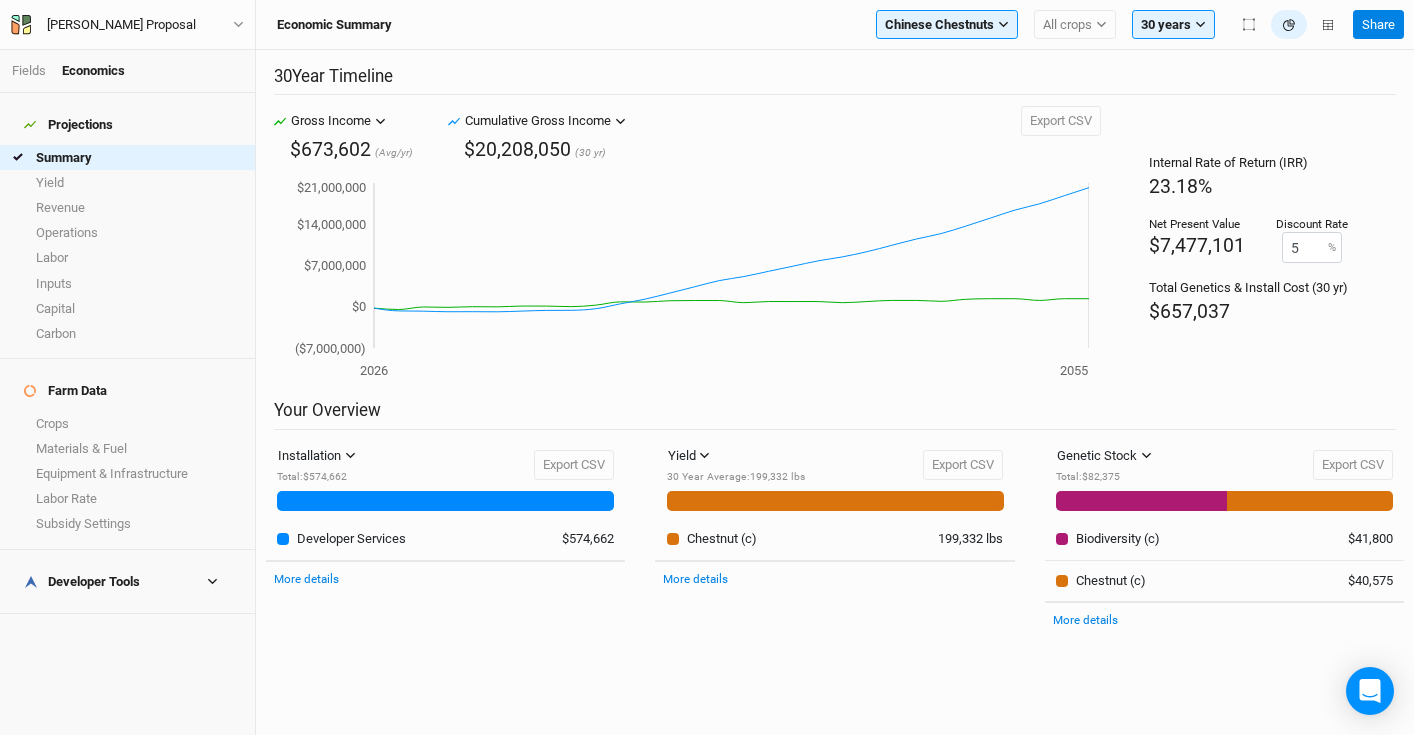 click on "Fields Economics" at bounding box center (127, 71) 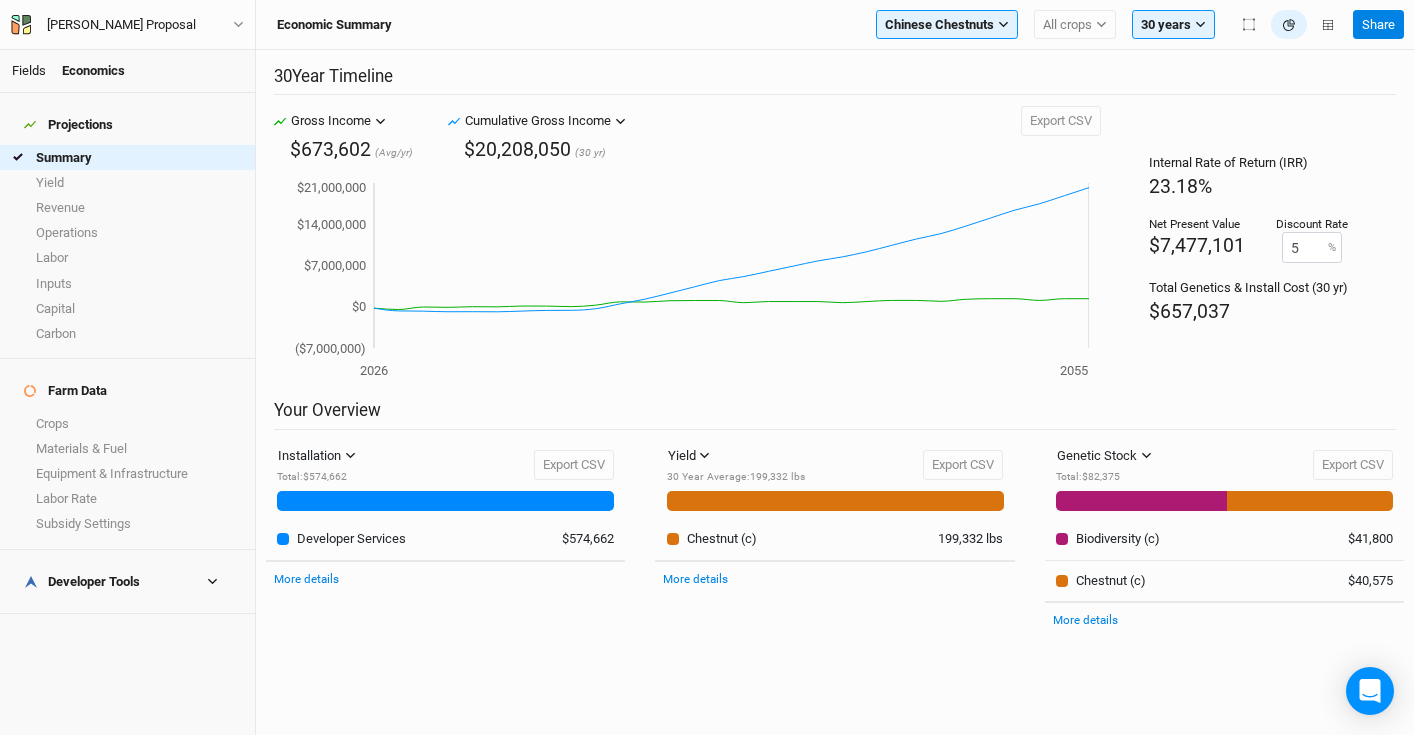 click on "Fields" at bounding box center [29, 70] 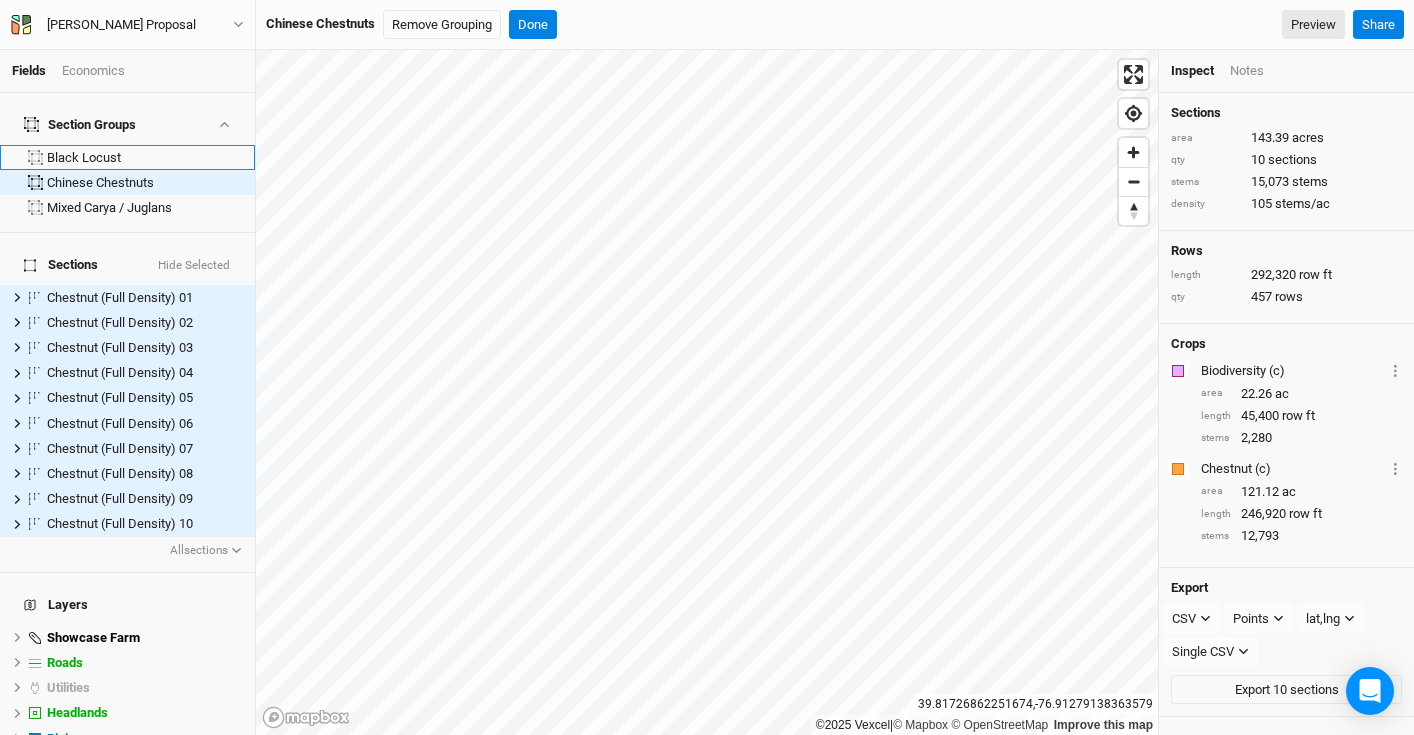 scroll, scrollTop: 85, scrollLeft: 0, axis: vertical 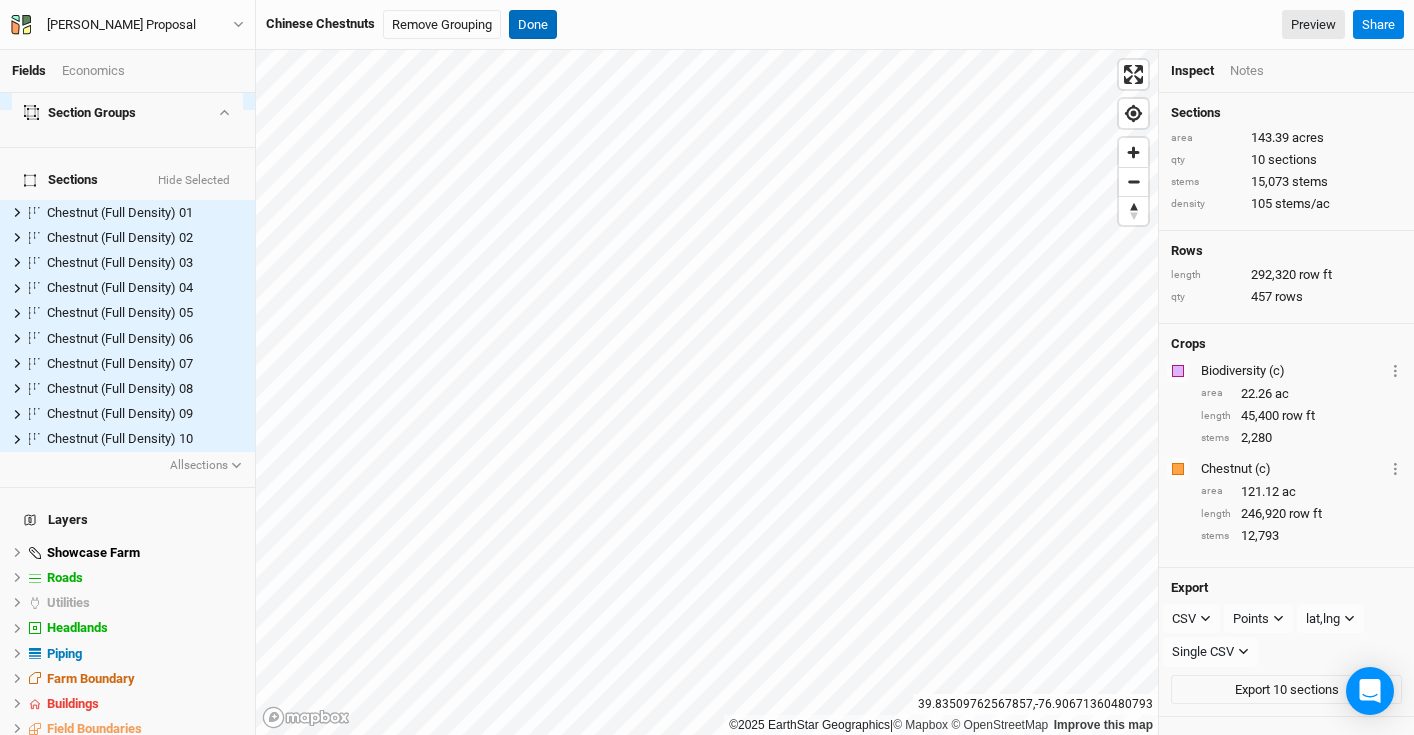 click on "Done" at bounding box center [533, 25] 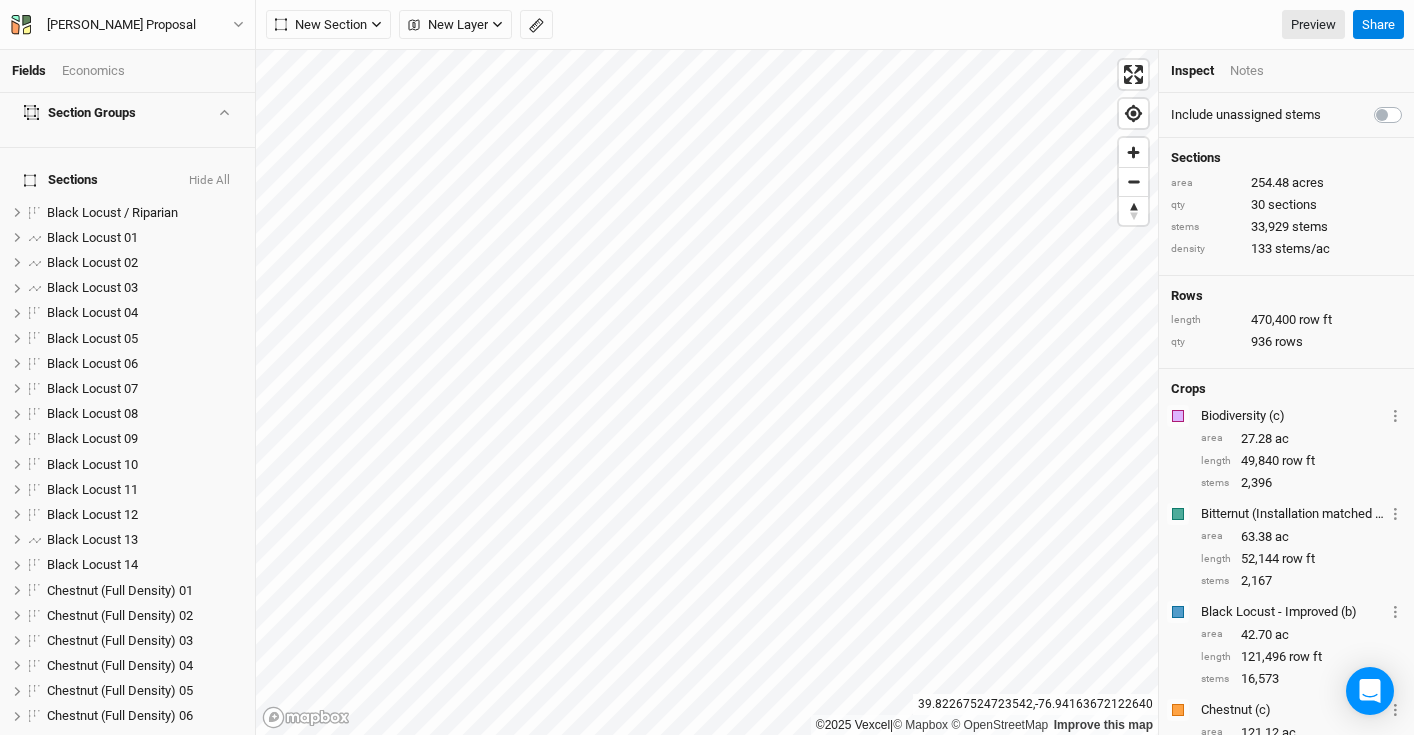 click on "Hide All" at bounding box center (209, 181) 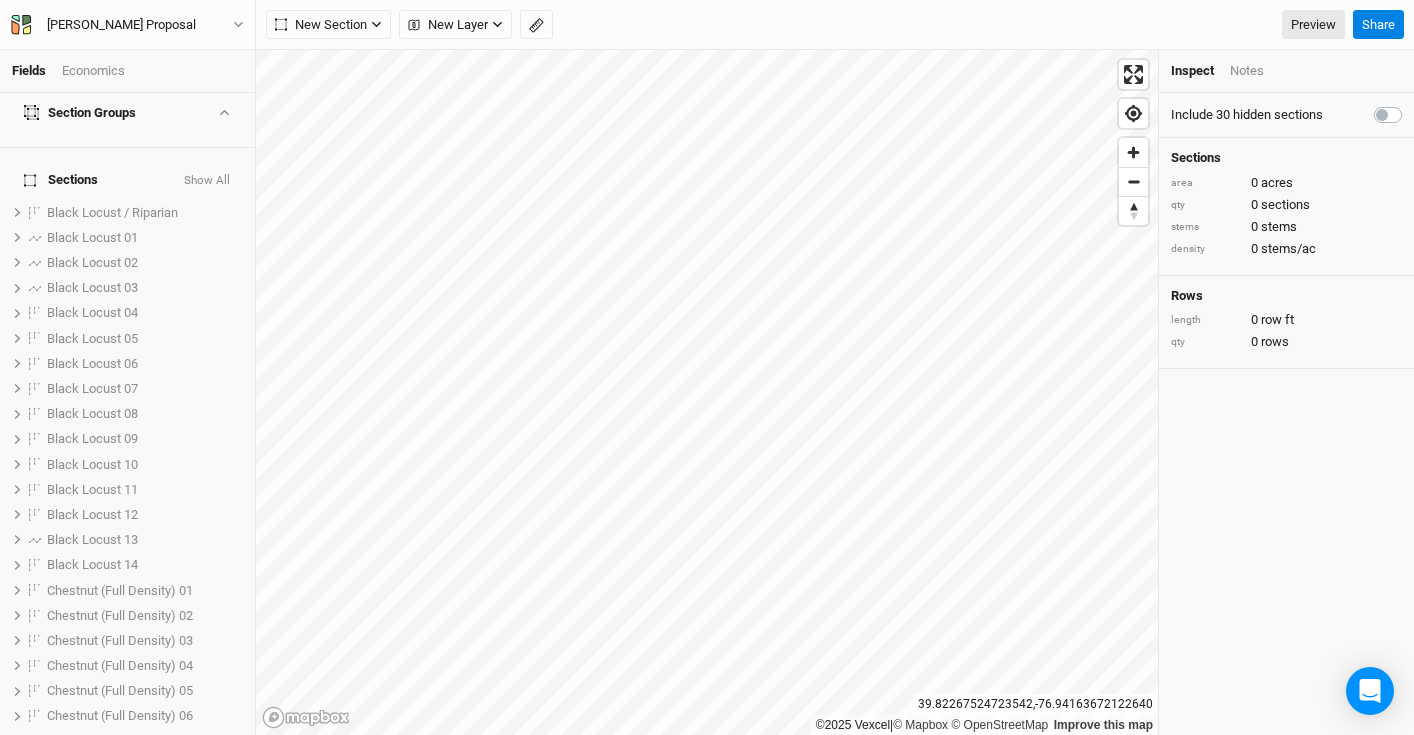 scroll, scrollTop: 0, scrollLeft: 0, axis: both 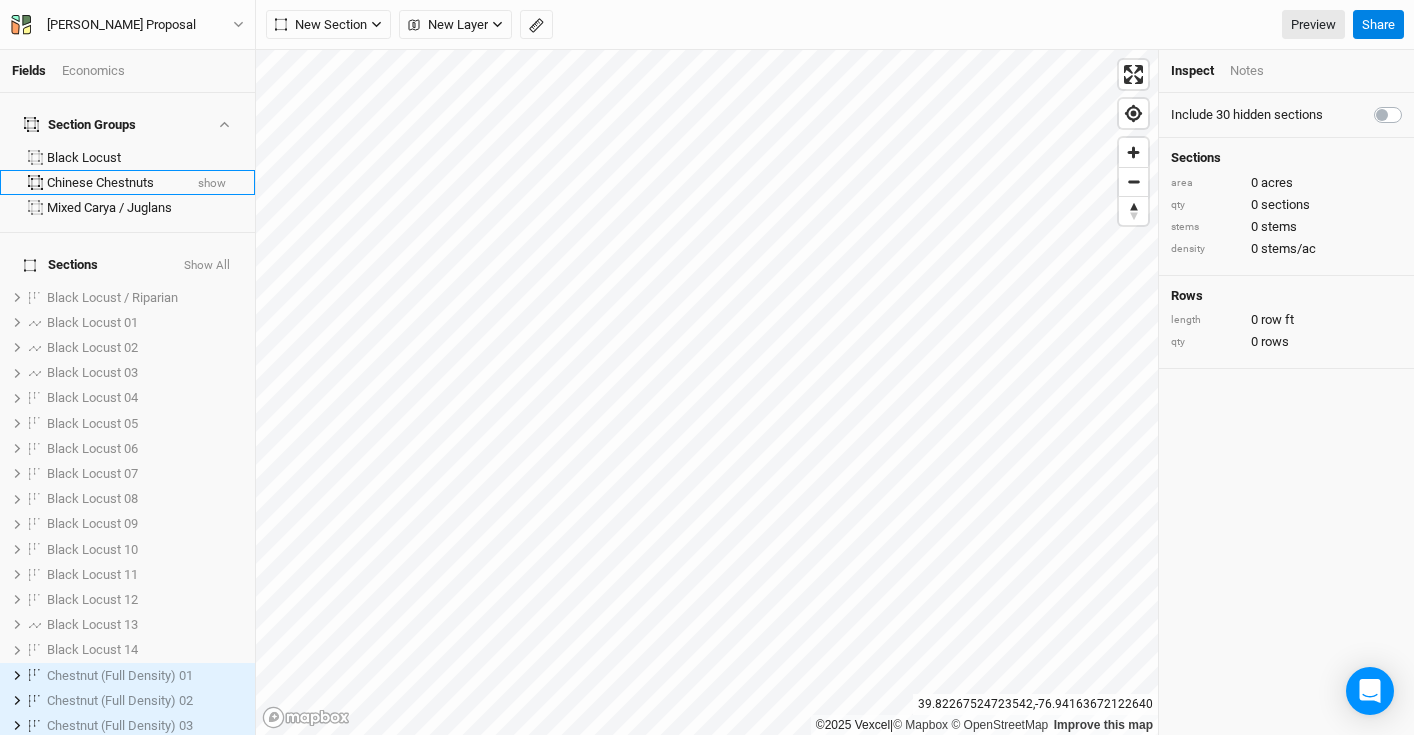 click on "show" at bounding box center [212, 184] 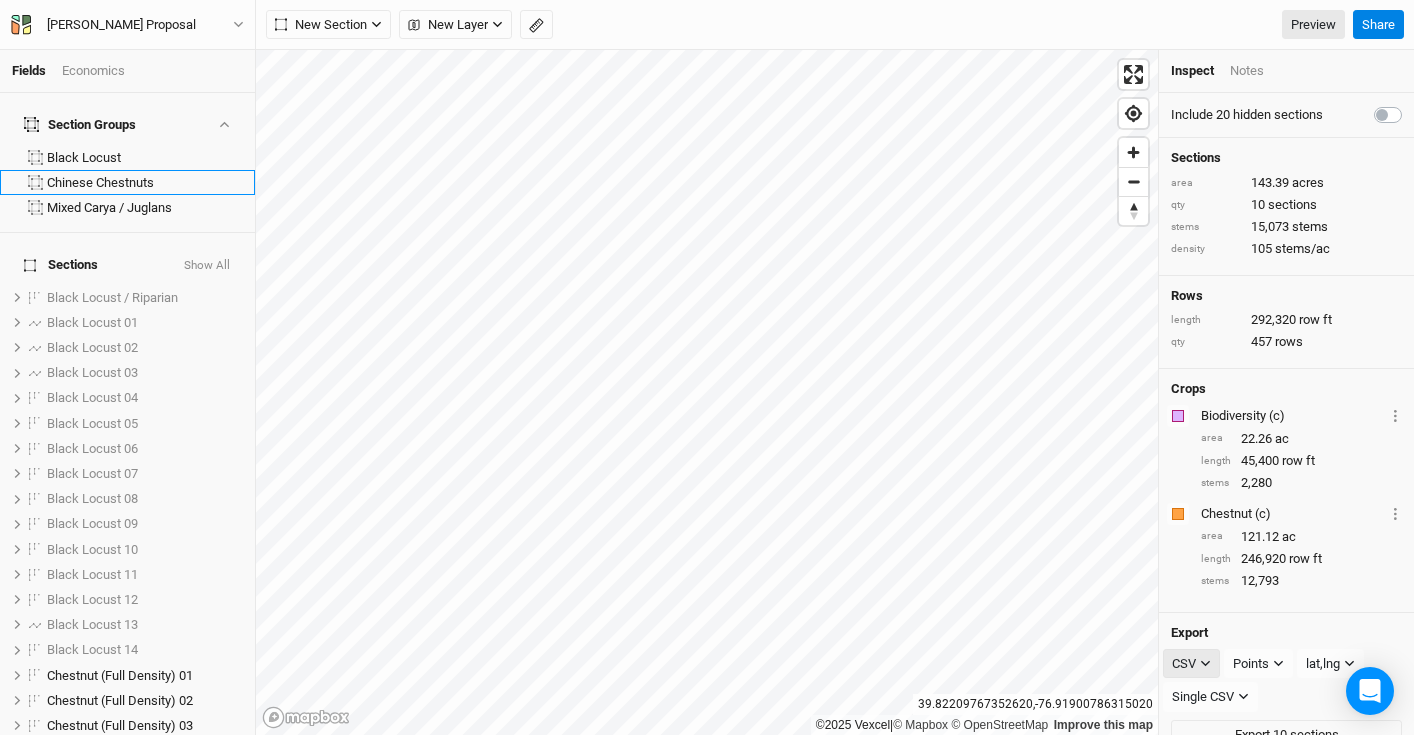 click 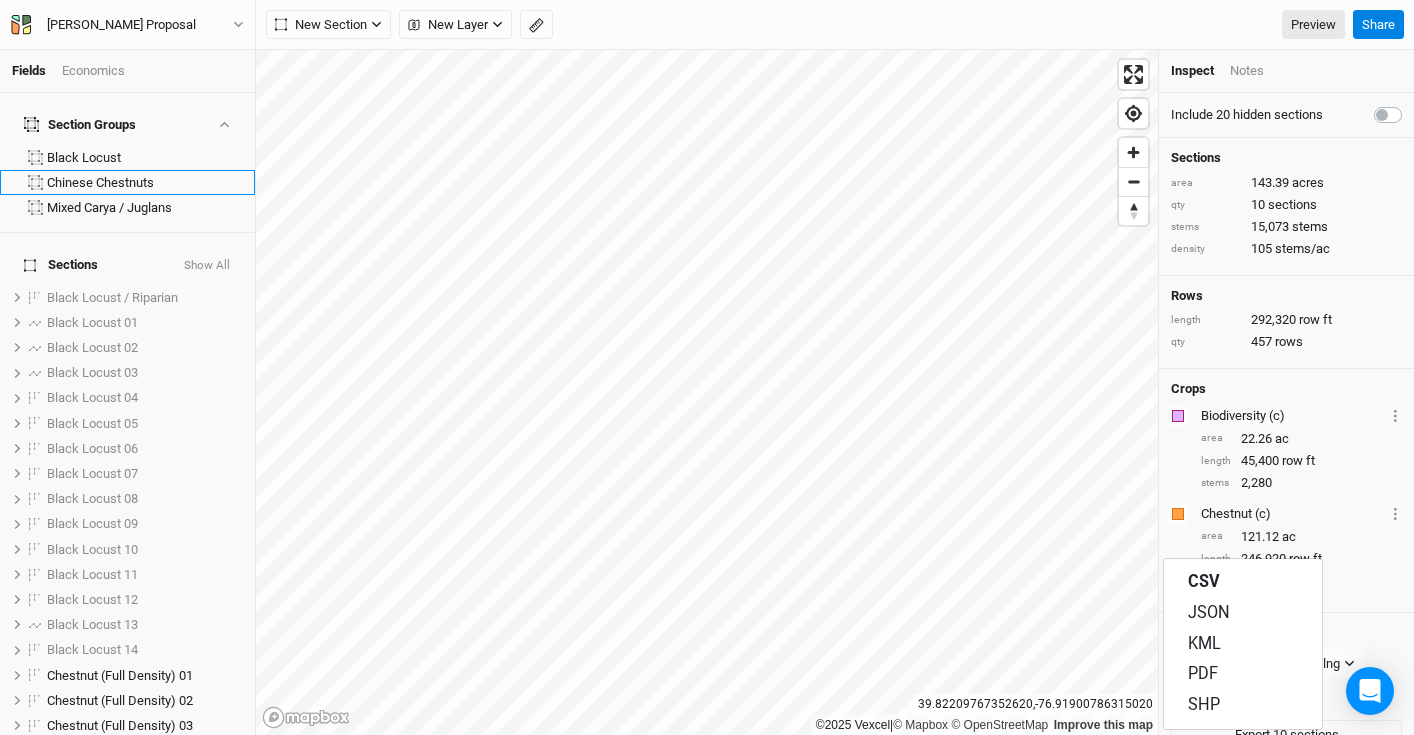 click on "Crops Colors Brown Orange Yellow Green Blue Purple Pink Red Biodiversity (c) Layer 1 Patterns Chestnut / Native Hardwood Chestnut Native Hardwood Yellowbud, Walnut, Native Hardwood area 22.26   ac length 45,400   row ft stems 2,280 Colors Brown Orange Yellow Green Blue Purple Pink Red Chestnut (c) Layer 1 Sections Chestnut (Full Density) 02 Chestnut (Full Density) 03 Chestnut (Full Density) 04 Chestnut (Full Density) 05 Chestnut (Full Density) 06 Chestnut (Full Density) 10 Patterns Chestnut / Native Hardwood Chestnut Native Hardwood area 121.12   ac length 246,920   row ft stems 12,793" at bounding box center (1286, 491) 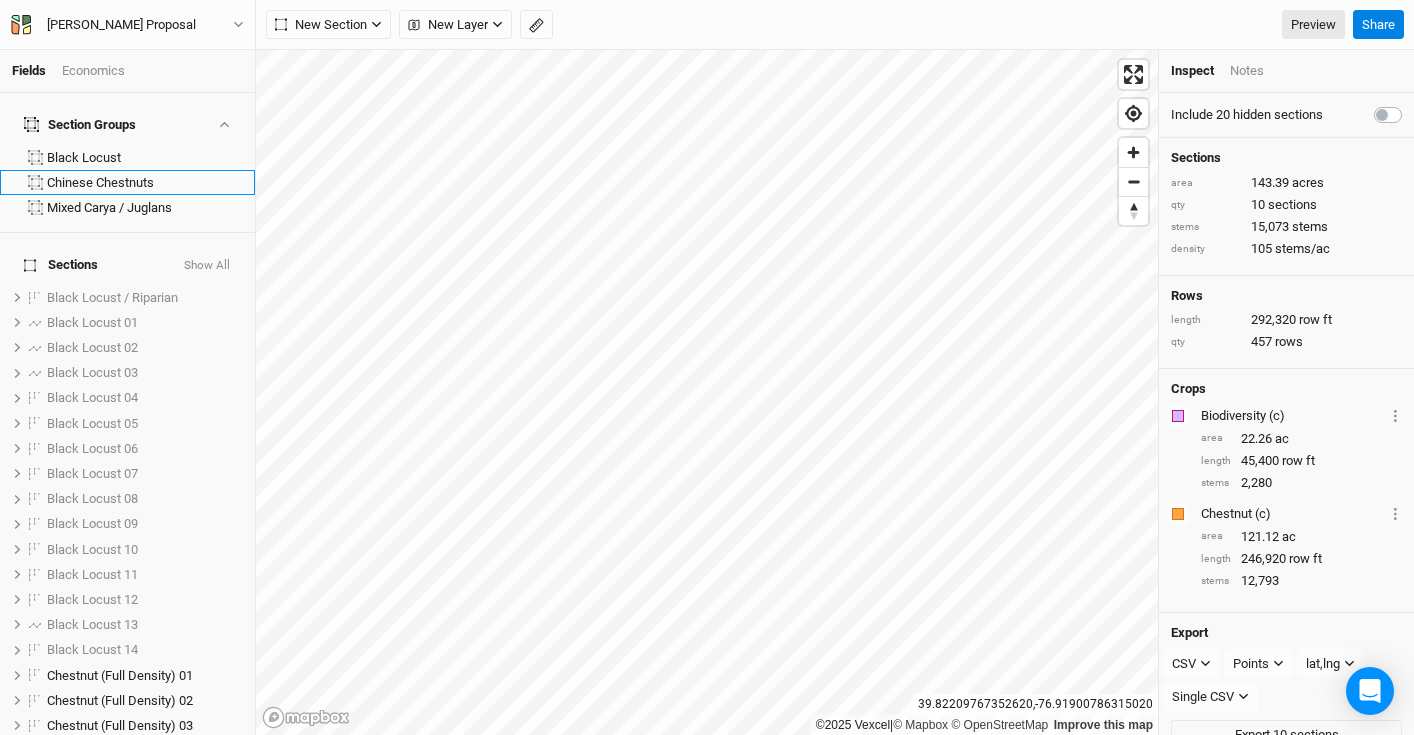 scroll, scrollTop: 24, scrollLeft: 0, axis: vertical 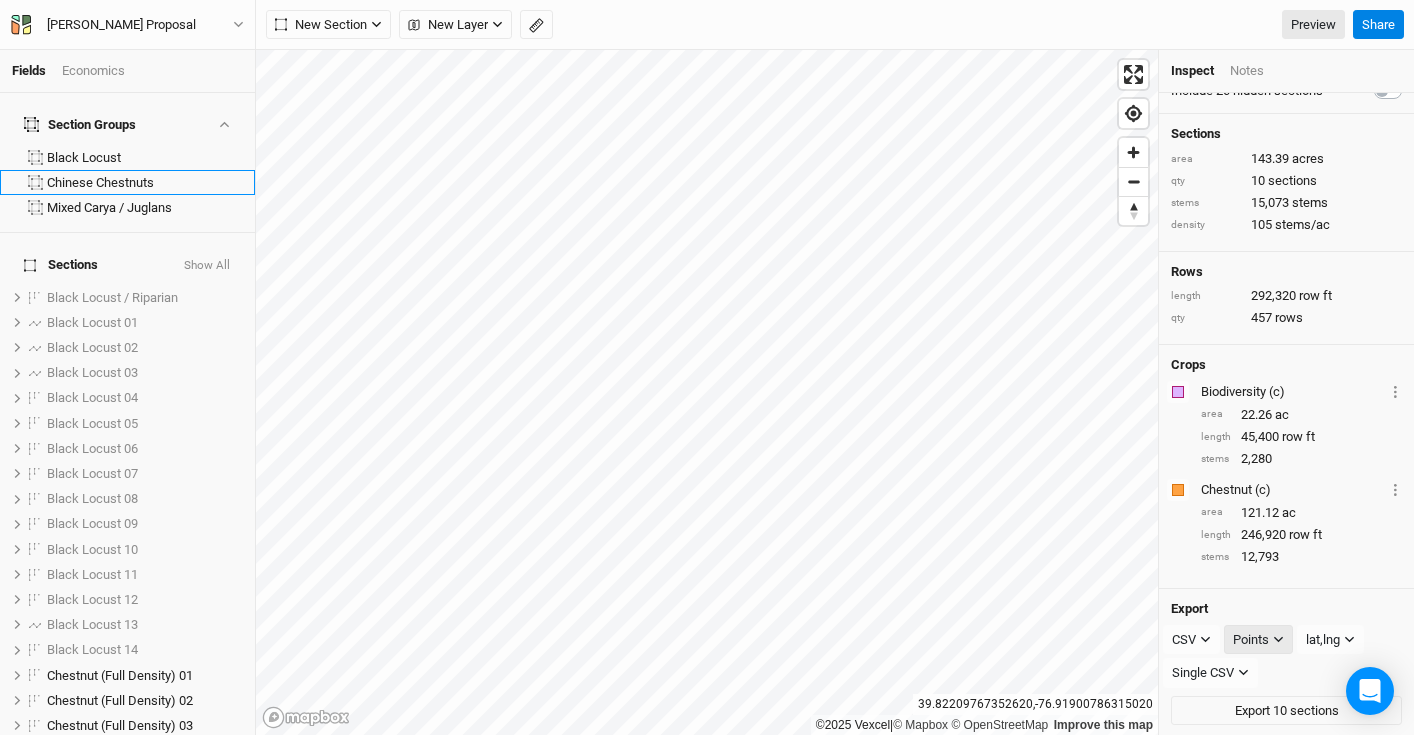 click on "Points" at bounding box center [1251, 640] 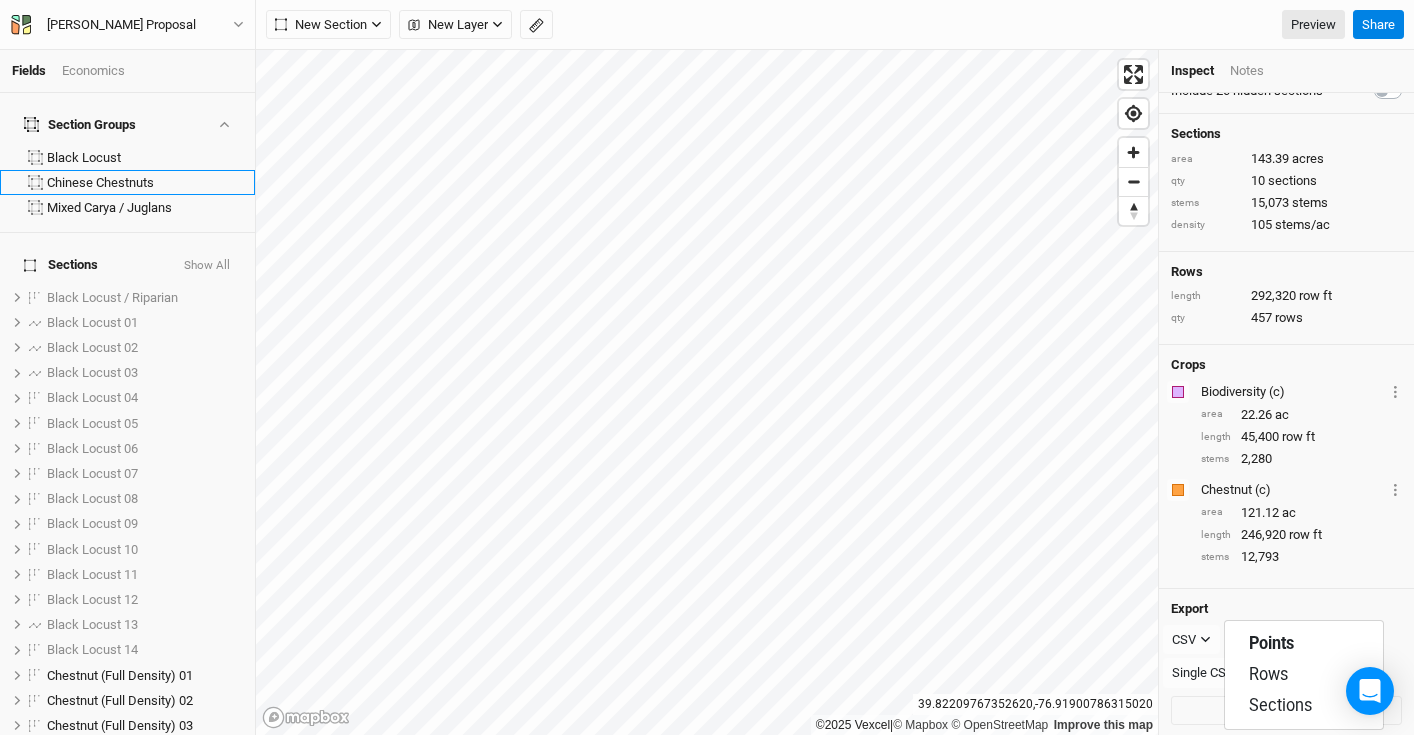 click on "Export" at bounding box center [1286, 609] 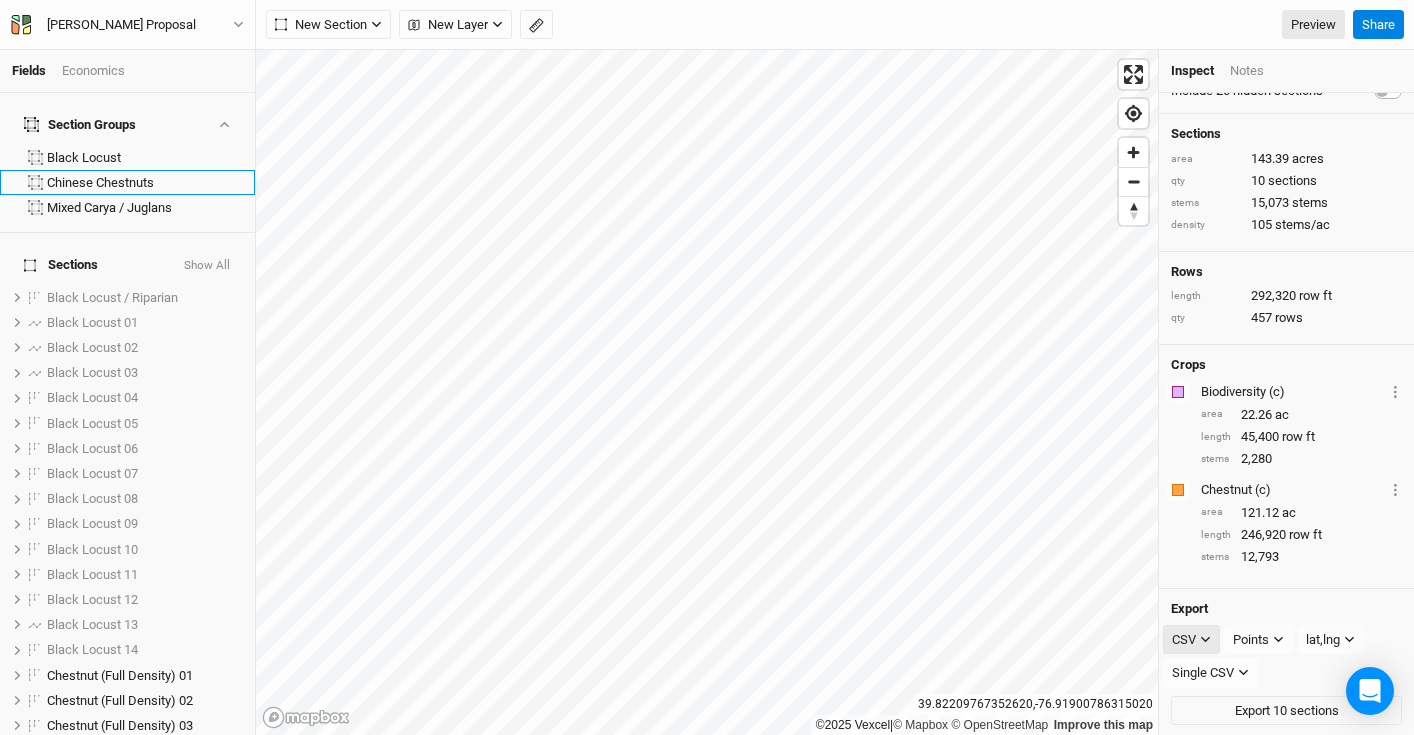 click on "CSV" at bounding box center (1184, 640) 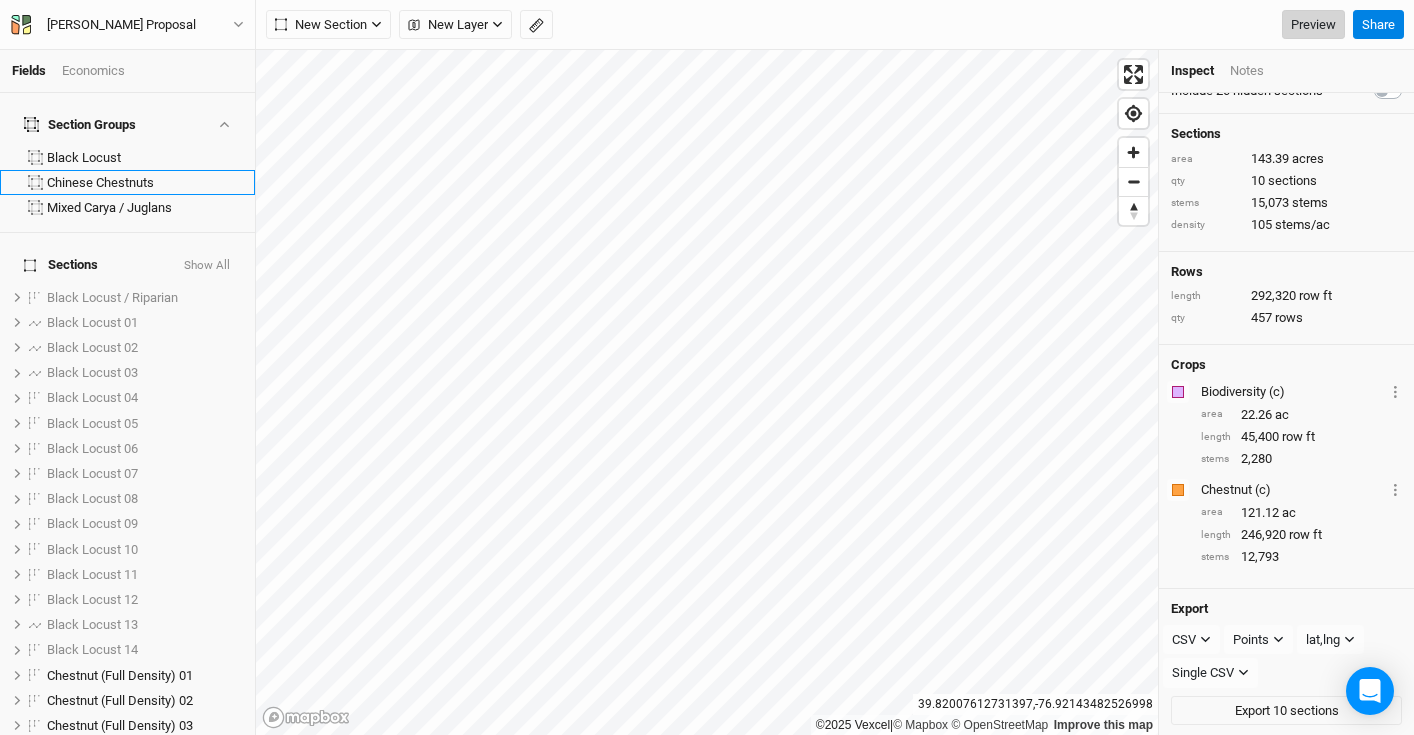 click on "Preview" at bounding box center (1313, 25) 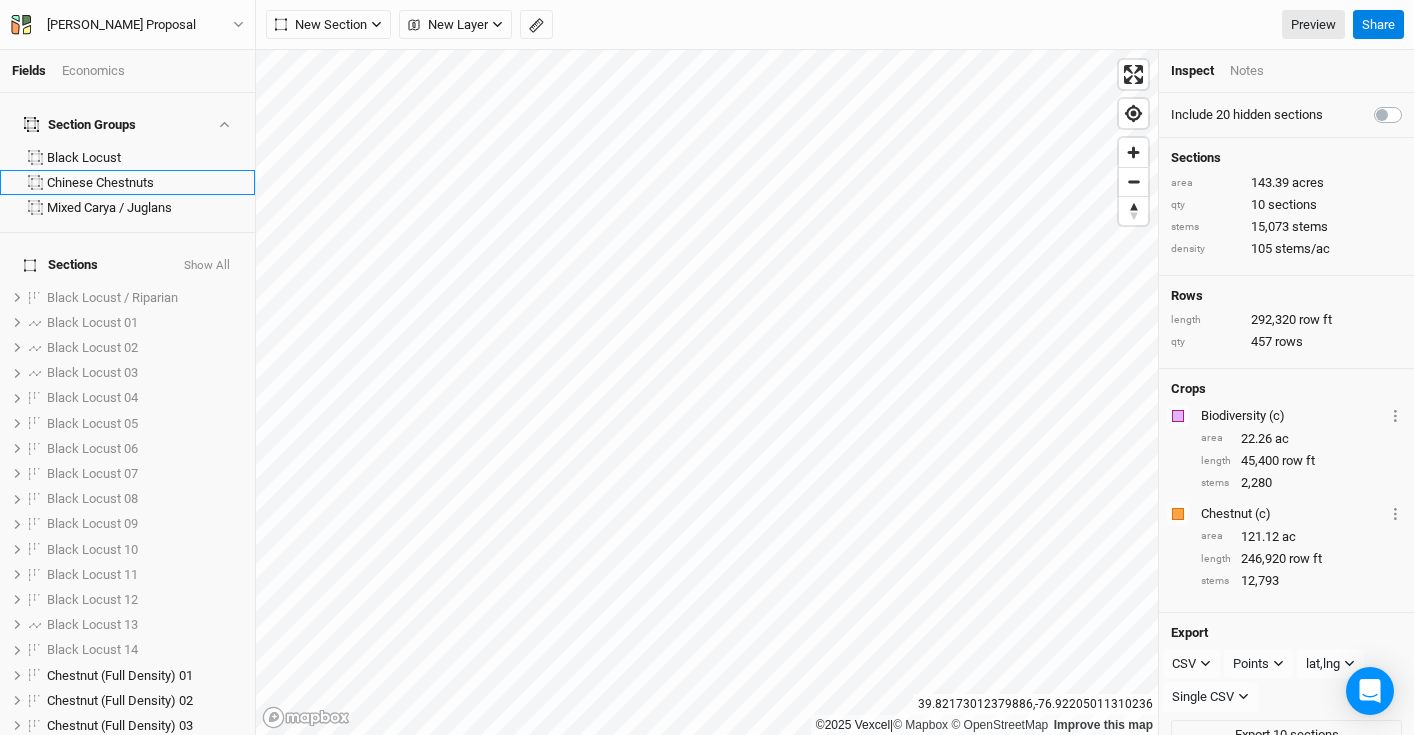 scroll, scrollTop: 24, scrollLeft: 0, axis: vertical 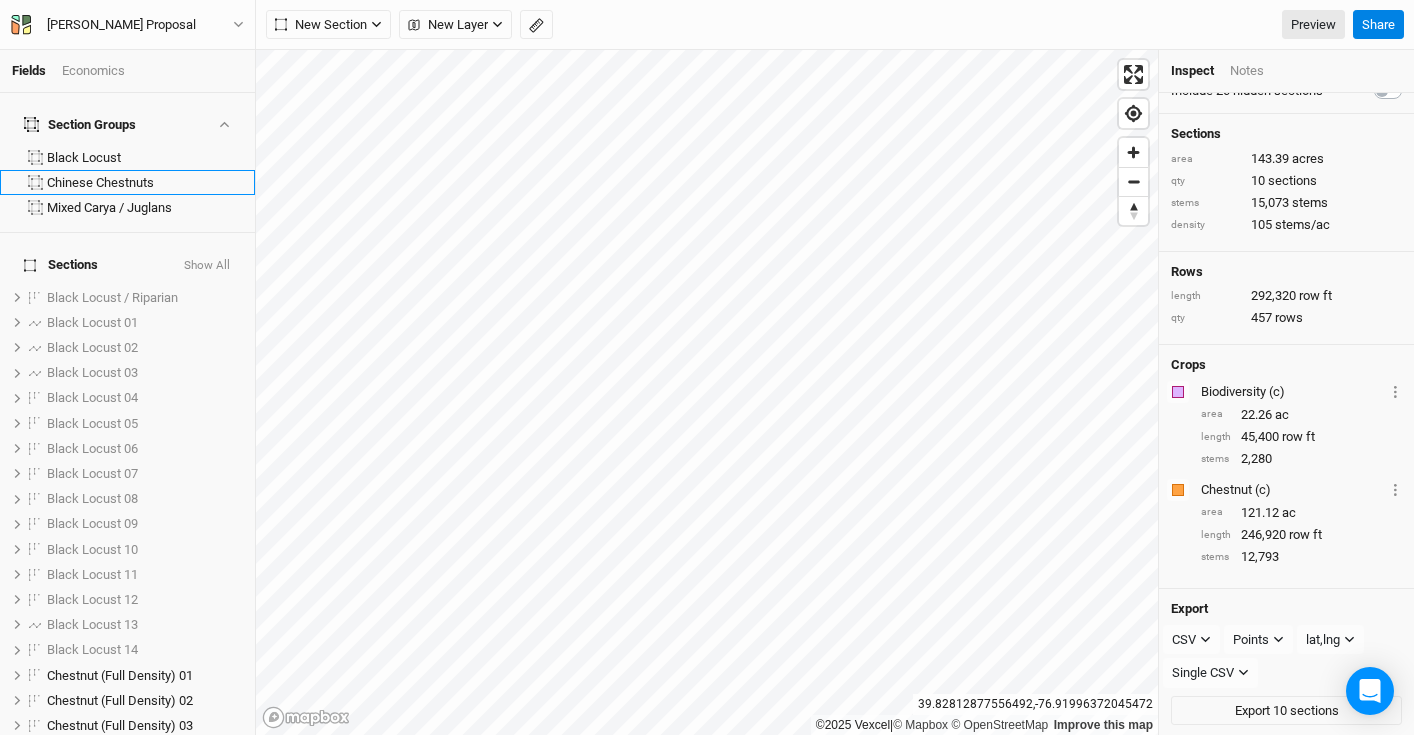 click on "Economics" at bounding box center [93, 71] 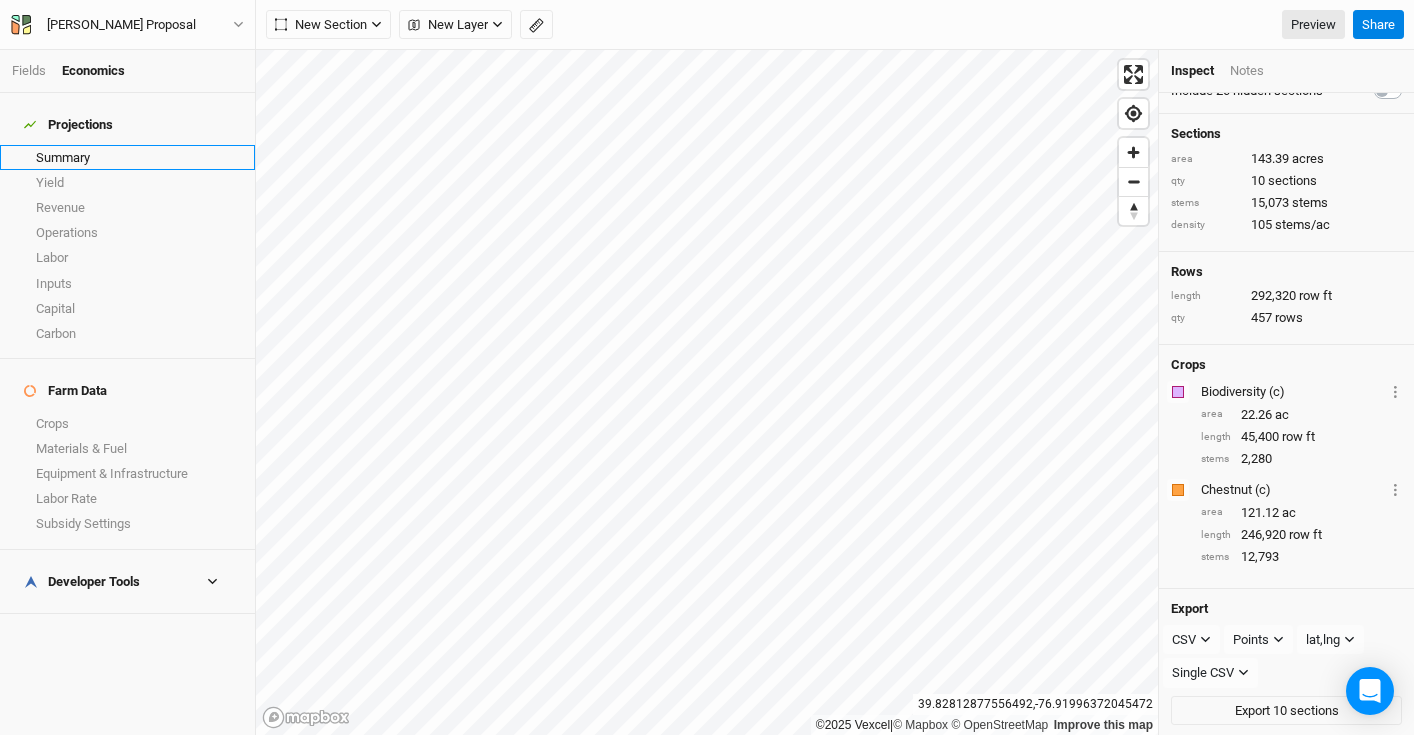click on "Summary" at bounding box center (127, 157) 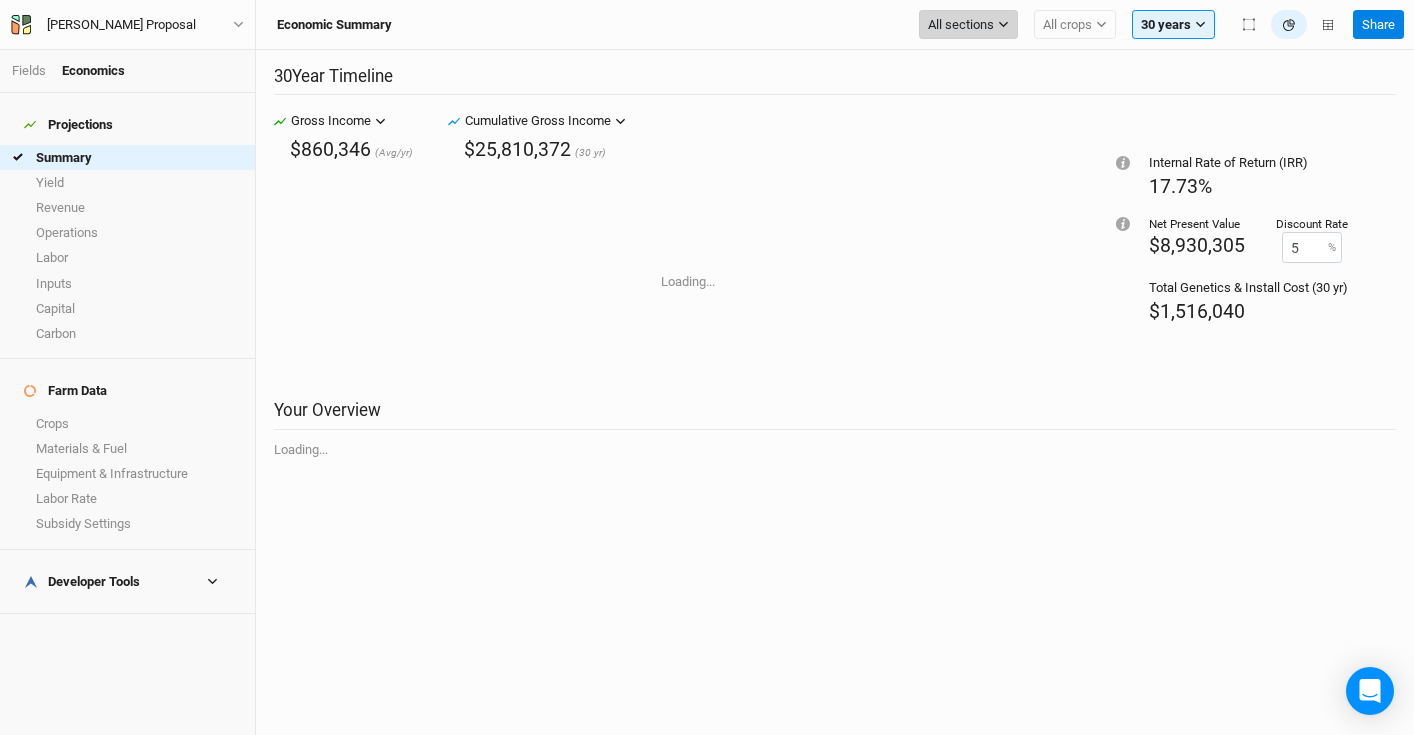 click on "All sections" at bounding box center (961, 25) 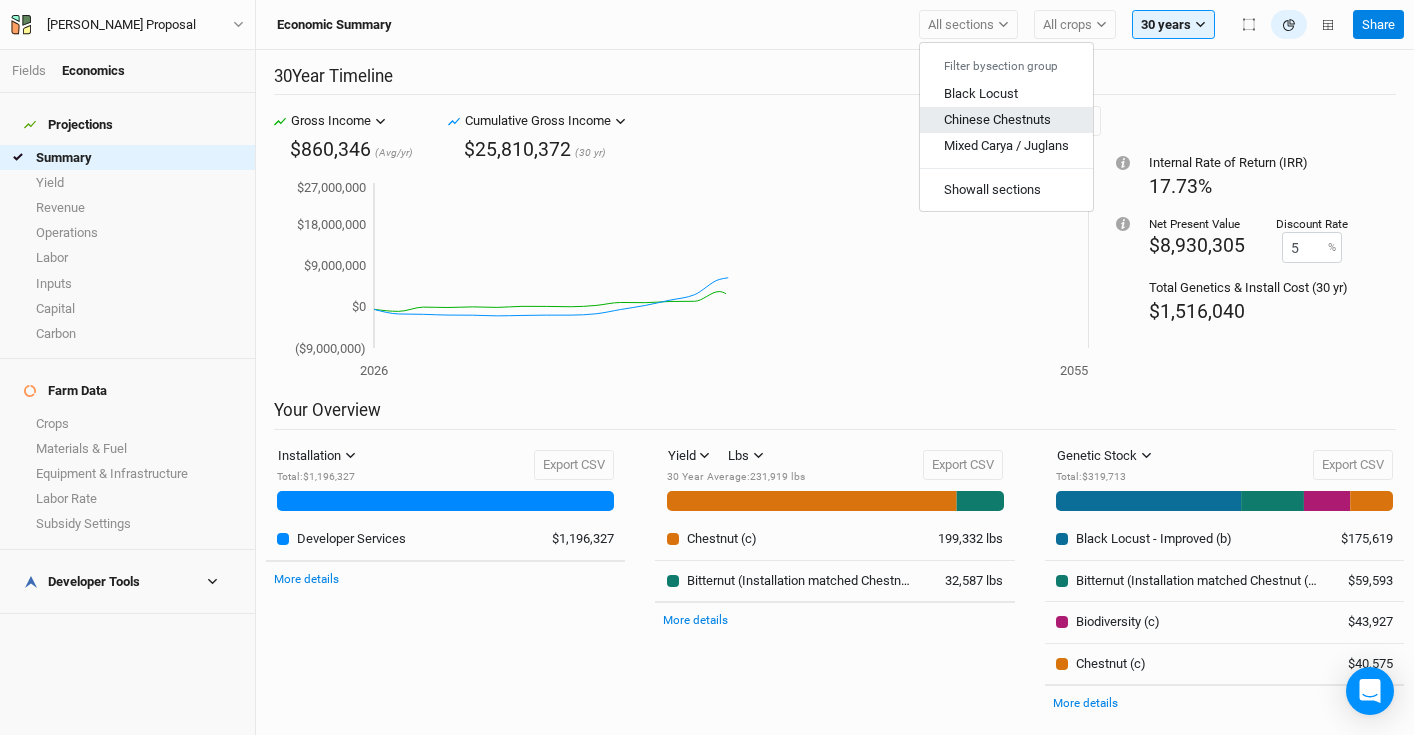 click on "Chinese Chestnuts" at bounding box center (997, 119) 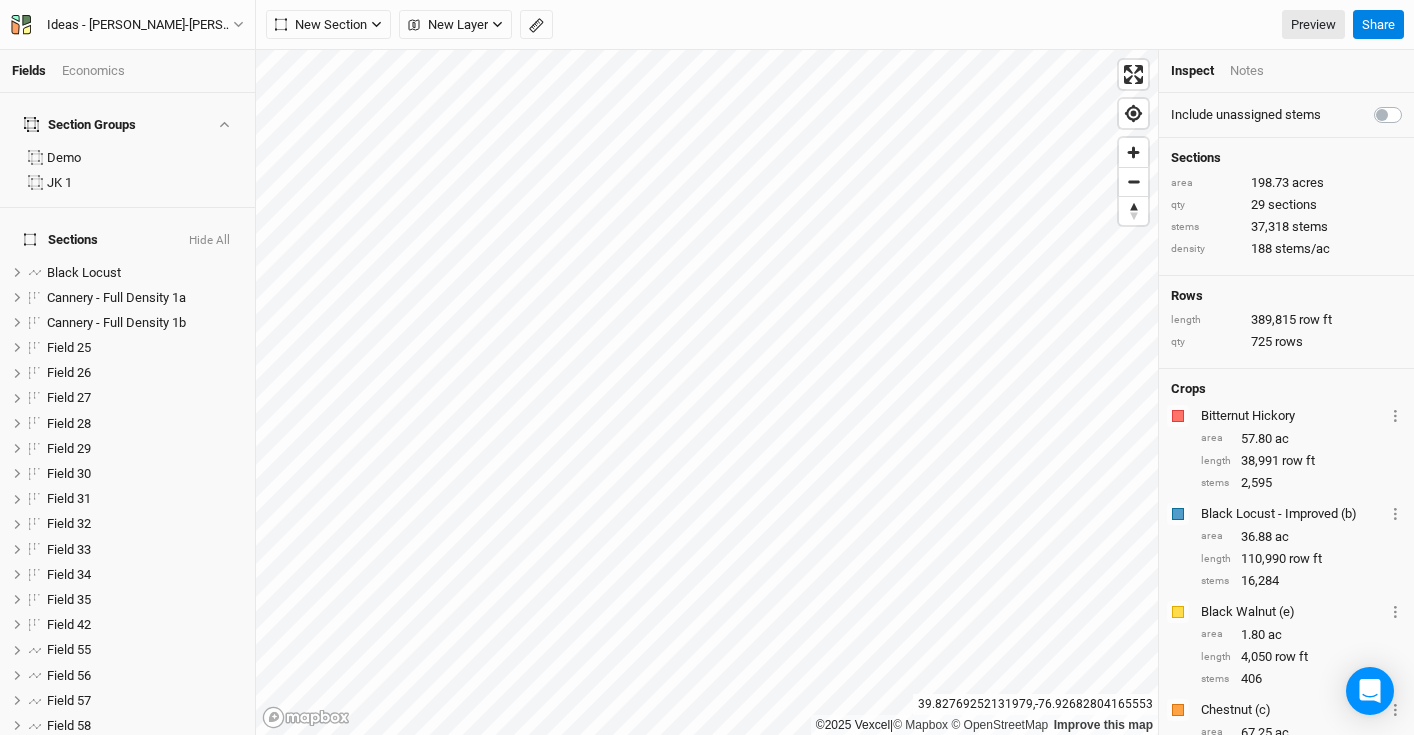 scroll, scrollTop: 0, scrollLeft: 0, axis: both 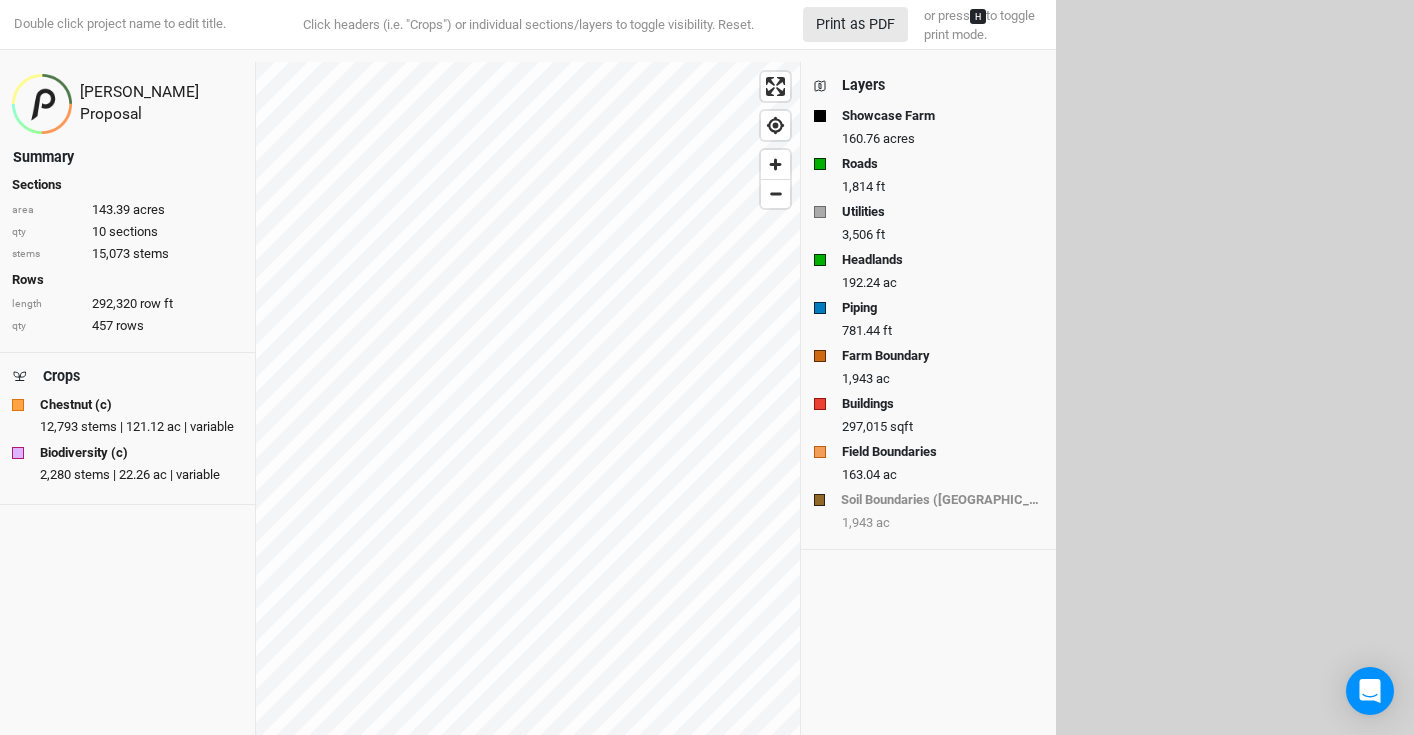 click on "Showcase Farm" at bounding box center [928, 116] 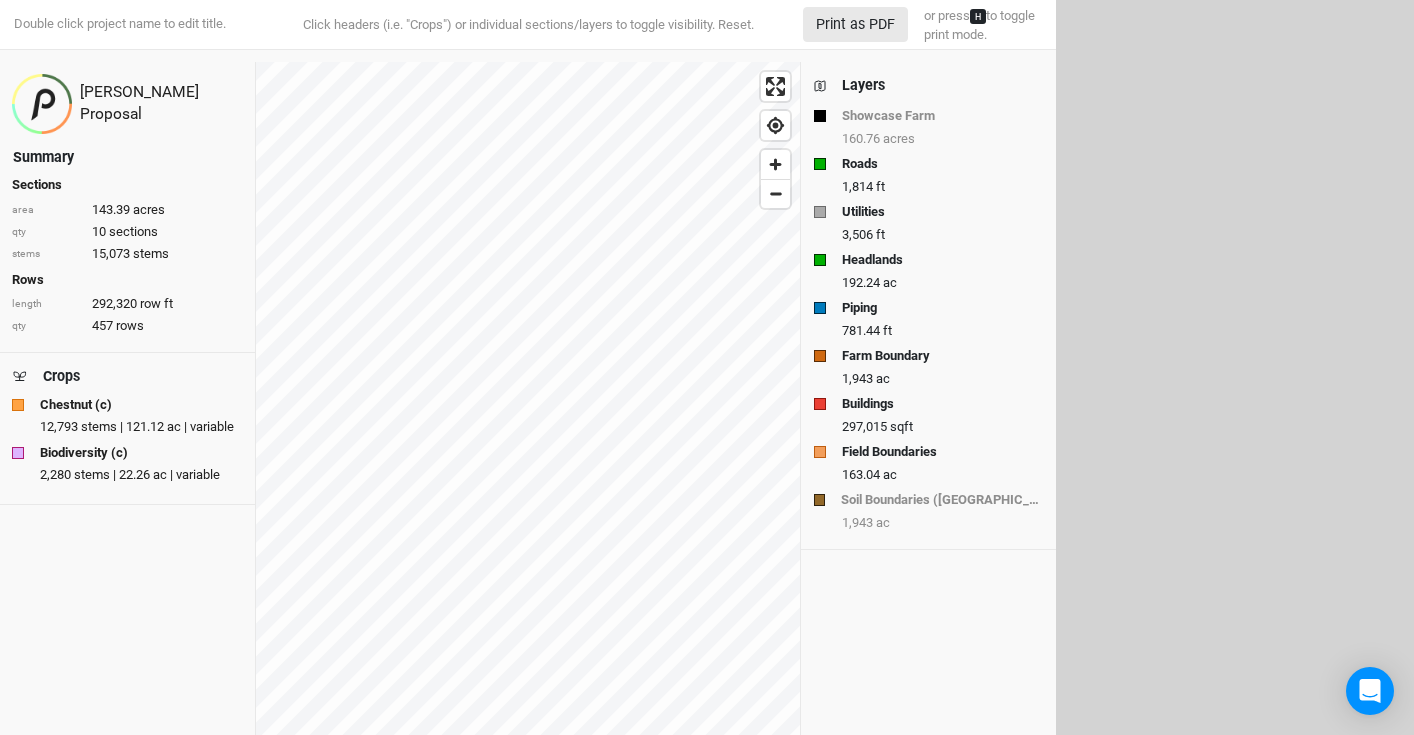 click on "Showcase Farm" at bounding box center (928, 116) 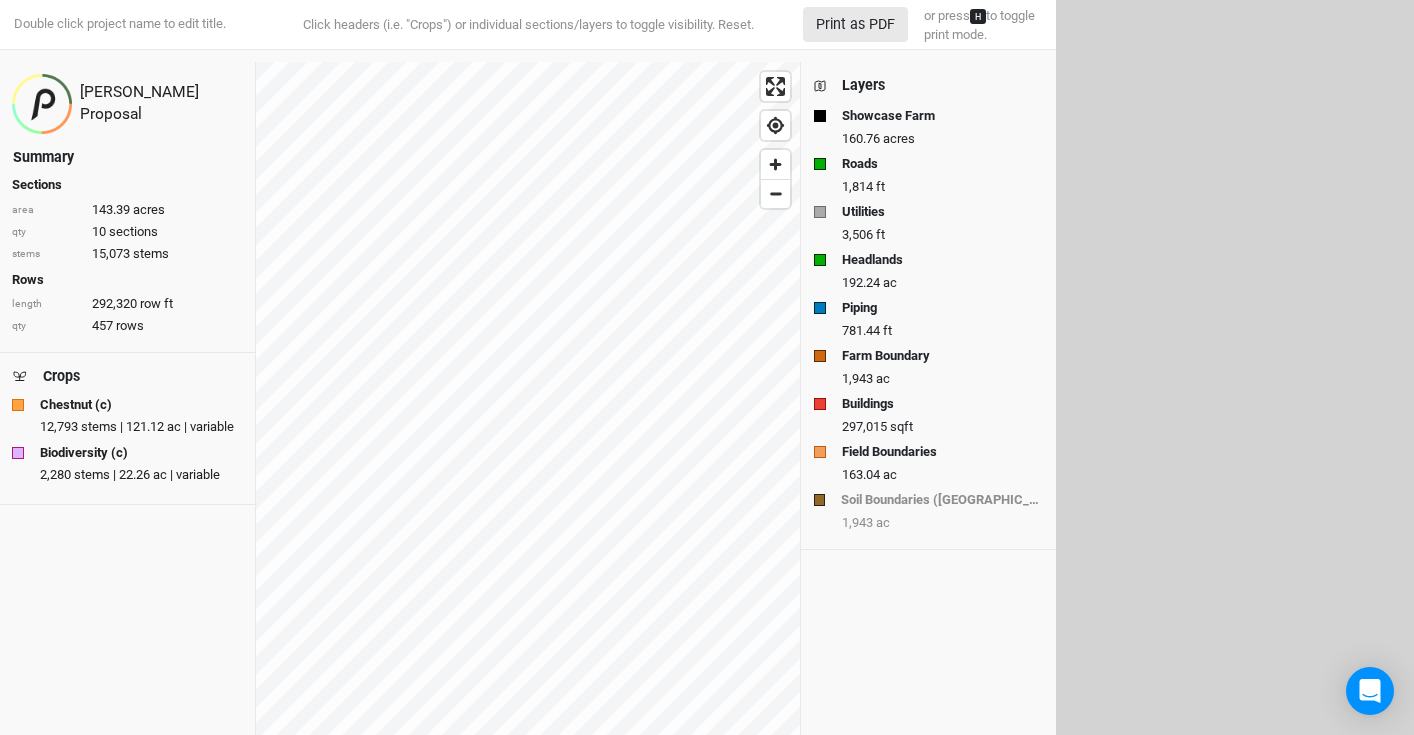 click on "Showcase Farm" at bounding box center (928, 116) 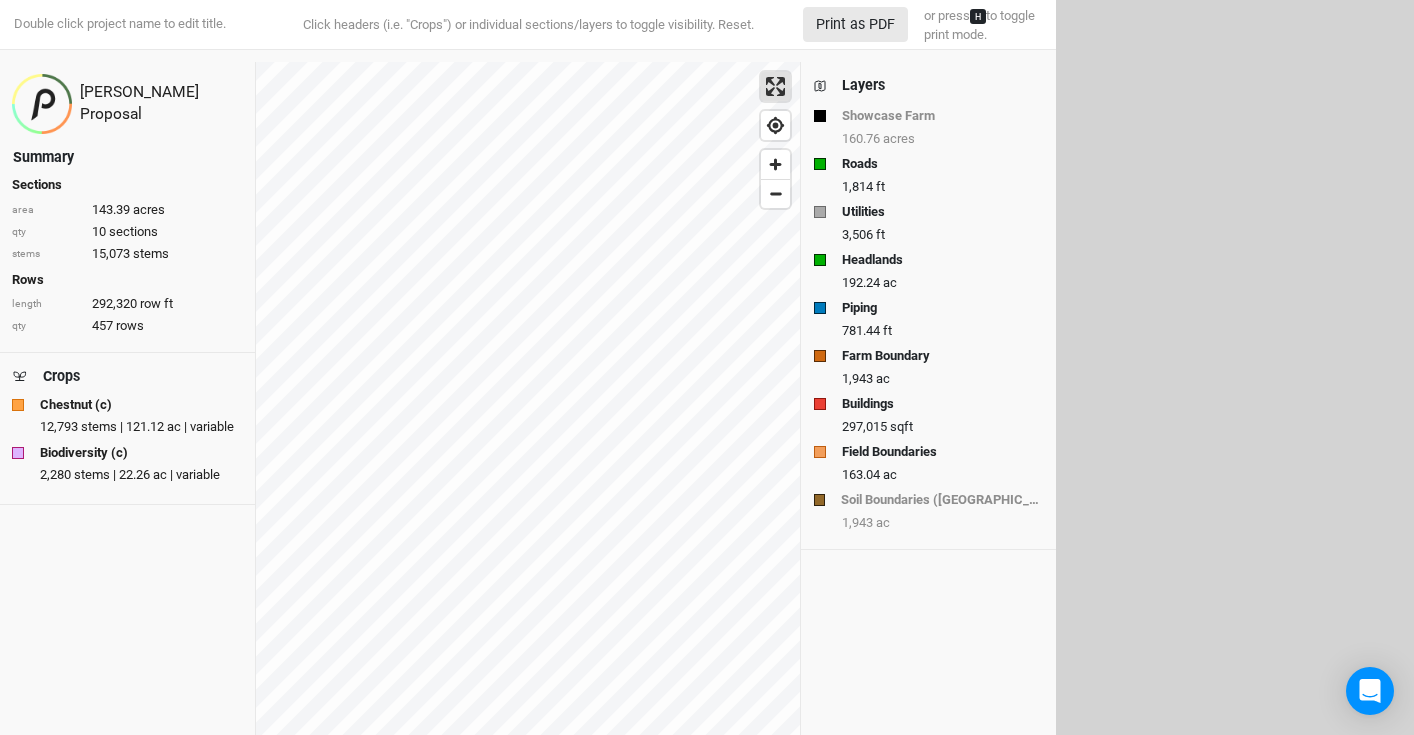 click on "©2025 Vexcel  |  © Mapbox   © OpenStreetMap   Improve this map" at bounding box center (528, 457) 